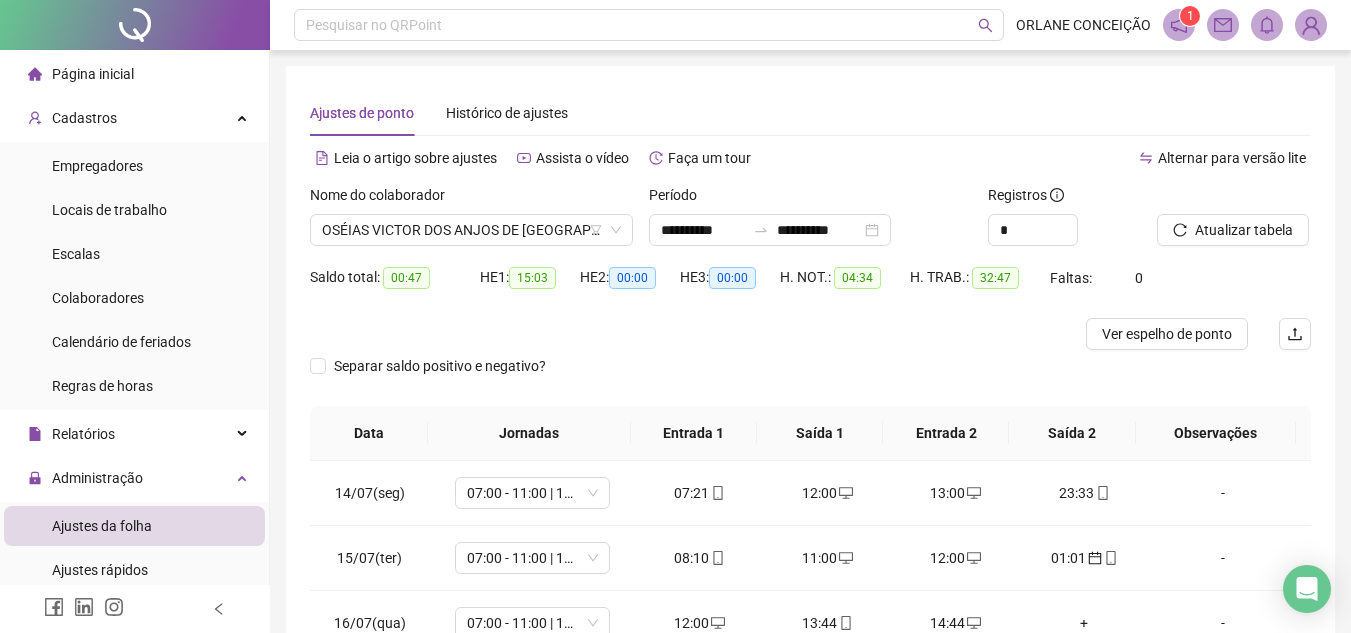 scroll, scrollTop: 198, scrollLeft: 0, axis: vertical 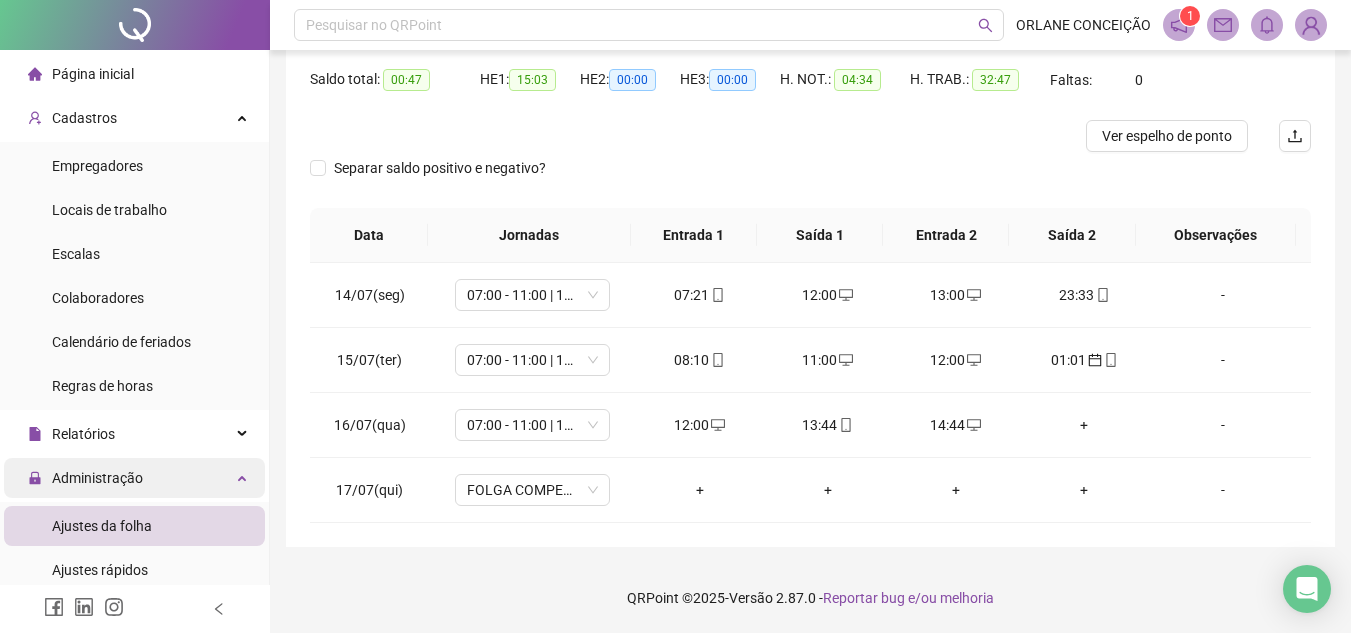click on "Administração" at bounding box center (134, 478) 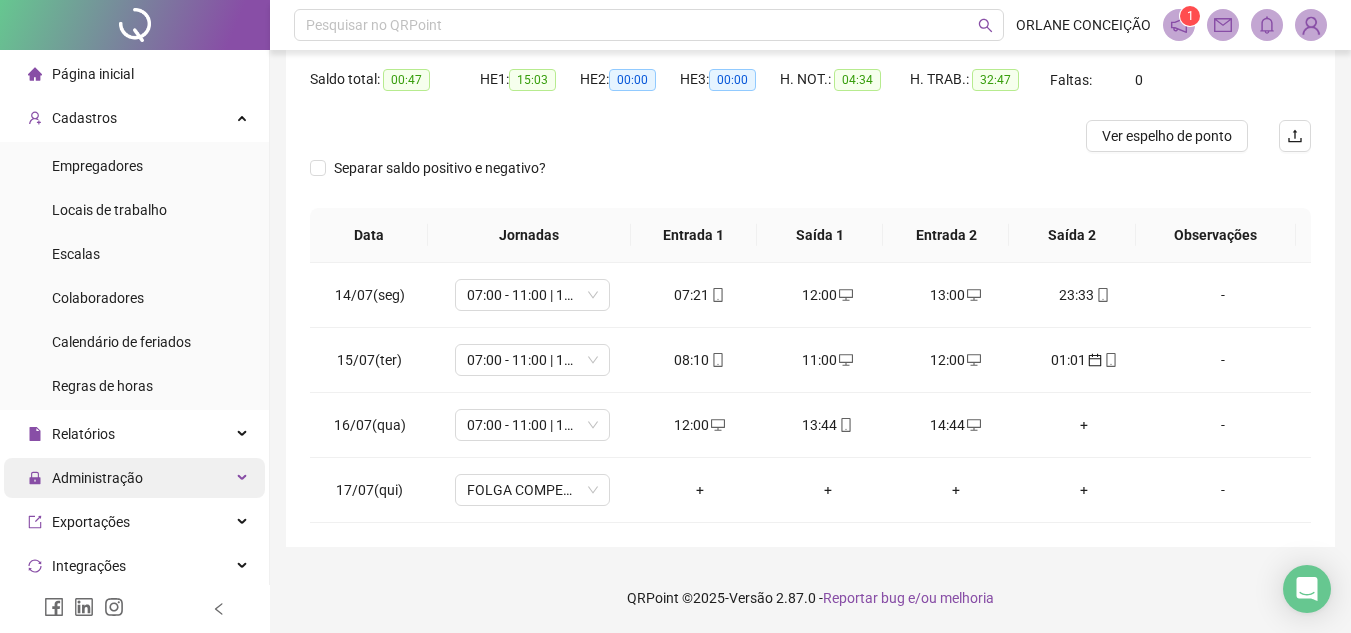 click on "Administração" at bounding box center [134, 478] 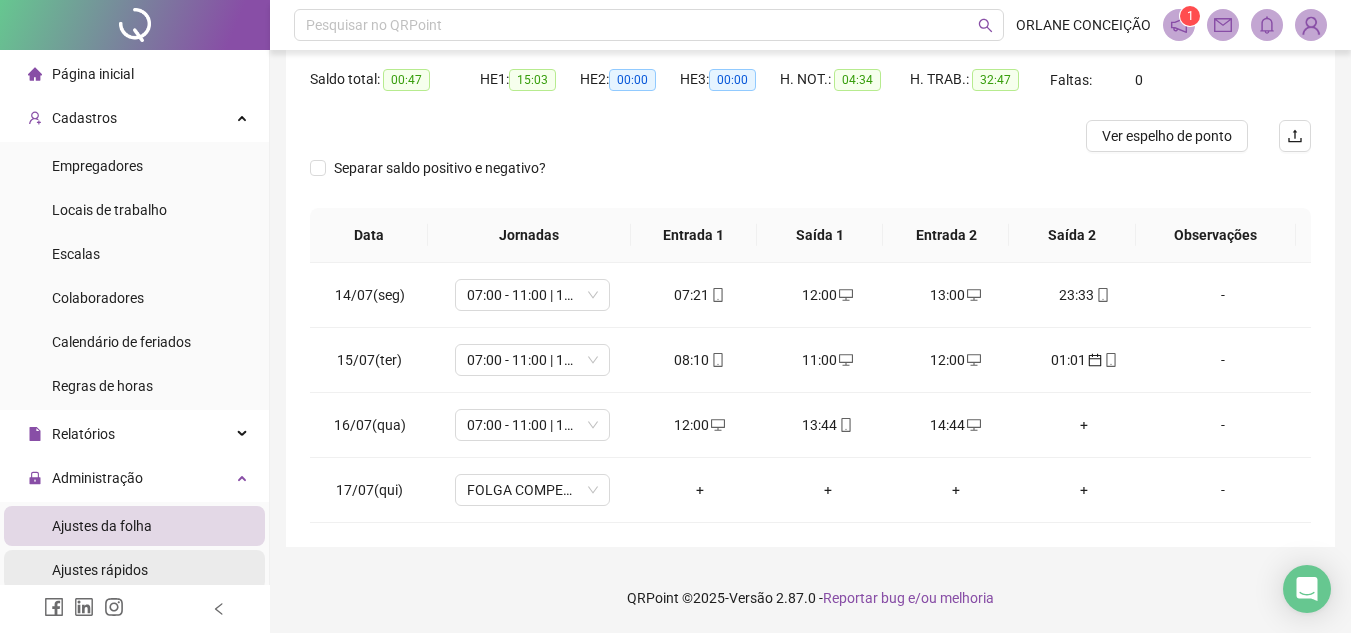 click on "Ajustes rápidos" at bounding box center (134, 570) 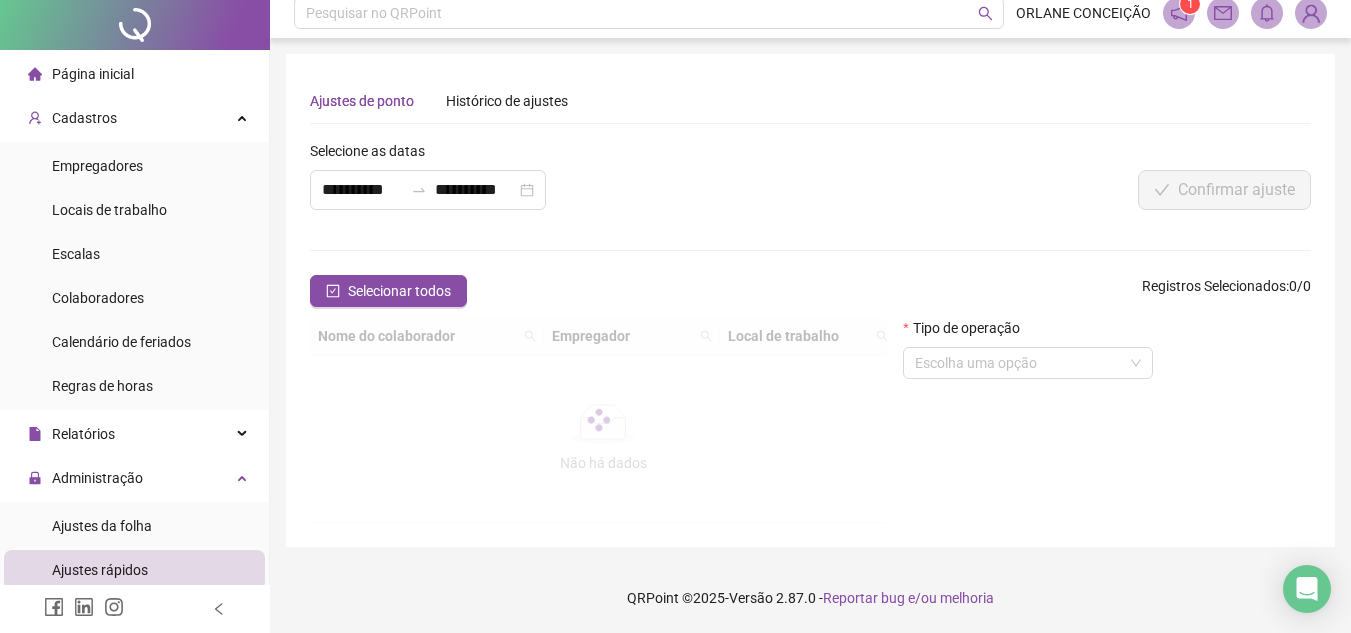 scroll, scrollTop: 0, scrollLeft: 0, axis: both 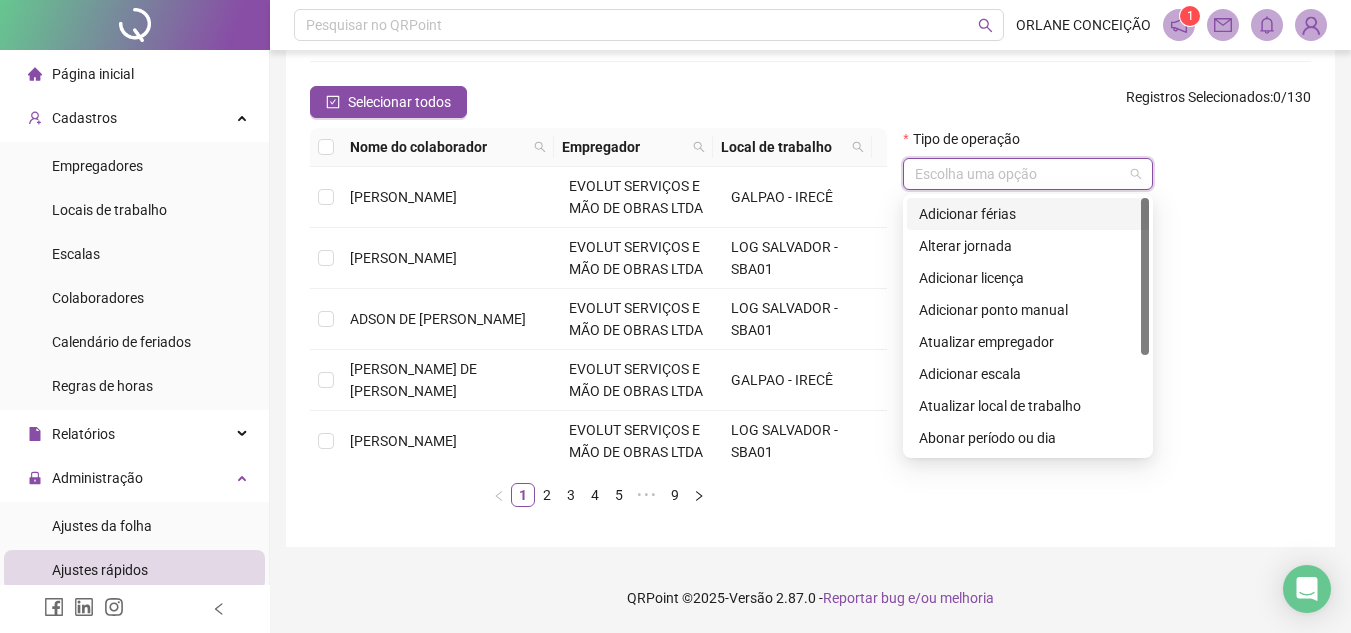 click at bounding box center [1022, 174] 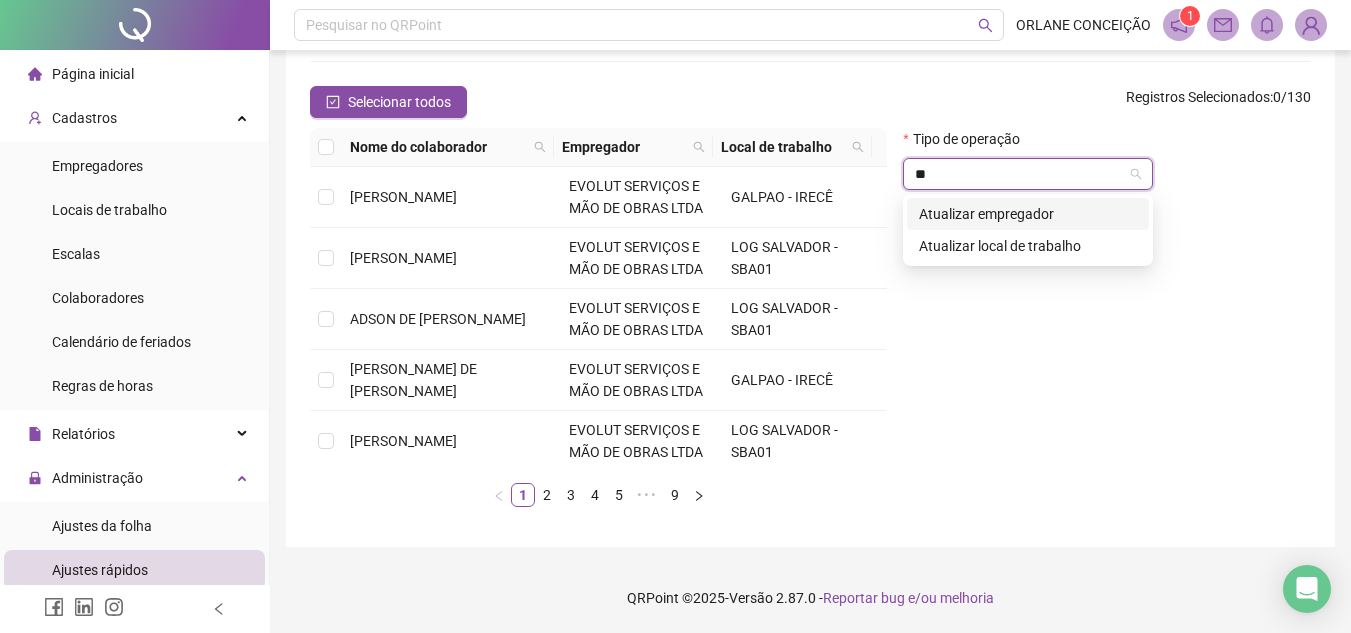 type on "*" 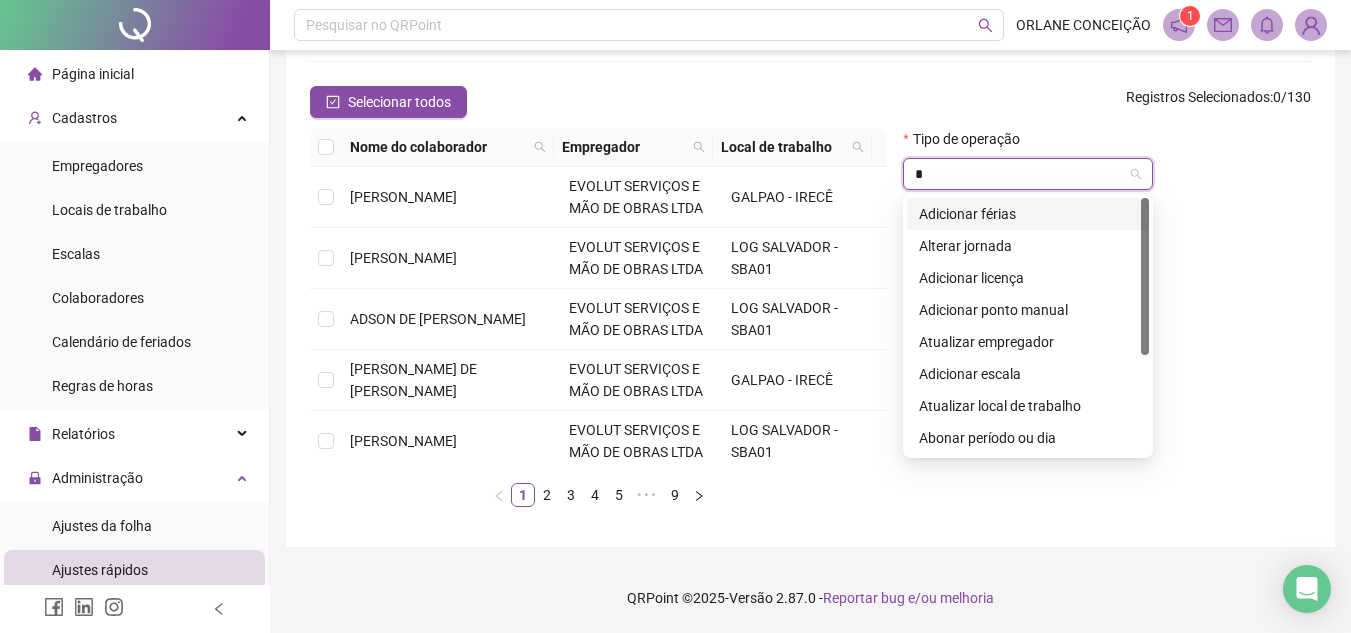type 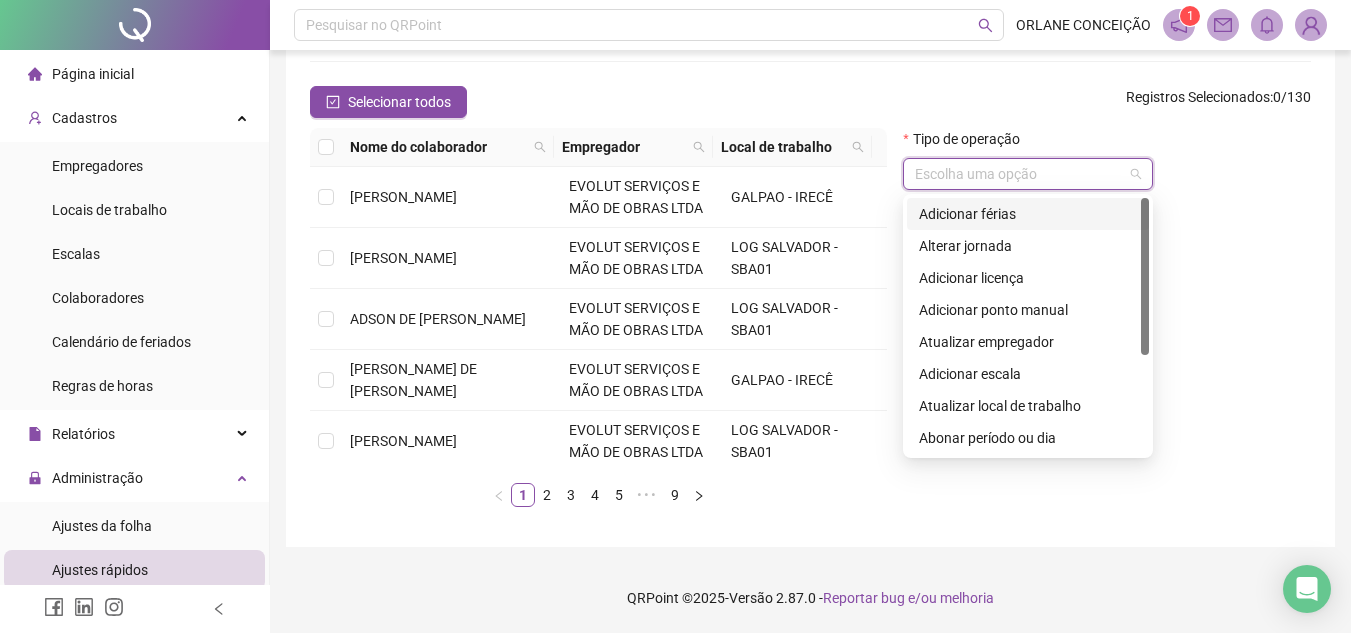 click on "Tipo de operação Escolha uma opção" at bounding box center [1107, 167] 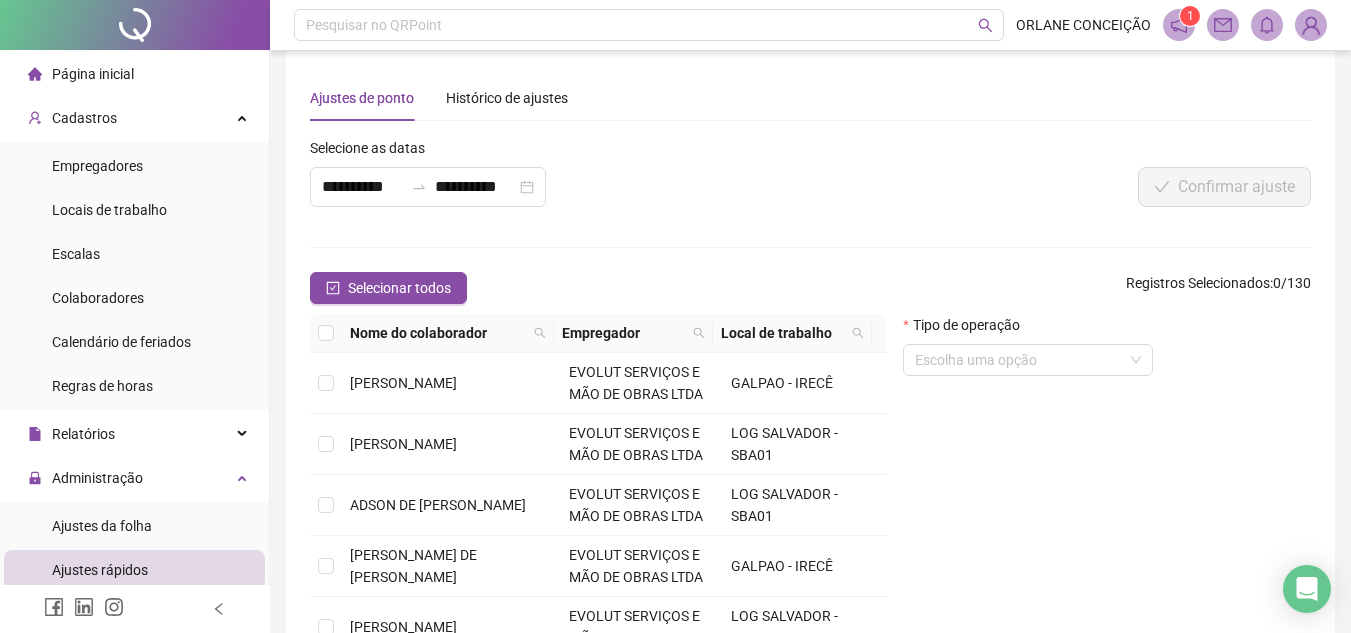 scroll, scrollTop: 14, scrollLeft: 0, axis: vertical 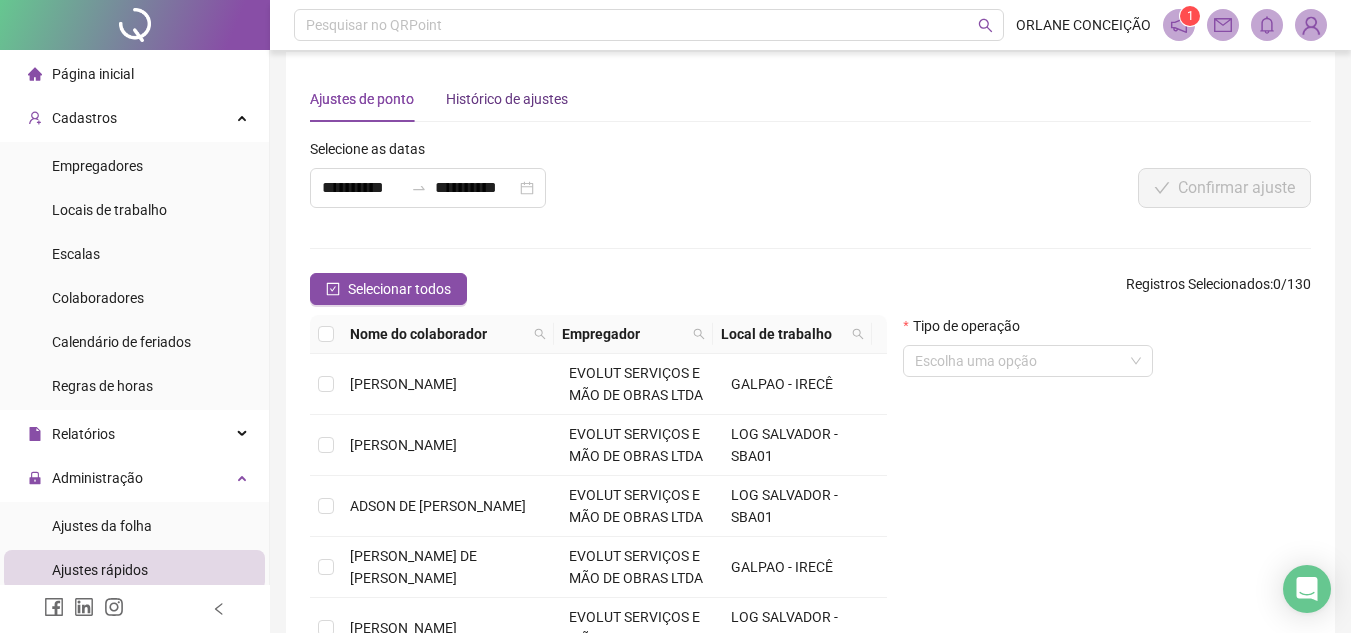click on "Histórico de ajustes" at bounding box center [507, 99] 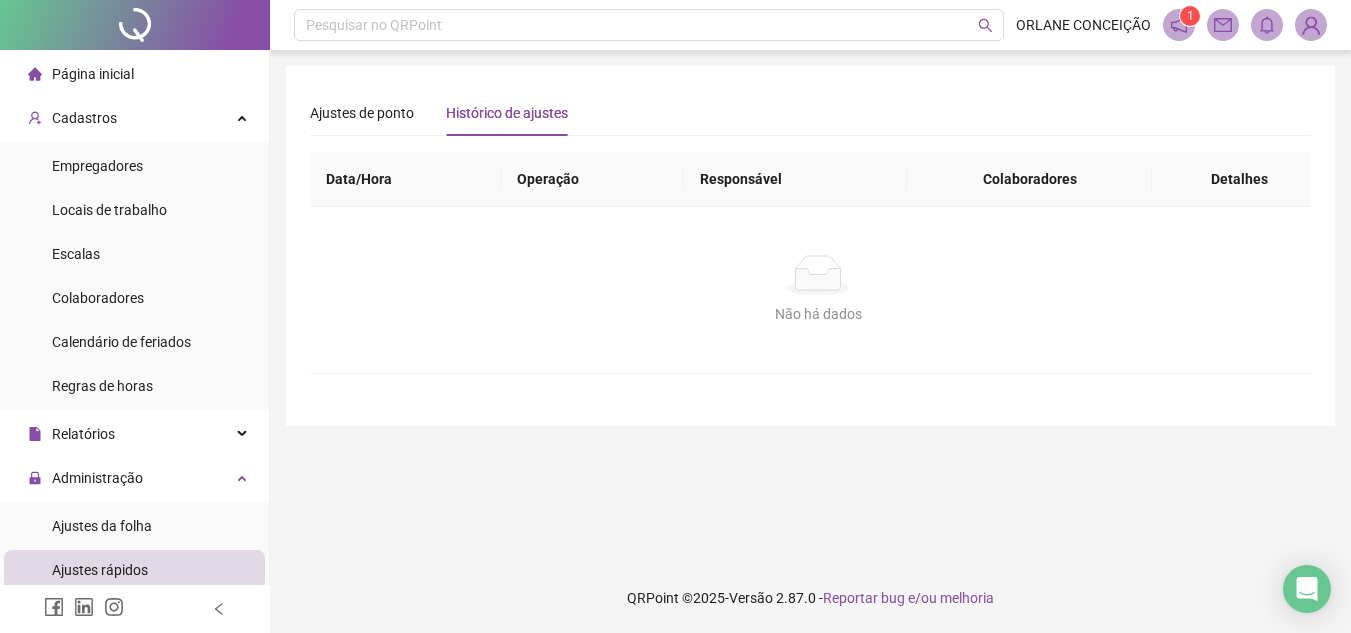 scroll, scrollTop: 0, scrollLeft: 0, axis: both 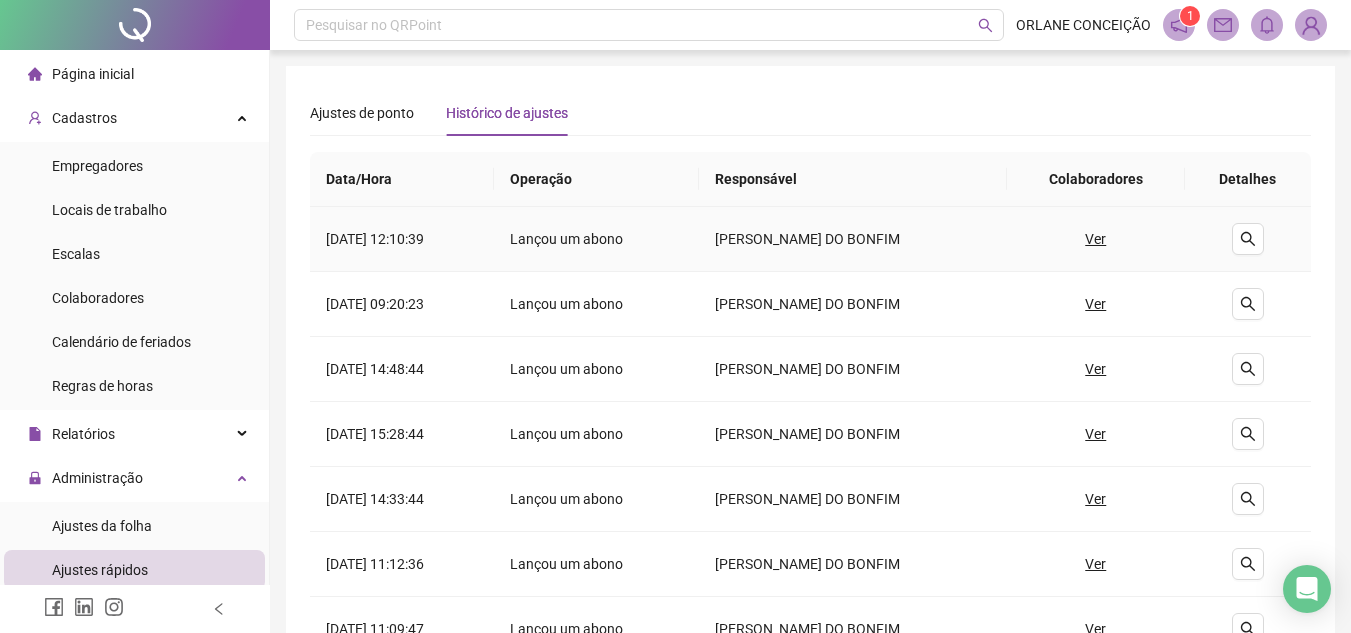 click on "Ver" at bounding box center (1095, 239) 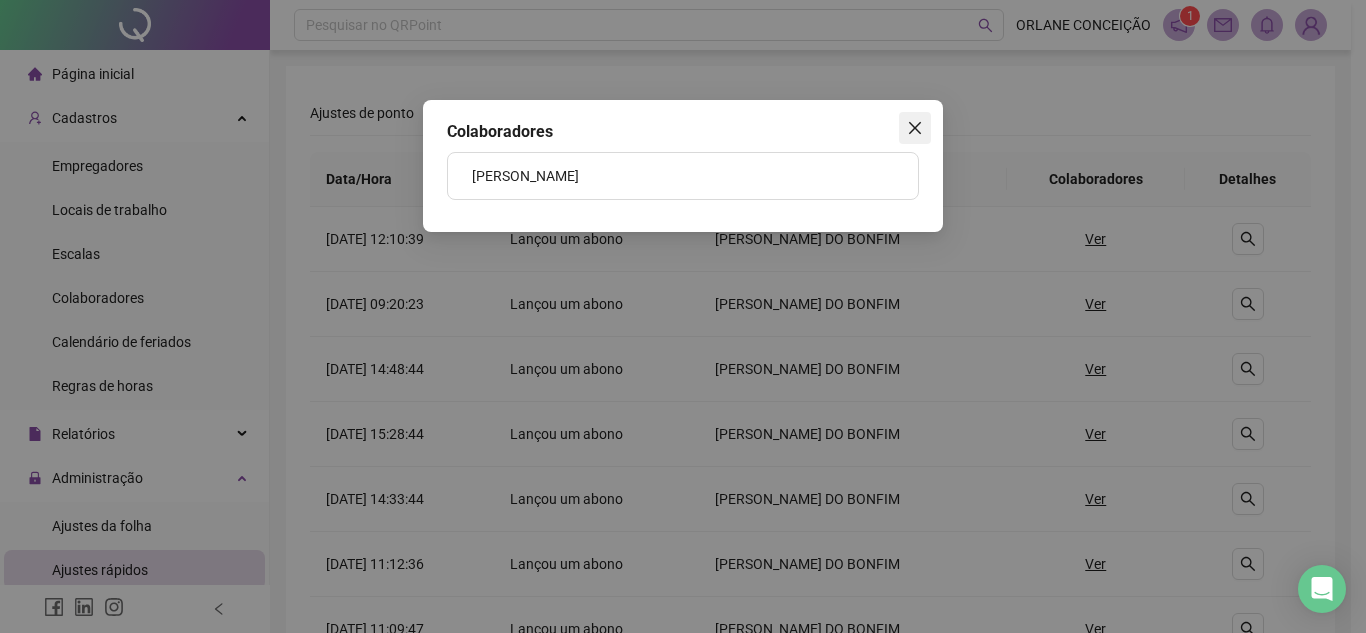 click 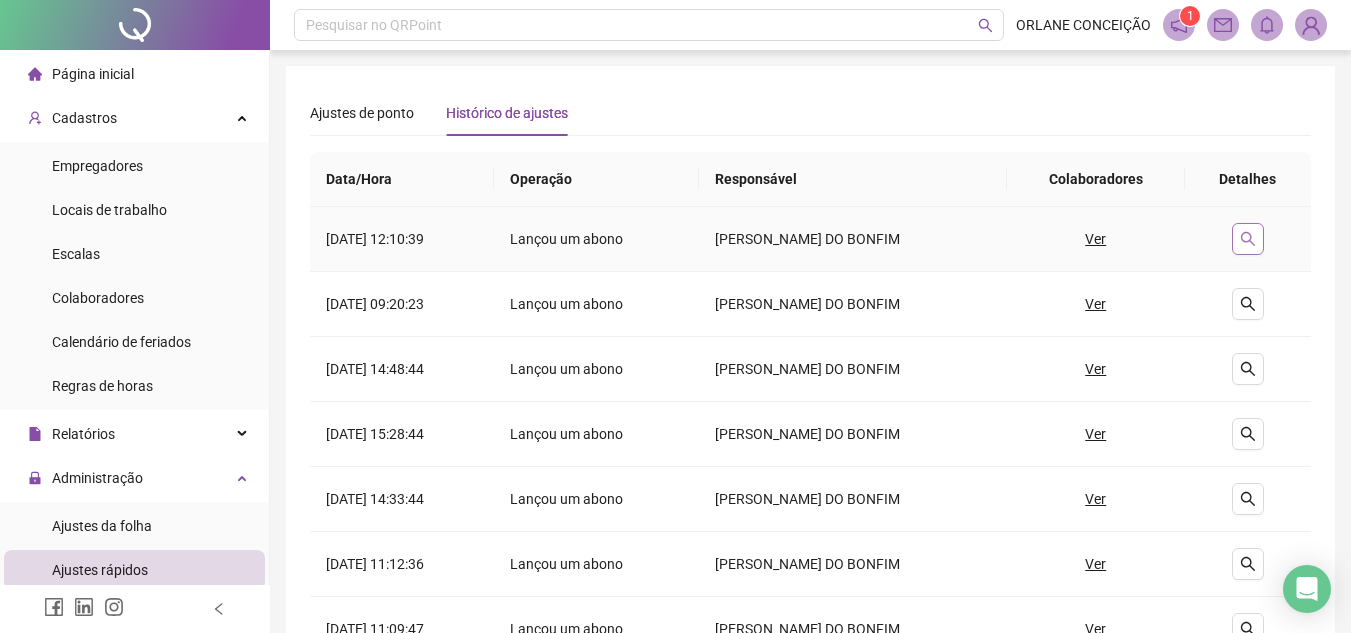 click 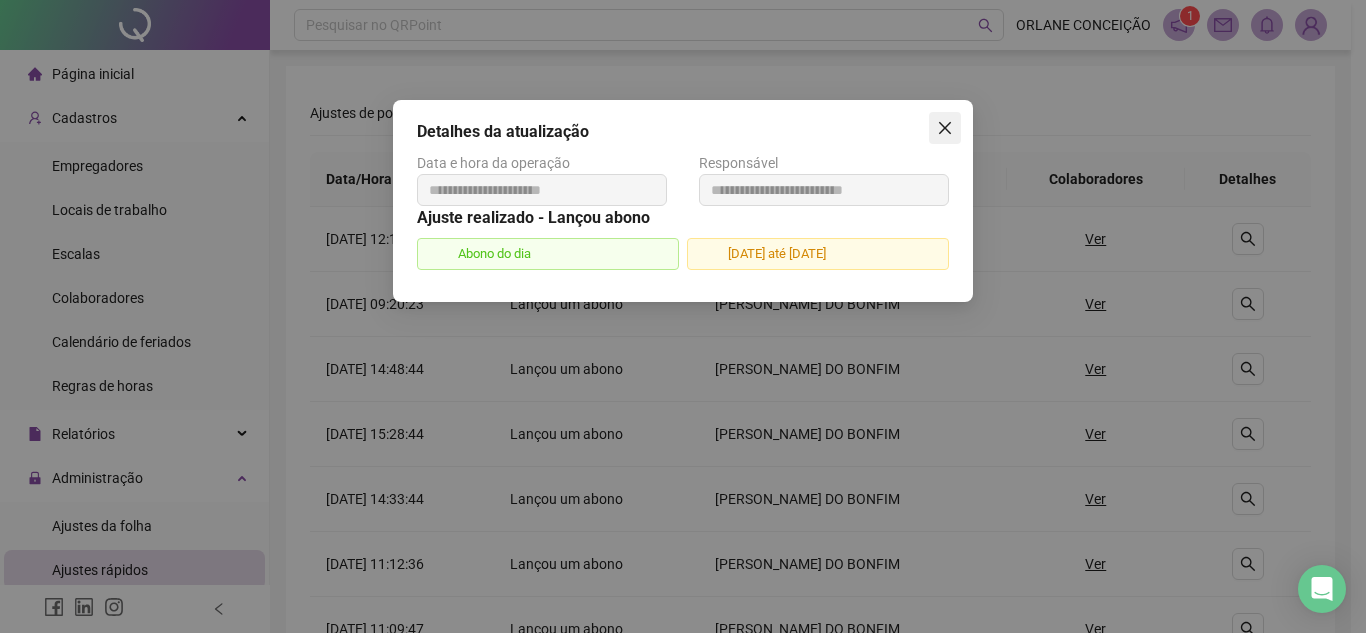 click 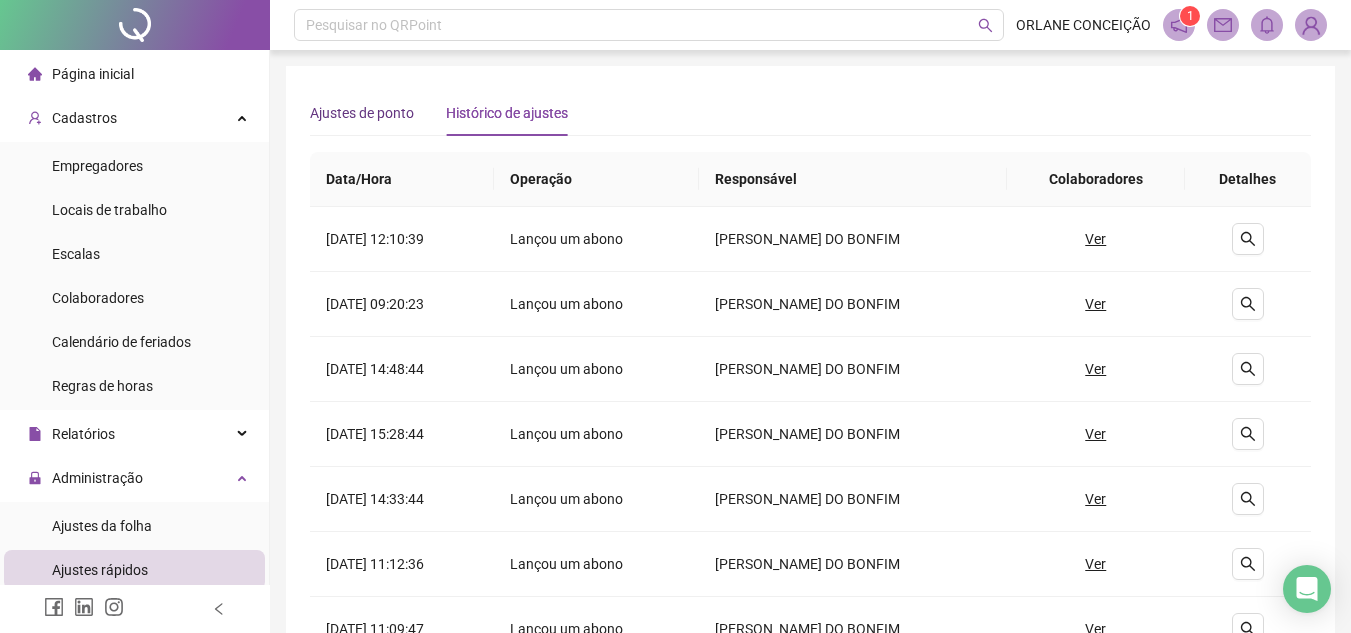 click on "Ajustes de ponto" at bounding box center (362, 113) 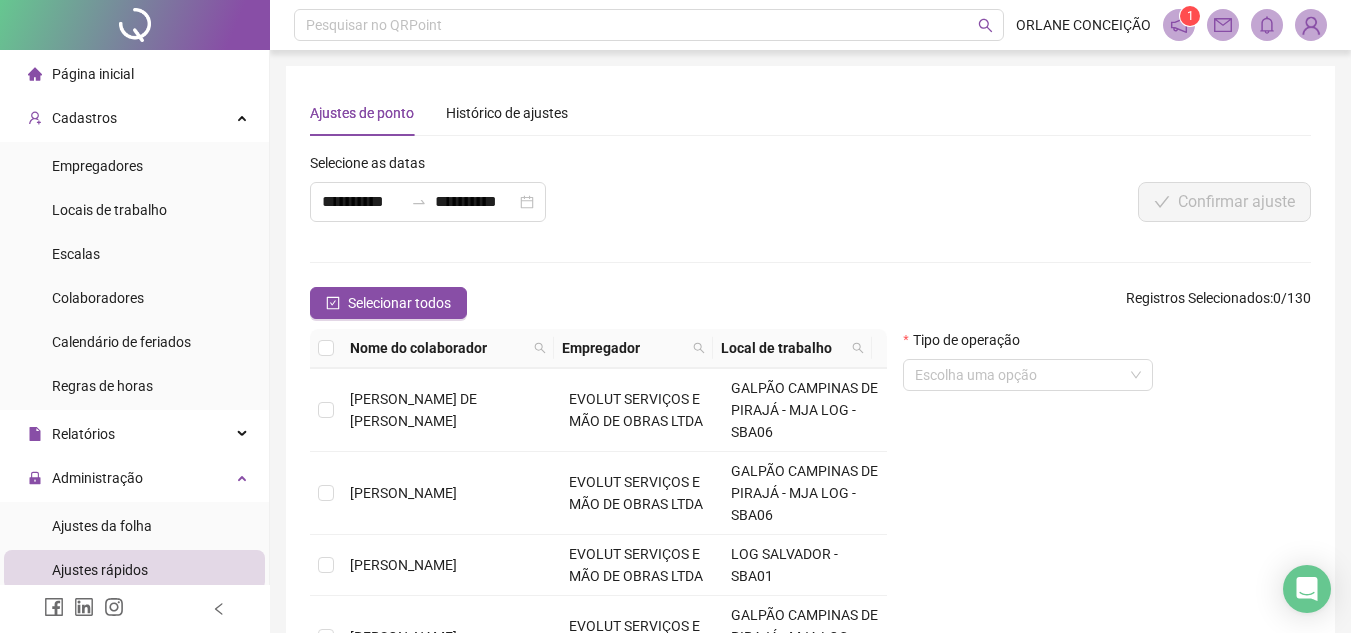 scroll, scrollTop: 703, scrollLeft: 0, axis: vertical 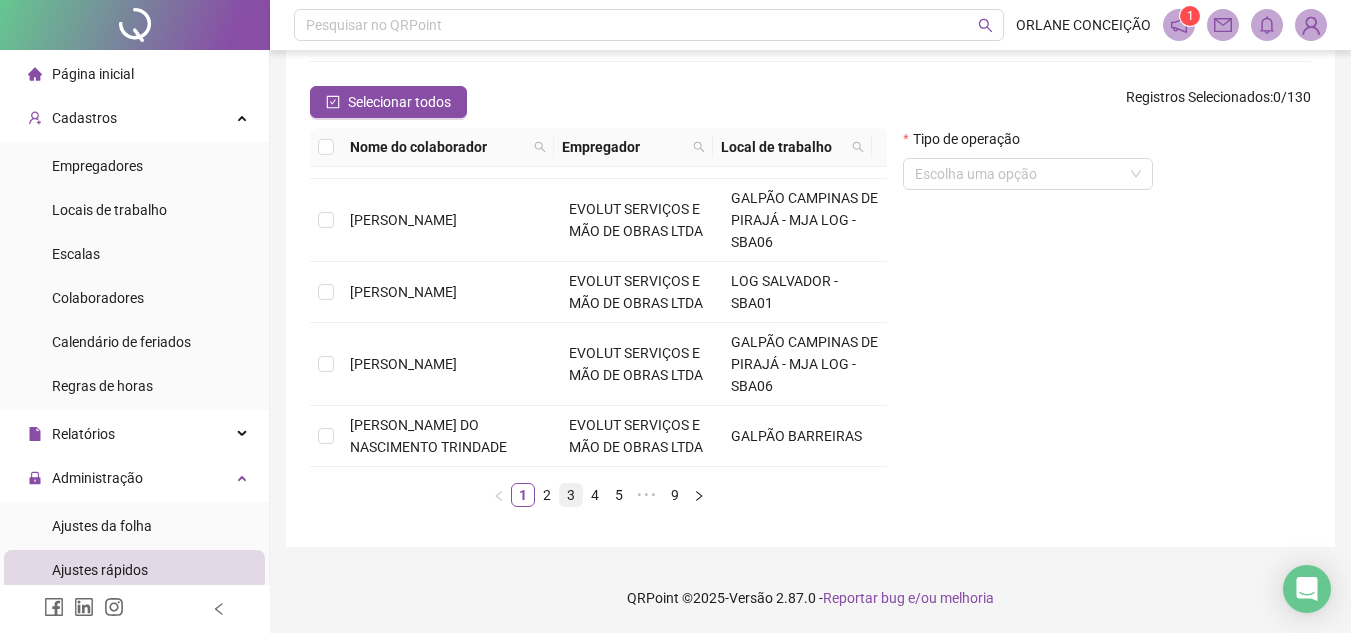 click on "3" at bounding box center [571, 495] 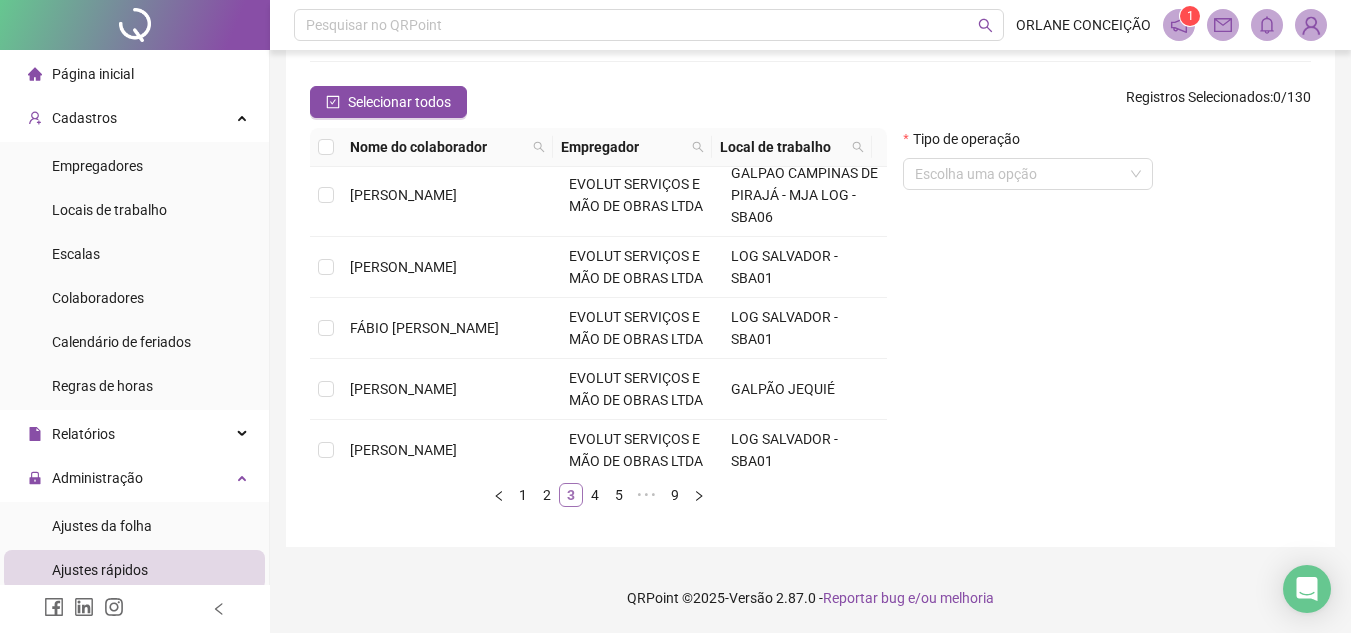 scroll, scrollTop: 0, scrollLeft: 0, axis: both 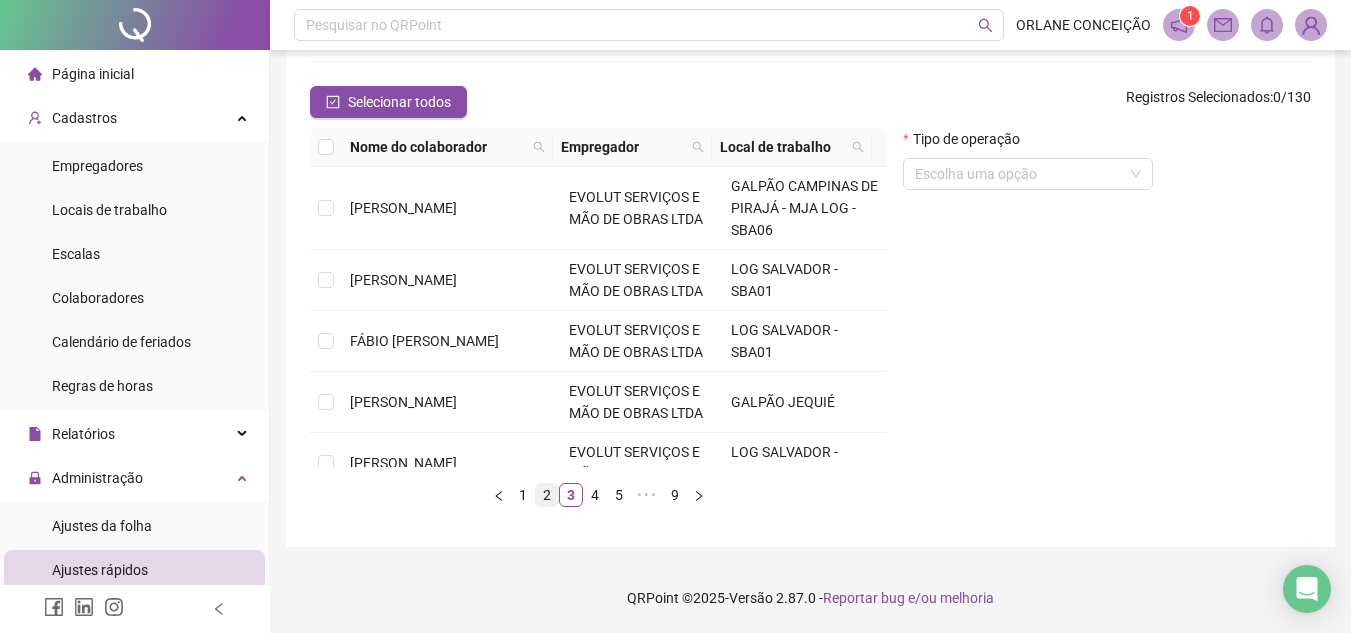 click on "2" at bounding box center [547, 495] 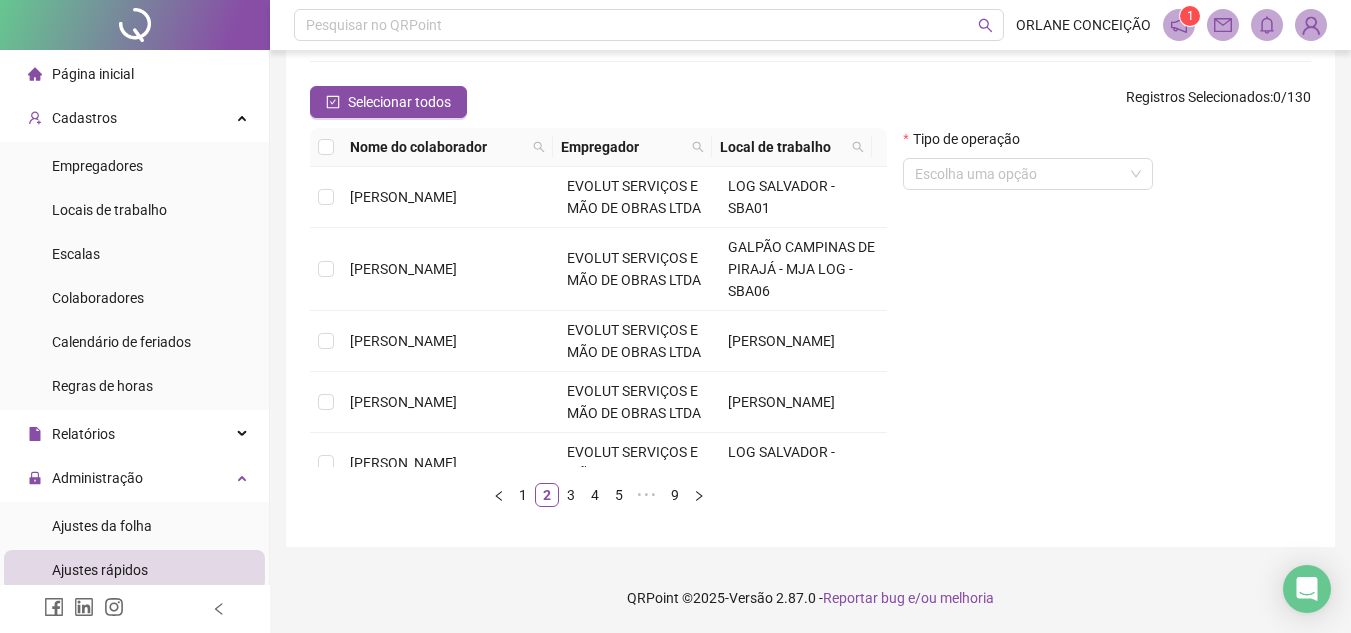 scroll, scrollTop: 281, scrollLeft: 0, axis: vertical 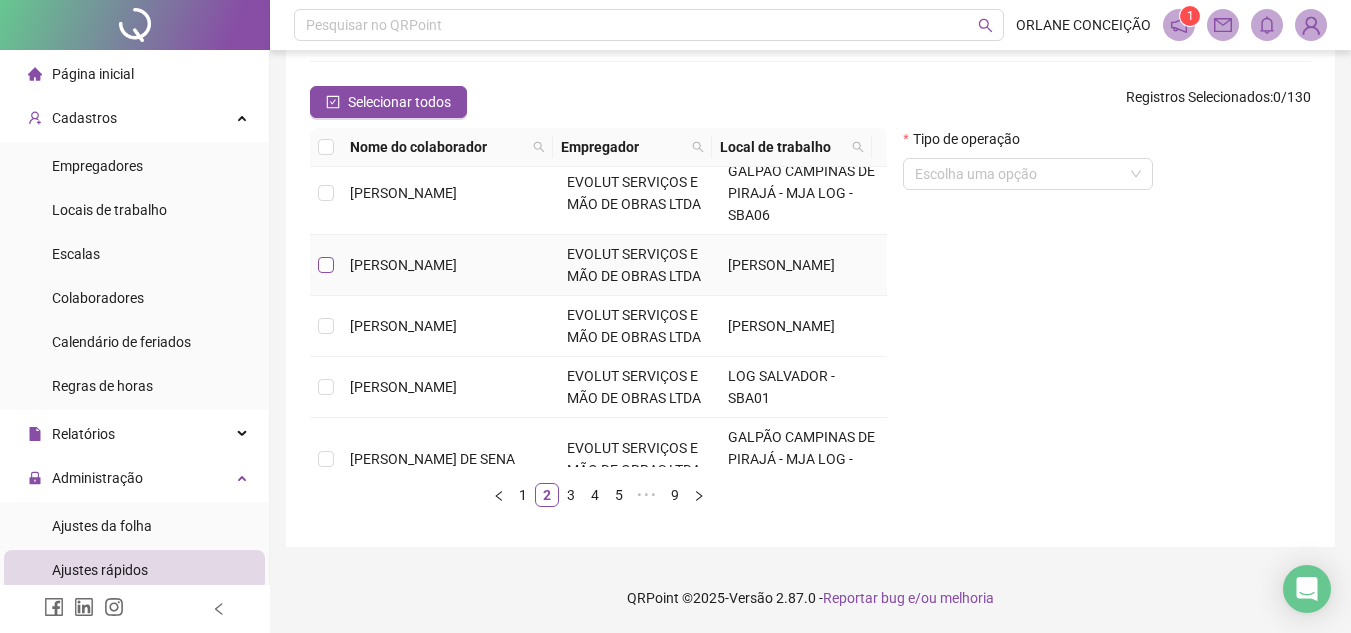 click at bounding box center [326, 265] 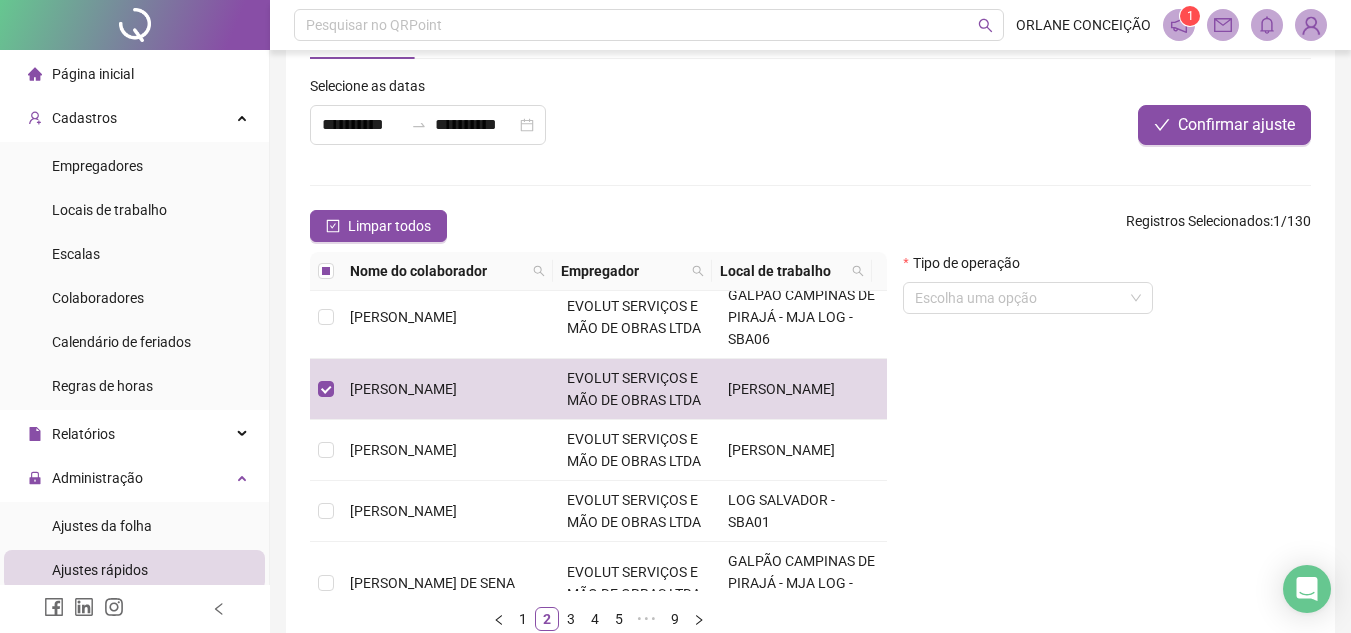 scroll, scrollTop: 78, scrollLeft: 0, axis: vertical 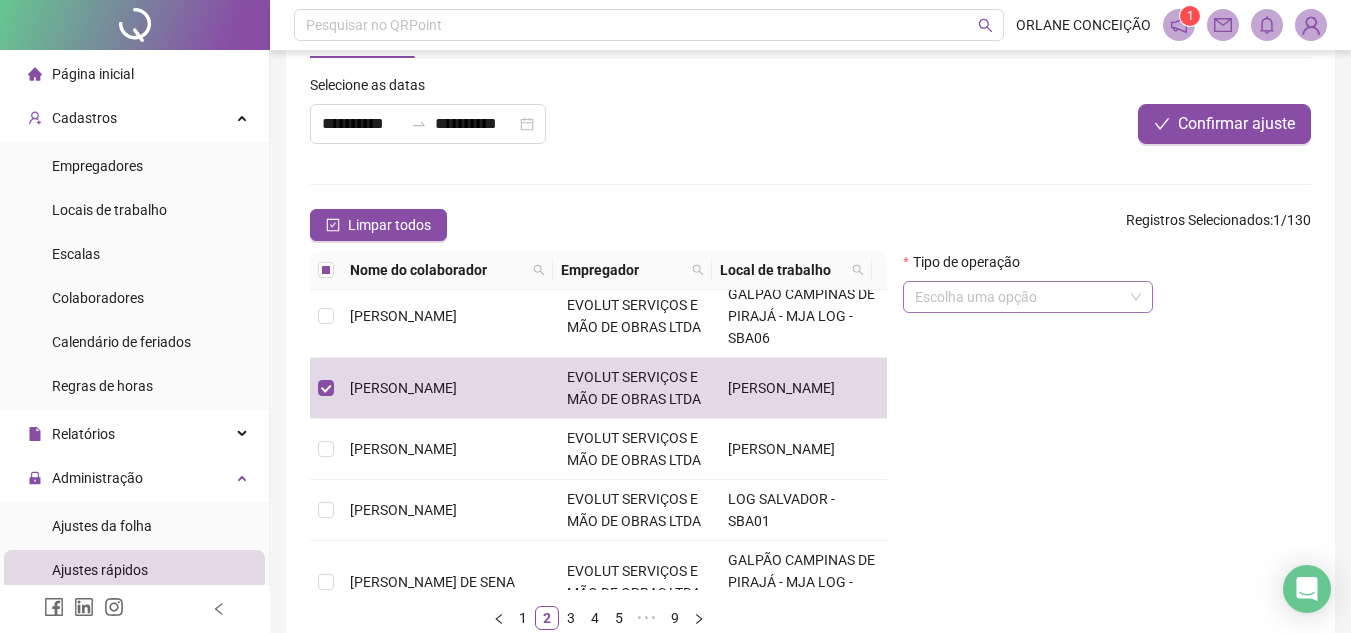 click at bounding box center (1022, 297) 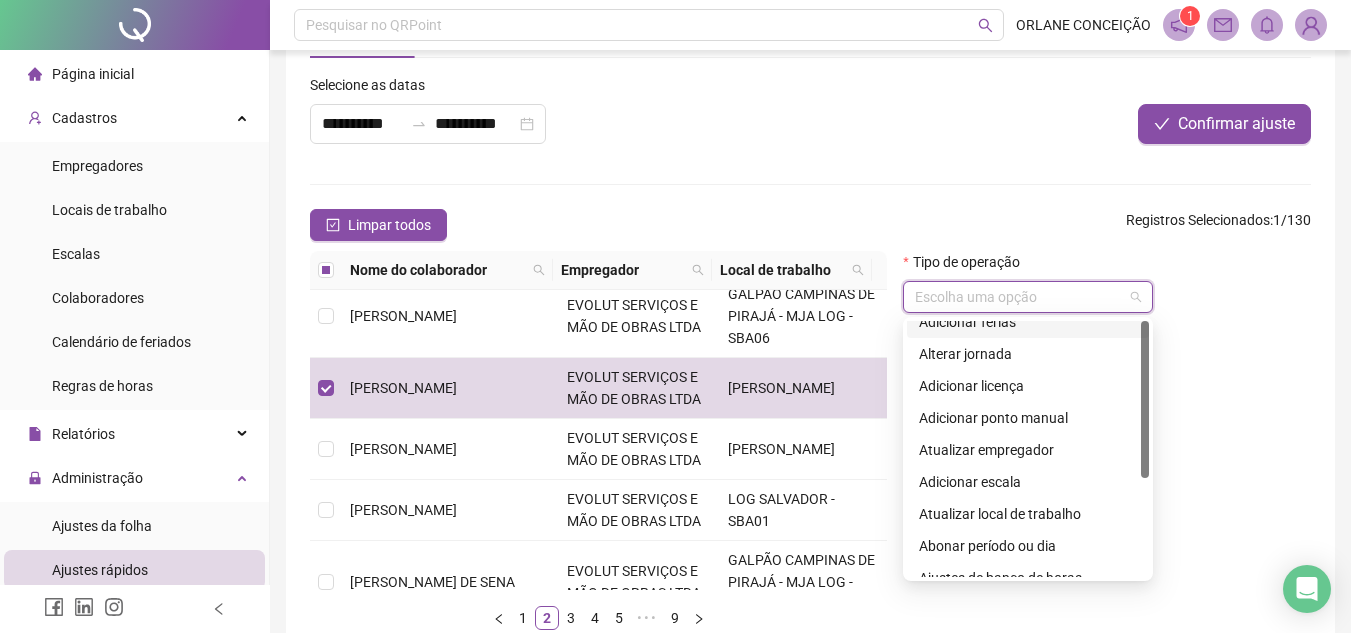 scroll, scrollTop: 0, scrollLeft: 0, axis: both 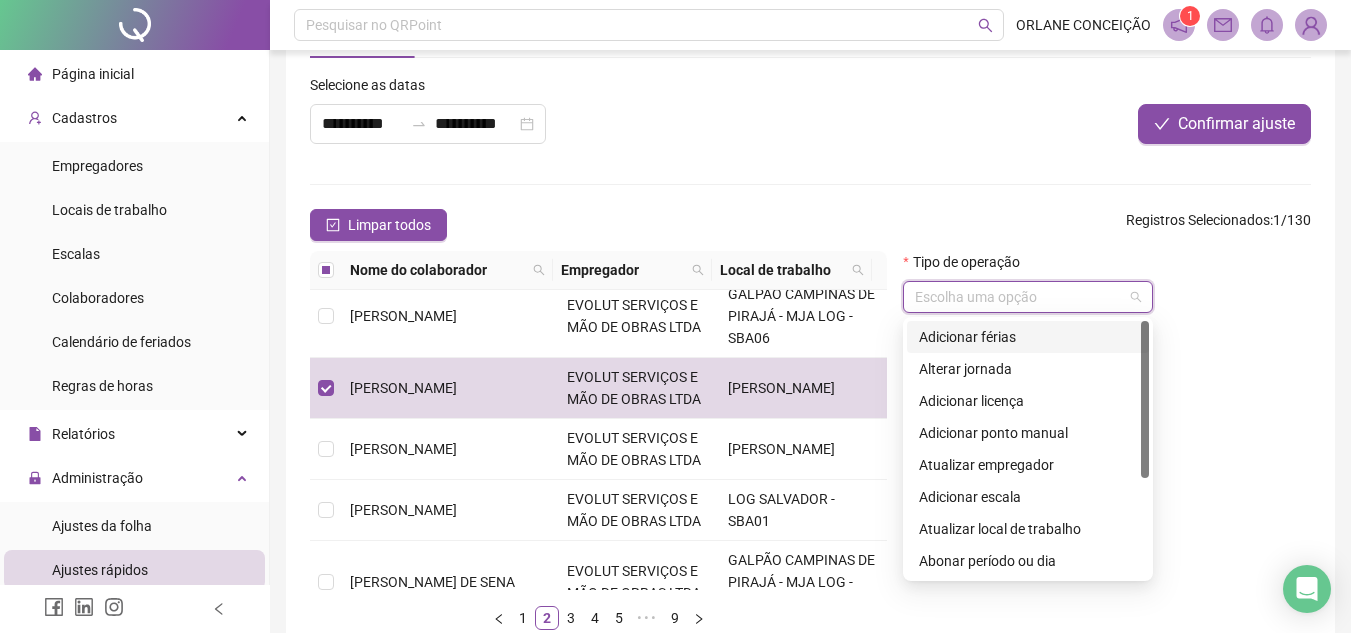drag, startPoint x: 1144, startPoint y: 346, endPoint x: 1147, endPoint y: 286, distance: 60.074955 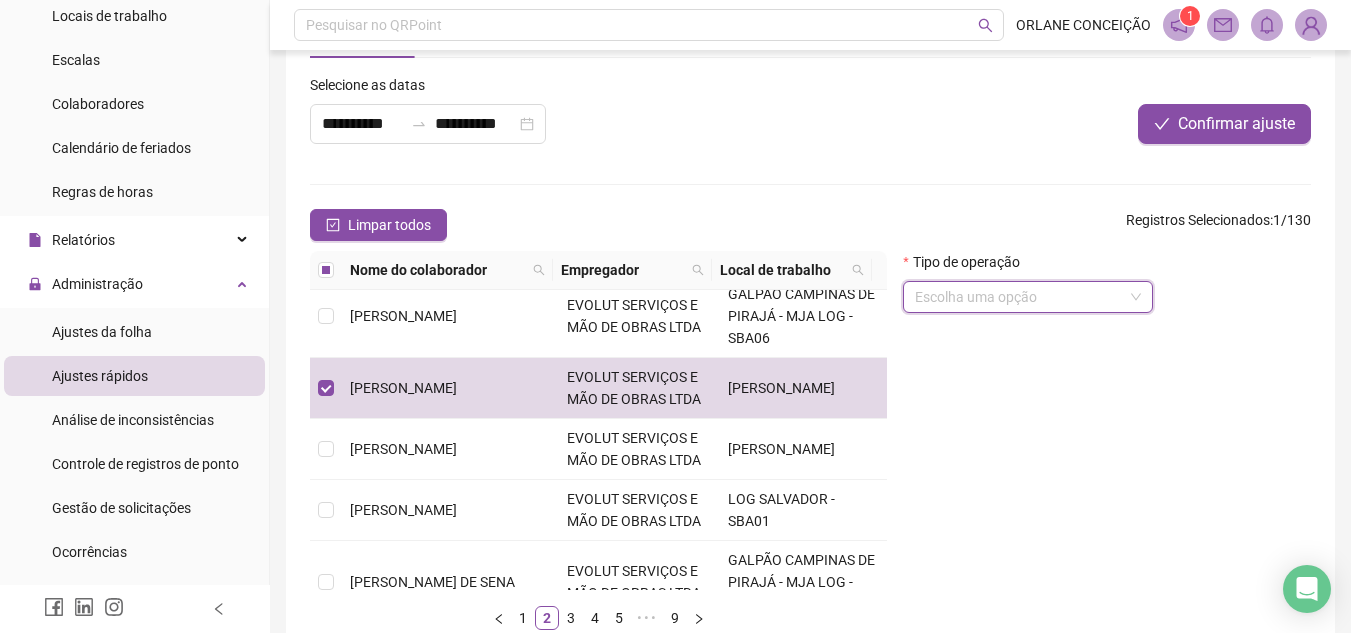 scroll, scrollTop: 196, scrollLeft: 0, axis: vertical 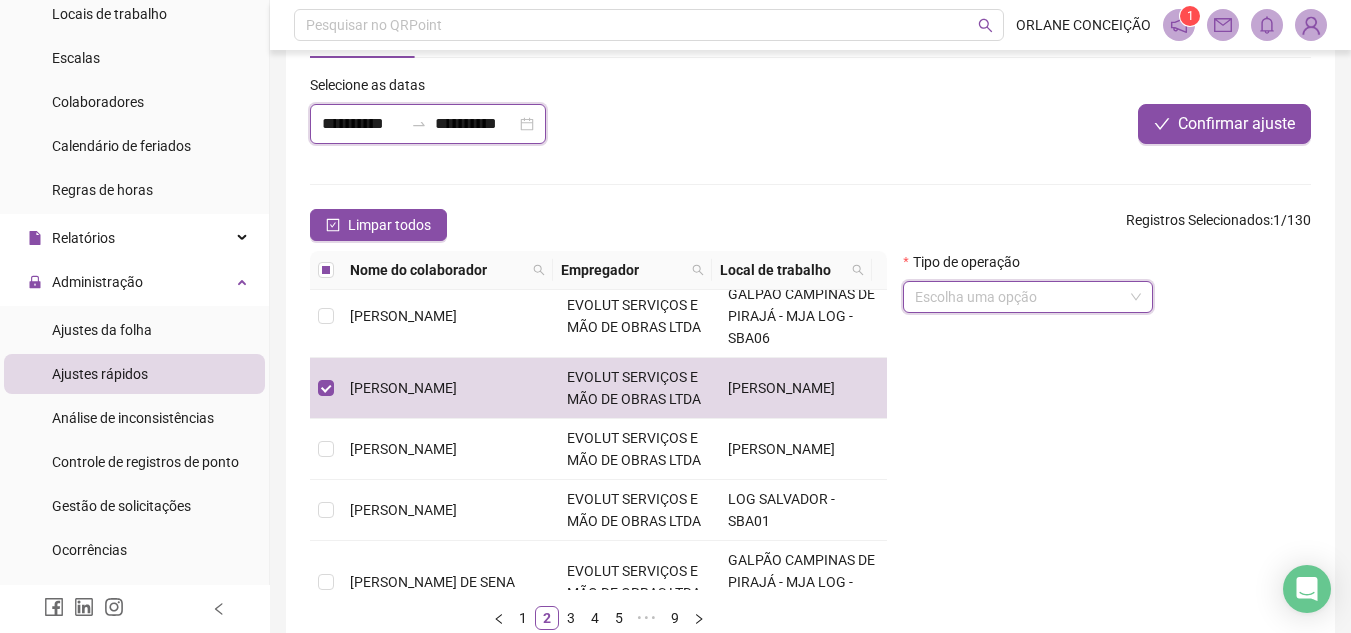 click on "**********" at bounding box center [362, 124] 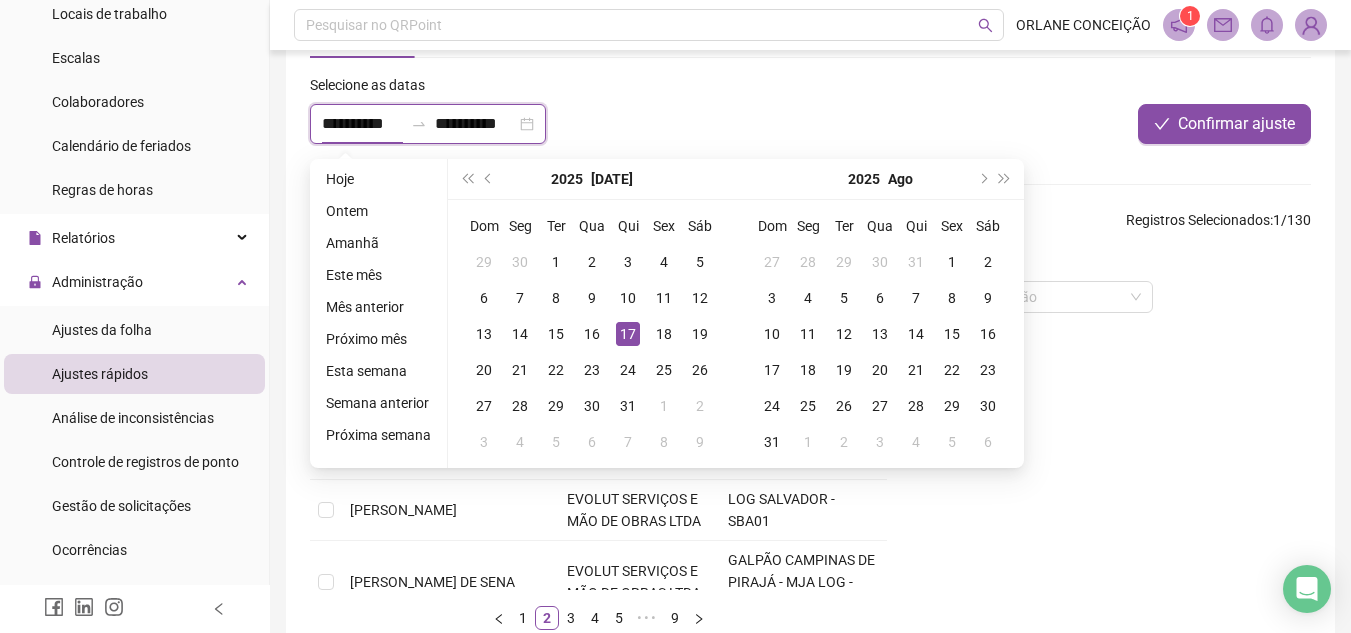 click on "**********" at bounding box center (362, 124) 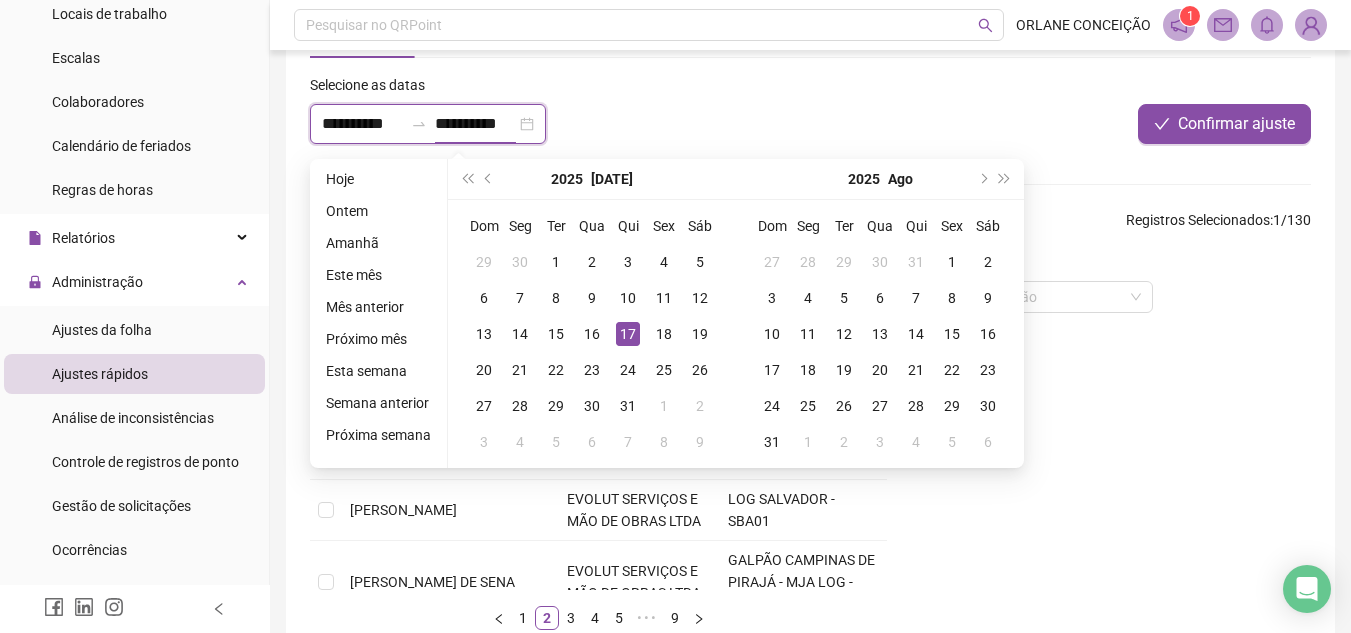 click on "**********" at bounding box center (475, 124) 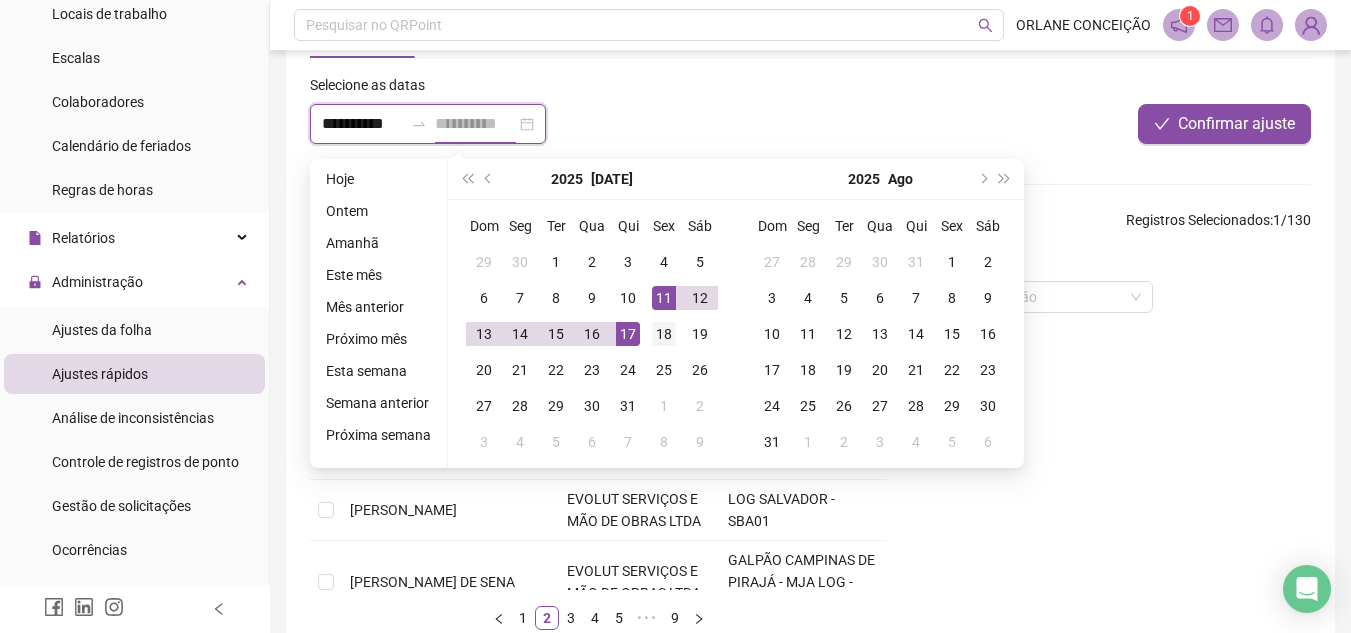 type on "**********" 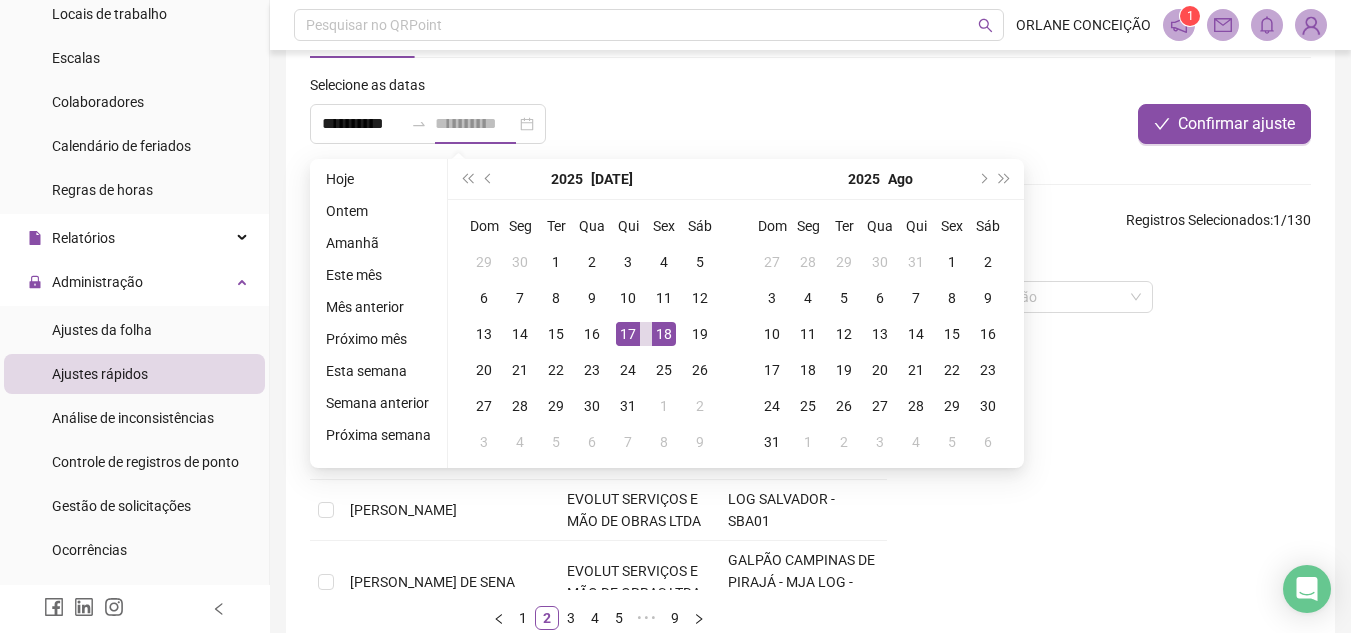 click on "18" at bounding box center [664, 334] 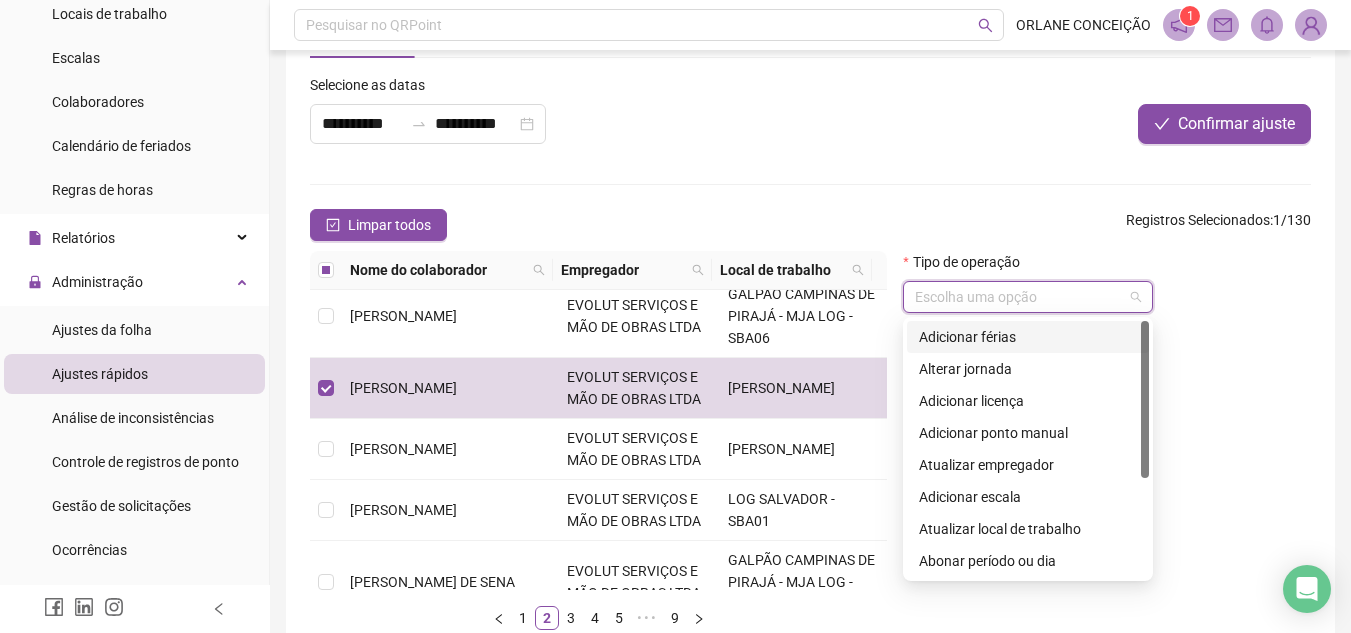click at bounding box center [1022, 297] 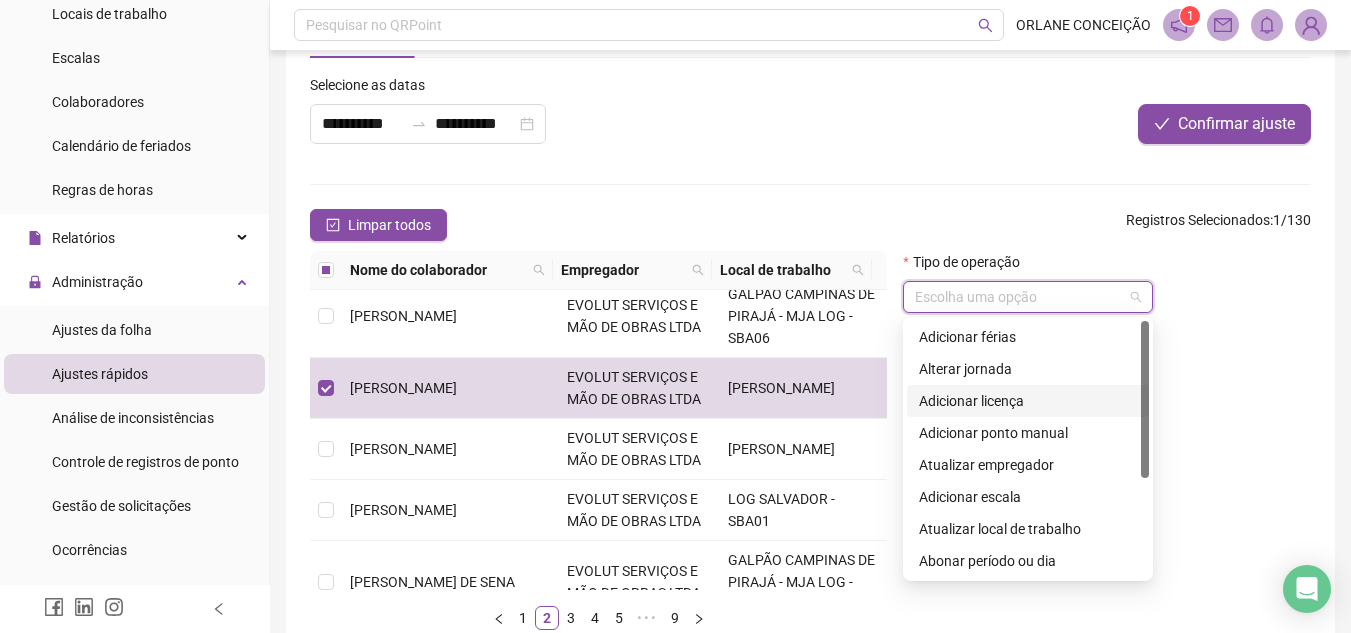 click at bounding box center [1145, 449] 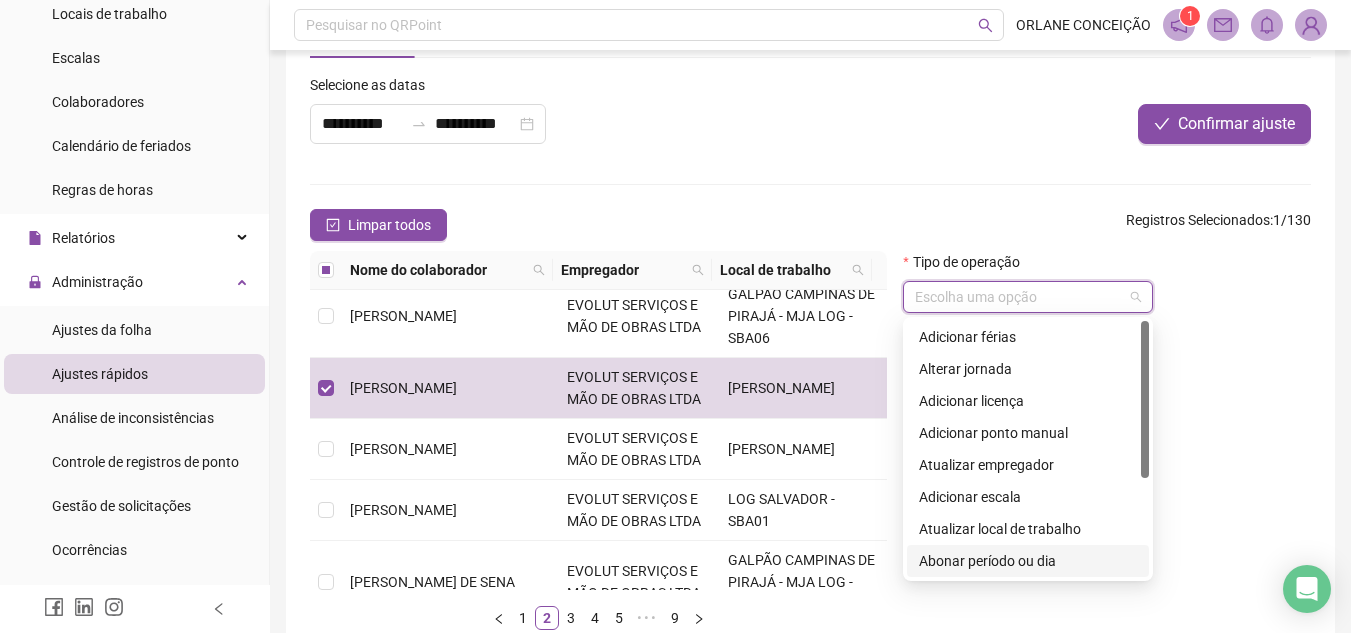 click on "Abonar período ou dia" at bounding box center [1028, 561] 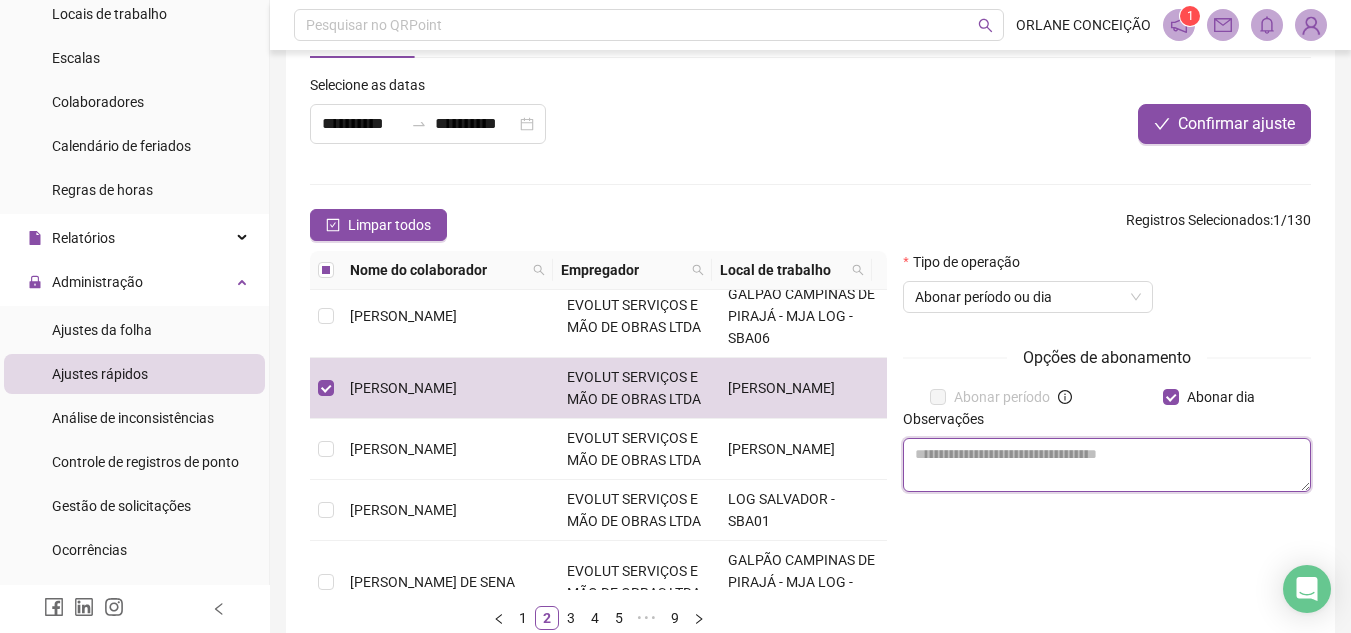 click at bounding box center (1107, 465) 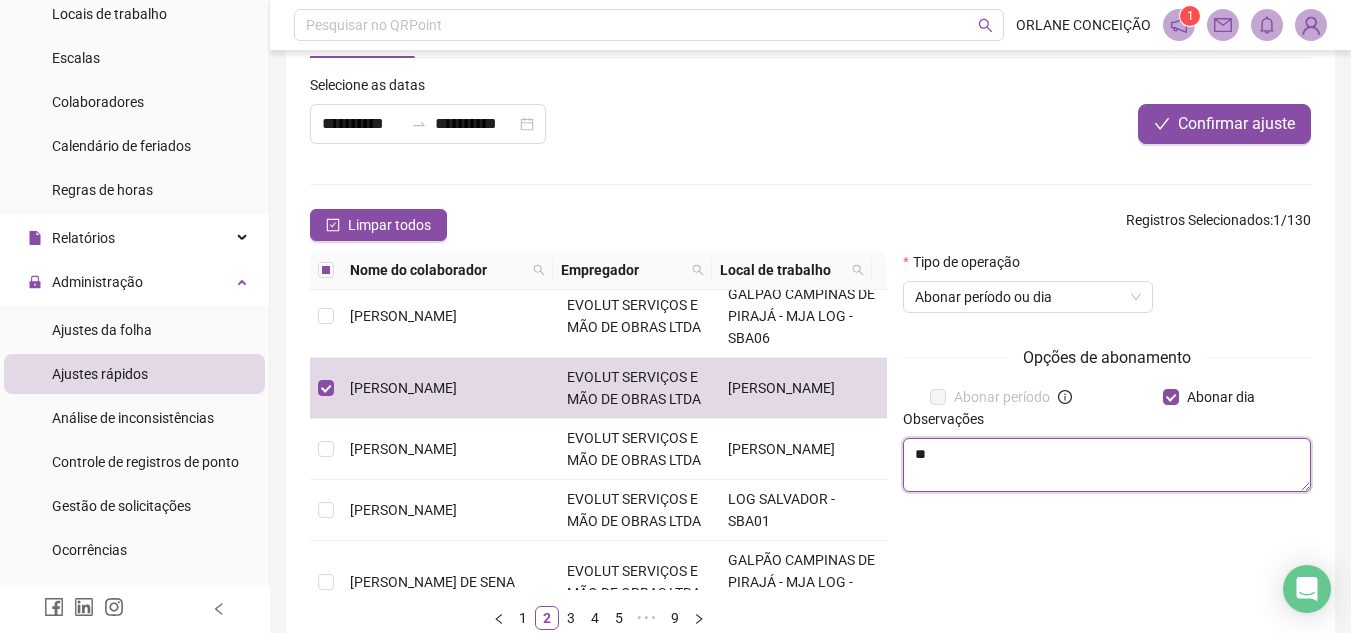type on "*" 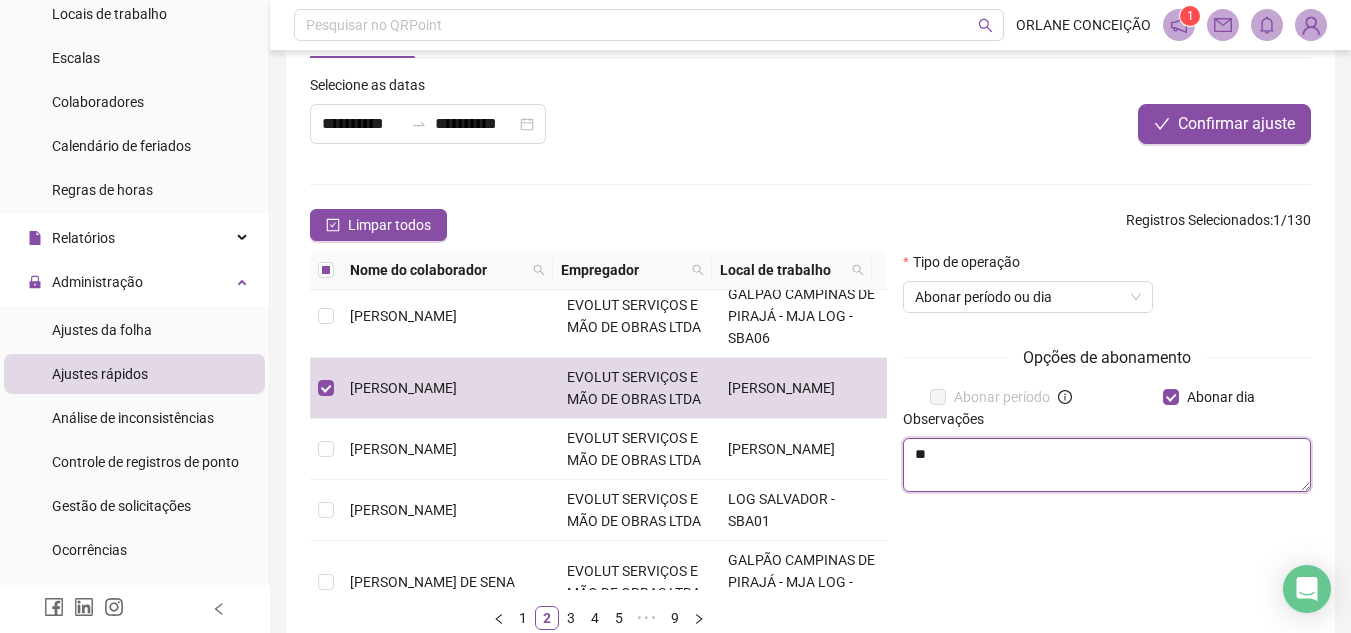 type on "*" 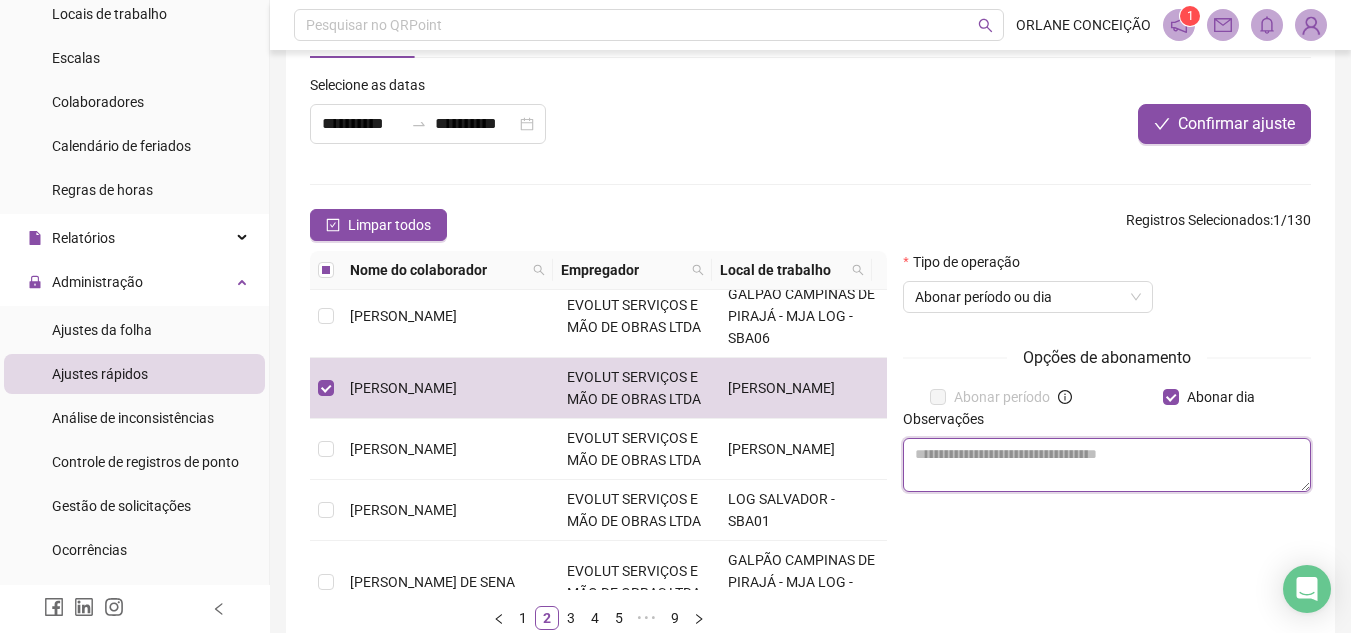type on "*" 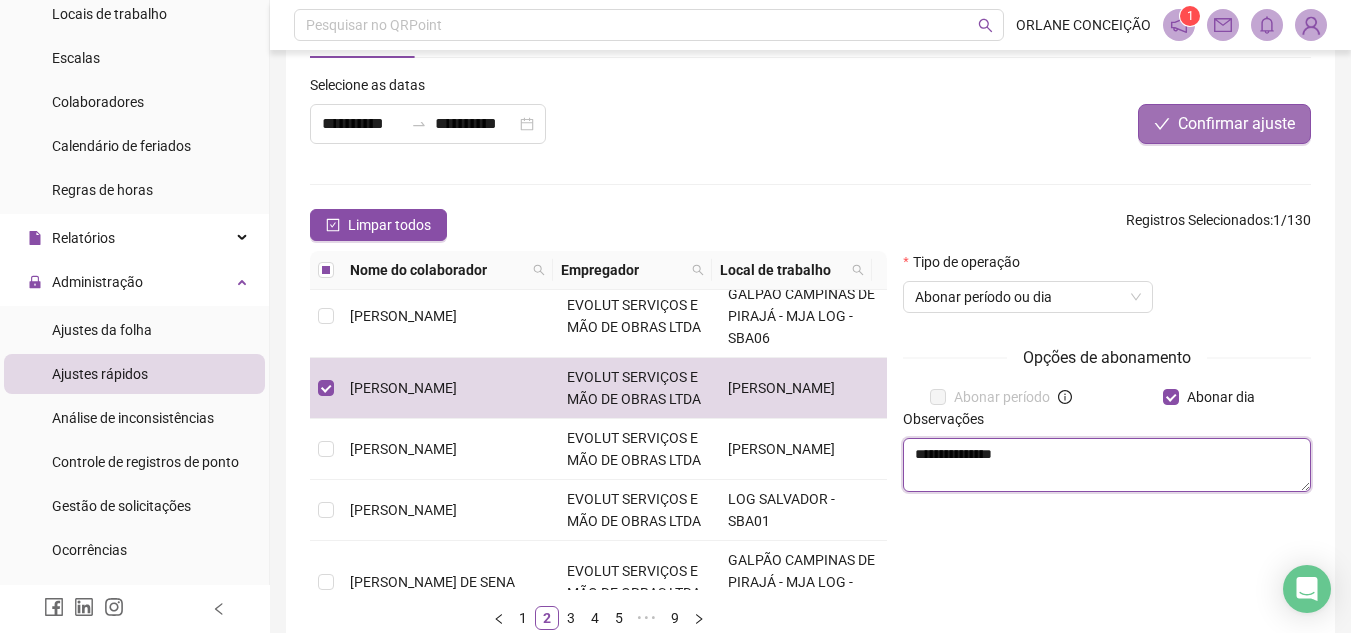type on "**********" 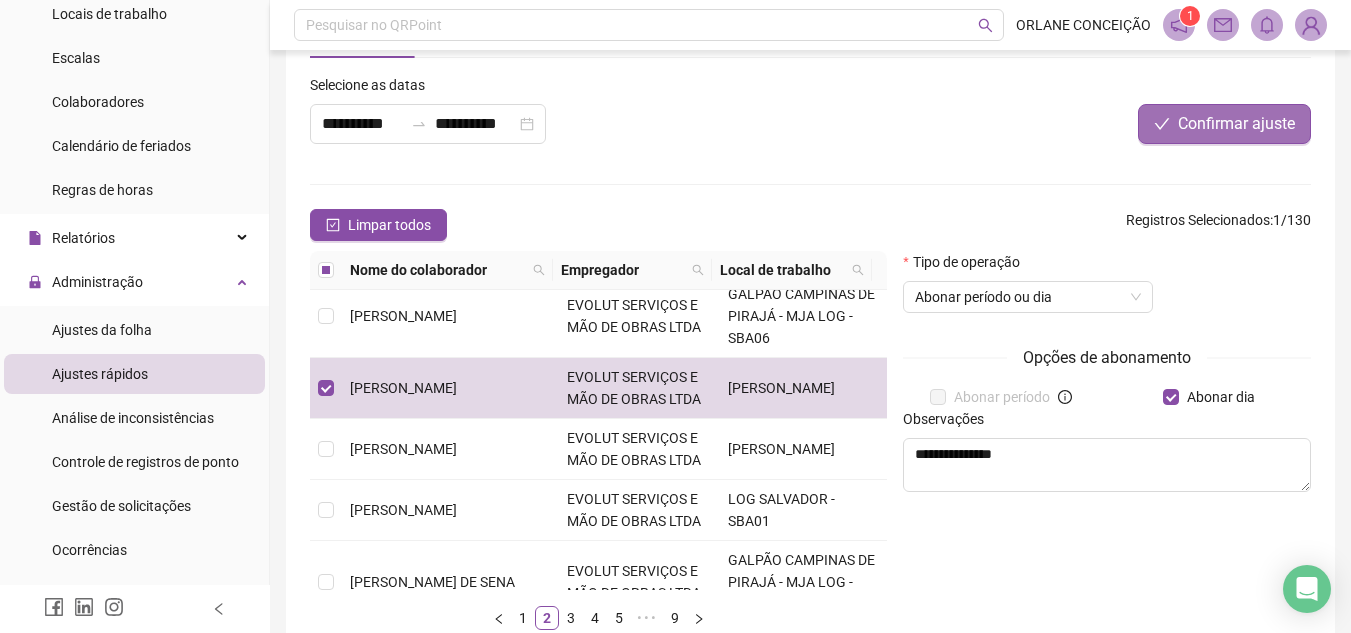 click on "Confirmar ajuste" at bounding box center [1236, 124] 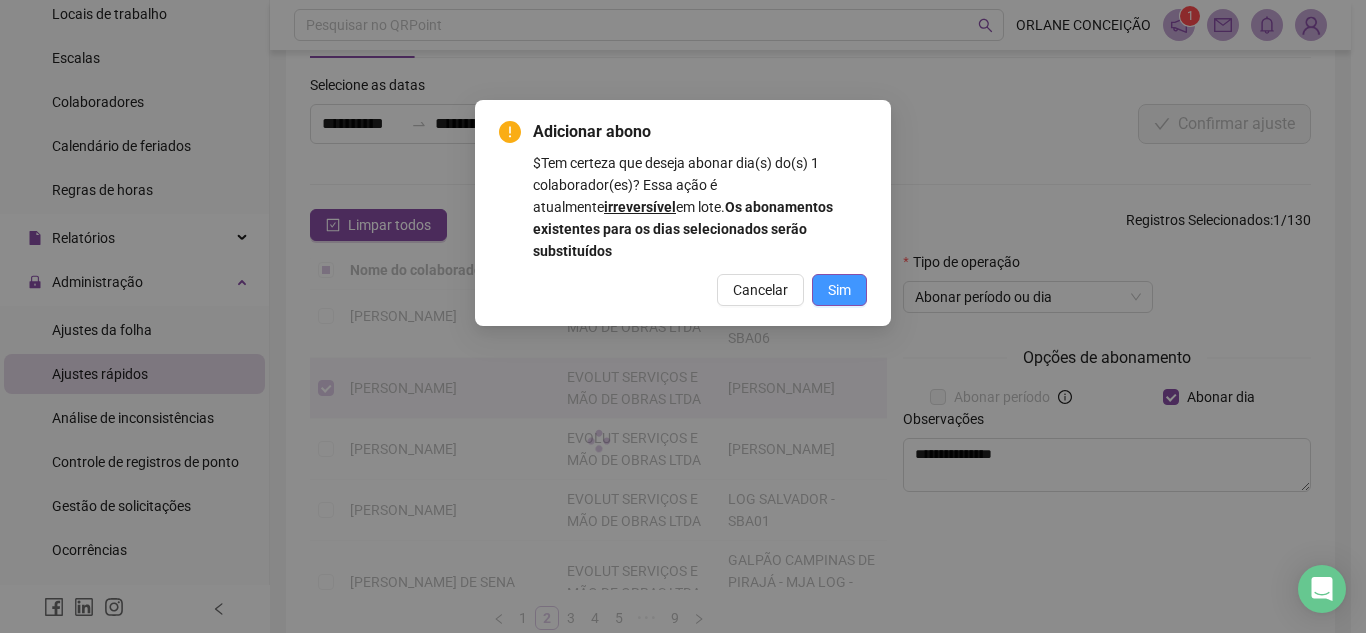 click on "Sim" at bounding box center (839, 290) 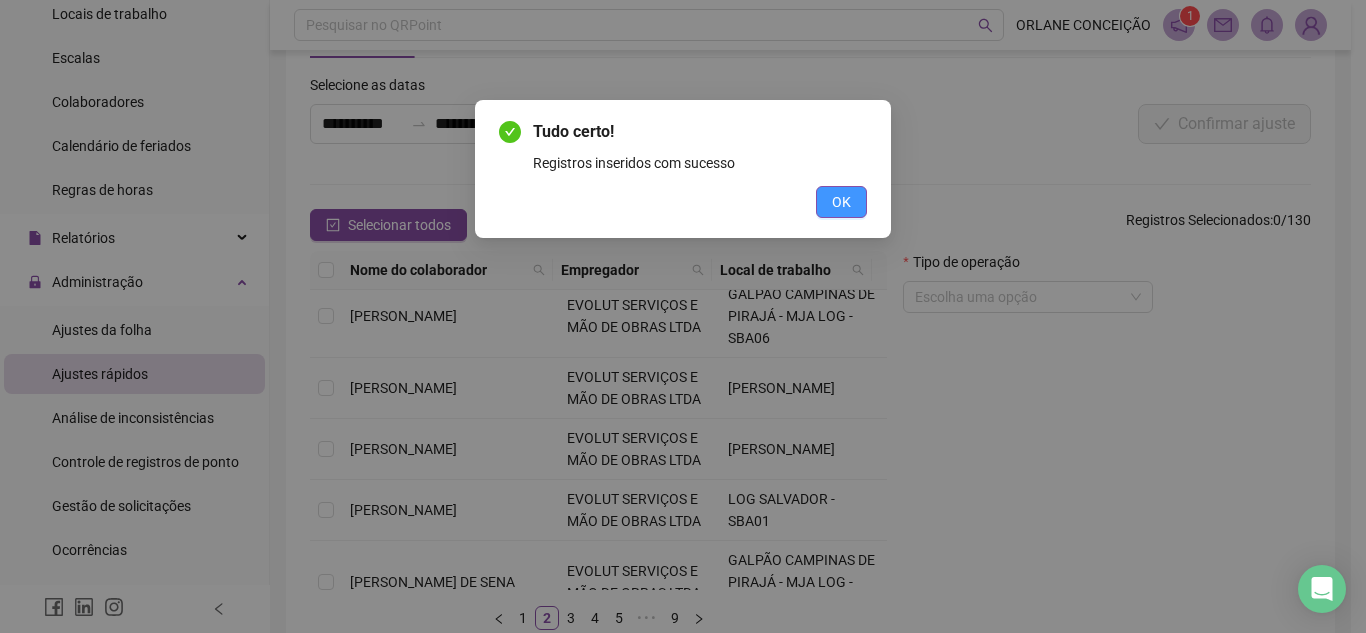 click on "OK" at bounding box center [841, 202] 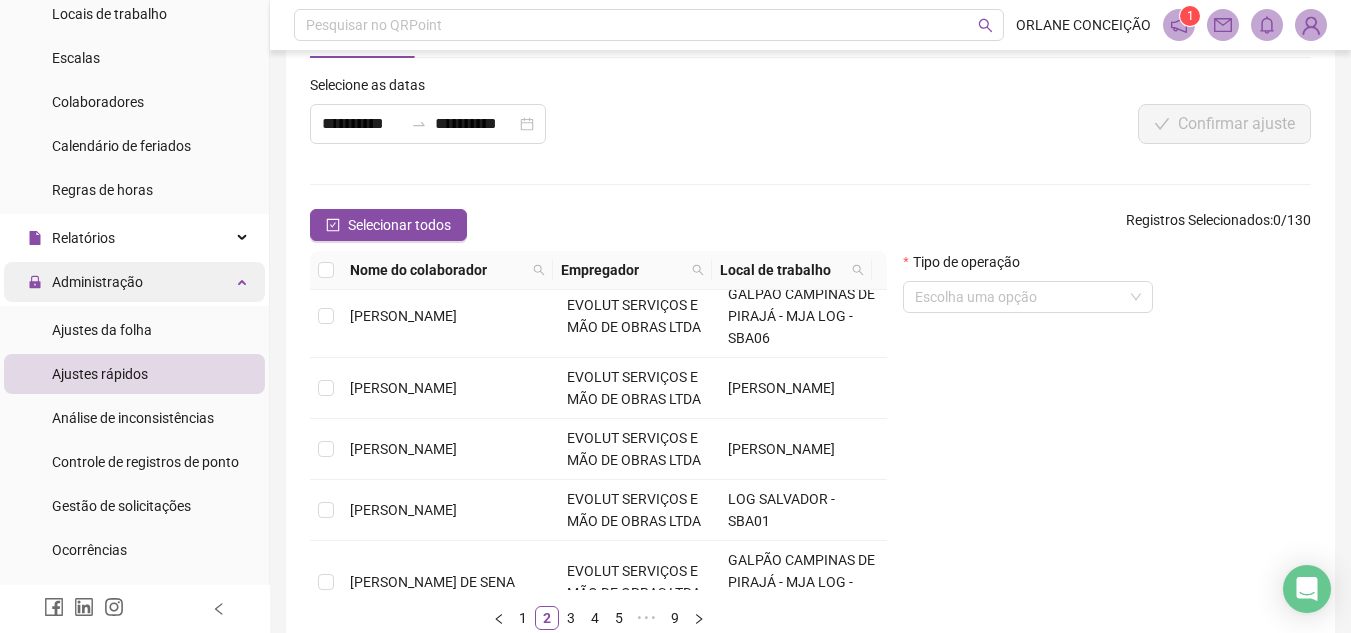 click on "Administração" at bounding box center [97, 282] 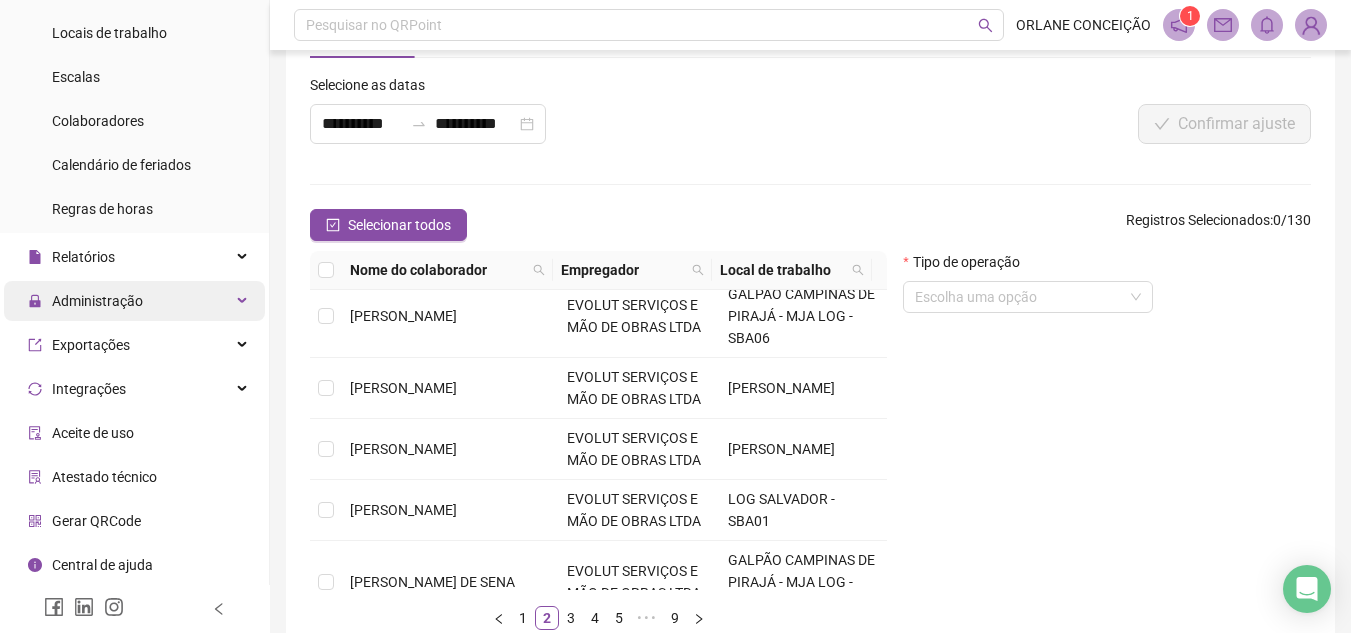 click on "Administração" at bounding box center (97, 301) 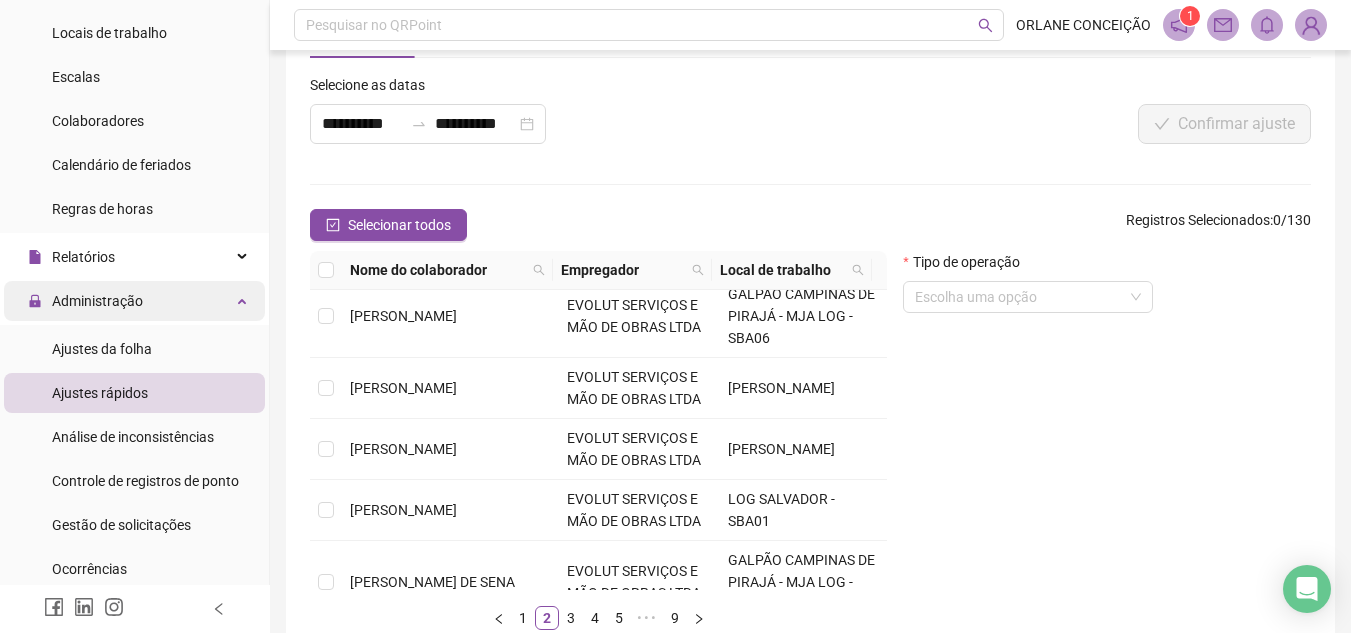 scroll, scrollTop: 196, scrollLeft: 0, axis: vertical 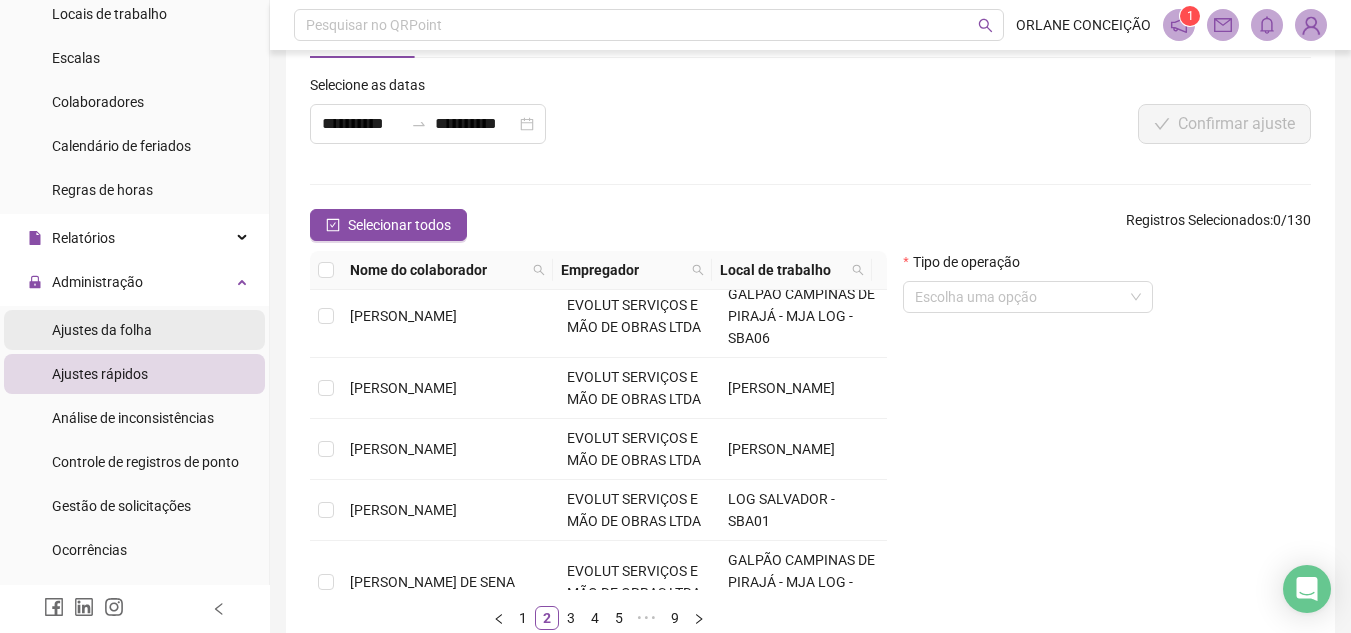 click on "Ajustes da folha" at bounding box center (102, 330) 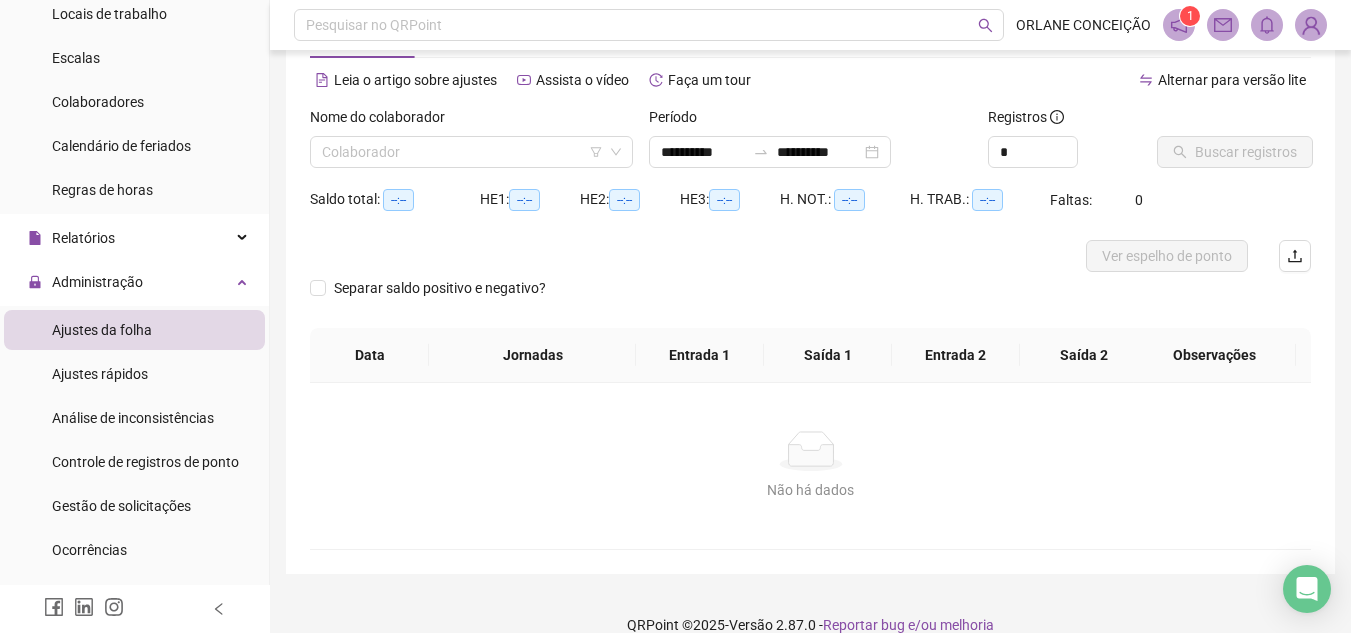 type on "**********" 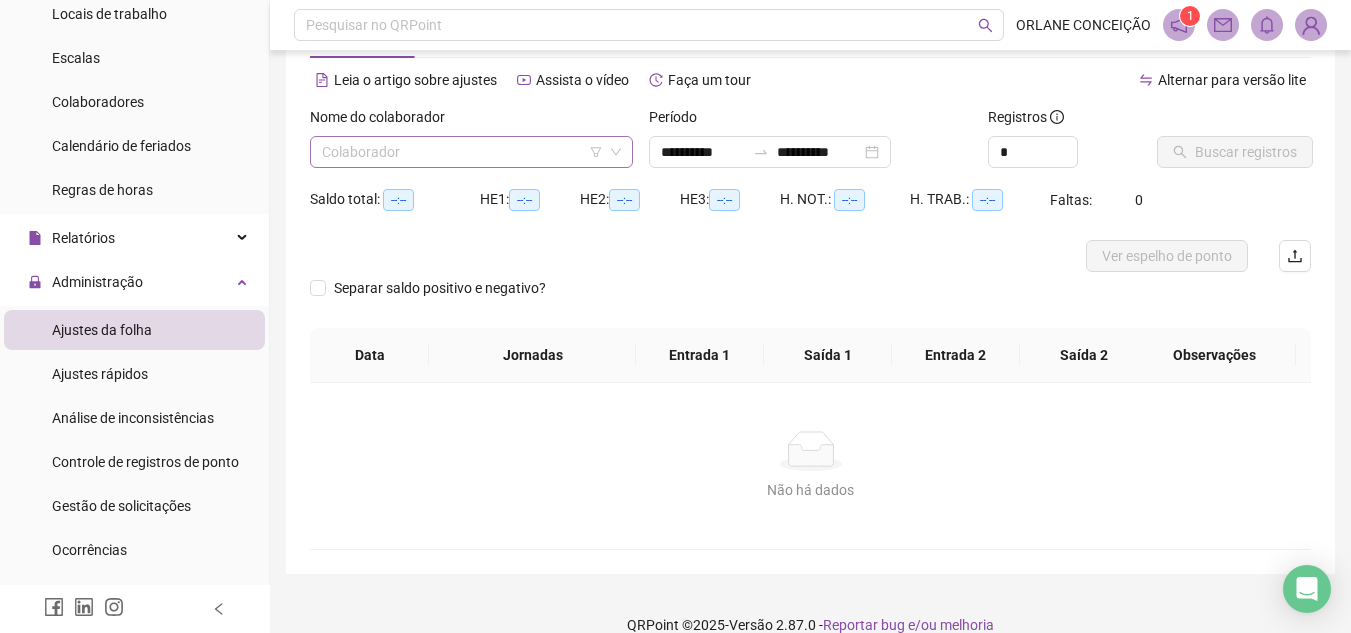 click at bounding box center [465, 152] 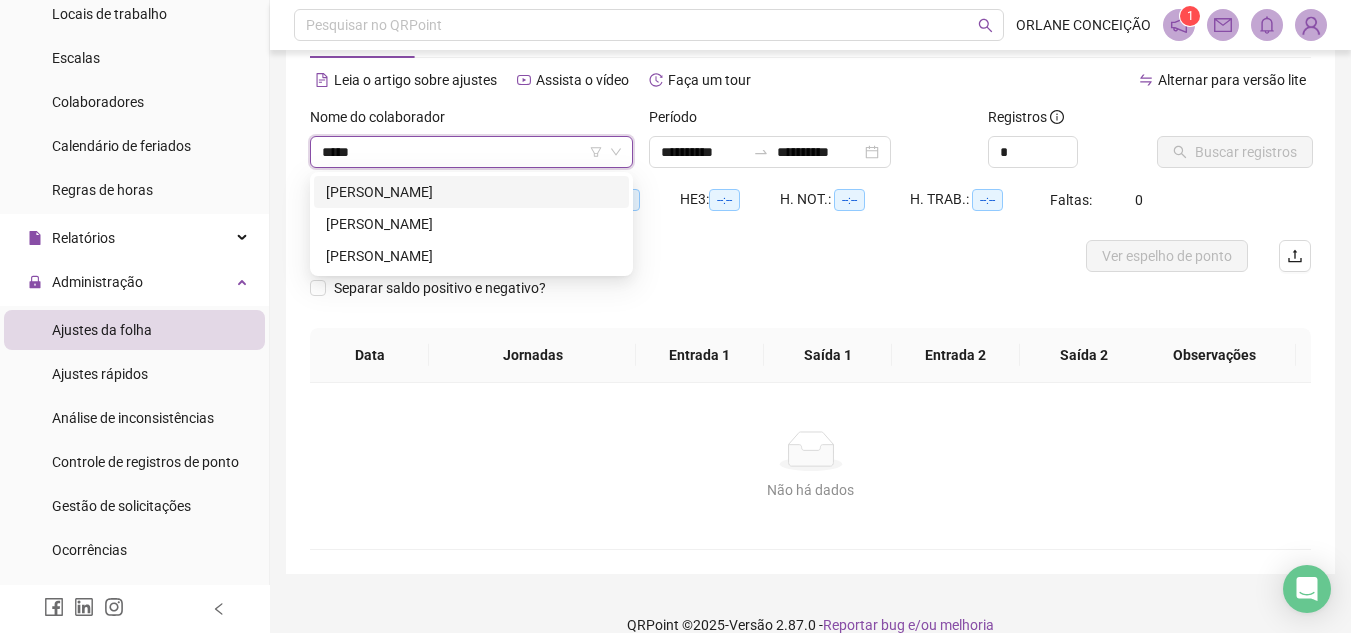 type on "******" 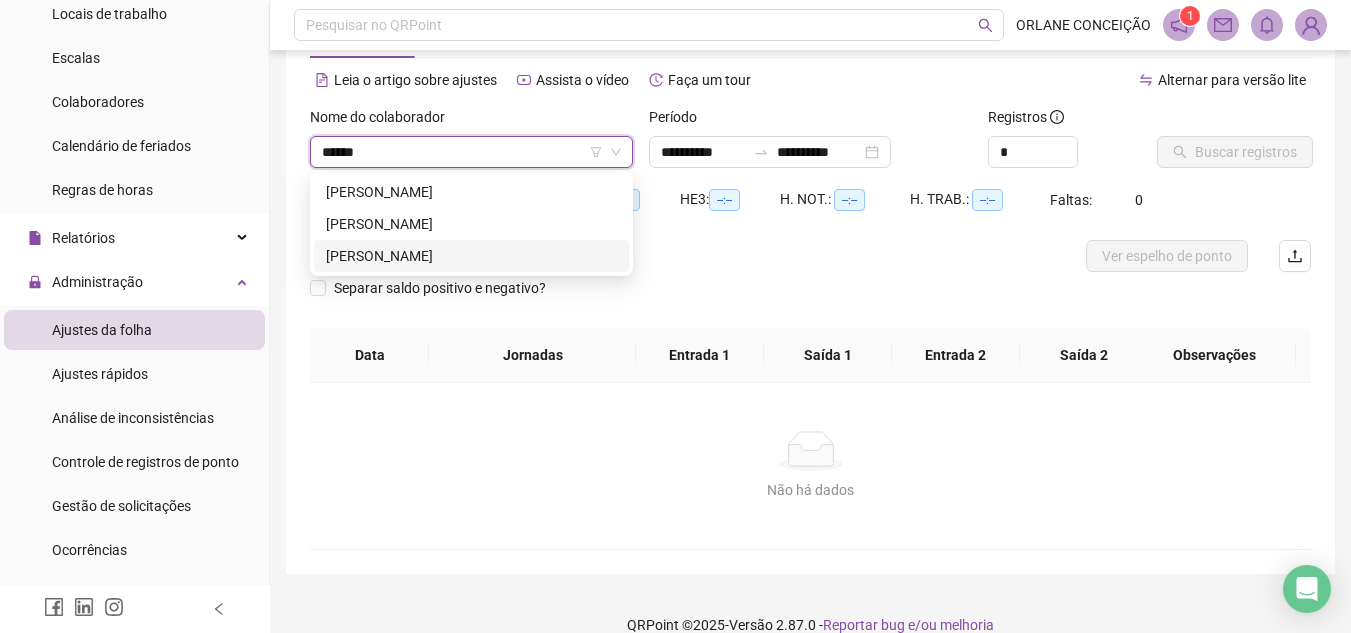 click on "[PERSON_NAME]" at bounding box center [471, 256] 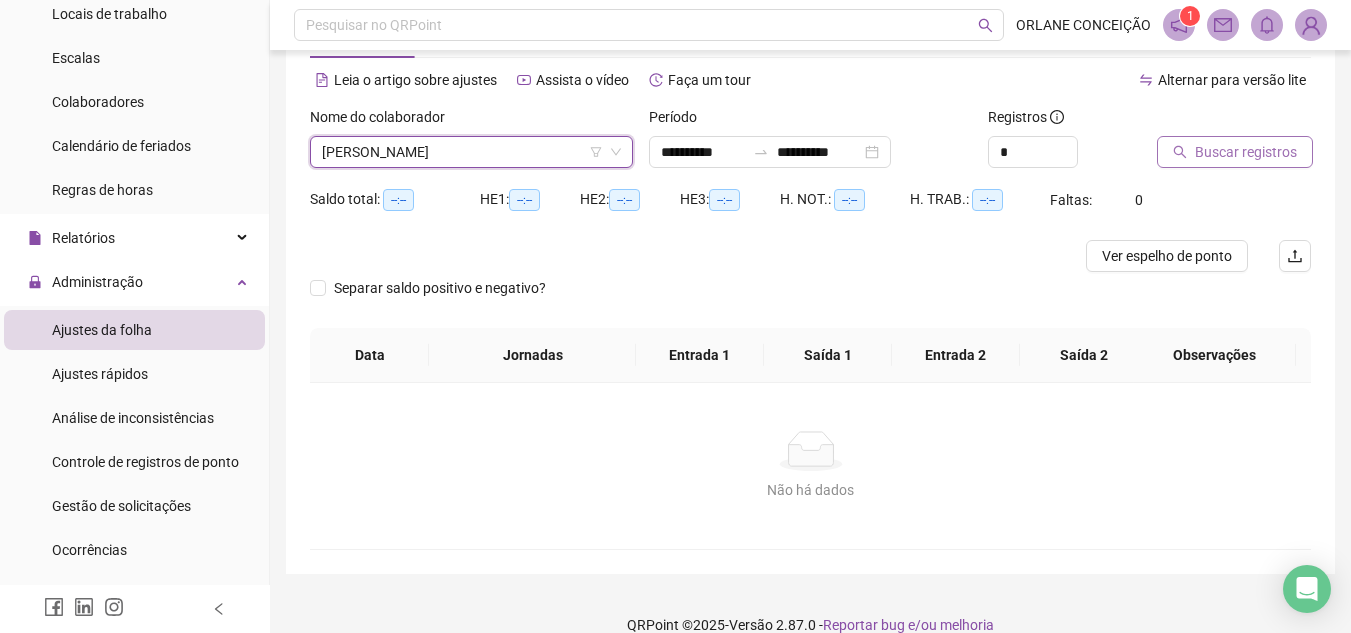 click on "Buscar registros" at bounding box center (1246, 152) 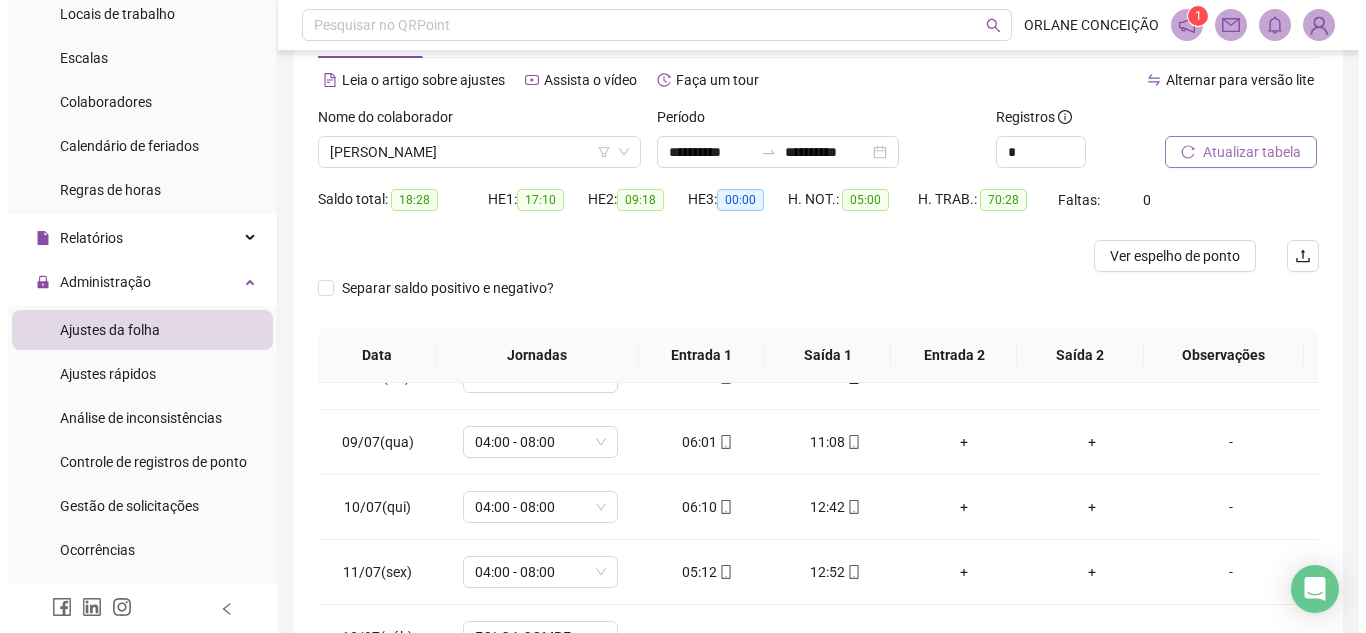 scroll, scrollTop: 597, scrollLeft: 0, axis: vertical 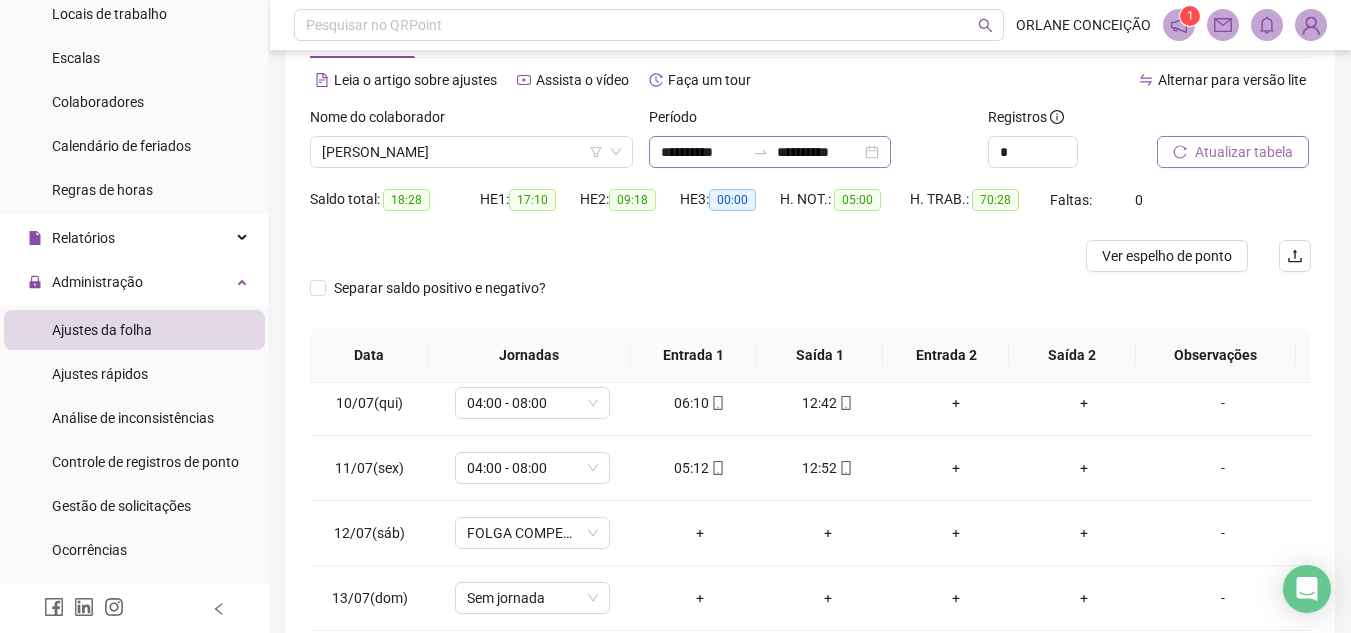 click on "**********" at bounding box center [770, 152] 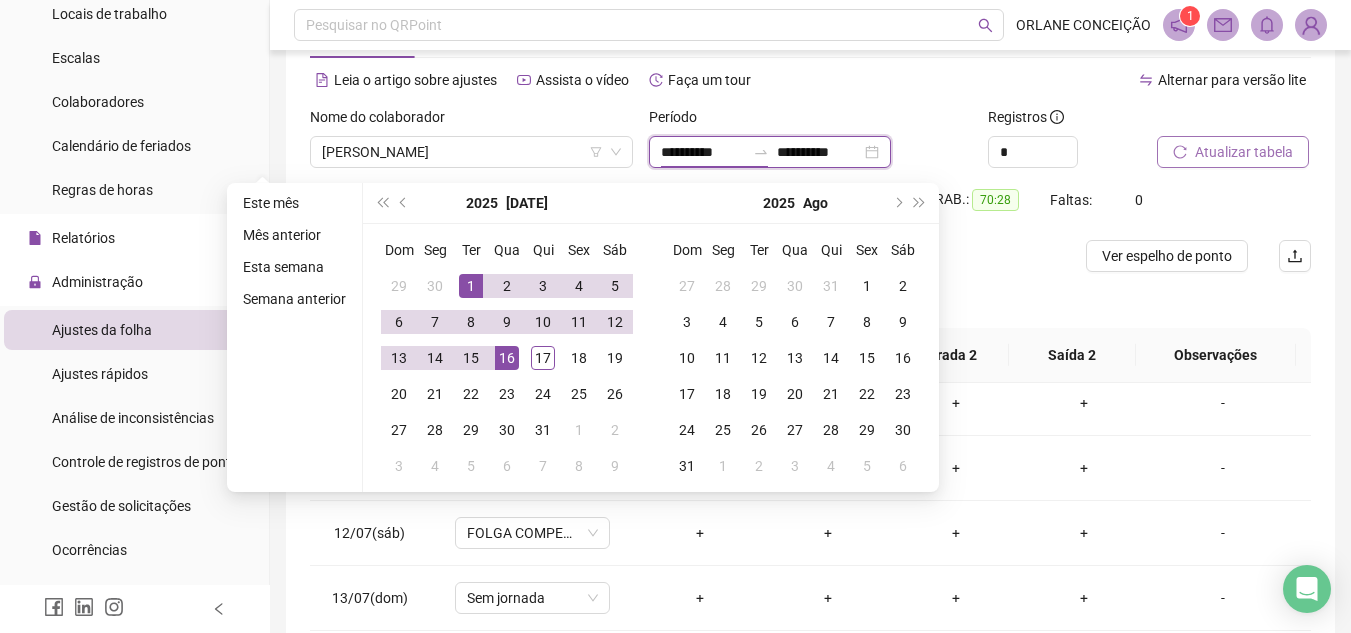 click on "**********" at bounding box center [703, 152] 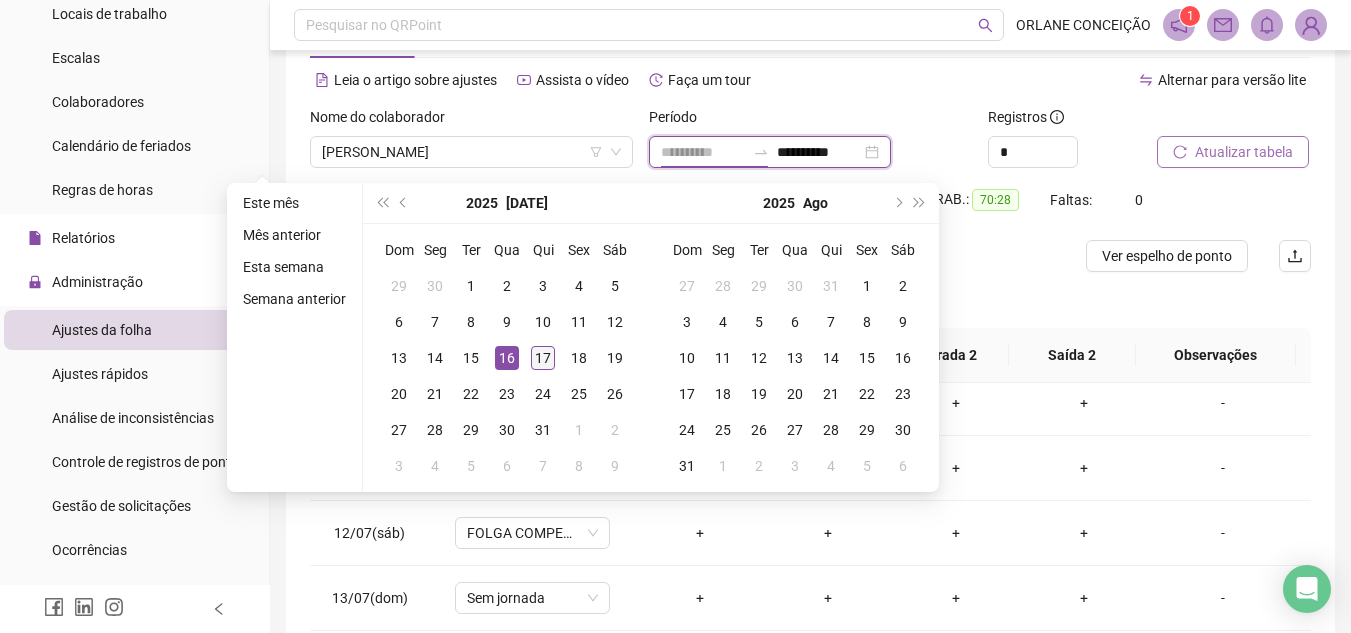type on "**********" 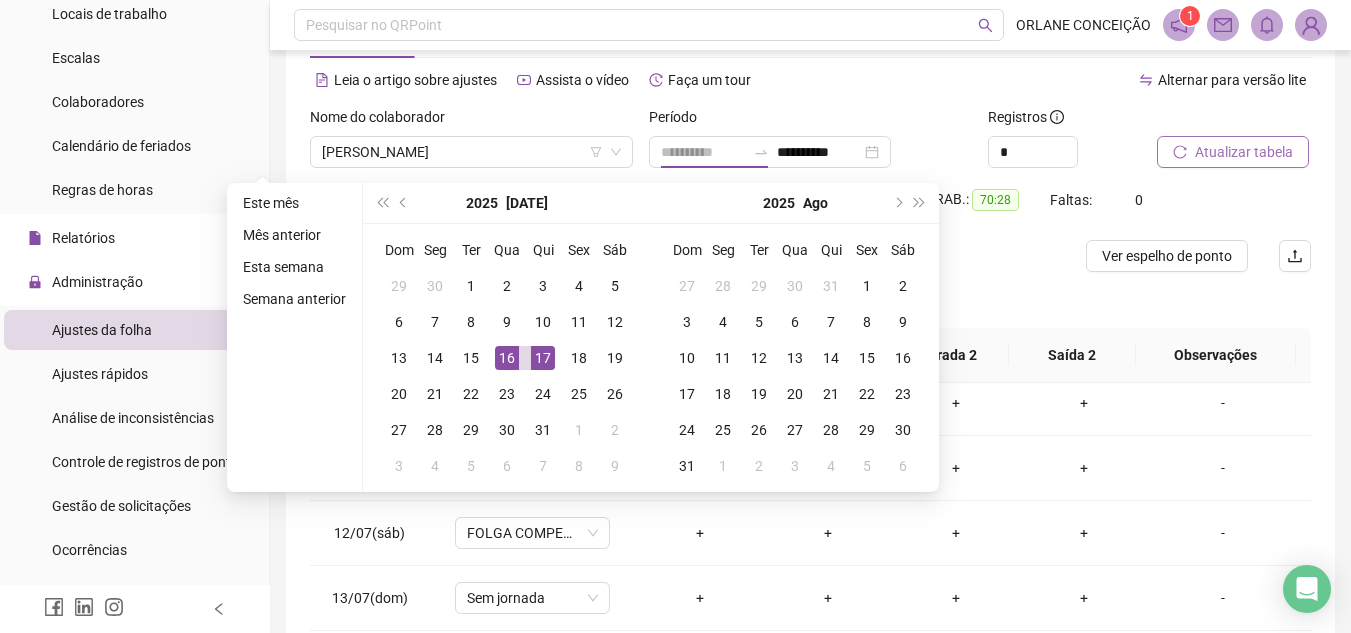 click on "17" at bounding box center (543, 358) 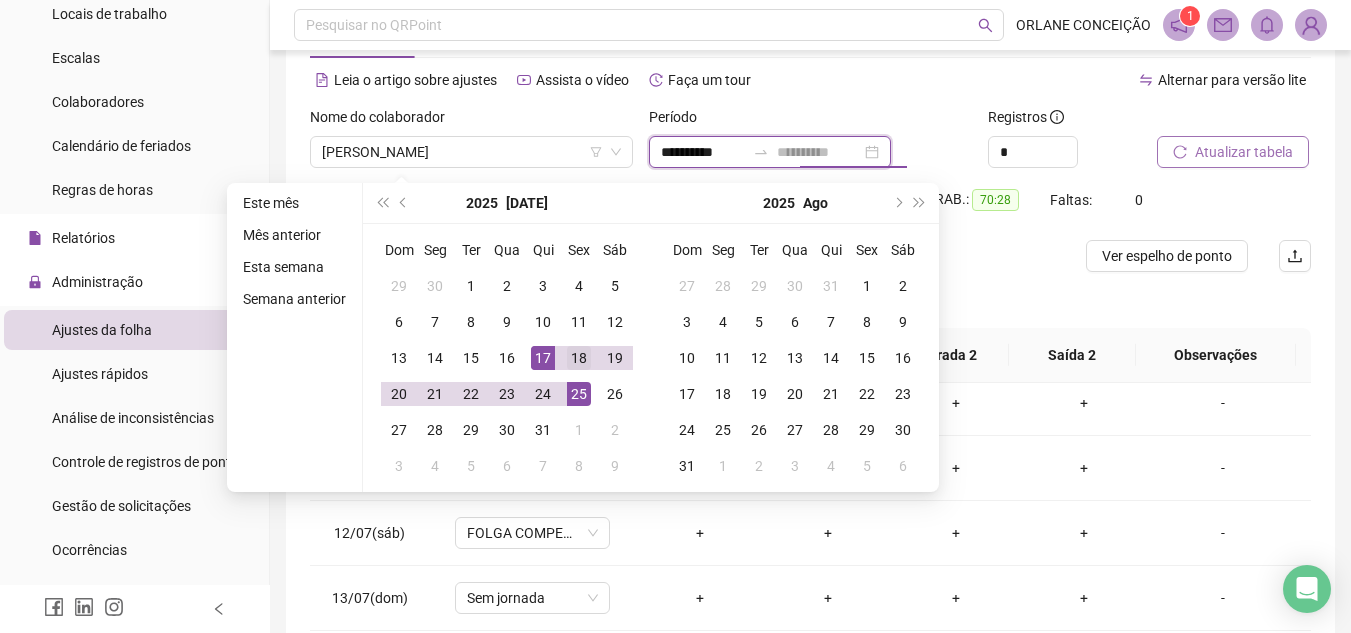 type on "**********" 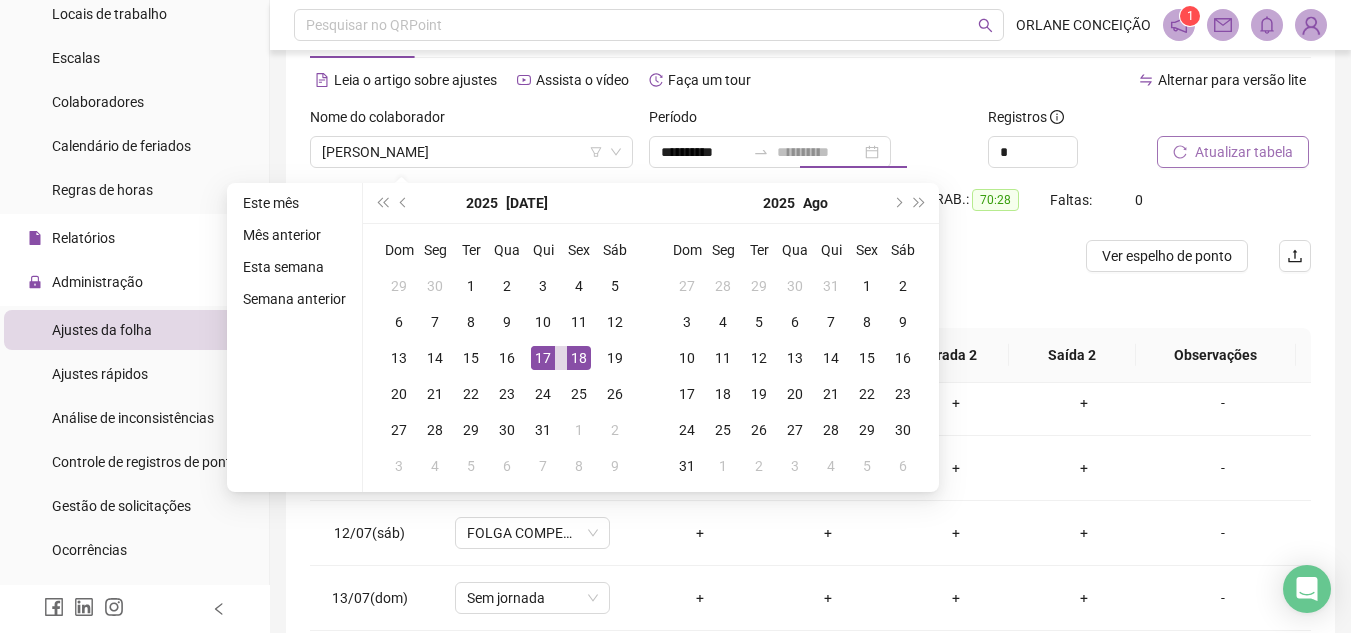 click on "18" at bounding box center [579, 358] 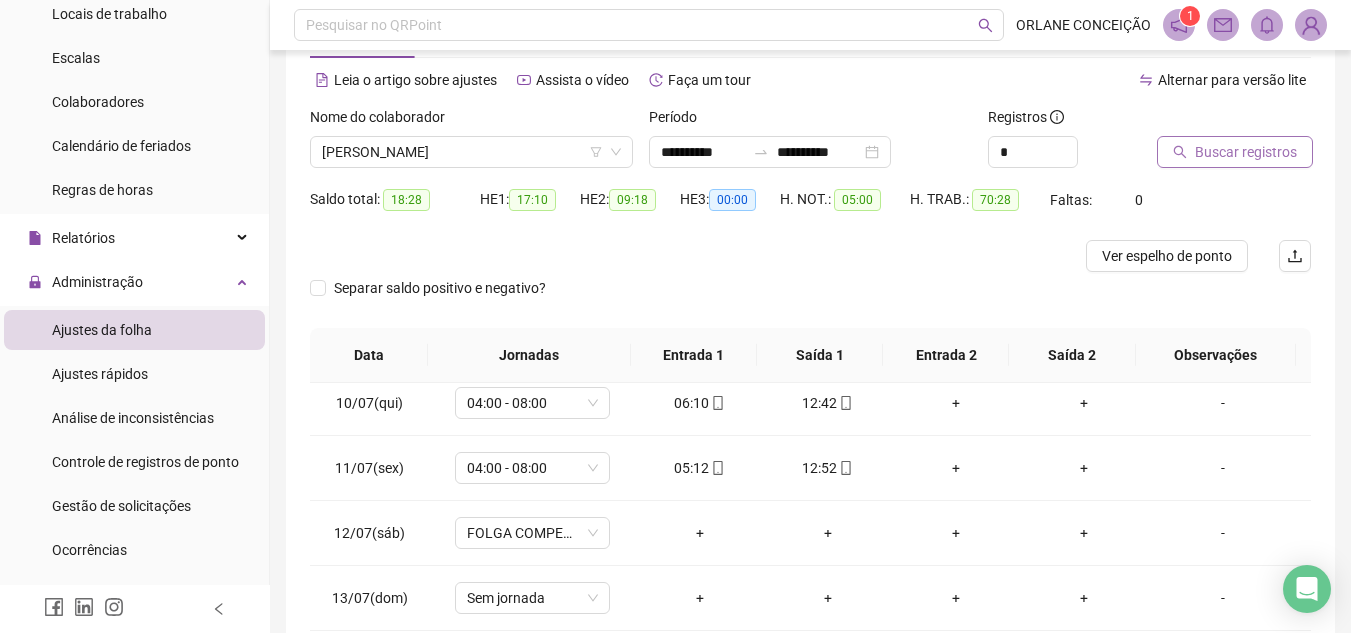 click on "Buscar registros" at bounding box center (1246, 152) 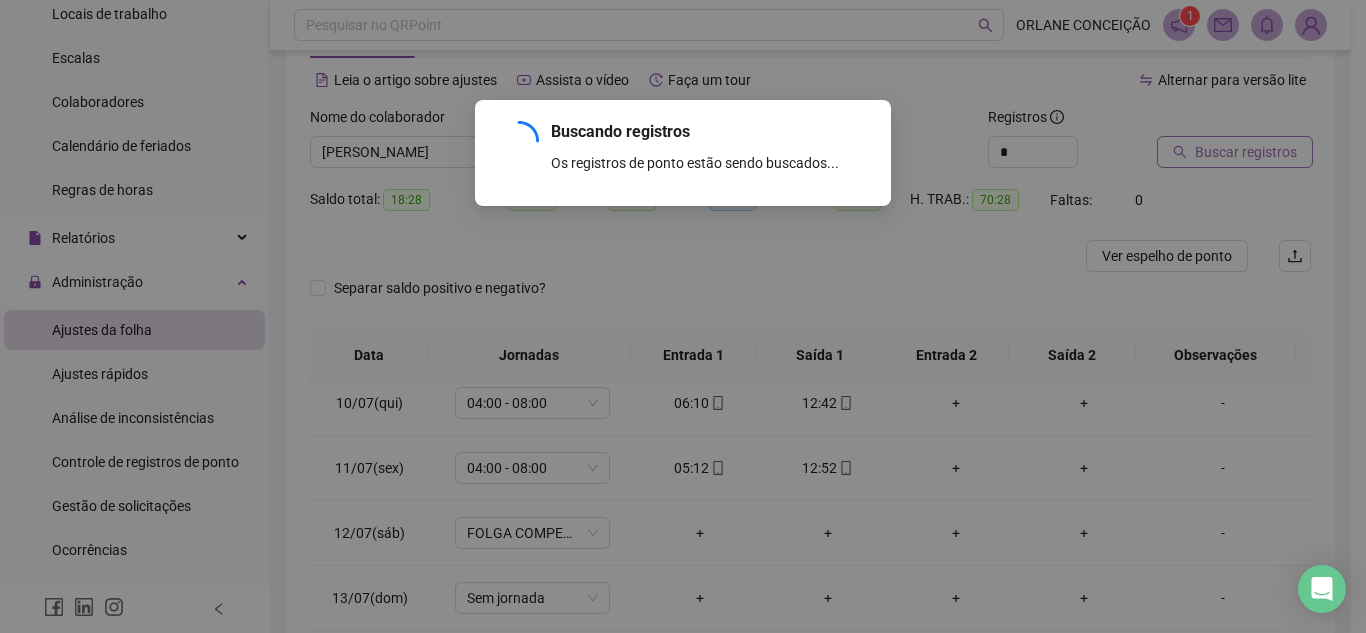 scroll, scrollTop: 0, scrollLeft: 0, axis: both 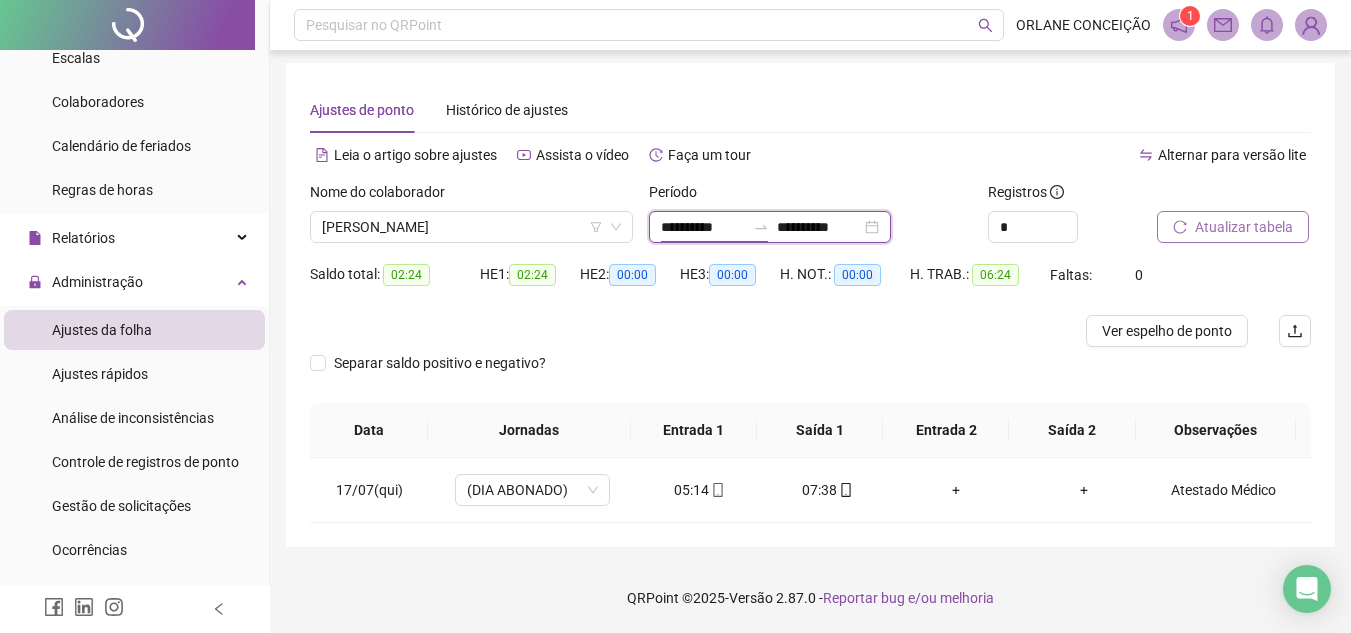 click on "**********" at bounding box center [703, 227] 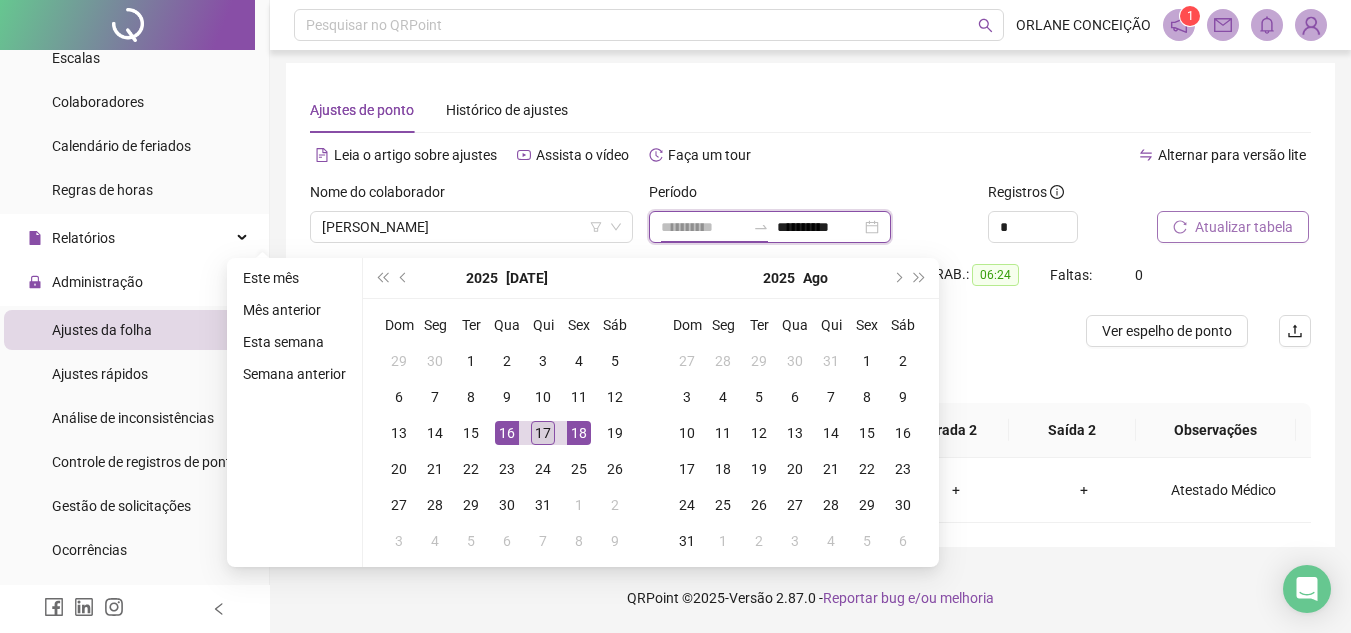 type on "**********" 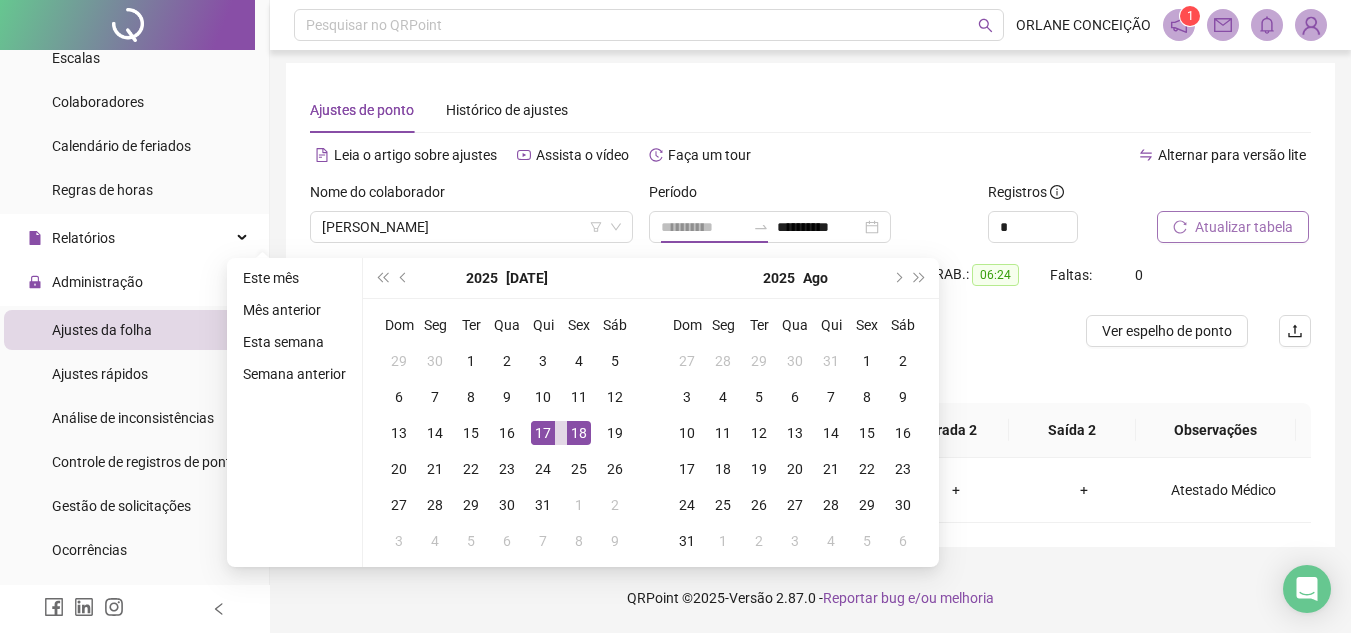 click on "17" at bounding box center (543, 433) 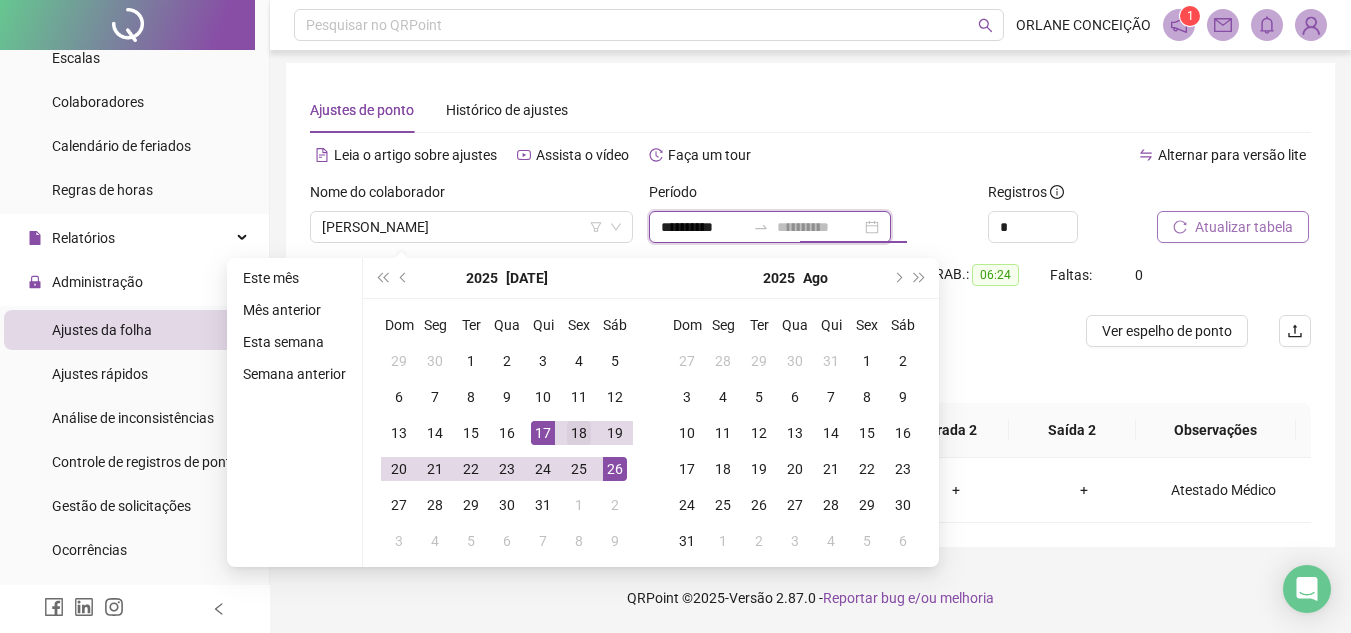 type on "**********" 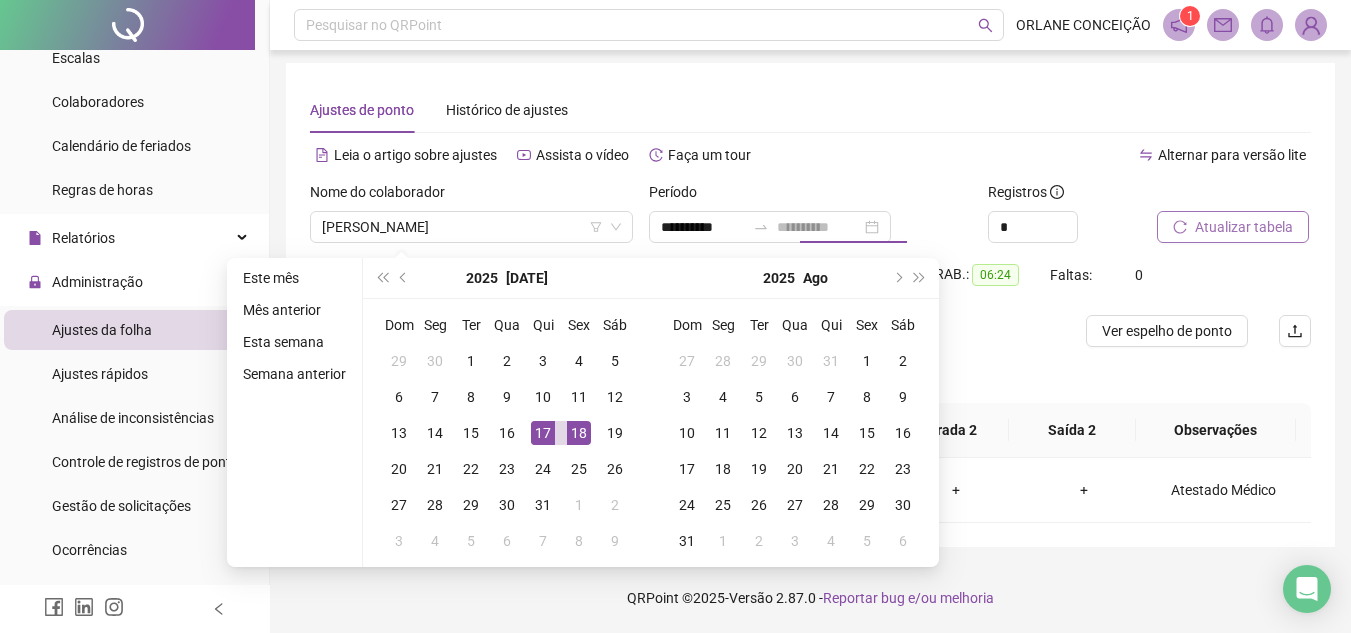 click on "18" at bounding box center (579, 433) 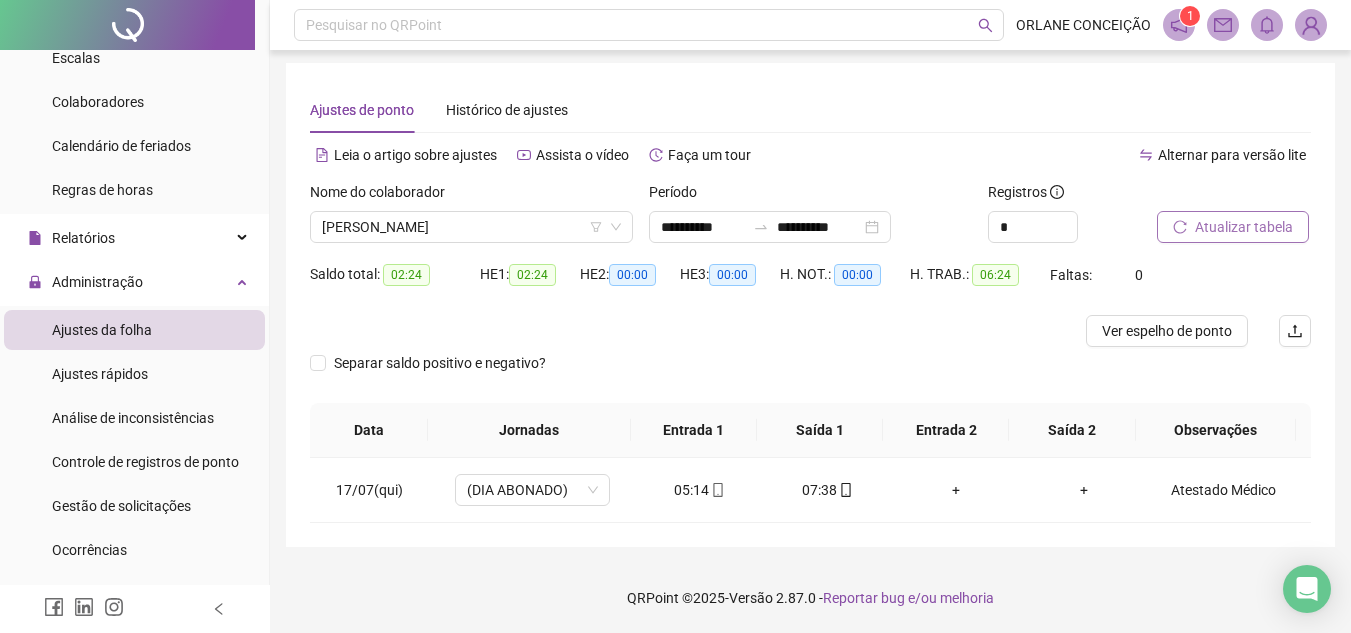 click on "Atualizar tabela" at bounding box center (1244, 227) 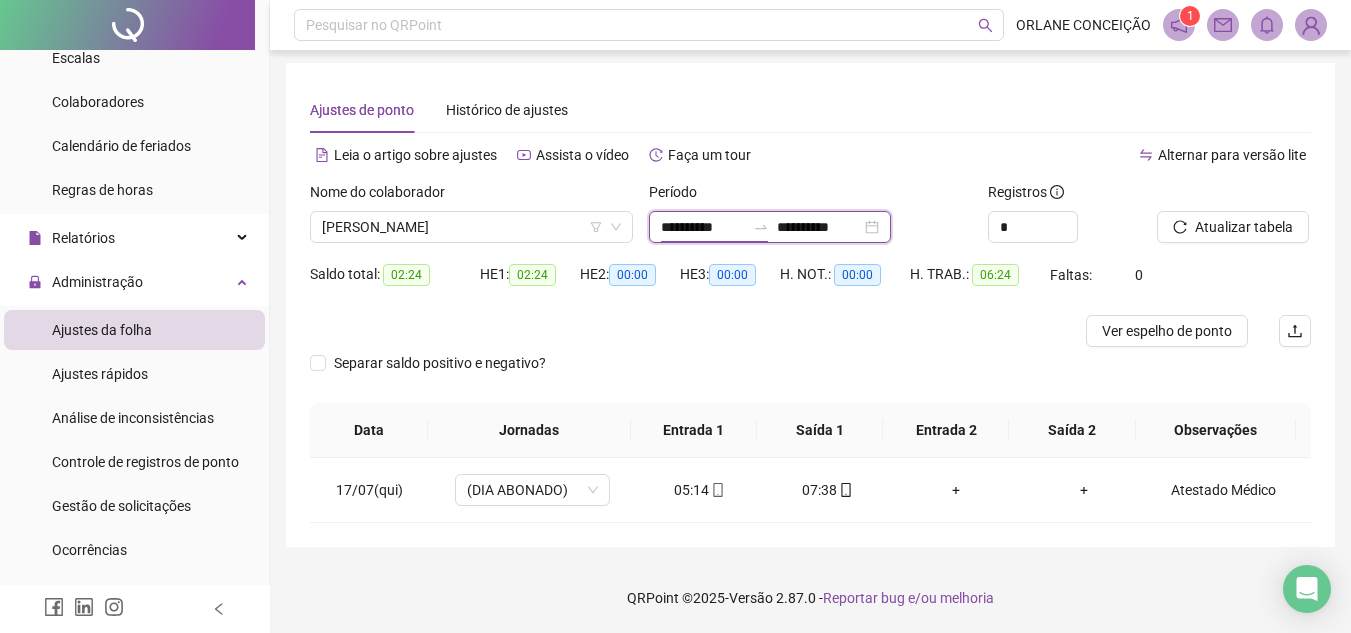click on "**********" at bounding box center [703, 227] 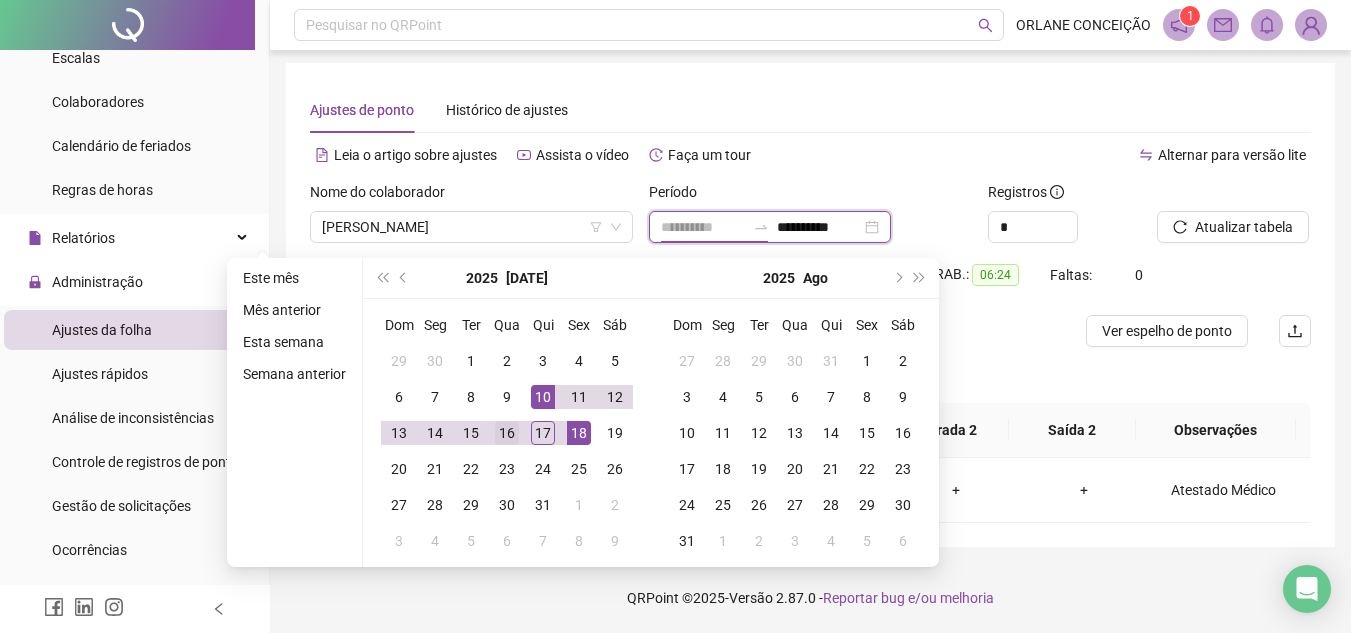 type on "**********" 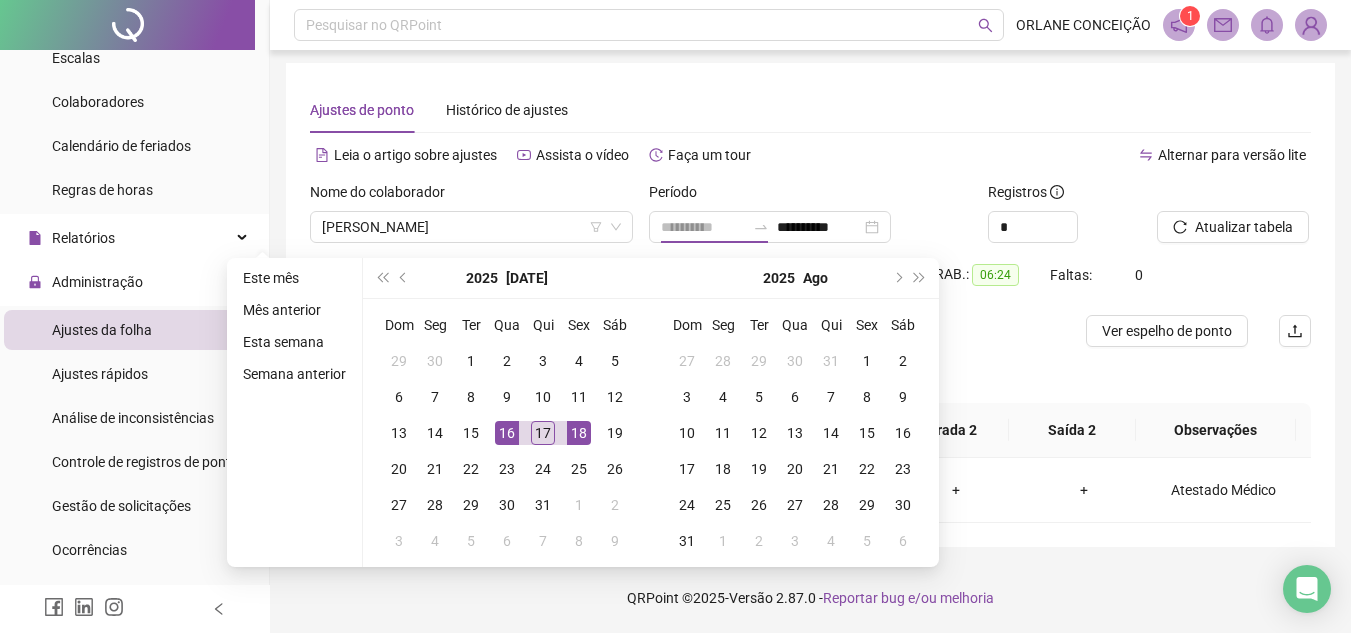 click on "16" at bounding box center [507, 433] 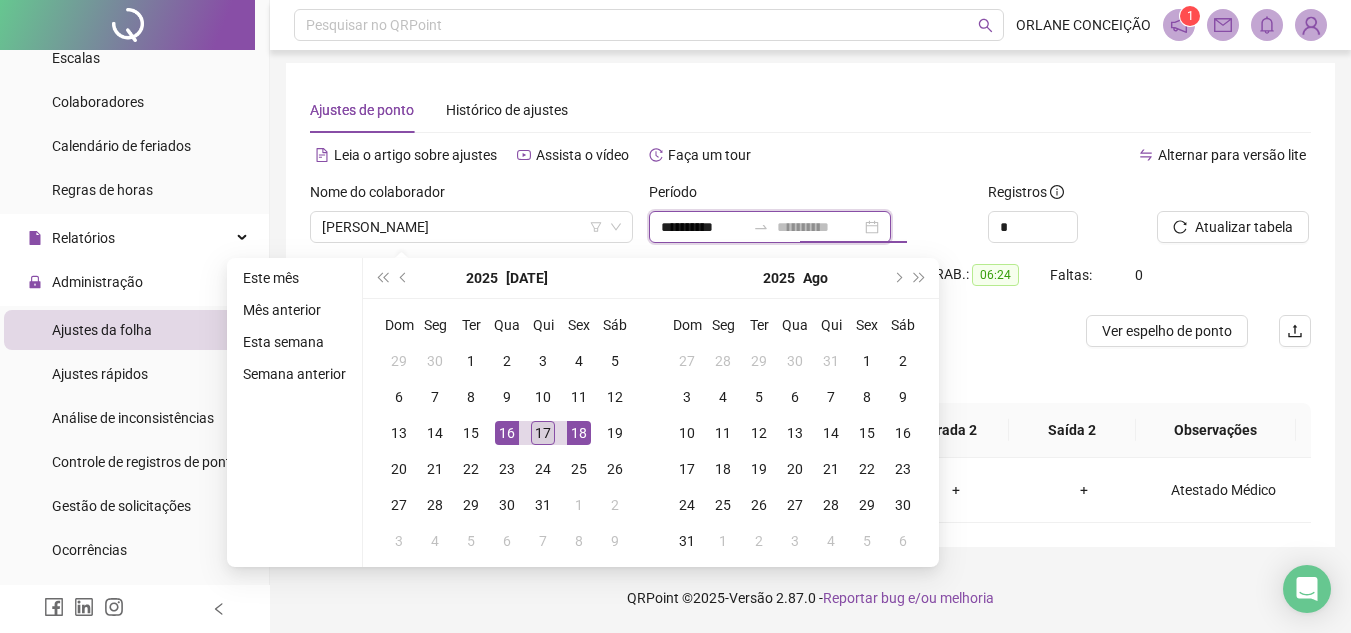 type on "**********" 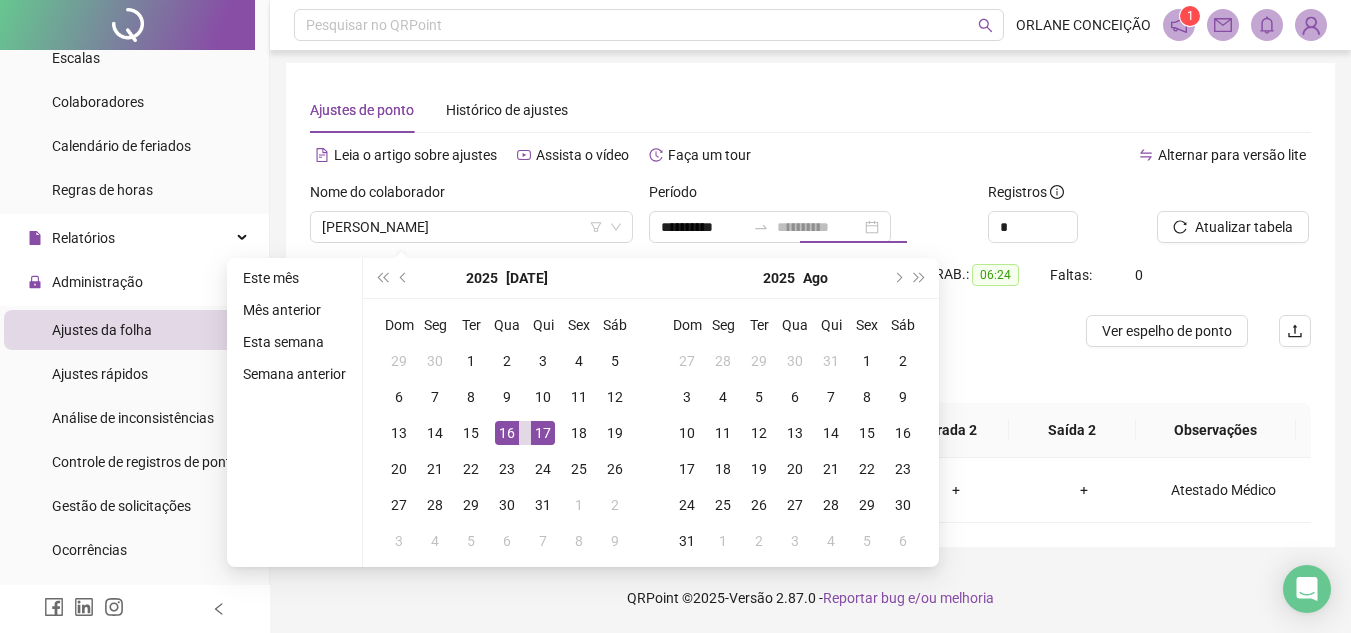 click on "17" at bounding box center [543, 433] 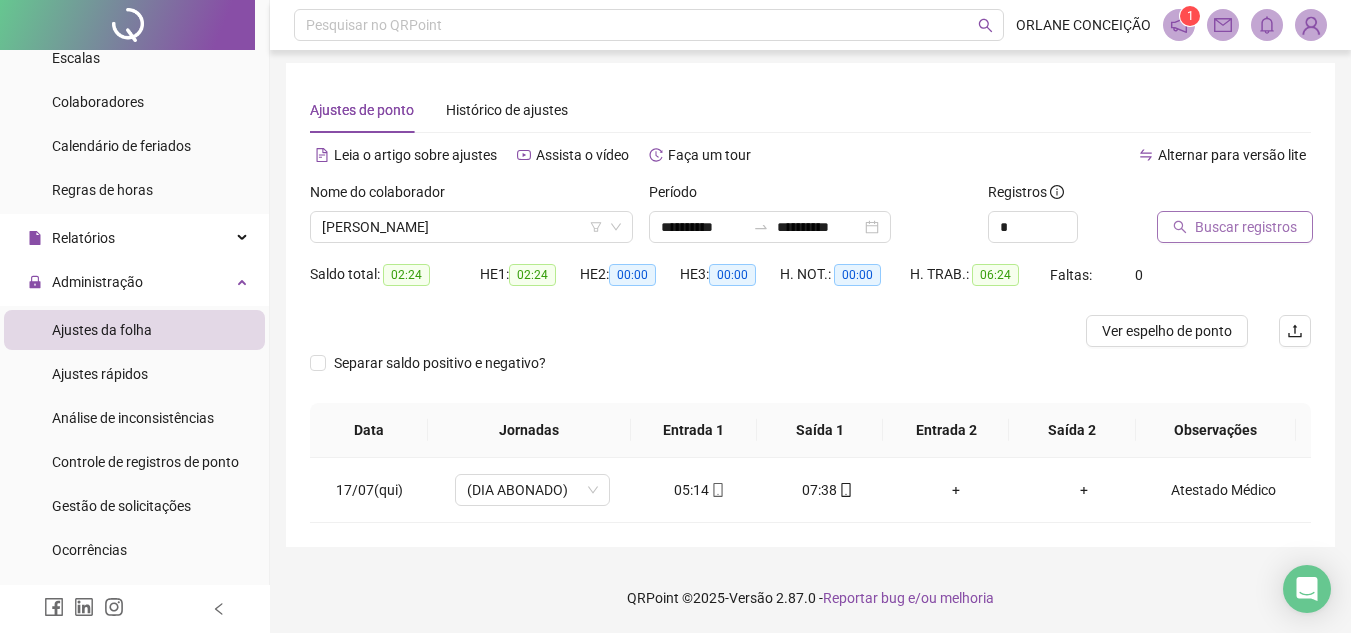 click on "Buscar registros" at bounding box center (1246, 227) 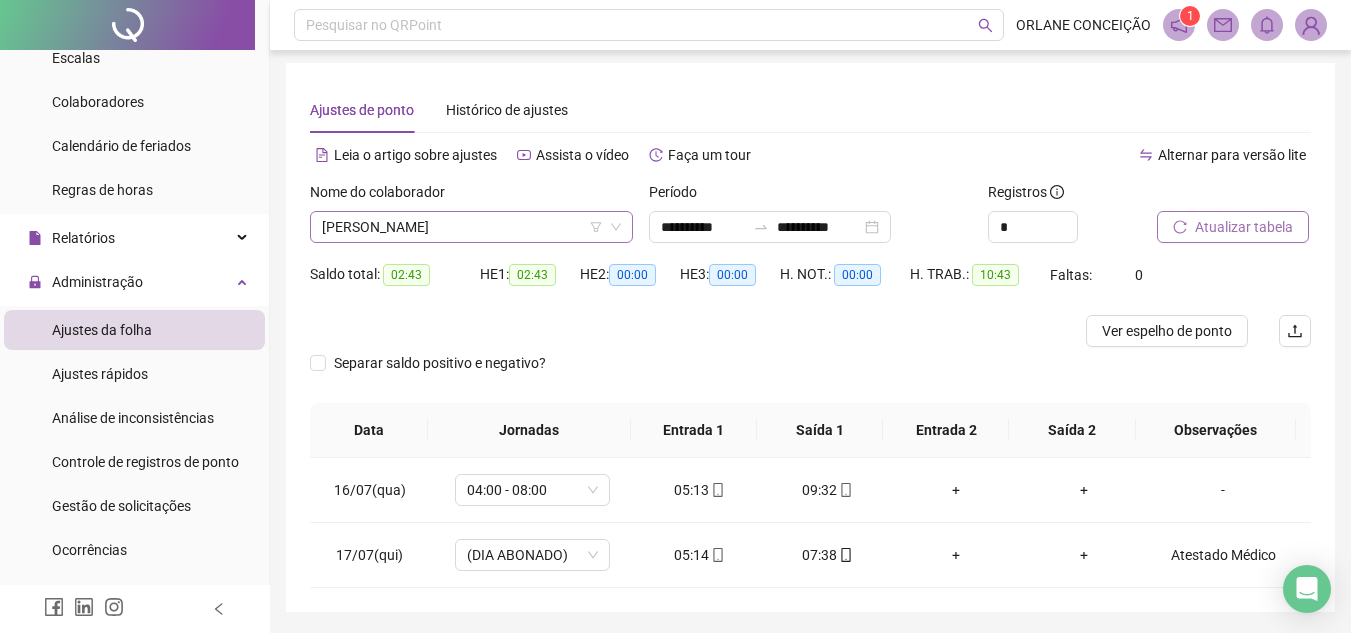 scroll, scrollTop: 416, scrollLeft: 0, axis: vertical 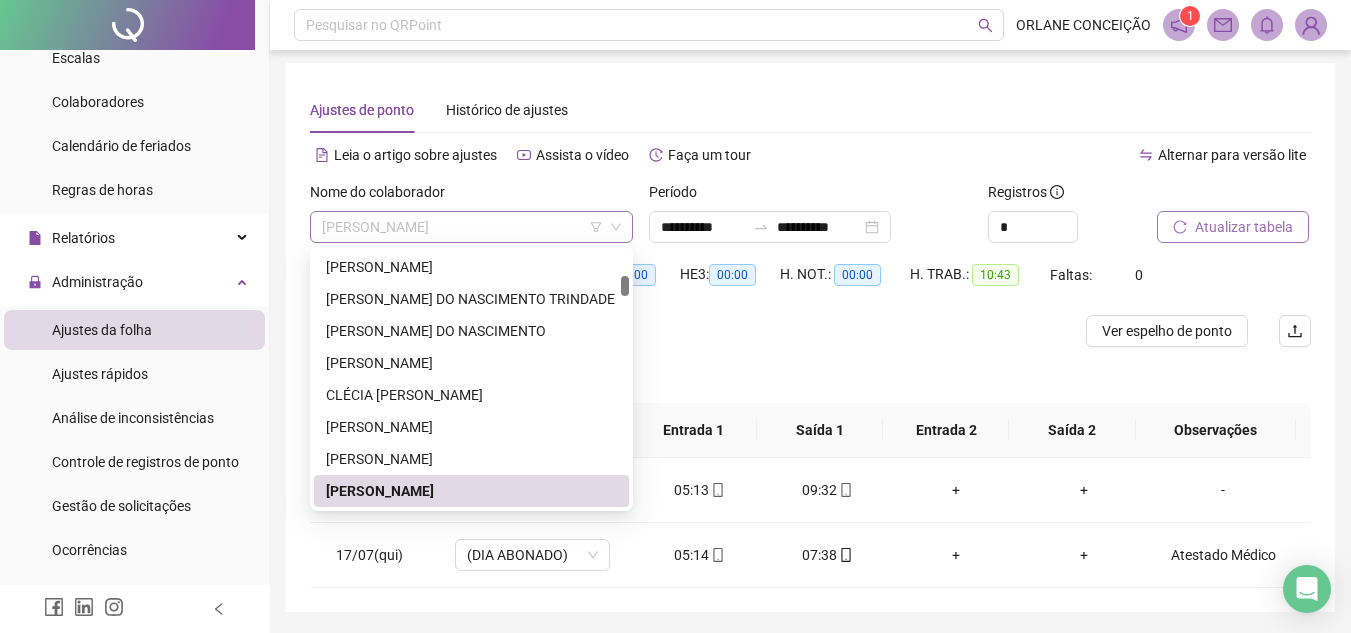 click on "[PERSON_NAME]" at bounding box center [471, 227] 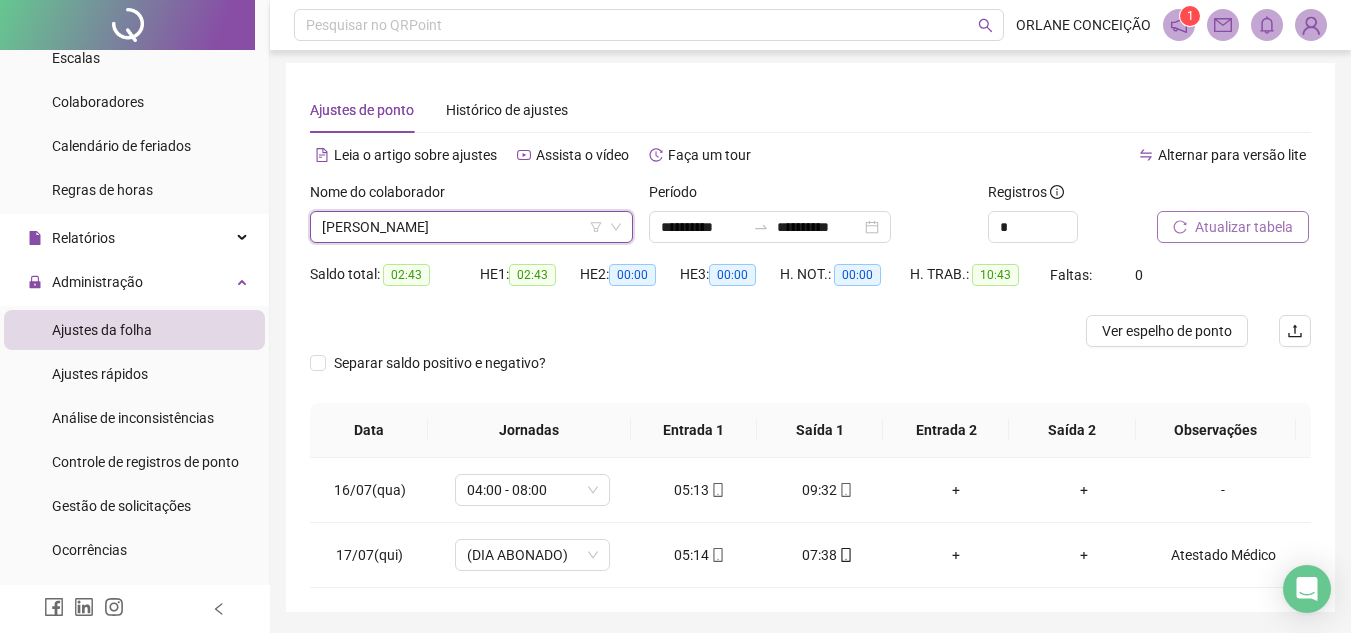 click on "Ajustes de ponto Histórico de ajustes" at bounding box center [810, 110] 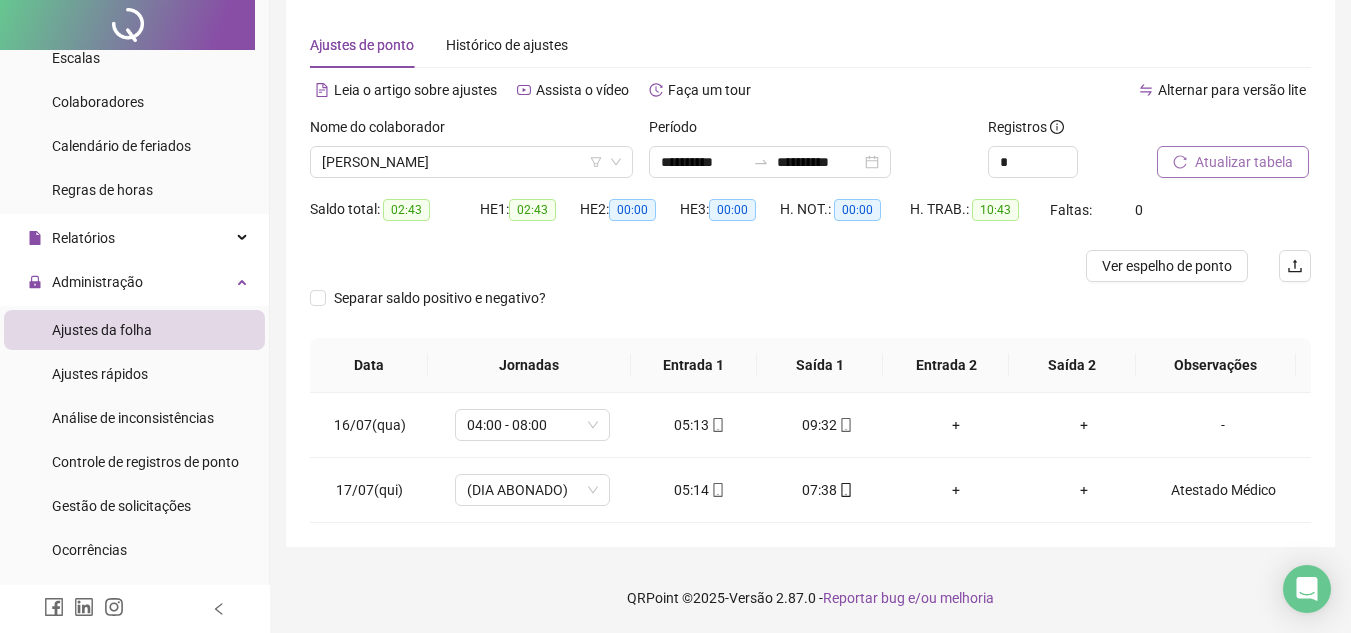 scroll, scrollTop: 0, scrollLeft: 0, axis: both 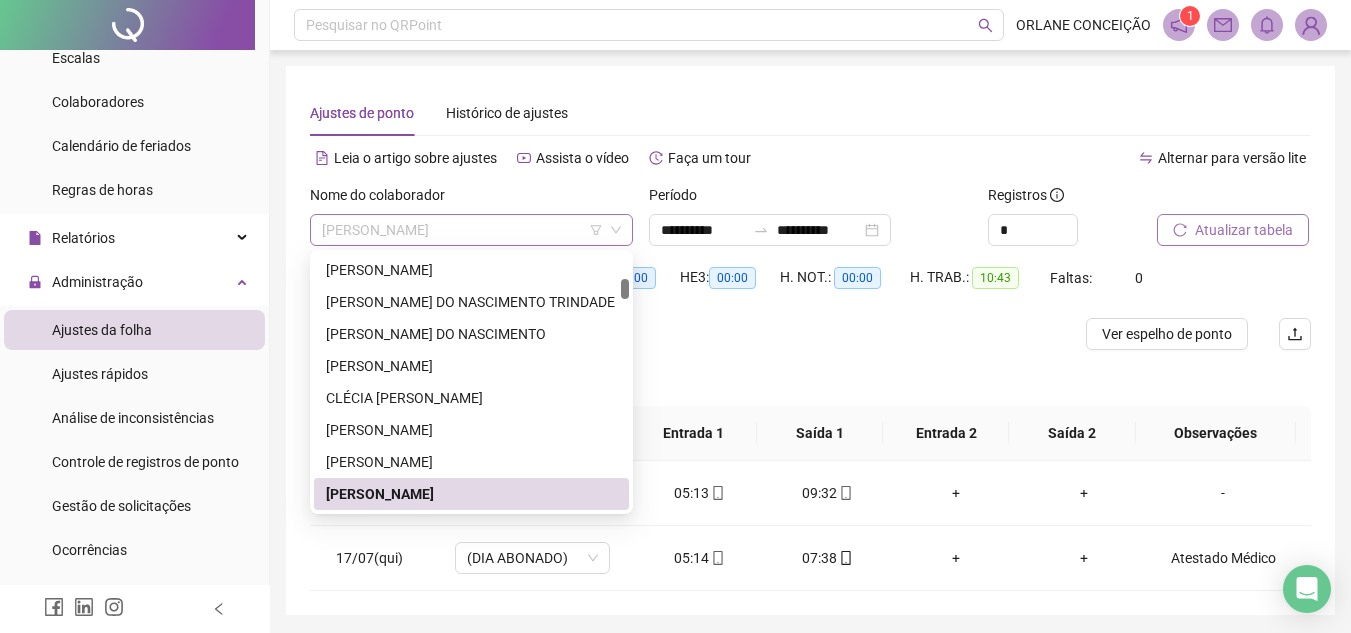 click on "[PERSON_NAME]" at bounding box center (471, 230) 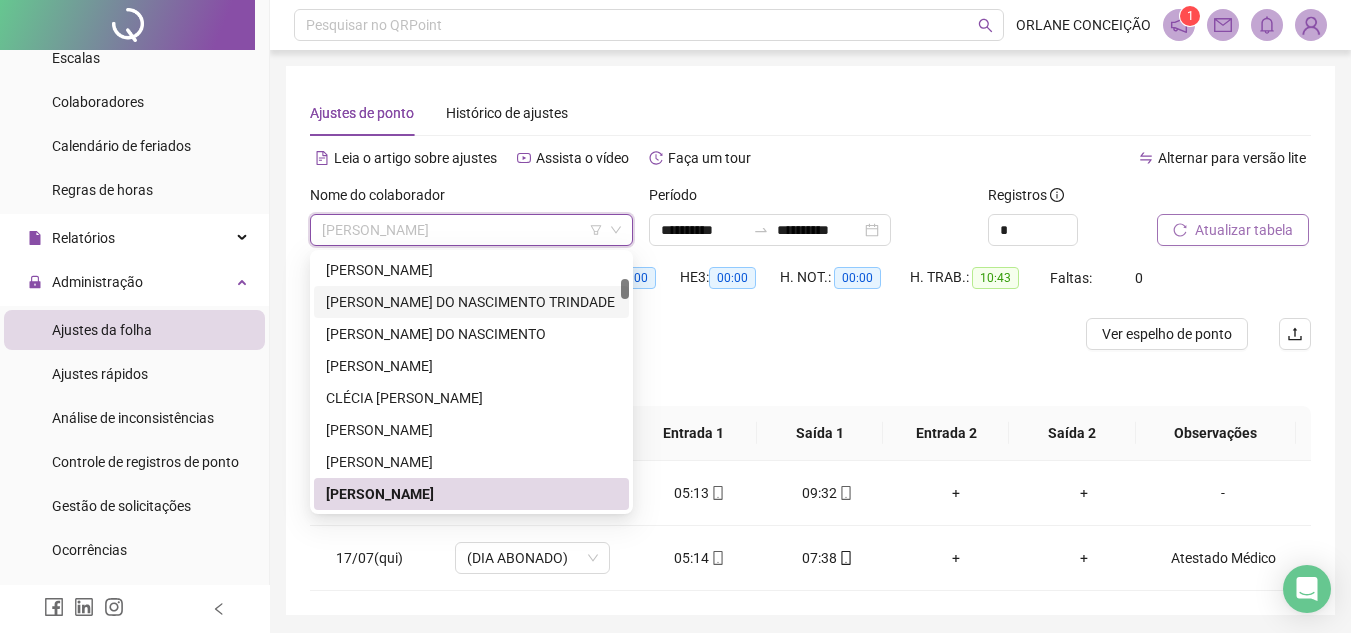 scroll, scrollTop: 0, scrollLeft: 0, axis: both 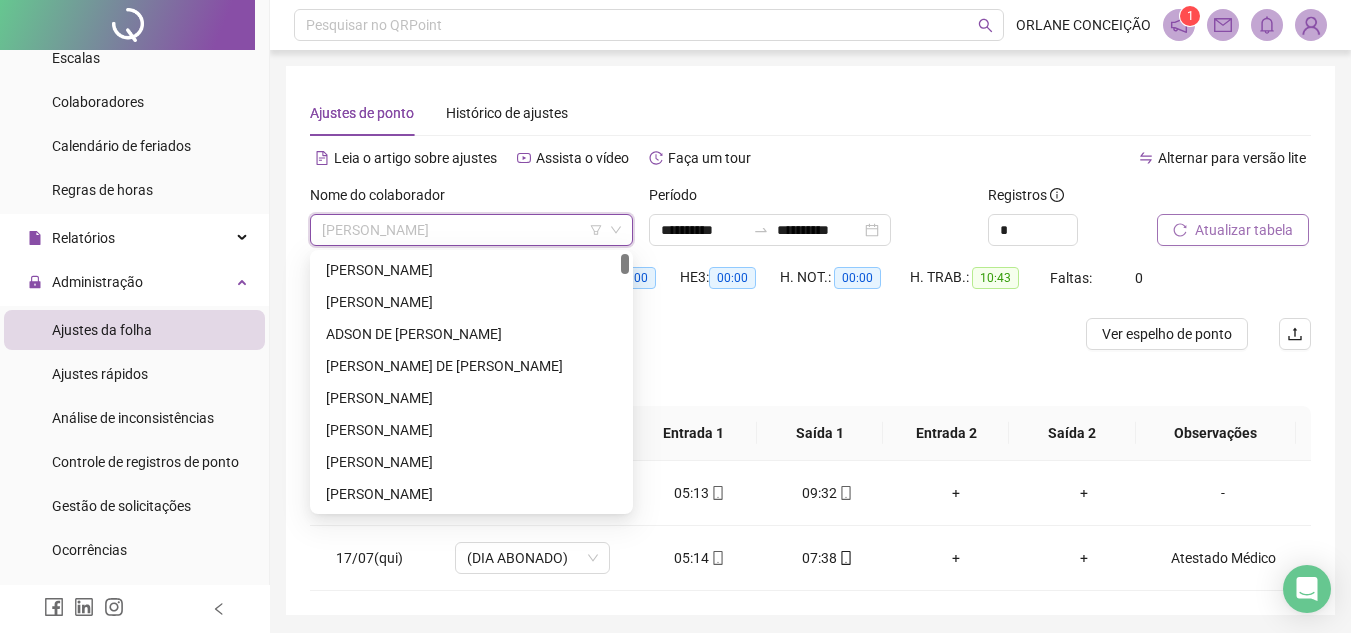 drag, startPoint x: 621, startPoint y: 290, endPoint x: 625, endPoint y: 226, distance: 64.12488 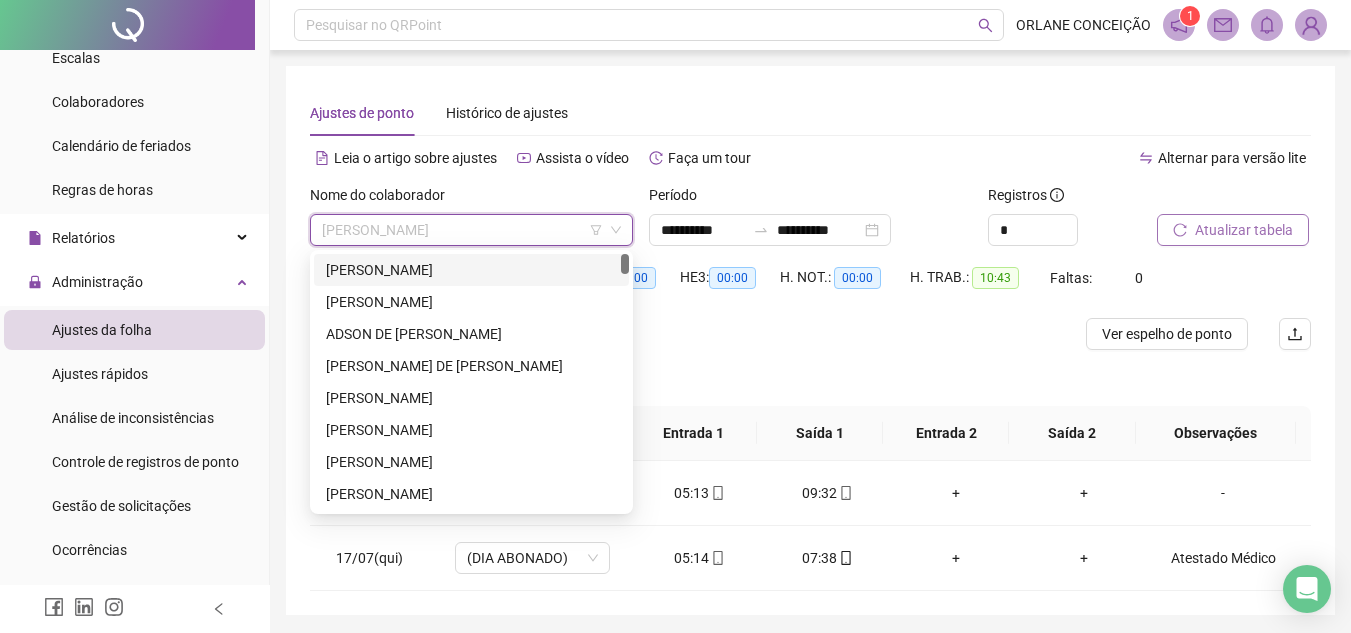 click on "[PERSON_NAME]" at bounding box center [471, 270] 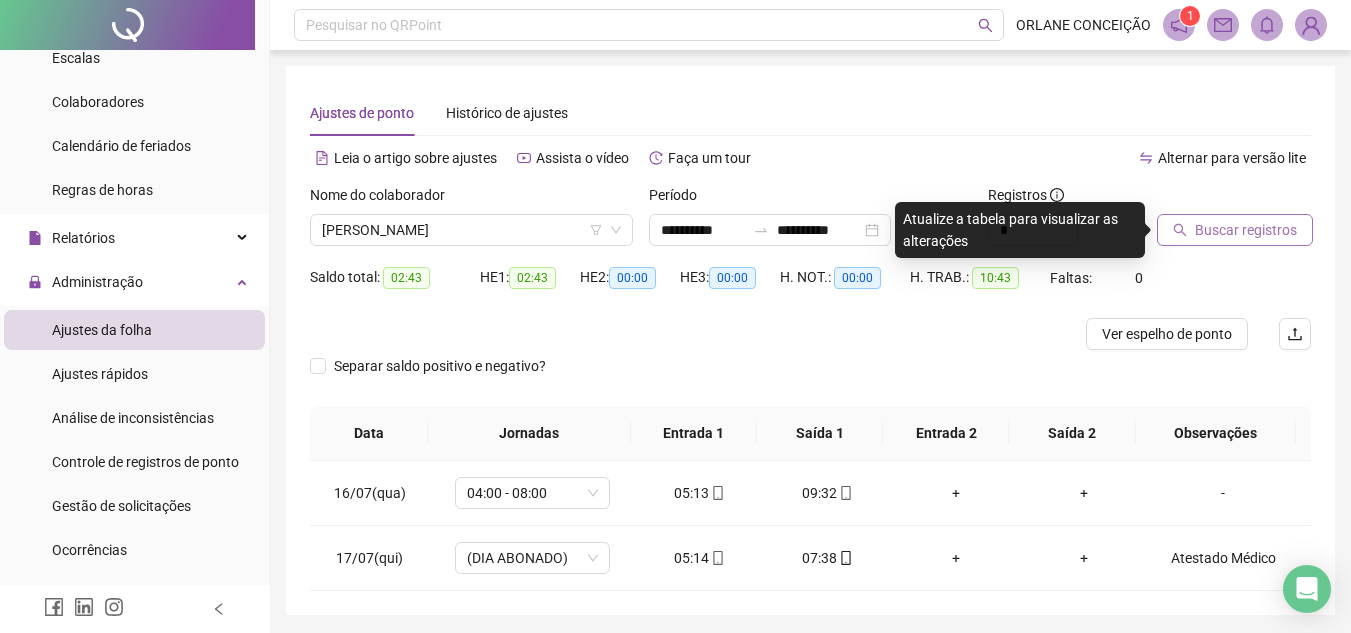 click on "Buscar registros" at bounding box center (1246, 230) 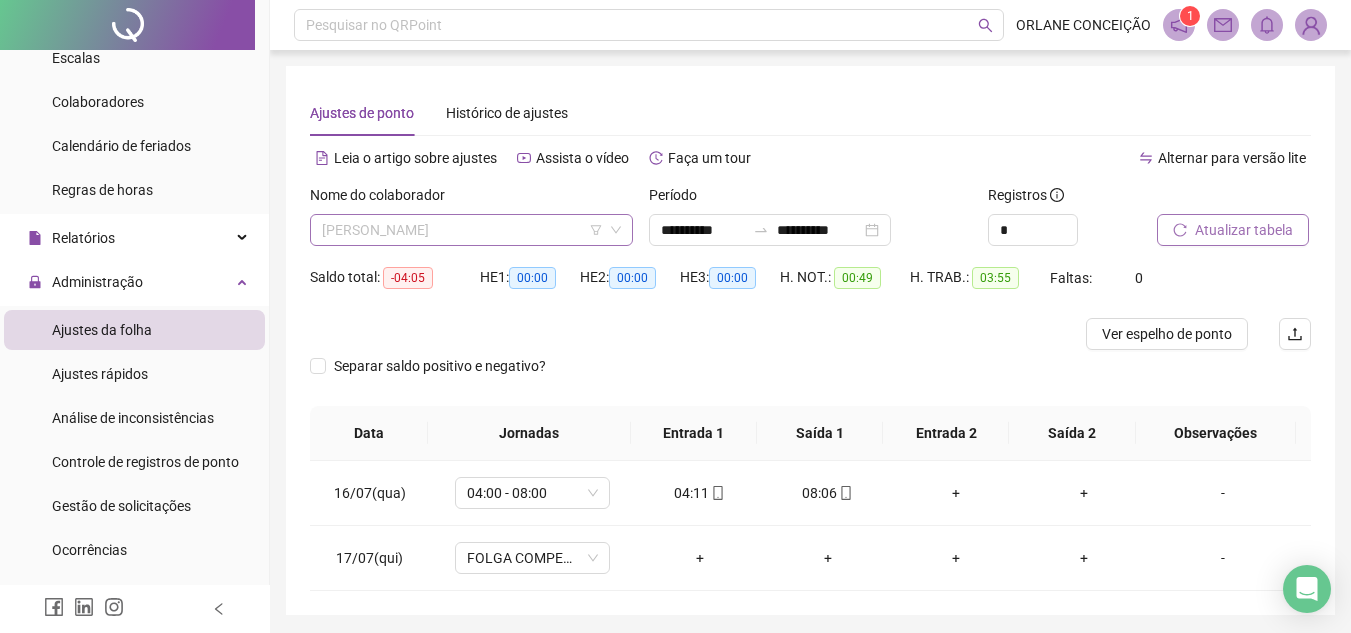 click on "[PERSON_NAME]" at bounding box center [471, 230] 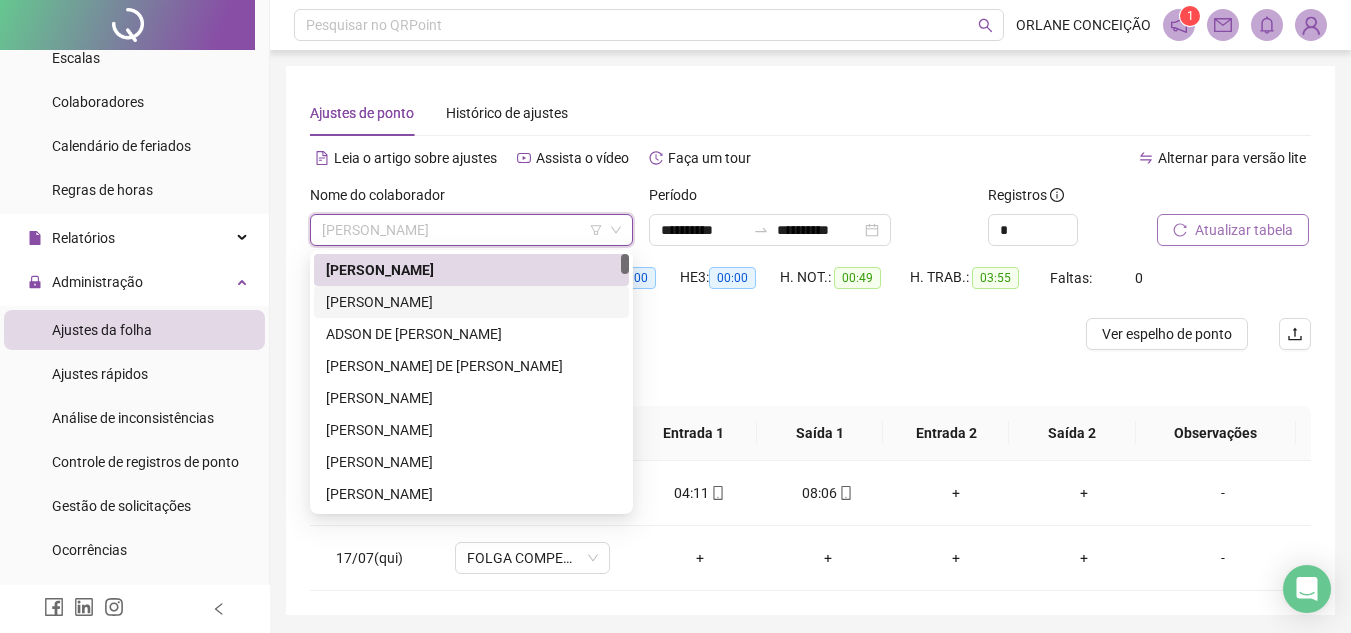 click on "[PERSON_NAME]" at bounding box center (471, 302) 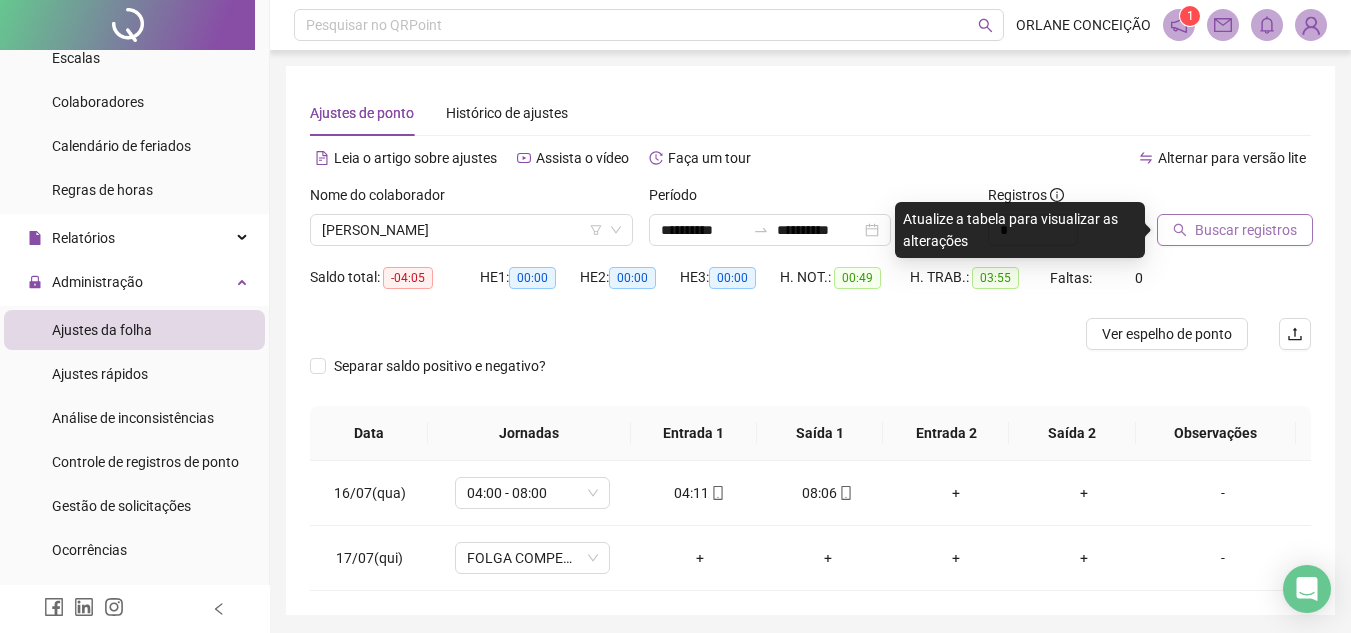 click on "Buscar registros" at bounding box center [1246, 230] 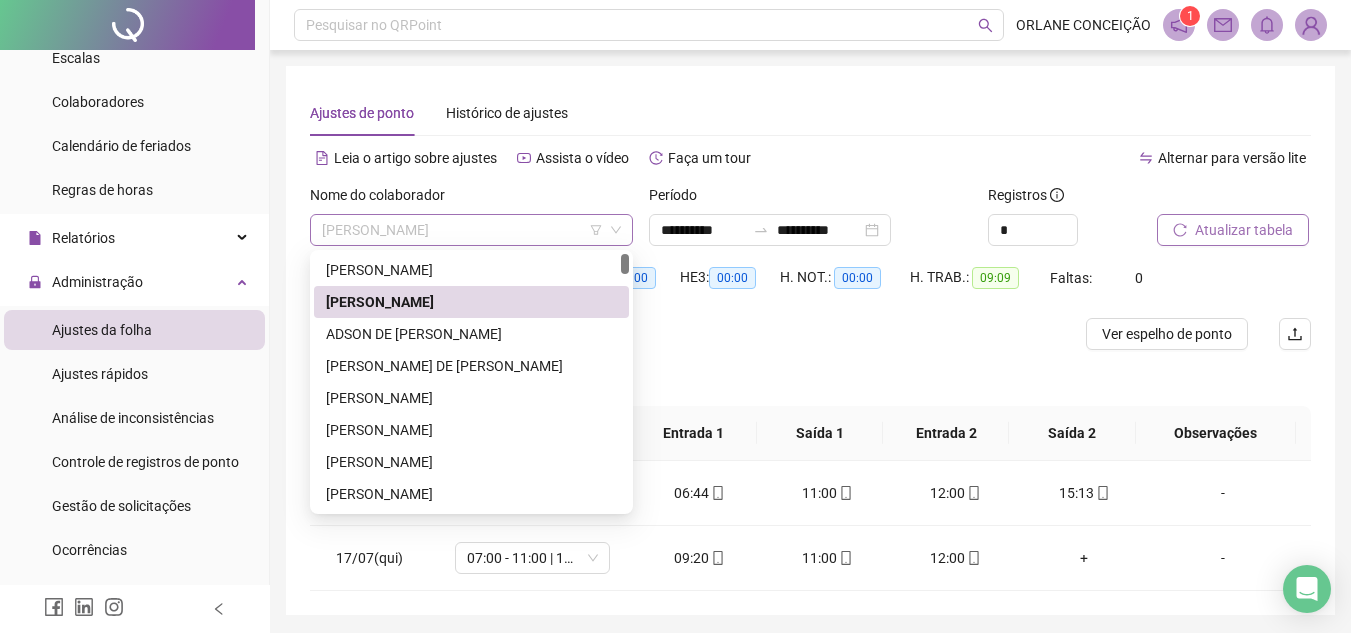 click on "[PERSON_NAME]" at bounding box center [471, 230] 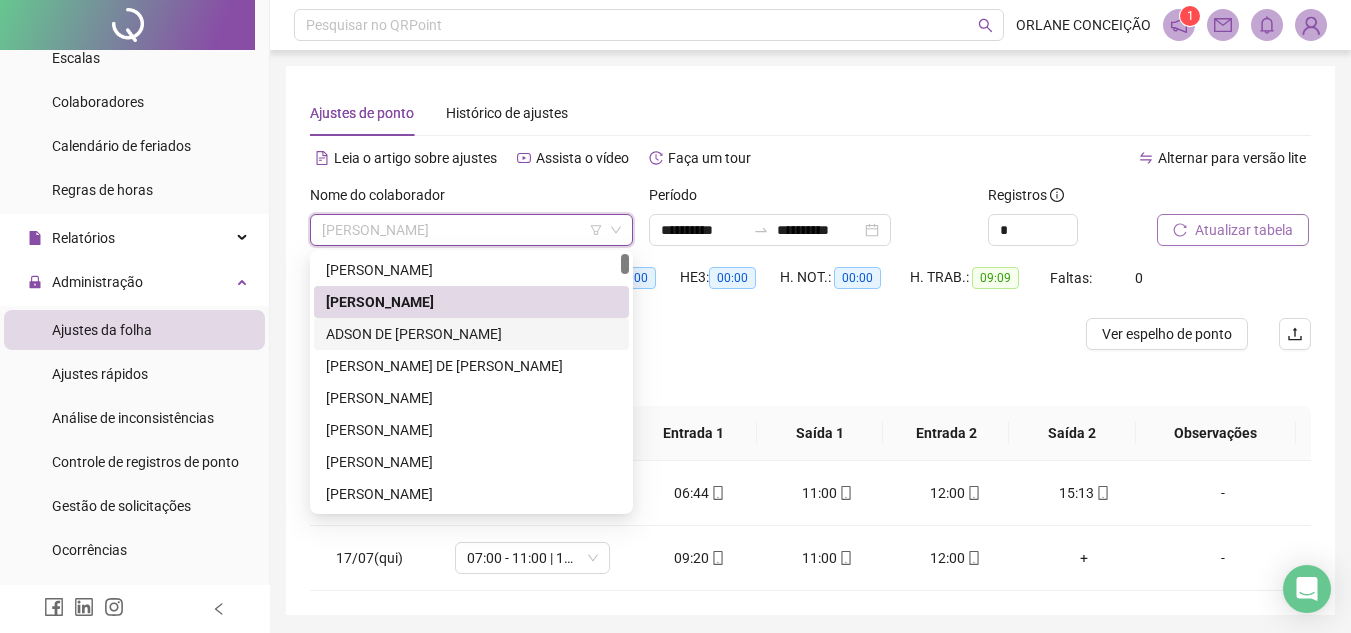 click on "ADSON DE [PERSON_NAME]" at bounding box center (471, 334) 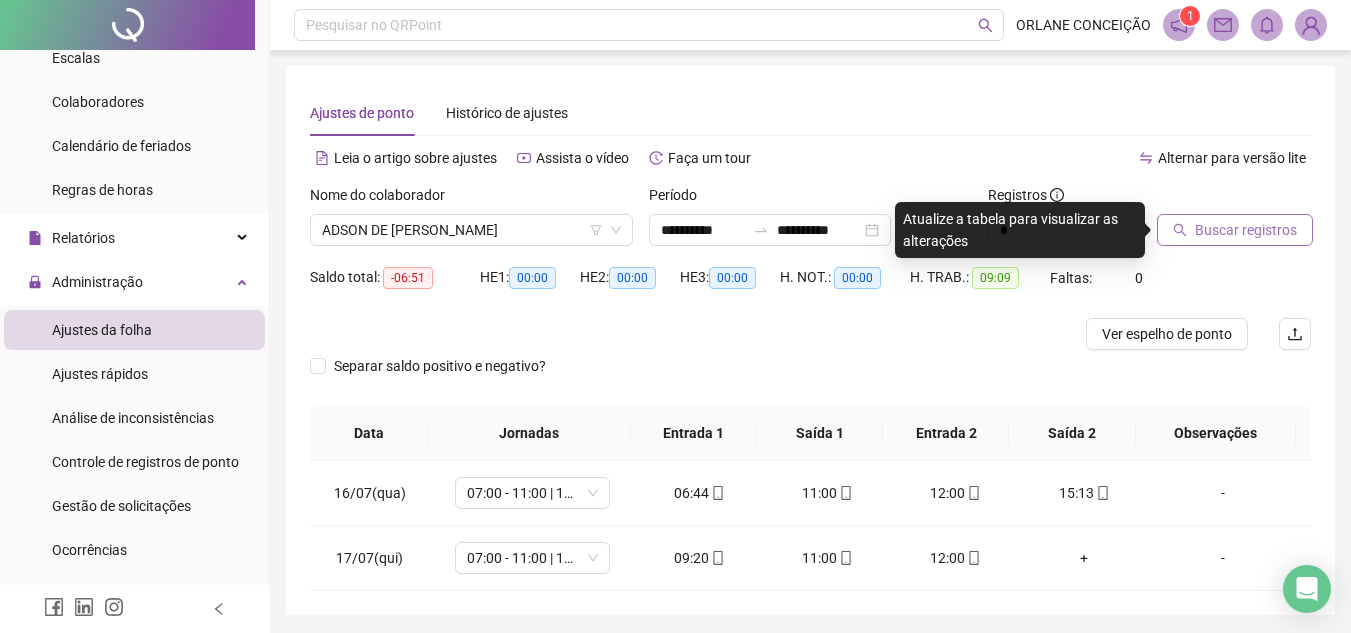 click on "Buscar registros" at bounding box center (1246, 230) 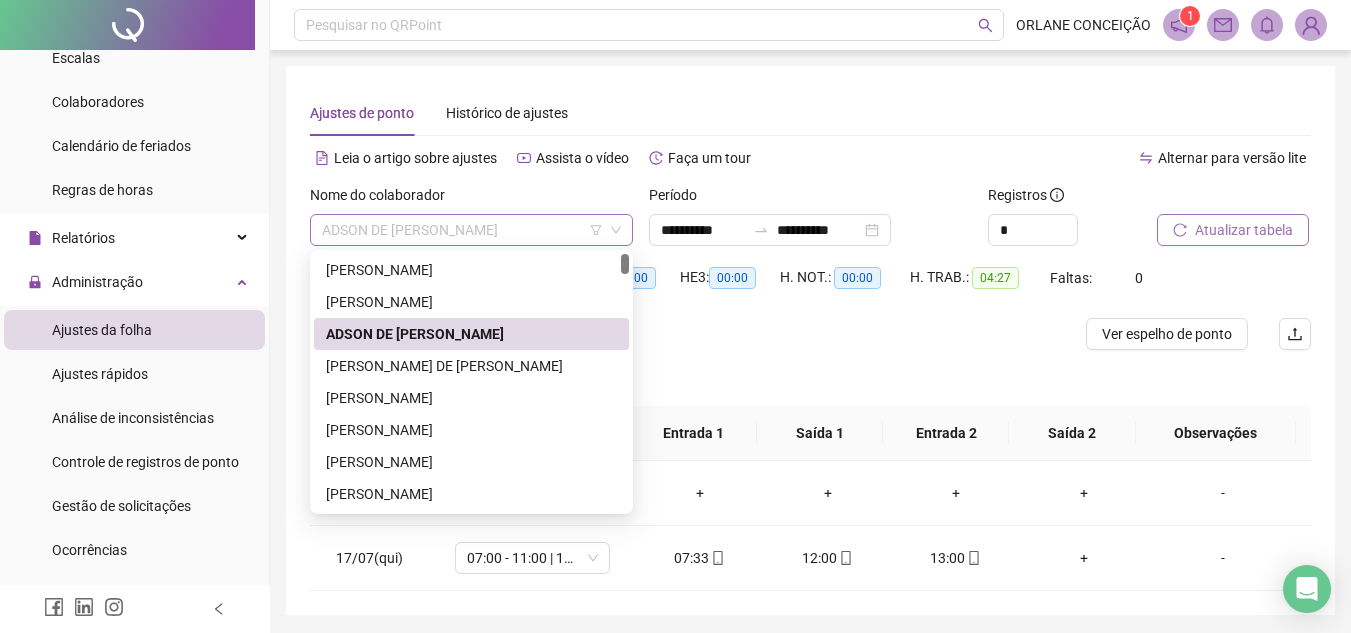click on "ADSON DE [PERSON_NAME]" at bounding box center (471, 230) 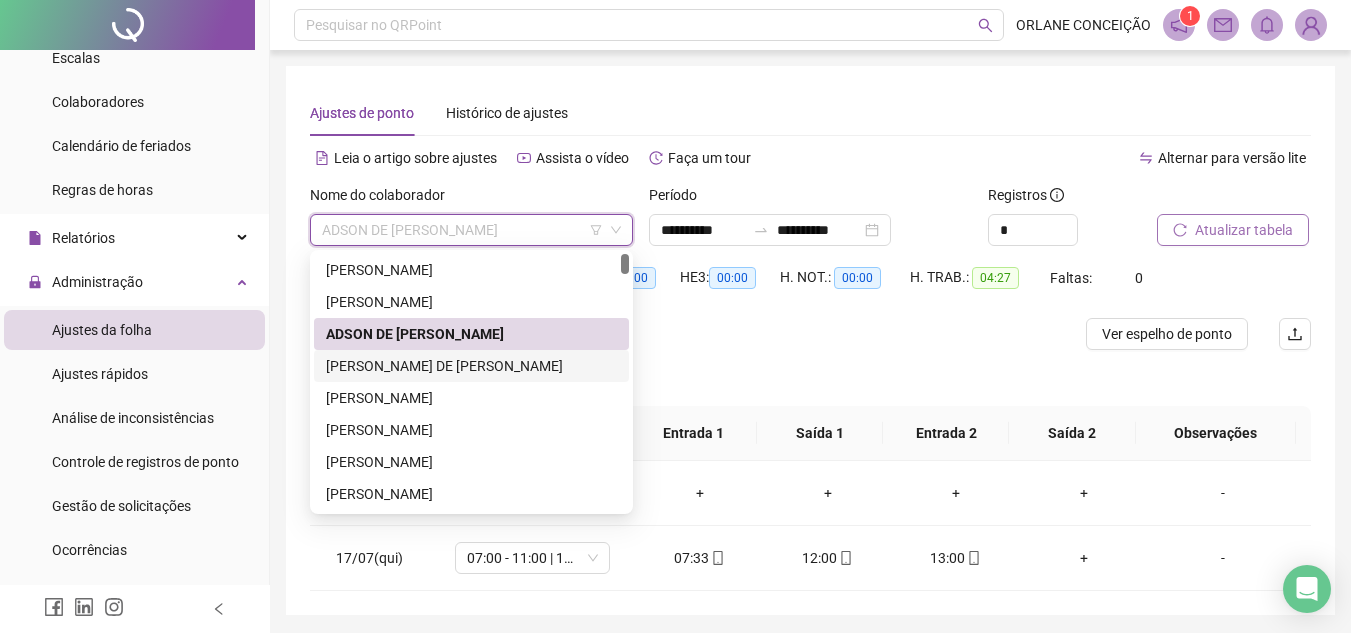click on "[PERSON_NAME] DE [PERSON_NAME]" at bounding box center [471, 366] 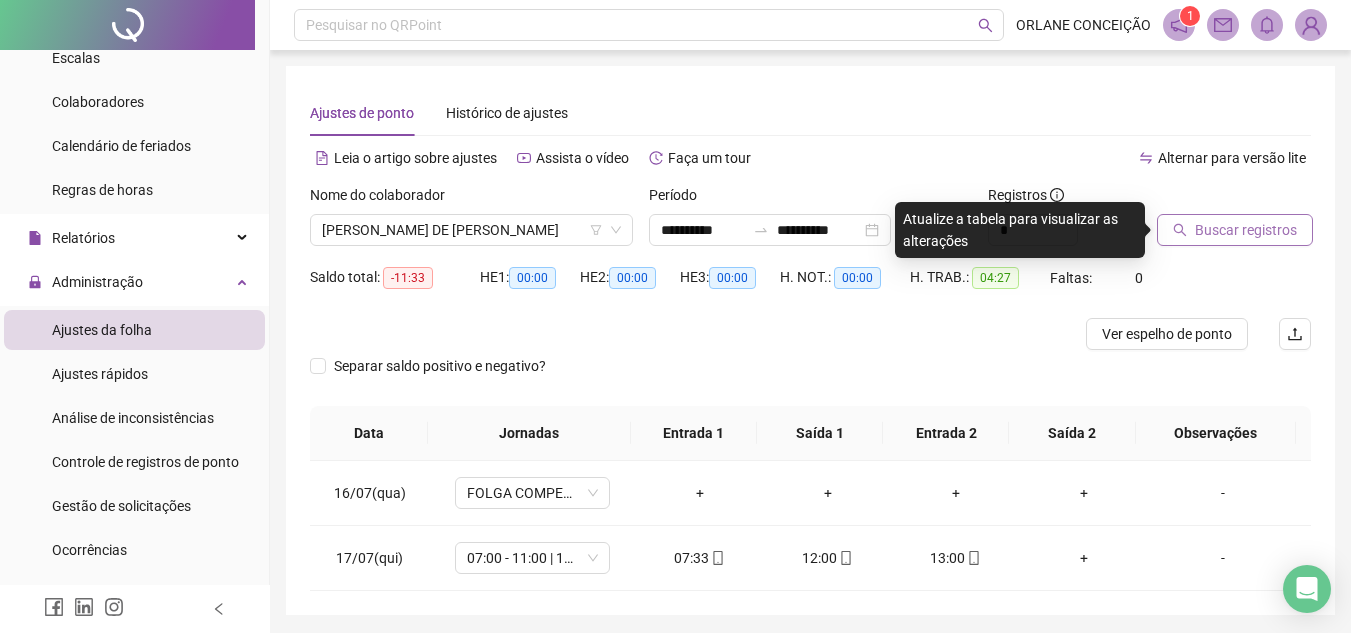 click on "Buscar registros" at bounding box center [1246, 230] 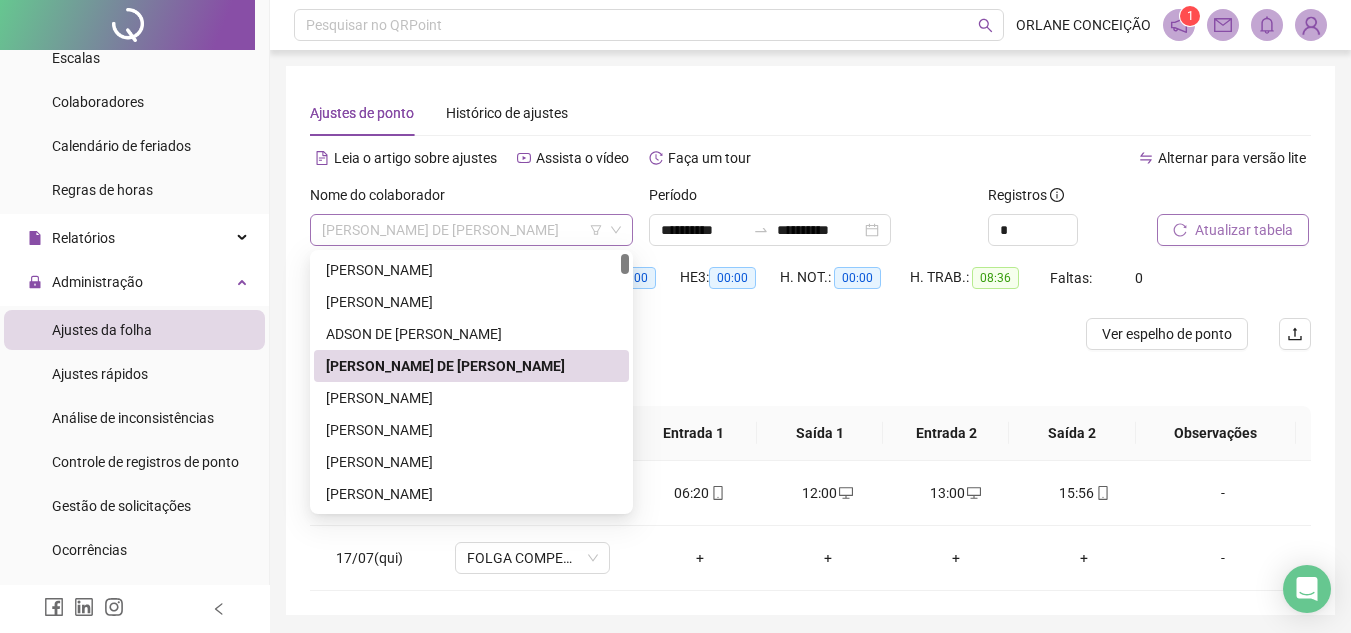 click on "[PERSON_NAME] DE [PERSON_NAME]" at bounding box center (471, 230) 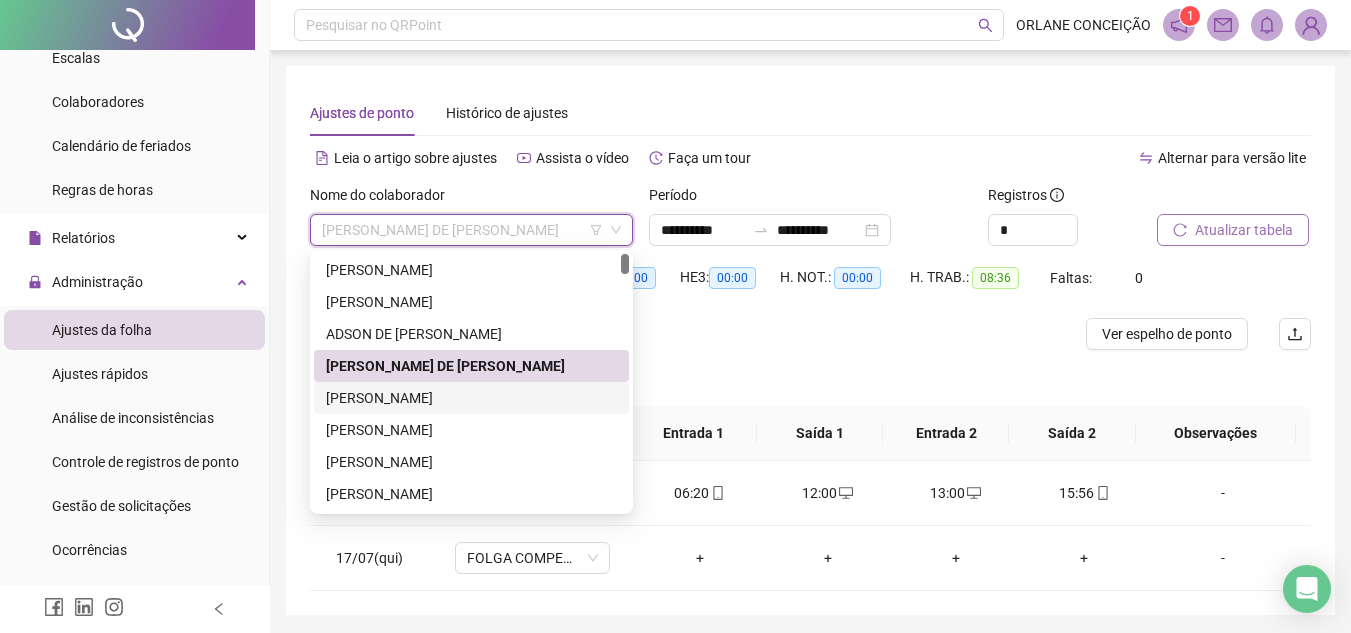 click on "[PERSON_NAME]" at bounding box center [471, 398] 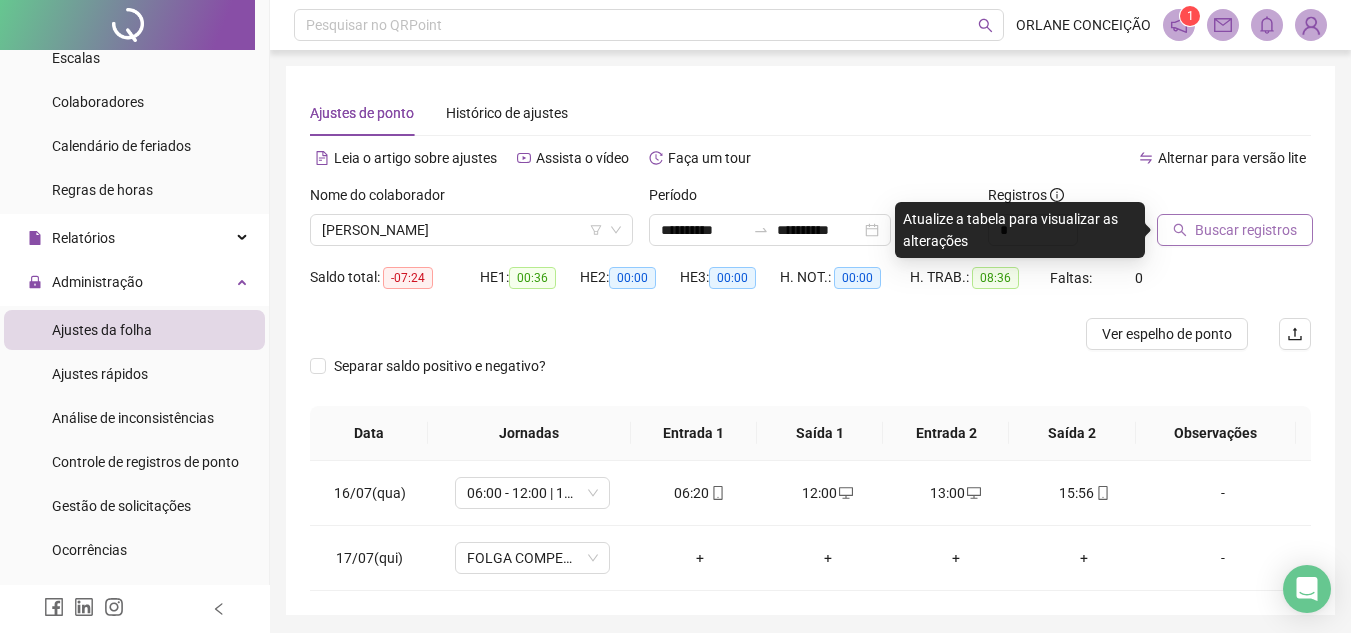 click on "Buscar registros" at bounding box center (1246, 230) 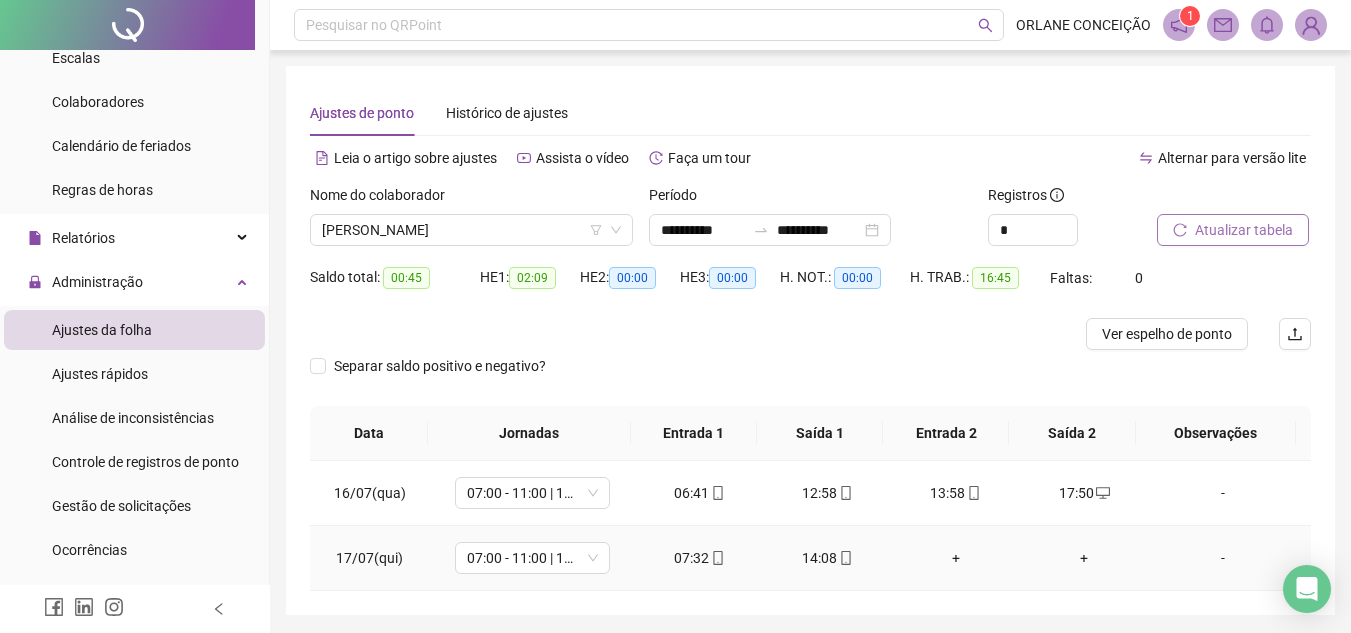 click on "+" at bounding box center (956, 558) 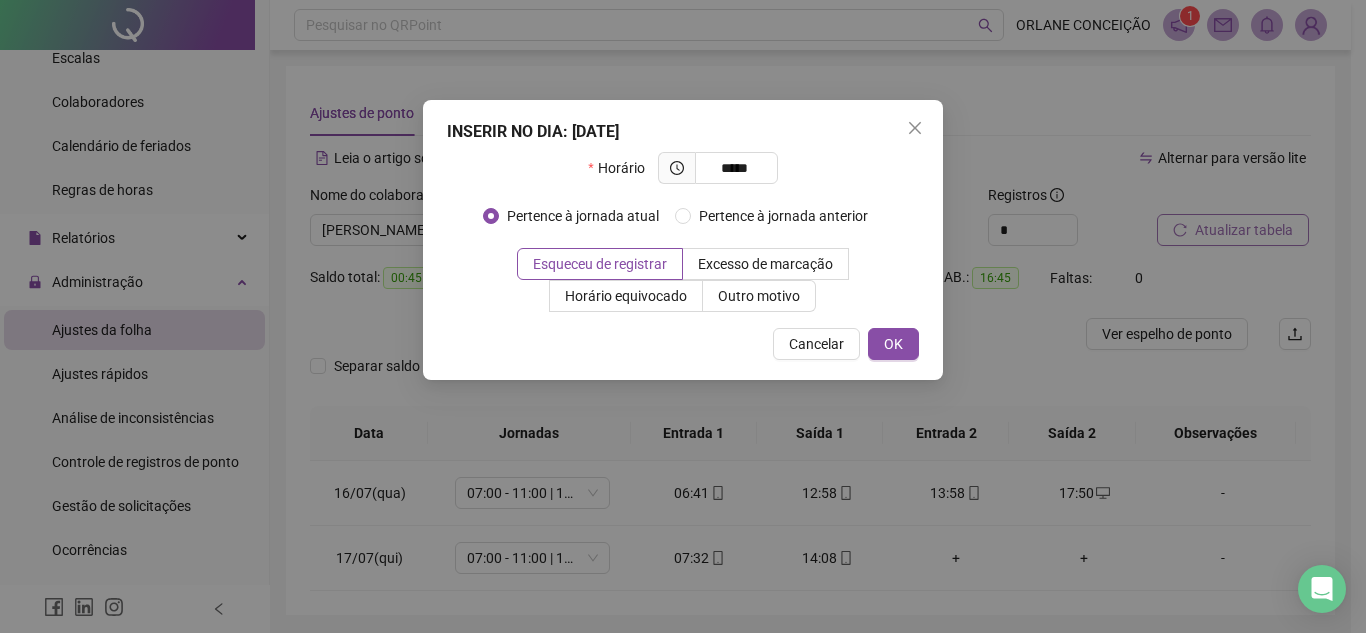 type on "*****" 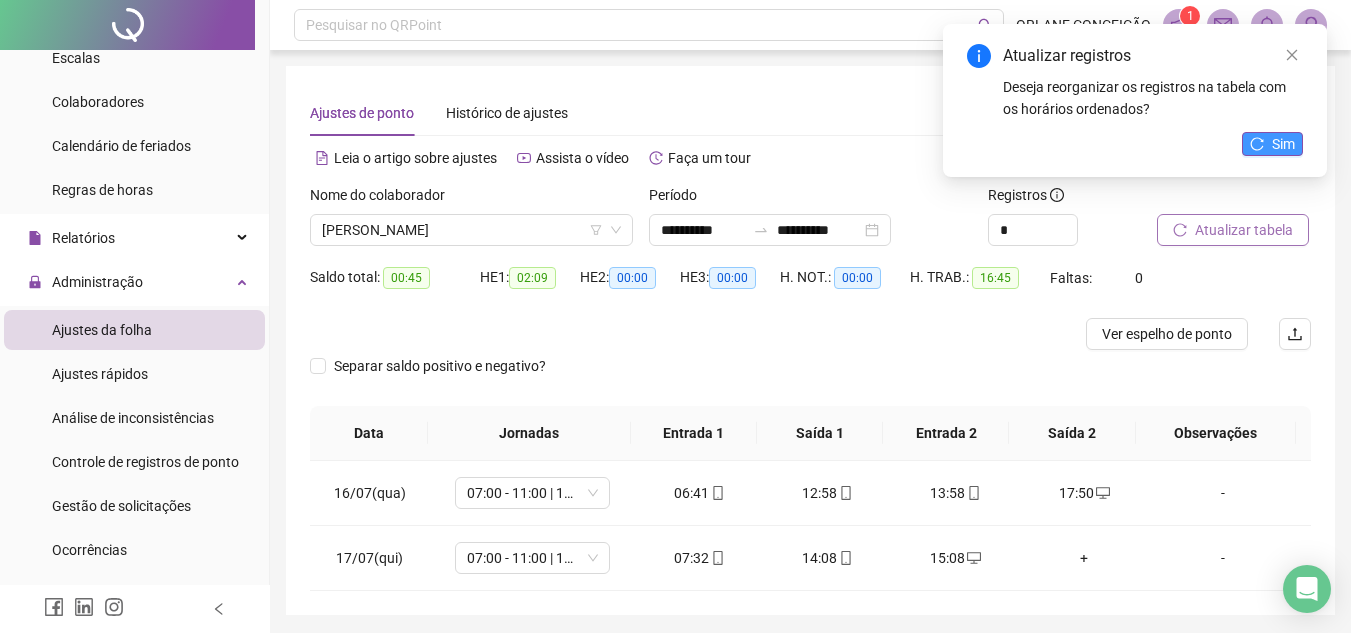 click on "Sim" at bounding box center (1283, 144) 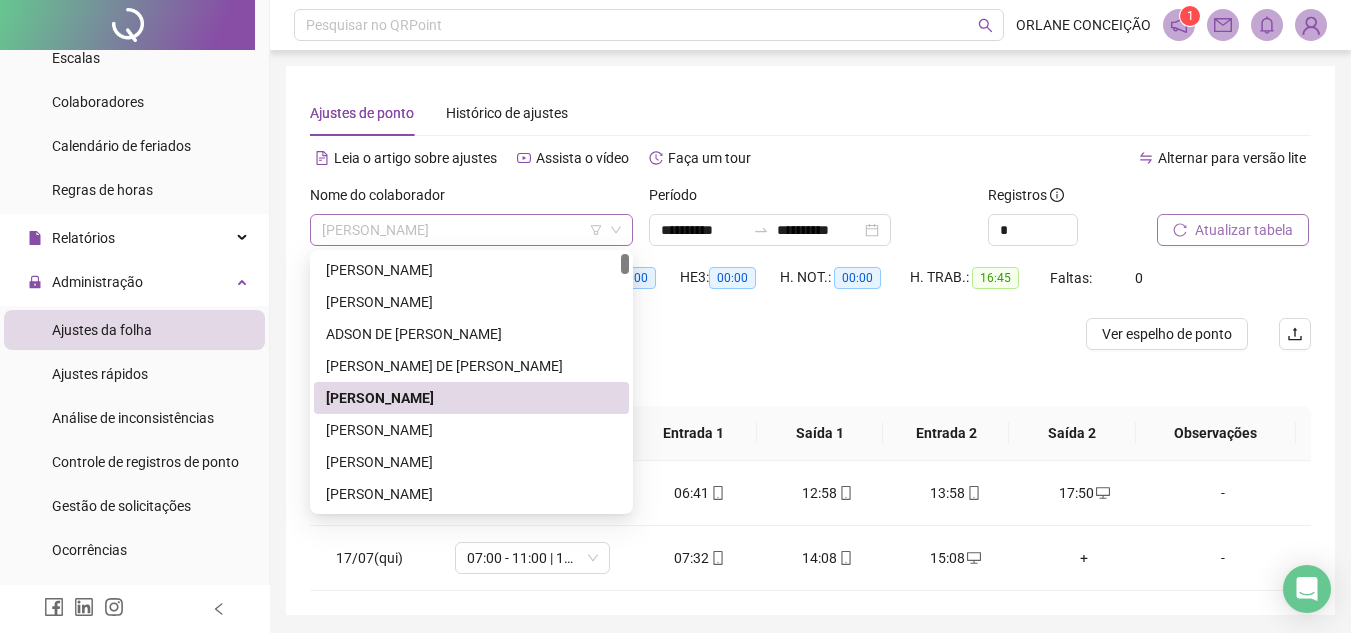 click on "[PERSON_NAME]" at bounding box center (471, 230) 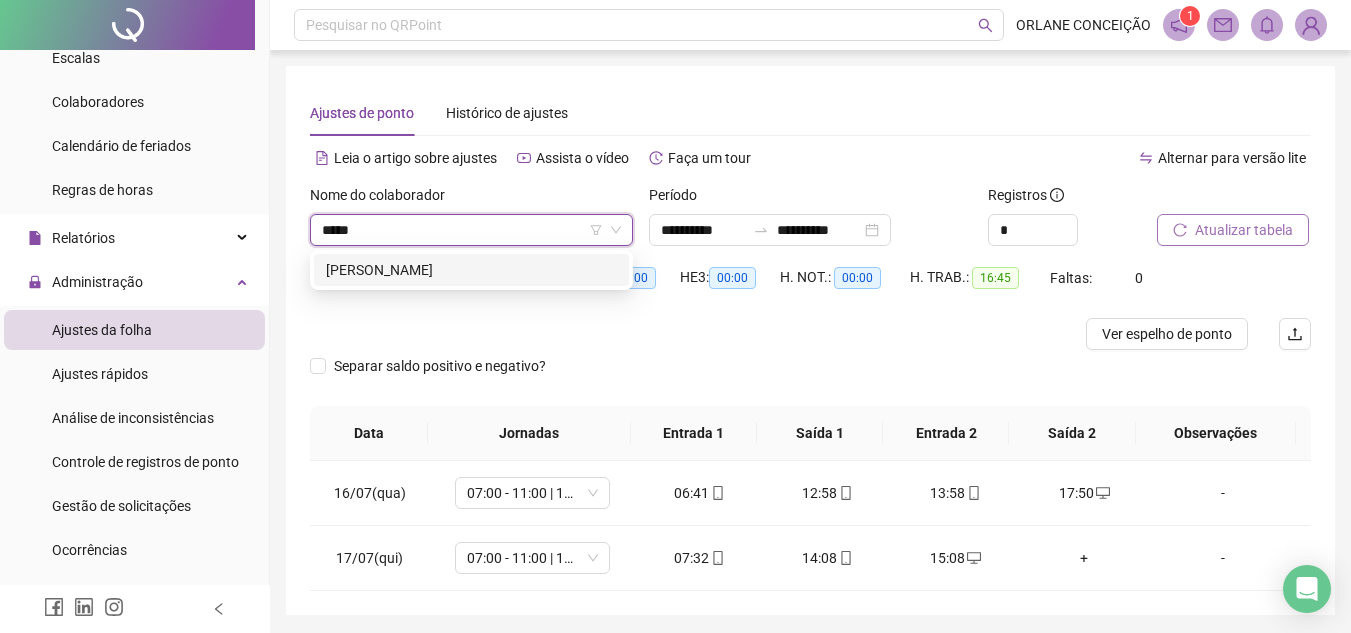 type on "******" 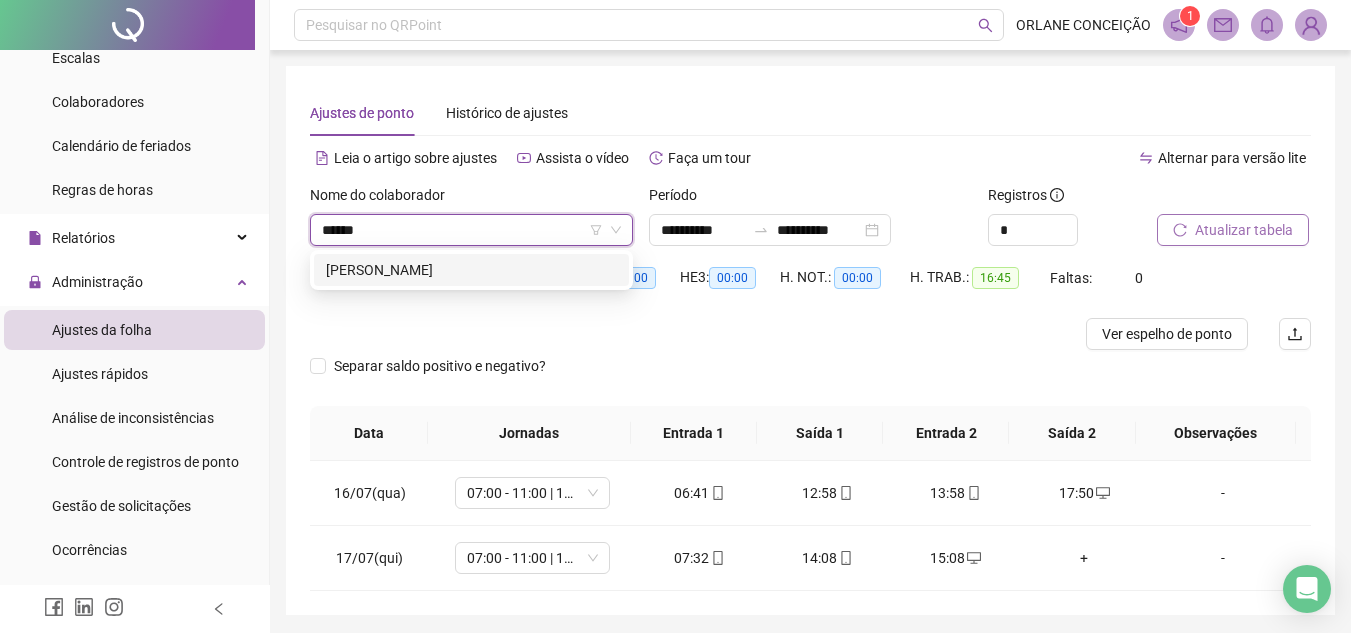 click on "[PERSON_NAME]" at bounding box center [471, 270] 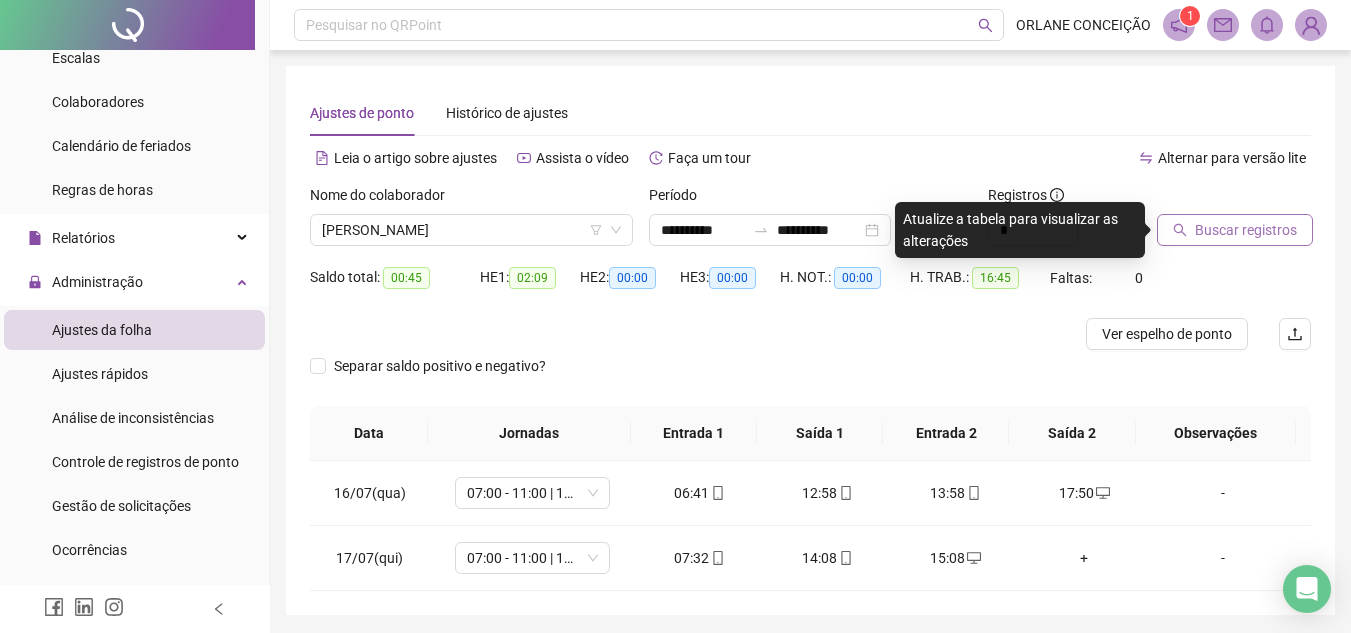 click on "Buscar registros" at bounding box center (1246, 230) 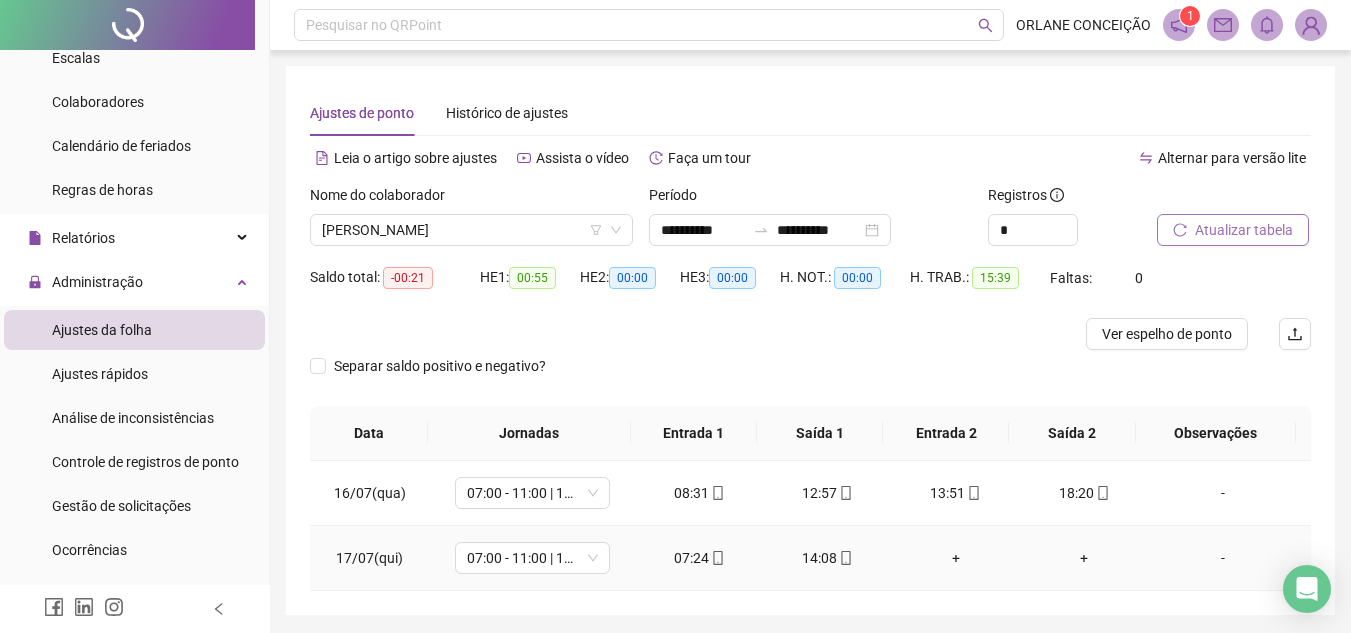 click on "+" at bounding box center (956, 558) 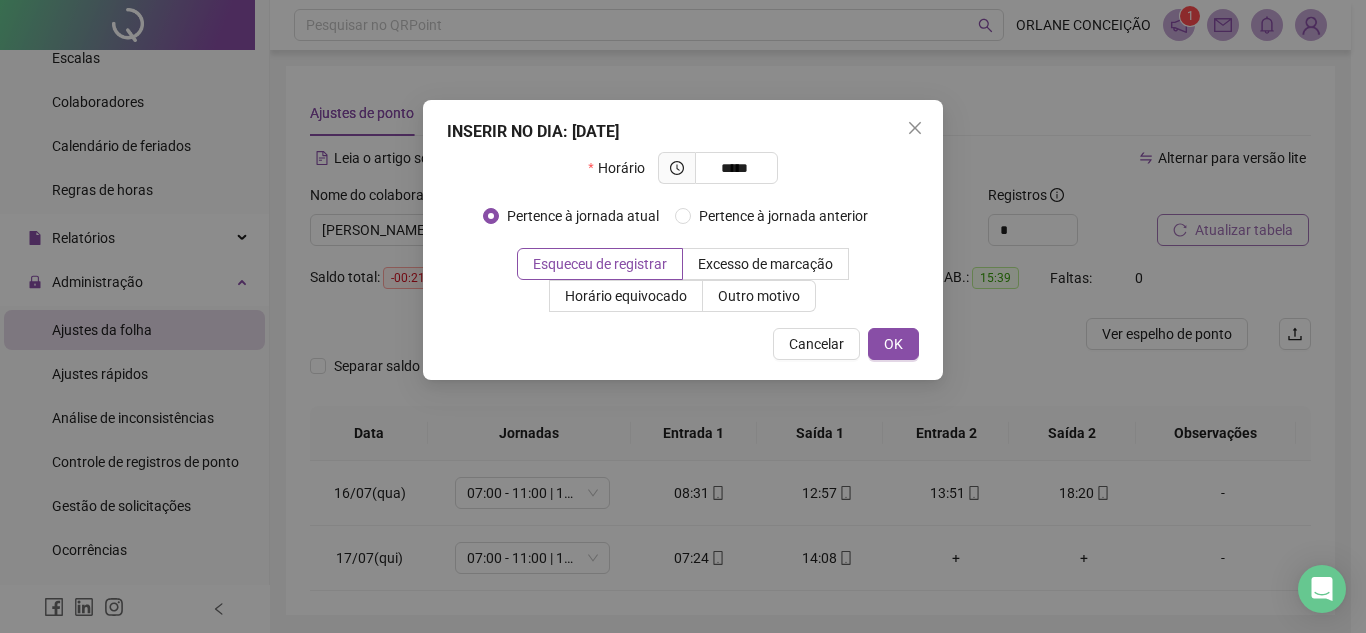 type on "*****" 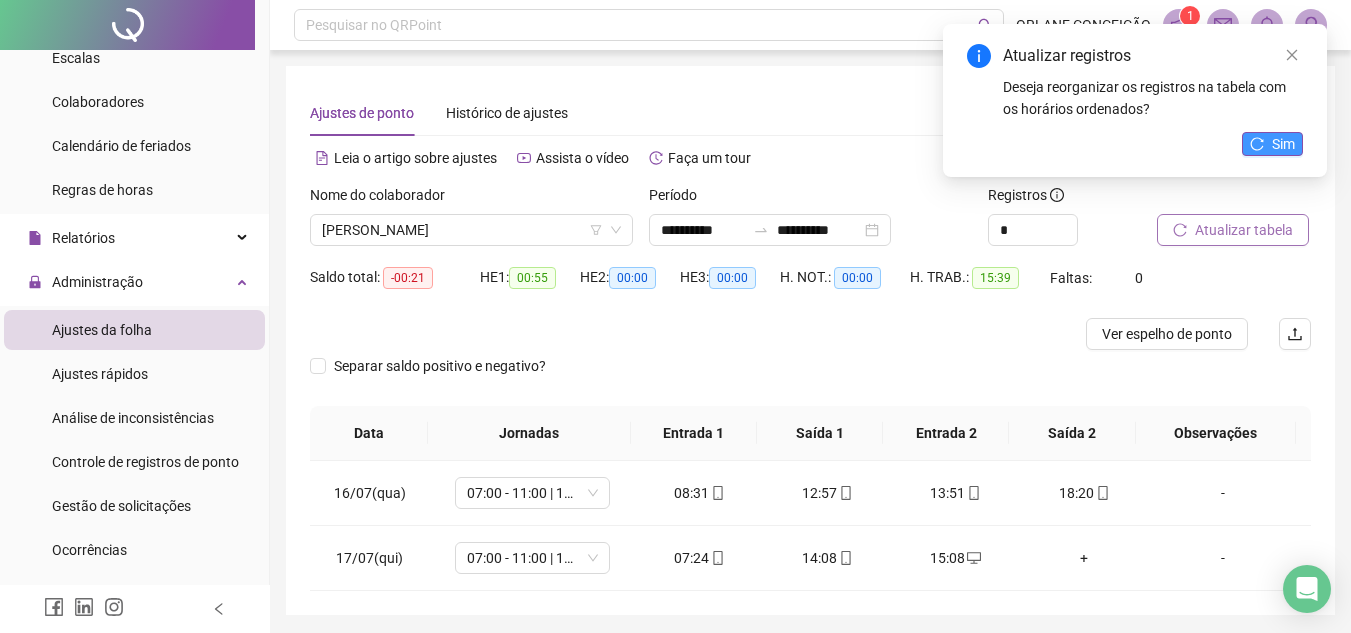 click 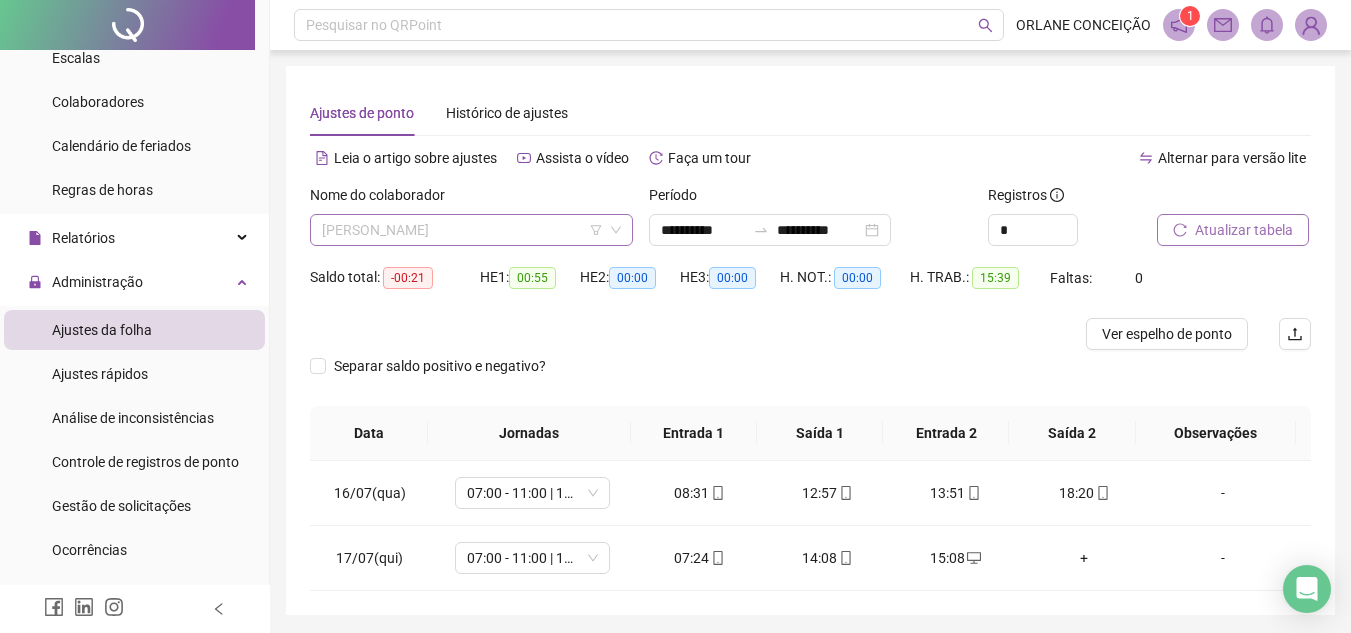 scroll, scrollTop: 2592, scrollLeft: 0, axis: vertical 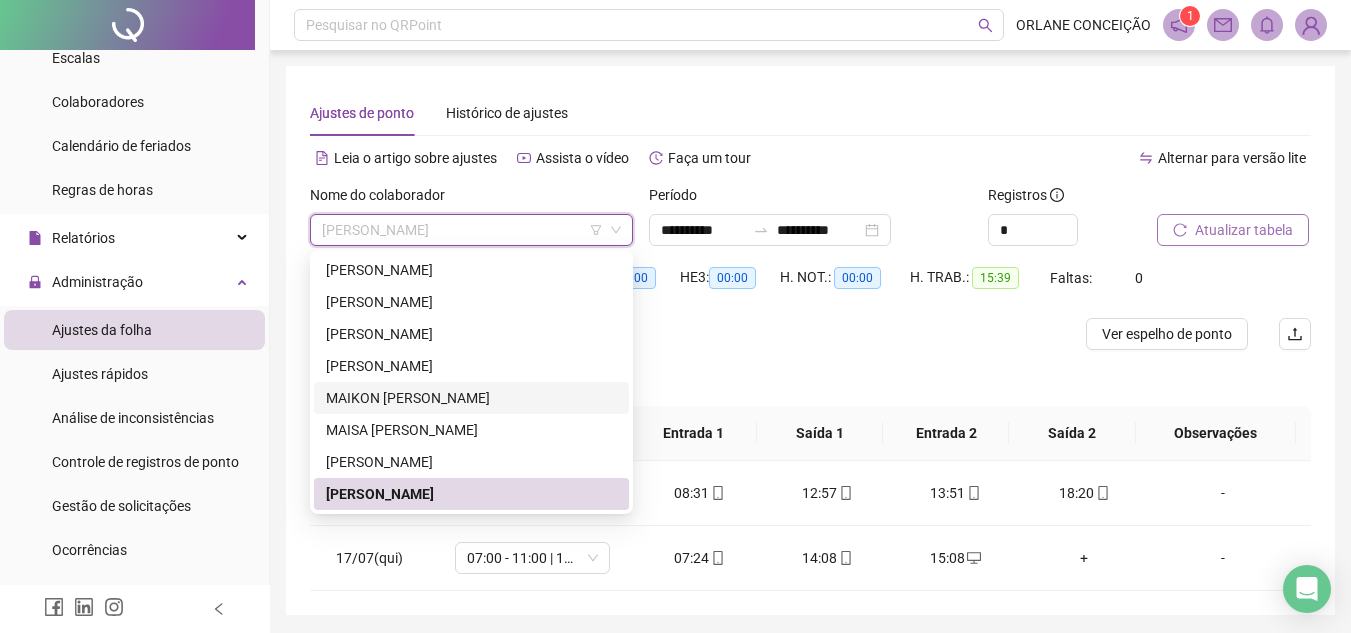 drag, startPoint x: 629, startPoint y: 420, endPoint x: 629, endPoint y: 437, distance: 17 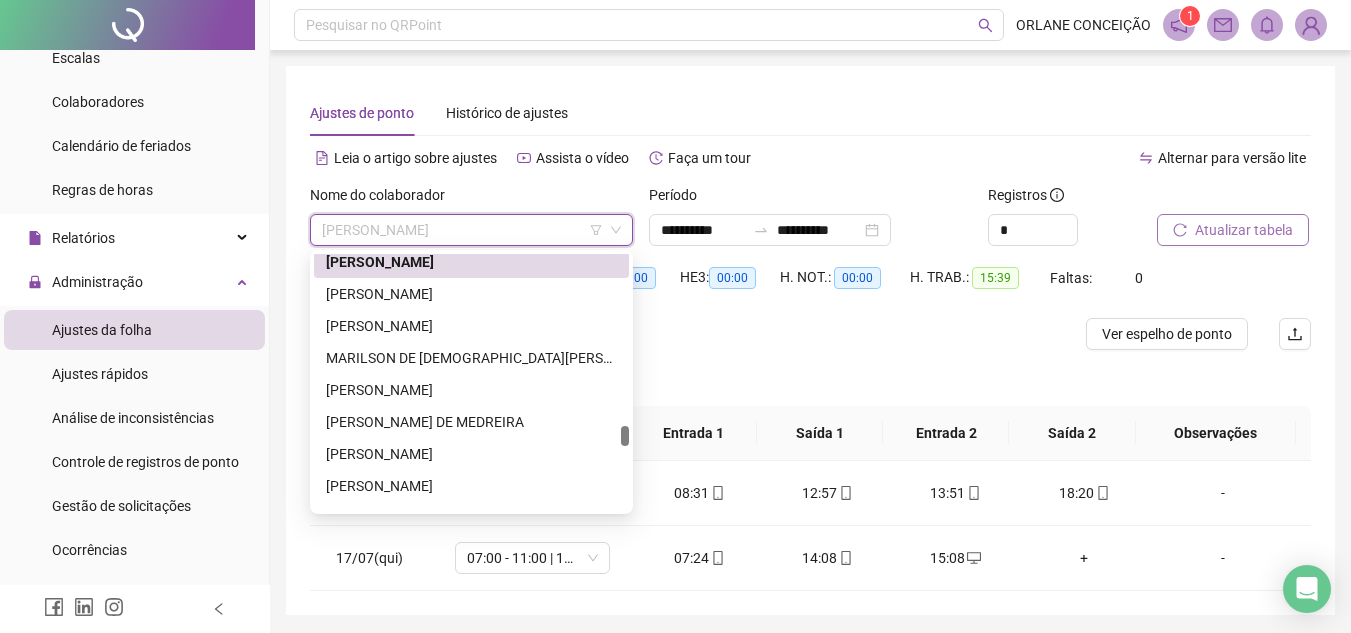 scroll, scrollTop: 2841, scrollLeft: 0, axis: vertical 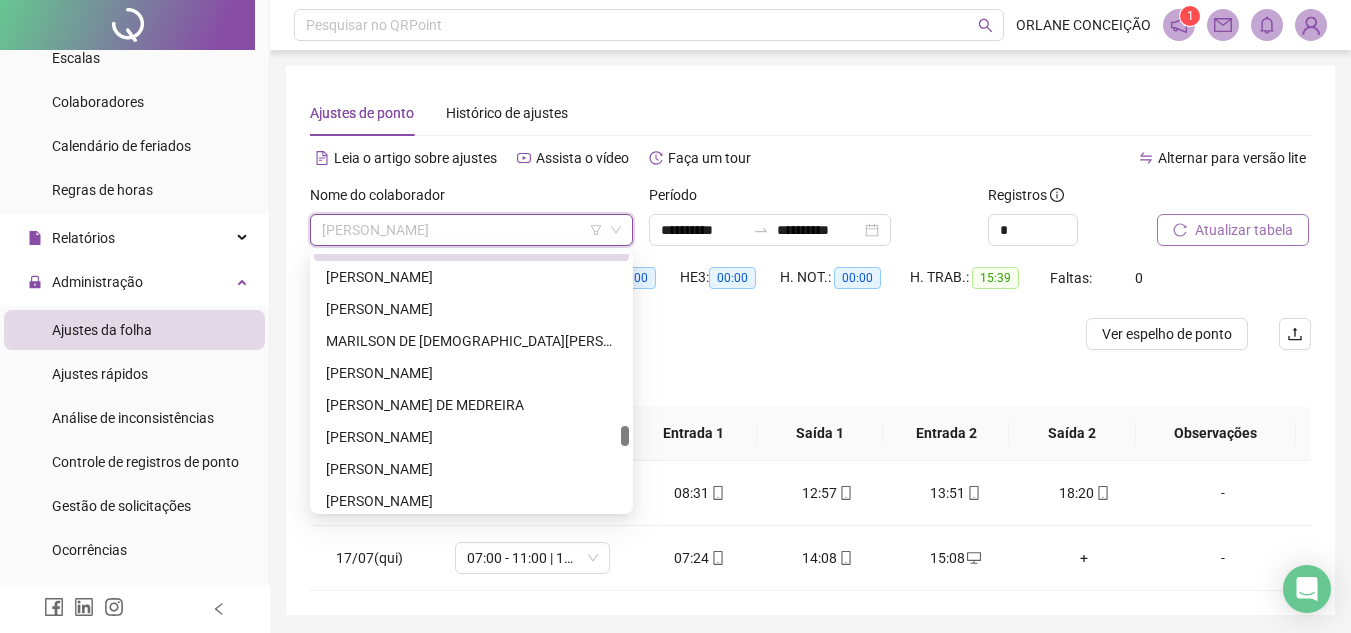 drag, startPoint x: 627, startPoint y: 426, endPoint x: 627, endPoint y: 441, distance: 15 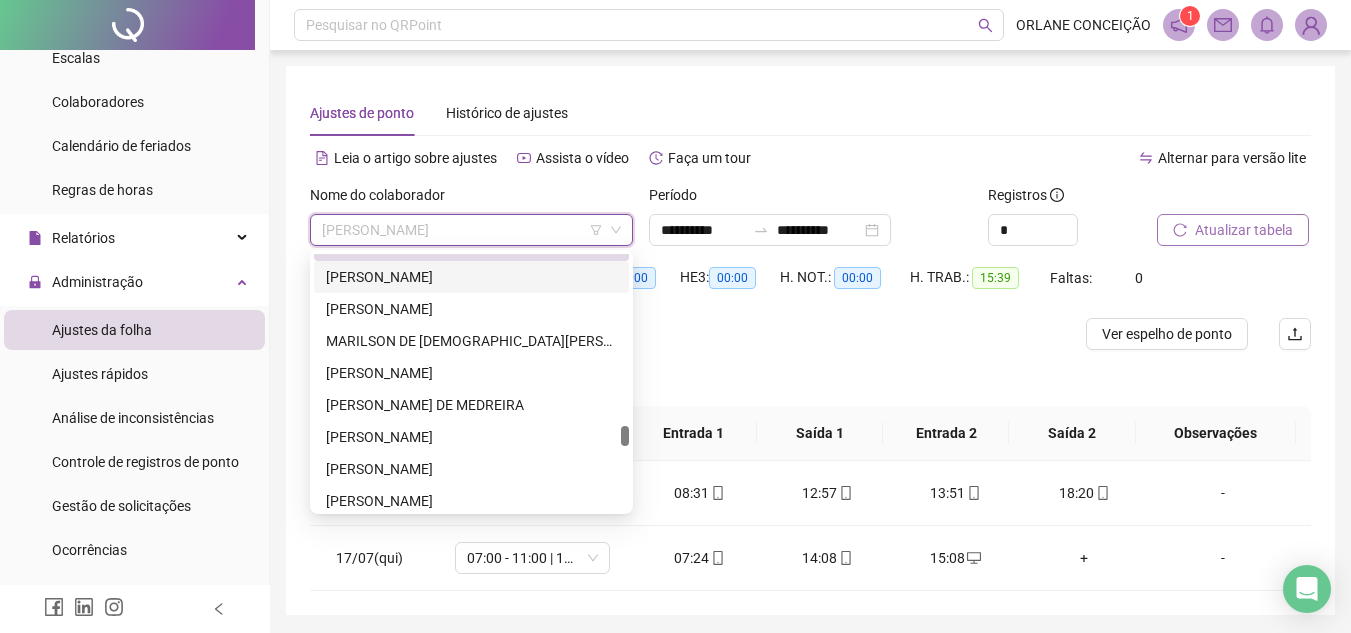 click on "[PERSON_NAME]" at bounding box center [471, 277] 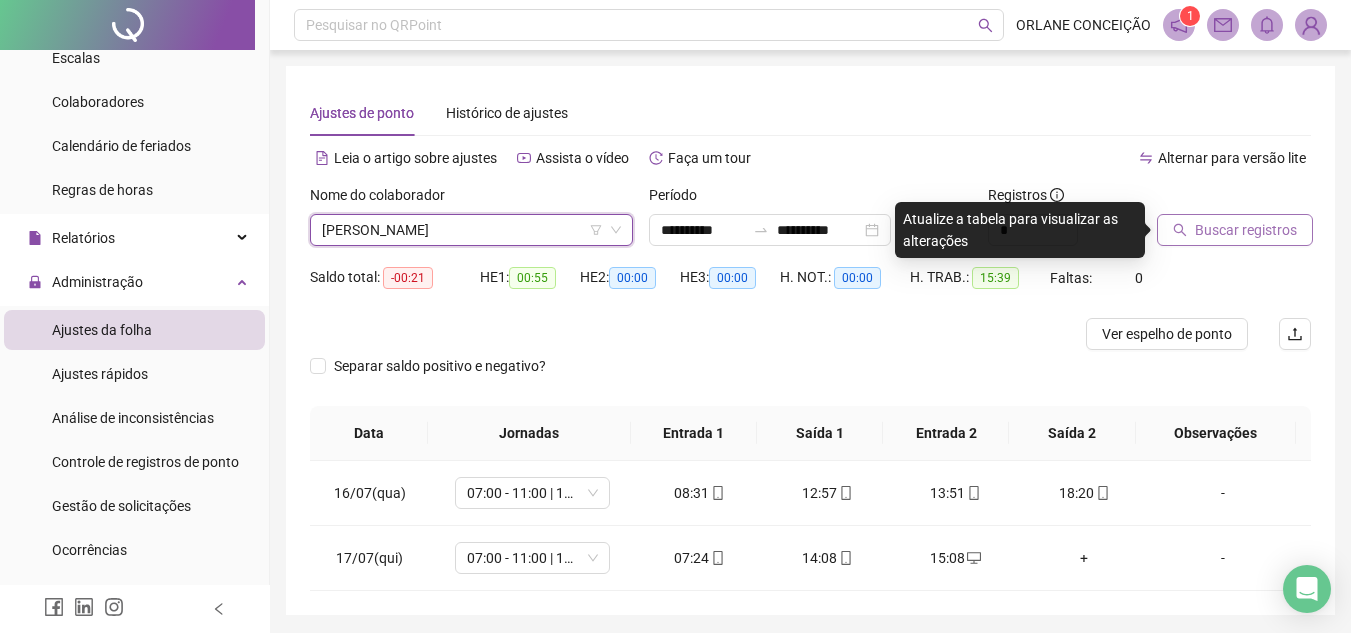 click on "Buscar registros" at bounding box center (1246, 230) 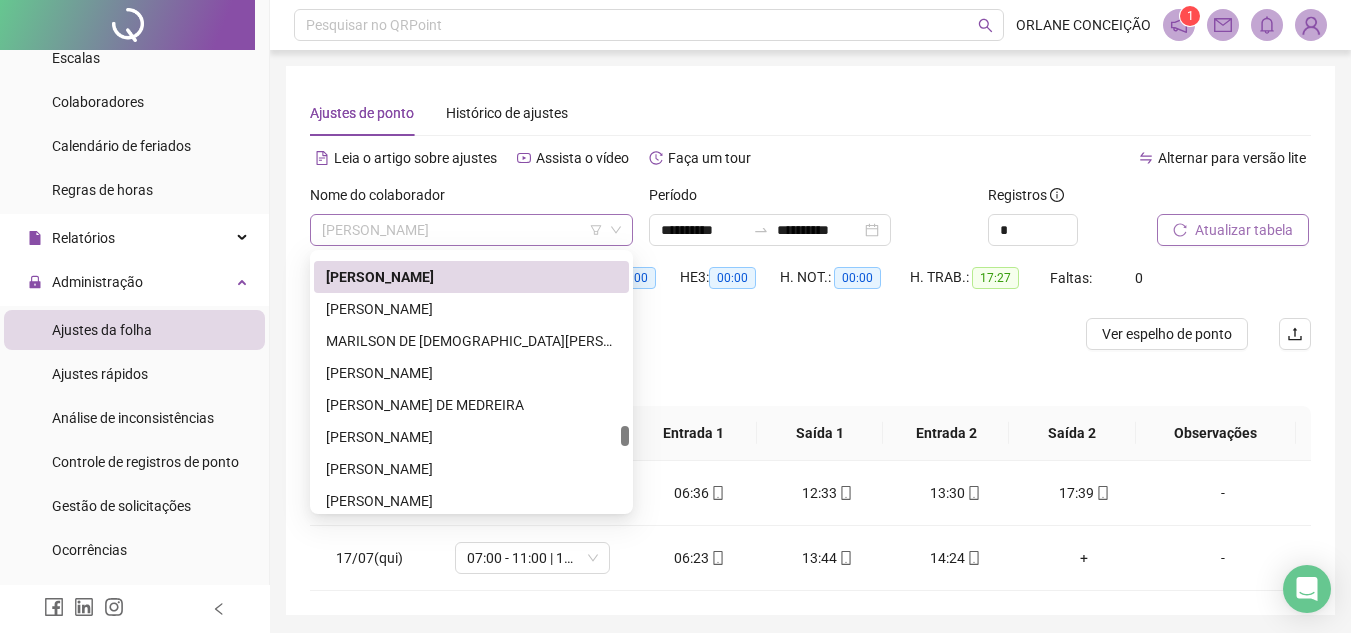 click on "[PERSON_NAME]" at bounding box center [471, 230] 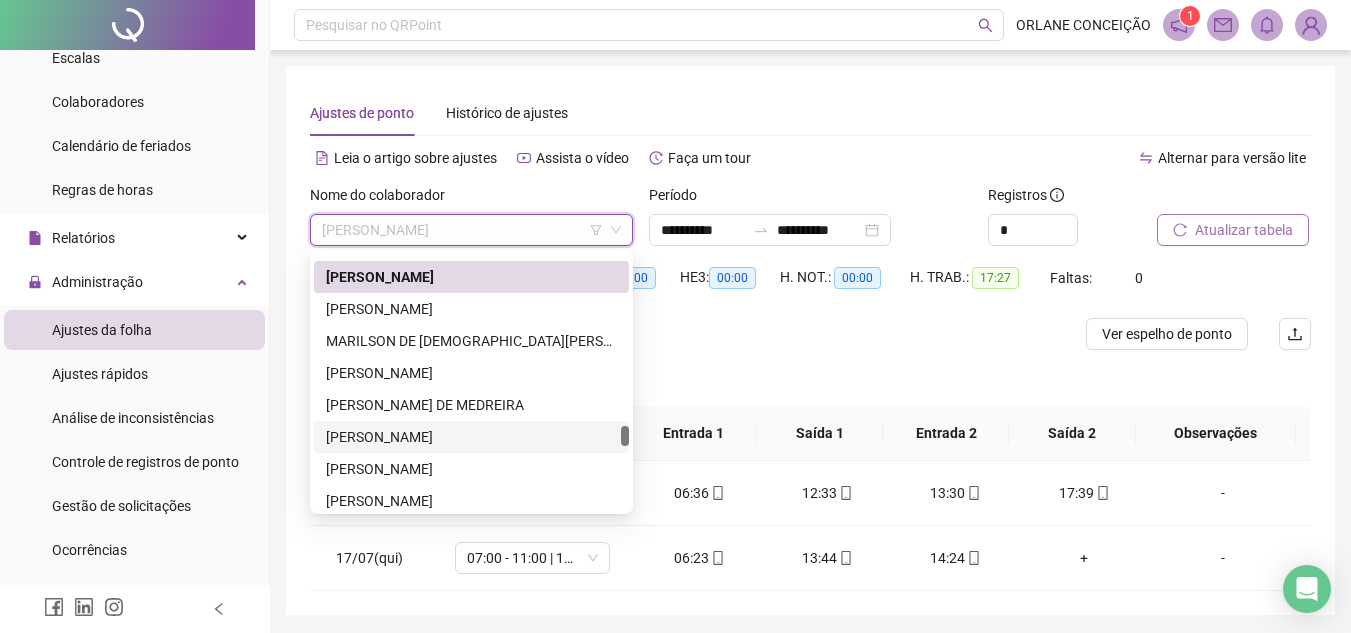 click on "[PERSON_NAME]" at bounding box center [471, 437] 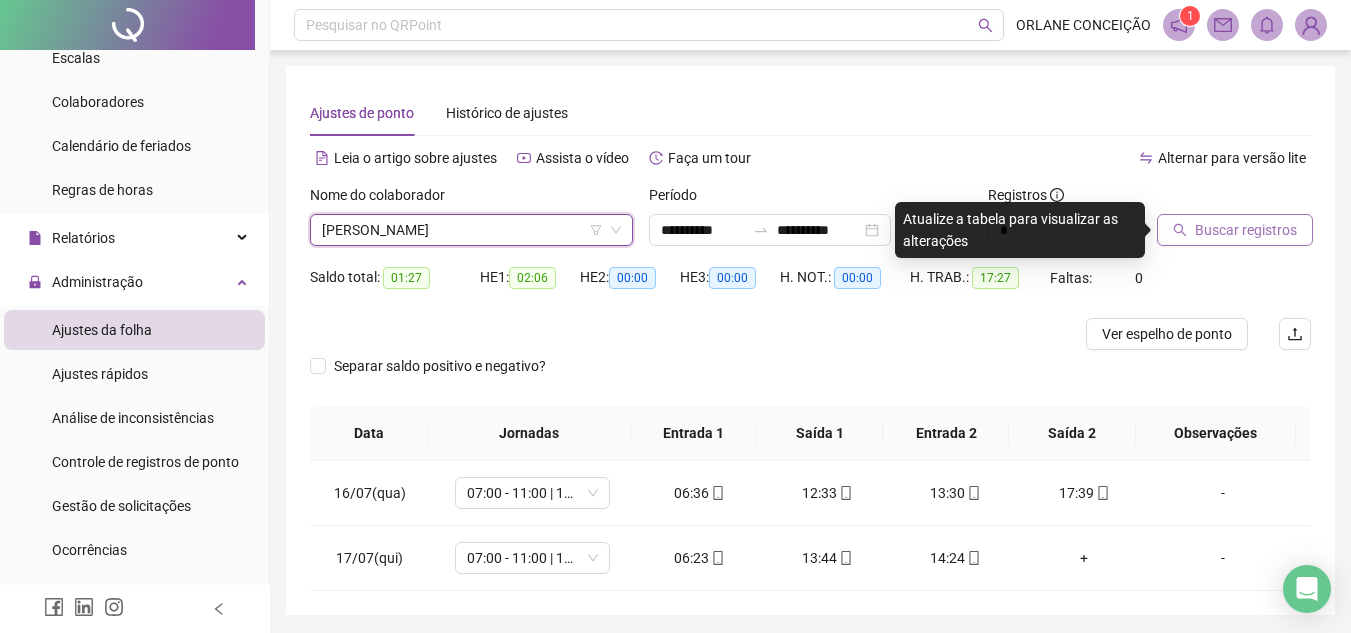 scroll, scrollTop: 68, scrollLeft: 0, axis: vertical 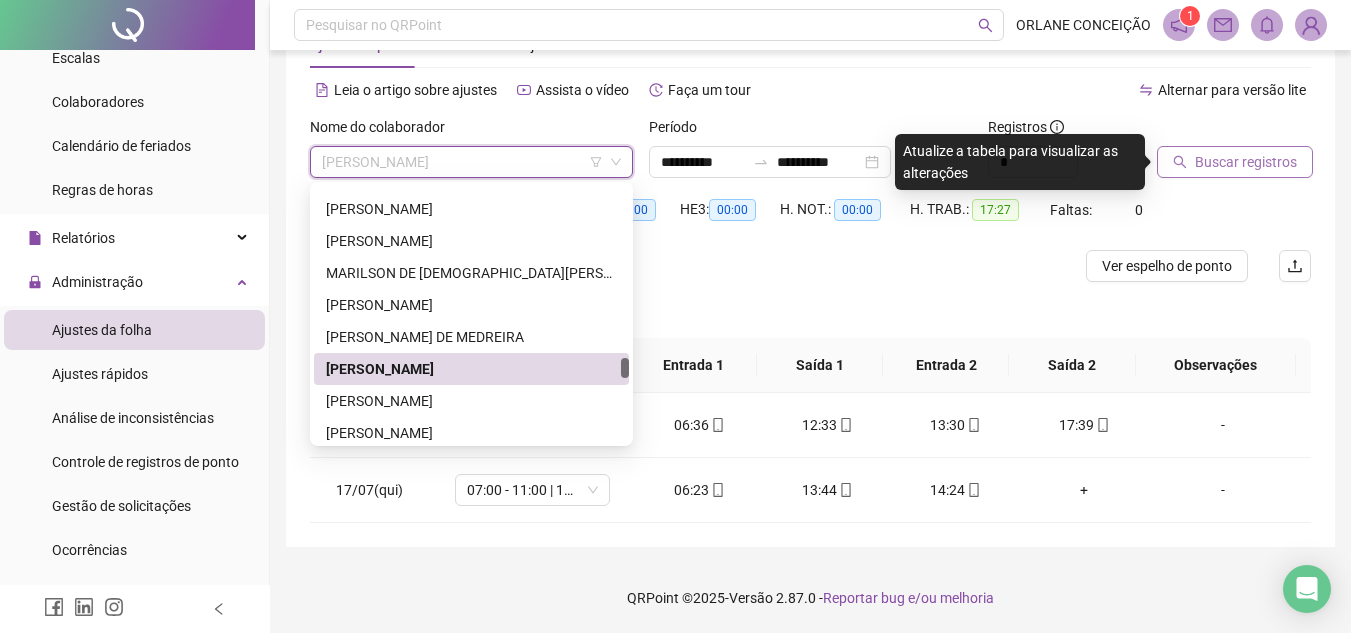 click on "[PERSON_NAME]" at bounding box center (471, 162) 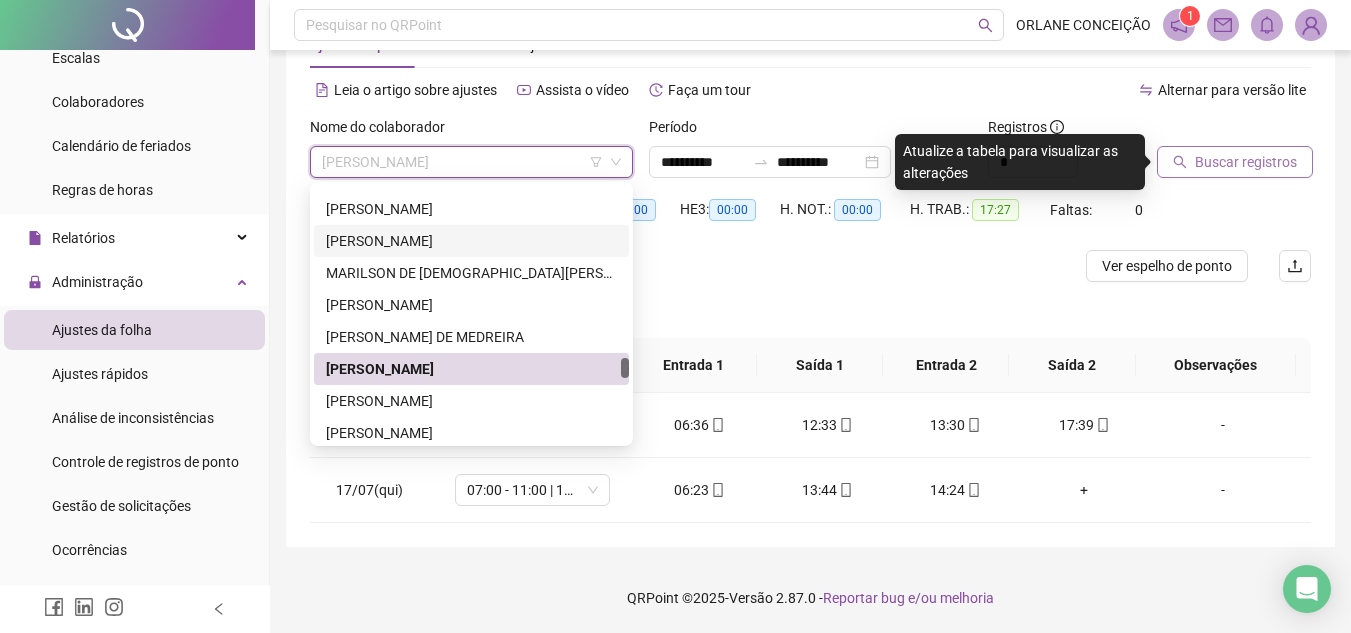 click on "249005 242597 278904 [PERSON_NAME] DE [PERSON_NAME] DE [PERSON_NAME]" at bounding box center [471, 314] 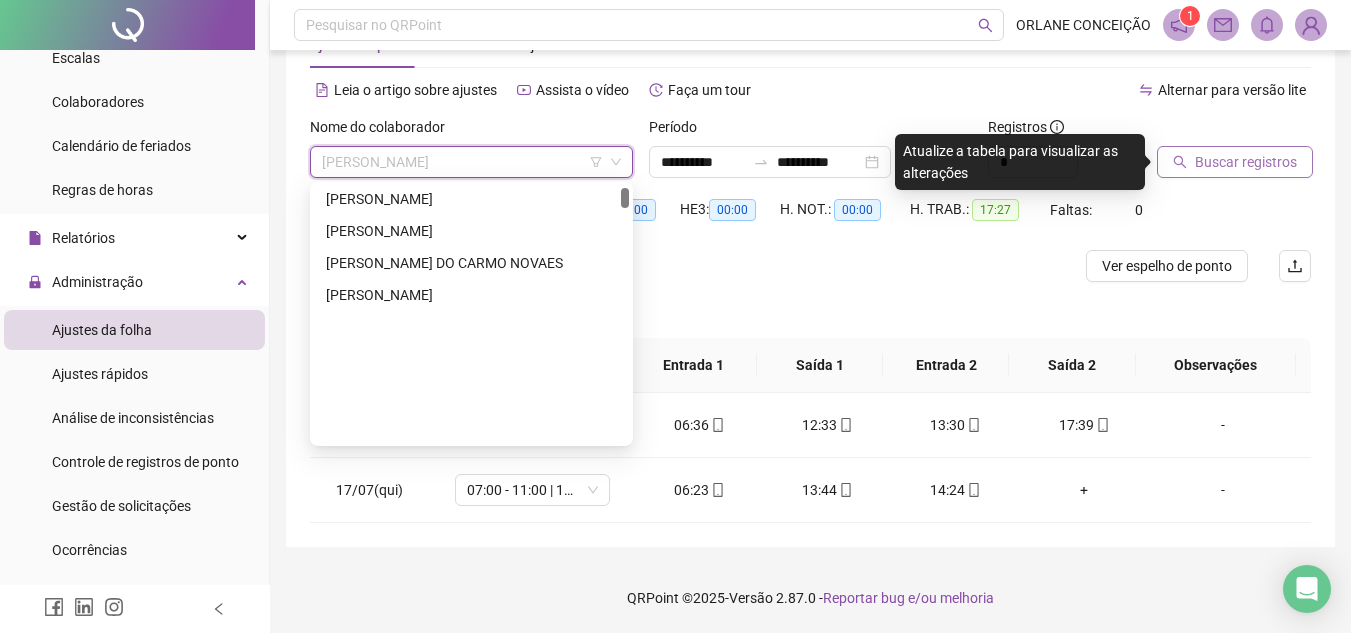 scroll, scrollTop: 0, scrollLeft: 0, axis: both 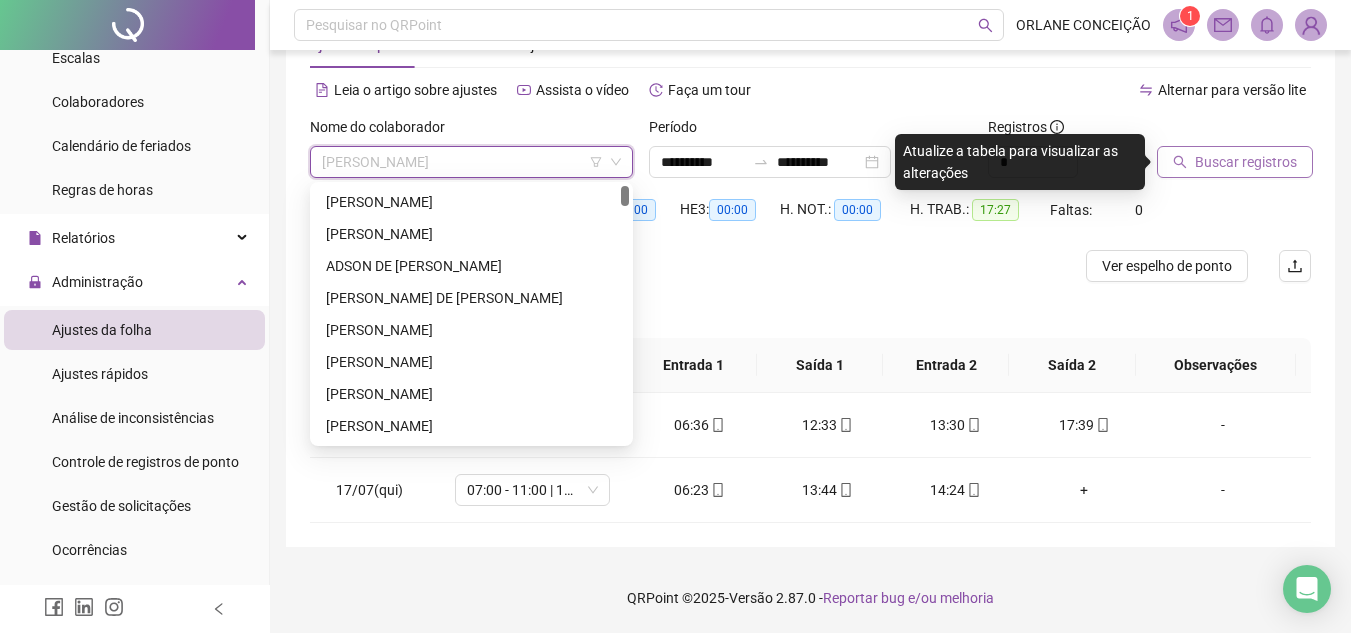 drag, startPoint x: 625, startPoint y: 367, endPoint x: 604, endPoint y: 159, distance: 209.0574 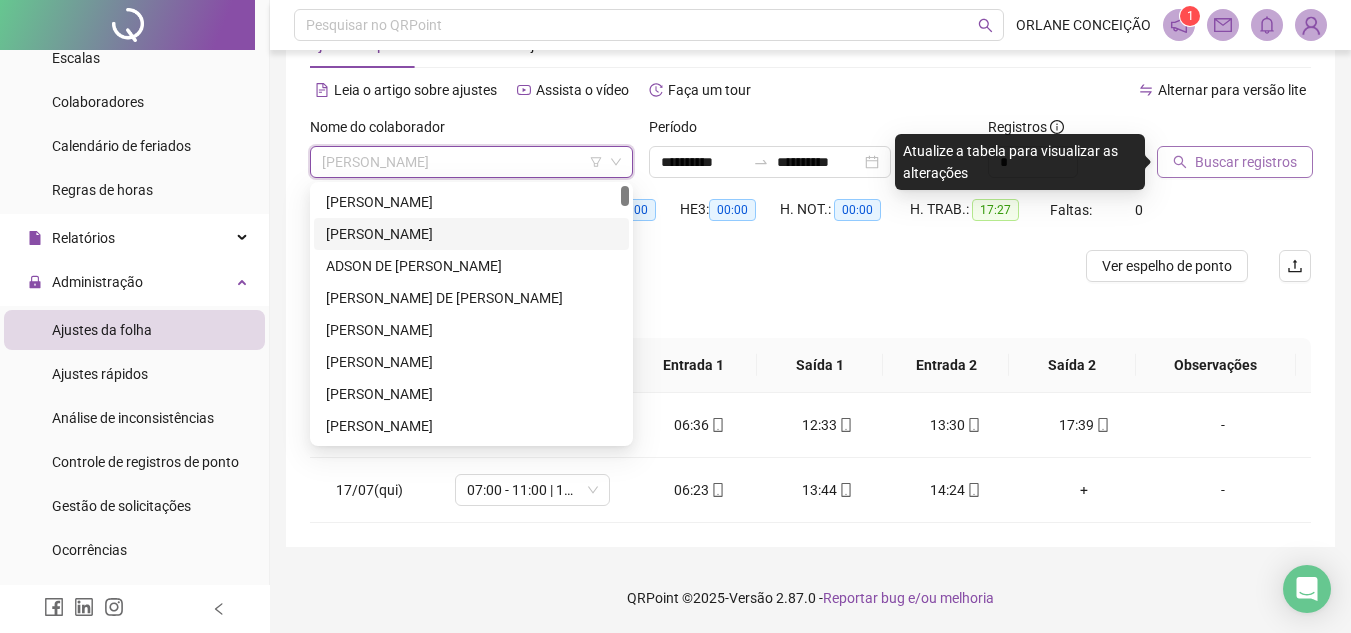 click on "[PERSON_NAME]" at bounding box center [471, 234] 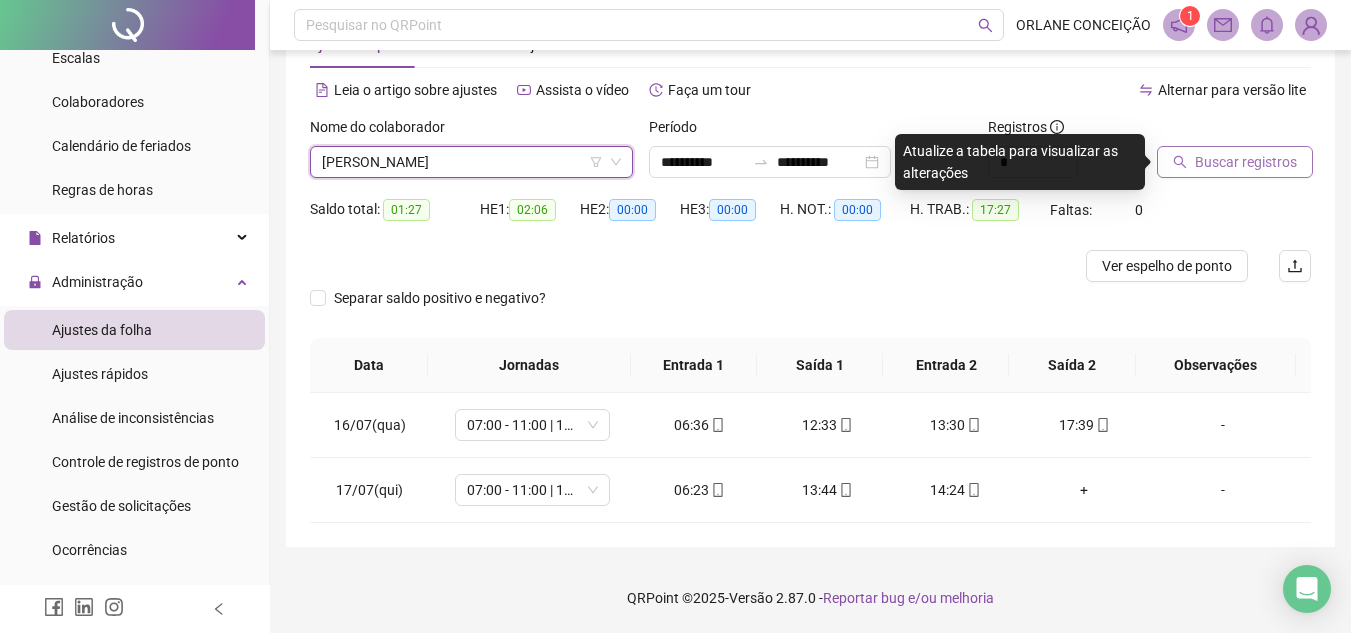 click on "Buscar registros" at bounding box center [1235, 162] 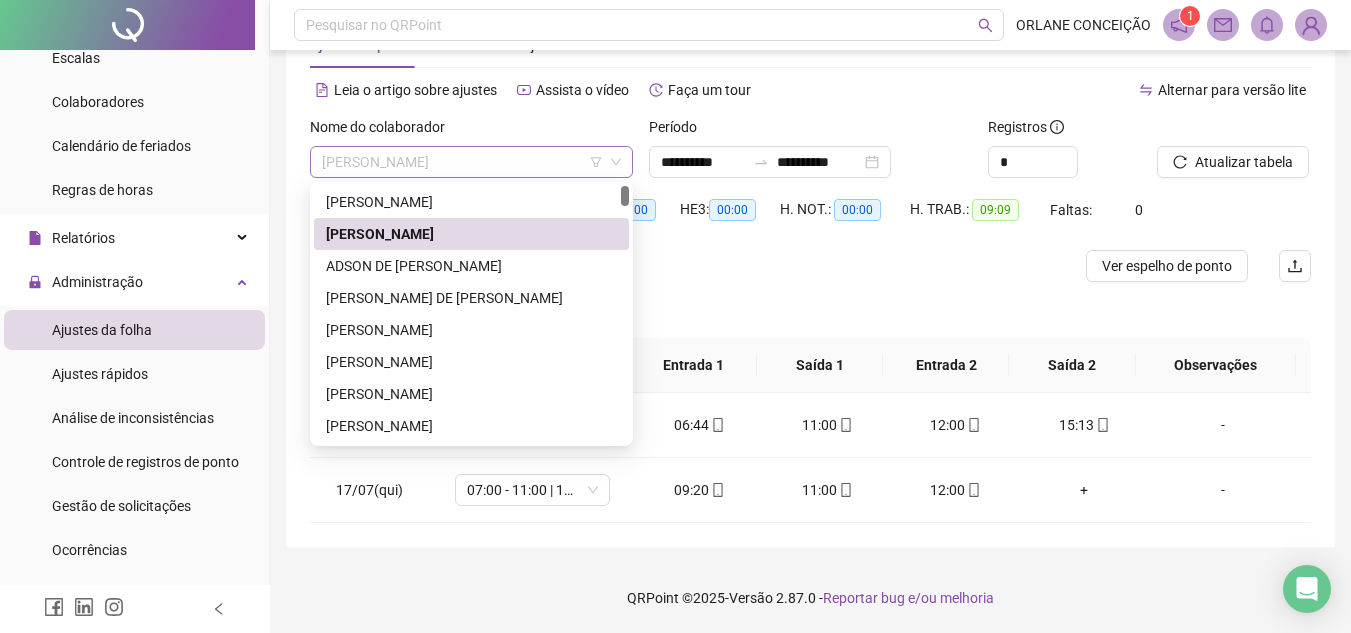 click on "[PERSON_NAME]" at bounding box center (471, 162) 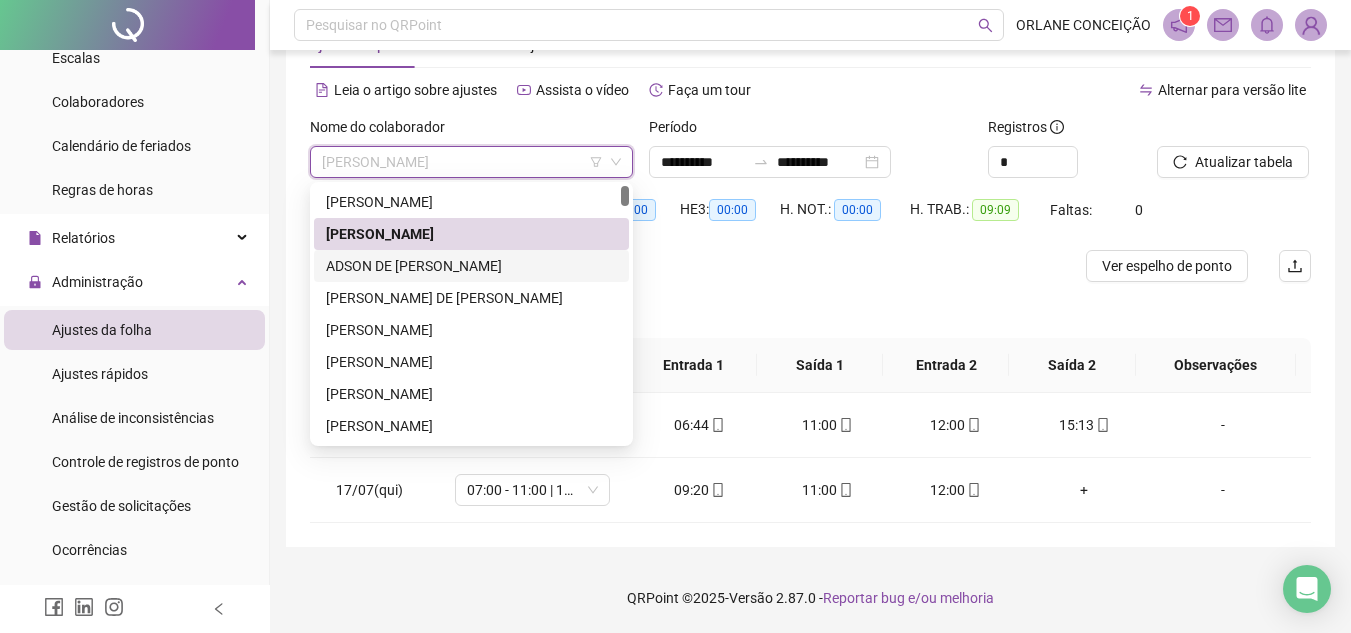 click on "ADSON DE [PERSON_NAME]" at bounding box center [471, 266] 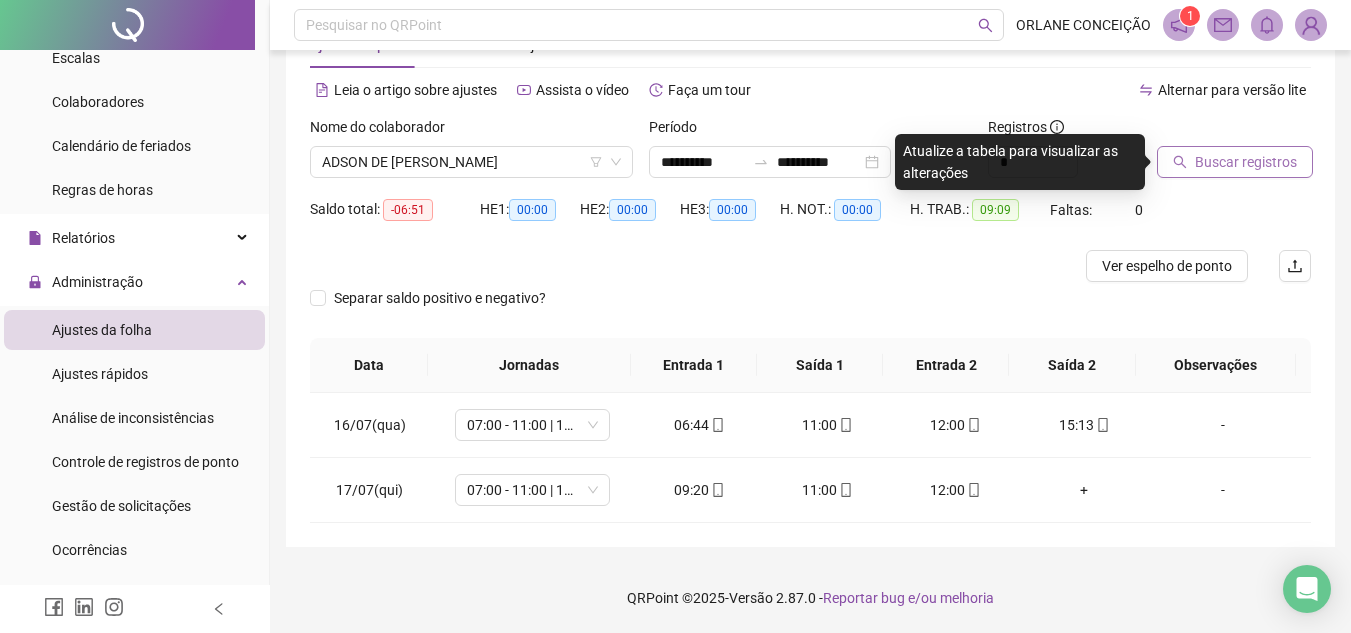 click on "Buscar registros" at bounding box center (1246, 162) 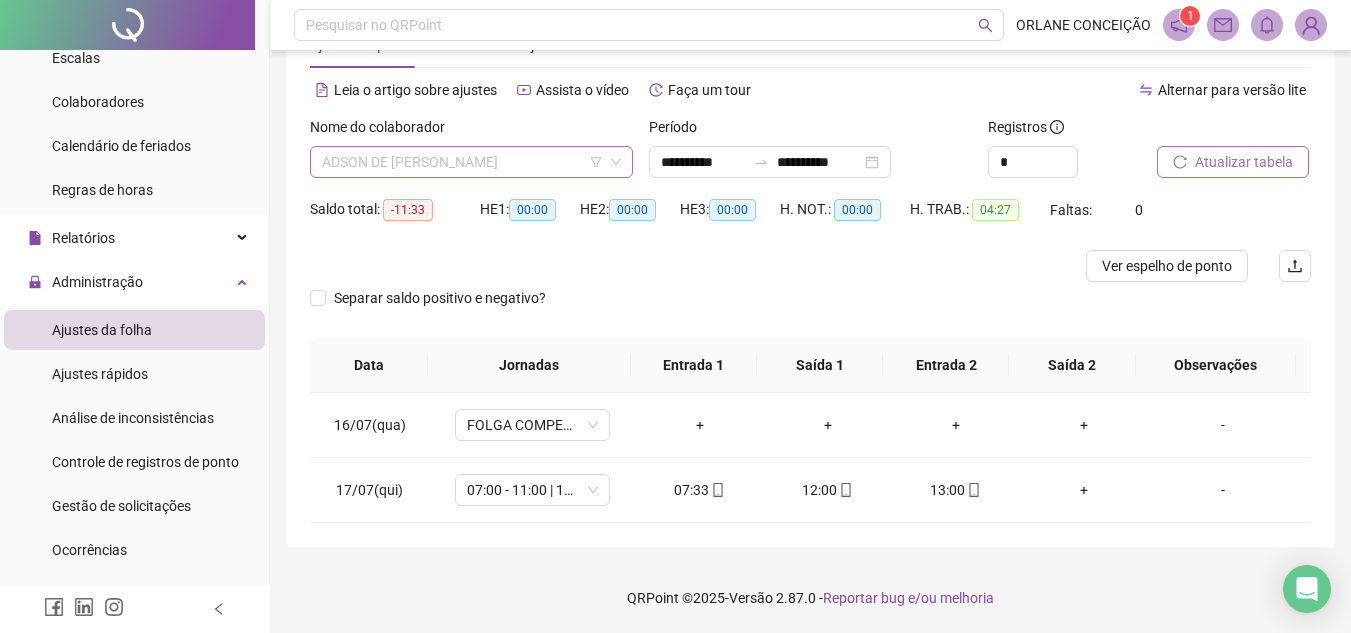 click on "ADSON DE [PERSON_NAME]" at bounding box center (471, 162) 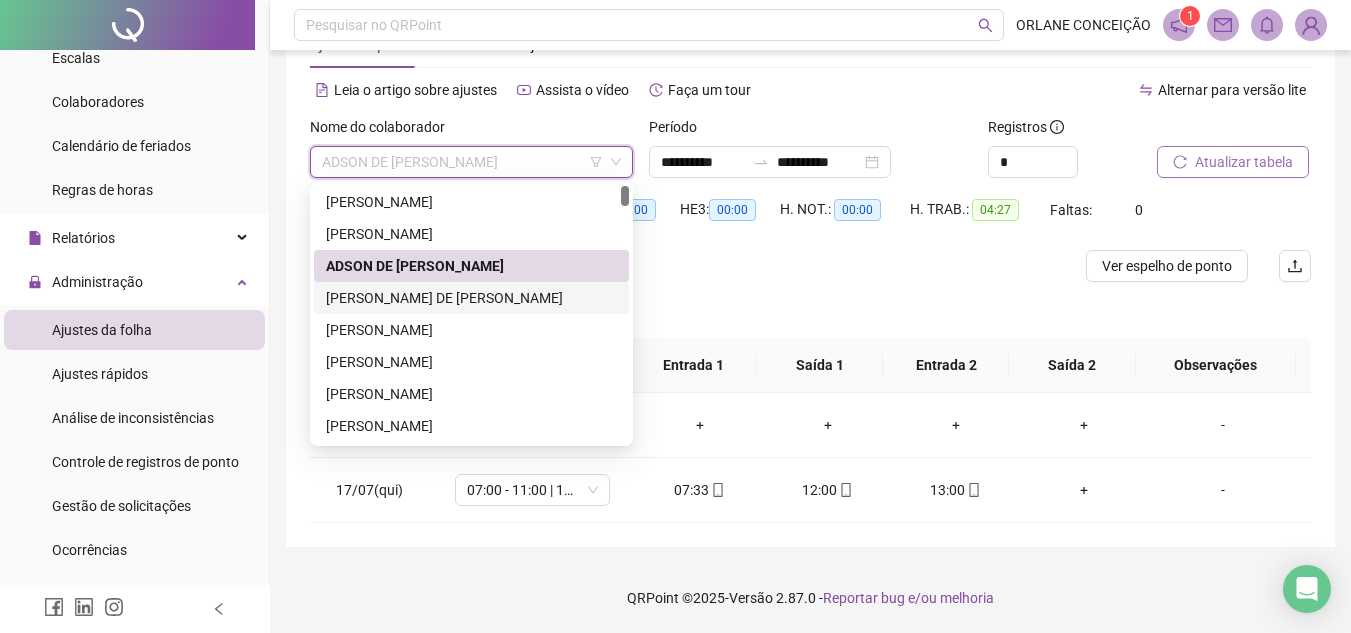 click on "[PERSON_NAME] DE [PERSON_NAME]" at bounding box center (471, 298) 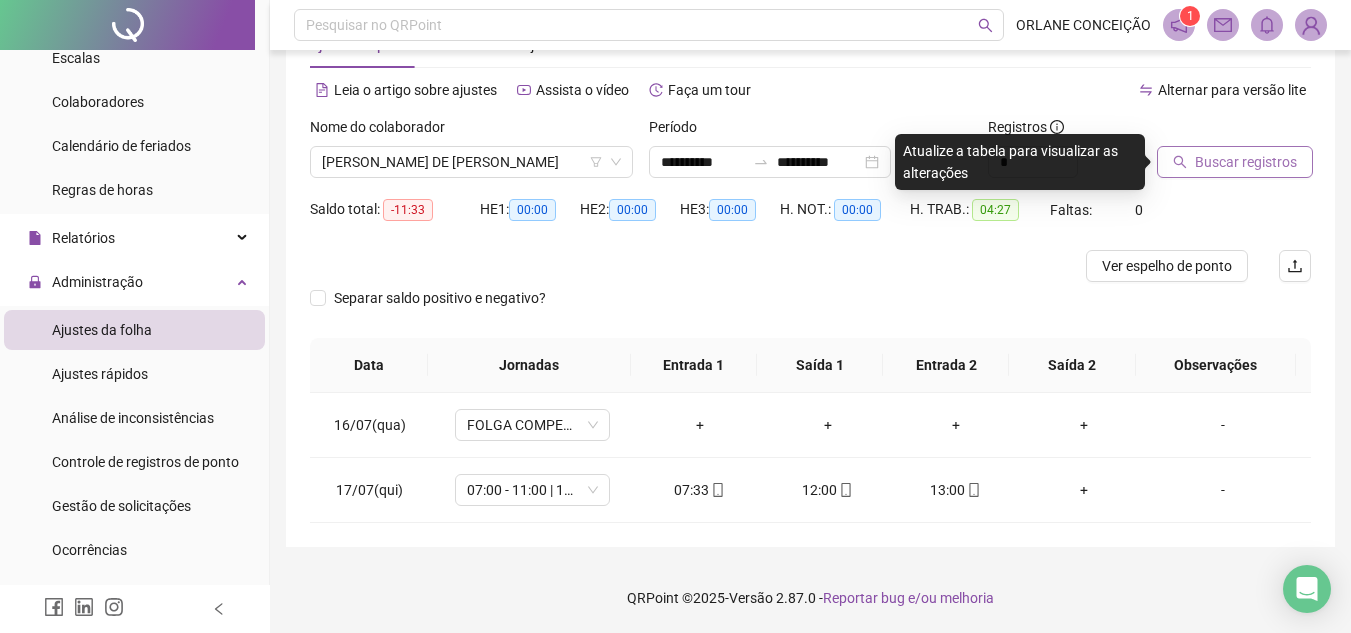 click on "Buscar registros" at bounding box center [1246, 162] 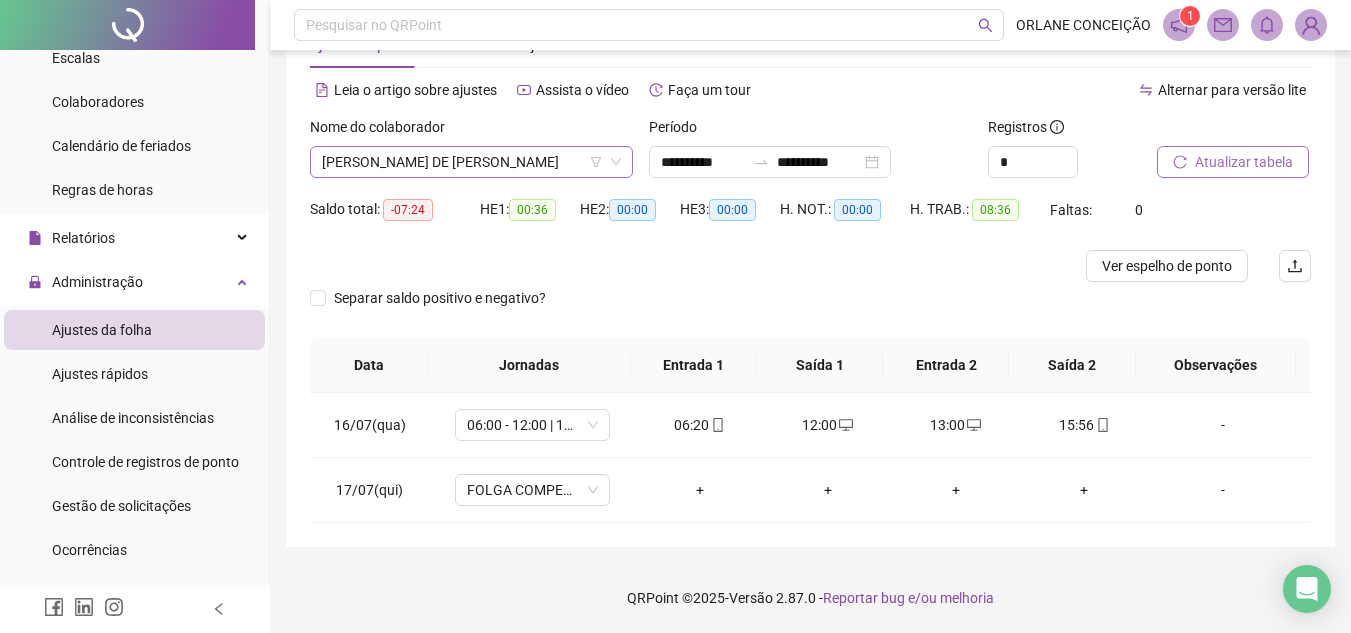 click on "[PERSON_NAME] DE [PERSON_NAME]" at bounding box center (471, 162) 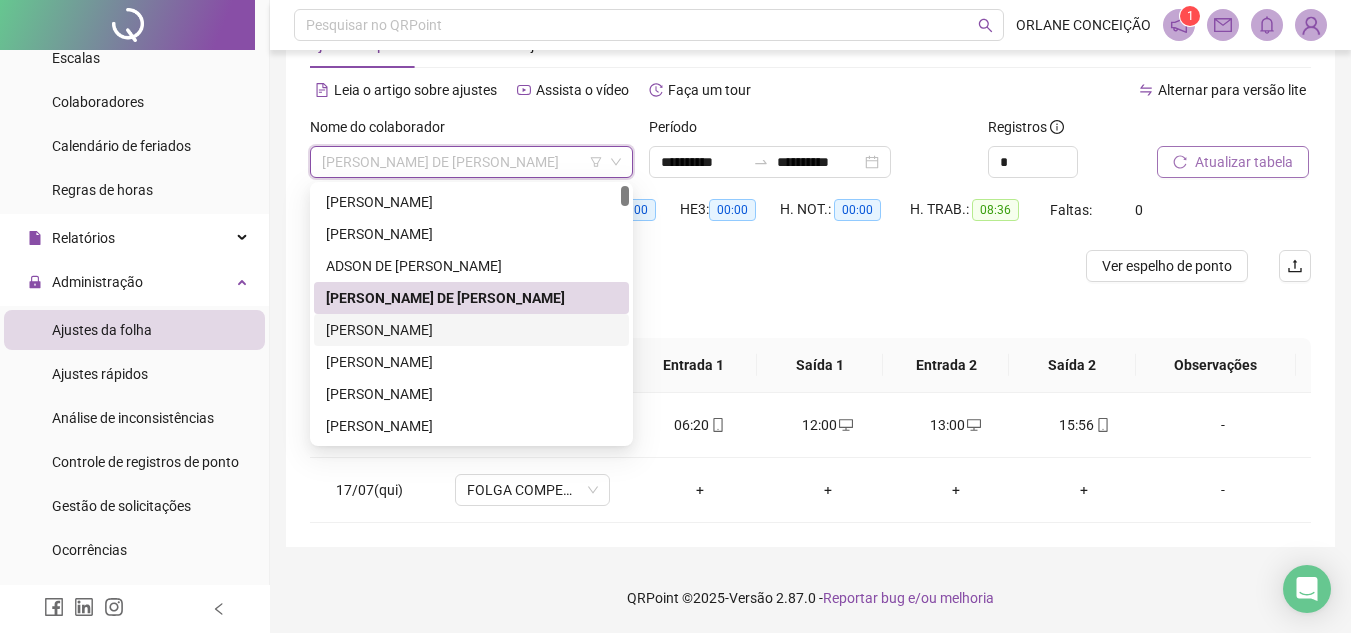 click on "[PERSON_NAME]" at bounding box center (471, 330) 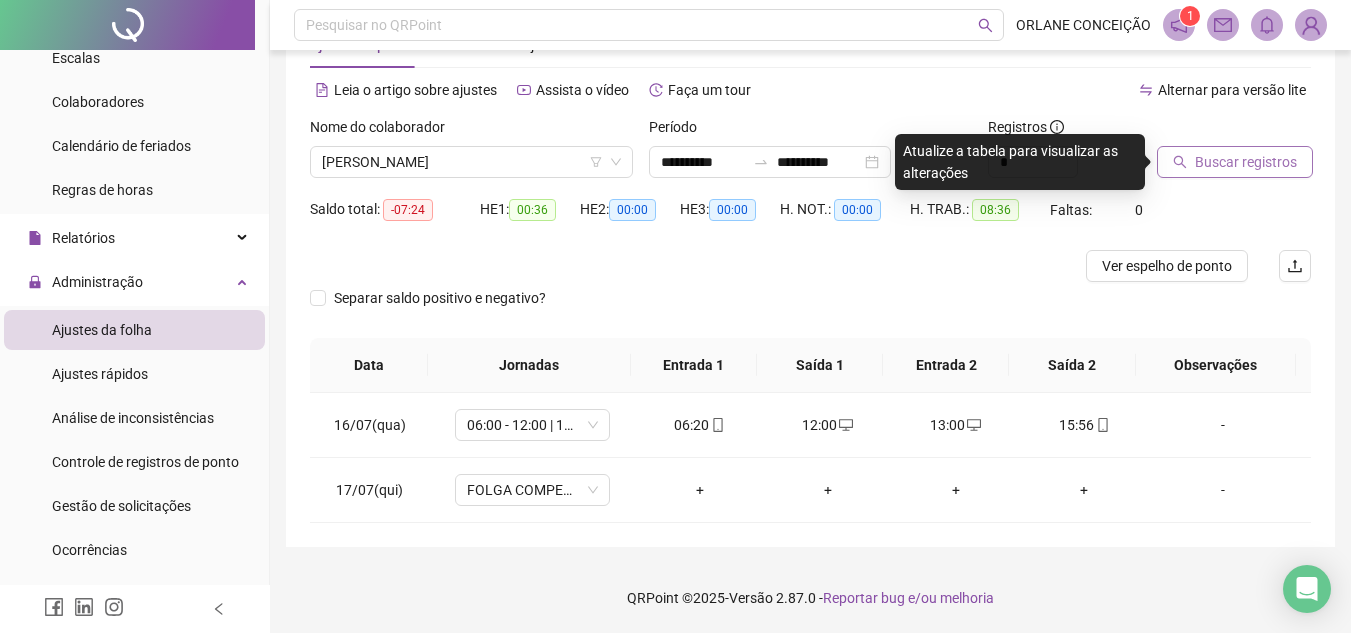 click on "Buscar registros" at bounding box center (1235, 162) 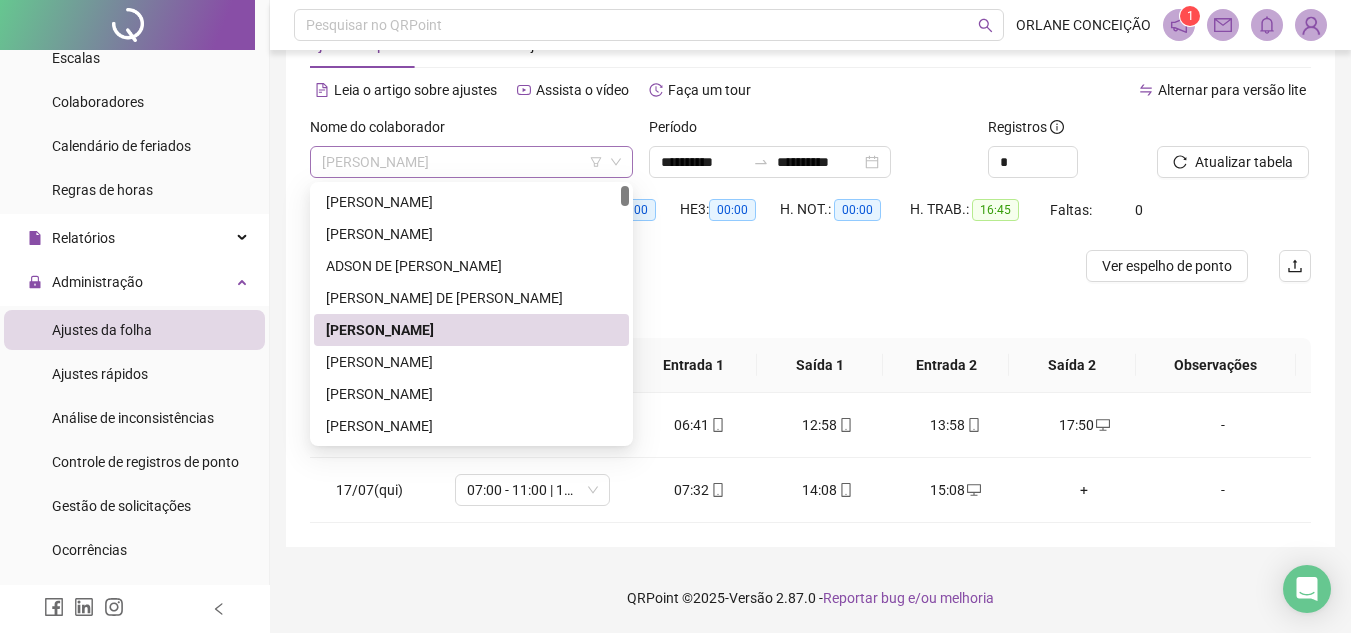click on "[PERSON_NAME]" at bounding box center [471, 162] 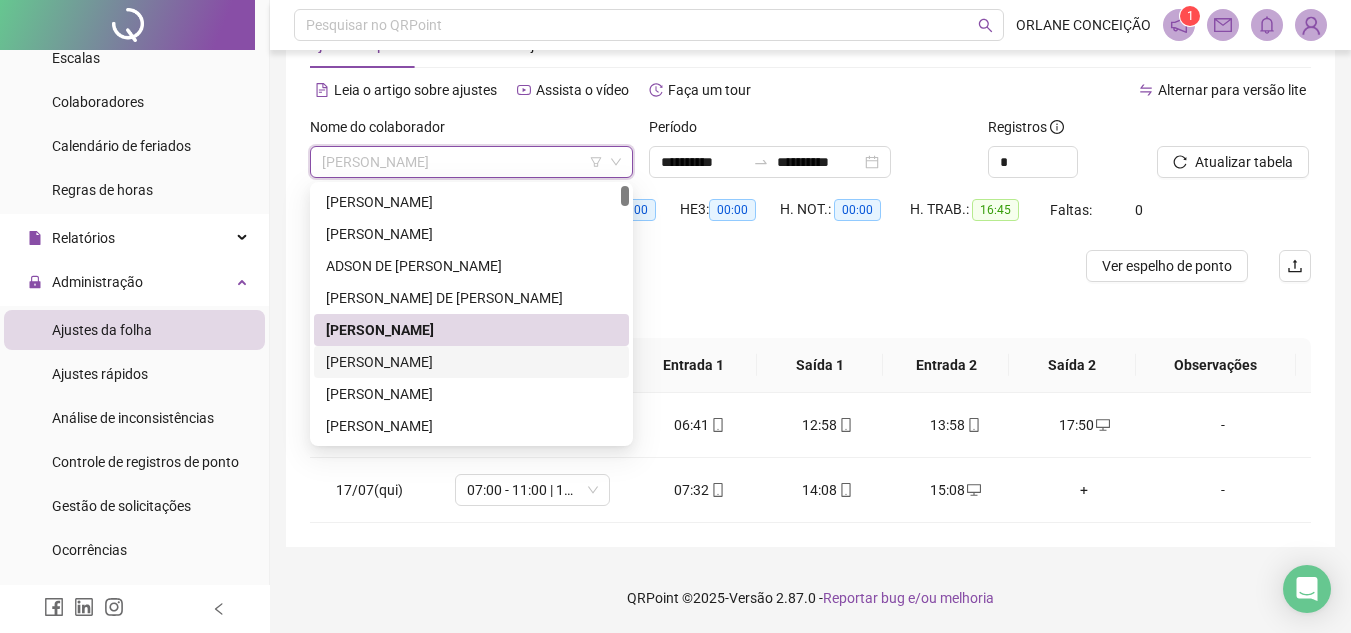 click on "[PERSON_NAME]" at bounding box center (471, 362) 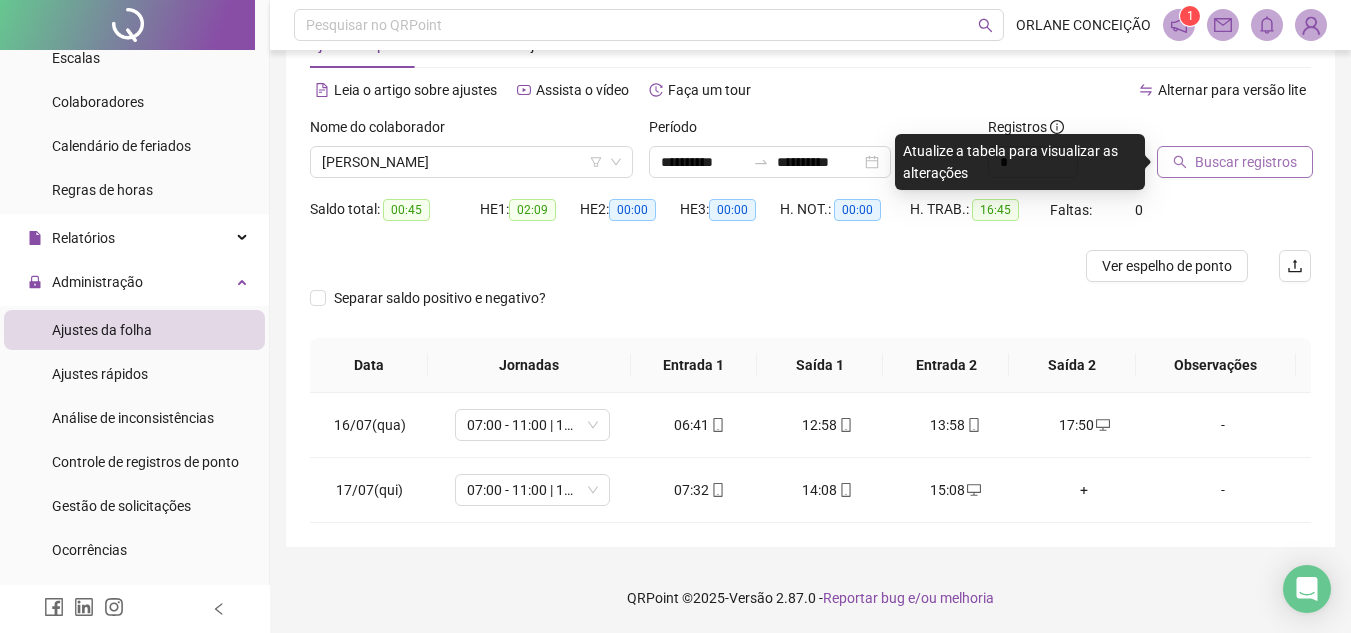 click on "Buscar registros" at bounding box center (1246, 162) 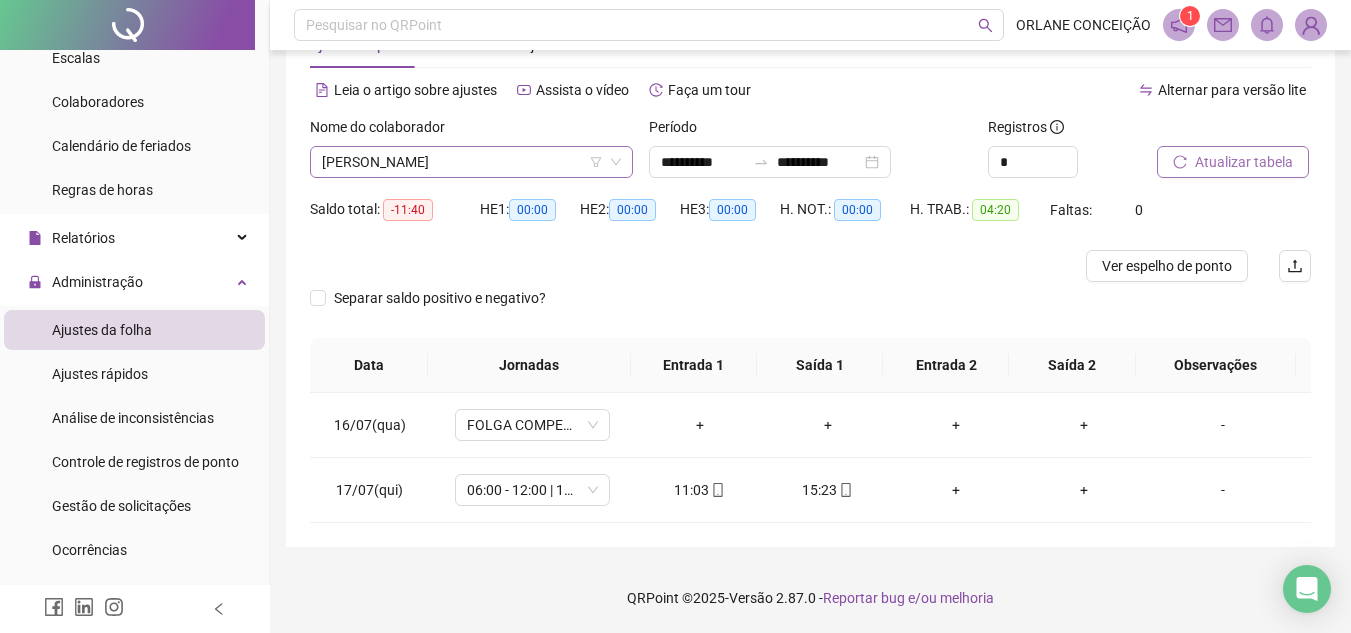 click on "[PERSON_NAME]" at bounding box center [471, 162] 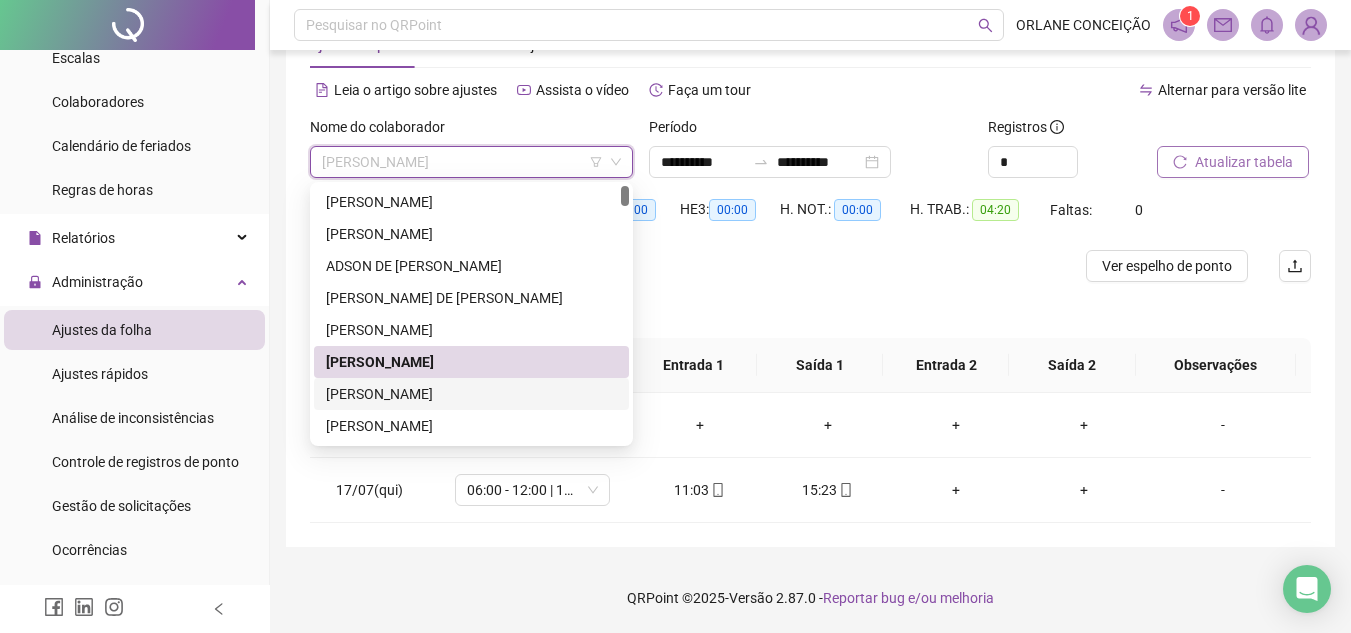 click on "[PERSON_NAME]" at bounding box center [471, 394] 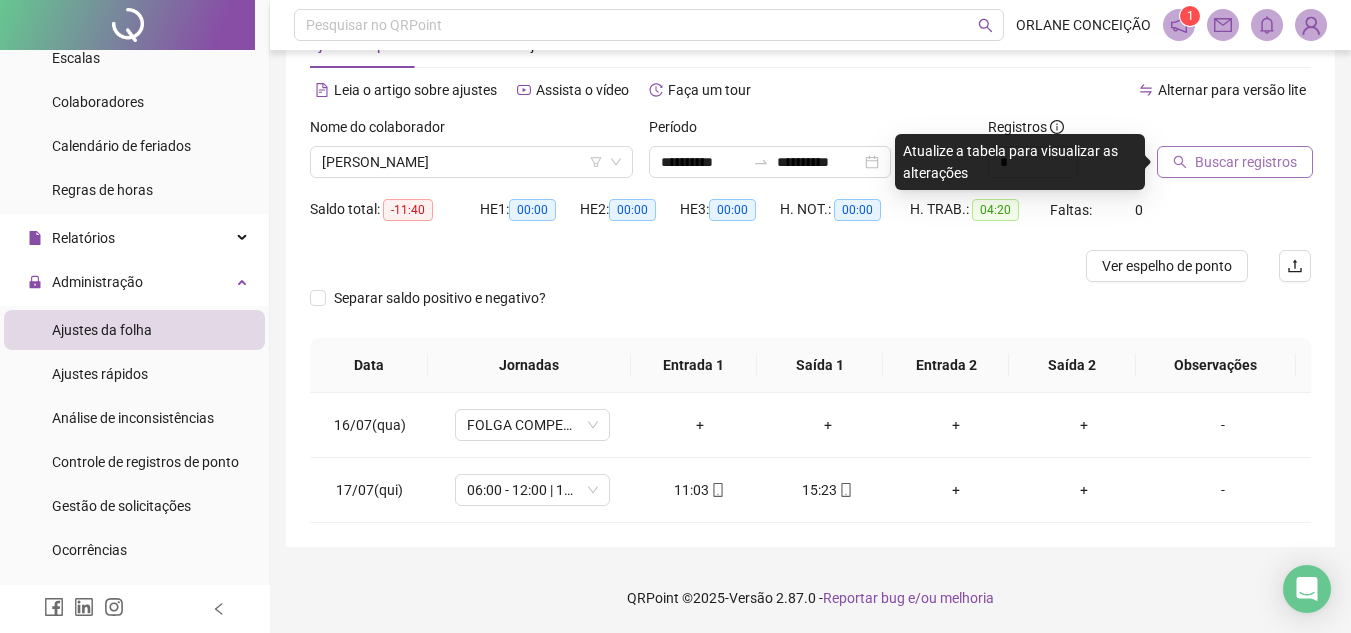 click on "Buscar registros" at bounding box center [1246, 162] 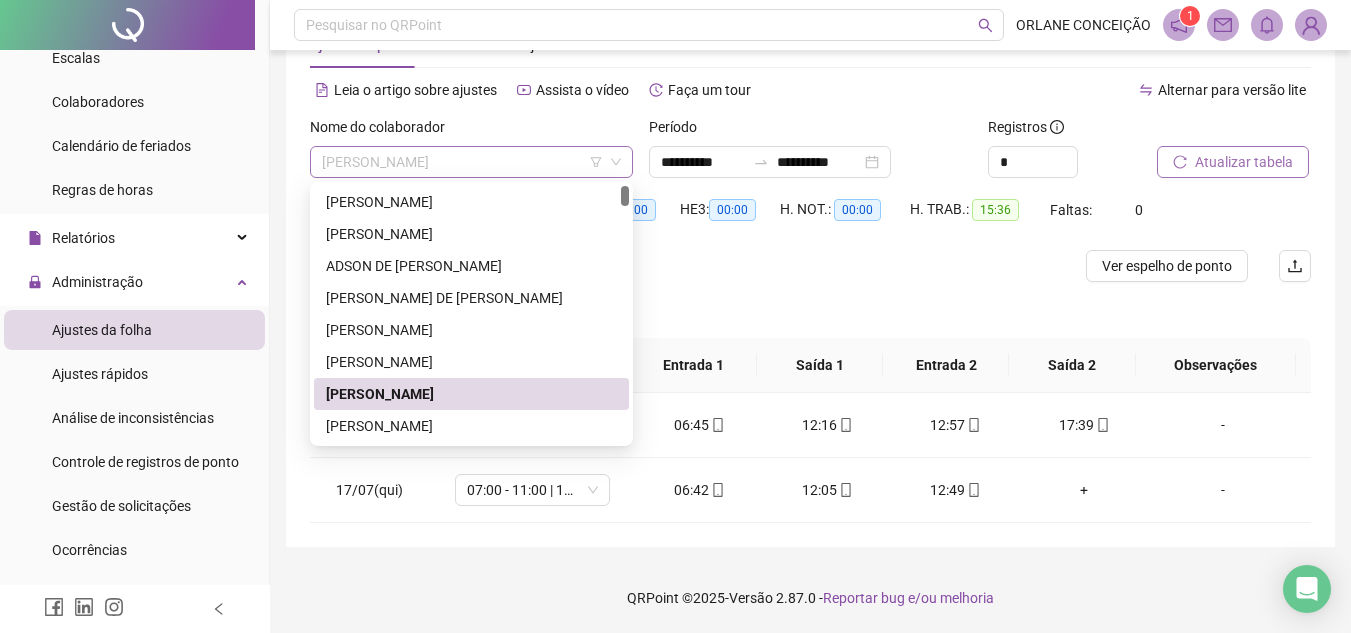 click on "[PERSON_NAME]" at bounding box center [471, 162] 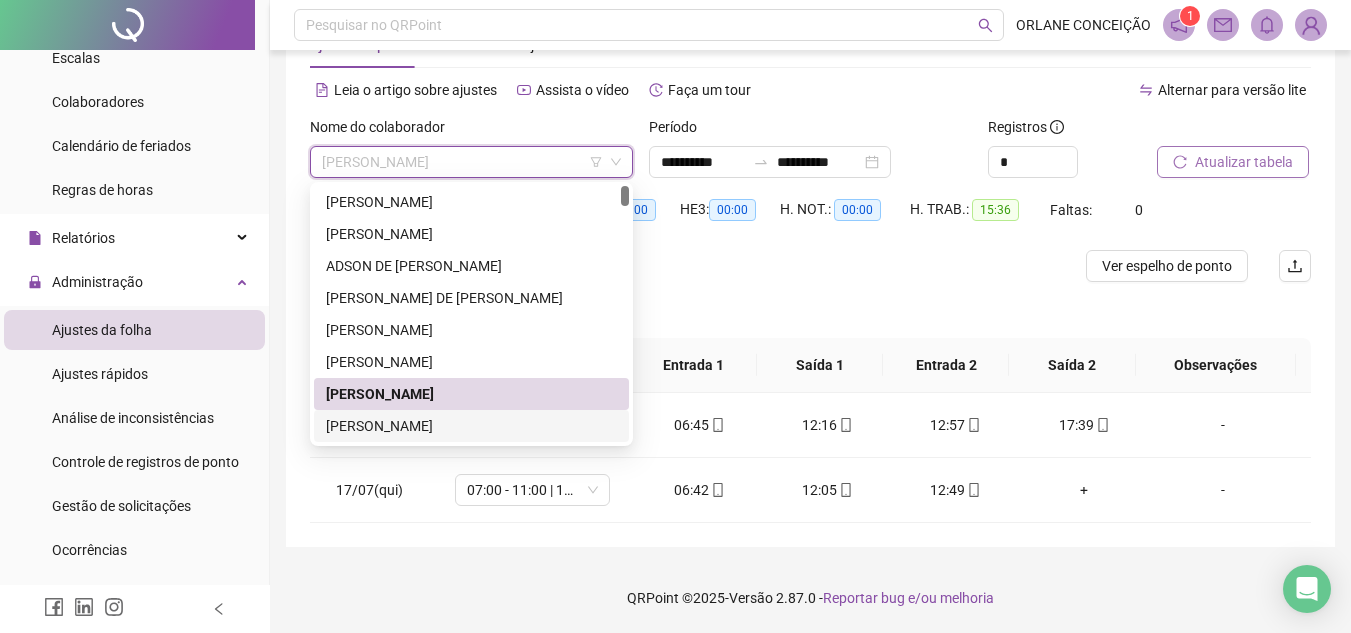 click on "[PERSON_NAME]" at bounding box center (471, 426) 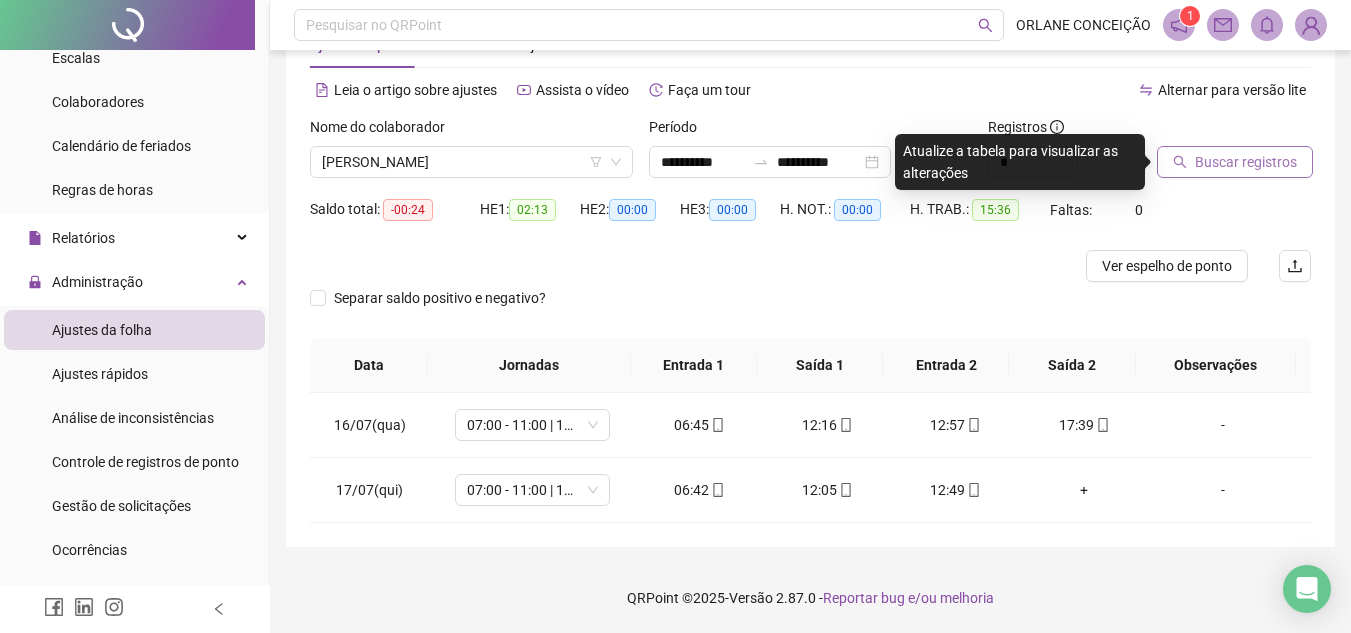 click on "Buscar registros" at bounding box center (1246, 162) 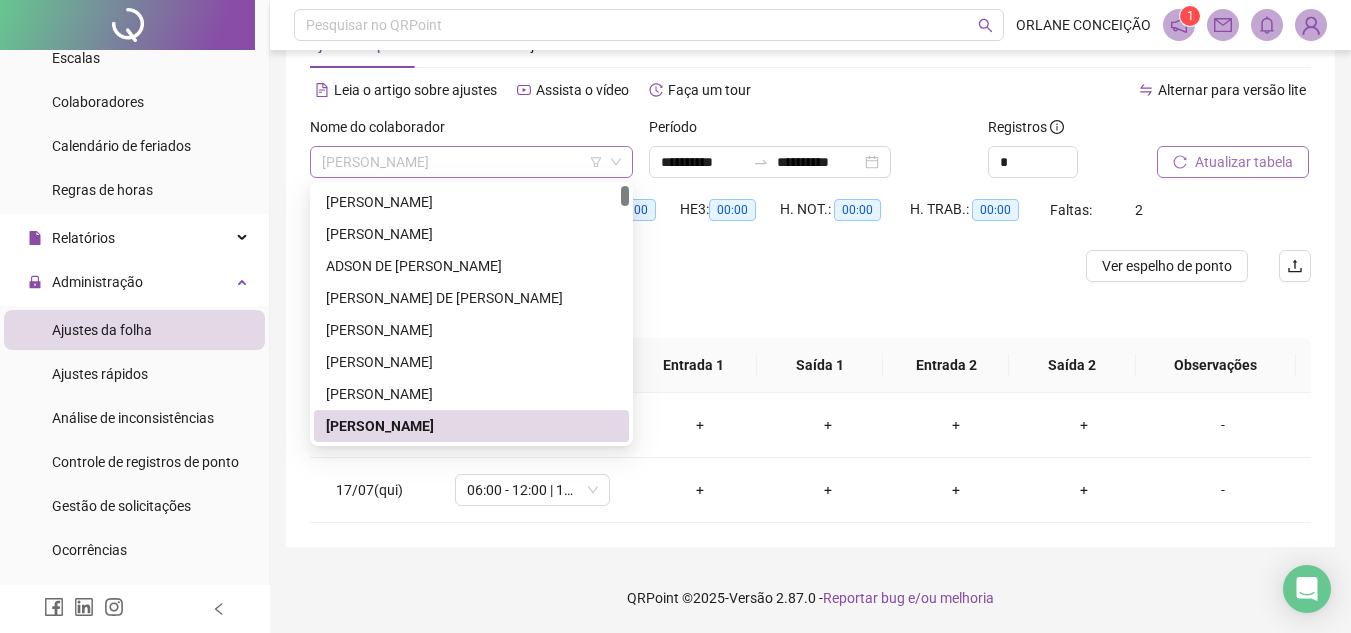 click on "[PERSON_NAME]" at bounding box center (471, 162) 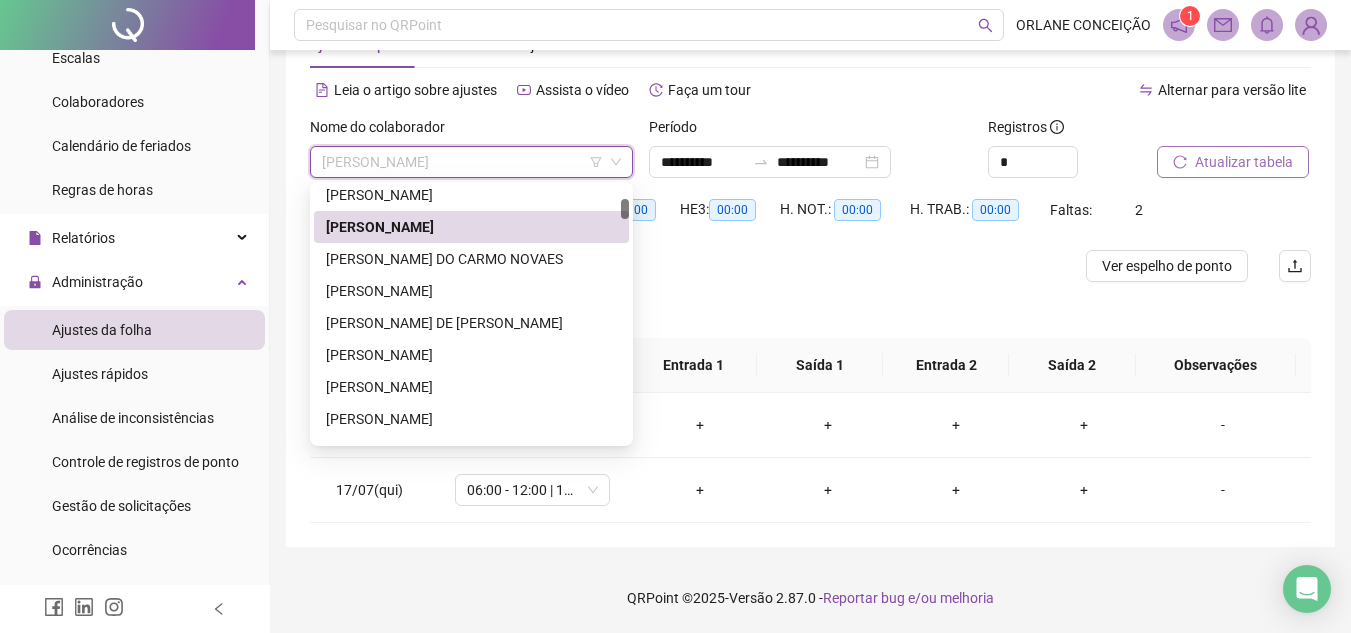 drag, startPoint x: 626, startPoint y: 204, endPoint x: 626, endPoint y: 217, distance: 13 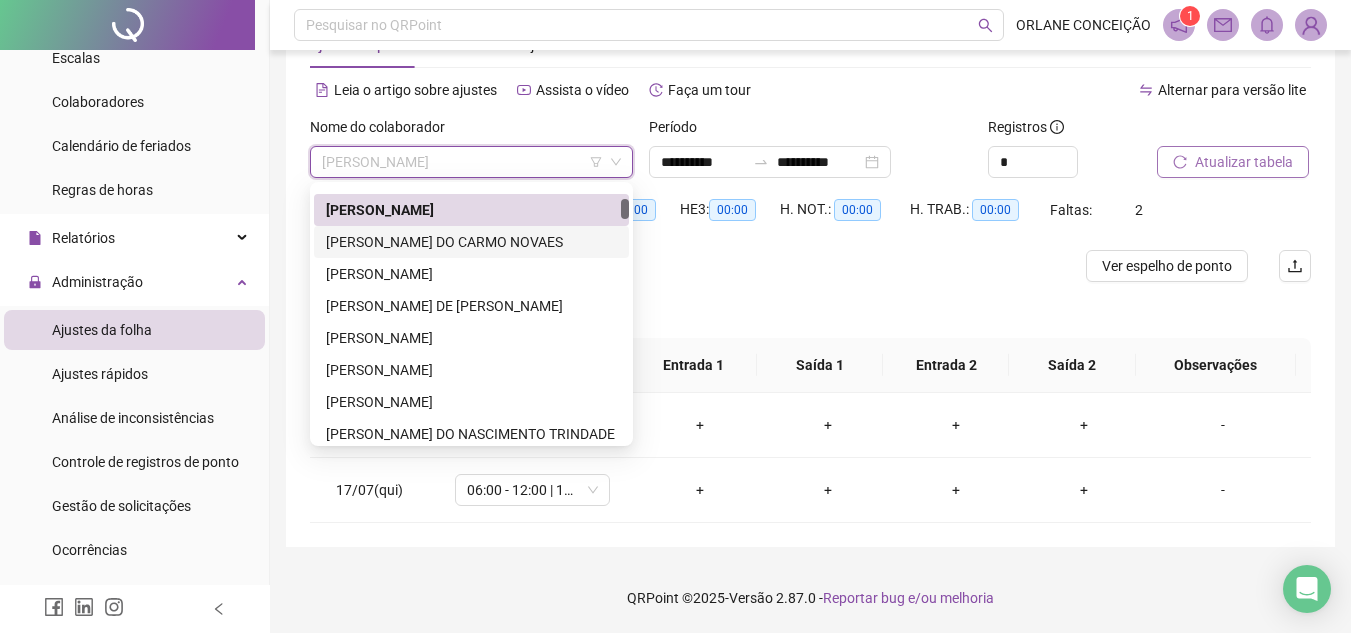 click on "[PERSON_NAME] DO CARMO NOVAES" at bounding box center [471, 242] 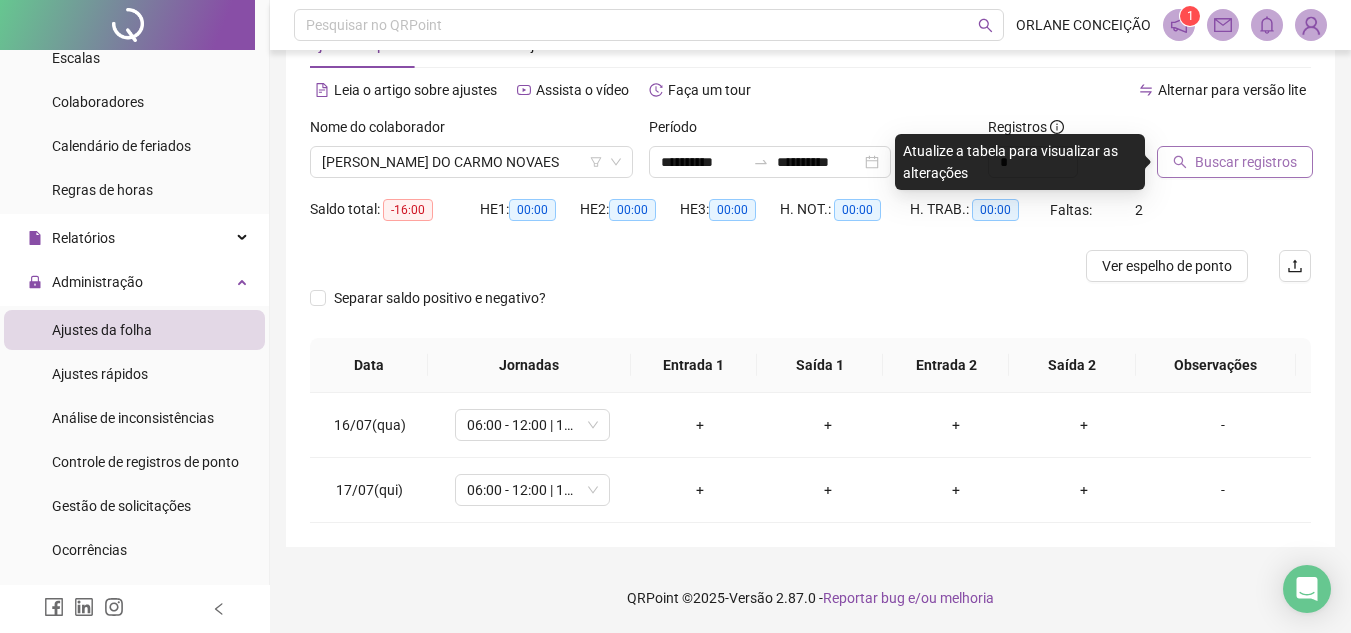 click on "Buscar registros" at bounding box center (1246, 162) 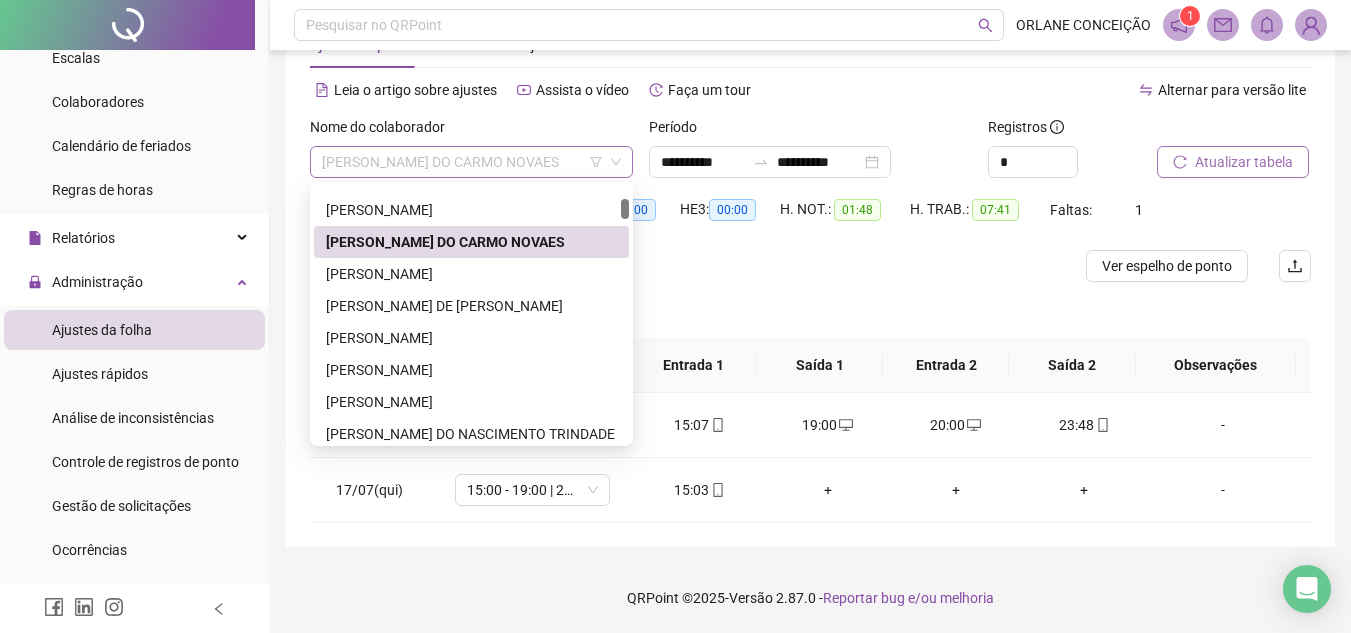 click on "[PERSON_NAME] DO CARMO NOVAES" at bounding box center (471, 162) 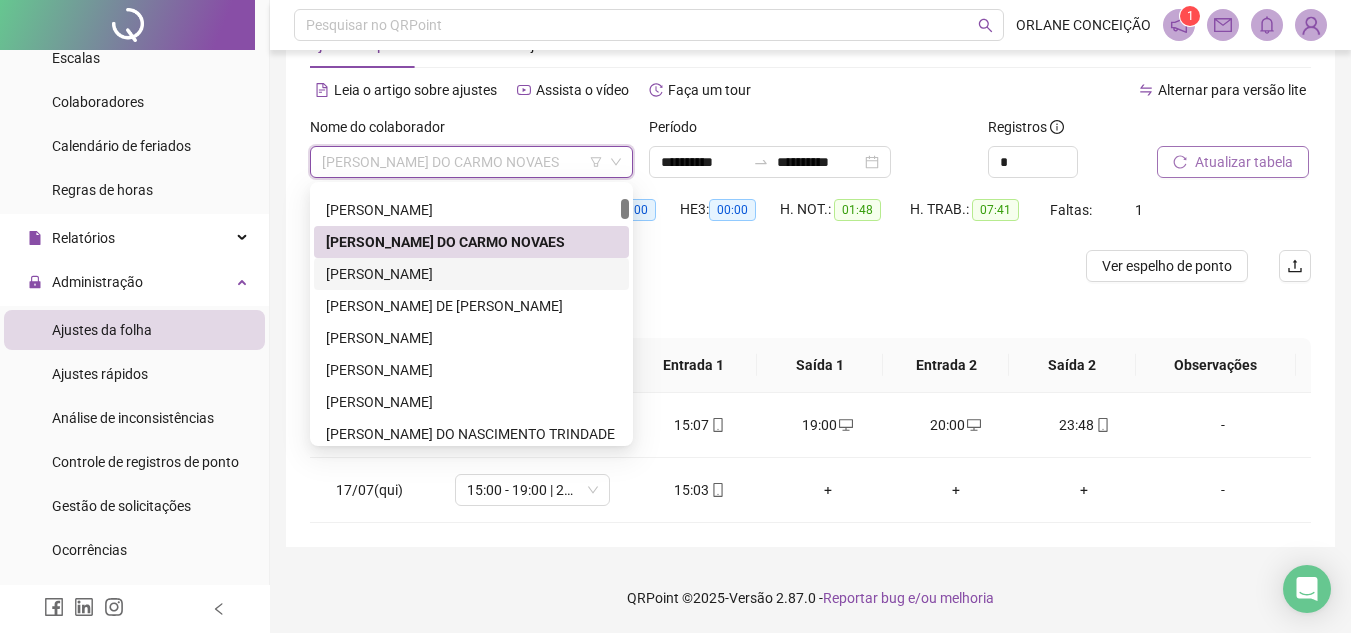 click on "[PERSON_NAME]" at bounding box center [471, 274] 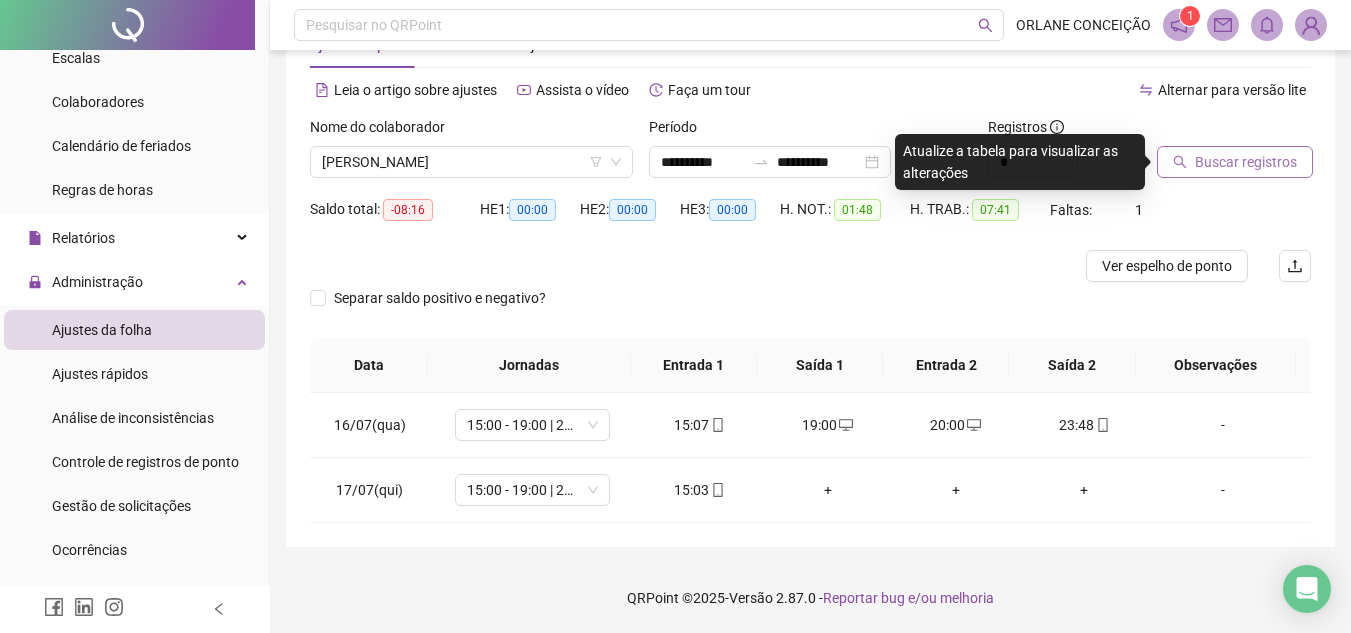 click on "Buscar registros" at bounding box center [1235, 162] 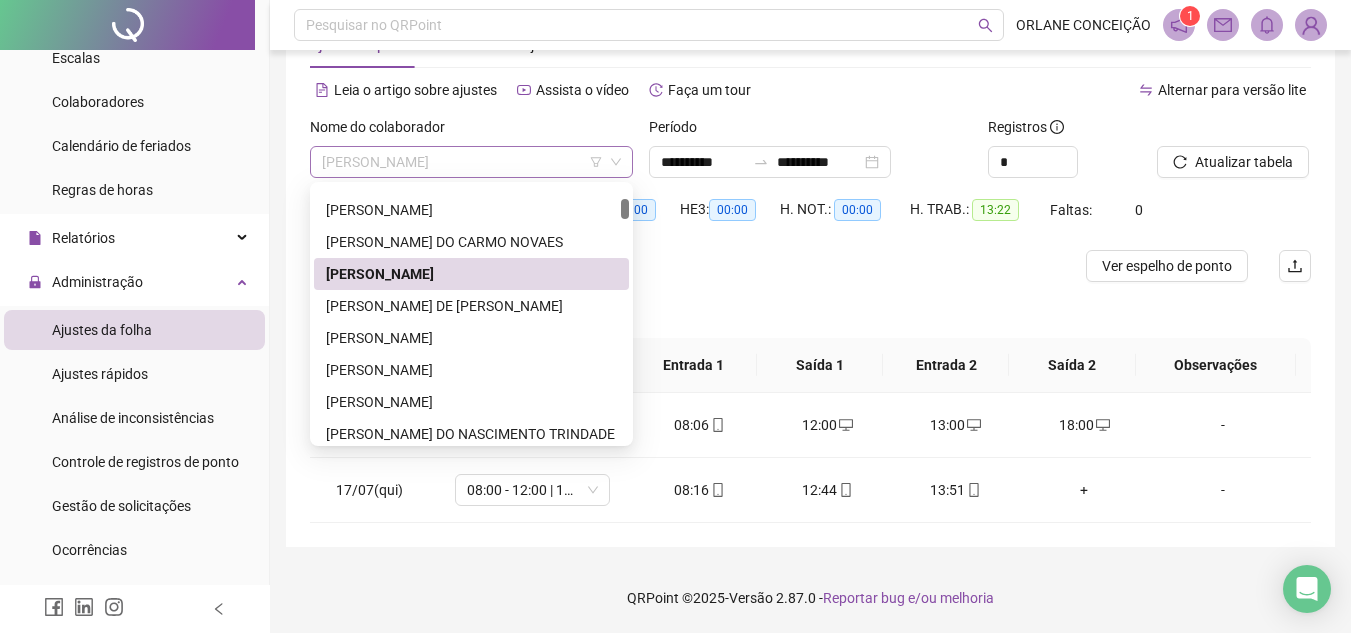 click on "[PERSON_NAME]" at bounding box center (471, 162) 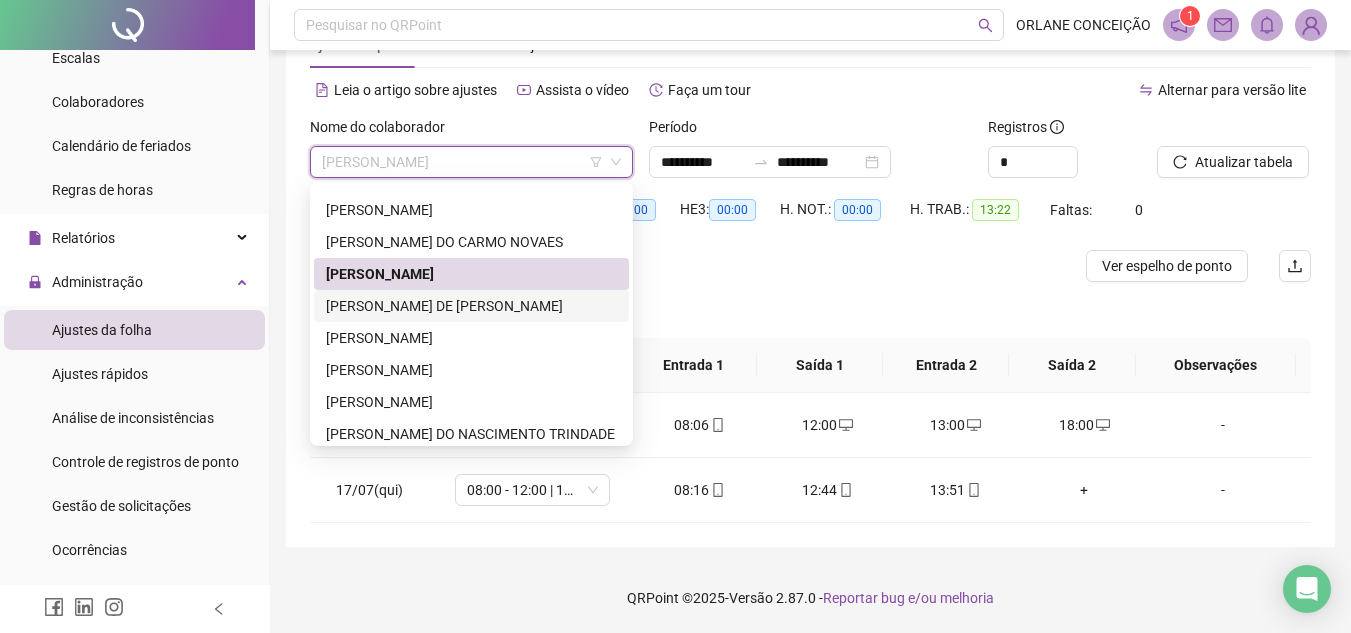 click on "[PERSON_NAME] DE [PERSON_NAME]" at bounding box center [471, 306] 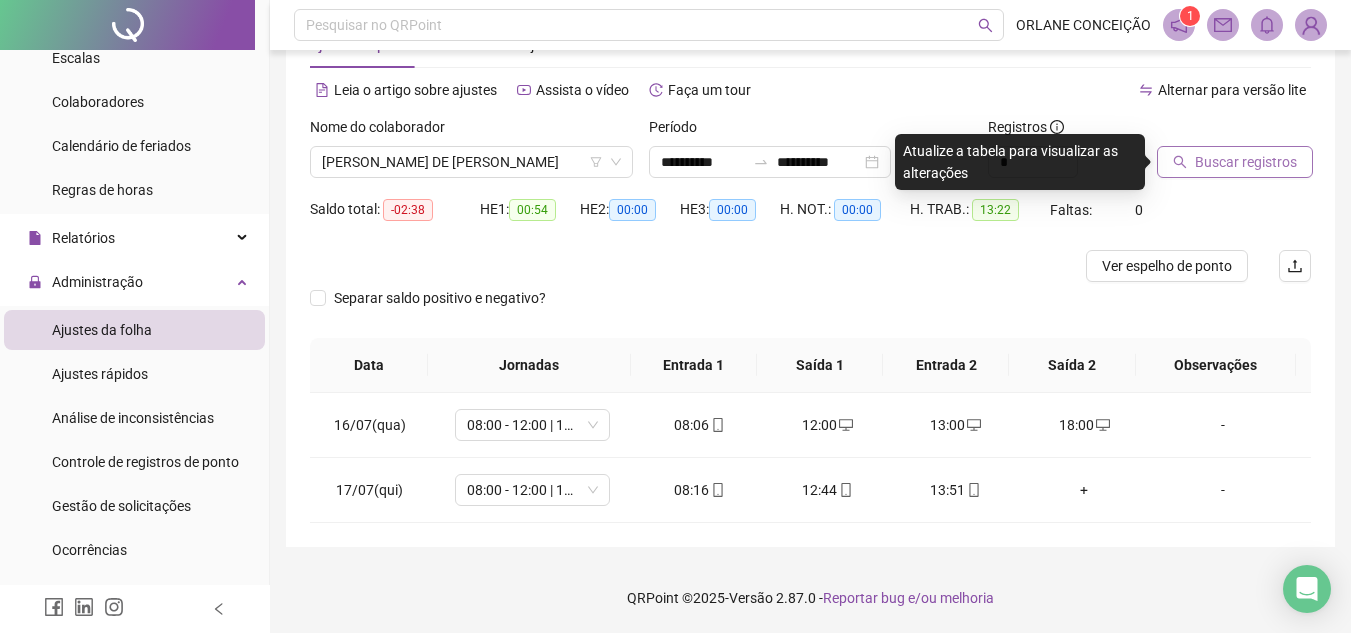 click on "Buscar registros" at bounding box center [1246, 162] 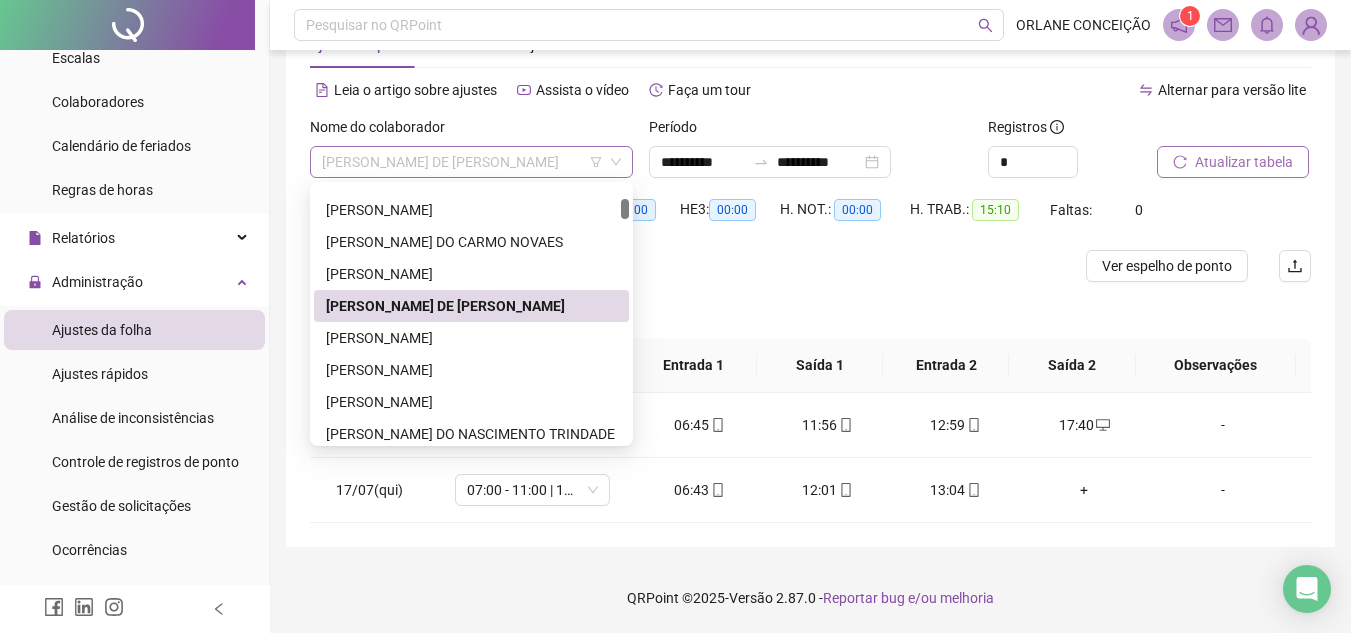 click on "[PERSON_NAME] DE [PERSON_NAME]" at bounding box center [471, 162] 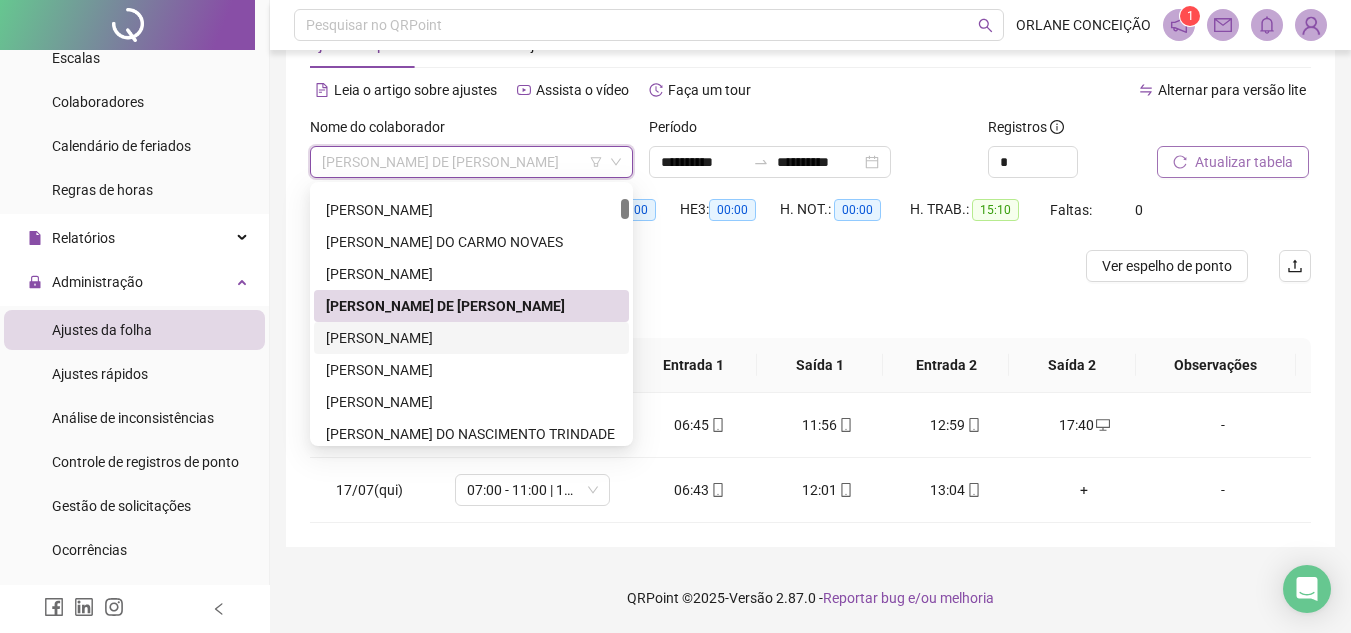 click on "[PERSON_NAME]" at bounding box center [471, 338] 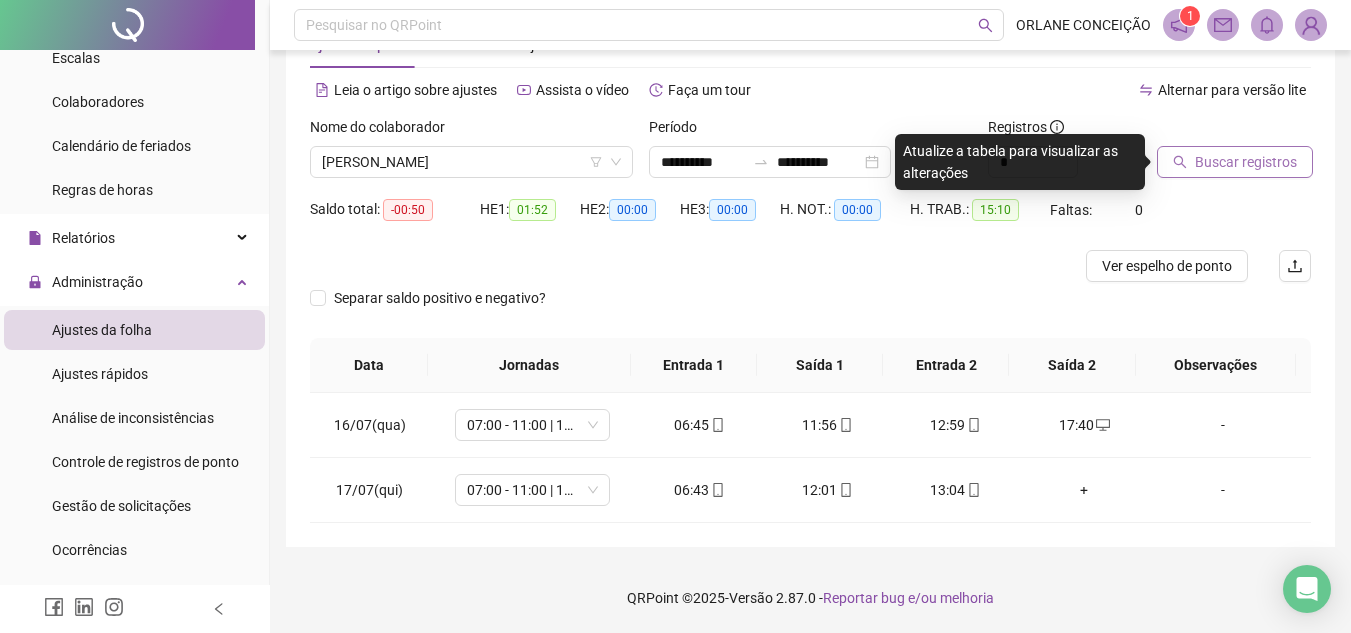 click on "Buscar registros" at bounding box center [1246, 162] 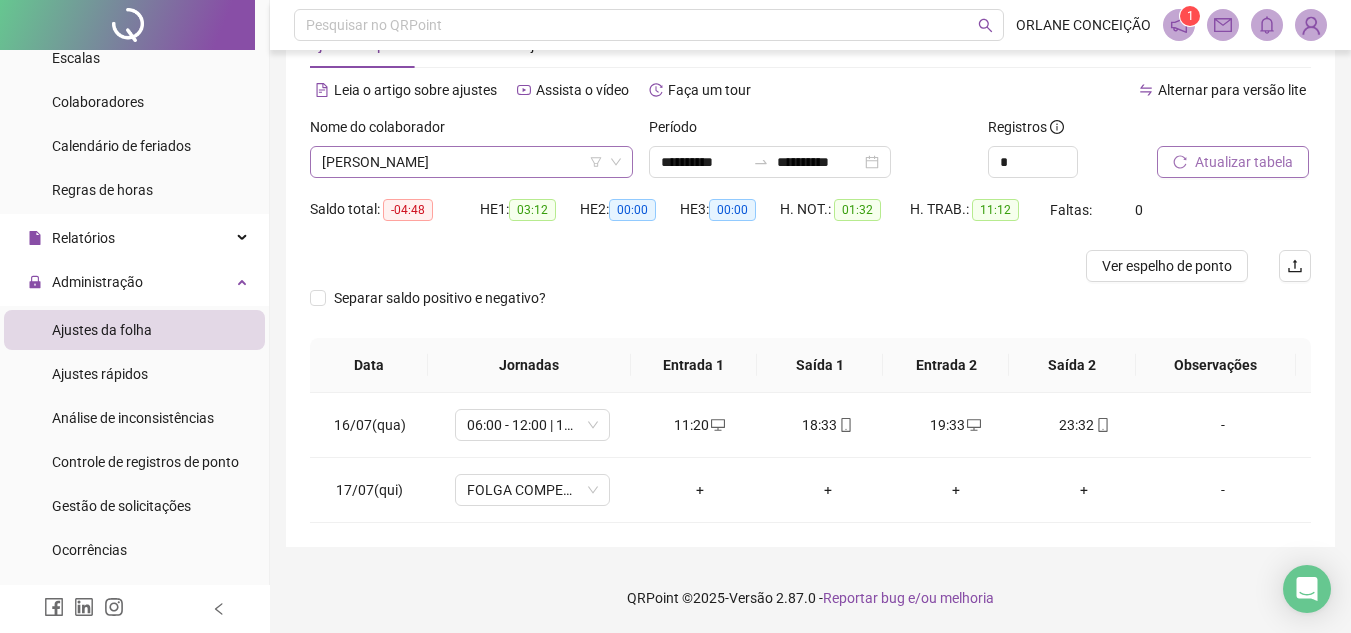 click on "[PERSON_NAME]" at bounding box center (471, 162) 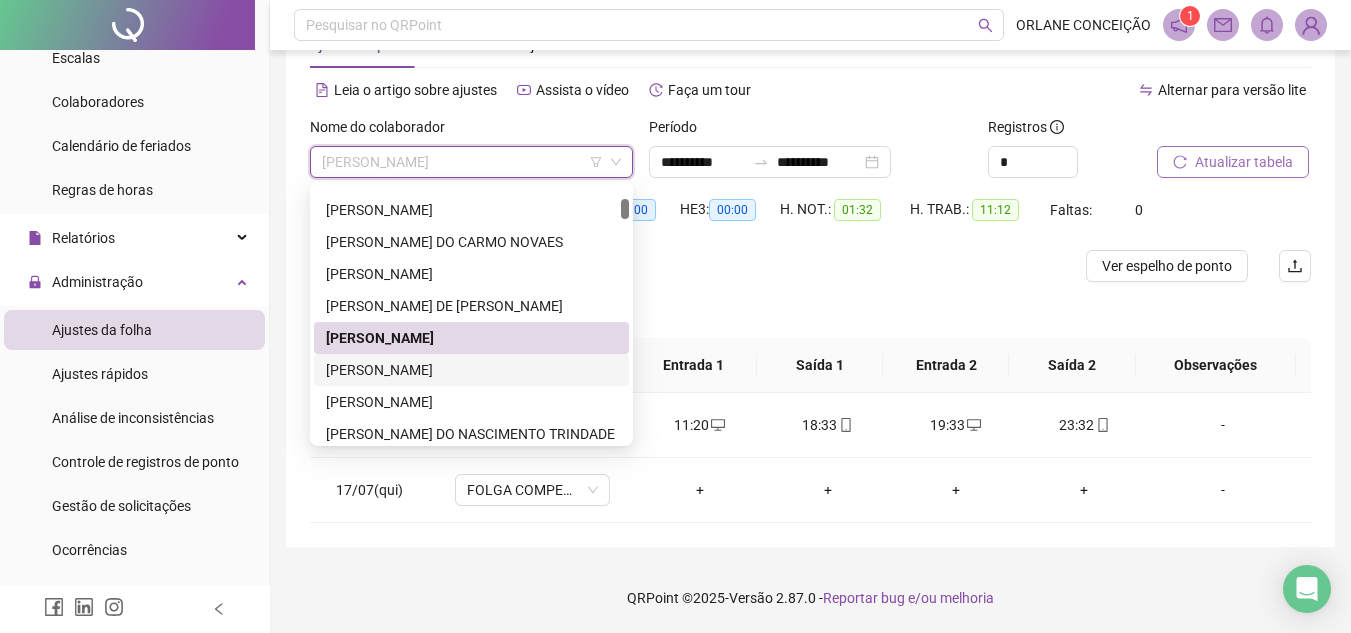 click on "[PERSON_NAME]" at bounding box center [471, 370] 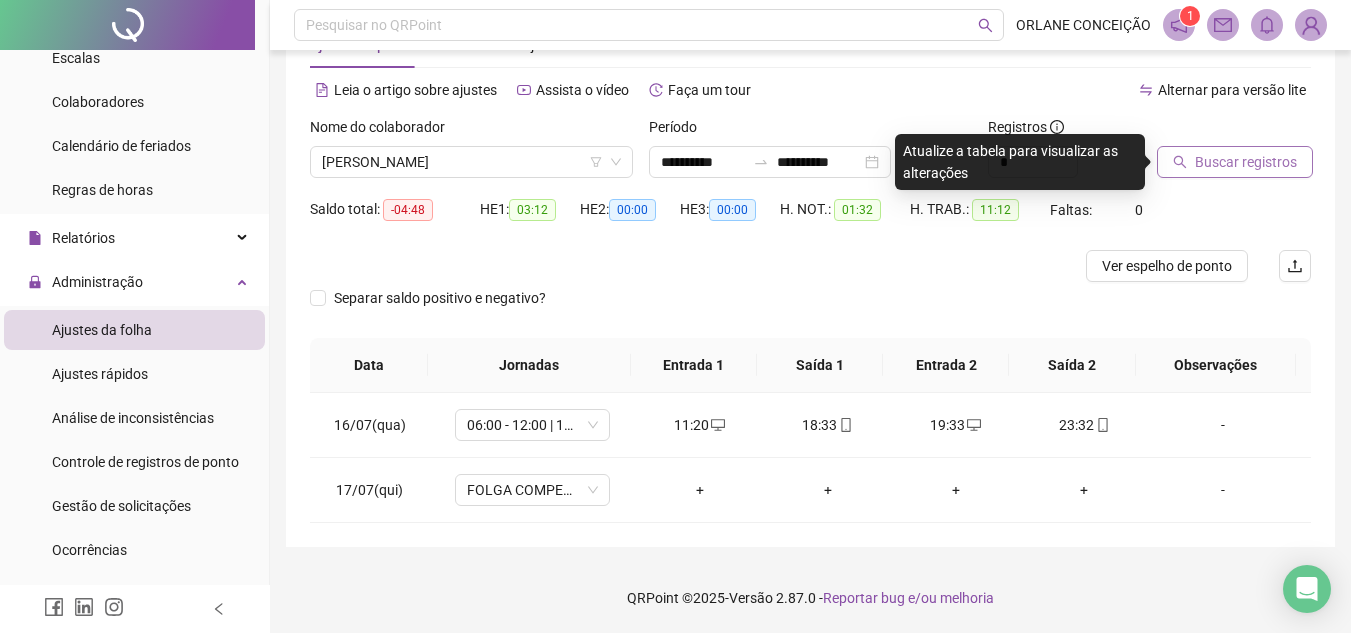 click on "Buscar registros" at bounding box center [1246, 162] 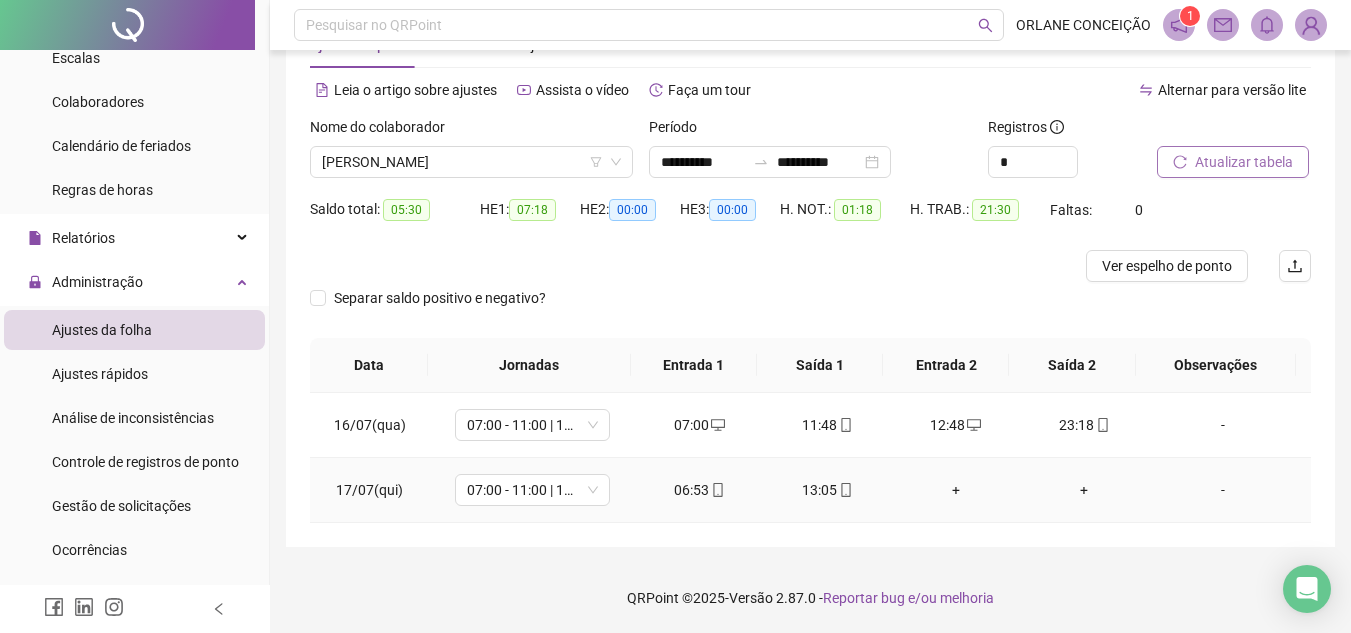 click on "+" at bounding box center [956, 490] 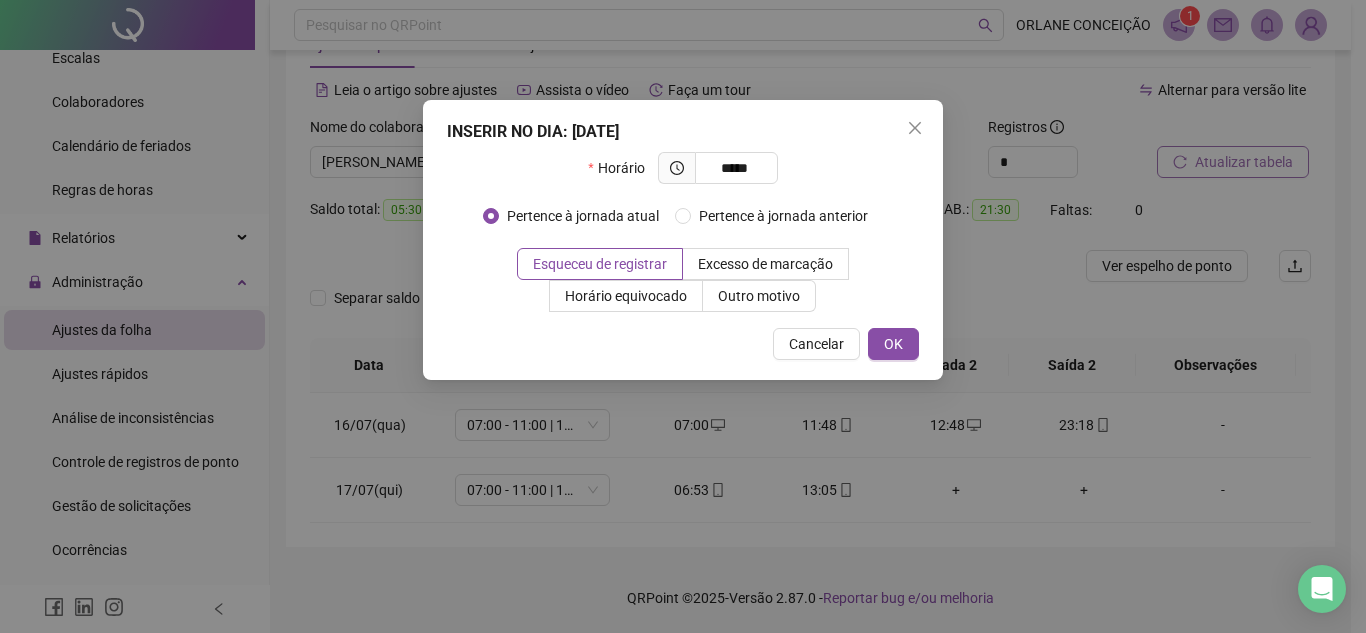type on "*****" 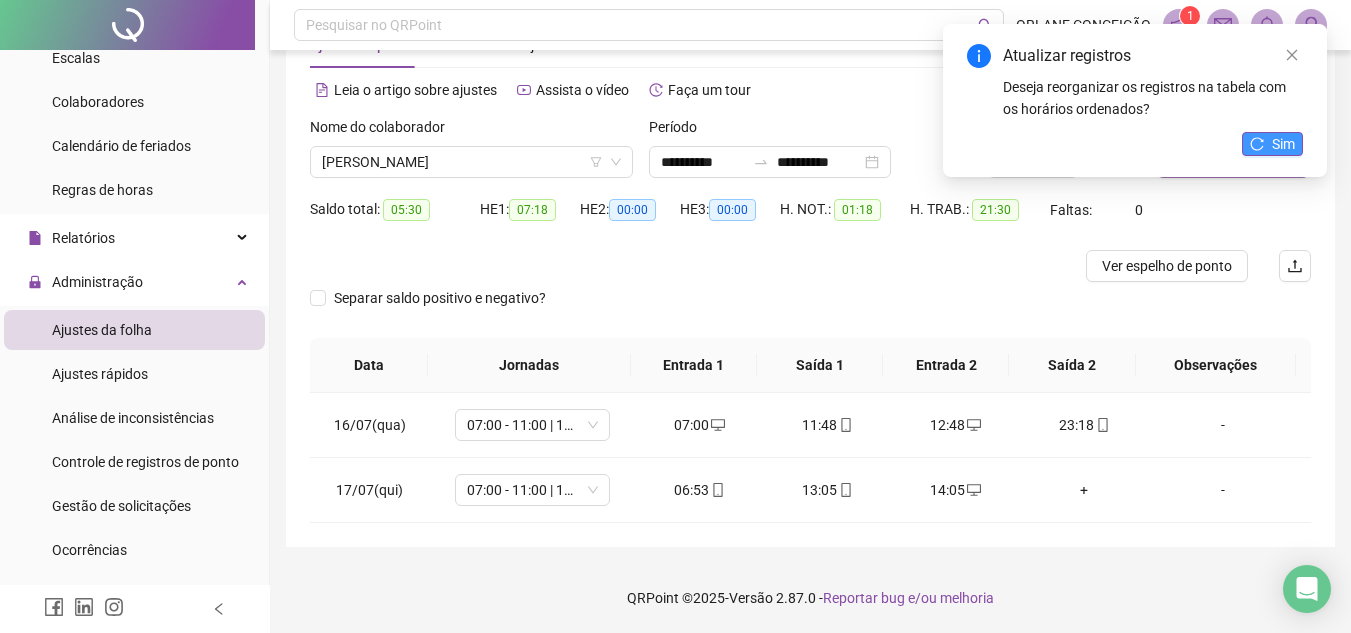 click on "Sim" at bounding box center (1272, 144) 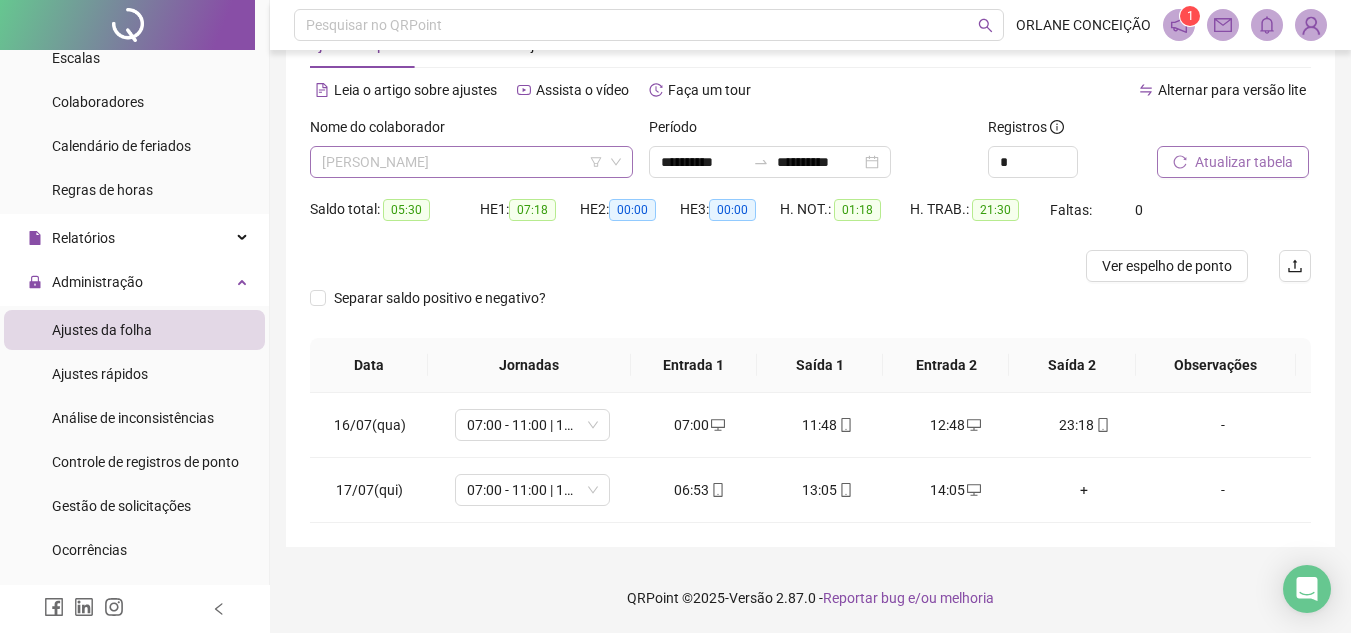 click on "[PERSON_NAME]" at bounding box center [471, 162] 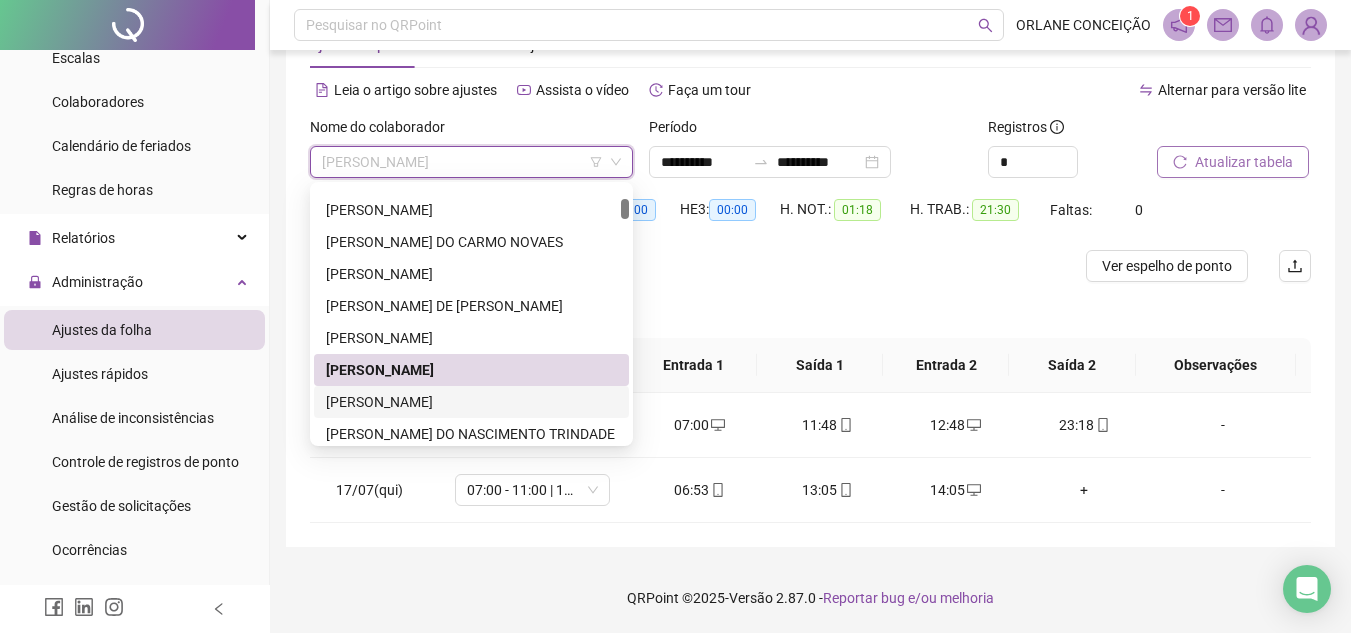 click on "[PERSON_NAME]" at bounding box center [471, 402] 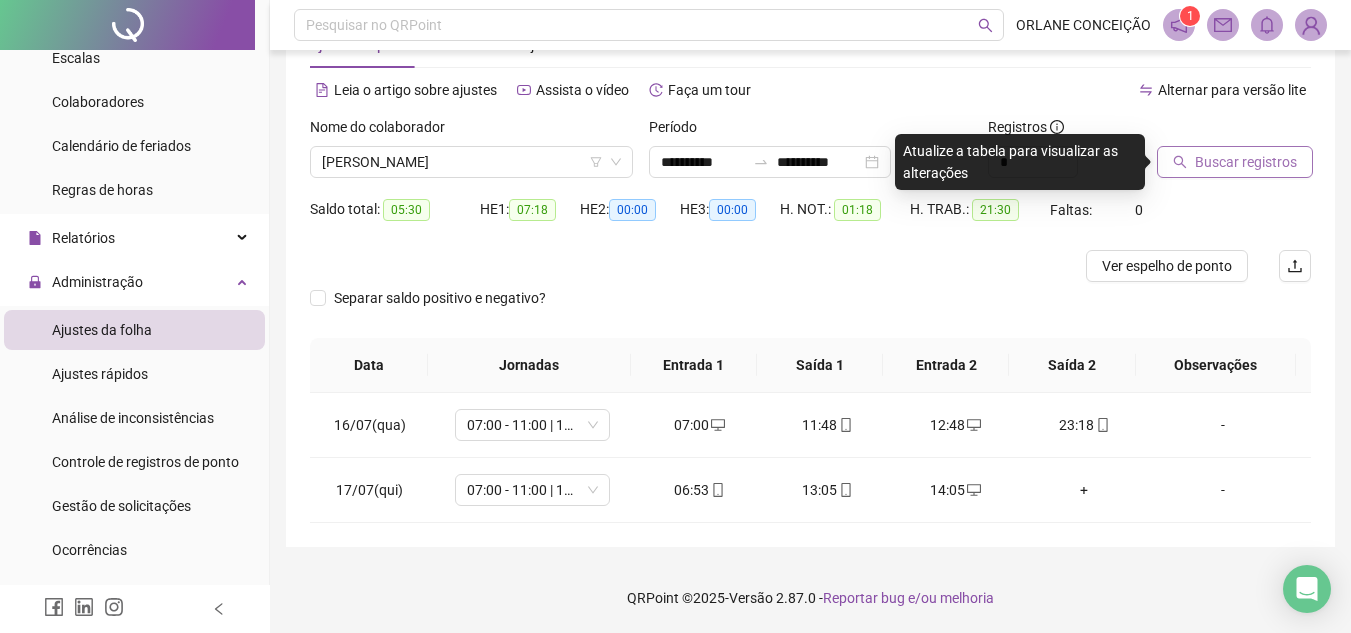 click on "Buscar registros" at bounding box center (1235, 162) 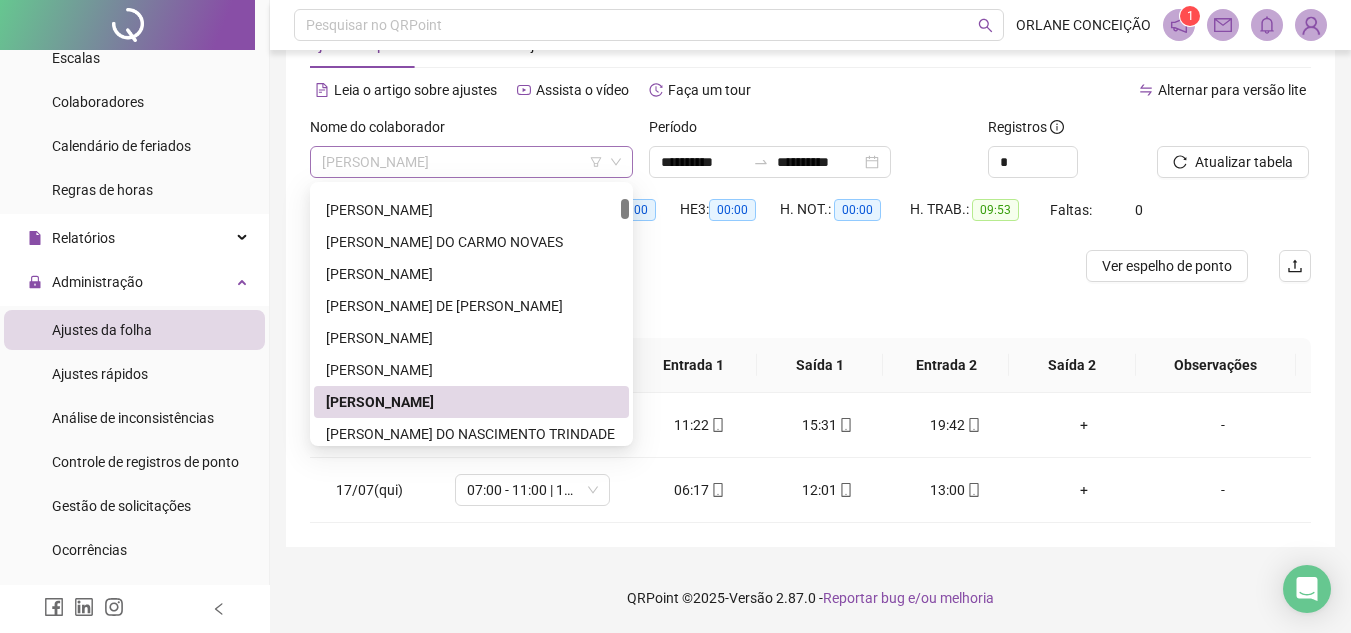 click on "[PERSON_NAME]" at bounding box center (471, 162) 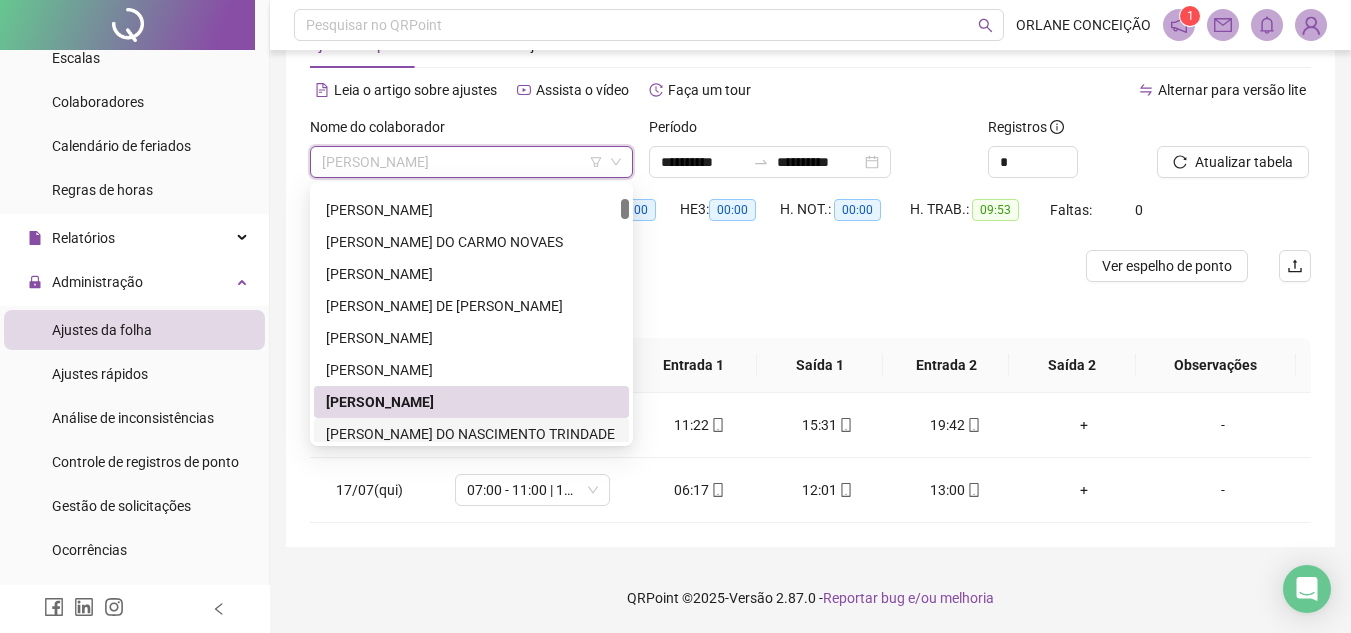 click on "[PERSON_NAME] DO NASCIMENTO TRINDADE" at bounding box center [471, 434] 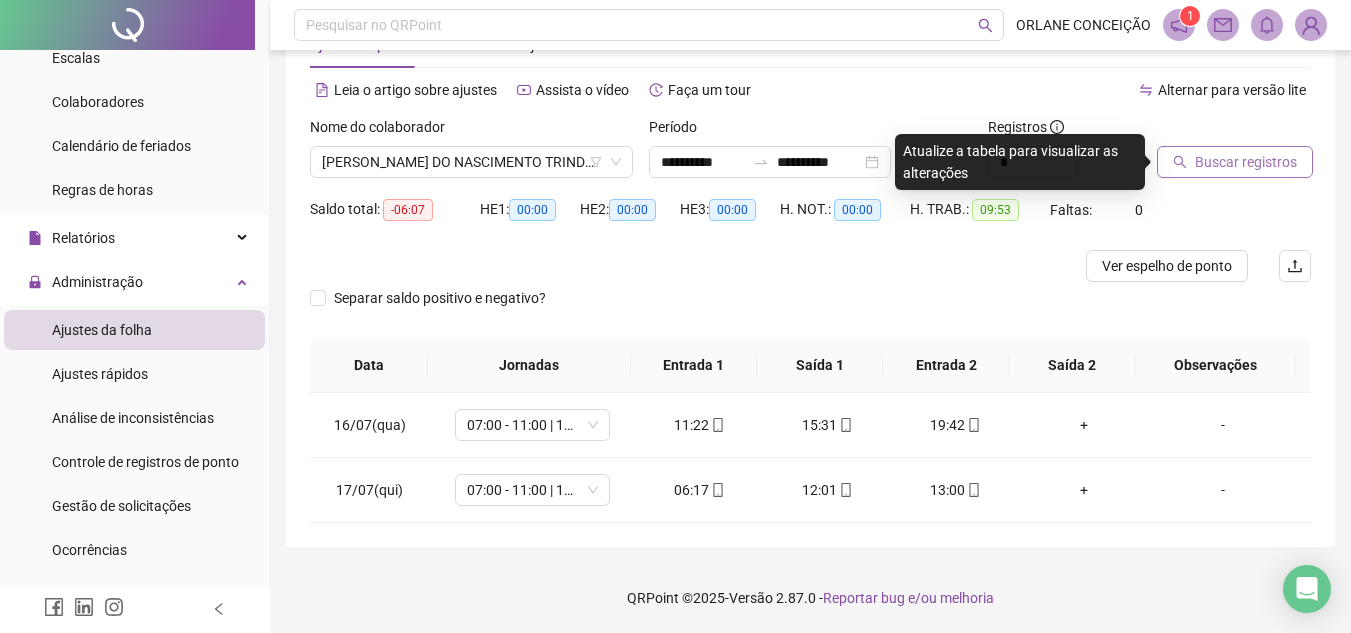 click on "Buscar registros" at bounding box center [1246, 162] 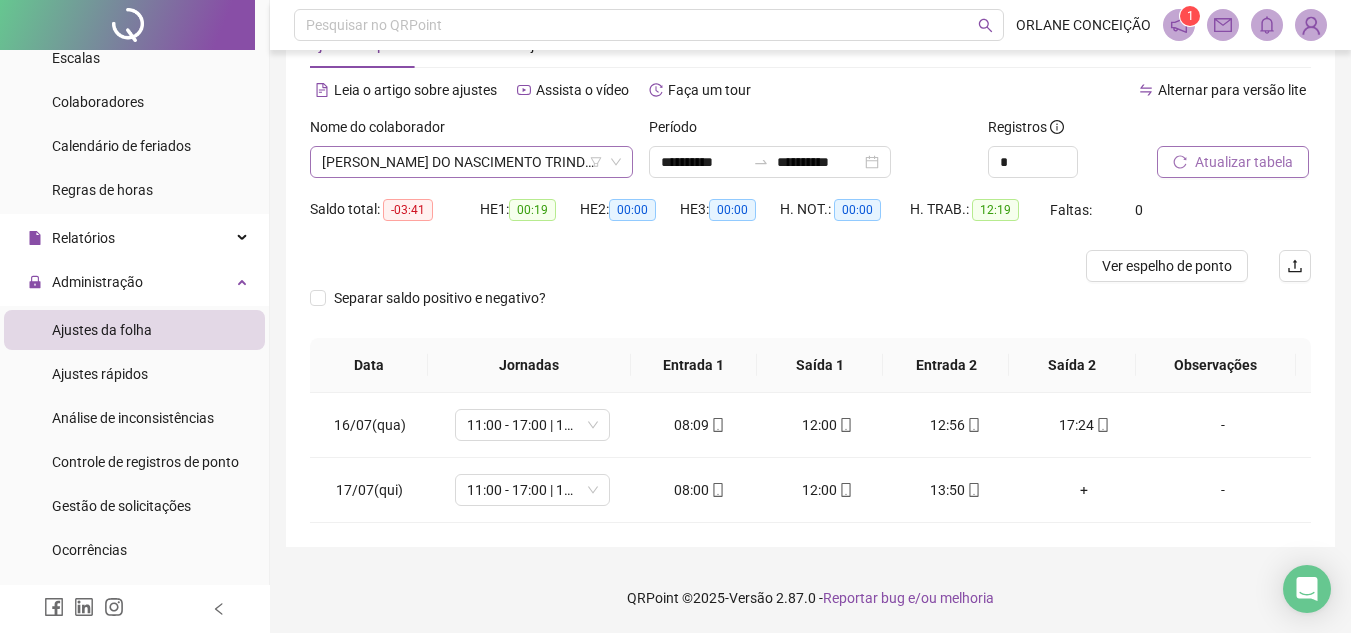 scroll, scrollTop: 224, scrollLeft: 0, axis: vertical 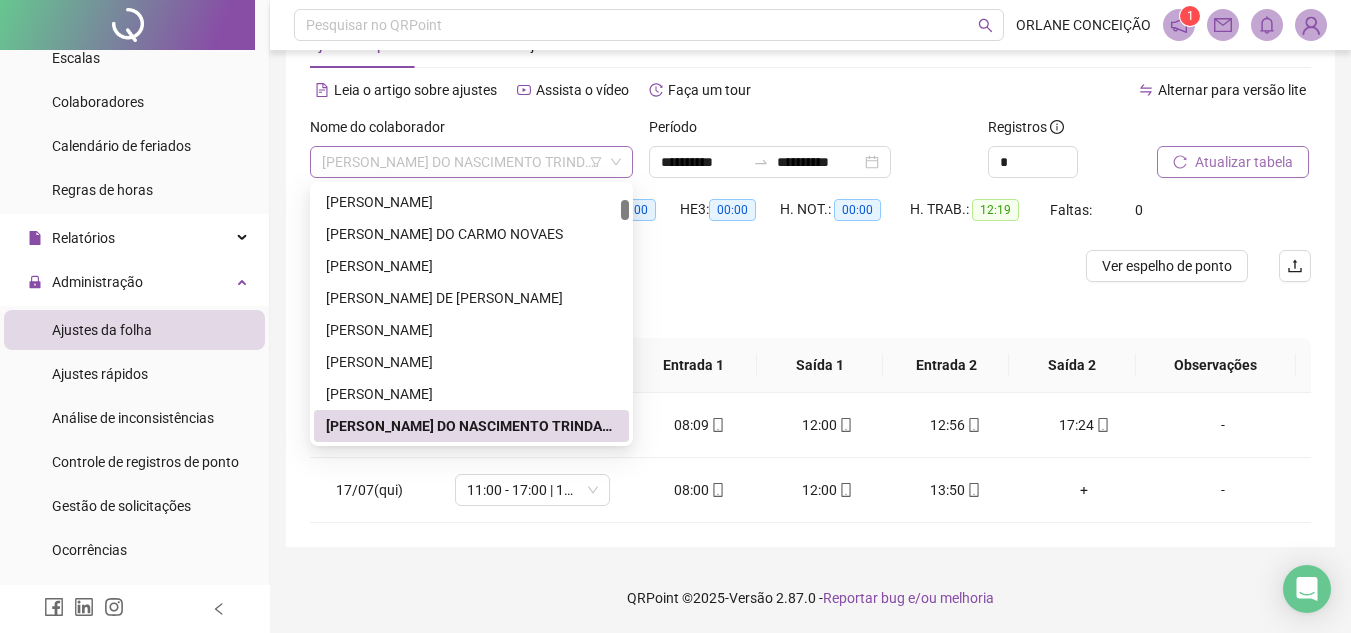 click on "[PERSON_NAME] DO NASCIMENTO TRINDADE" at bounding box center (471, 162) 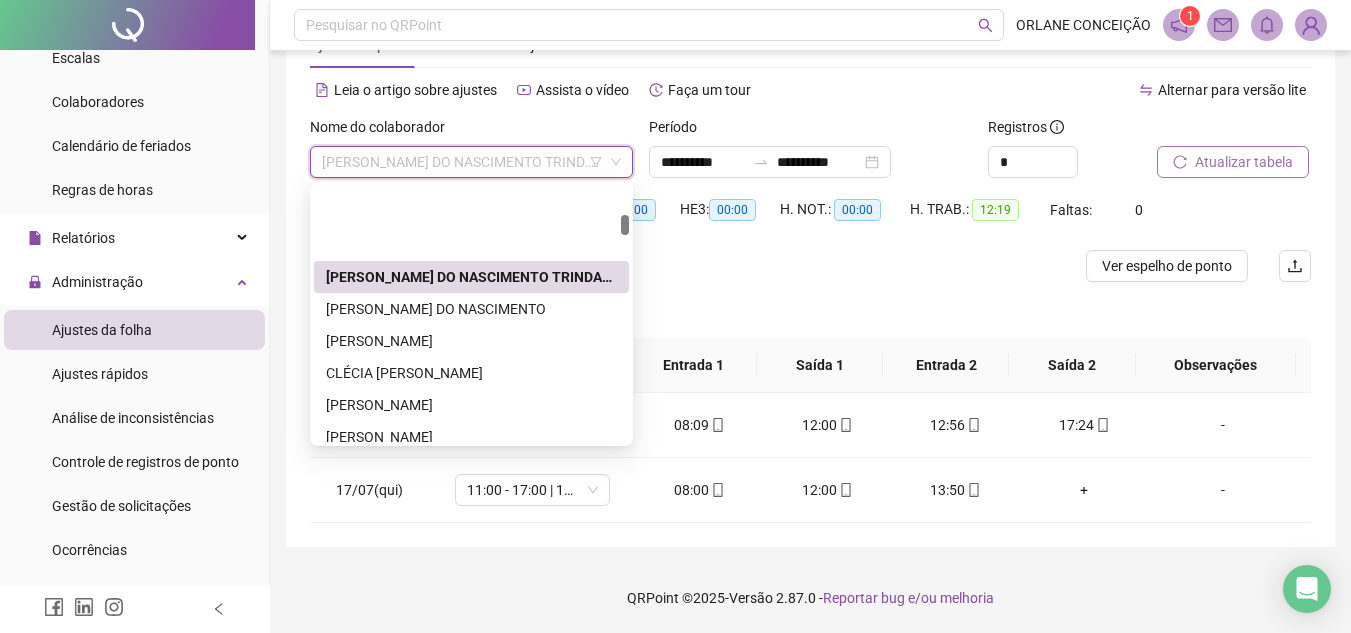 scroll, scrollTop: 373, scrollLeft: 0, axis: vertical 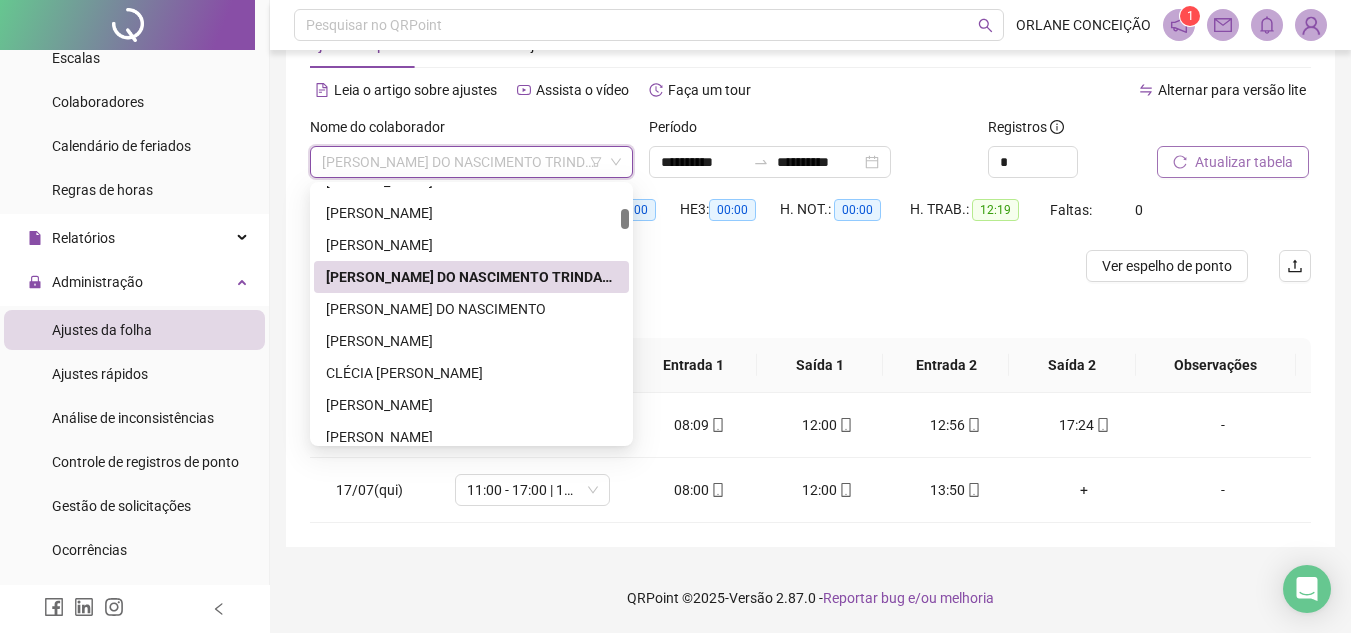 click at bounding box center (625, 219) 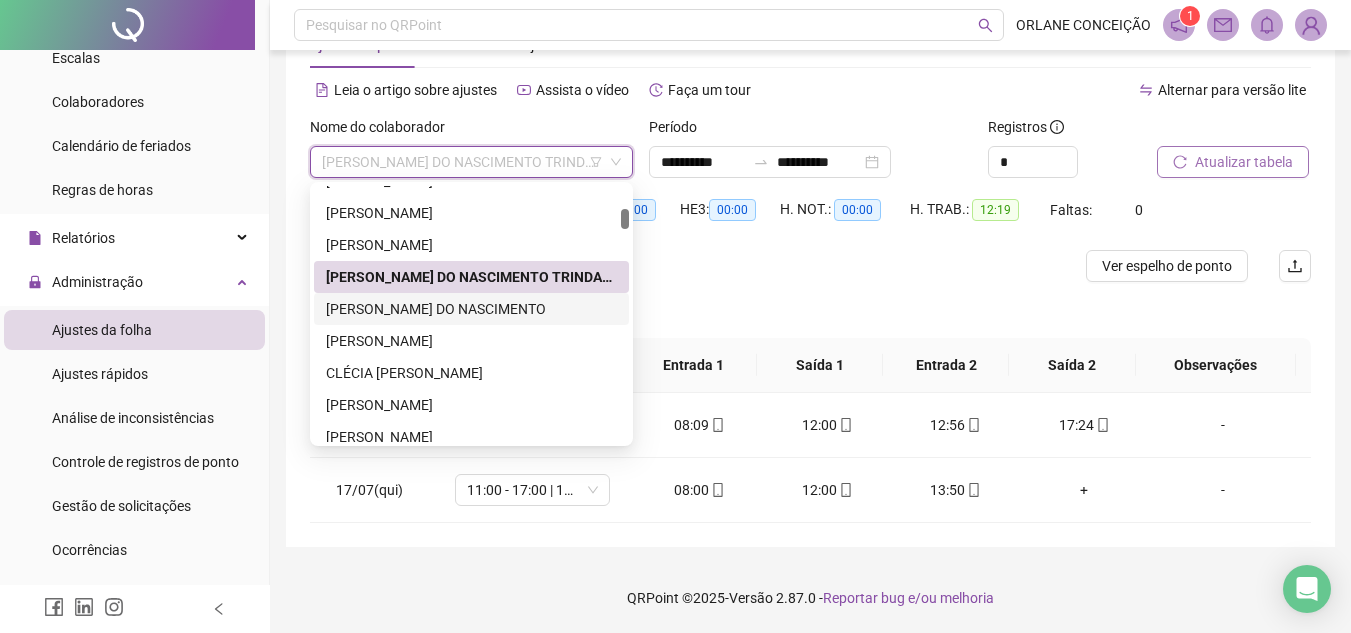 click on "[PERSON_NAME] DO NASCIMENTO" at bounding box center [471, 309] 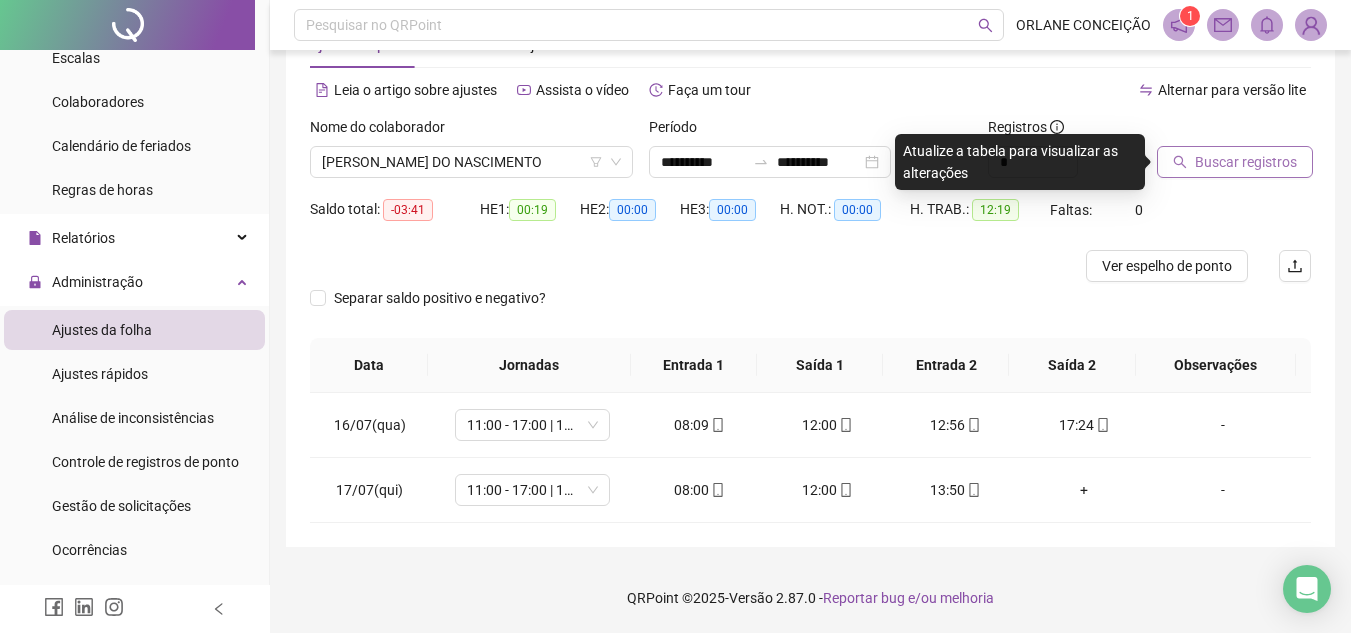 click on "Buscar registros" at bounding box center [1235, 162] 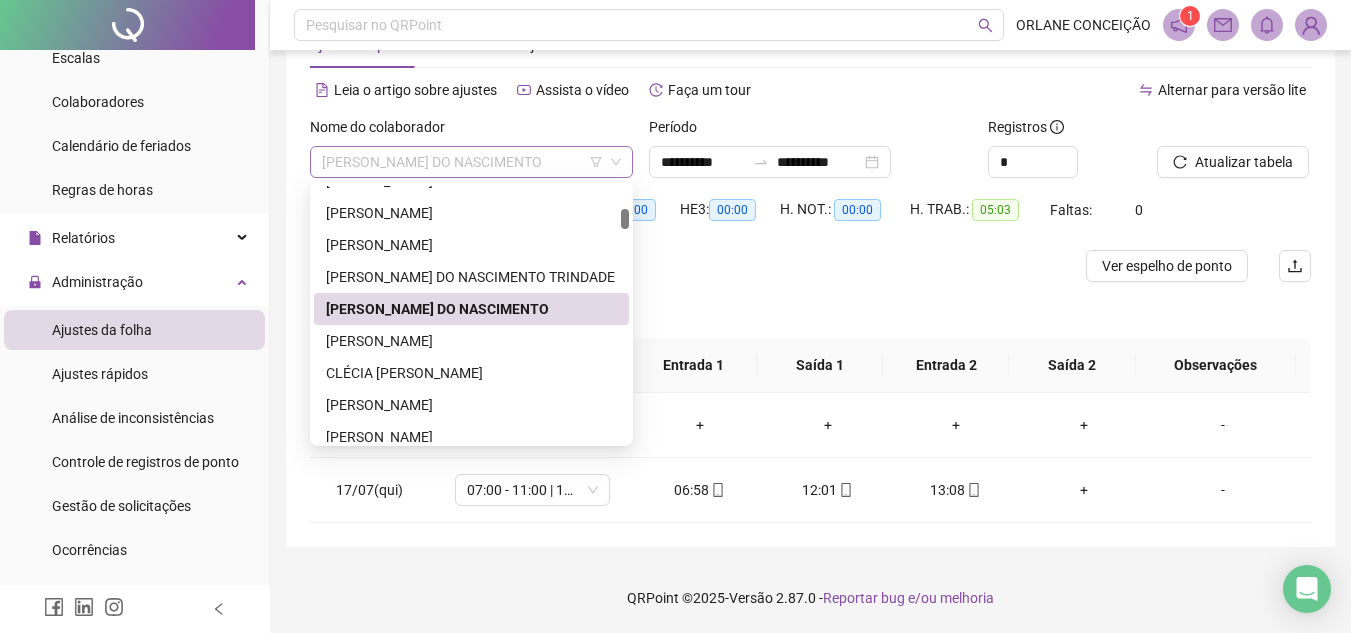 click on "[PERSON_NAME] DO NASCIMENTO" at bounding box center [471, 162] 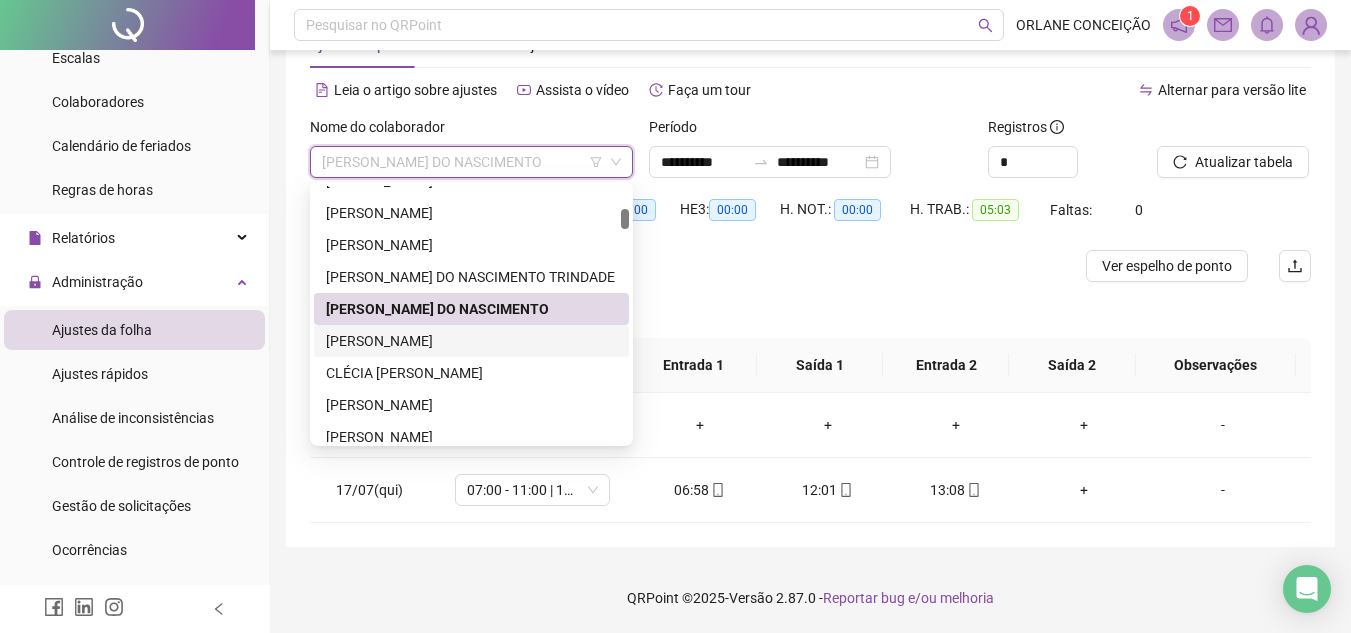 click on "[PERSON_NAME]" at bounding box center [471, 341] 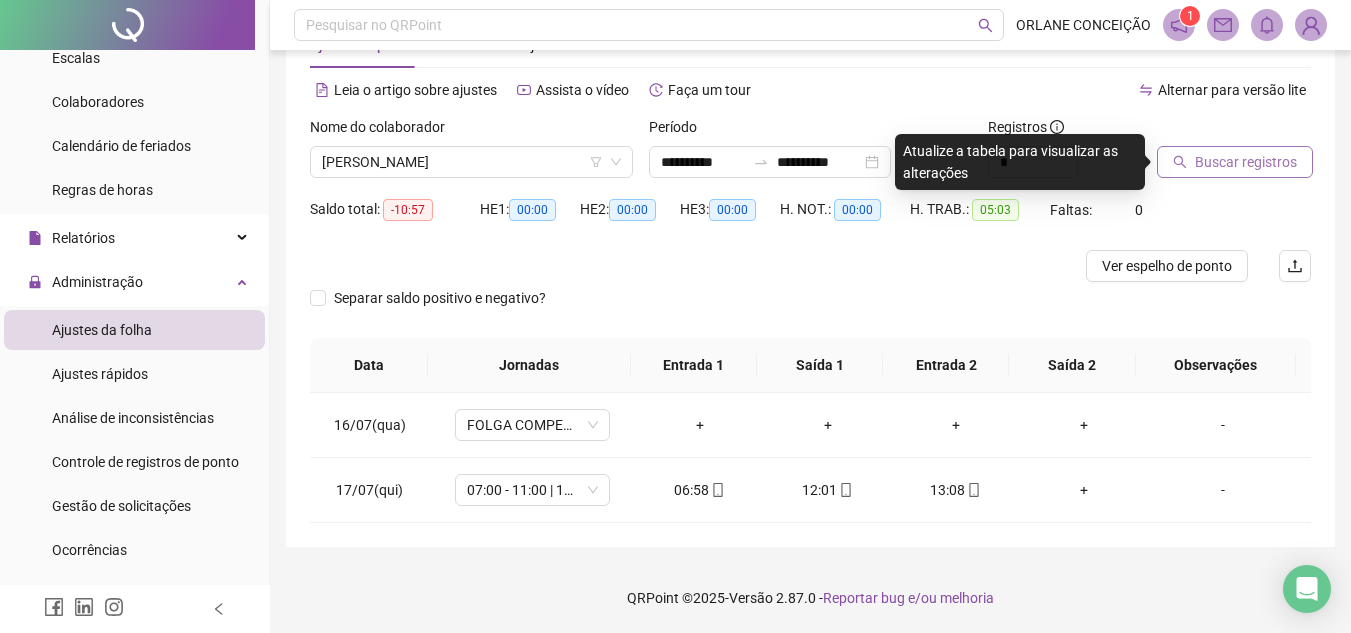 click on "Buscar registros" at bounding box center [1246, 162] 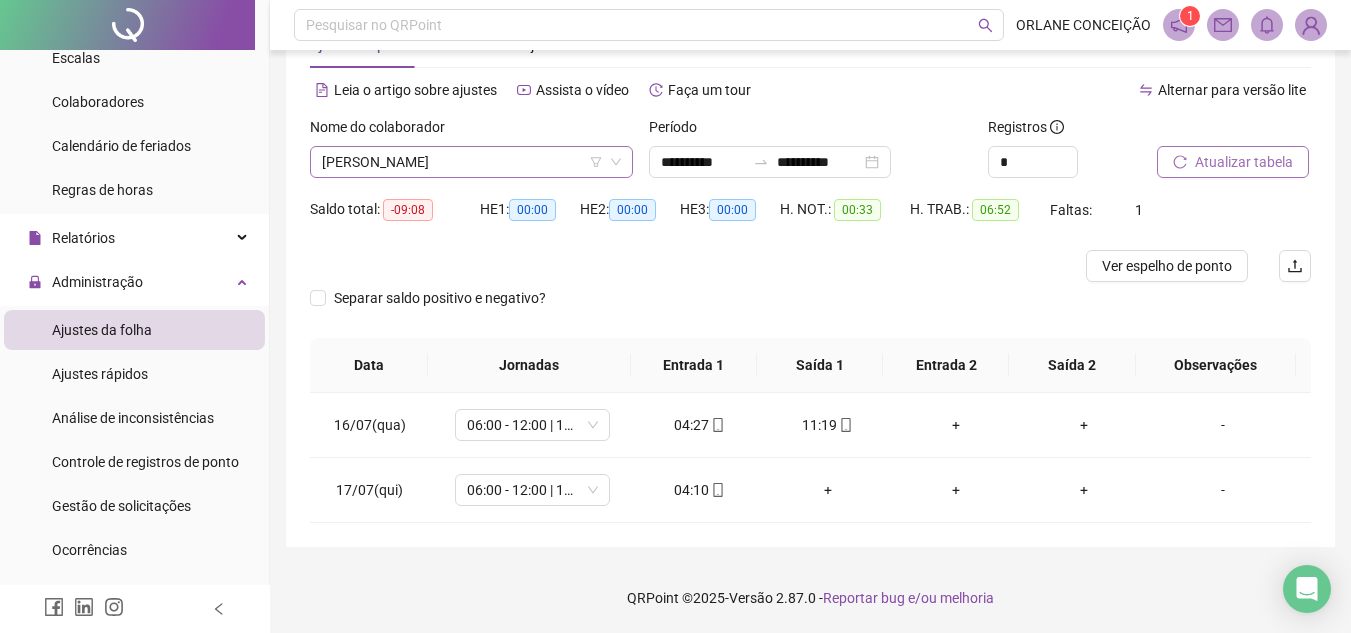 click on "[PERSON_NAME]" at bounding box center [471, 162] 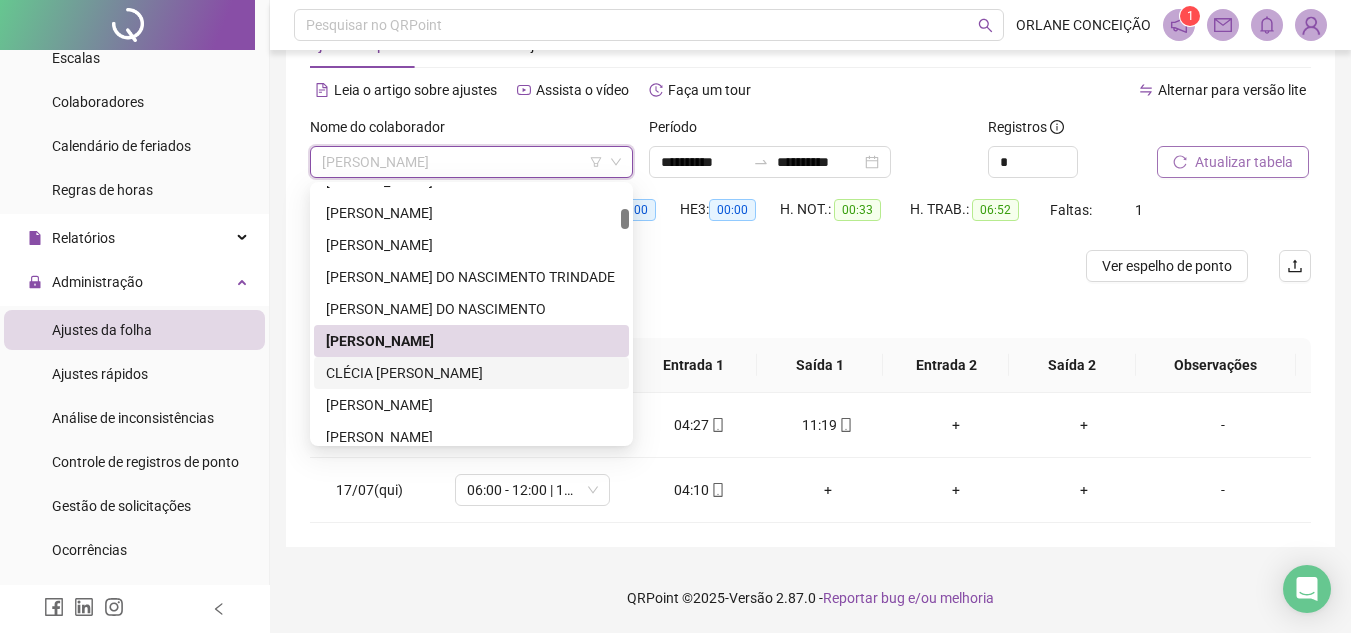 click on "CLÉCIA [PERSON_NAME]" at bounding box center (471, 373) 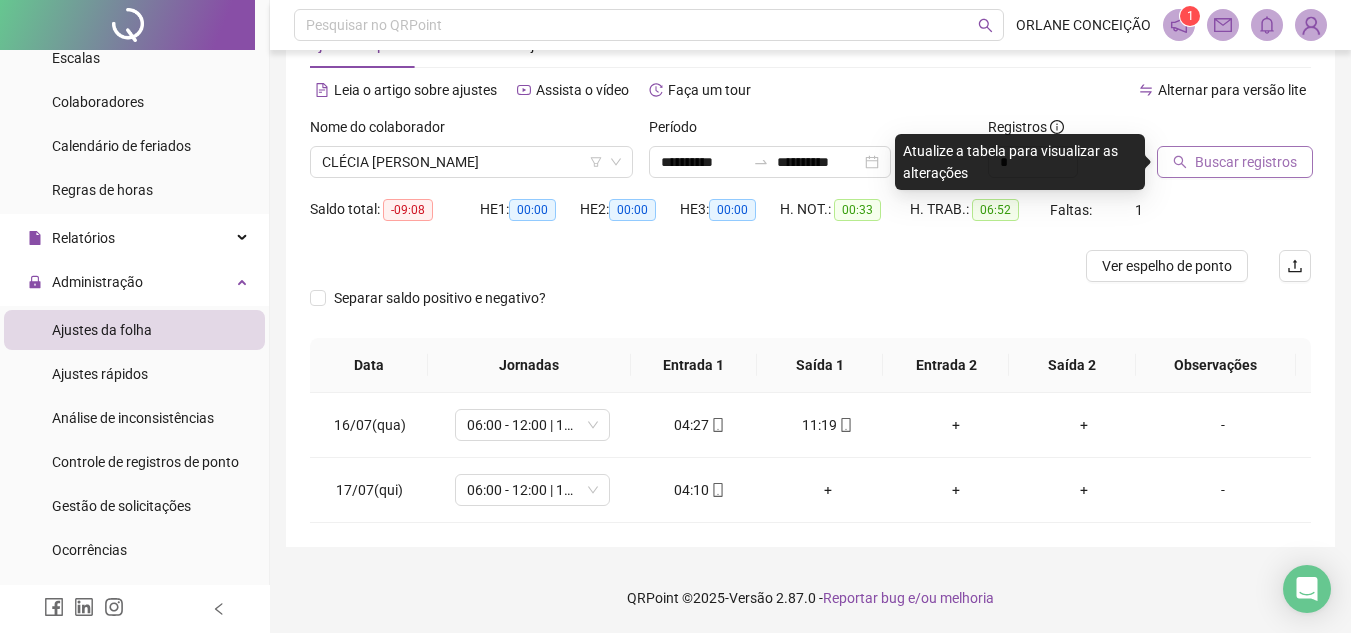 click on "Buscar registros" at bounding box center (1246, 162) 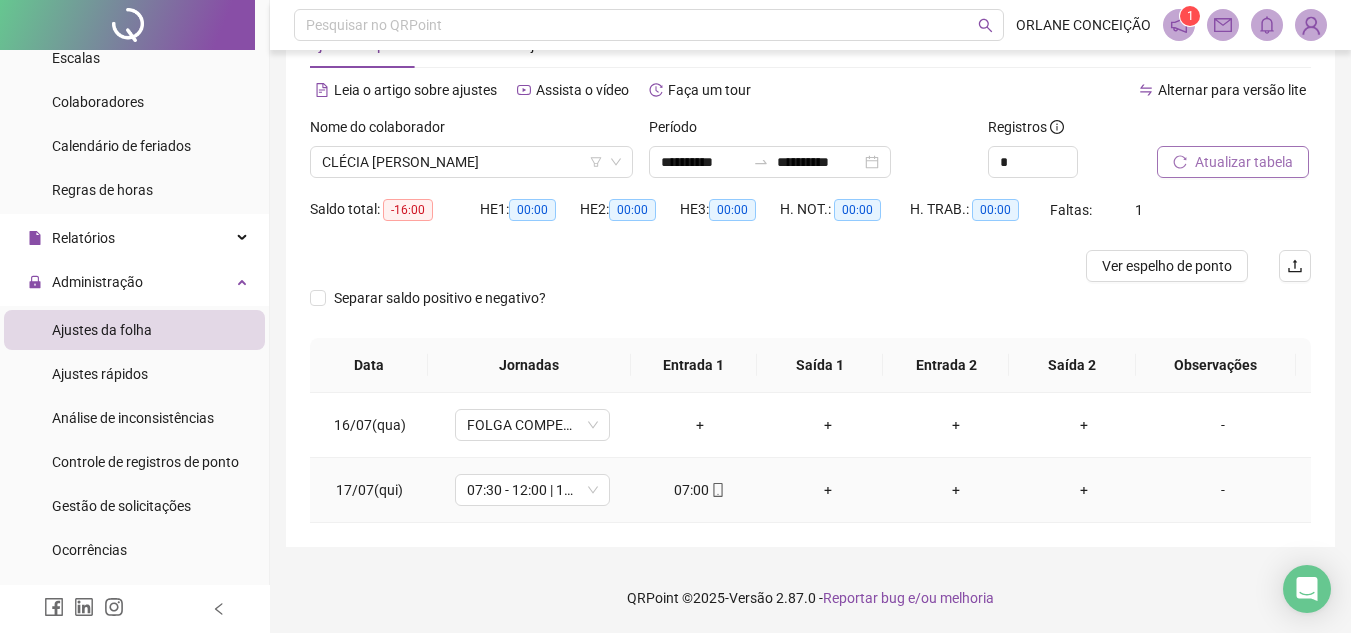 click on "+" at bounding box center [828, 490] 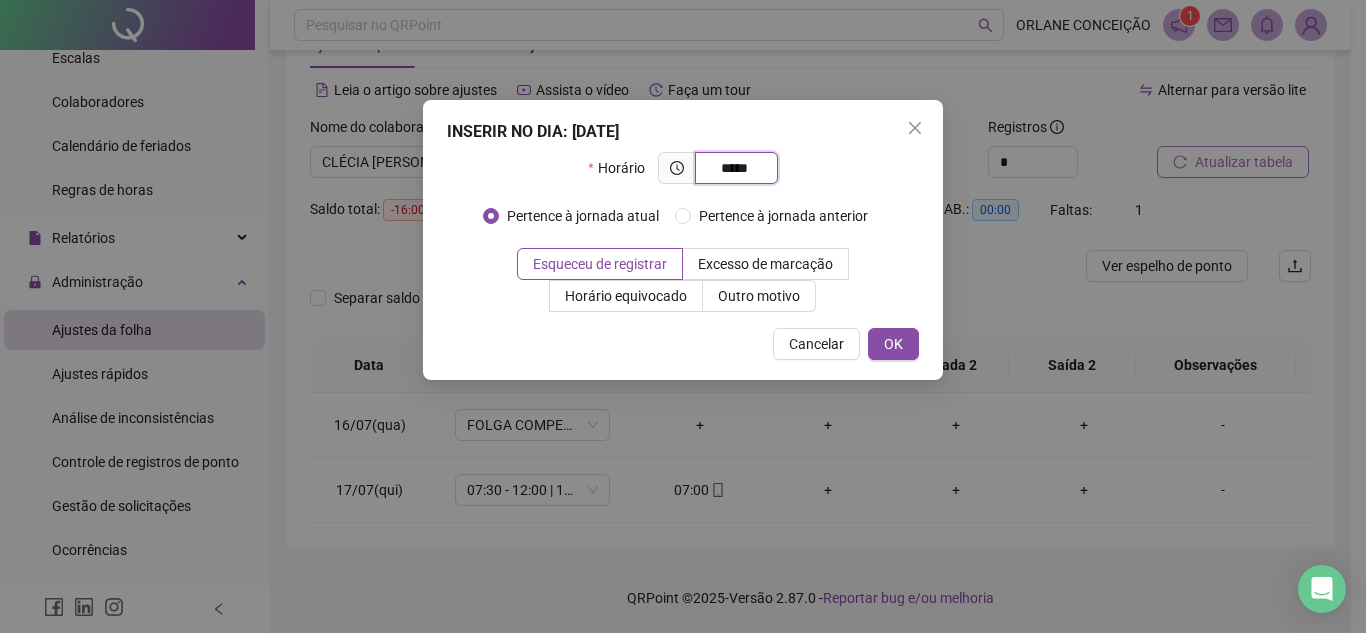 type on "*****" 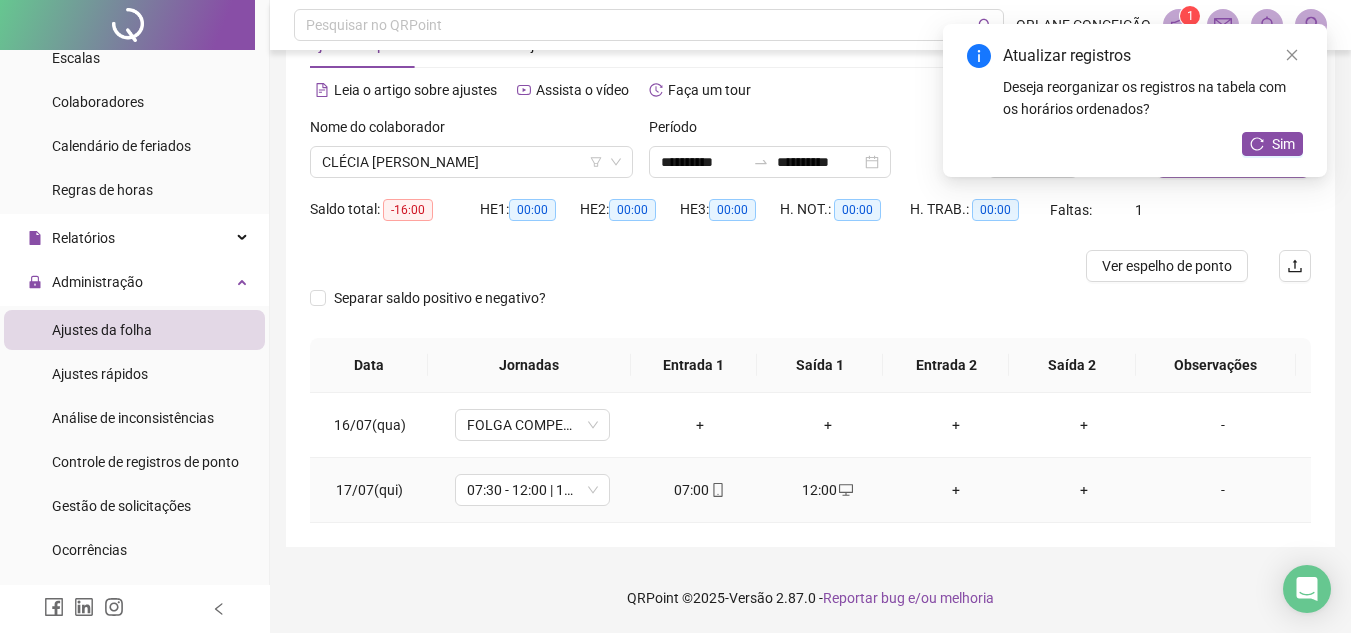 click on "+" at bounding box center (956, 490) 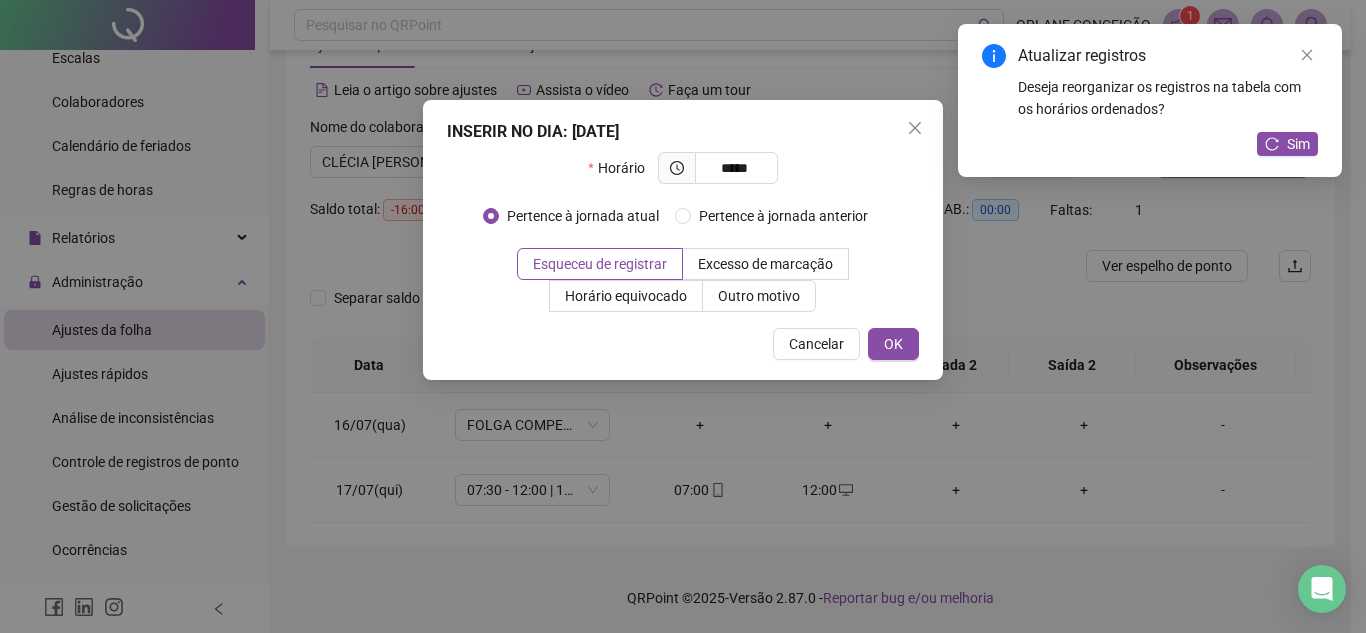 type on "*****" 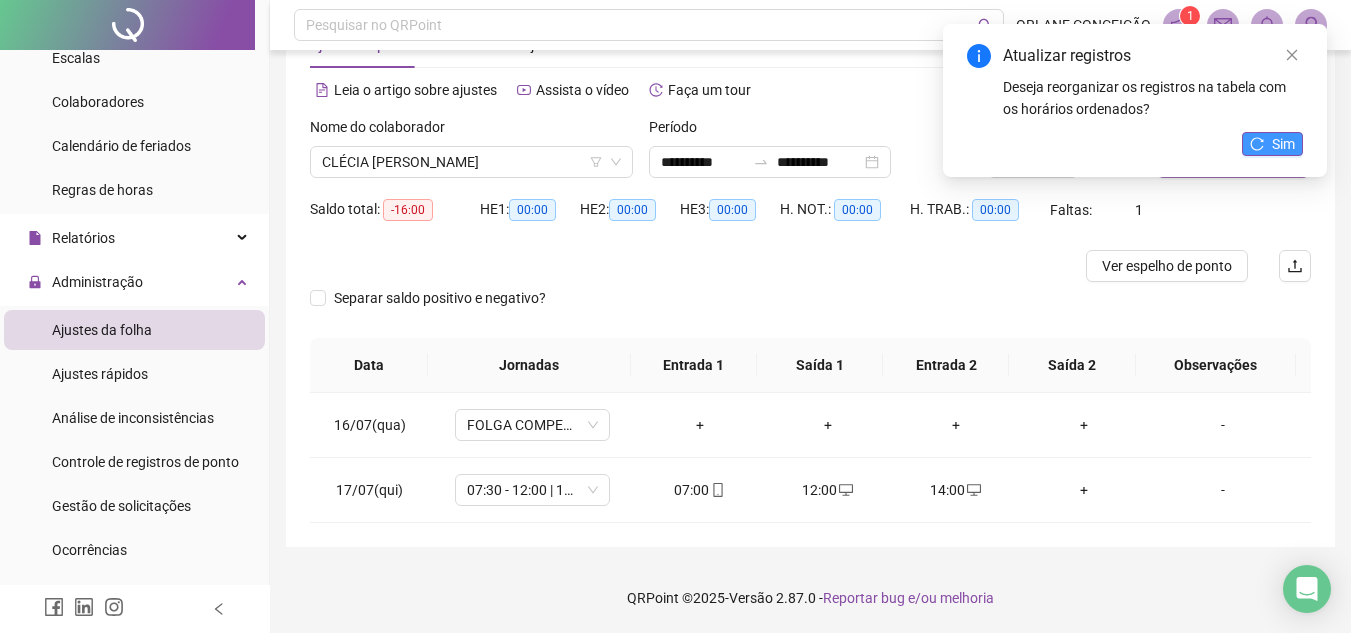 click on "Sim" at bounding box center (1272, 144) 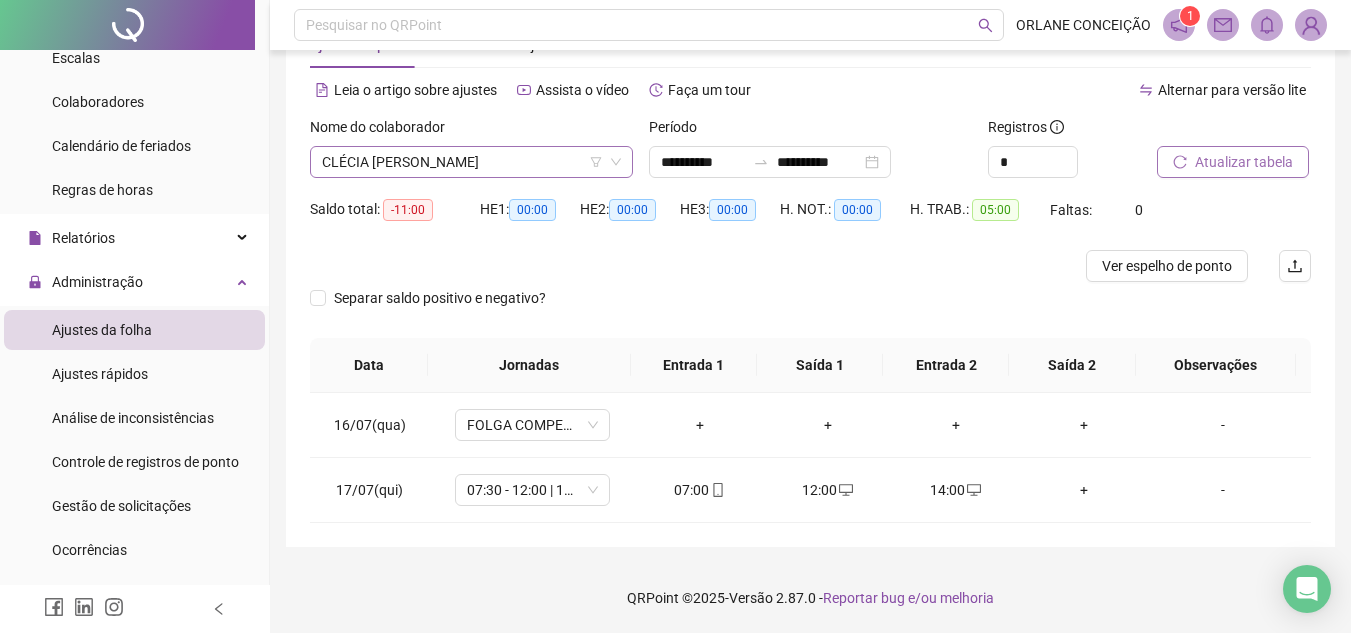 click on "CLÉCIA [PERSON_NAME]" at bounding box center [471, 162] 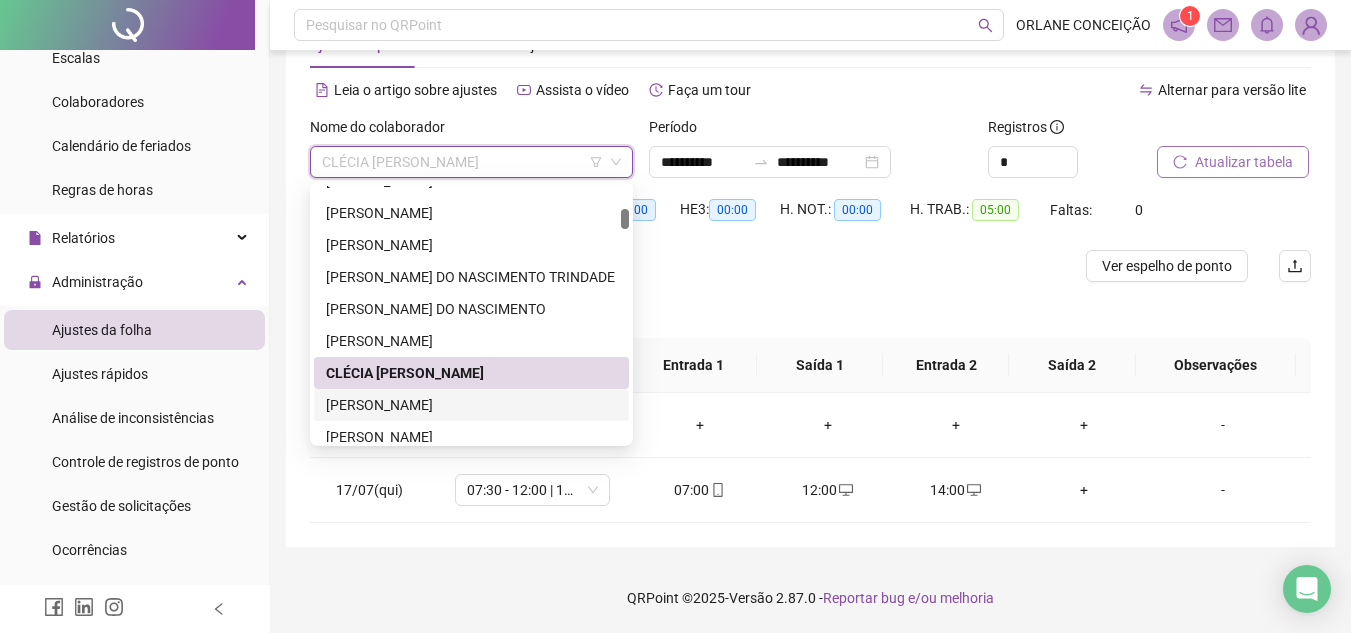 click on "[PERSON_NAME]" at bounding box center (471, 405) 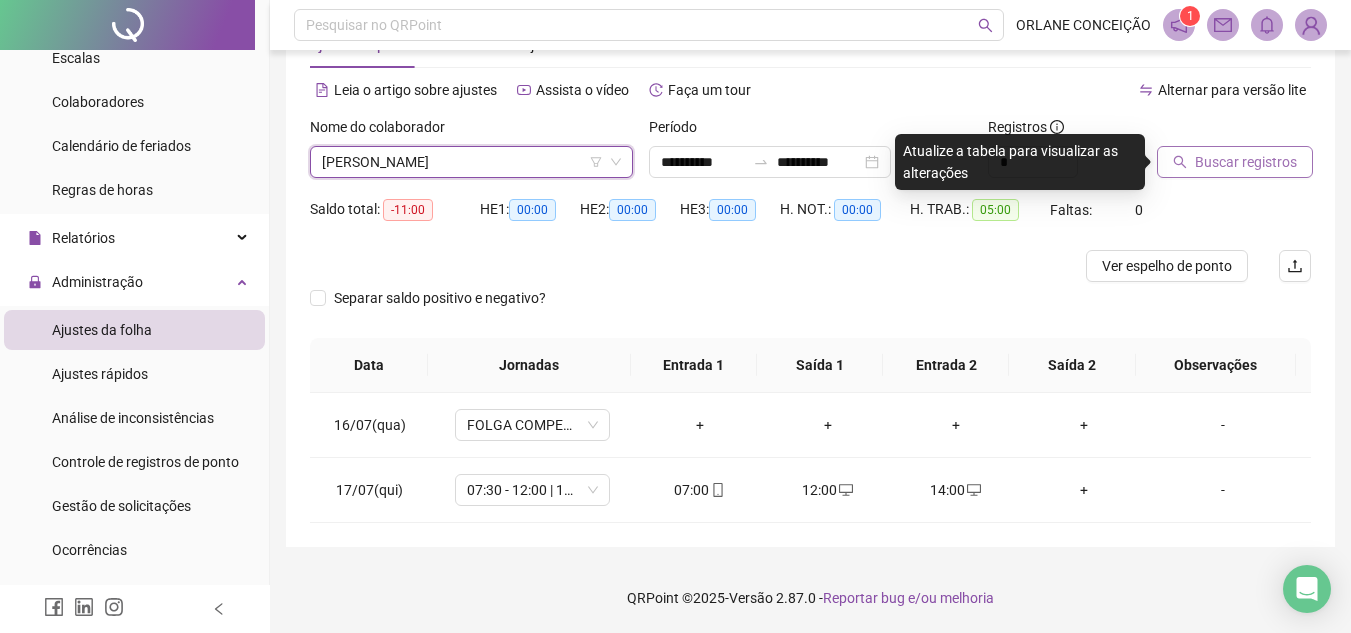 click on "Buscar registros" at bounding box center [1246, 162] 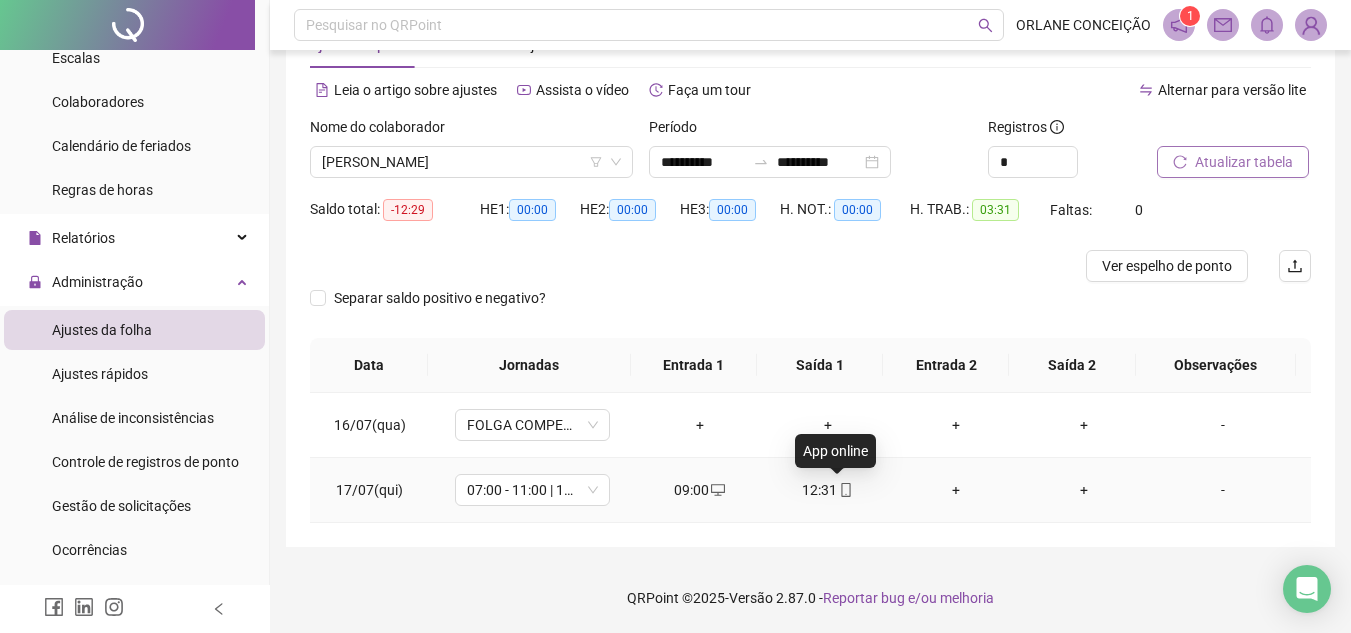 click 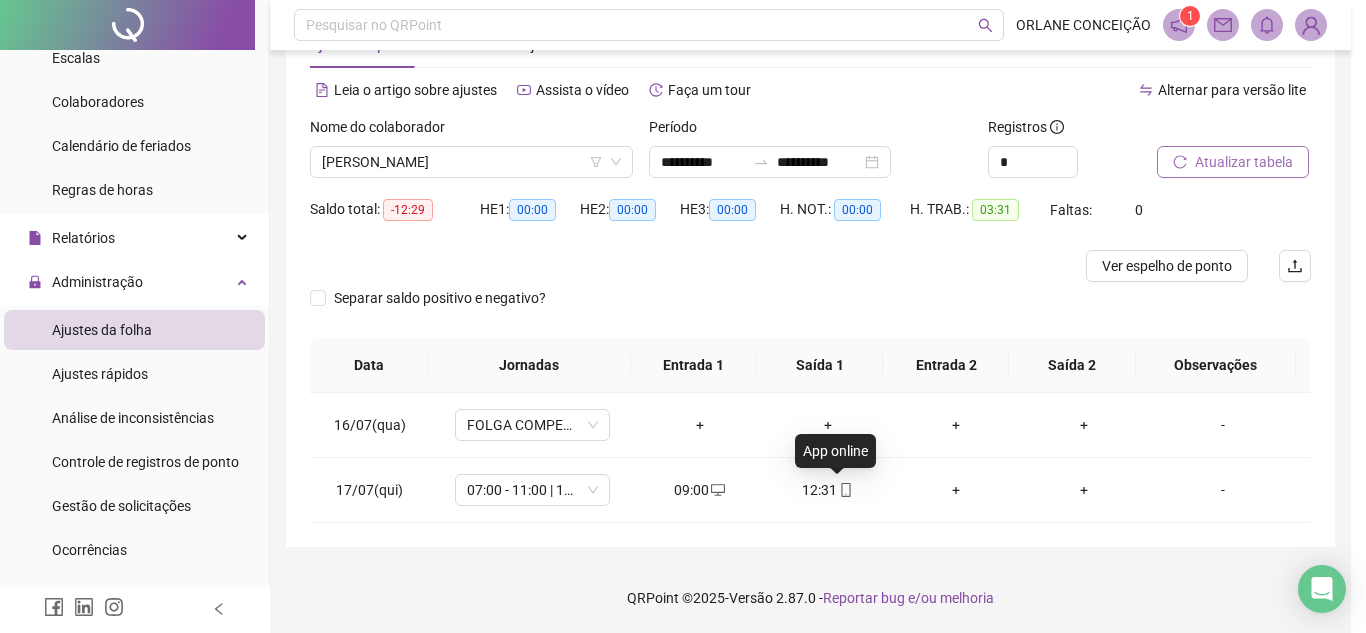 type on "**********" 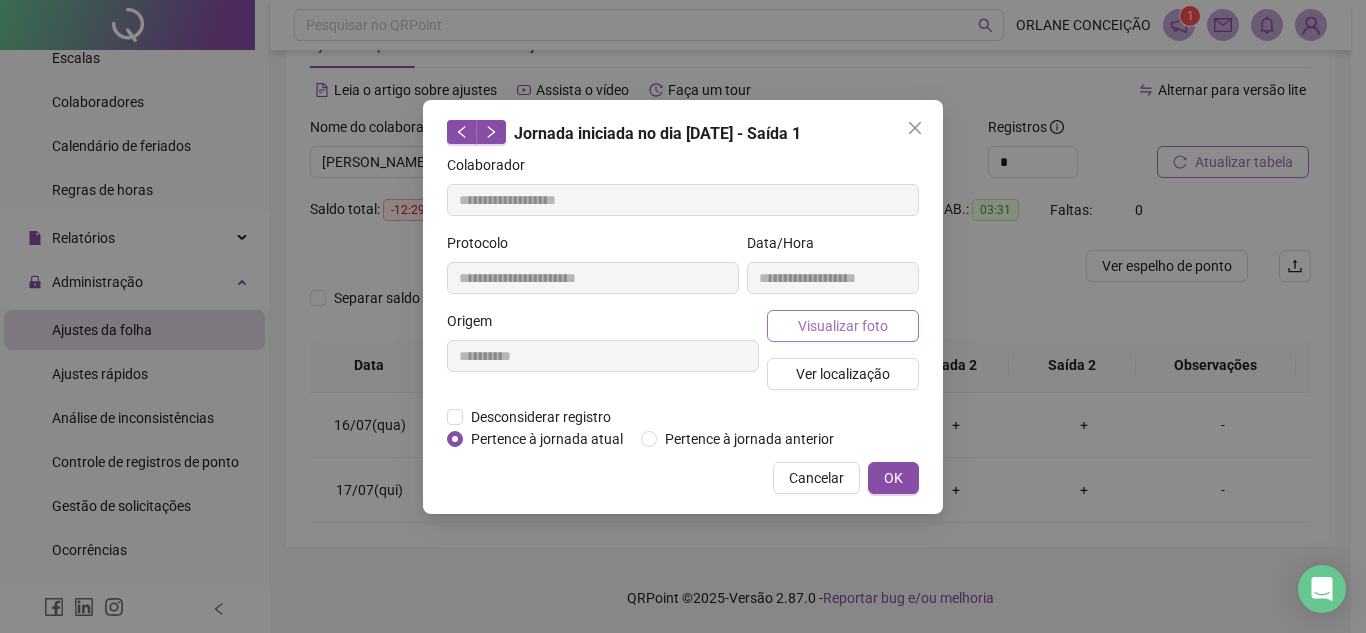 click on "Visualizar foto" at bounding box center (843, 326) 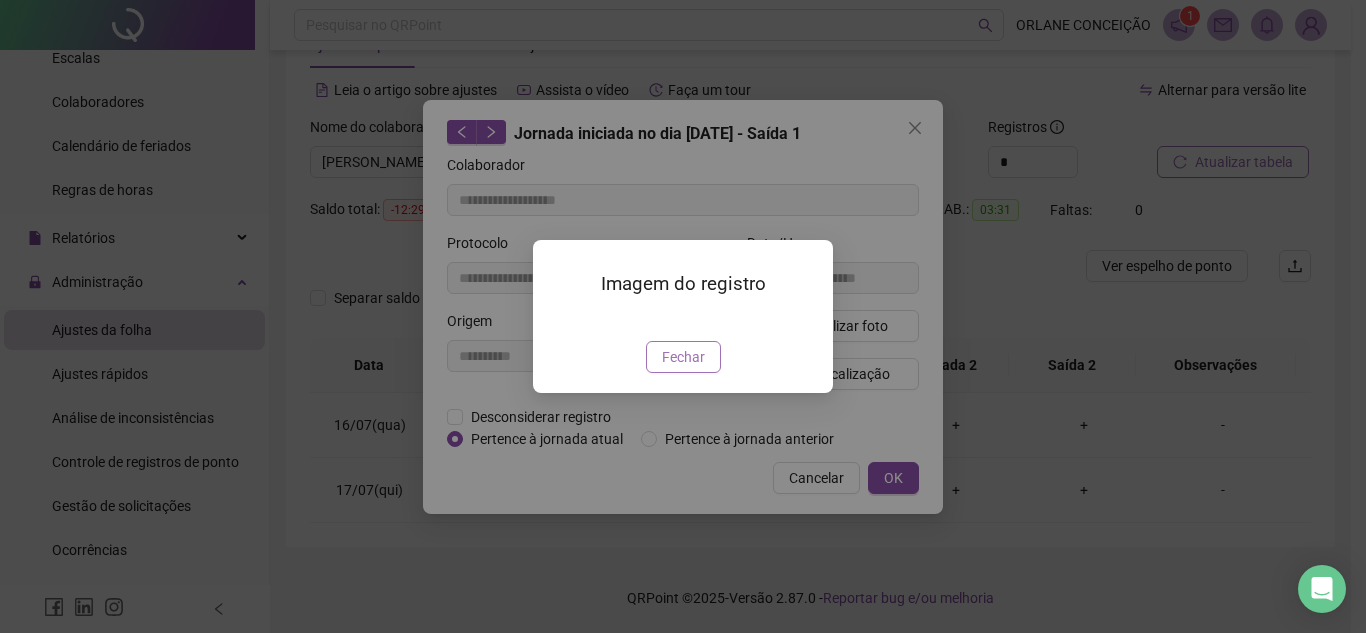 click on "Fechar" at bounding box center (683, 357) 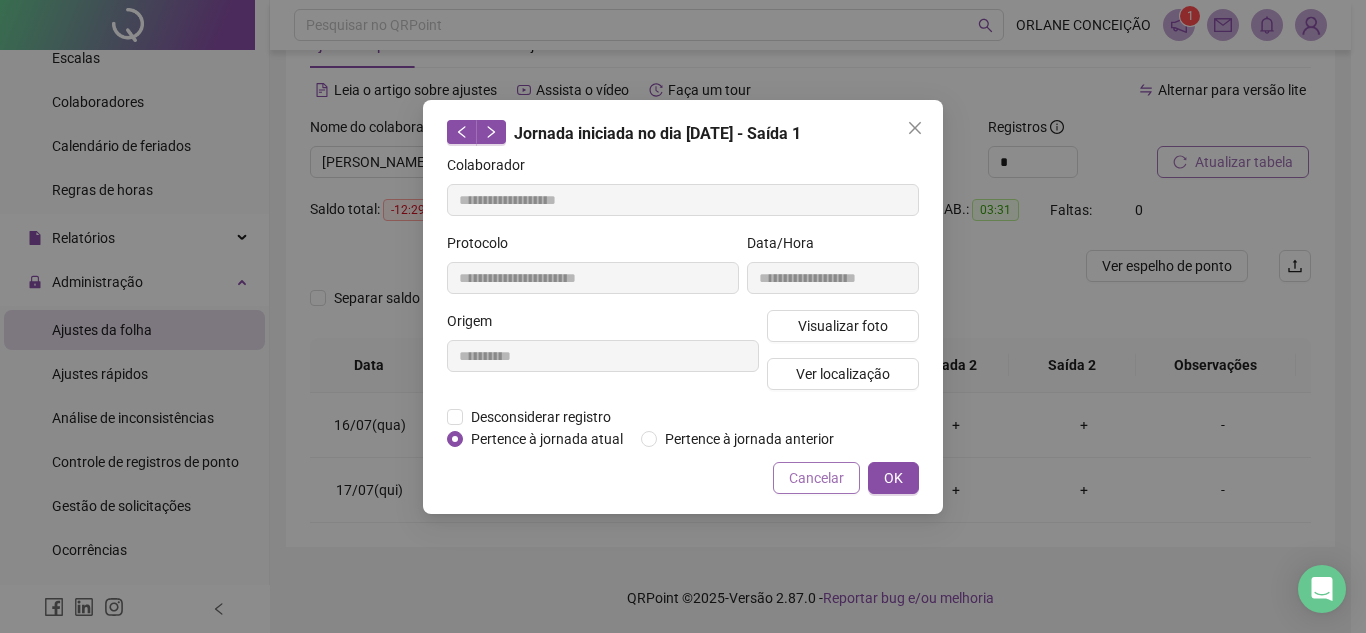 click on "Cancelar" at bounding box center (816, 478) 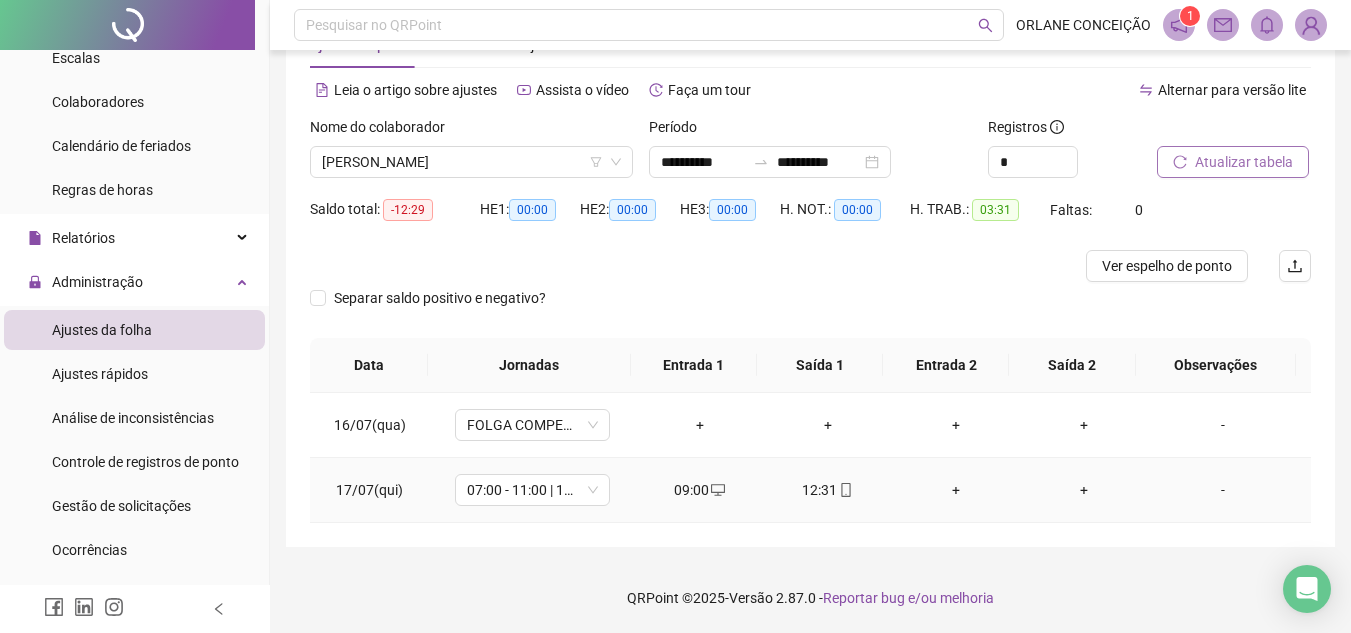 click on "+" at bounding box center (956, 490) 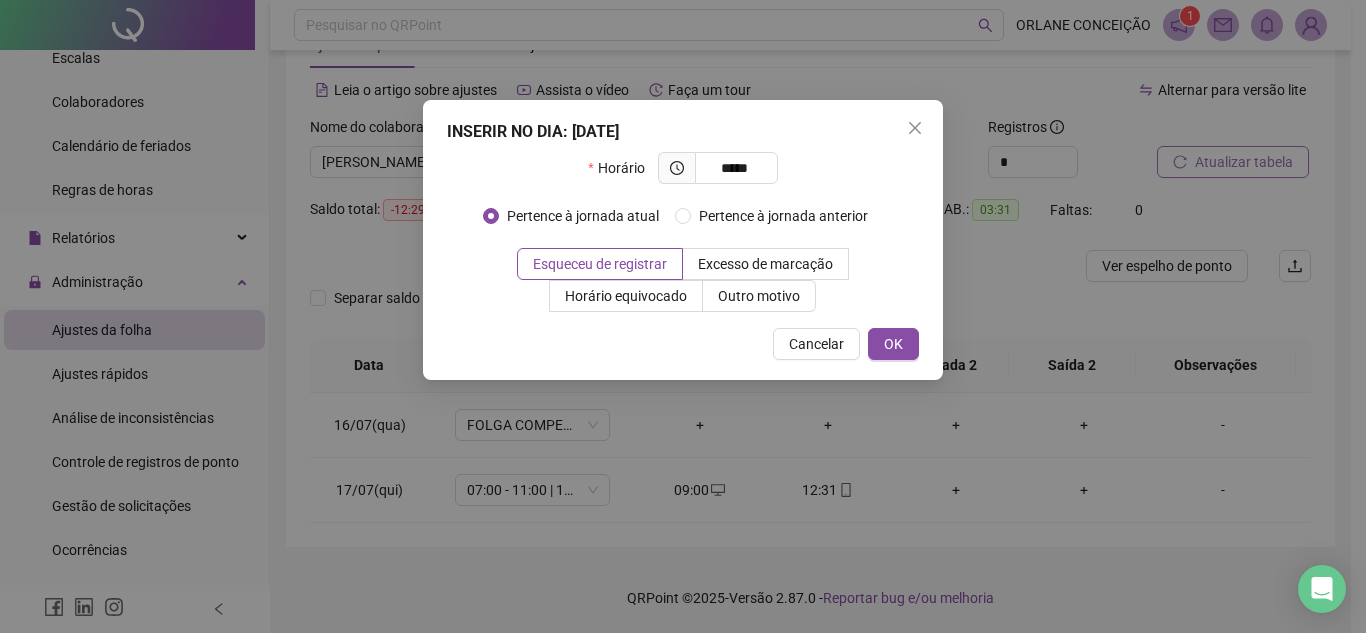 type on "*****" 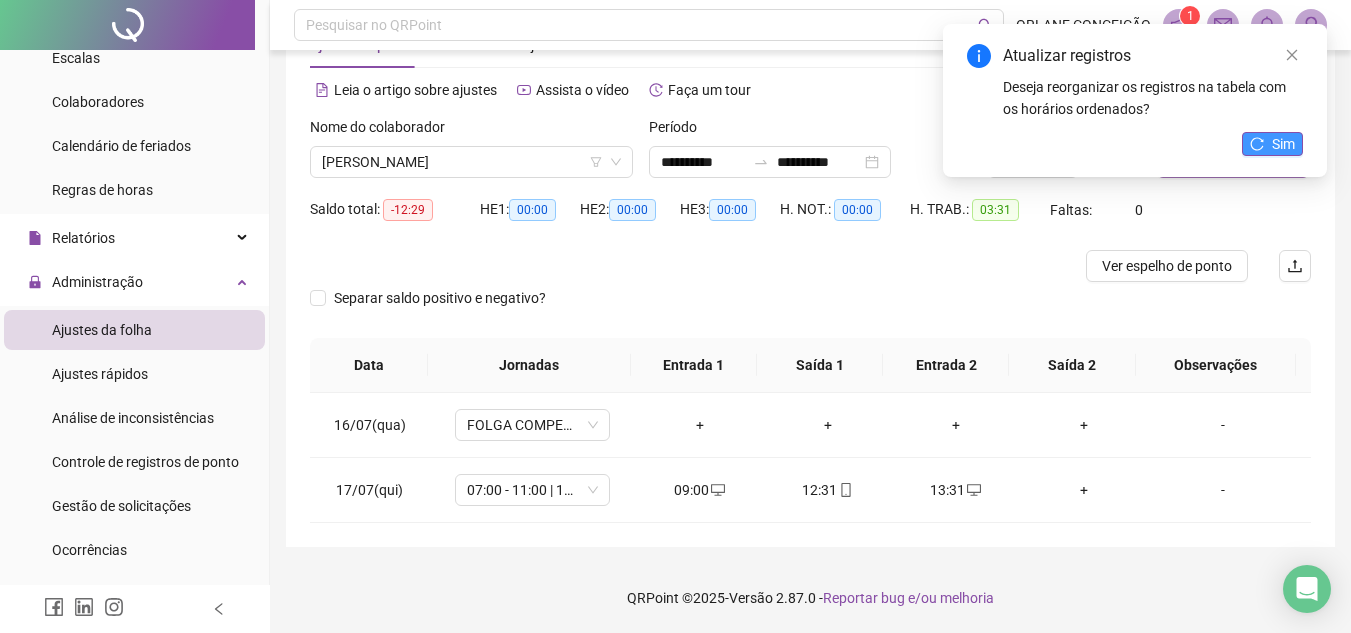 click on "Sim" at bounding box center [1283, 144] 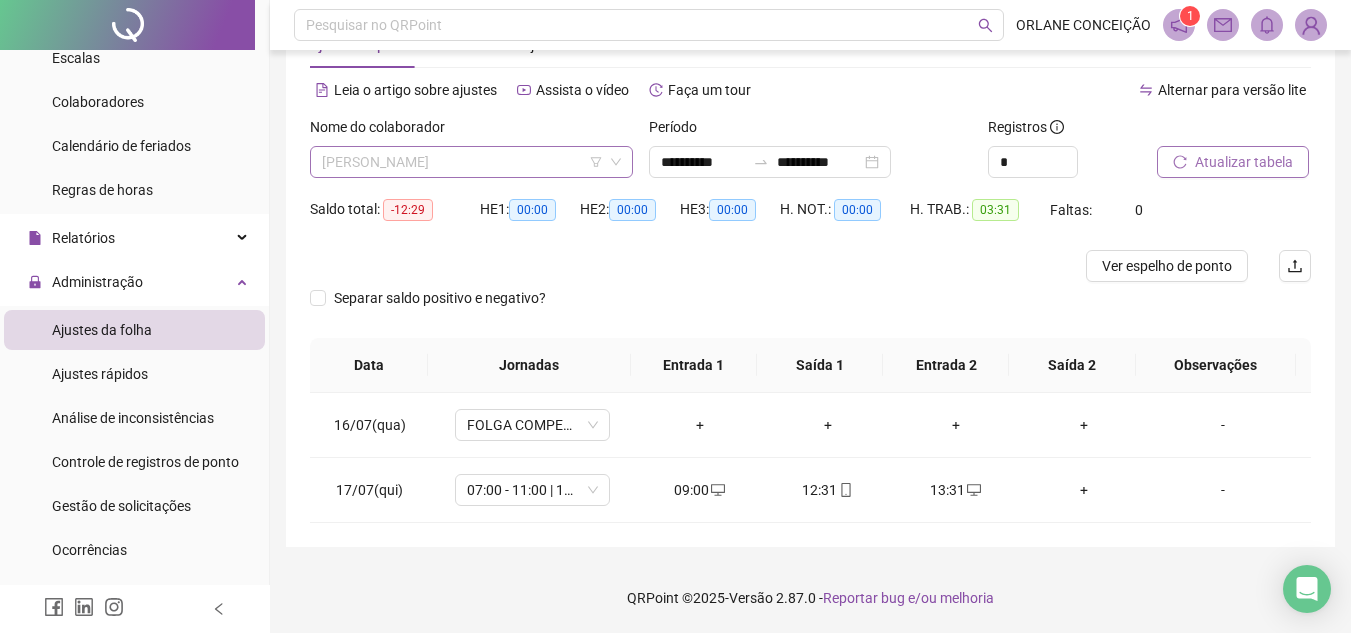 click on "[PERSON_NAME]" at bounding box center (471, 162) 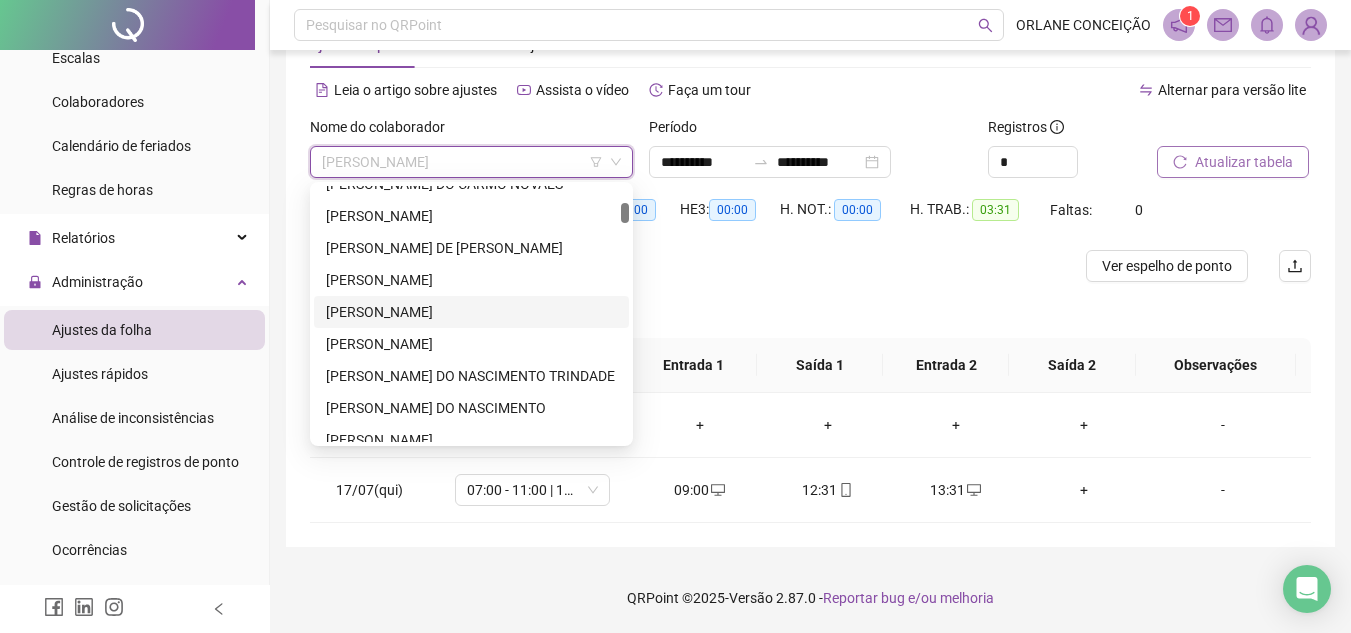 scroll, scrollTop: 0, scrollLeft: 0, axis: both 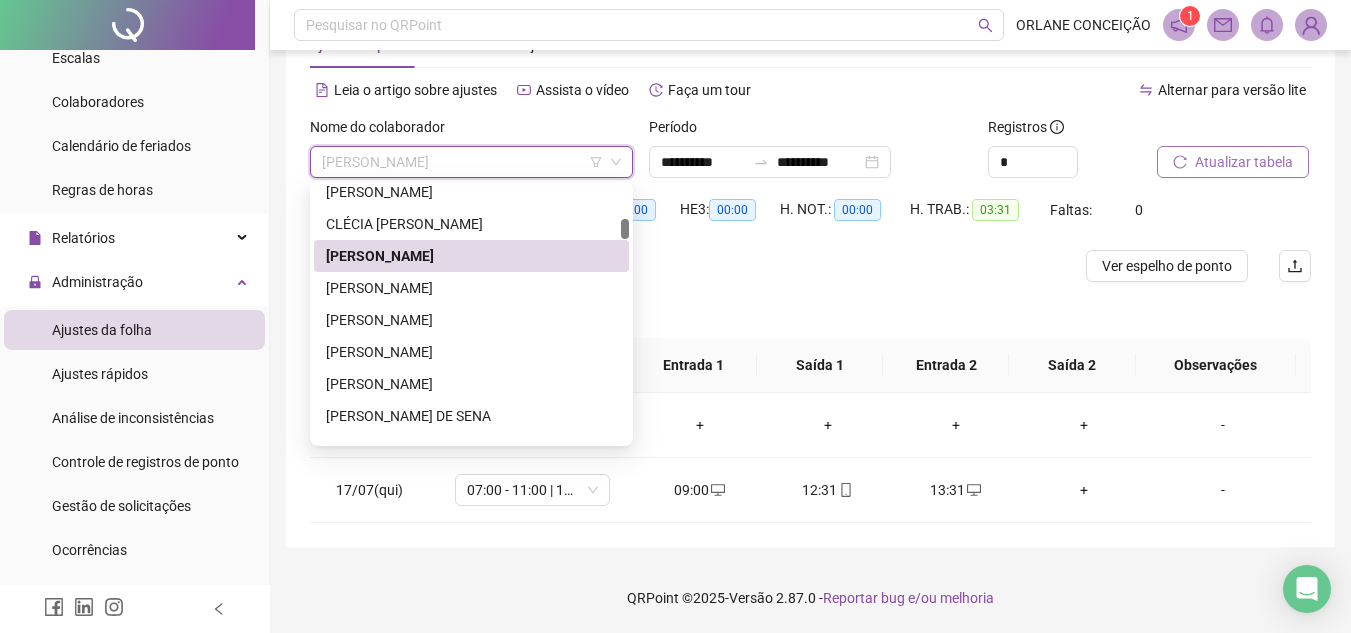 drag, startPoint x: 623, startPoint y: 220, endPoint x: 611, endPoint y: 230, distance: 15.6205 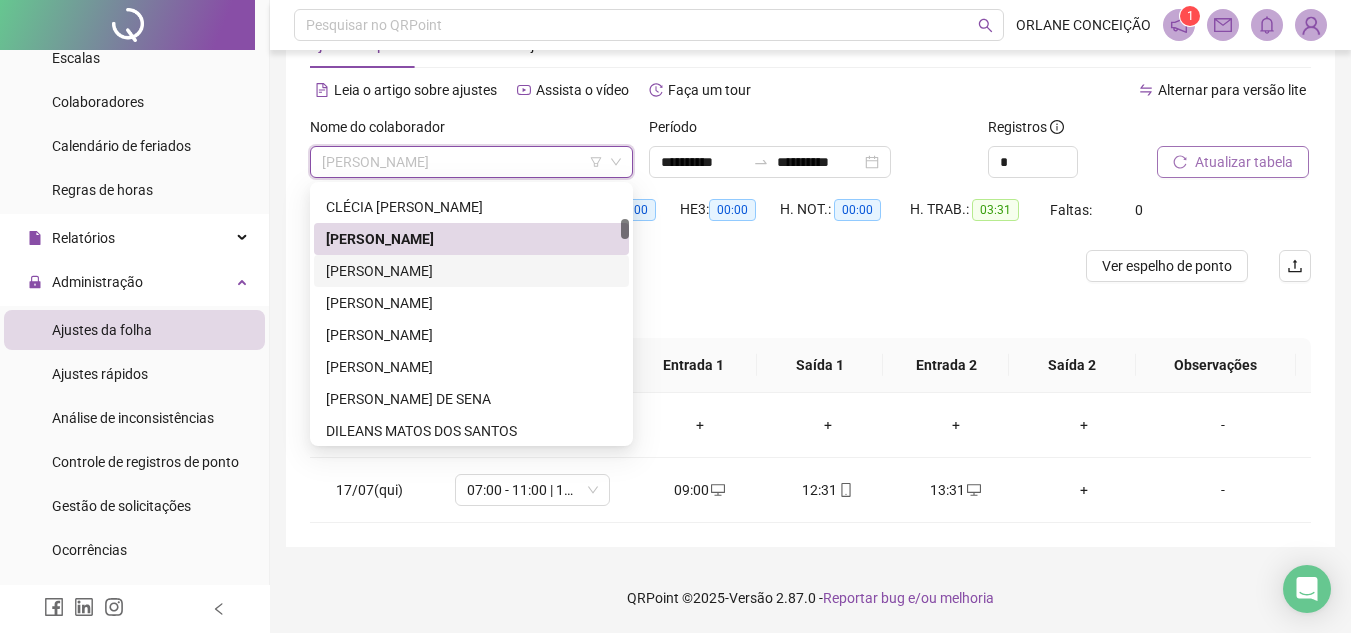 click on "[PERSON_NAME]" at bounding box center [471, 271] 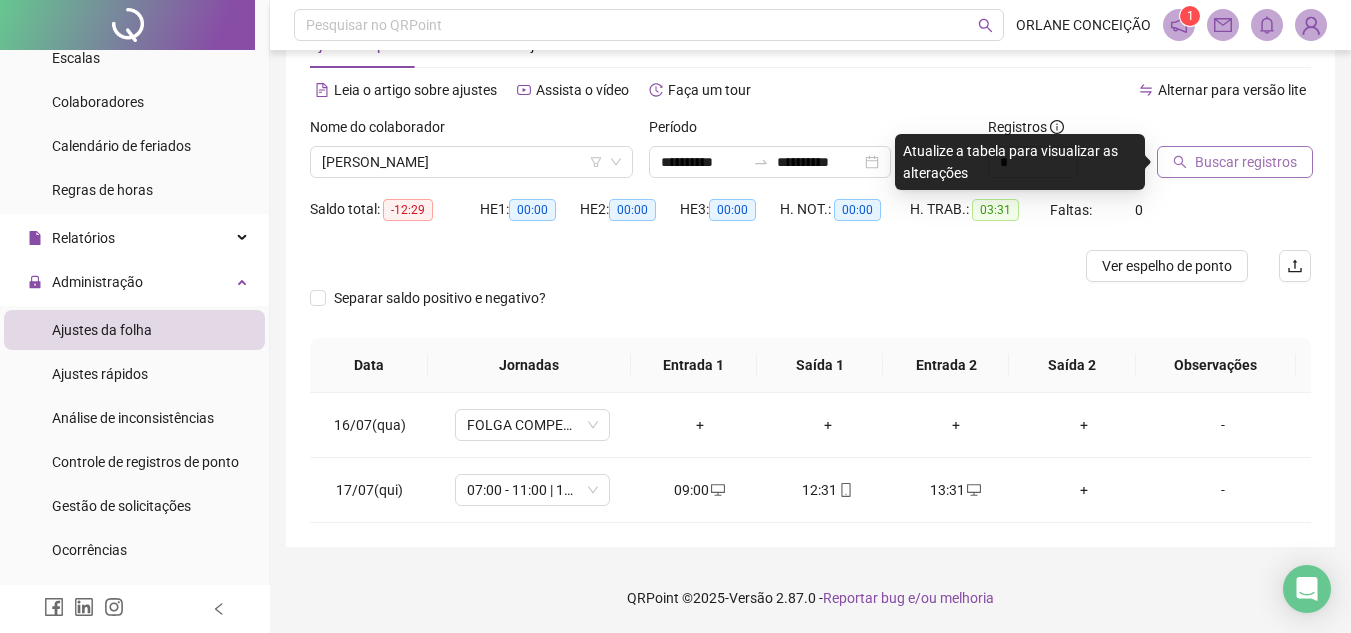 click on "Buscar registros" at bounding box center [1246, 162] 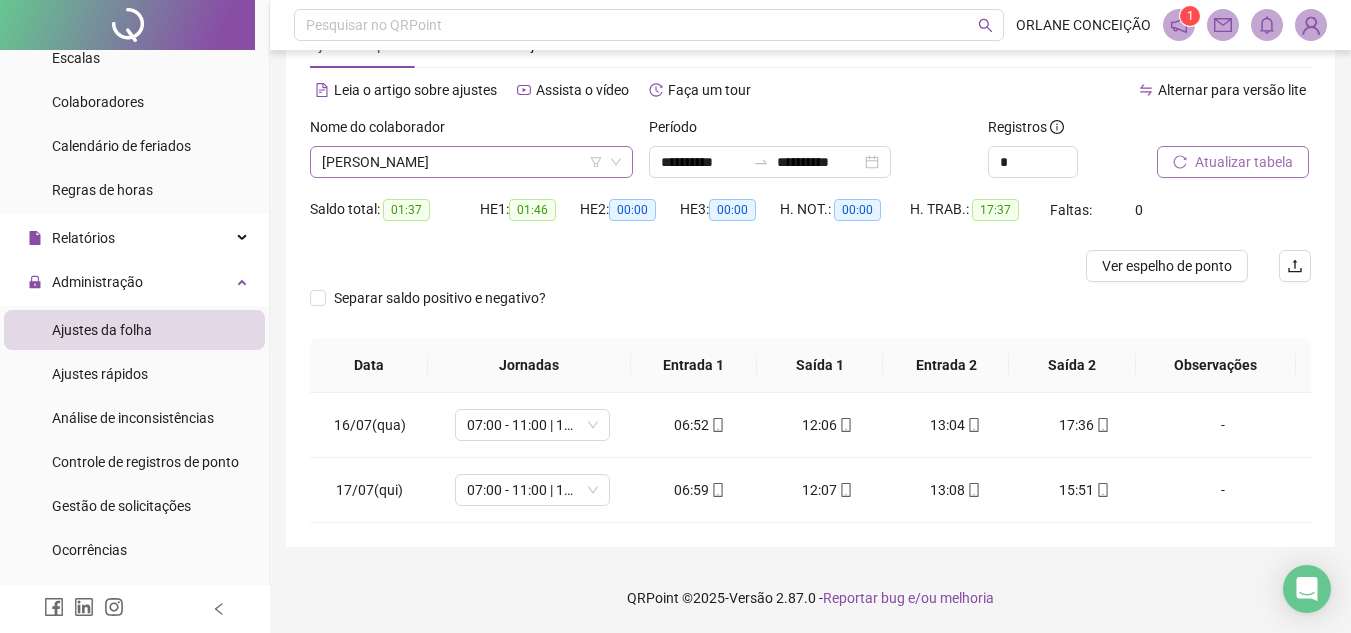 click on "[PERSON_NAME]" at bounding box center [471, 162] 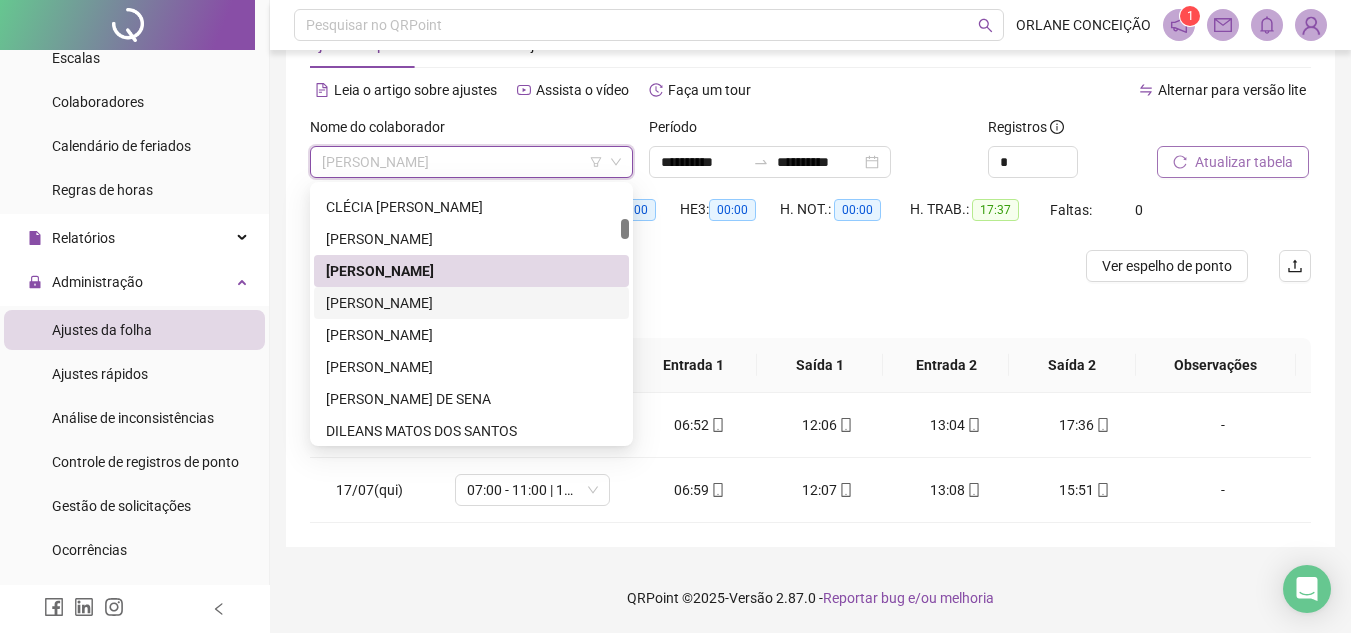 click on "[PERSON_NAME]" at bounding box center [471, 303] 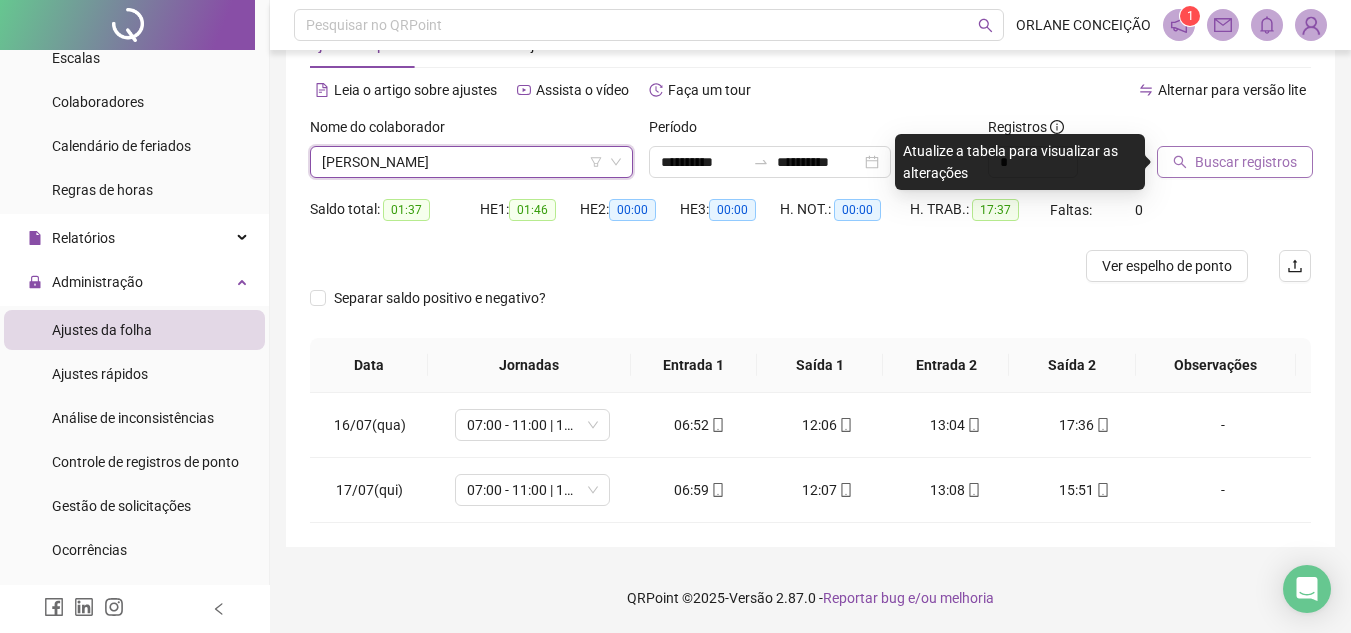 click on "Buscar registros" at bounding box center (1234, 155) 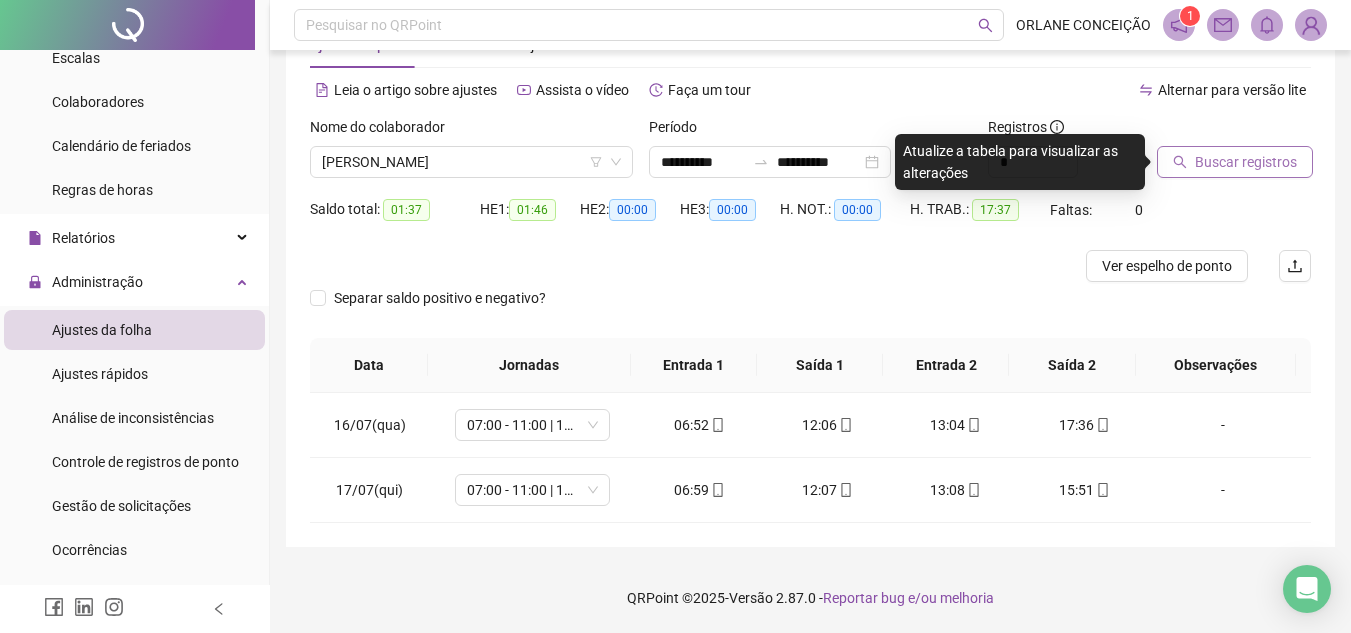 click on "Buscar registros" at bounding box center [1246, 162] 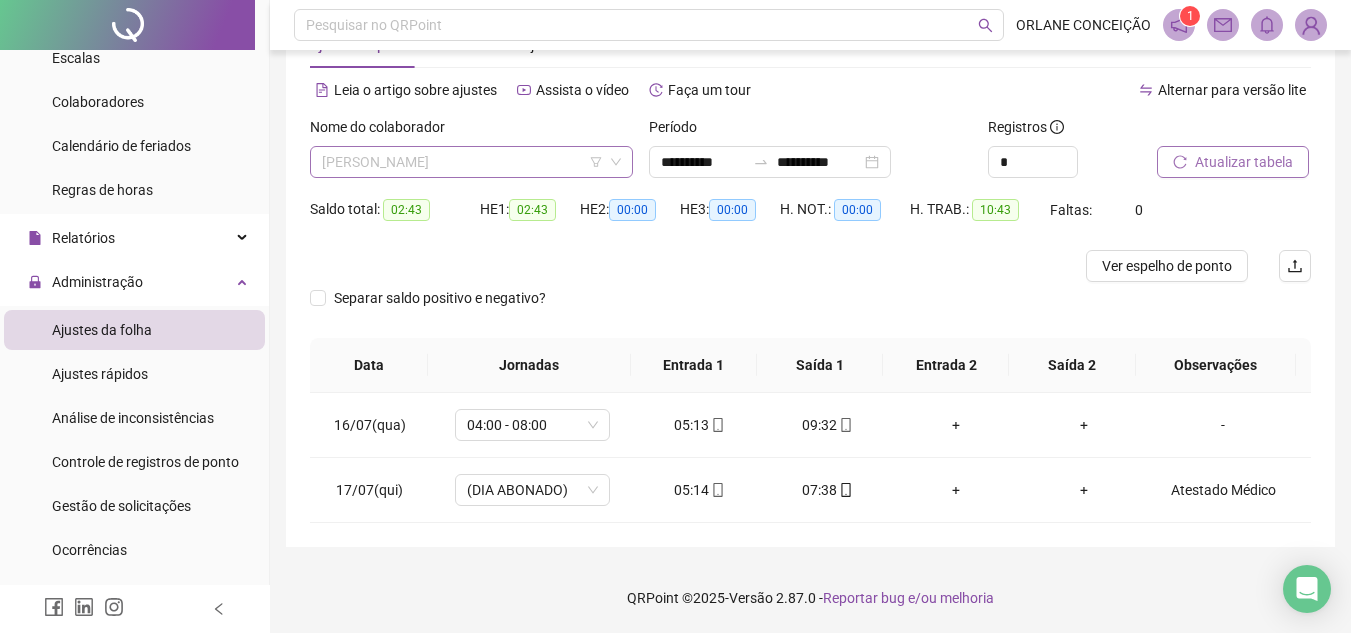 click on "[PERSON_NAME]" at bounding box center [471, 162] 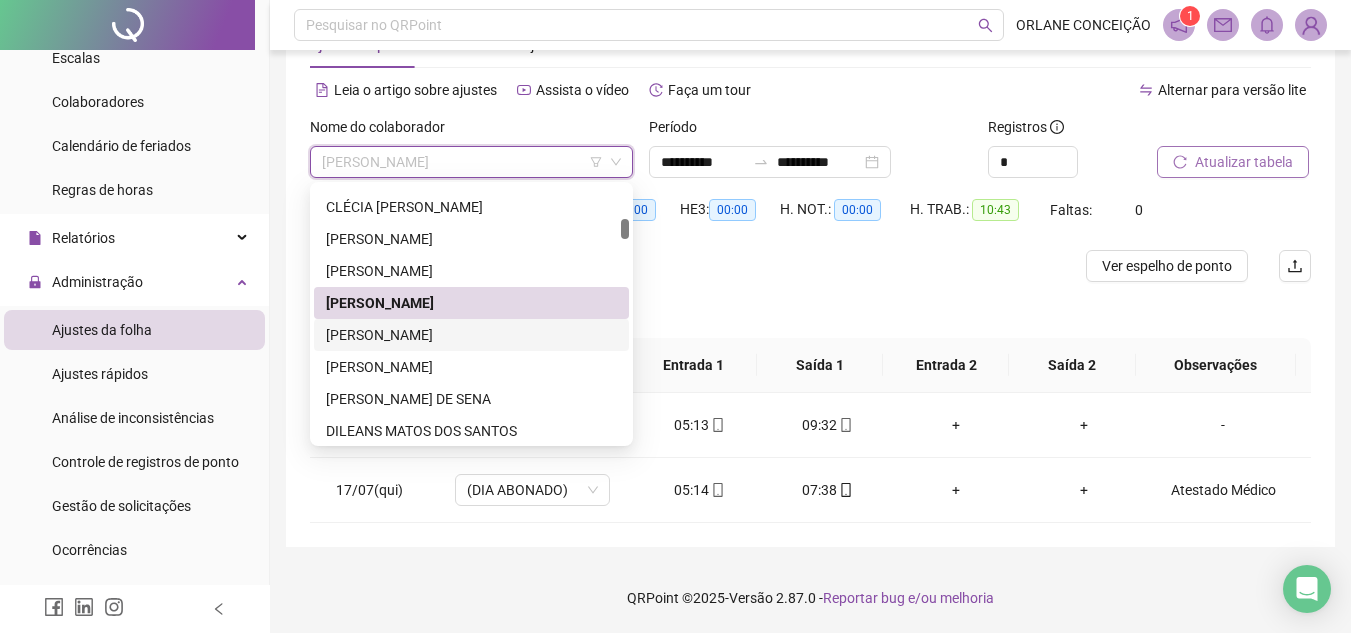 click on "[PERSON_NAME]" at bounding box center [471, 335] 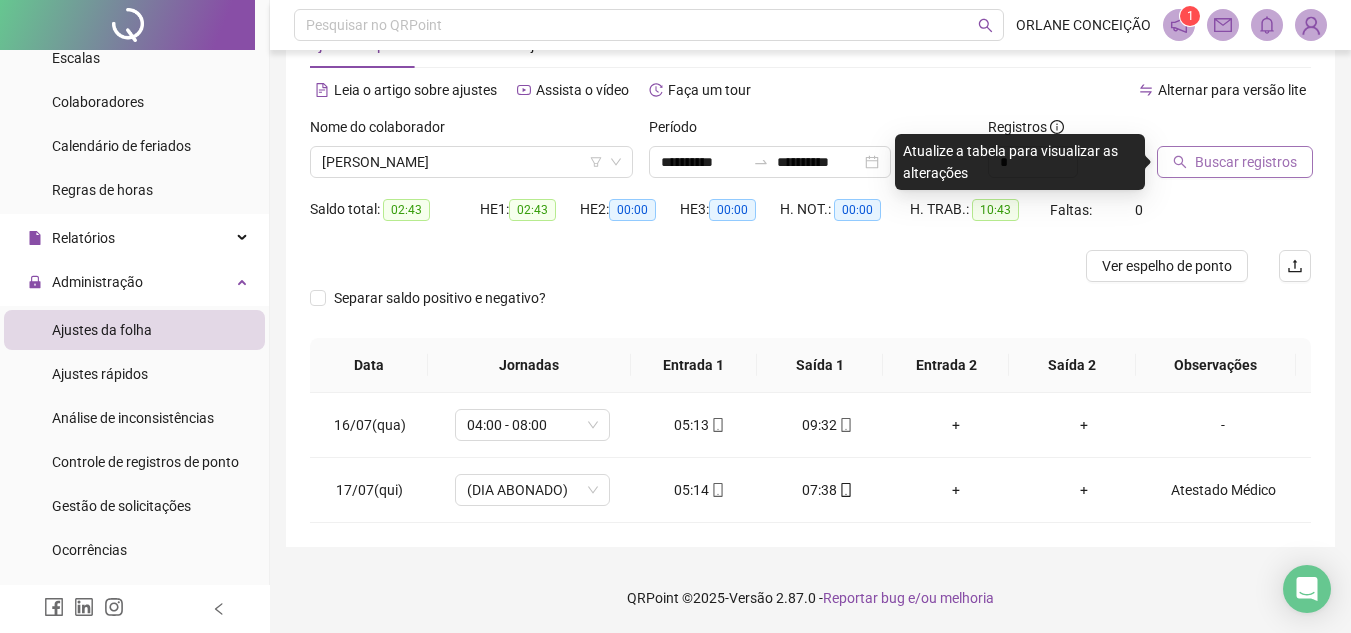 click on "Buscar registros" at bounding box center [1235, 162] 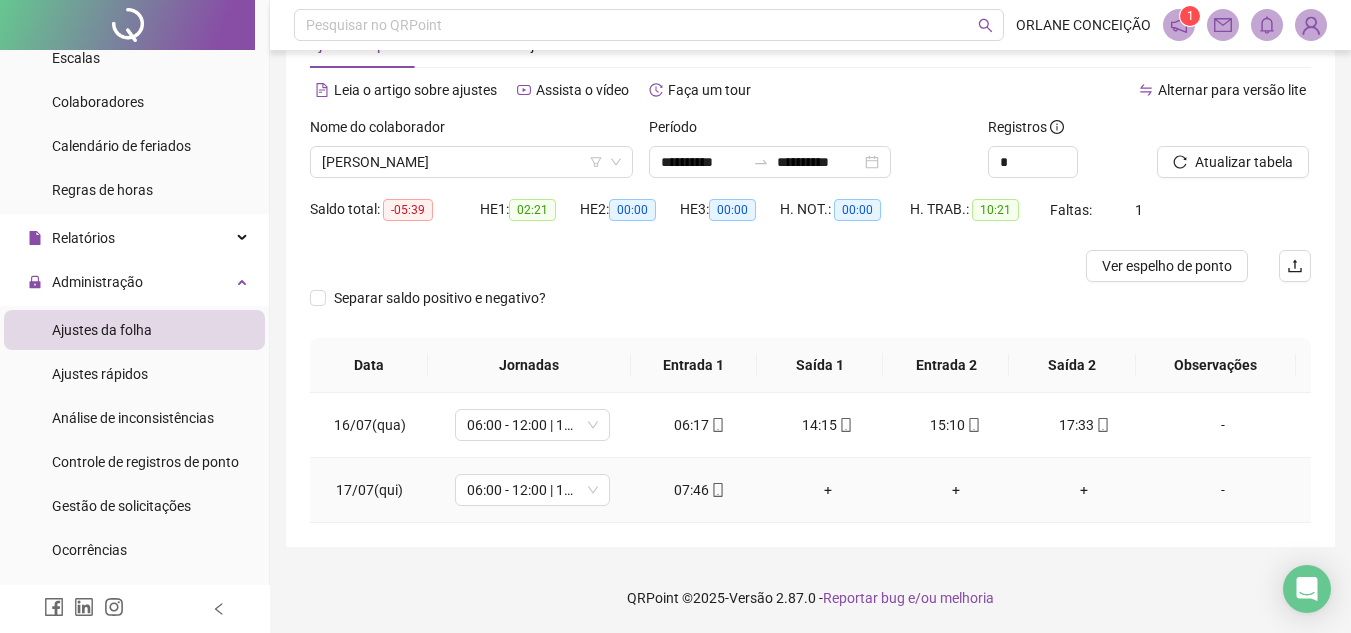 click on "+" at bounding box center (828, 490) 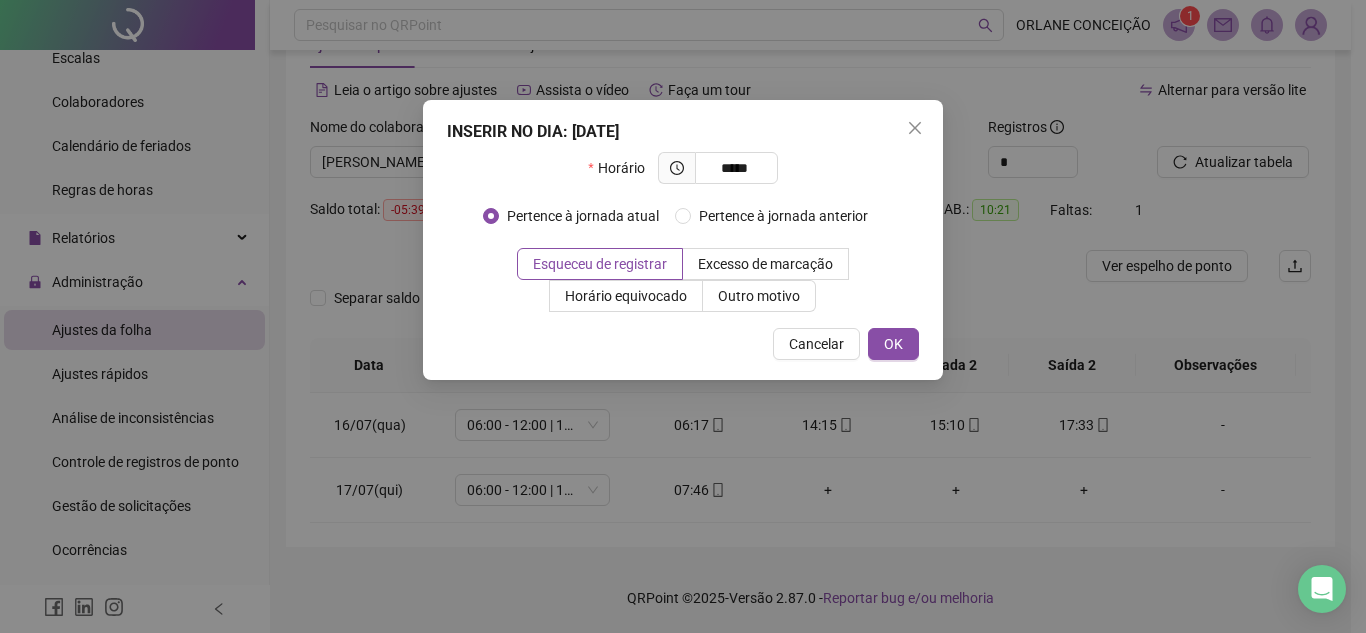 type on "*****" 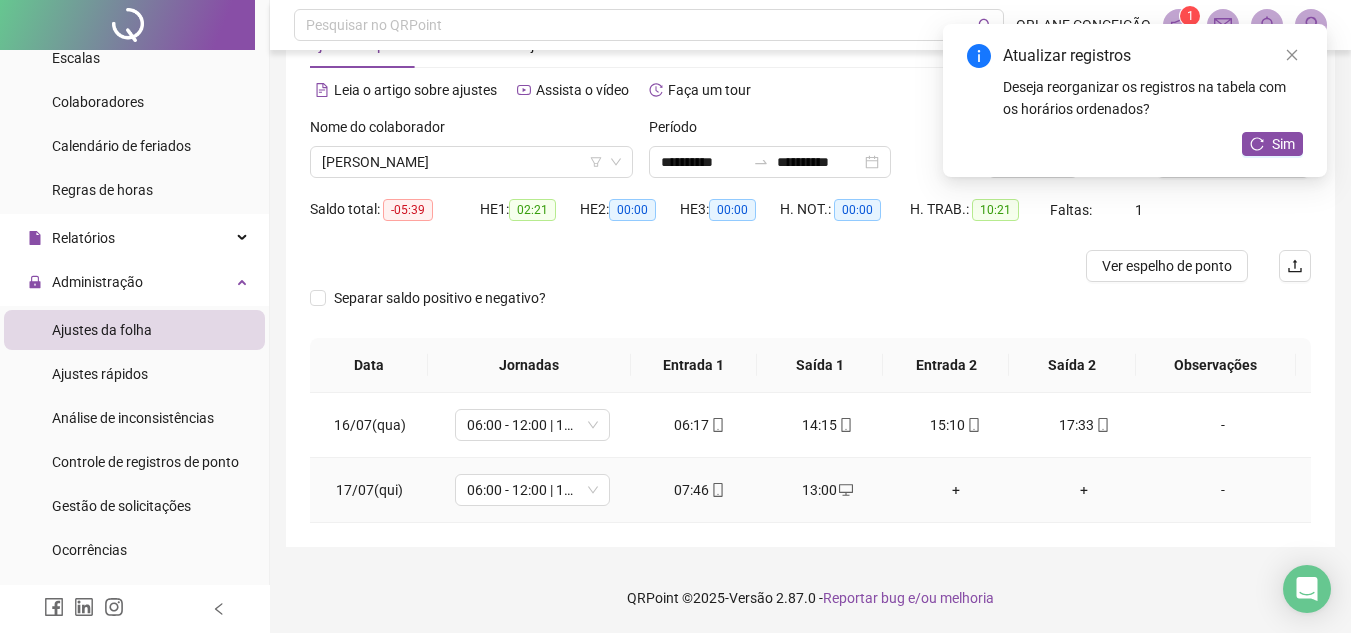 click on "+" at bounding box center (956, 490) 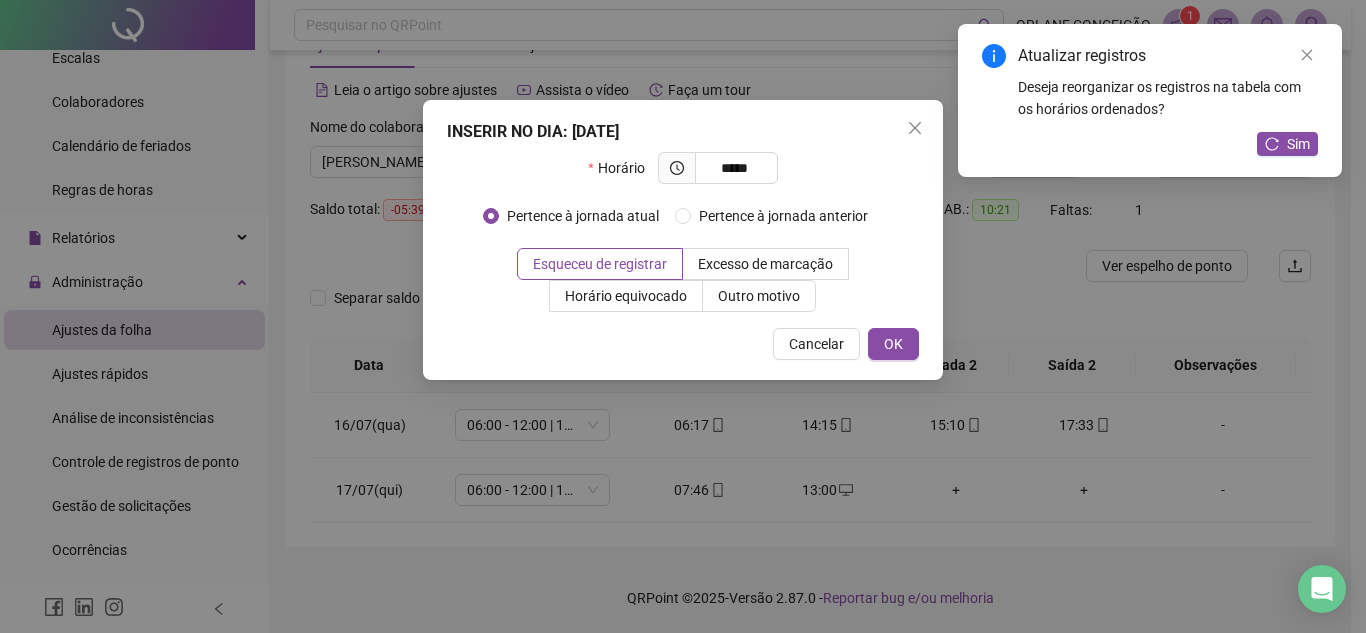 type on "*****" 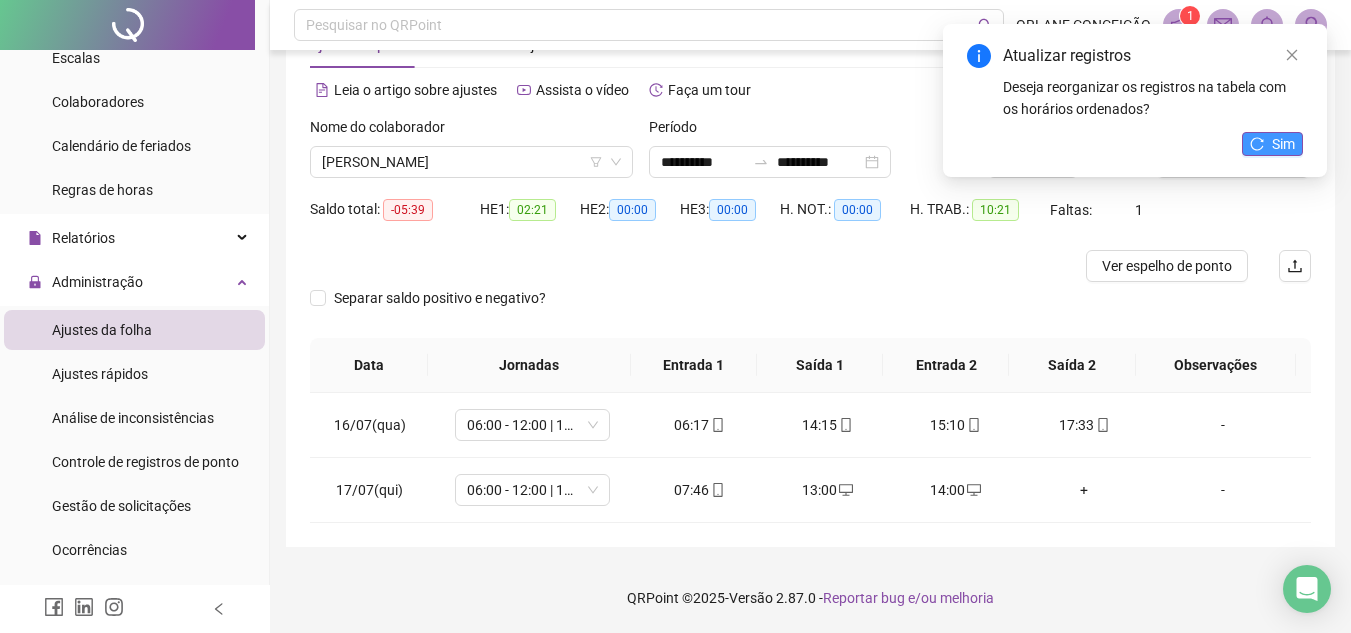 click on "Sim" at bounding box center [1272, 144] 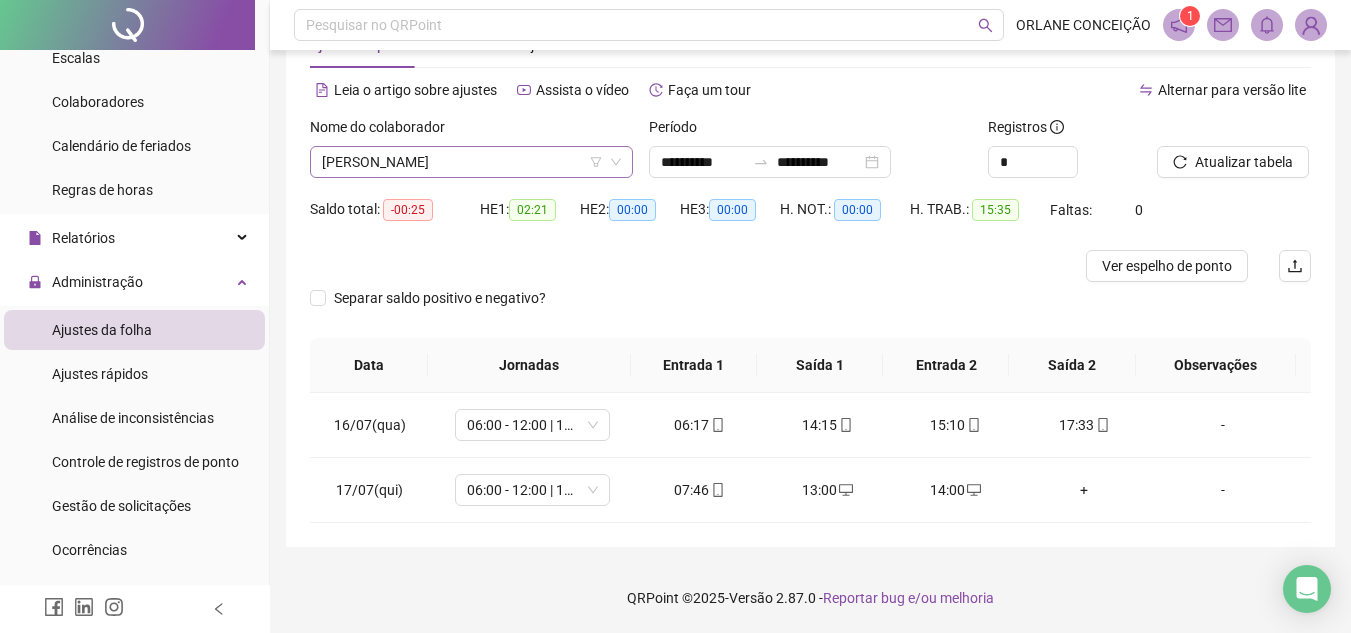 click on "[PERSON_NAME]" at bounding box center (471, 162) 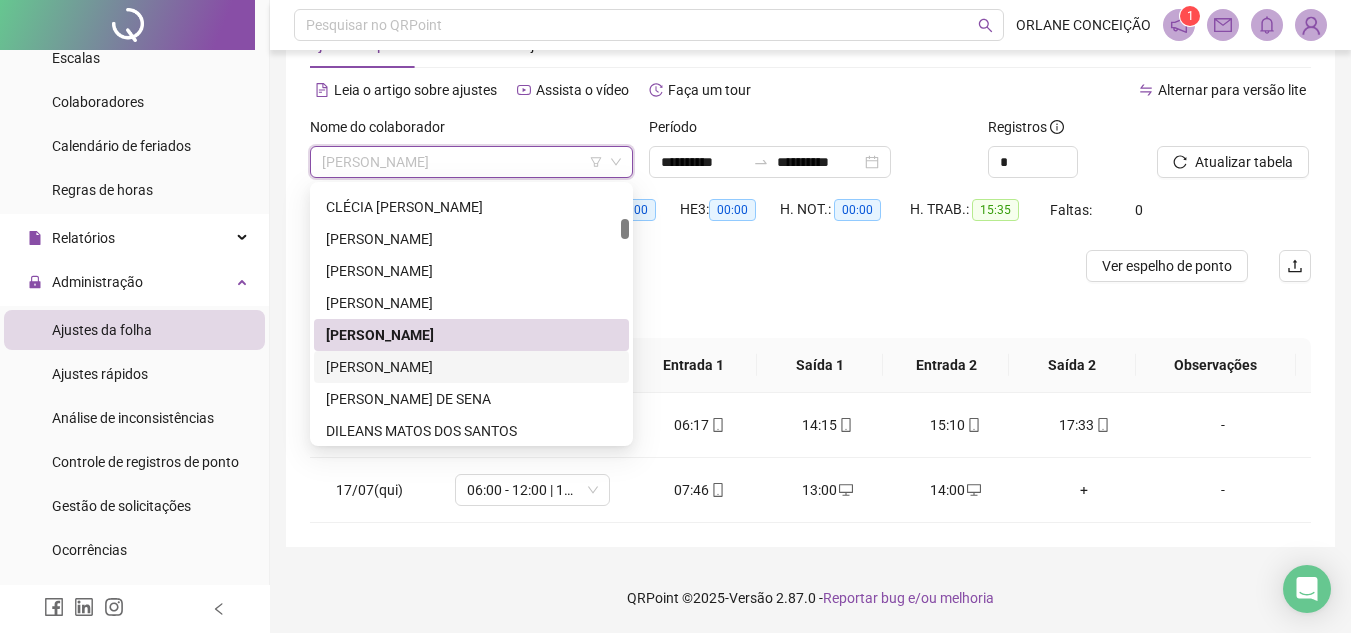 click on "[PERSON_NAME]" at bounding box center (471, 367) 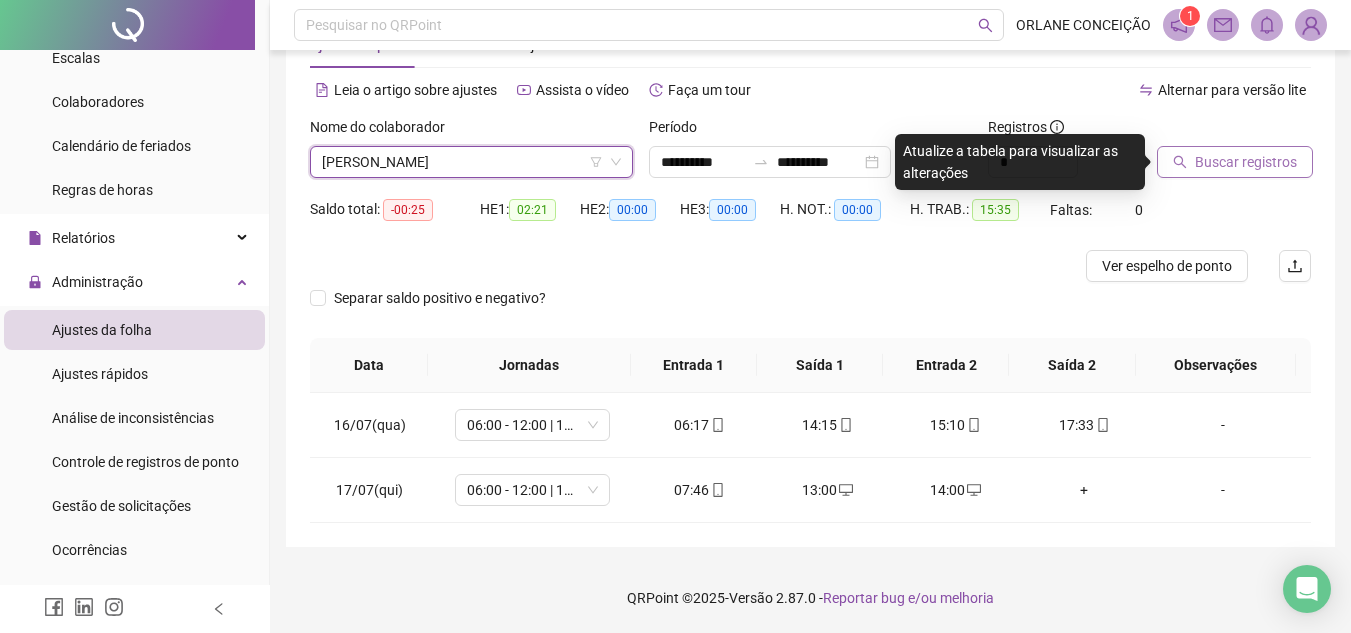 click on "Buscar registros" at bounding box center [1246, 162] 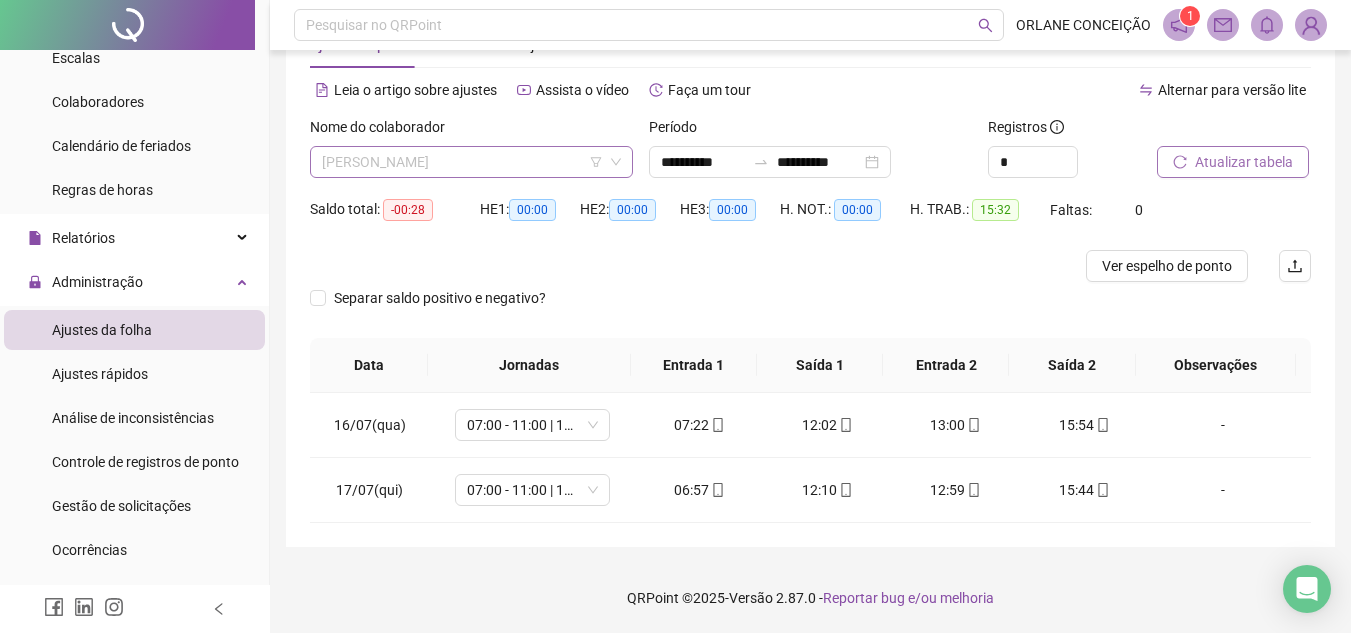 click on "[PERSON_NAME]" at bounding box center (471, 162) 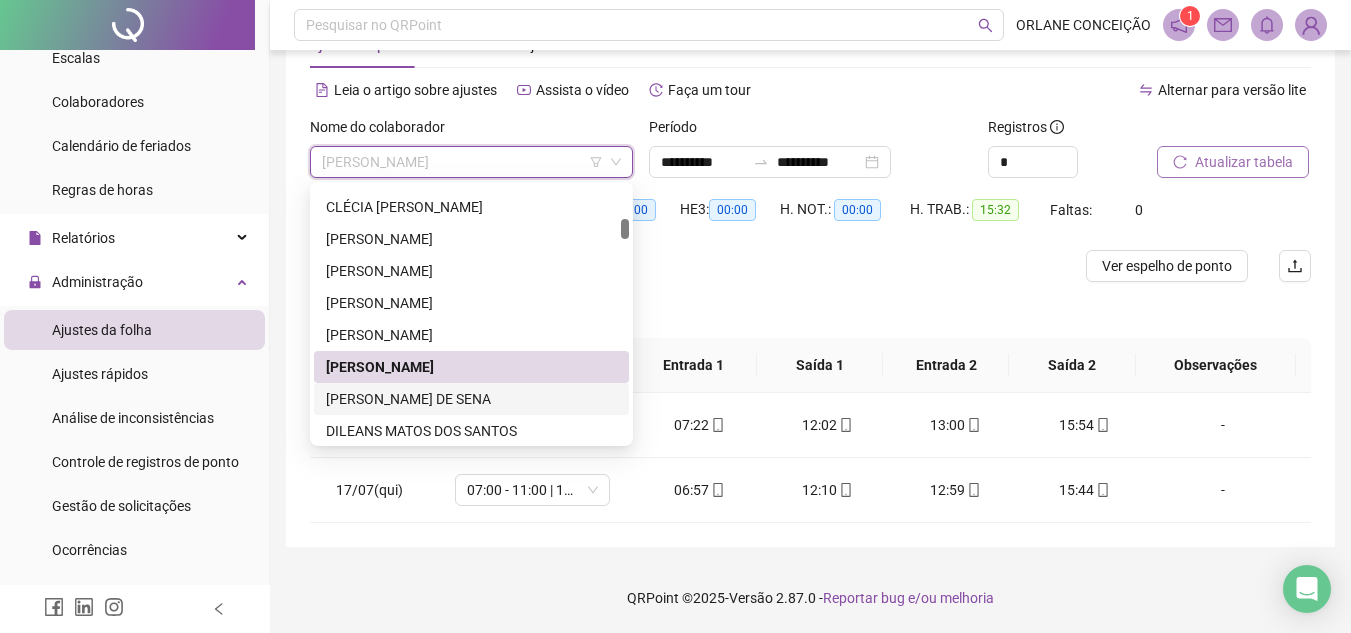 click on "[PERSON_NAME] DE SENA" at bounding box center [471, 399] 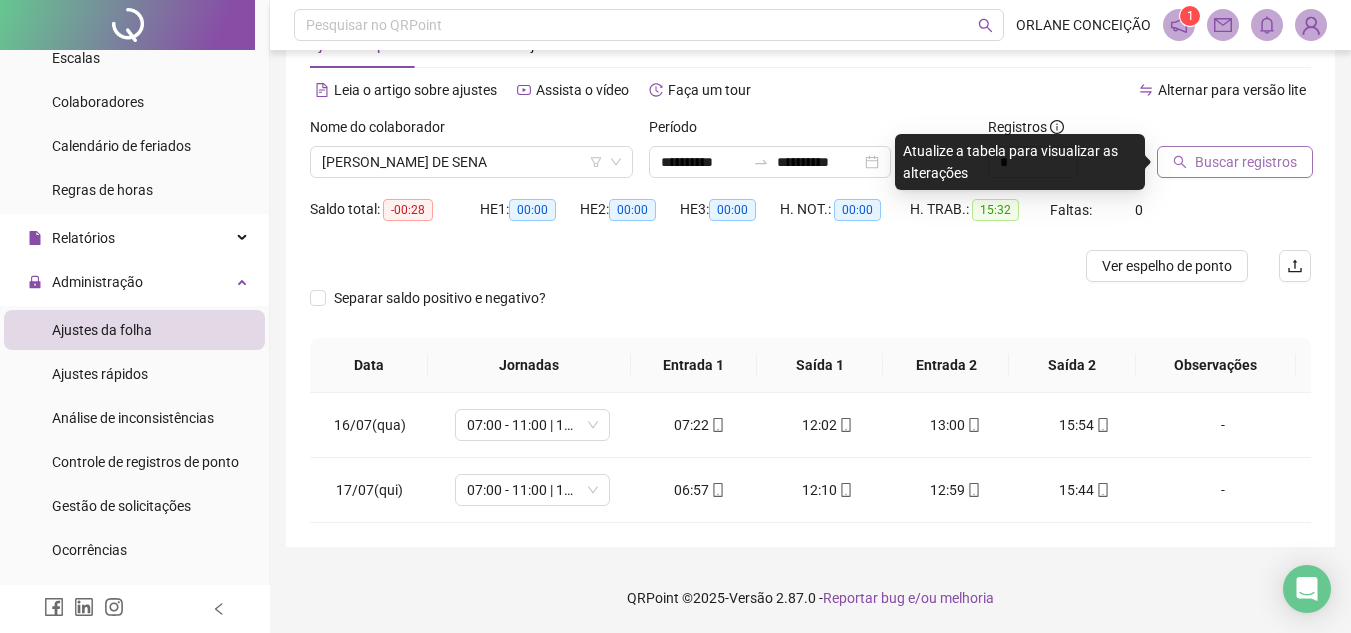 click on "Buscar registros" at bounding box center (1246, 162) 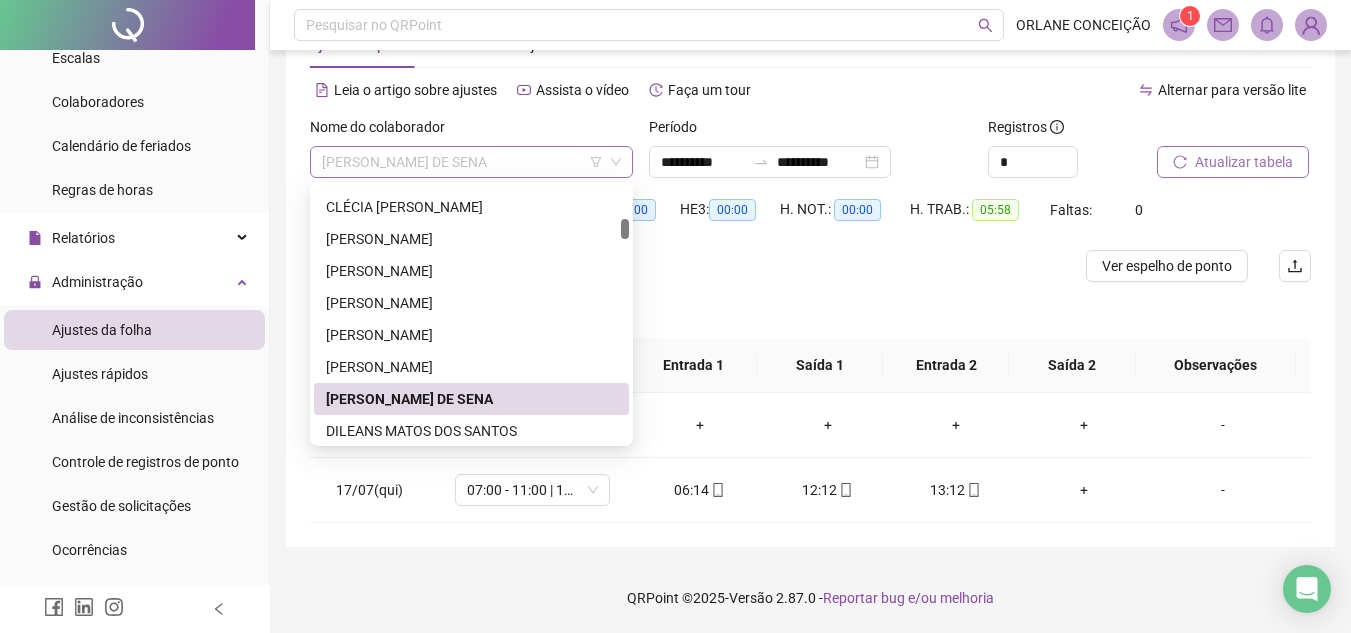 click on "[PERSON_NAME] DE SENA" at bounding box center [471, 162] 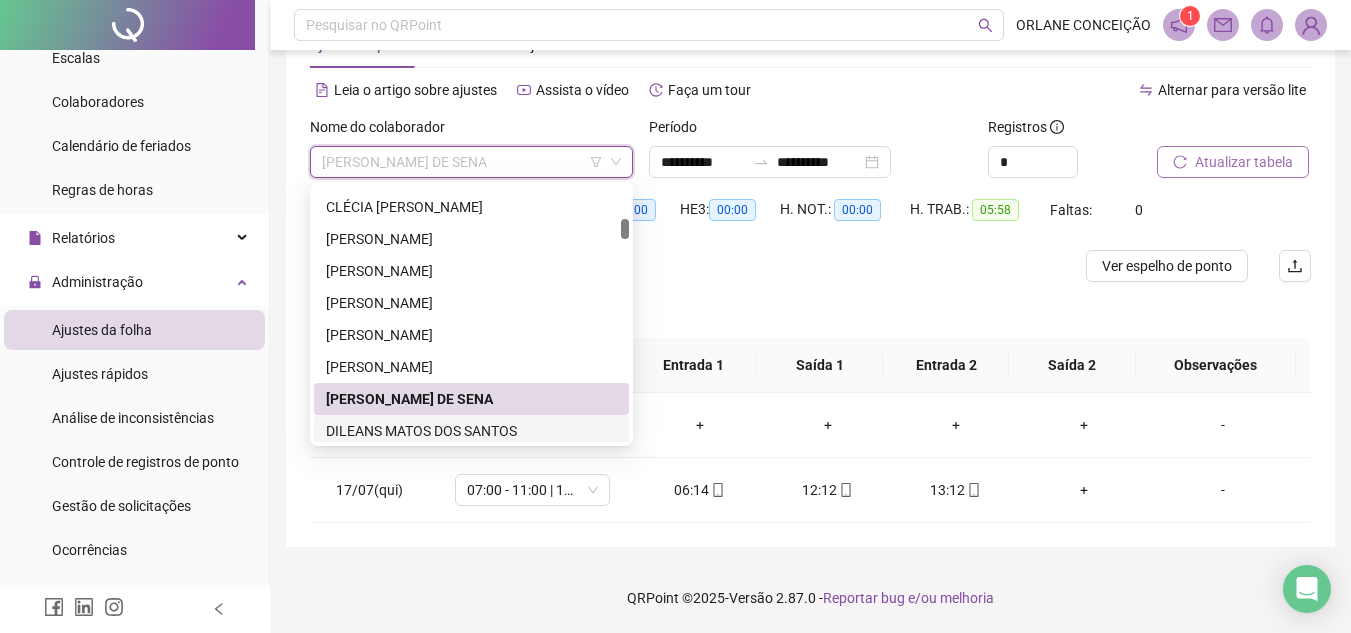 click on "DILEANS MATOS DOS SANTOS" at bounding box center (471, 431) 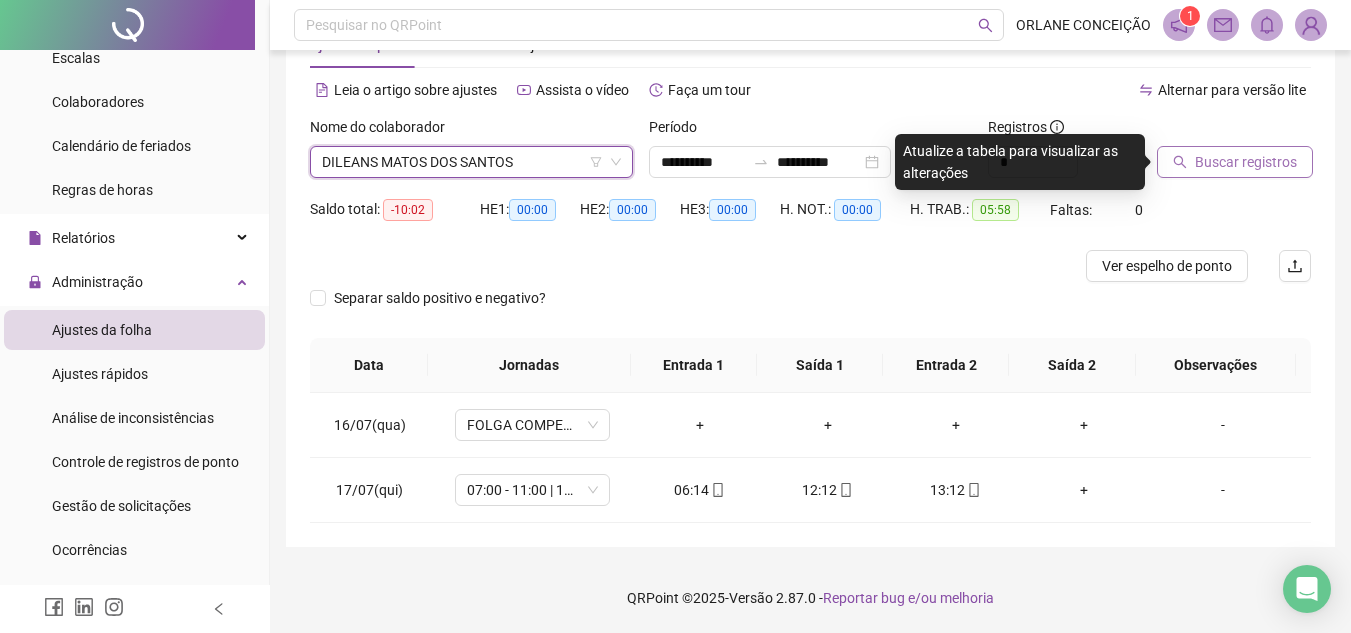 click on "Buscar registros" at bounding box center [1246, 162] 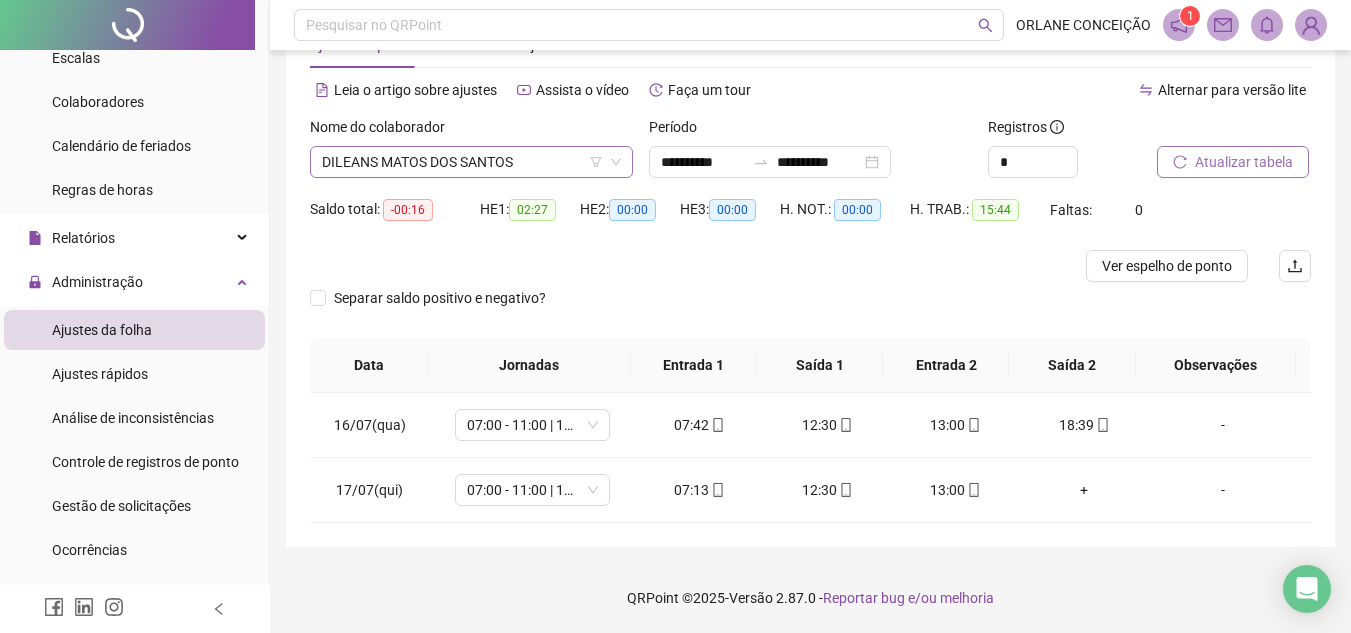 scroll, scrollTop: 544, scrollLeft: 0, axis: vertical 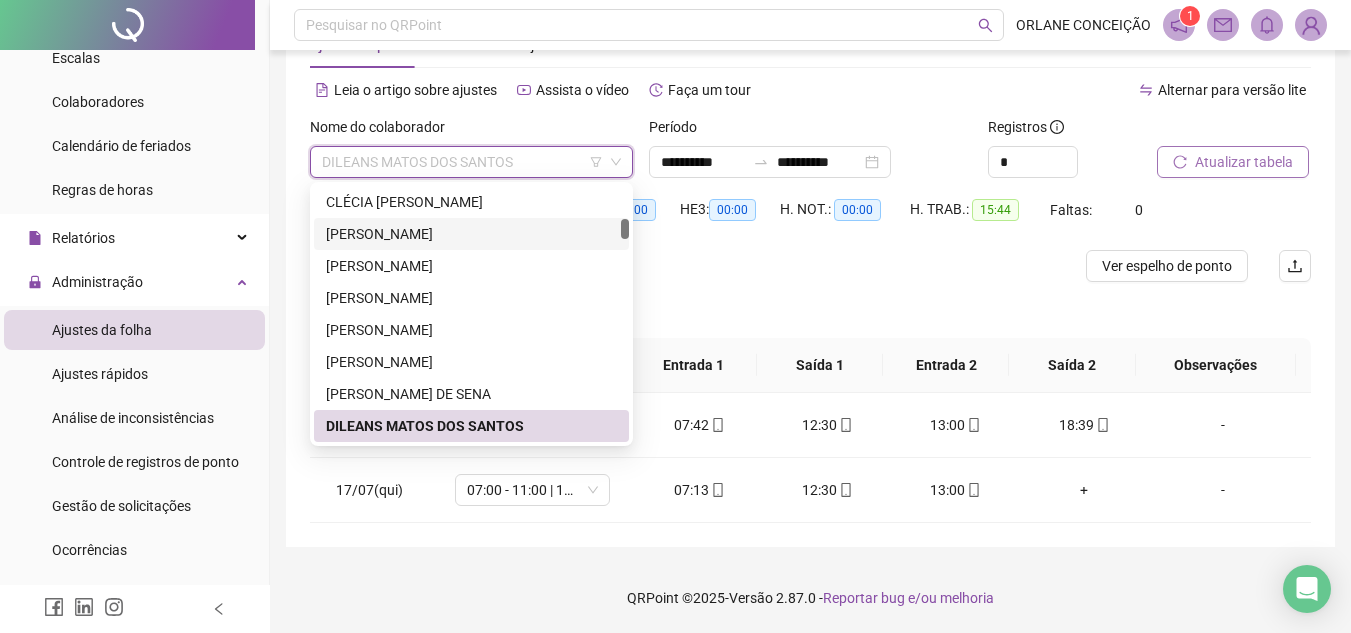 drag, startPoint x: 630, startPoint y: 234, endPoint x: 619, endPoint y: 243, distance: 14.21267 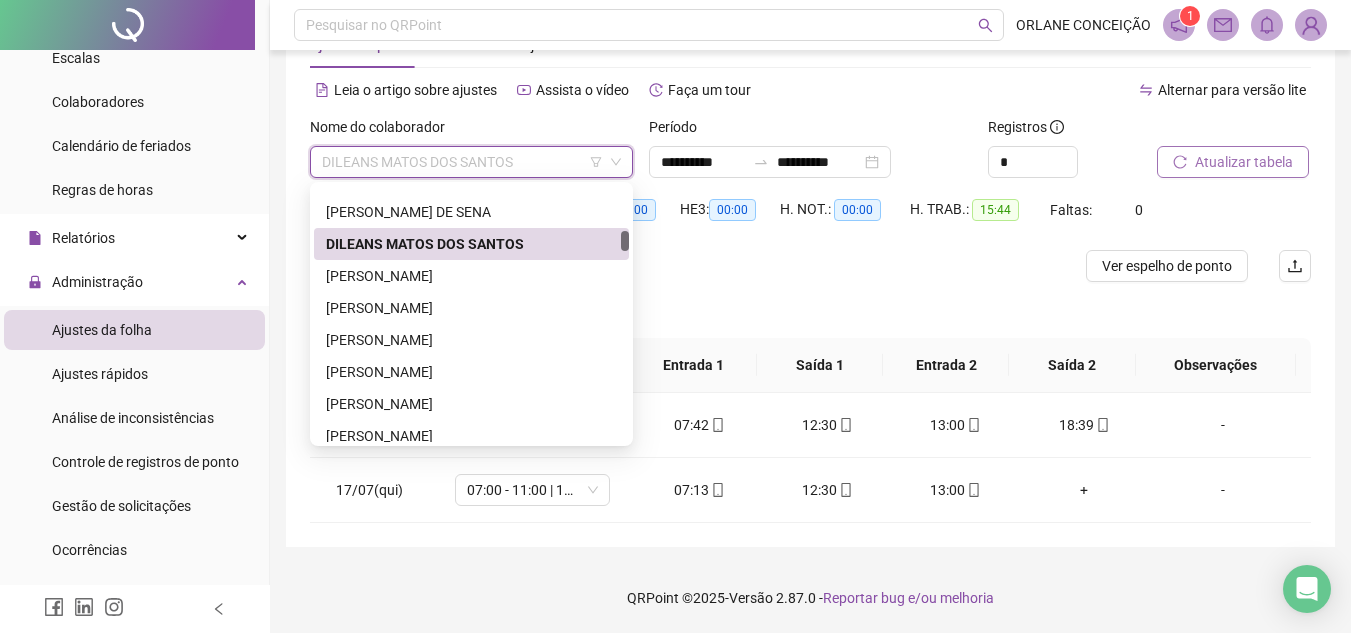scroll, scrollTop: 760, scrollLeft: 0, axis: vertical 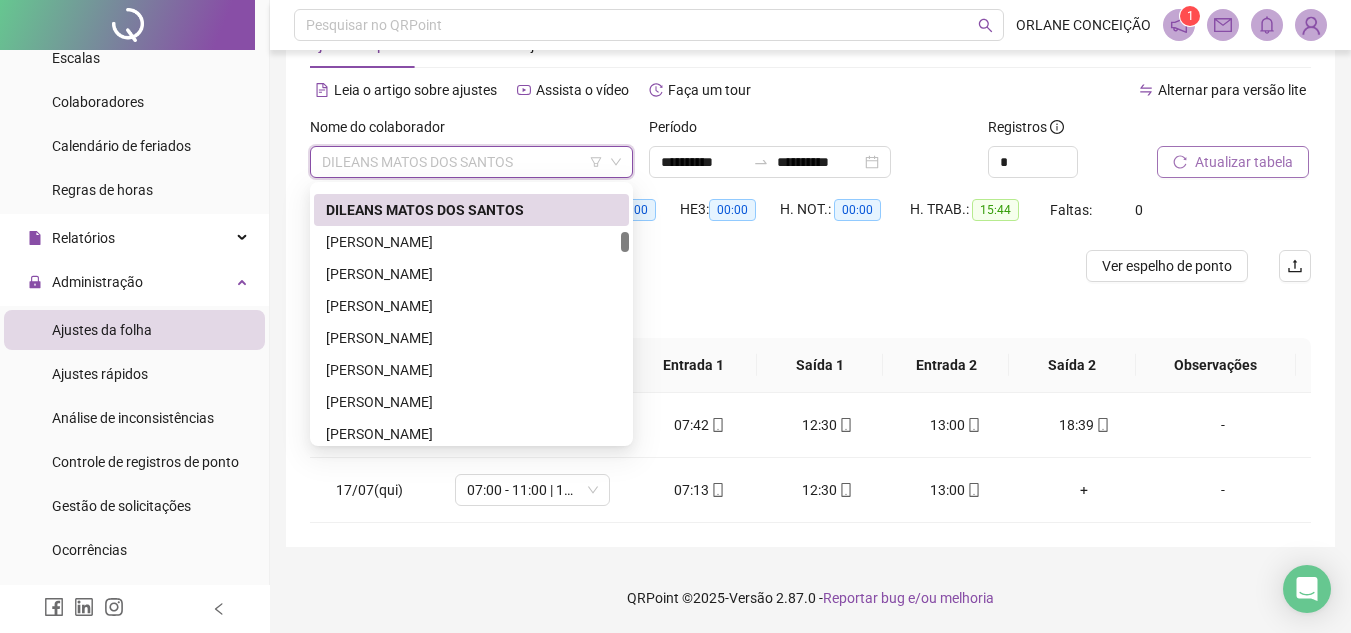 drag, startPoint x: 625, startPoint y: 230, endPoint x: 625, endPoint y: 243, distance: 13 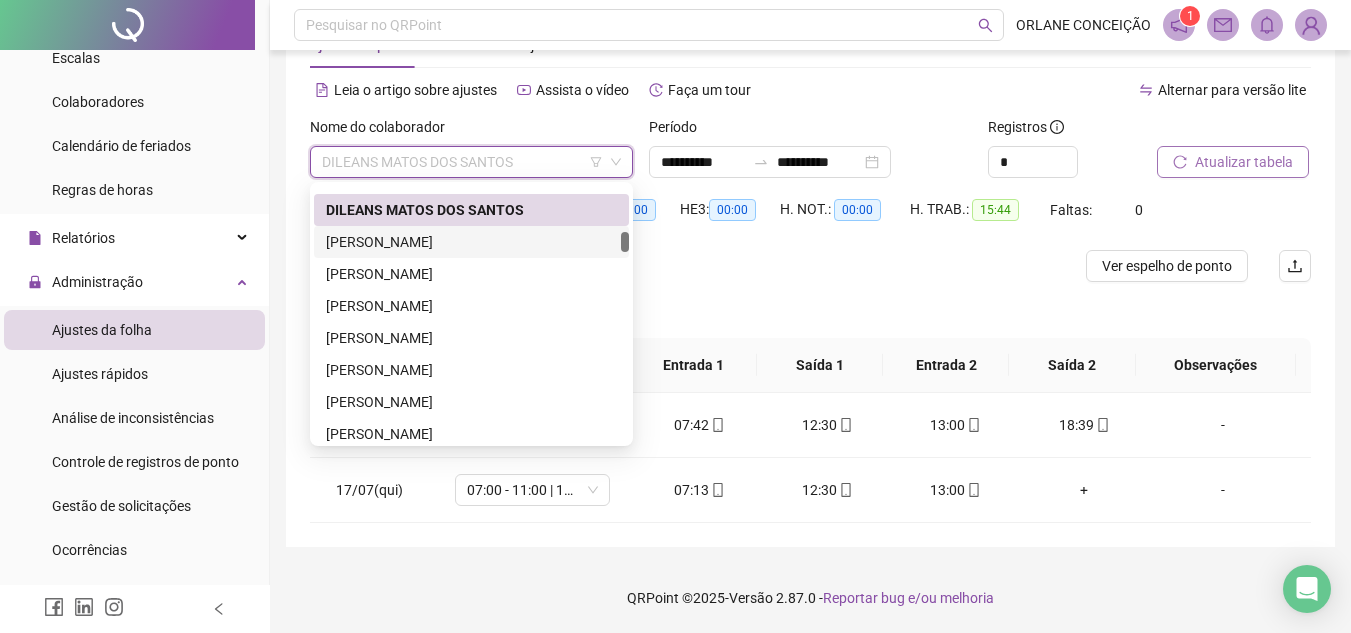 click on "[PERSON_NAME]" at bounding box center [471, 242] 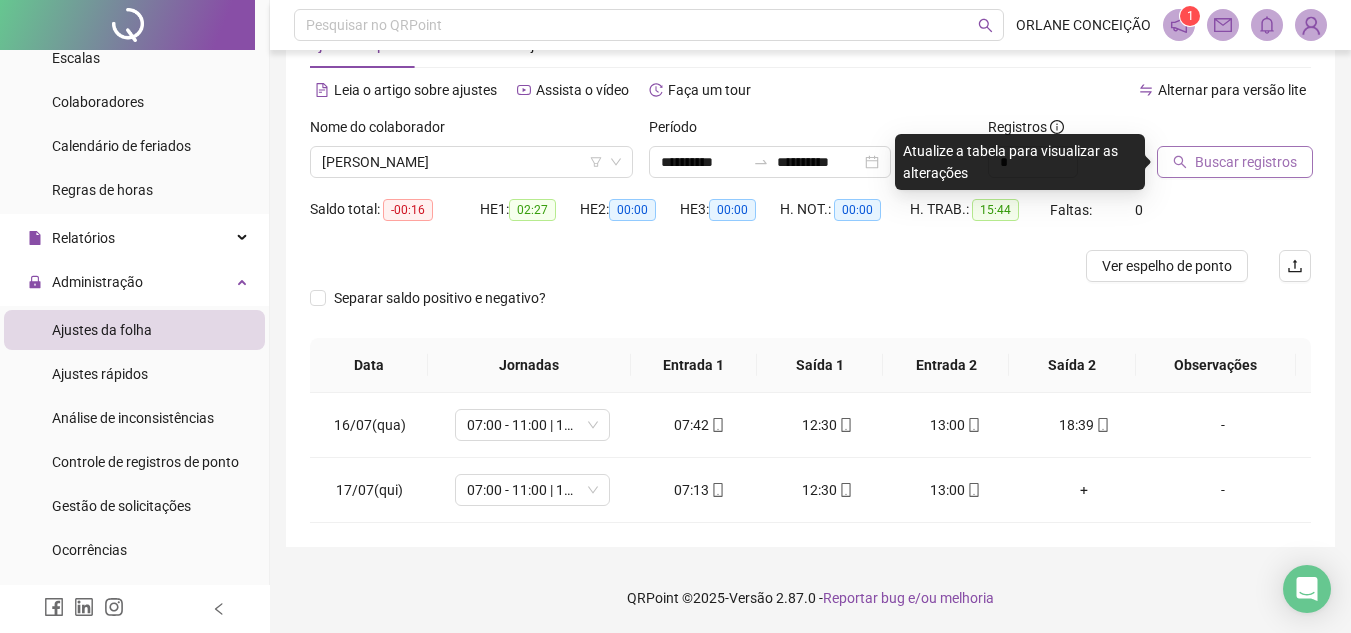 click on "Buscar registros" at bounding box center [1246, 162] 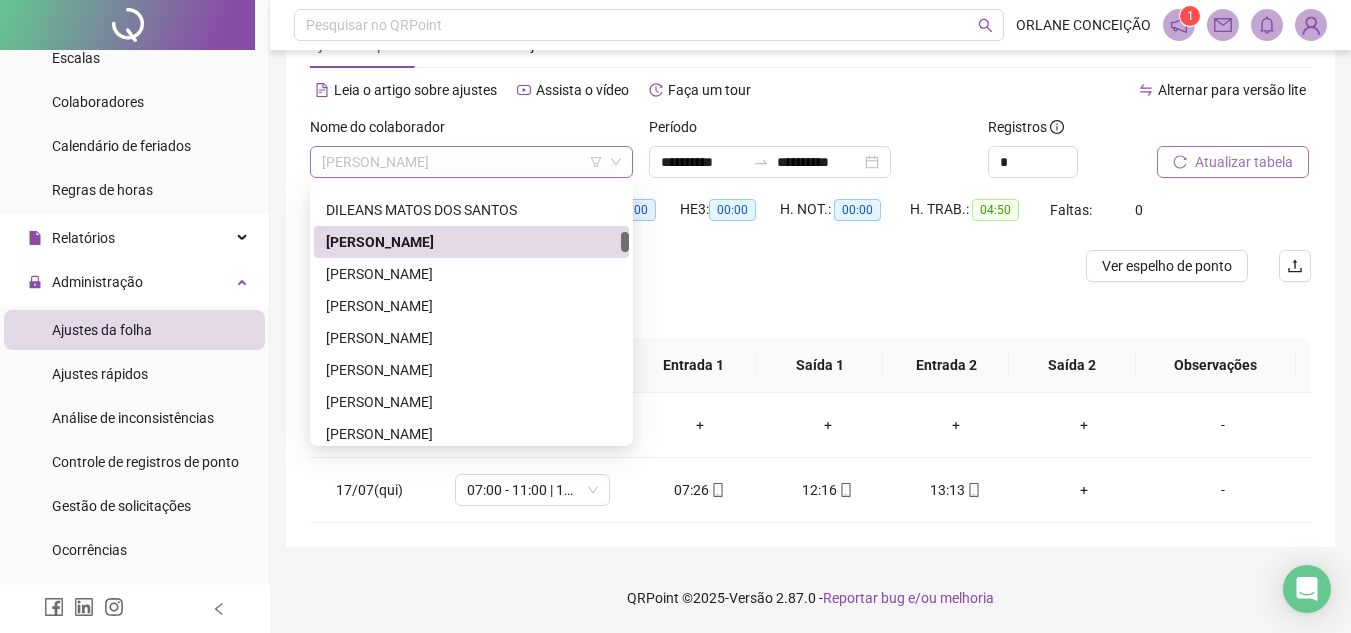 click on "[PERSON_NAME]" at bounding box center [471, 162] 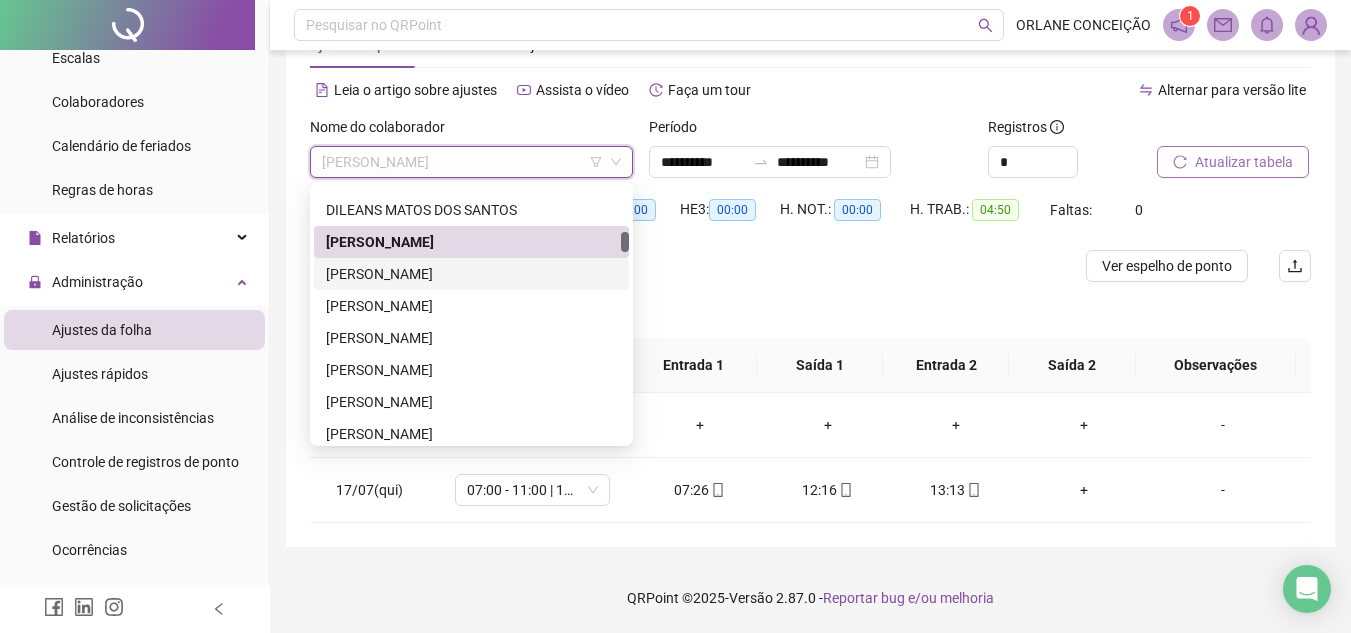 click on "[PERSON_NAME]" at bounding box center [471, 274] 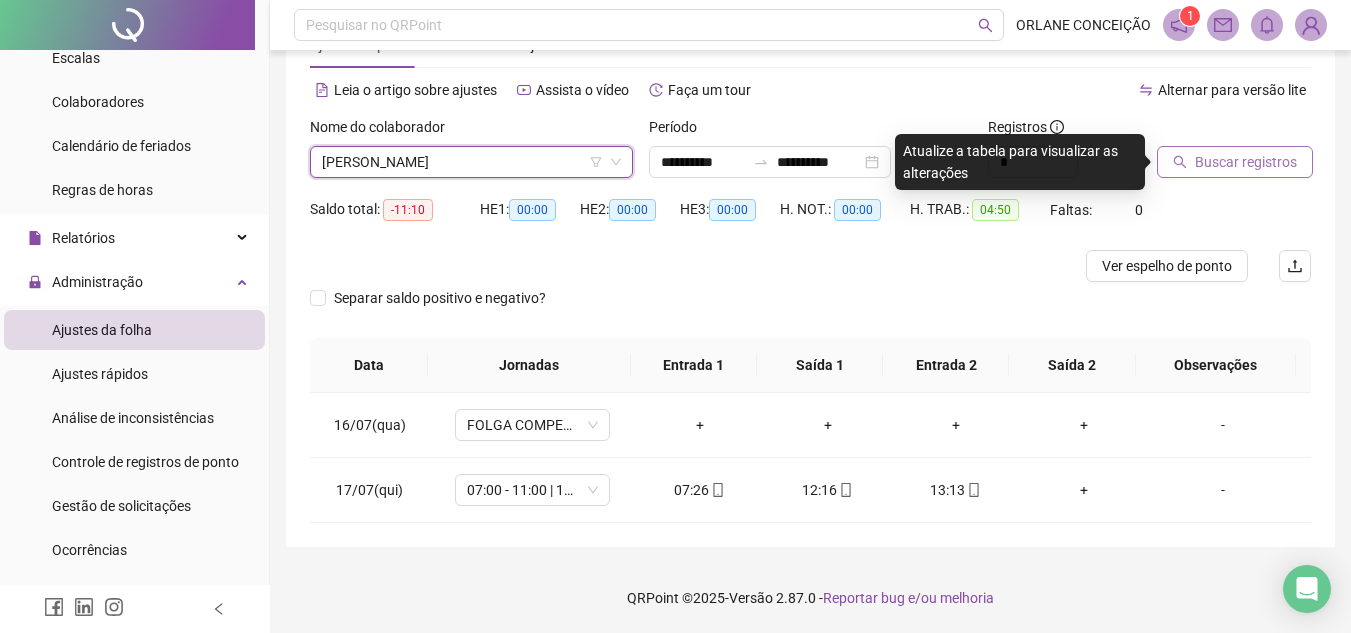 click on "Buscar registros" at bounding box center [1246, 162] 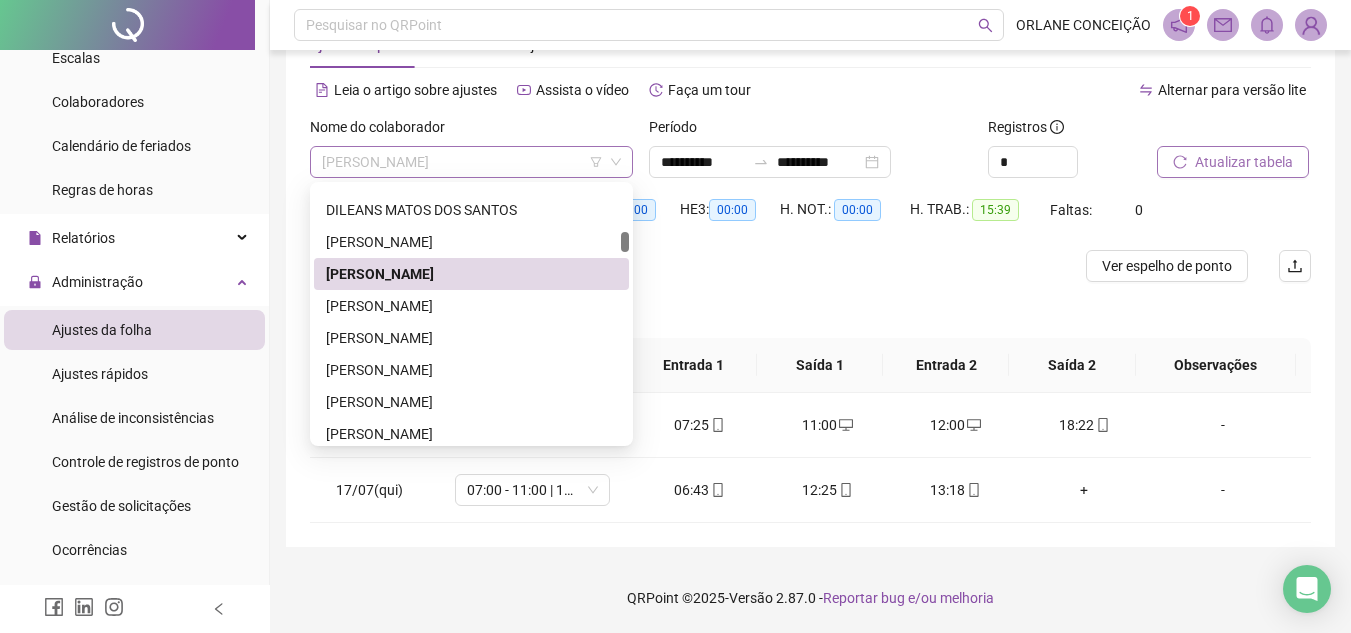 click on "[PERSON_NAME]" at bounding box center [471, 162] 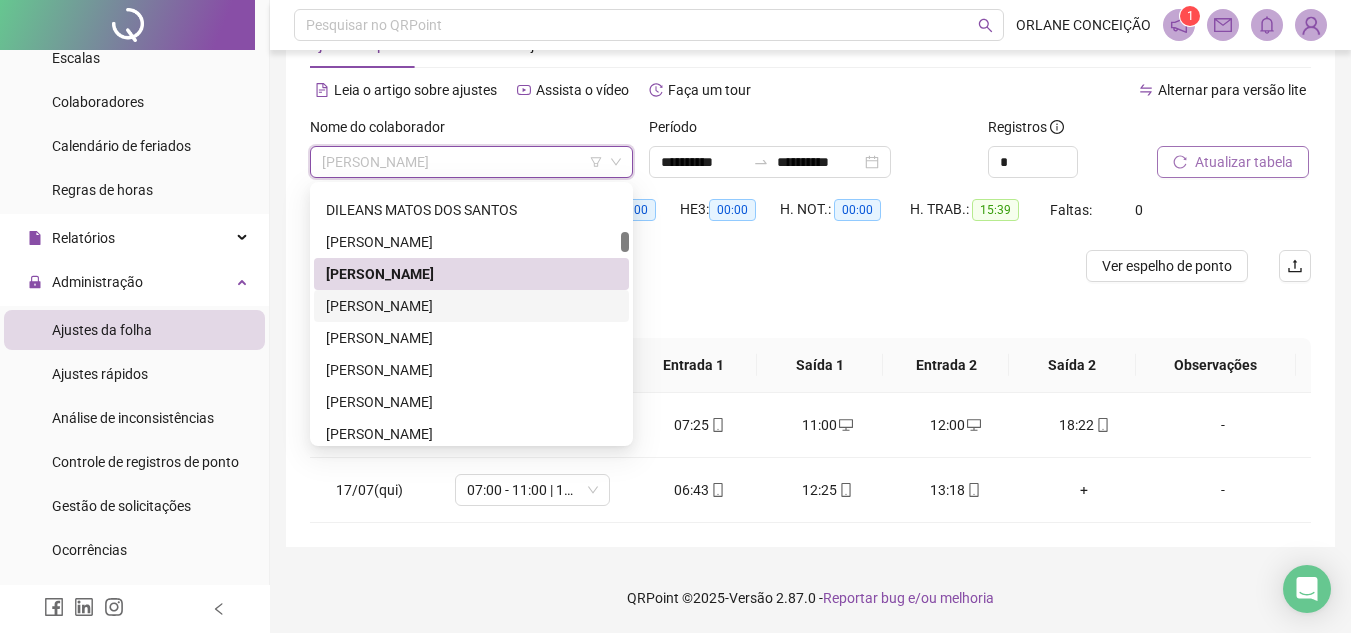 click on "[PERSON_NAME]" at bounding box center [471, 306] 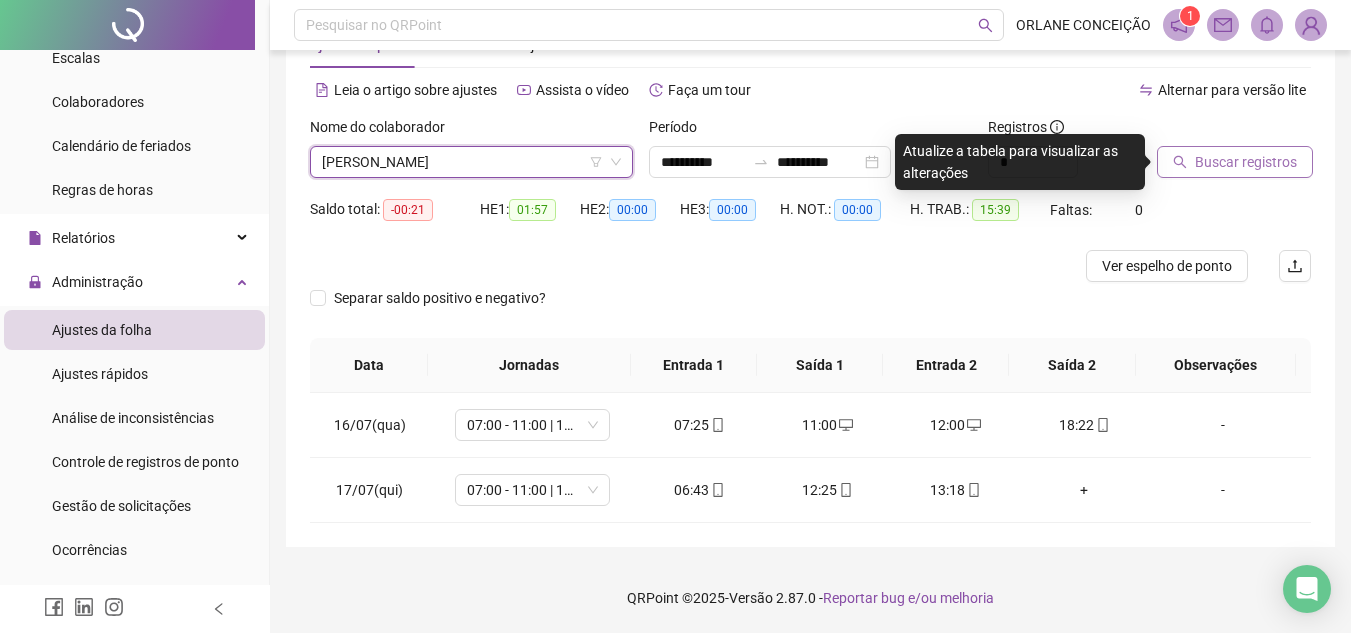 click on "Buscar registros" at bounding box center [1235, 162] 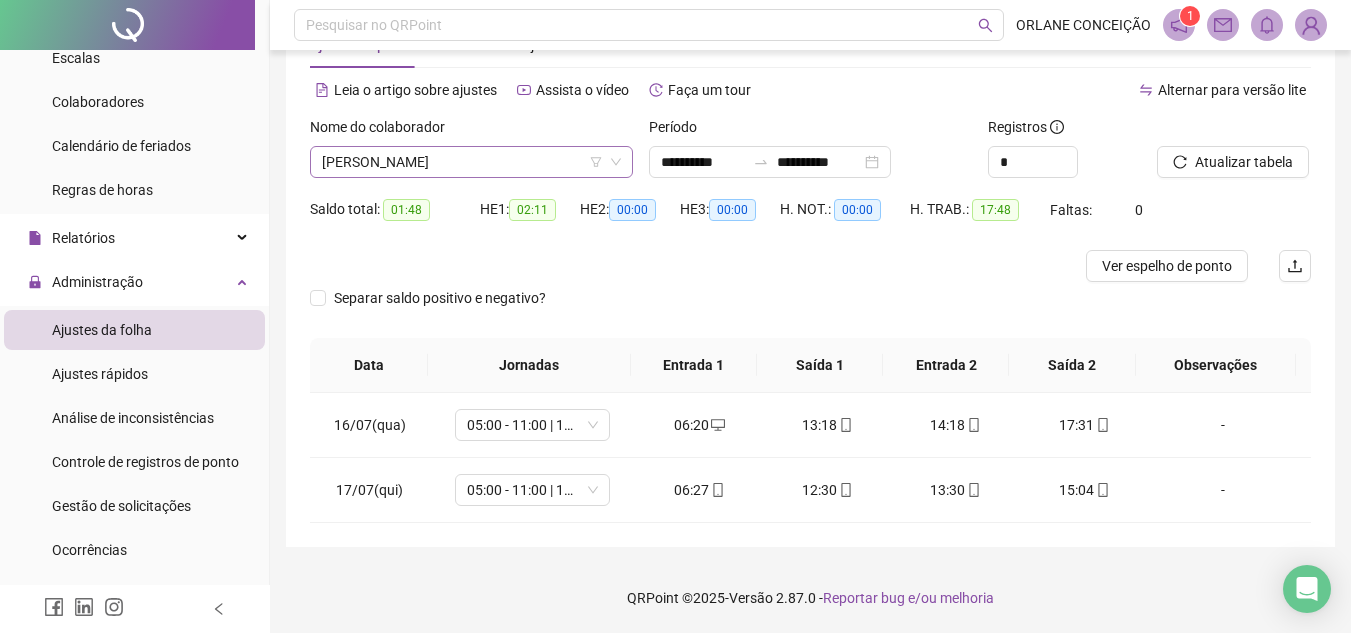 drag, startPoint x: 554, startPoint y: 144, endPoint x: 557, endPoint y: 164, distance: 20.22375 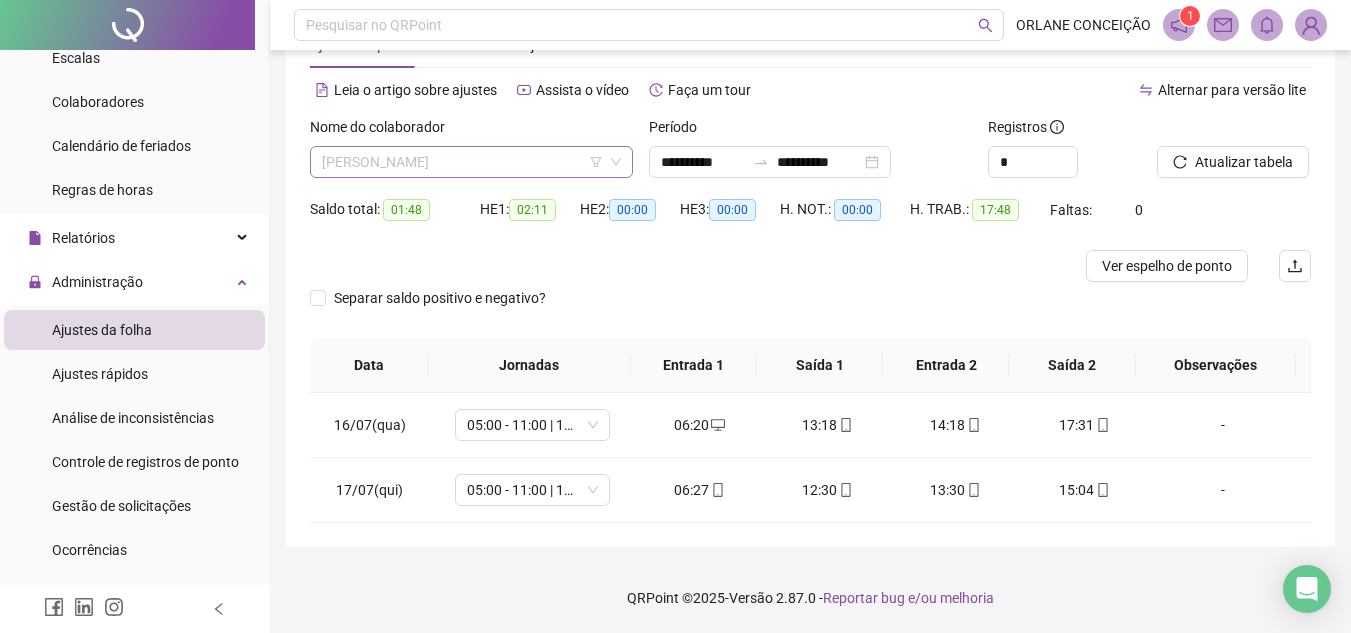 click on "[PERSON_NAME]" at bounding box center [471, 162] 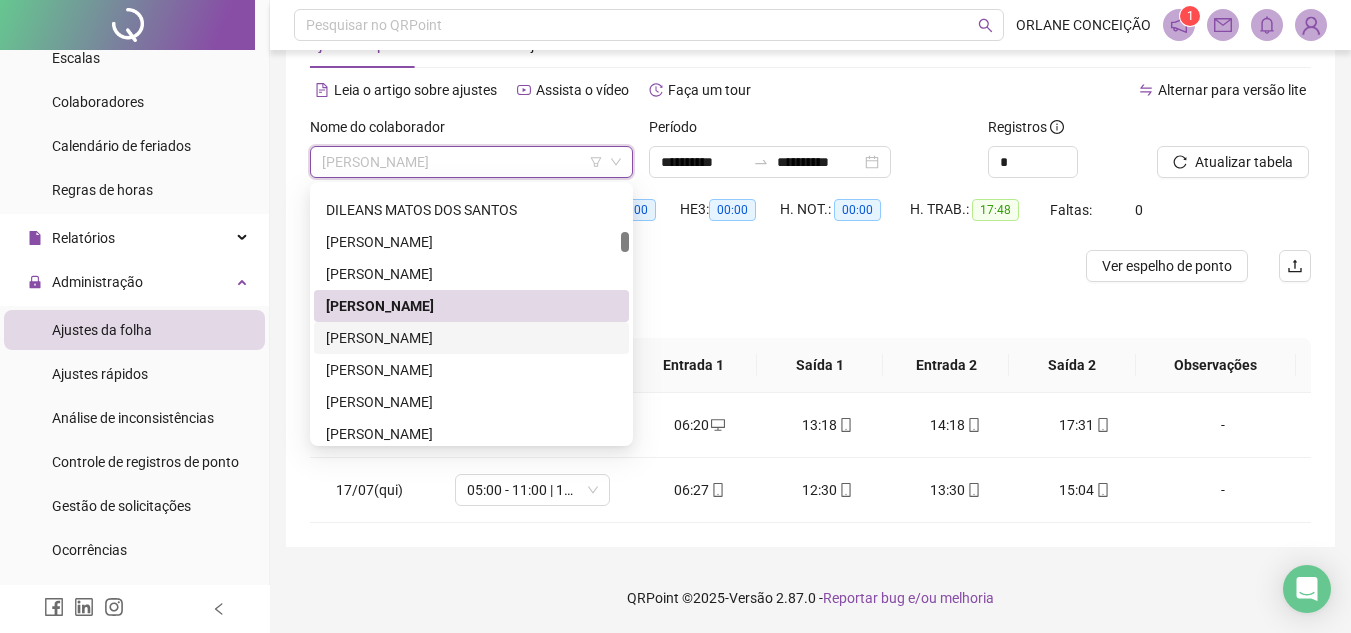 click on "[PERSON_NAME]" at bounding box center (471, 338) 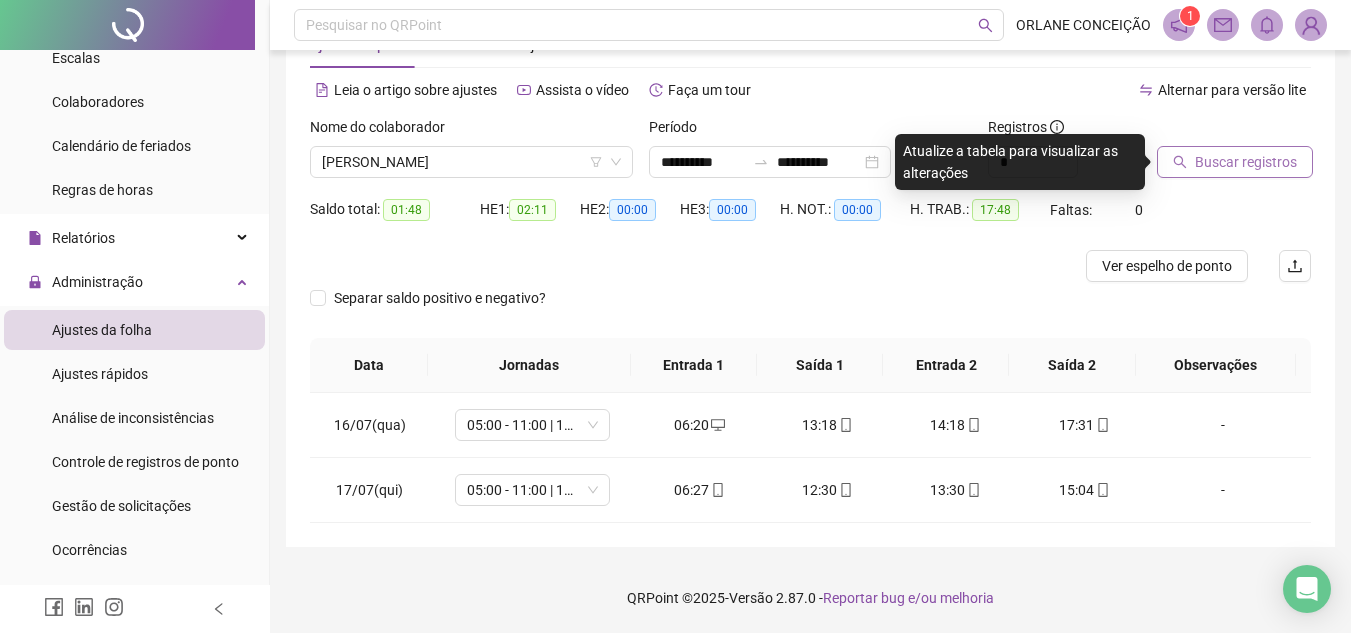 click on "Buscar registros" at bounding box center [1246, 162] 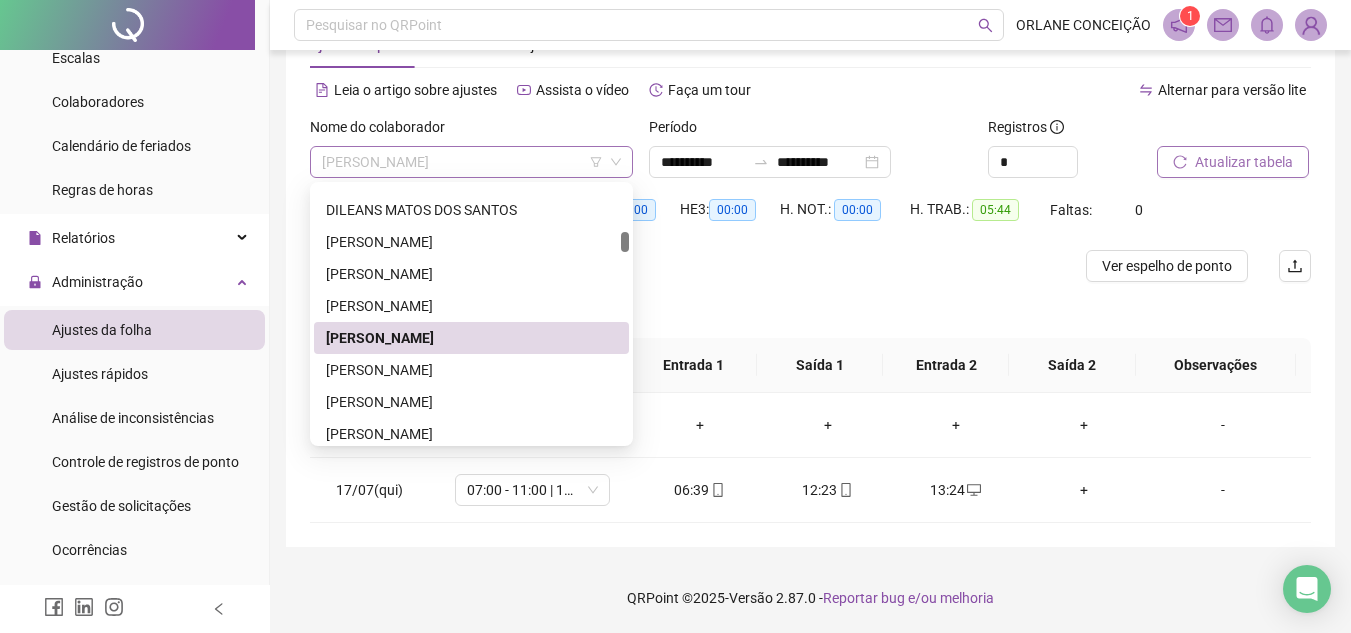 click on "[PERSON_NAME]" at bounding box center [471, 162] 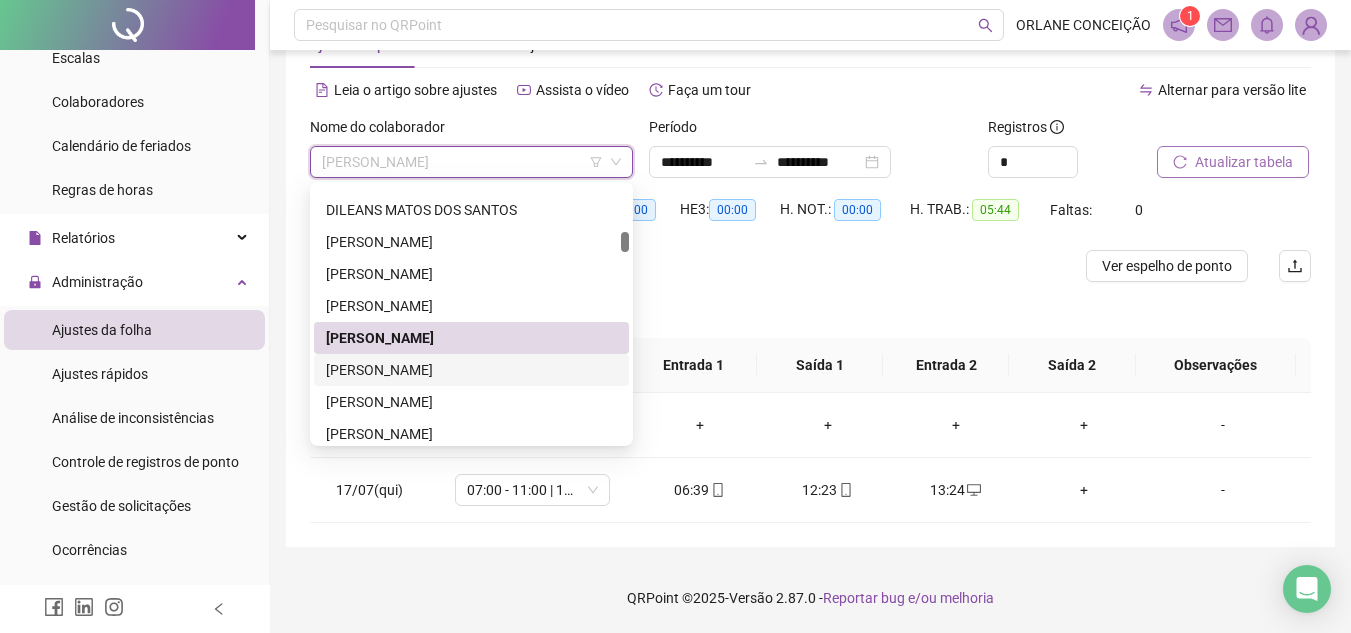 click on "[PERSON_NAME]" at bounding box center [471, 370] 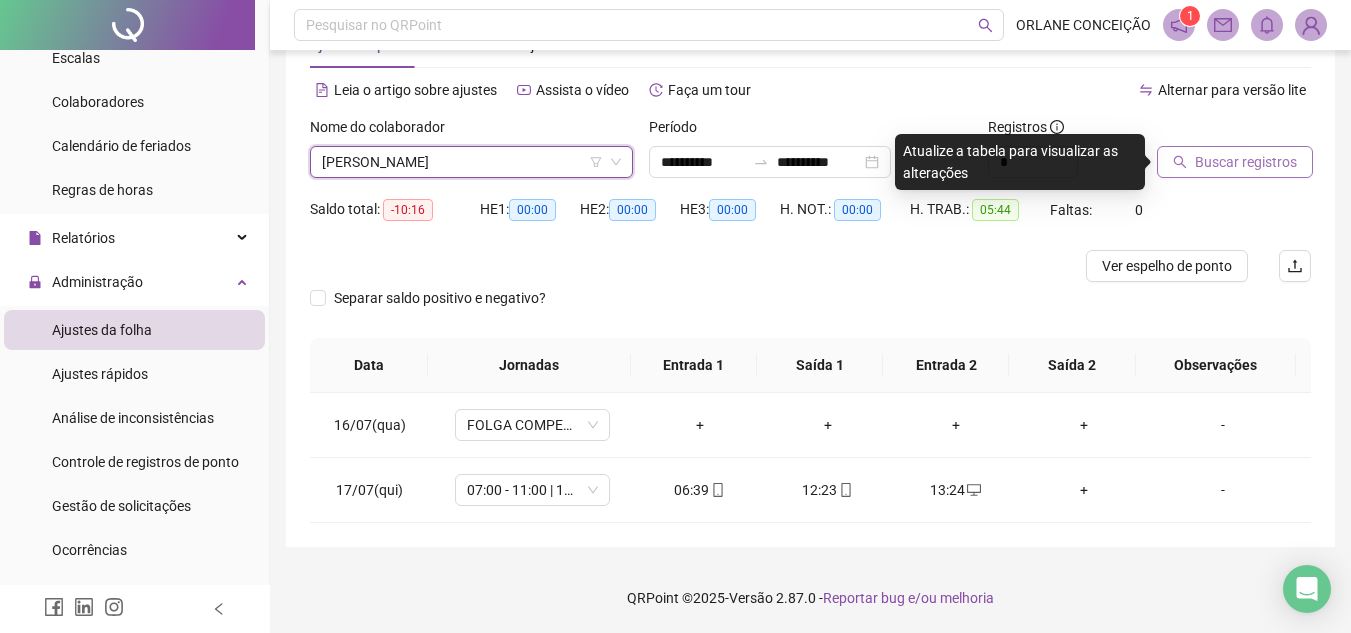 click on "Buscar registros" at bounding box center (1246, 162) 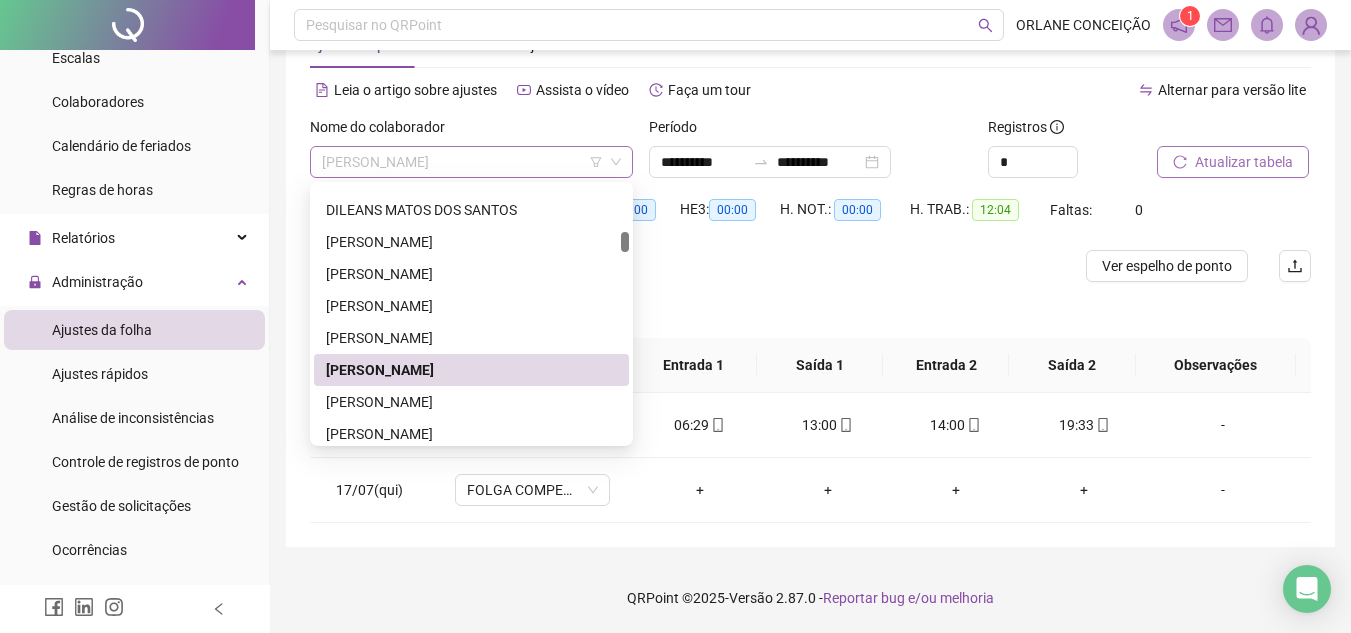 click on "[PERSON_NAME]" at bounding box center (471, 162) 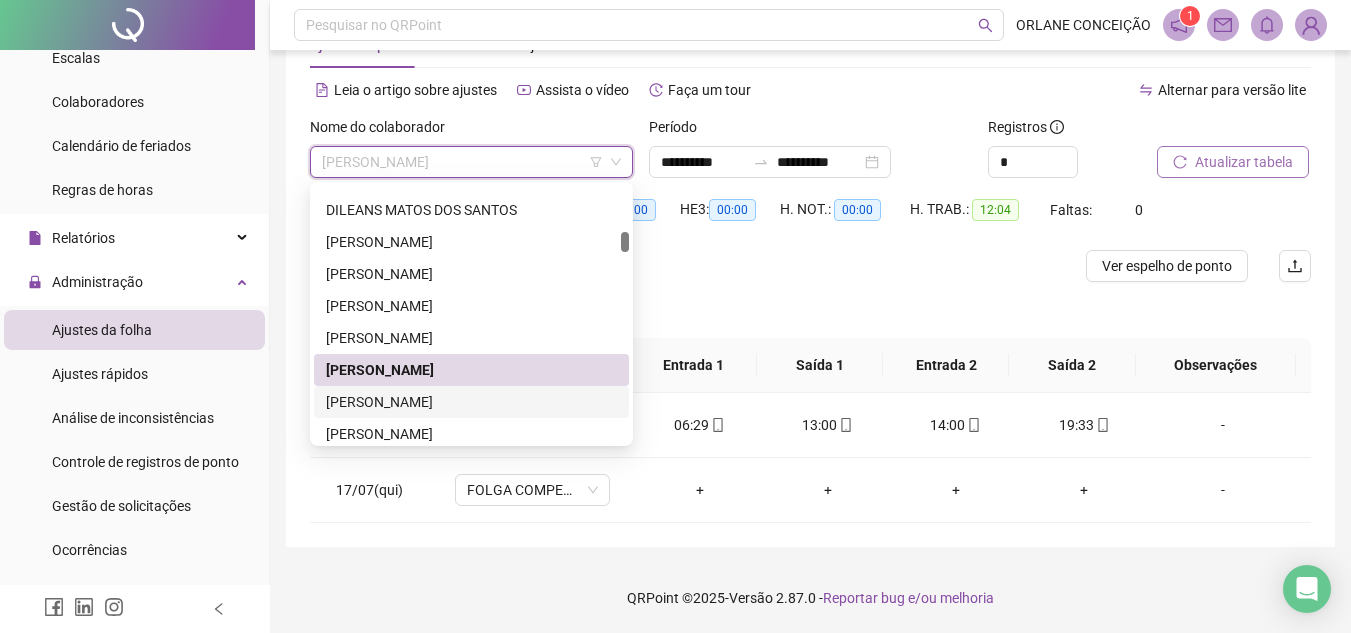 click on "[PERSON_NAME]" at bounding box center [471, 402] 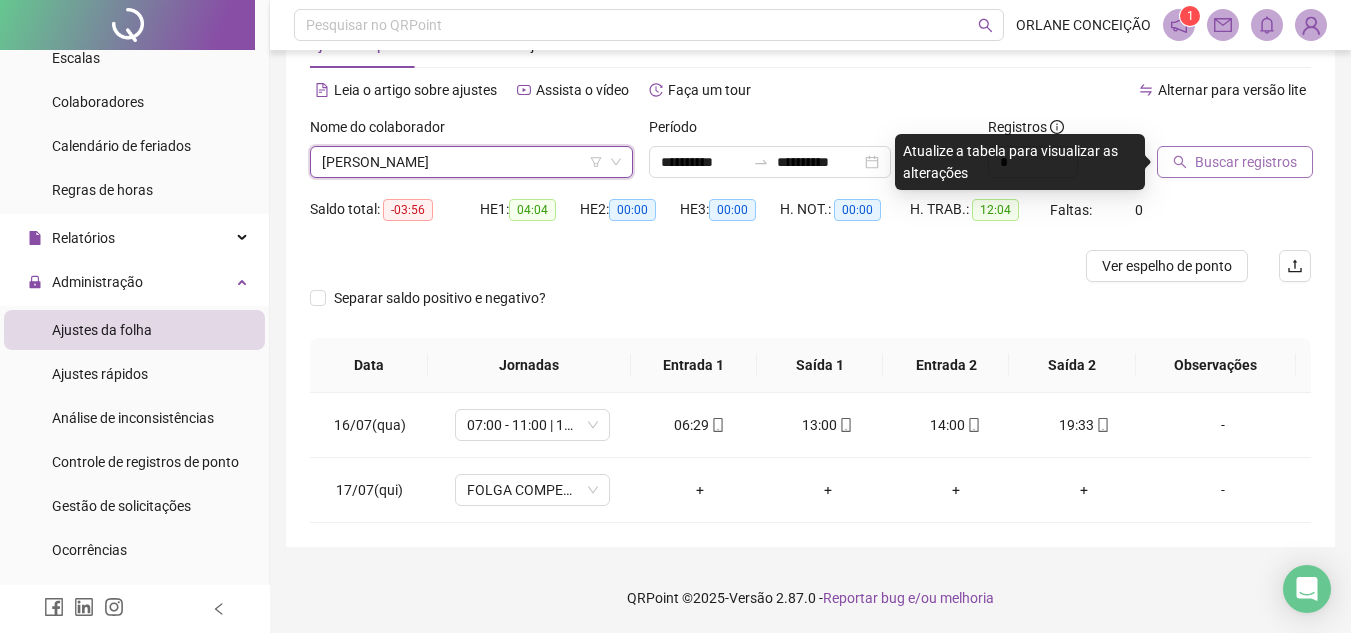 click on "Buscar registros" at bounding box center (1246, 162) 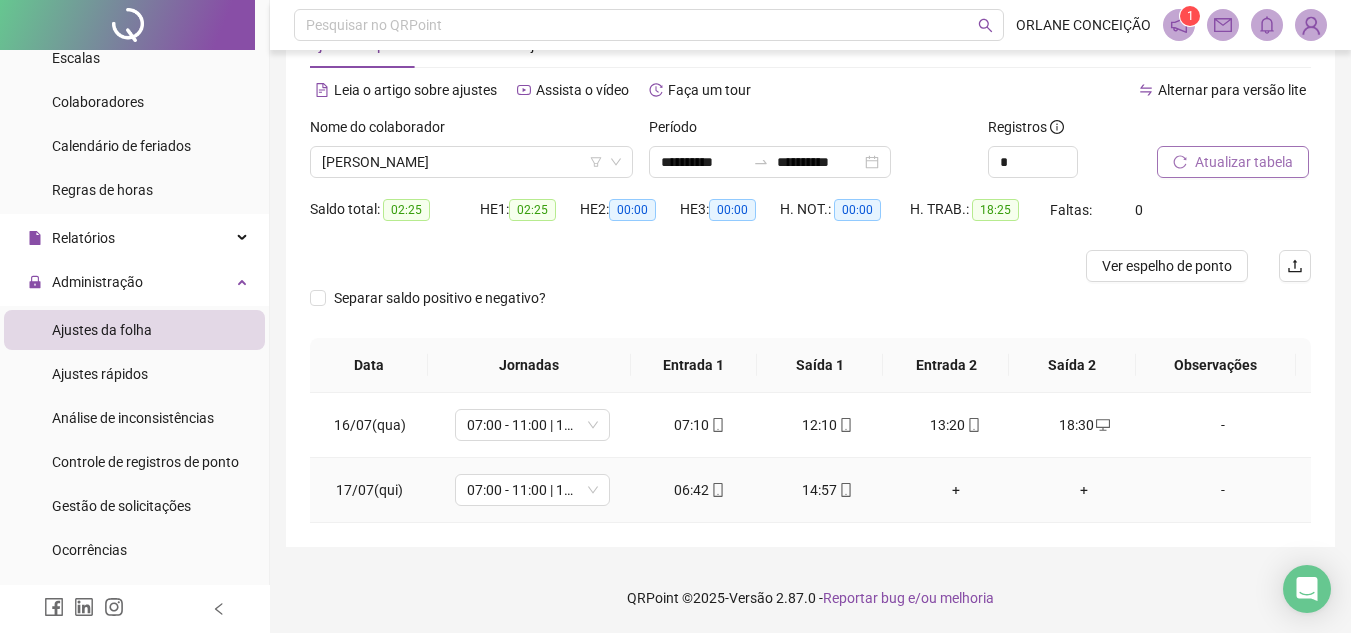 click on "+" at bounding box center [956, 490] 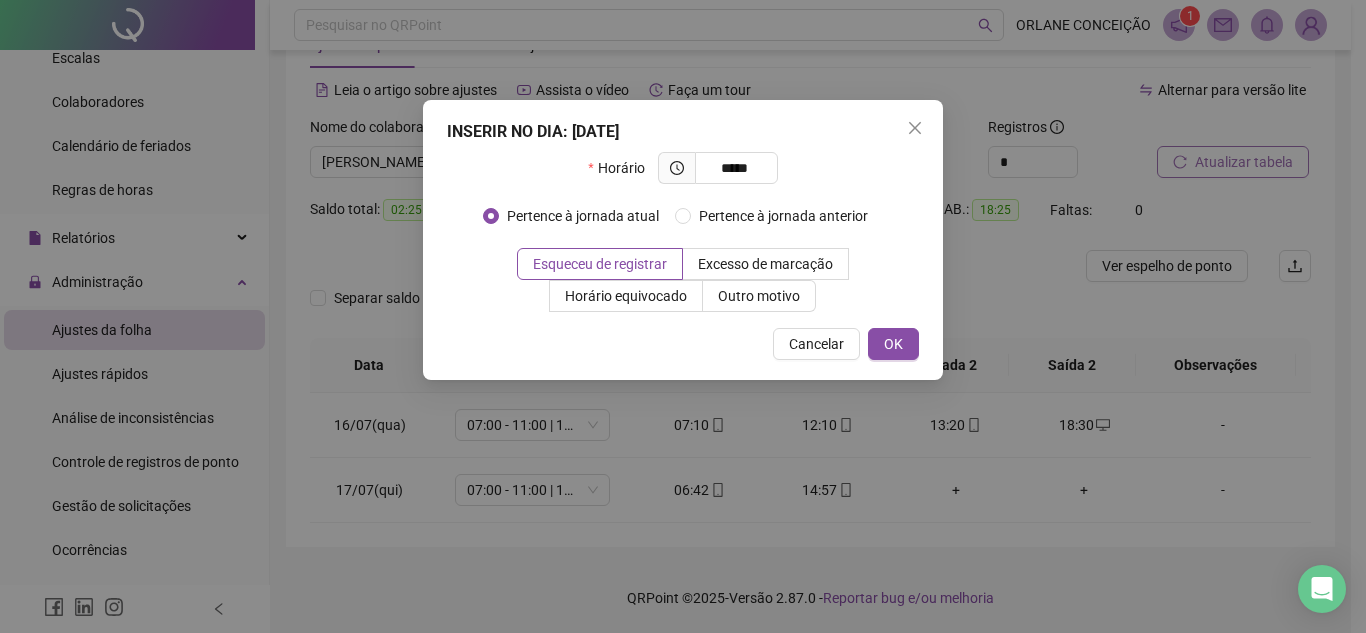 type on "*****" 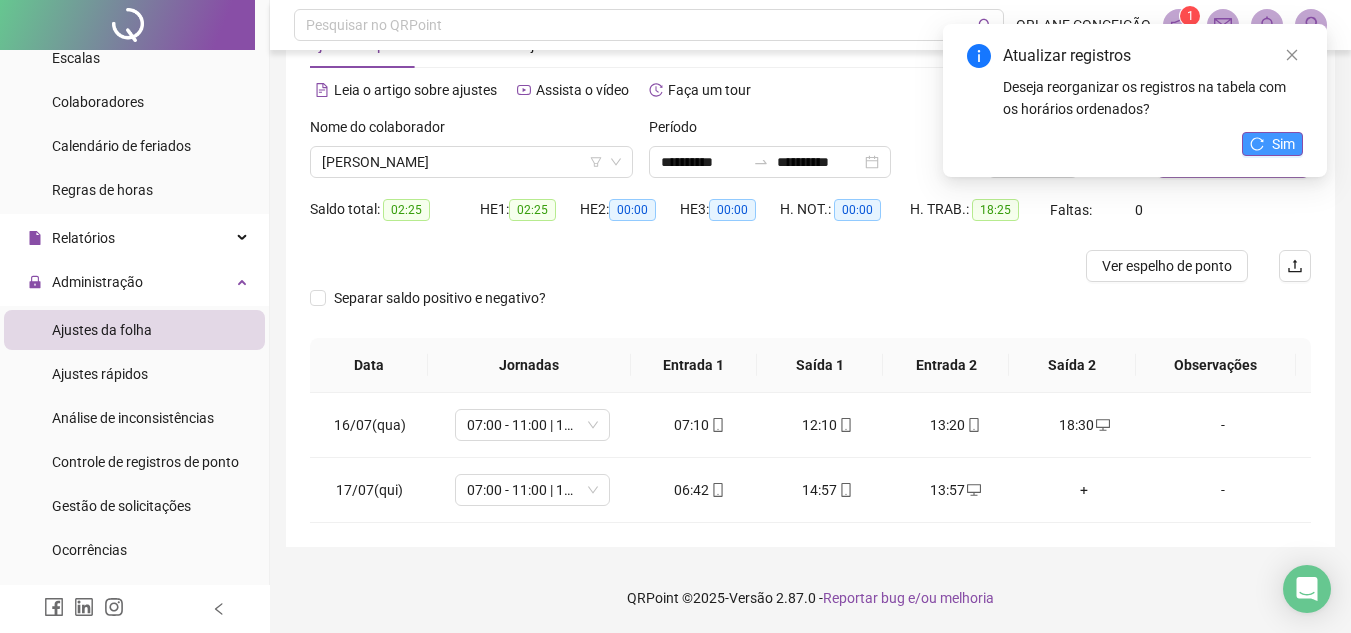 click on "Sim" at bounding box center [1283, 144] 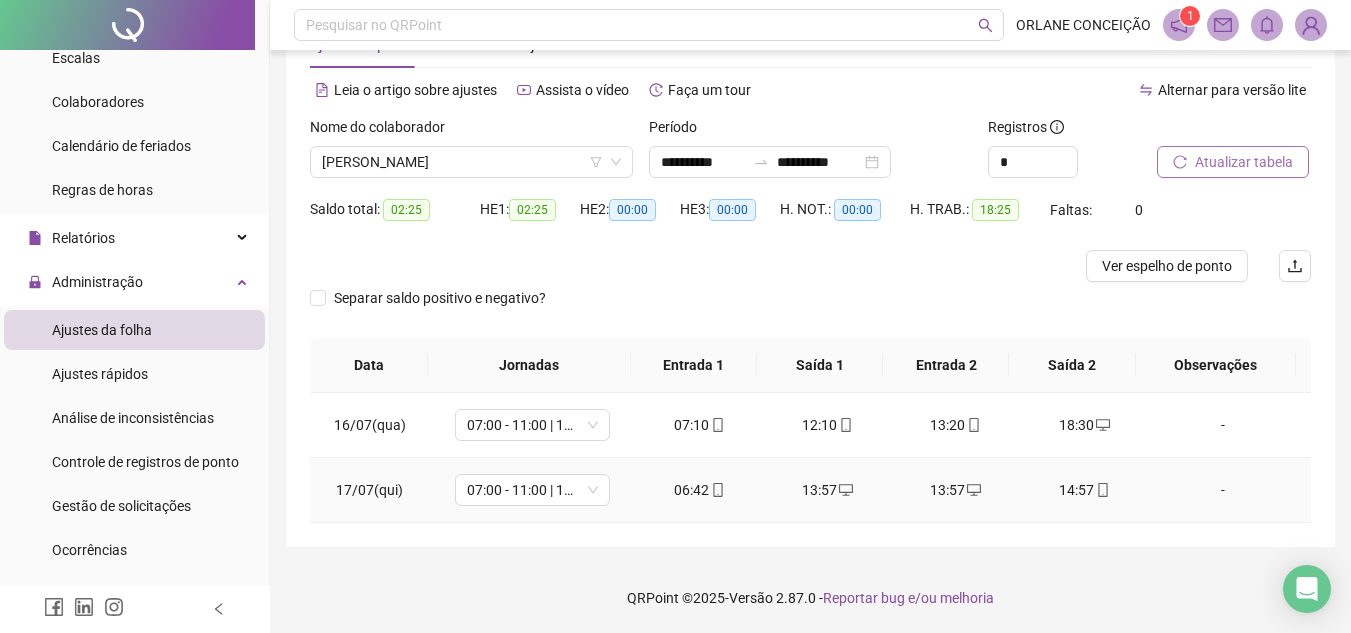 click on "14:57" at bounding box center [1084, 490] 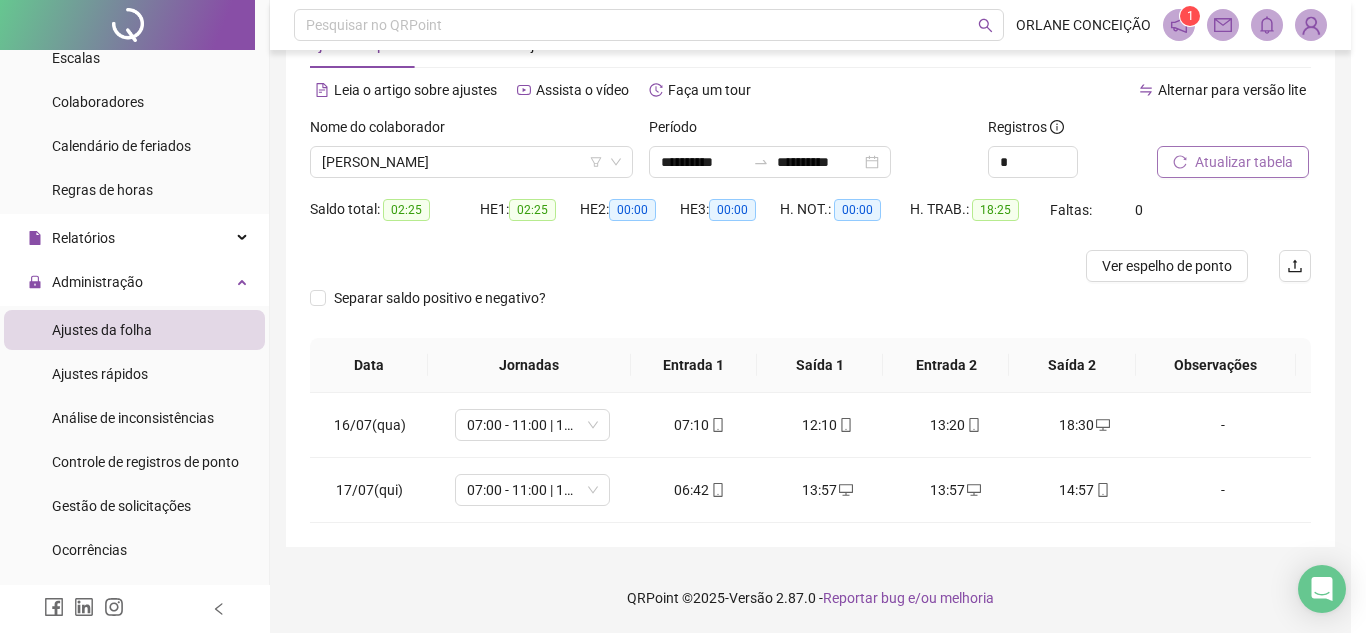type on "**********" 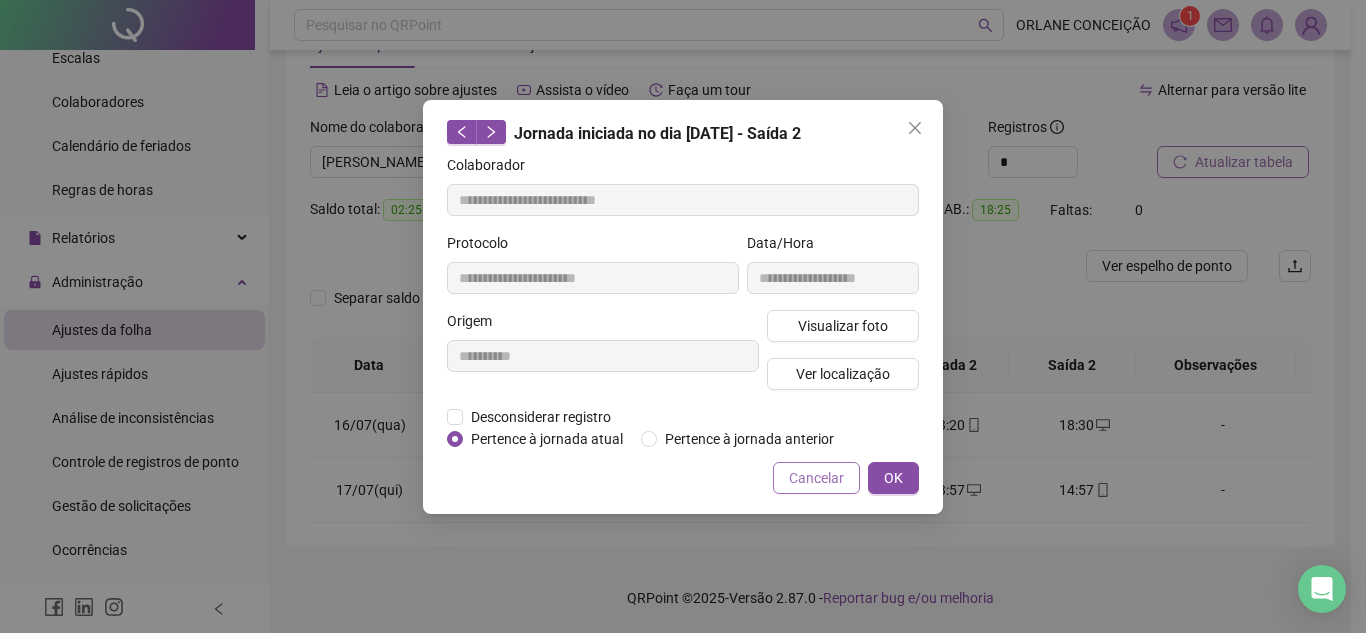 click on "Cancelar" at bounding box center [816, 478] 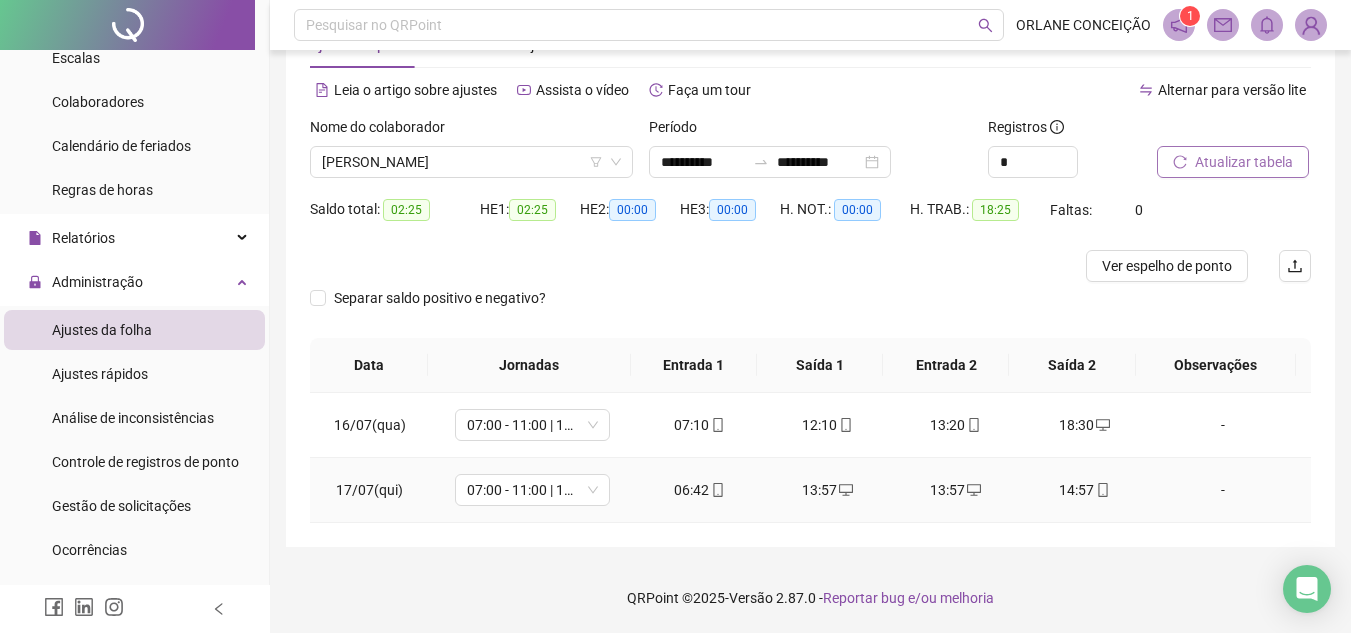 click on "13:57" at bounding box center (956, 490) 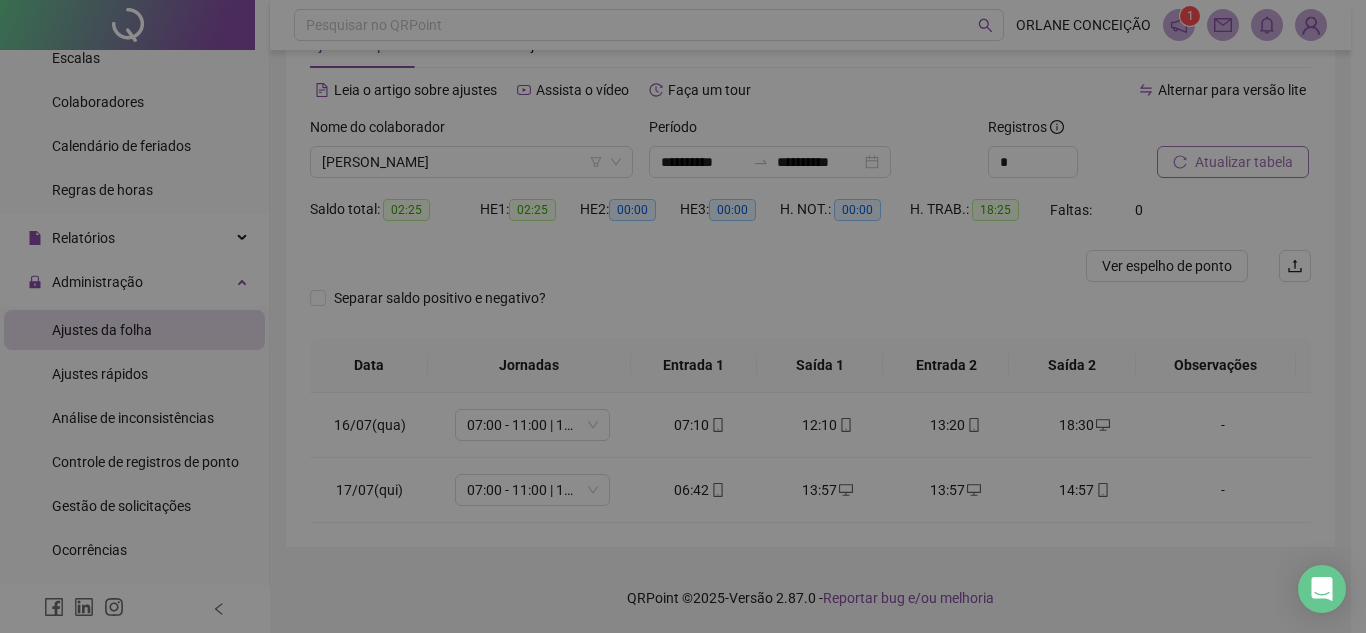 type on "**********" 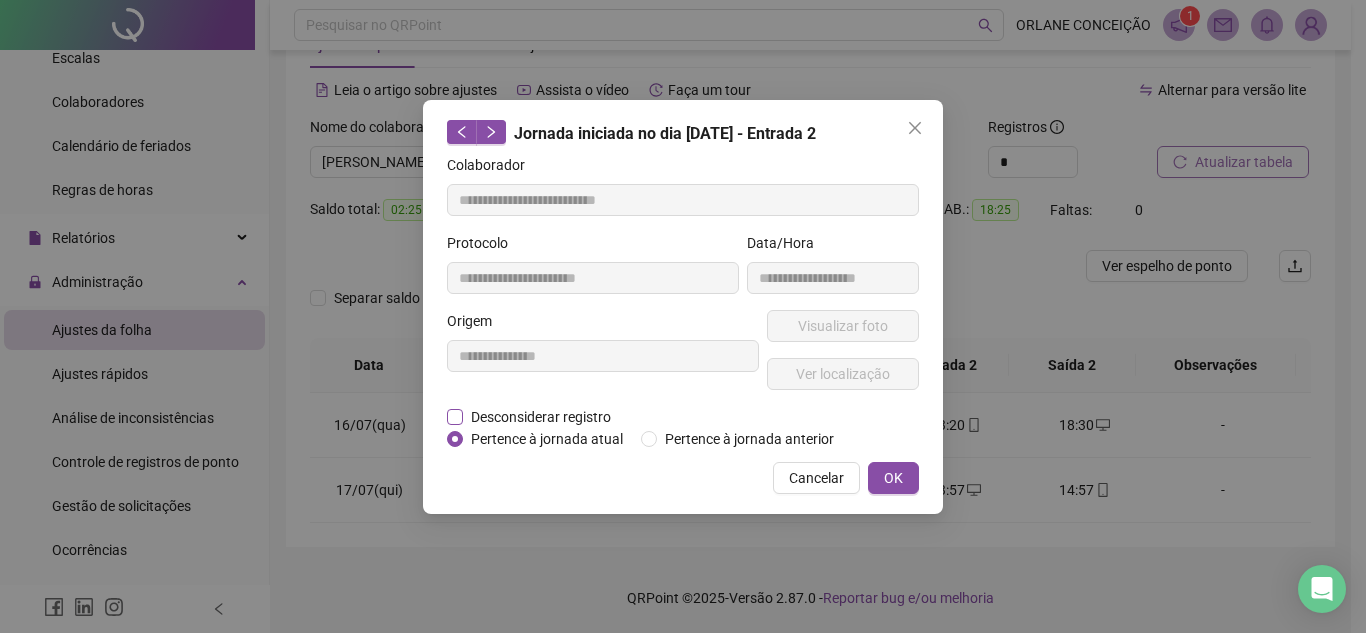 click on "Desconsiderar registro" at bounding box center [540, 417] 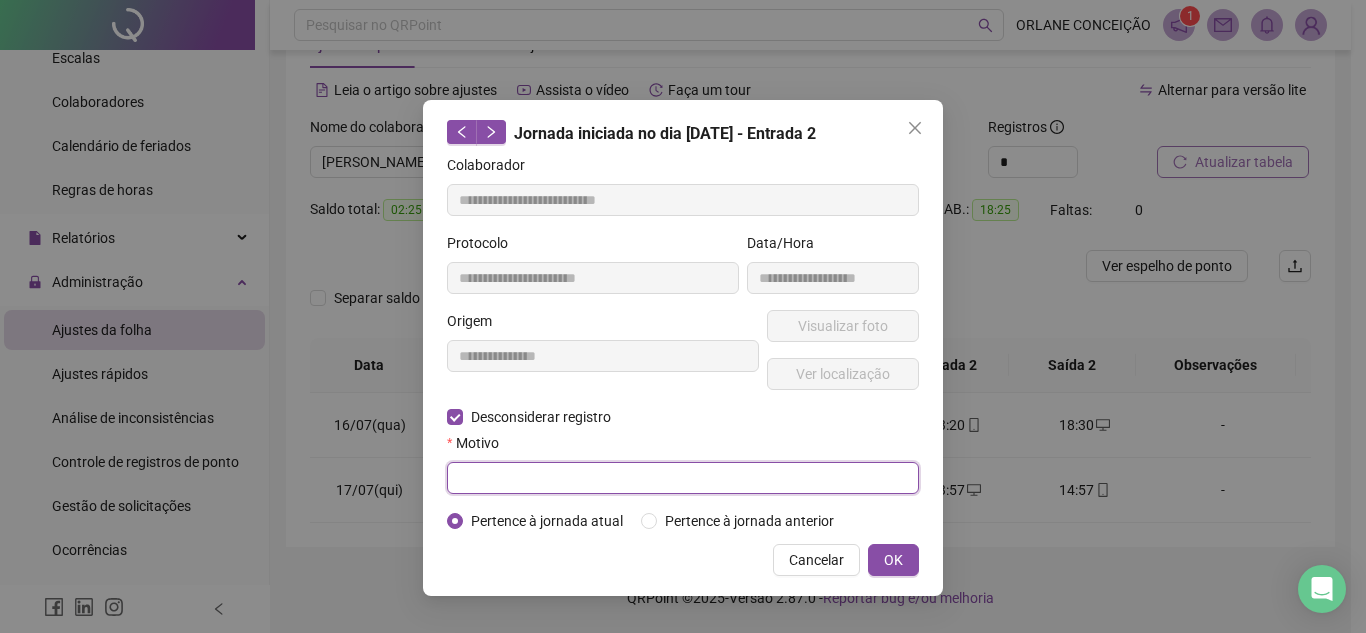 click at bounding box center (683, 478) 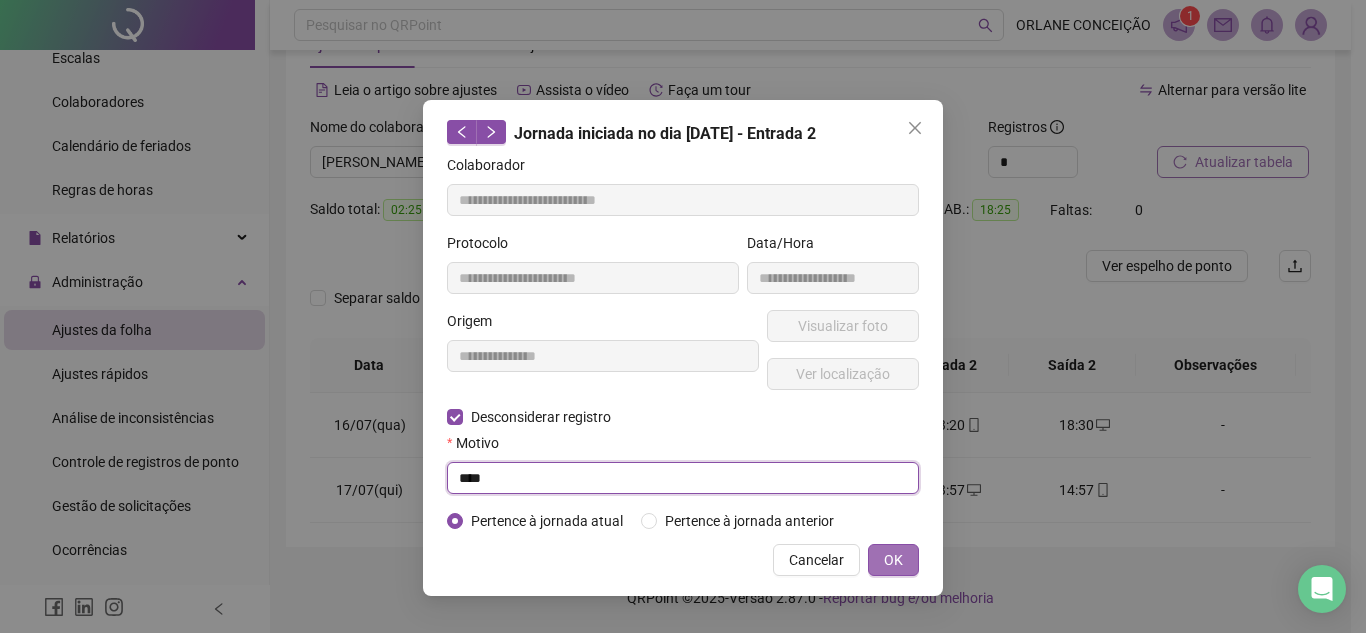 type on "****" 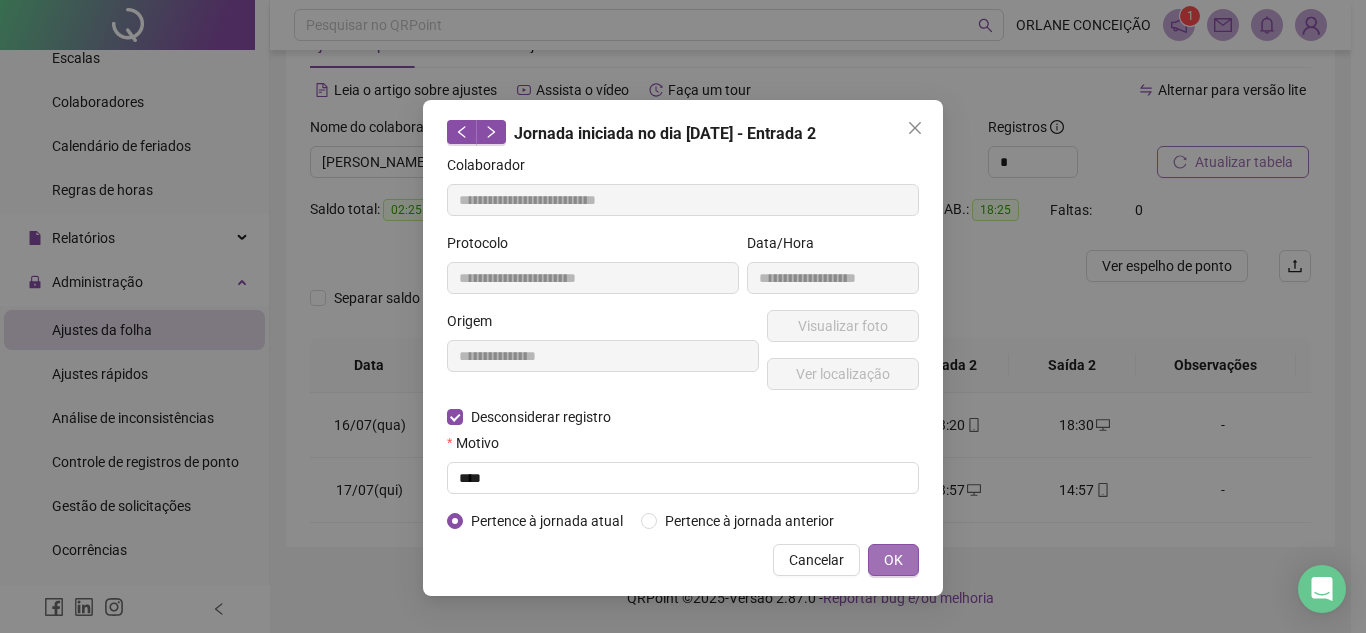 click on "OK" at bounding box center (893, 560) 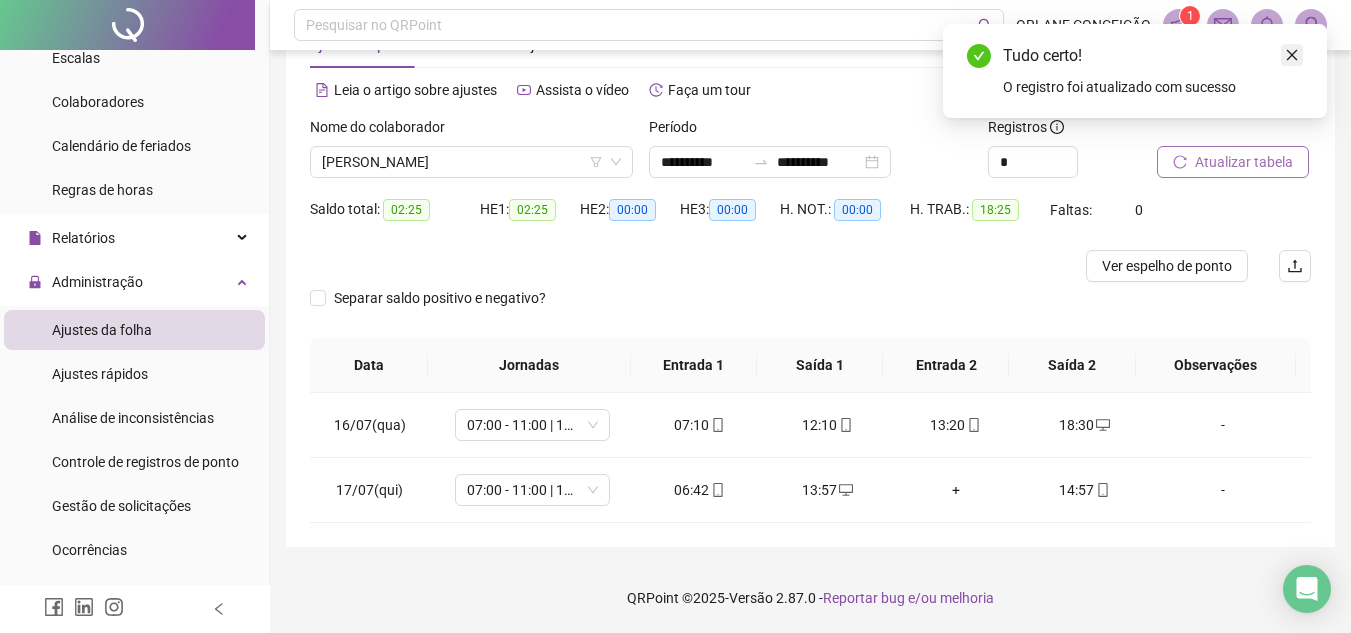 click 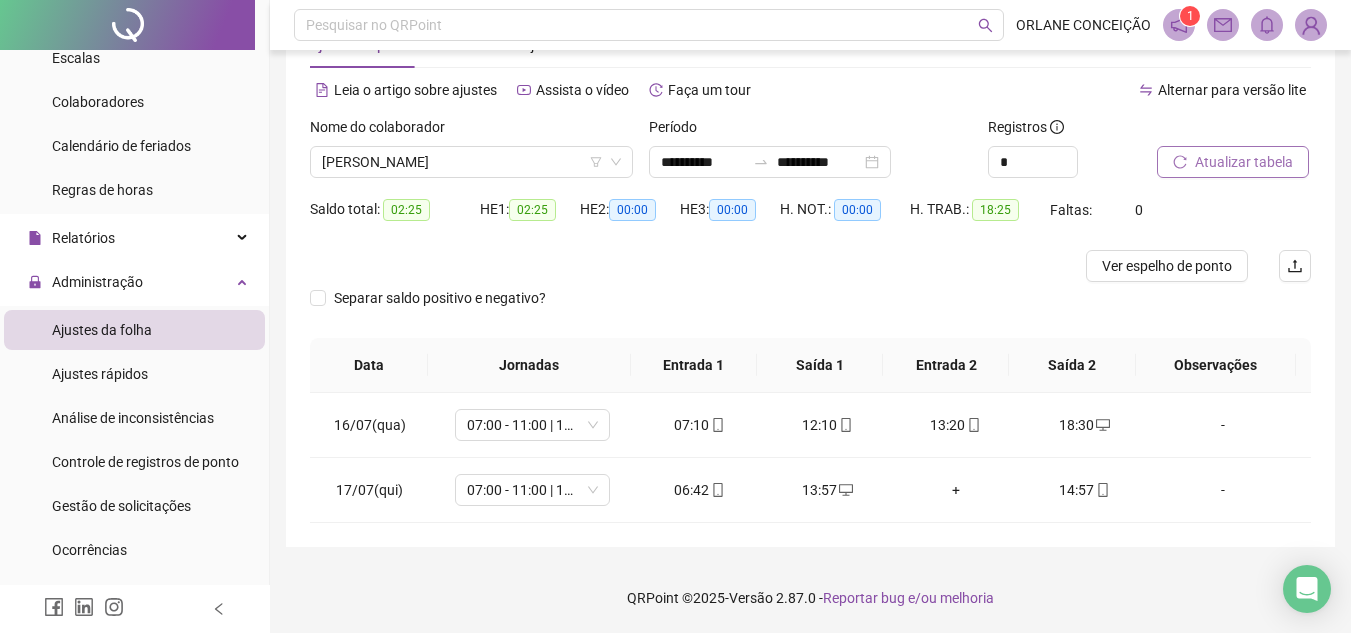 click on "Atualizar tabela" at bounding box center [1233, 162] 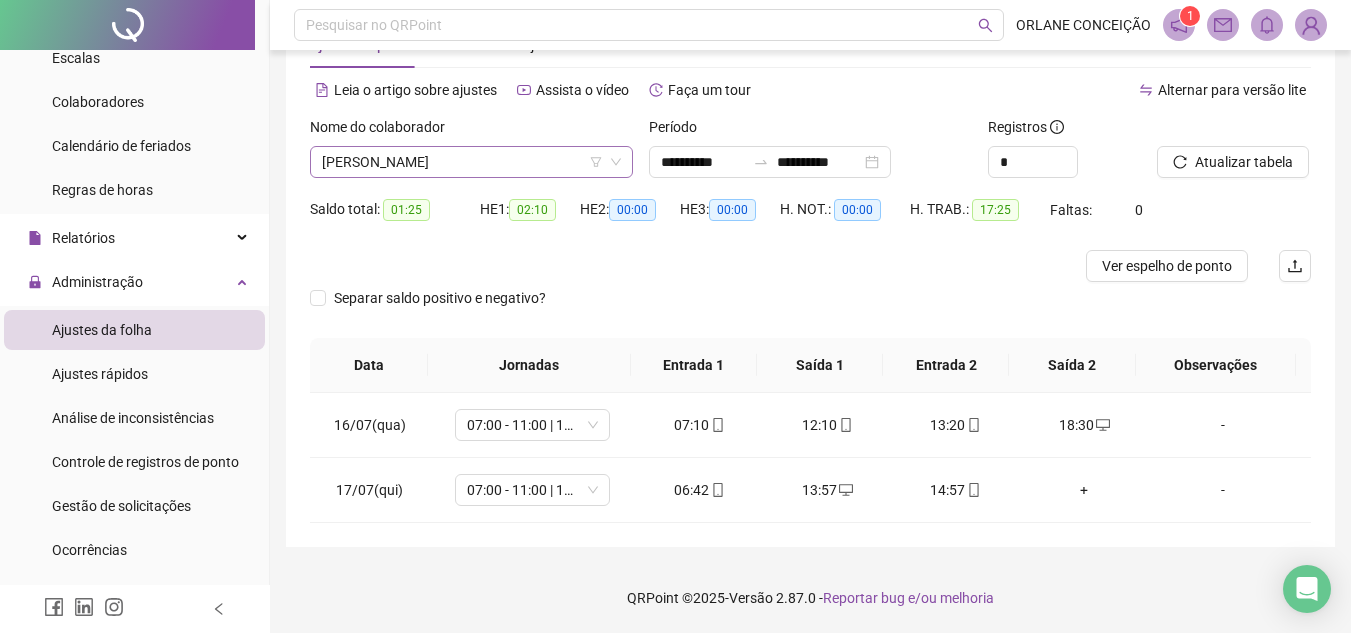 click on "[PERSON_NAME]" at bounding box center (471, 162) 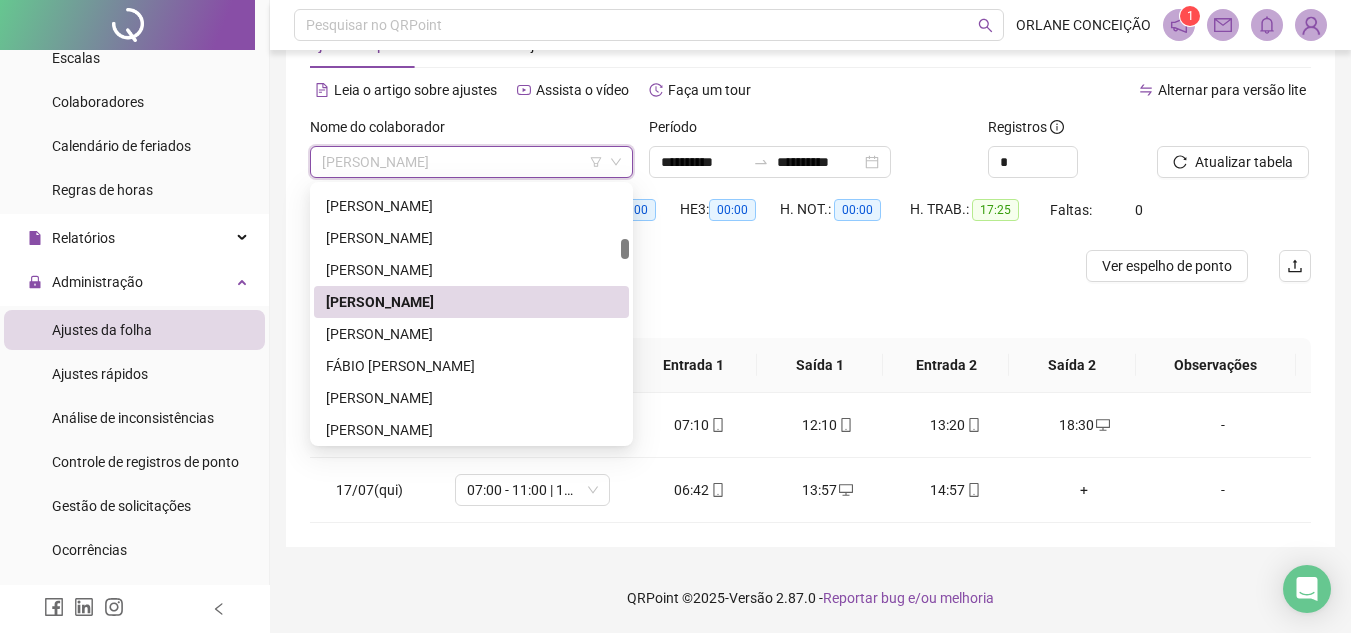 scroll, scrollTop: 876, scrollLeft: 0, axis: vertical 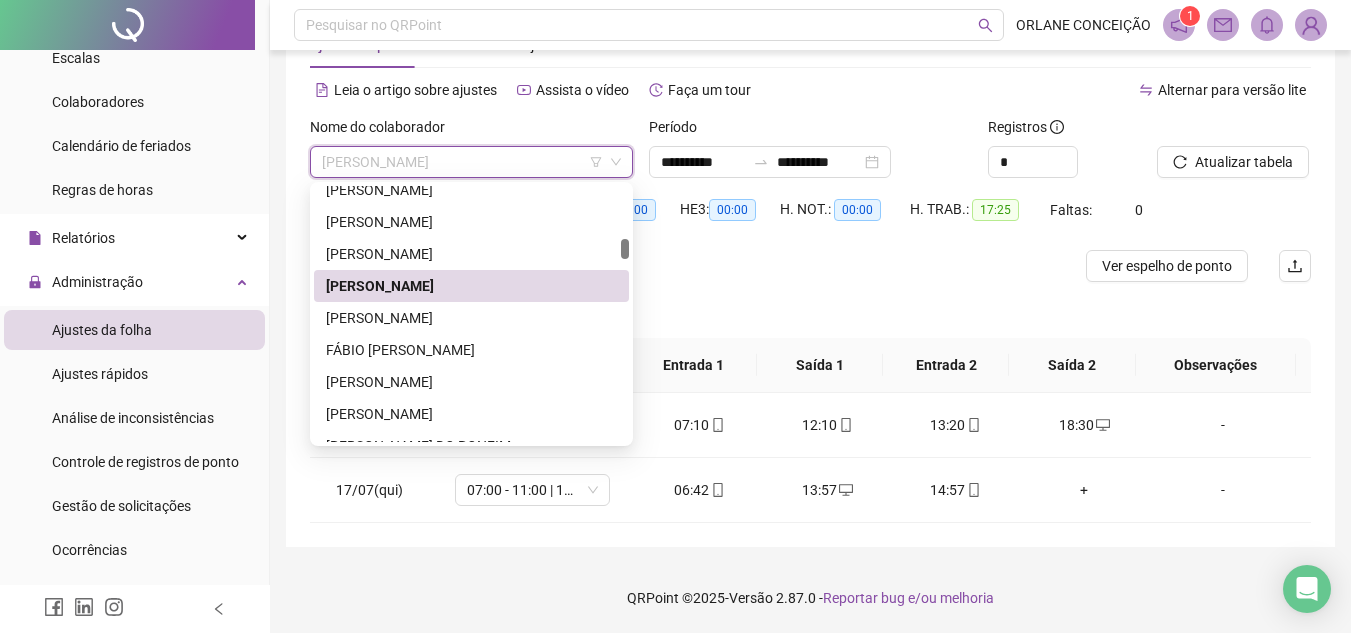 click at bounding box center [625, 249] 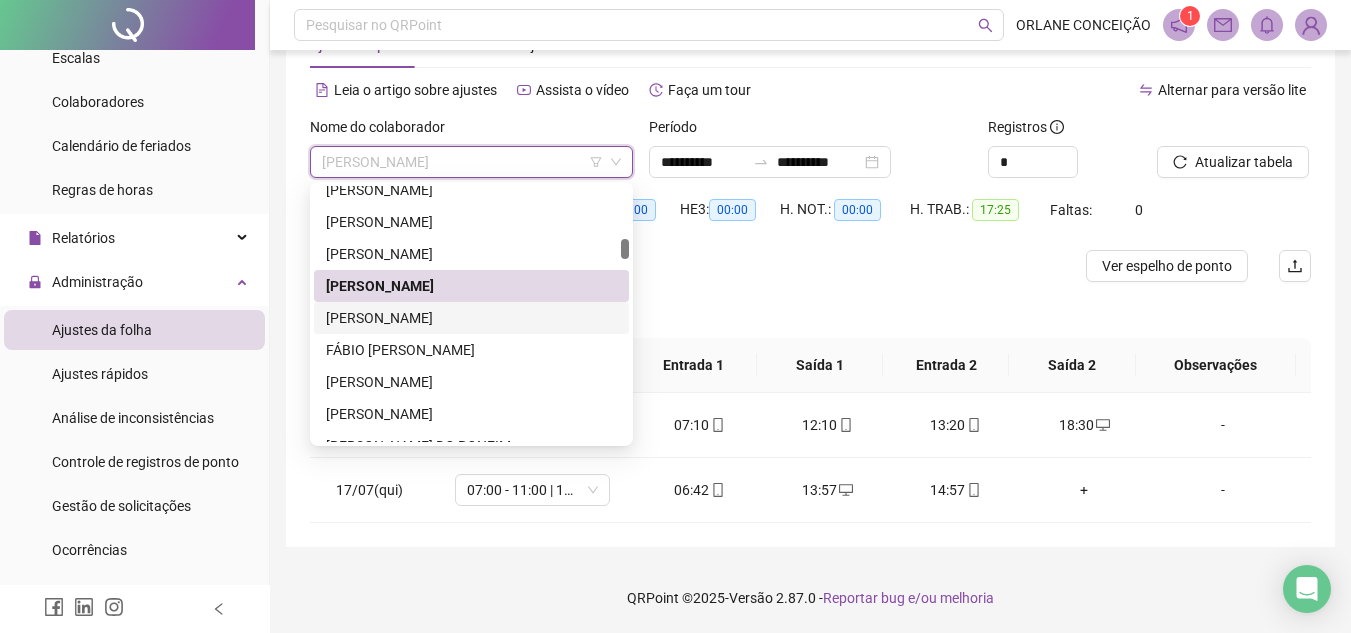 click on "[PERSON_NAME]" at bounding box center (471, 318) 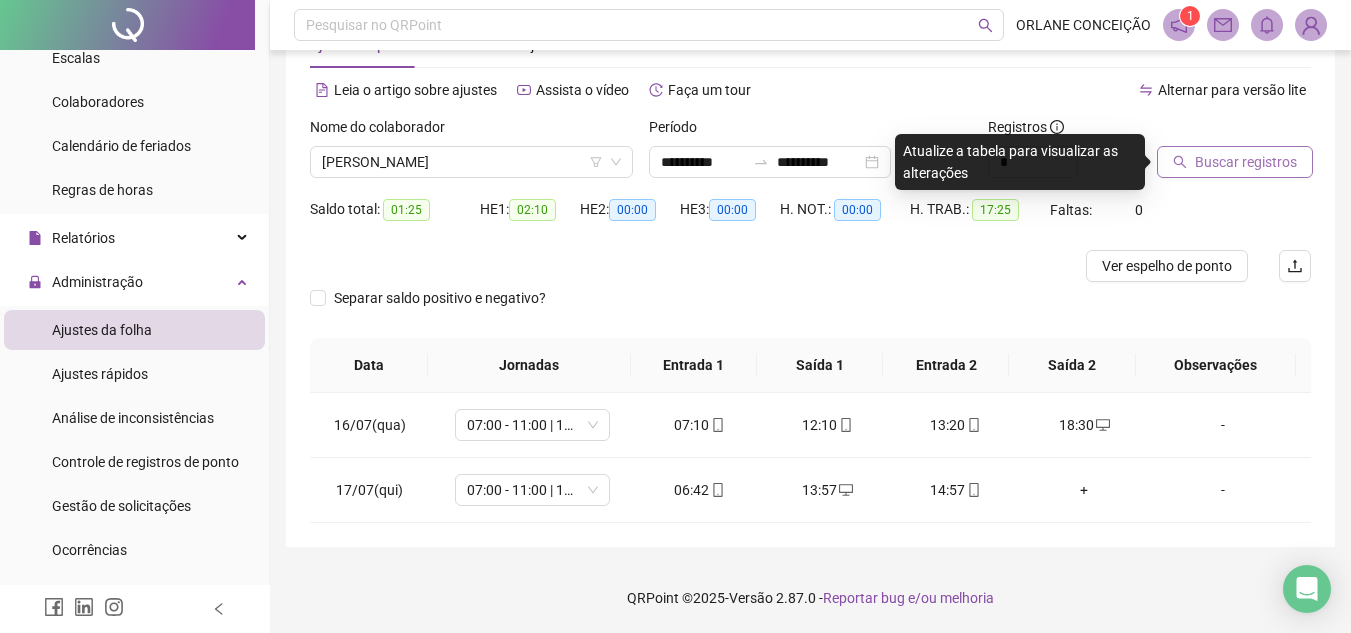 click on "Buscar registros" at bounding box center [1246, 162] 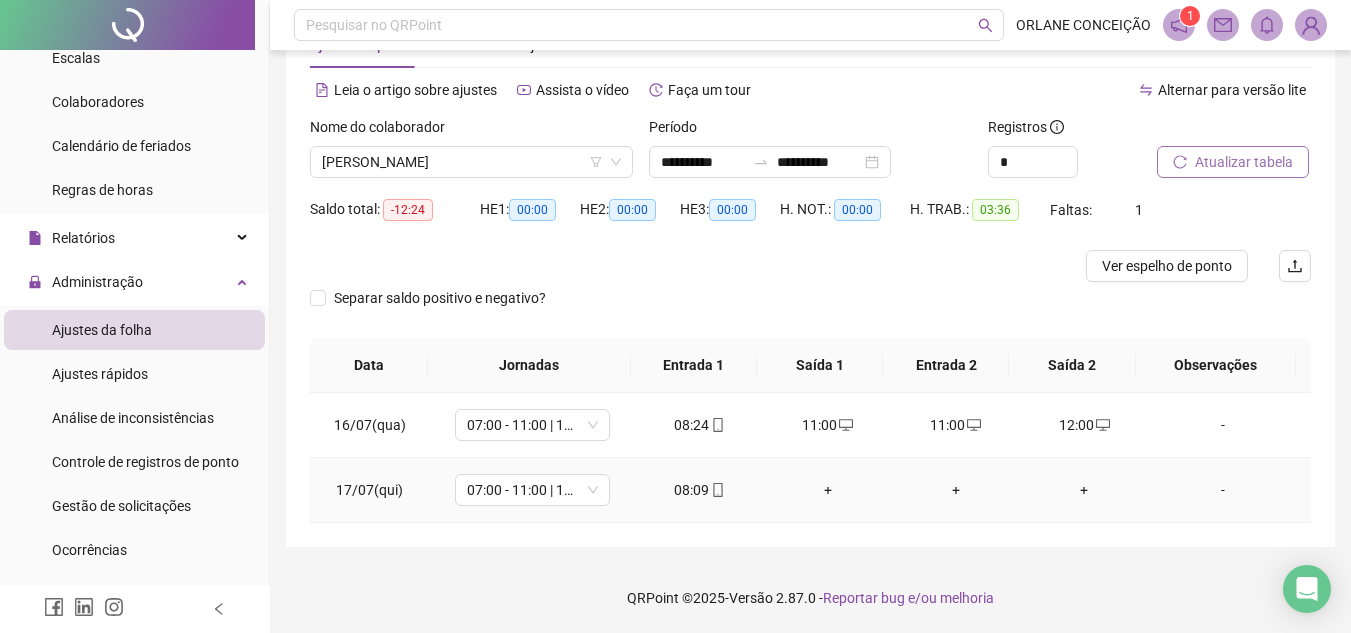 click on "+" at bounding box center [828, 490] 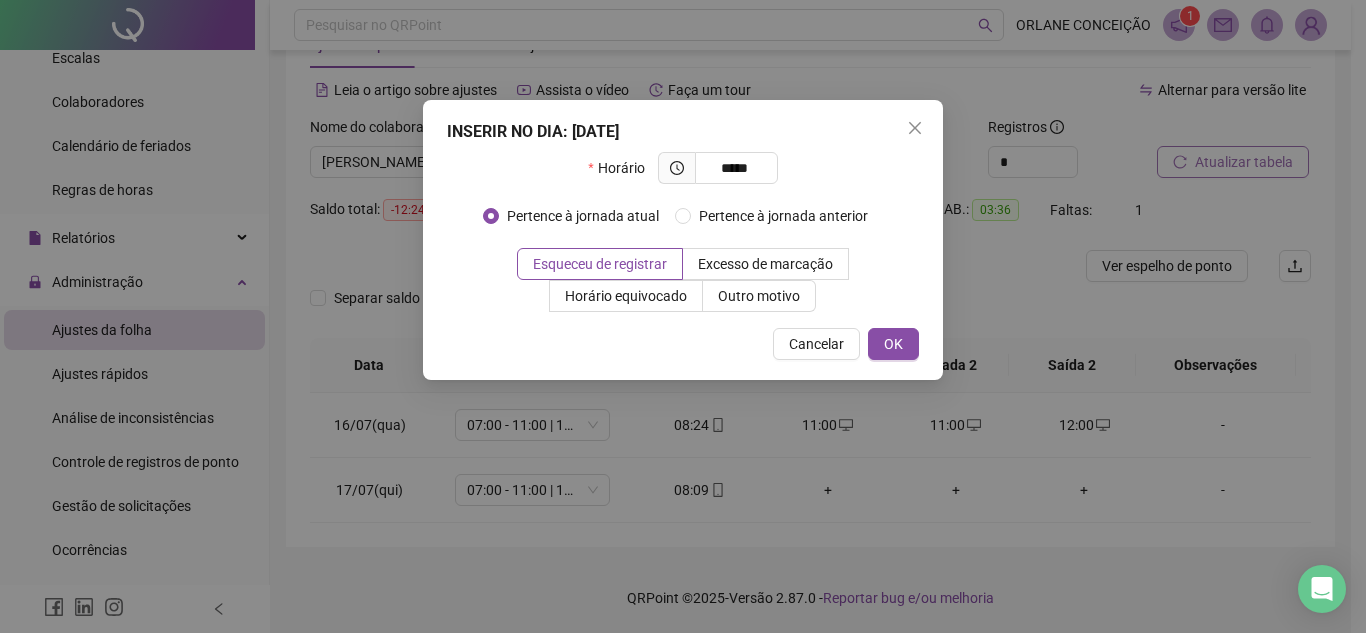 type on "*****" 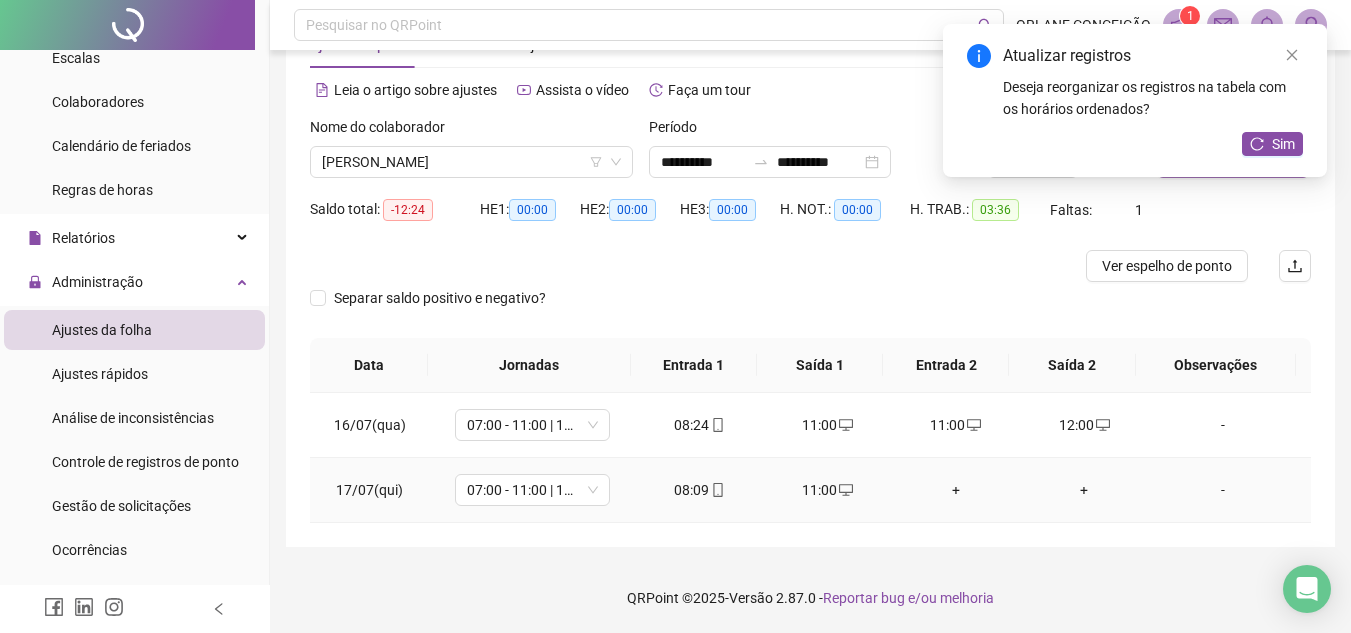 click on "+" at bounding box center (956, 490) 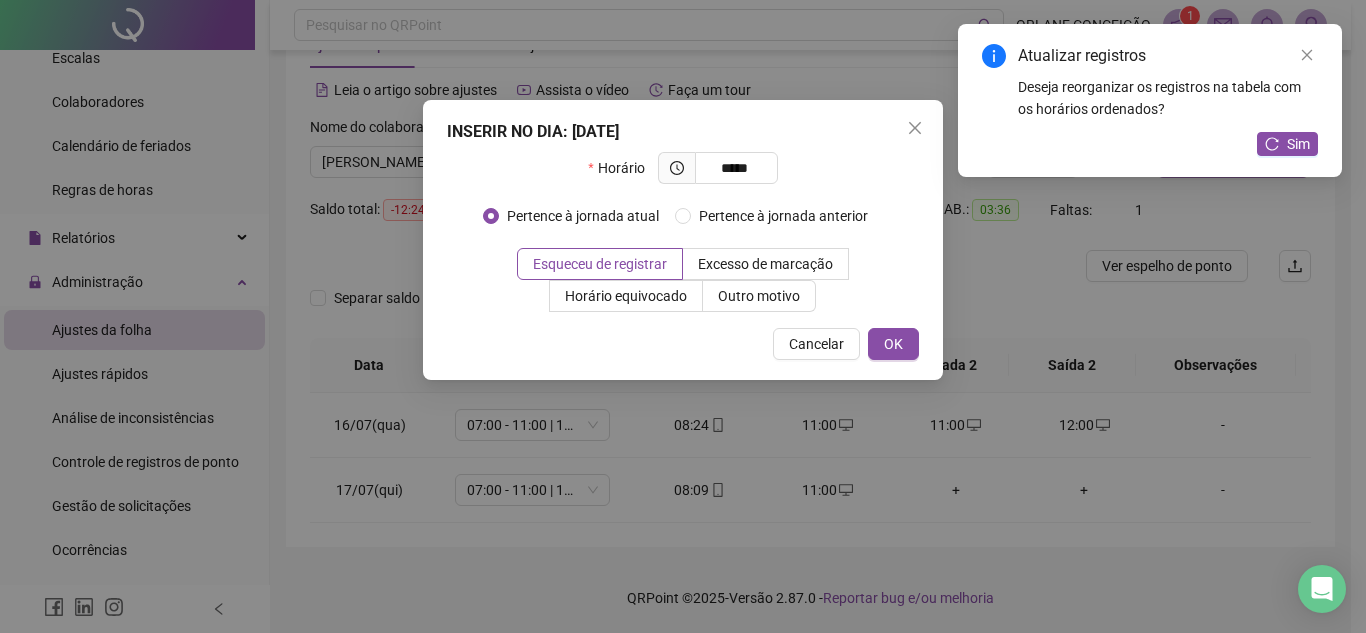 type on "*****" 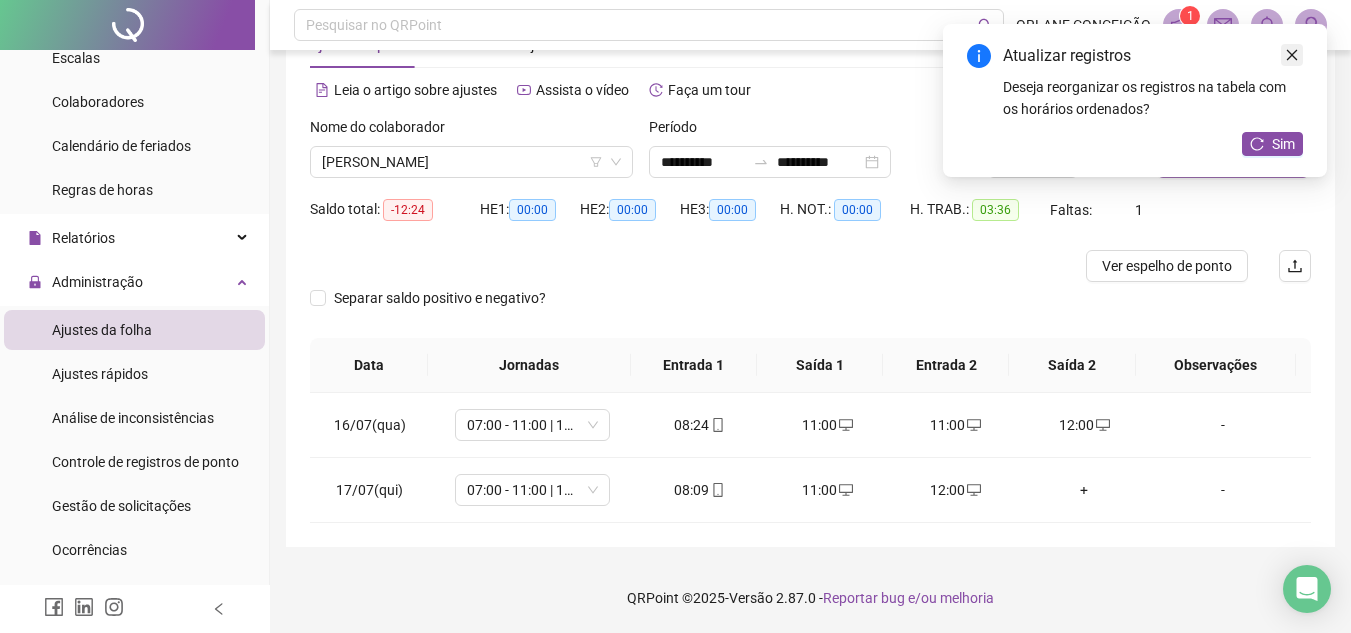 click 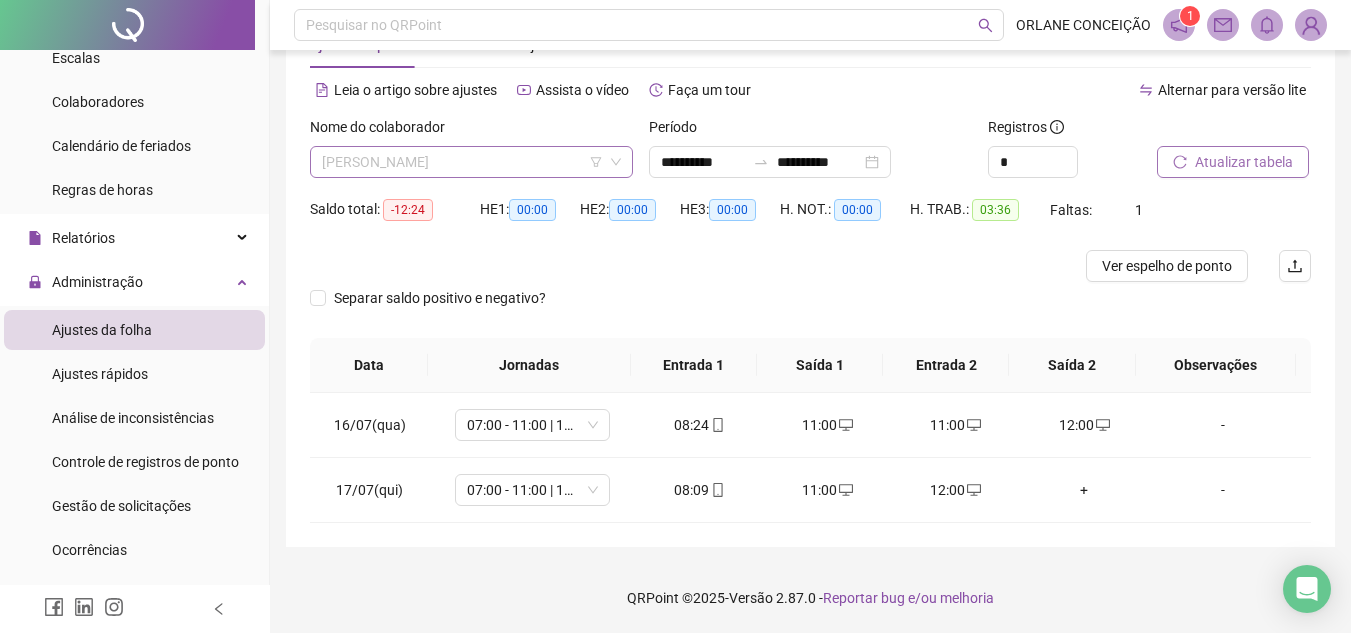 click on "[PERSON_NAME]" at bounding box center [471, 162] 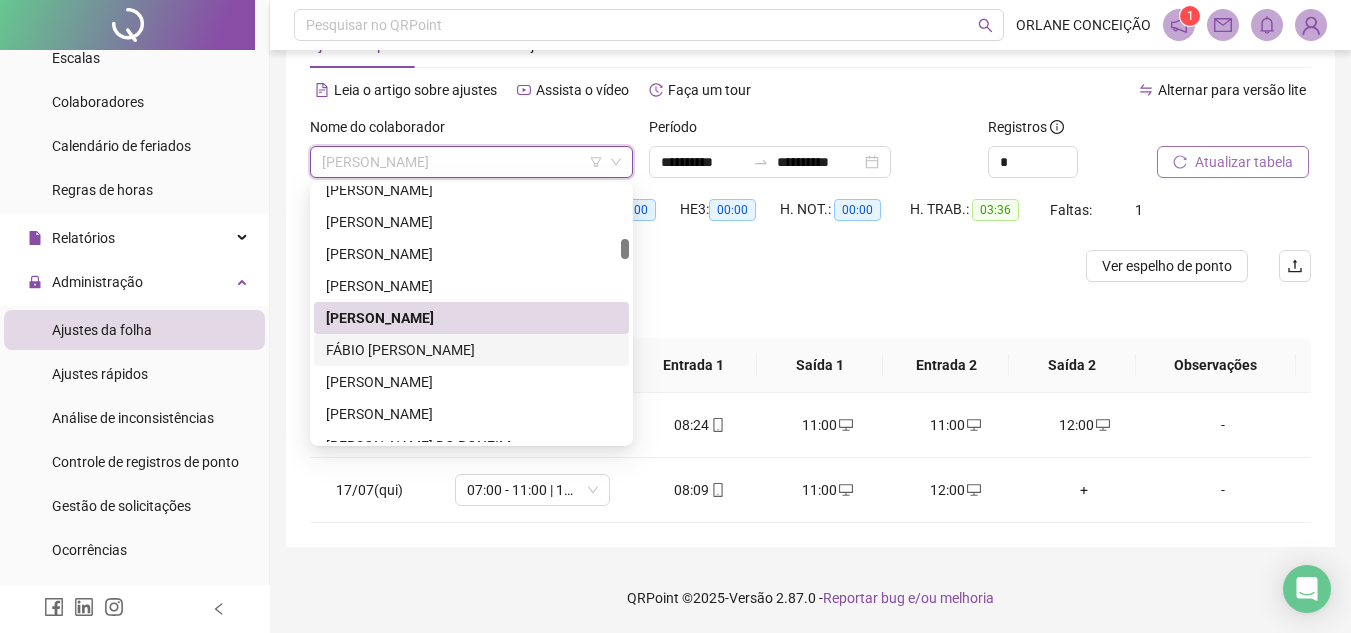 click on "FÁBIO [PERSON_NAME]" at bounding box center [471, 350] 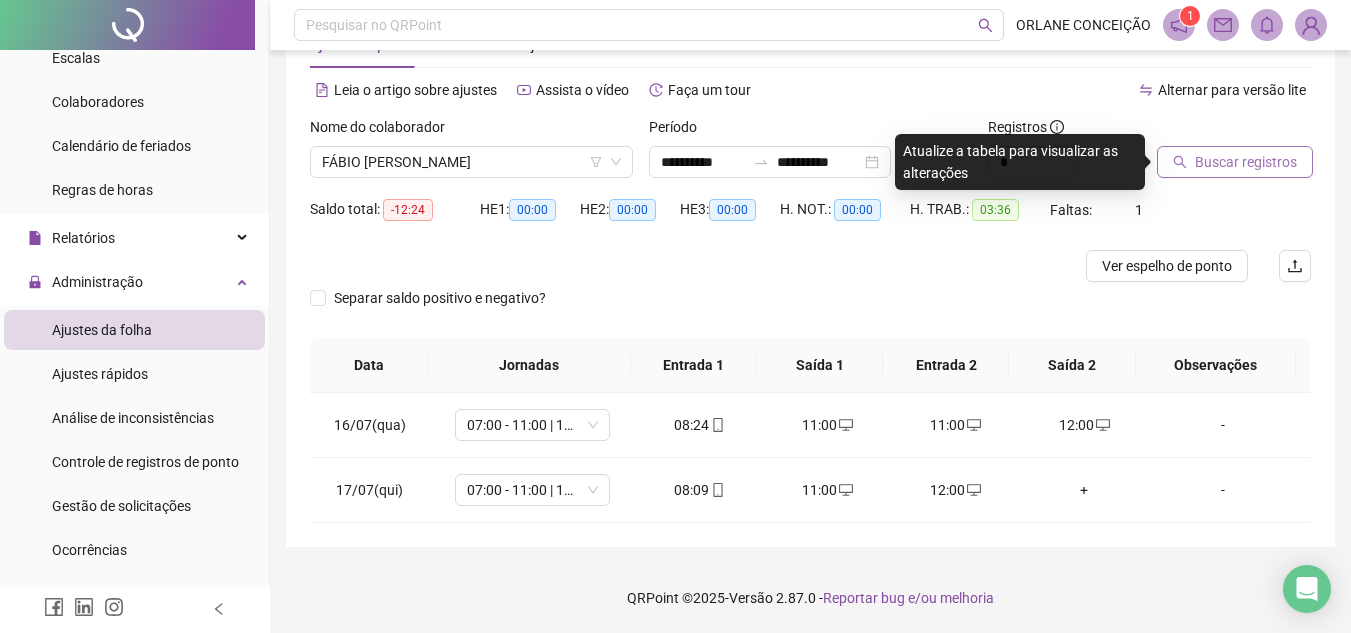 click on "Buscar registros" at bounding box center (1235, 162) 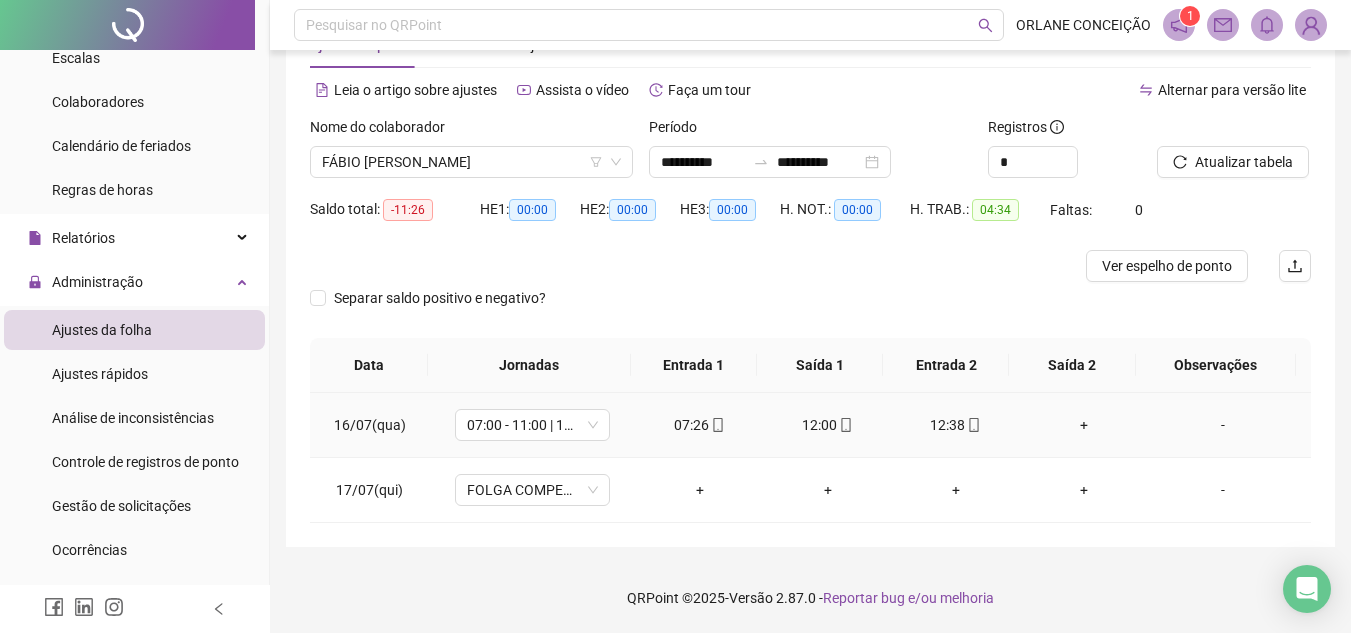 click on "+" at bounding box center (1084, 425) 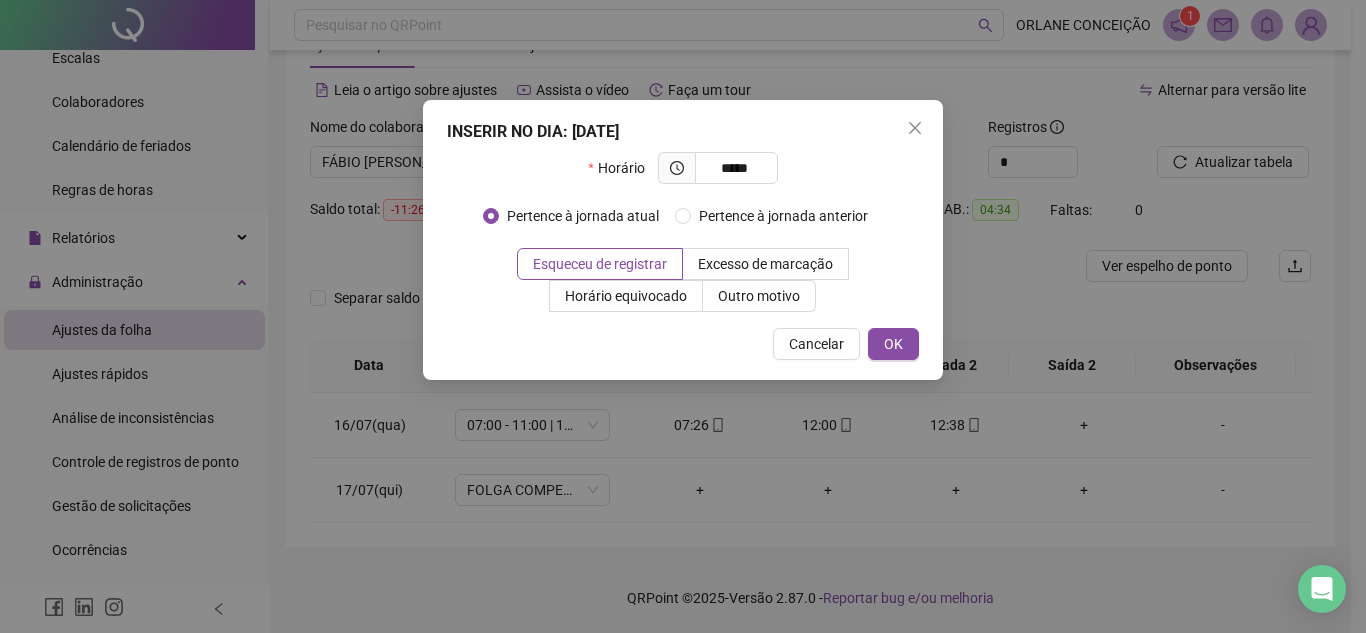 type on "*****" 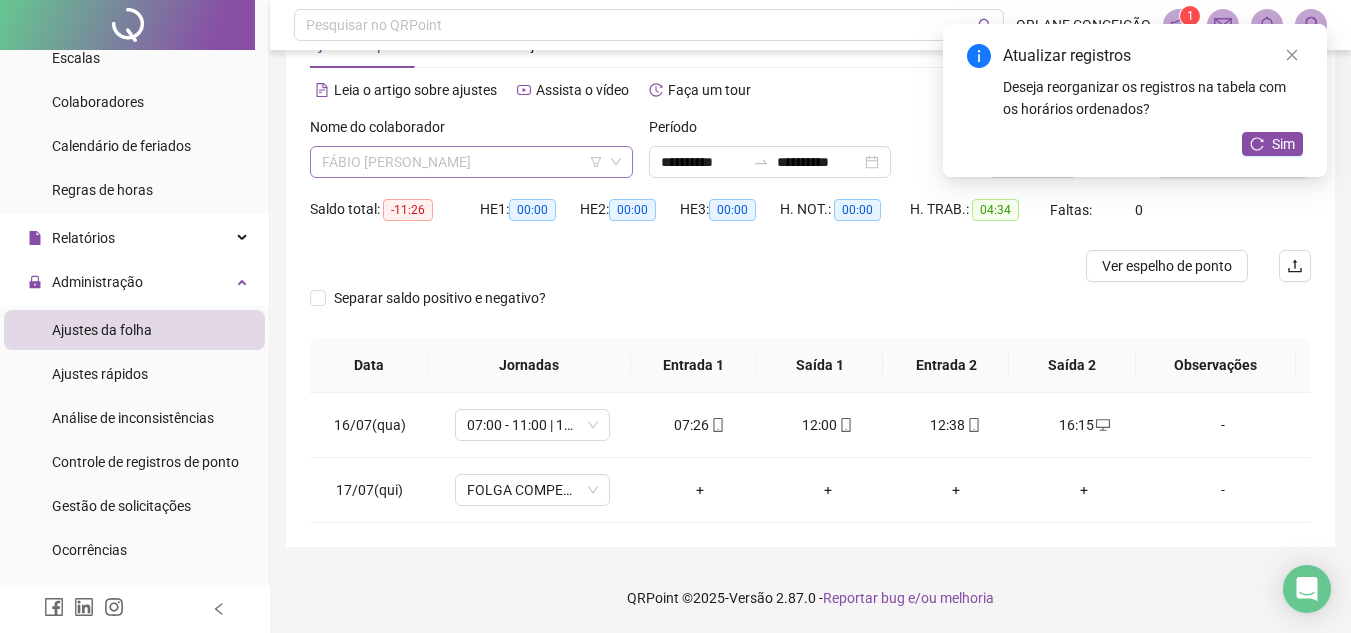 click on "FÁBIO [PERSON_NAME]" at bounding box center (471, 162) 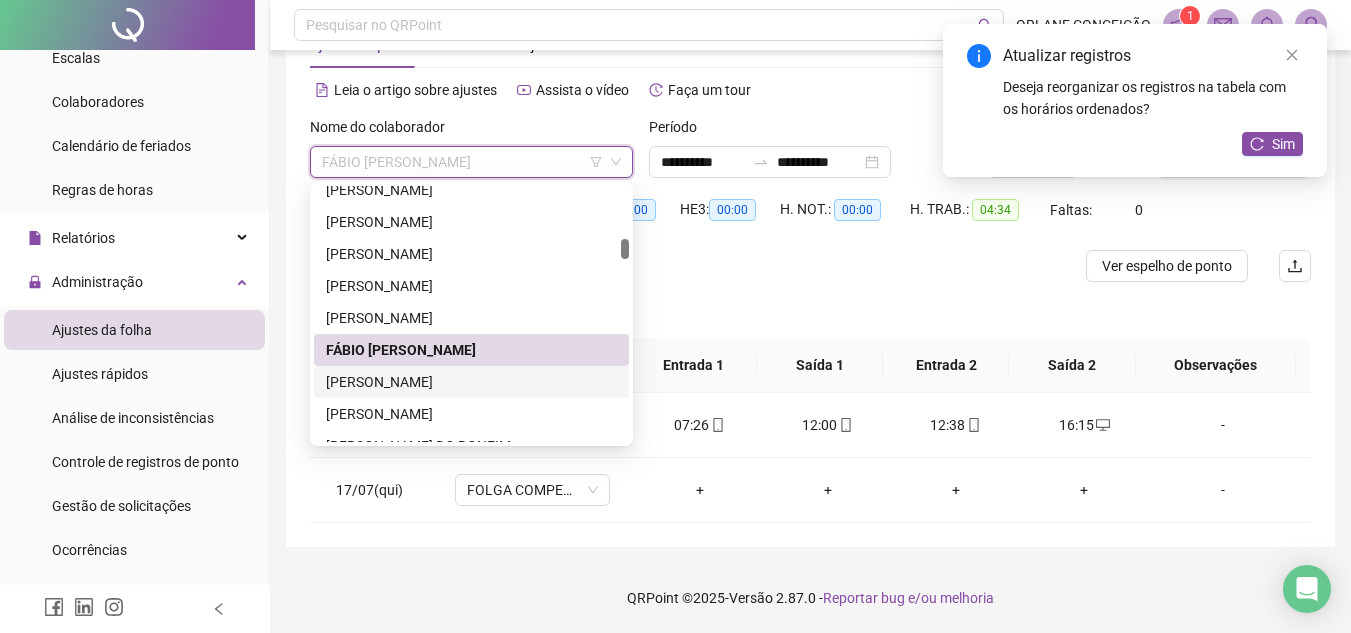 click on "[PERSON_NAME]" at bounding box center (471, 382) 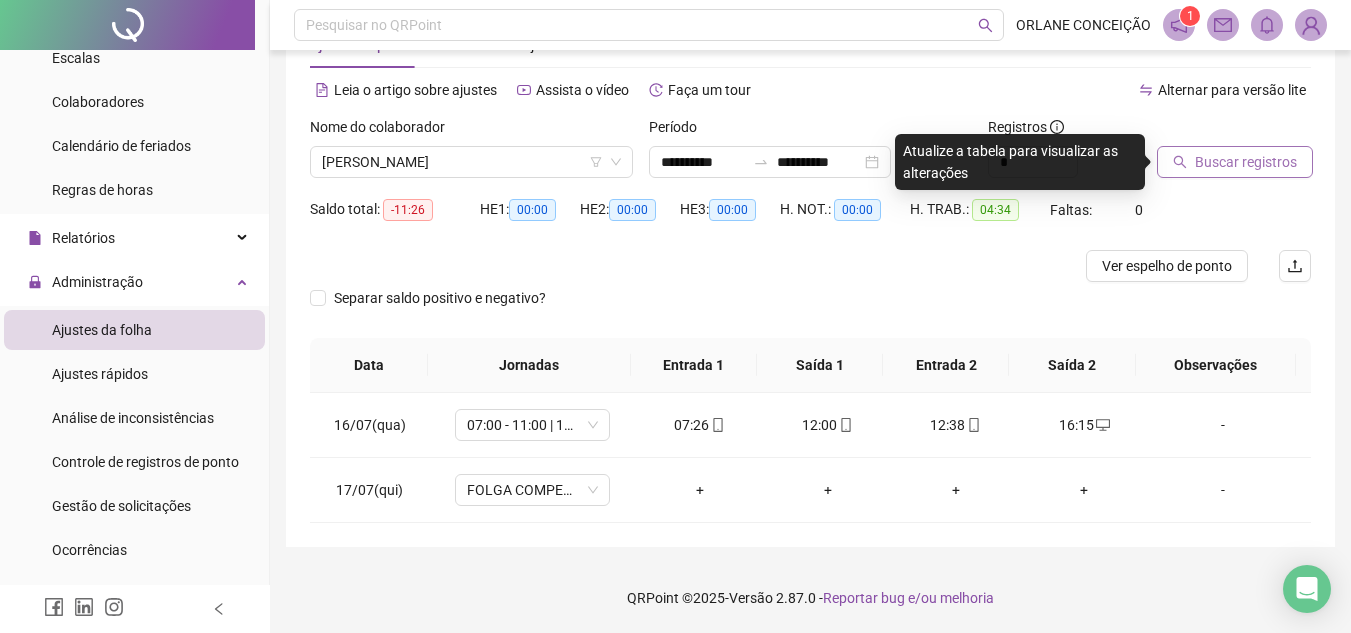 click on "Buscar registros" at bounding box center (1246, 162) 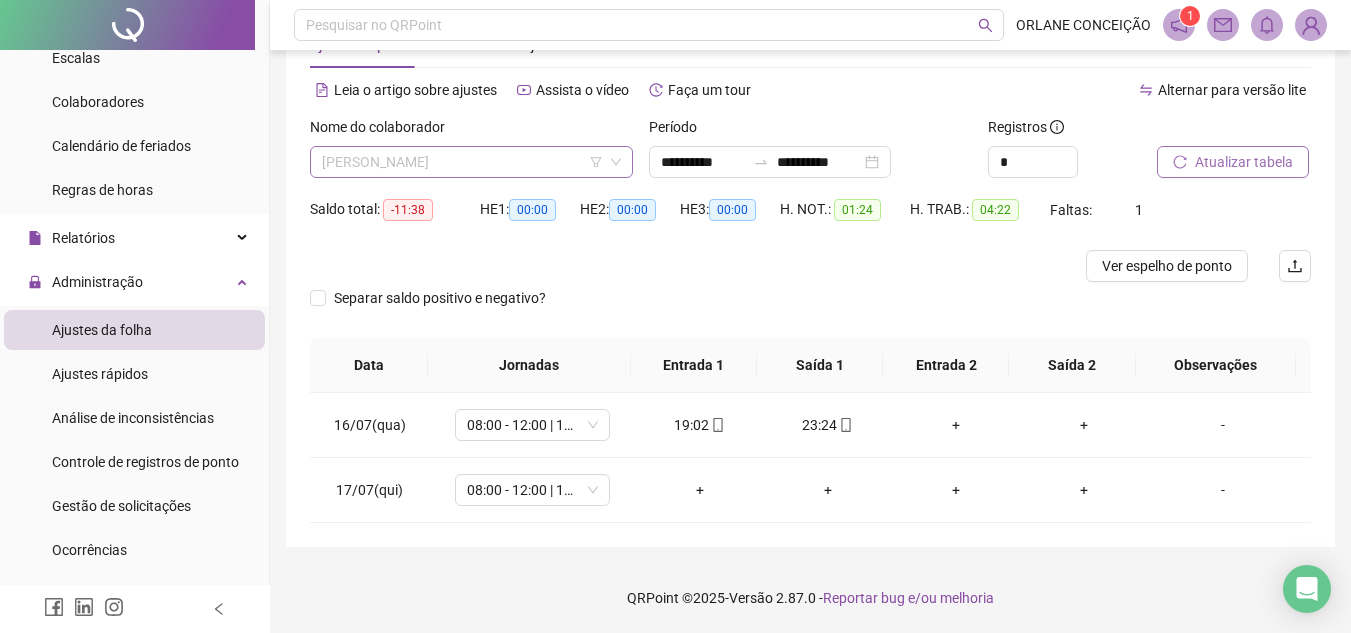 click on "[PERSON_NAME]" at bounding box center (471, 162) 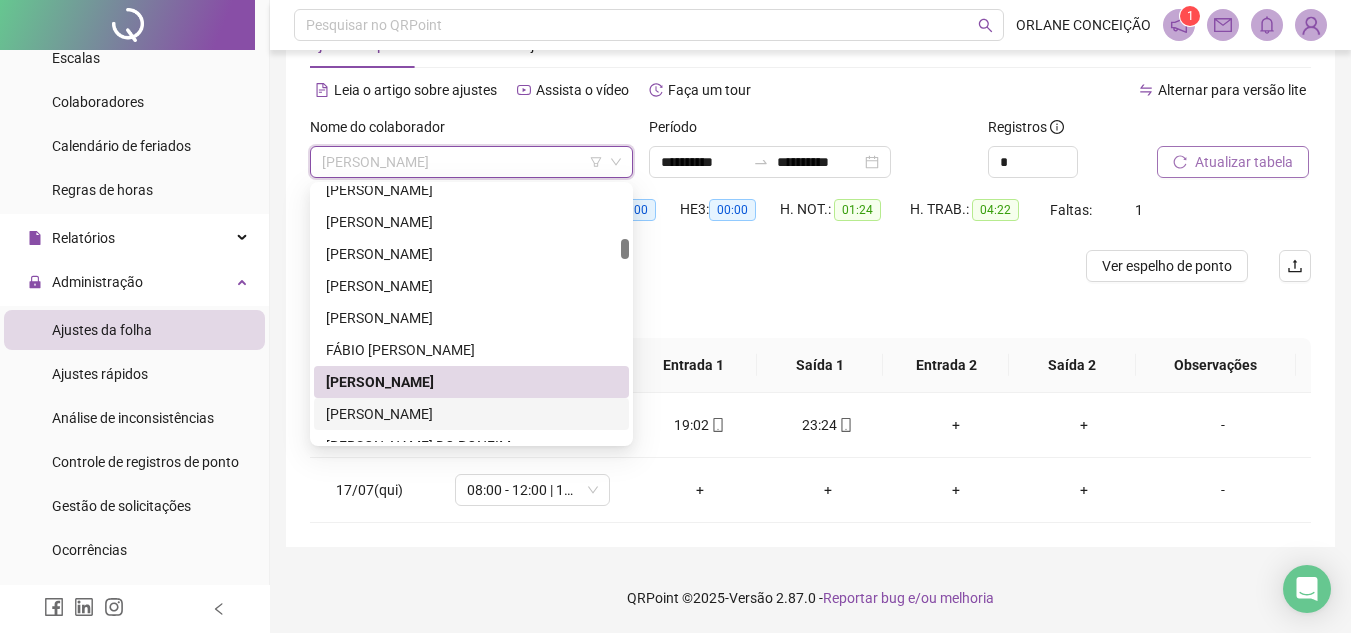 click on "[PERSON_NAME]" at bounding box center [471, 414] 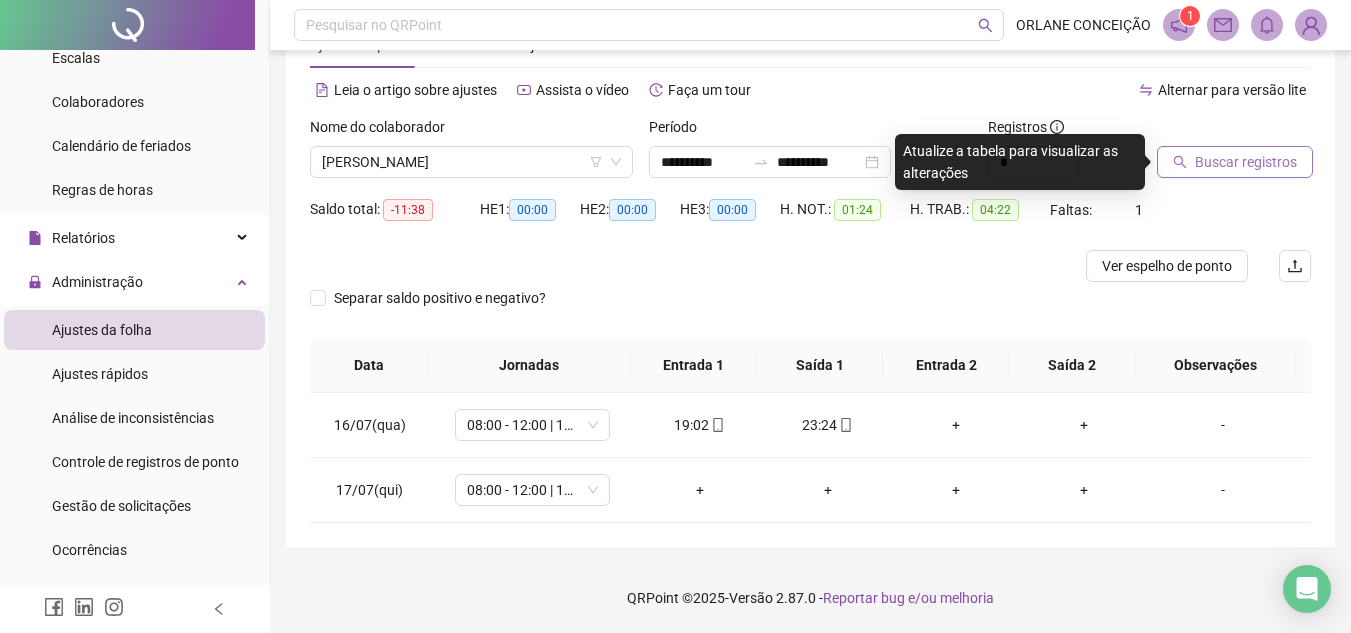 click on "Buscar registros" at bounding box center [1235, 162] 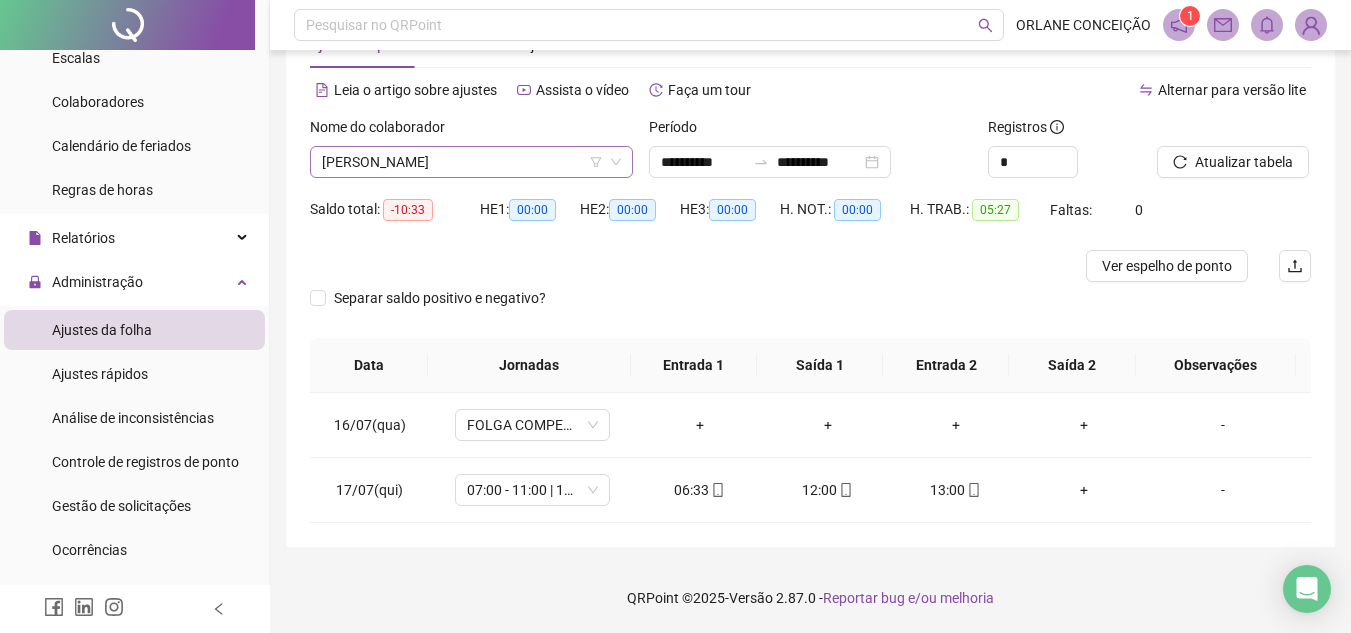 click on "[PERSON_NAME]" at bounding box center [471, 162] 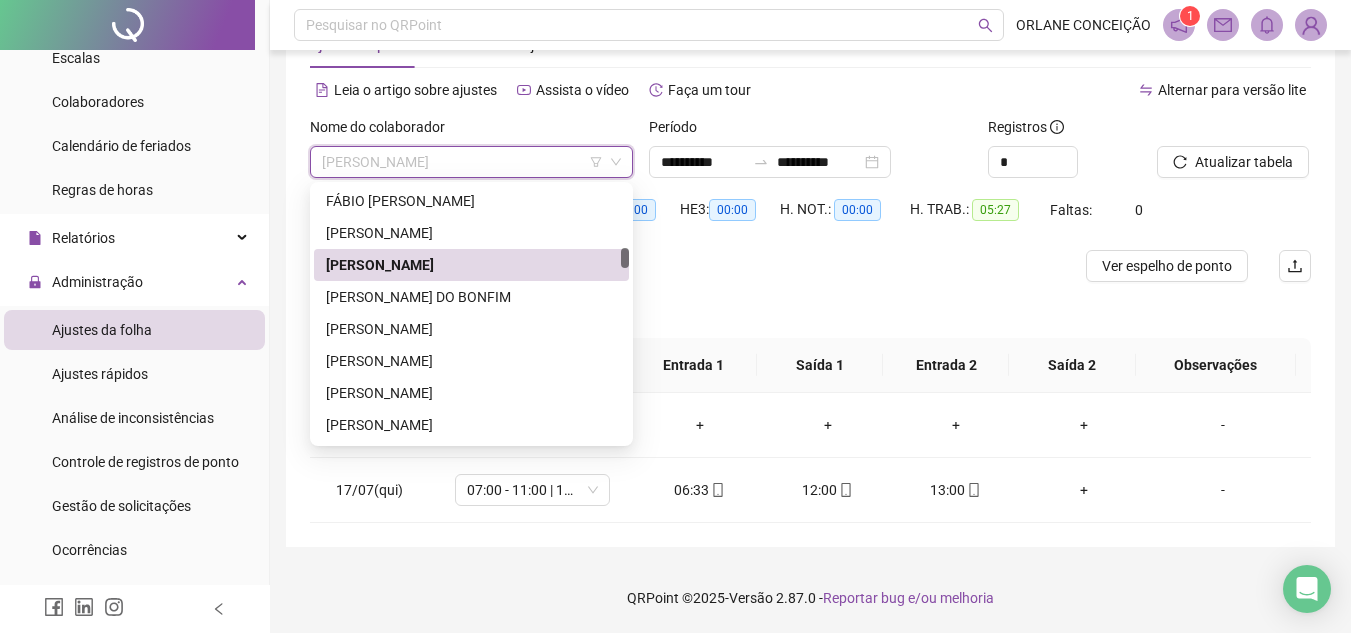 scroll, scrollTop: 1075, scrollLeft: 0, axis: vertical 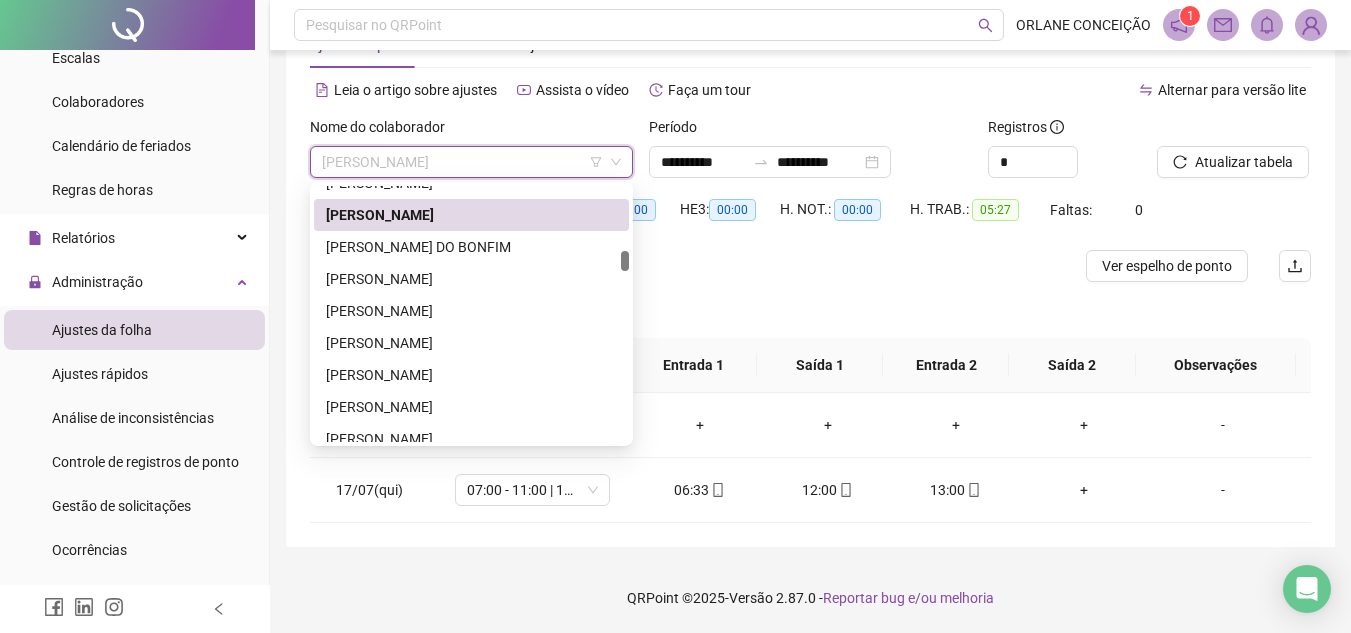 drag, startPoint x: 626, startPoint y: 254, endPoint x: 625, endPoint y: 266, distance: 12.0415945 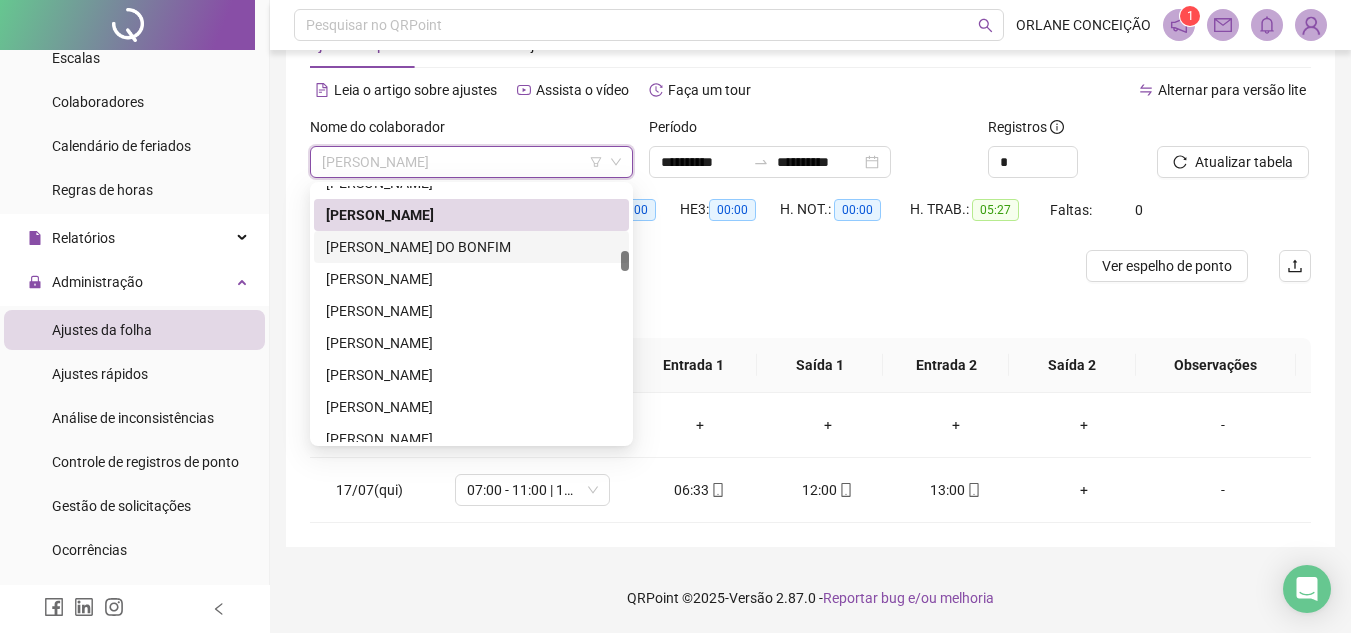 click on "[PERSON_NAME] DO BONFIM" at bounding box center [471, 247] 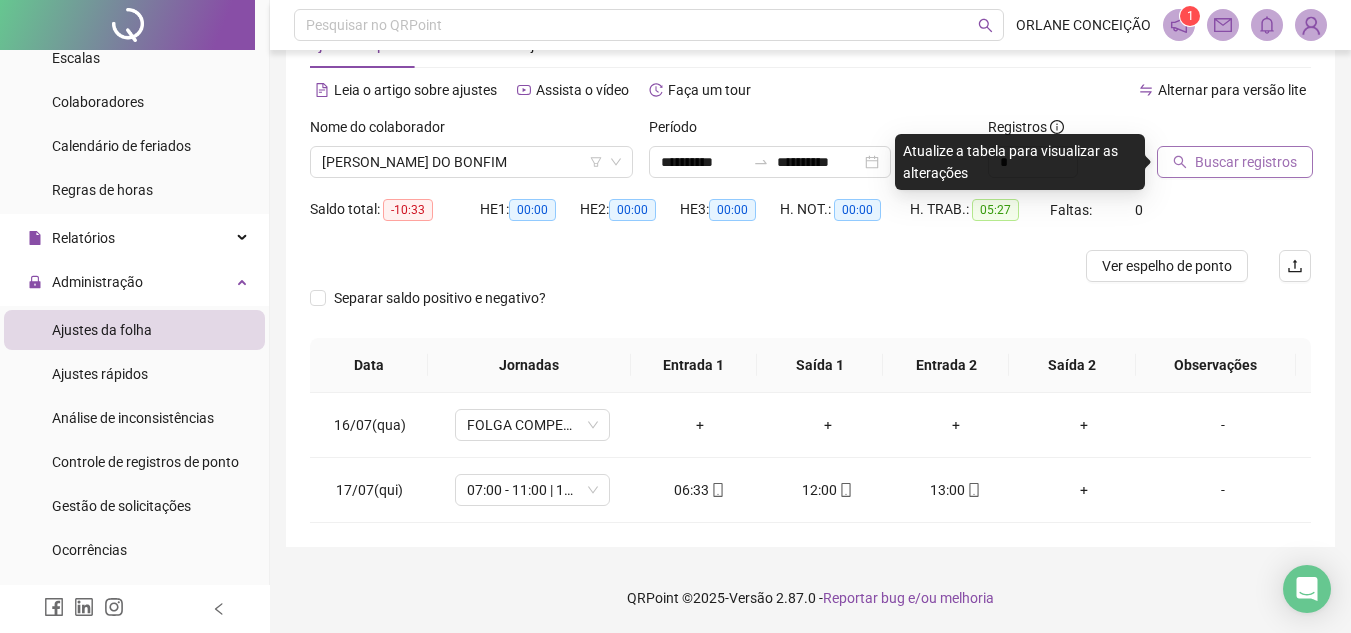 click on "Buscar registros" at bounding box center (1235, 162) 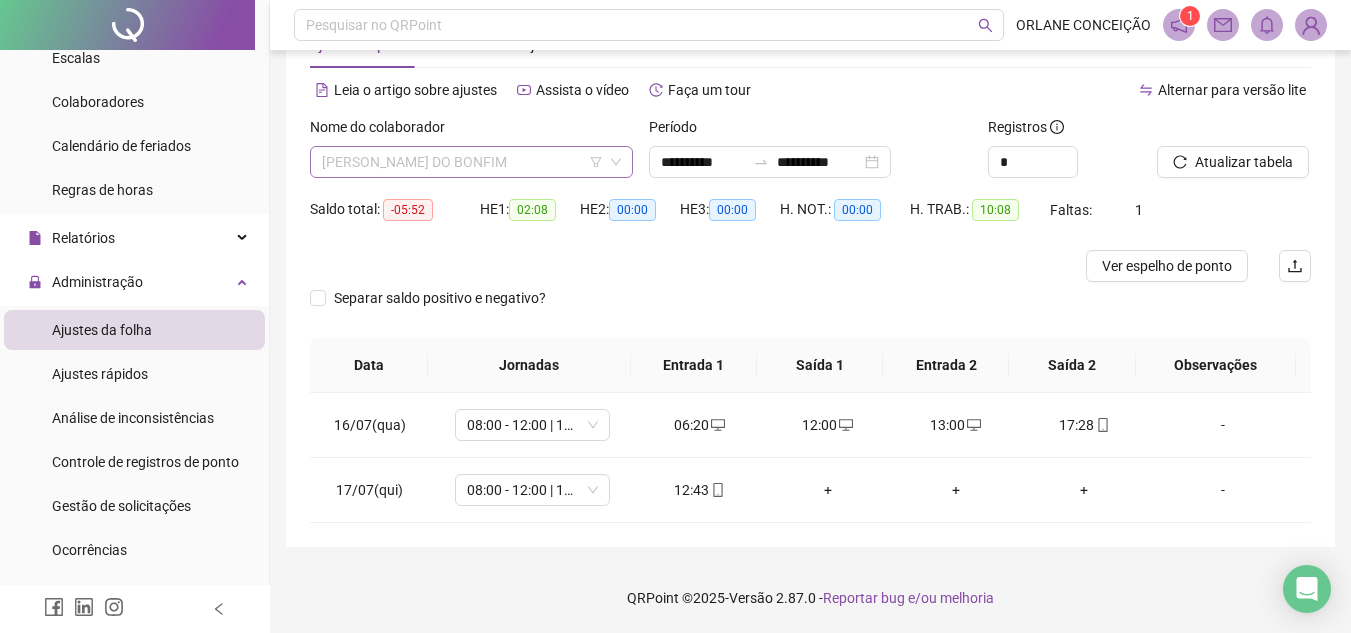 click on "[PERSON_NAME] DO BONFIM" at bounding box center [471, 162] 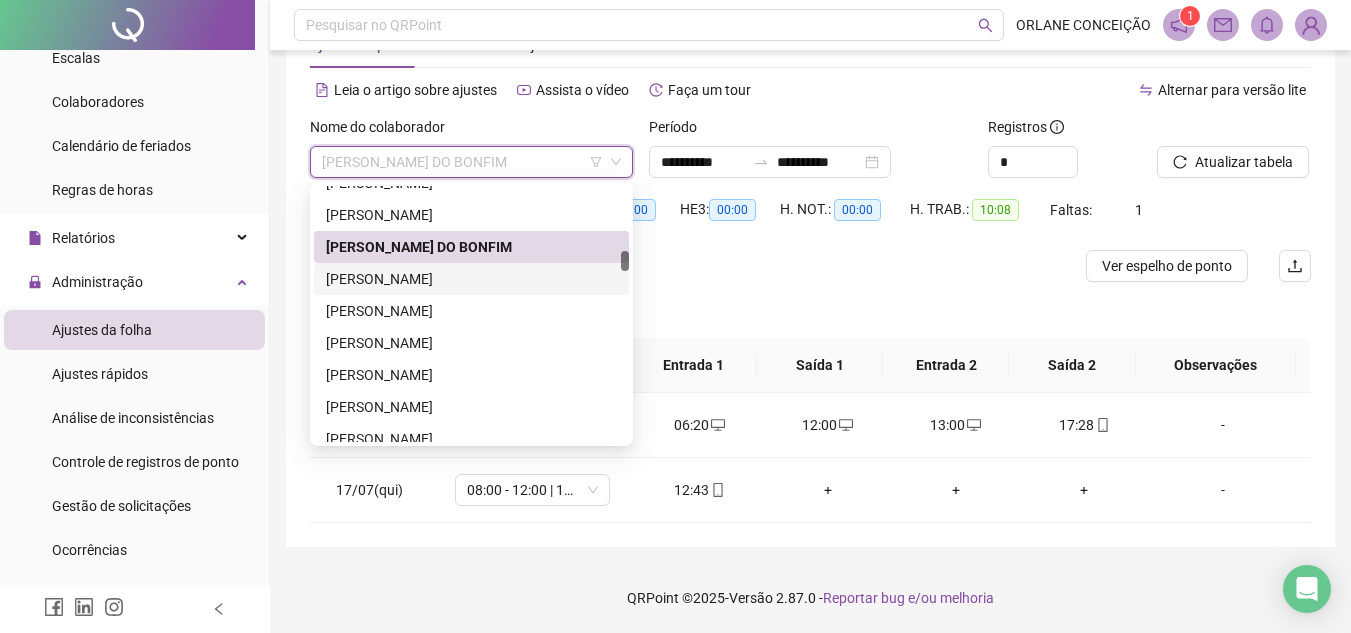 click on "[PERSON_NAME]" at bounding box center [471, 279] 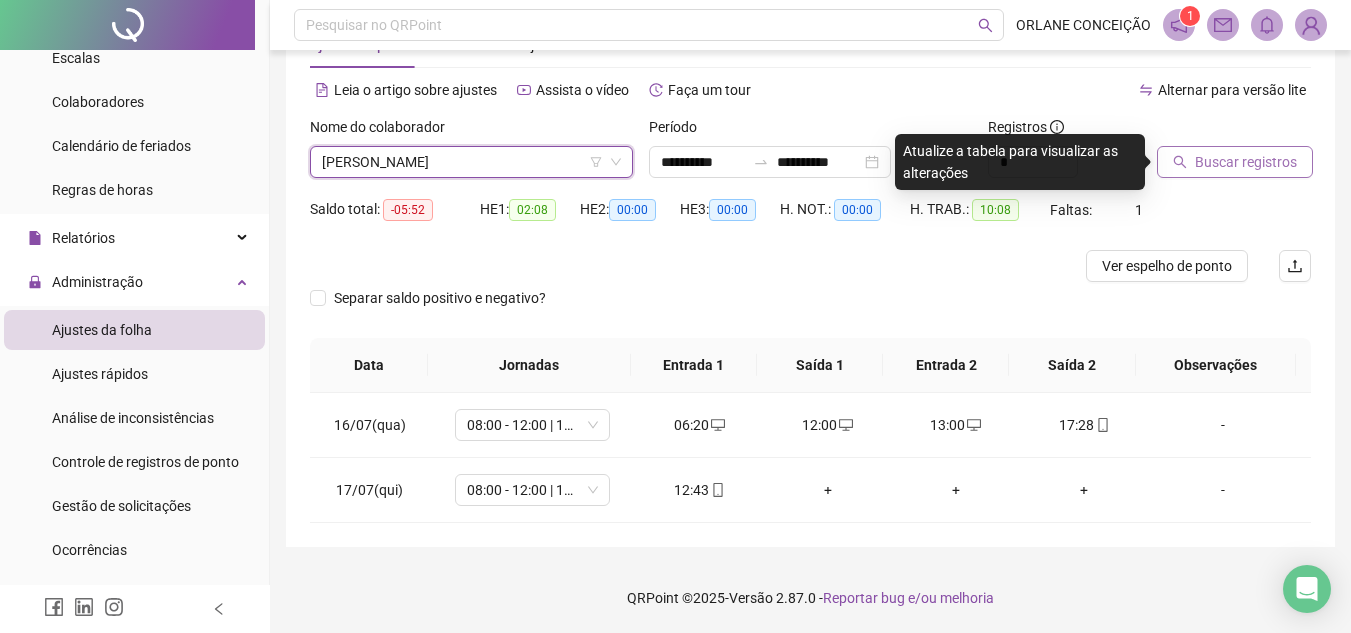 click 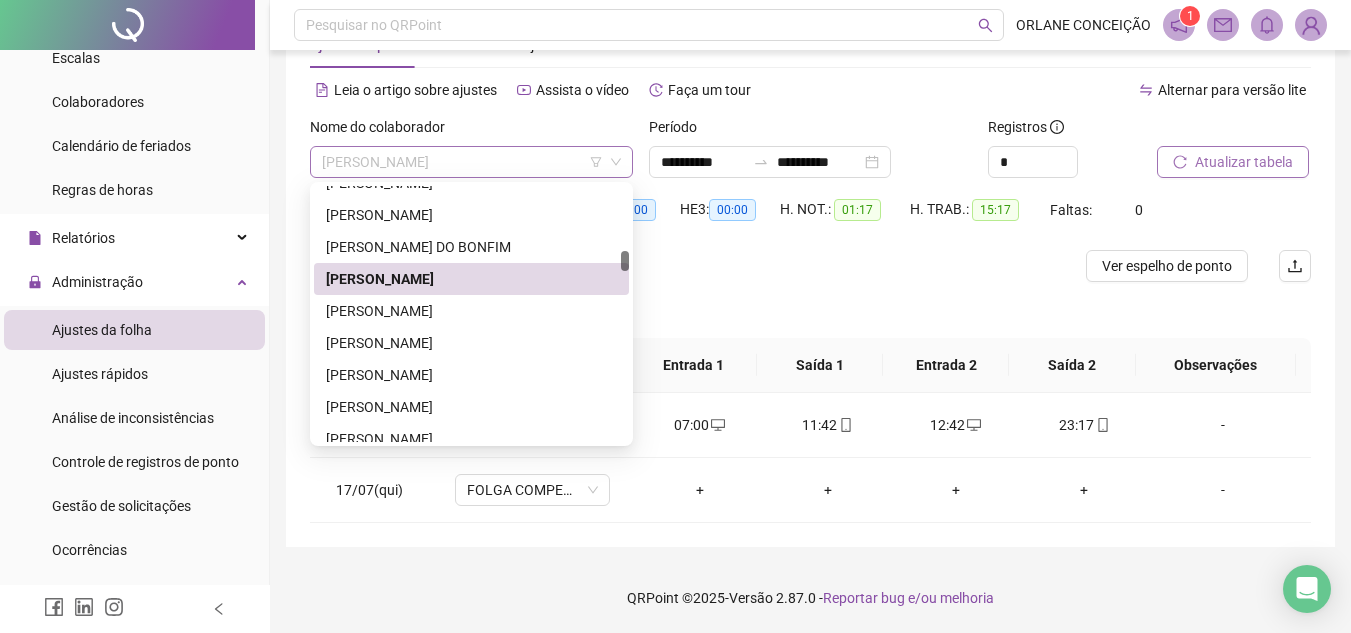click on "[PERSON_NAME]" at bounding box center (471, 162) 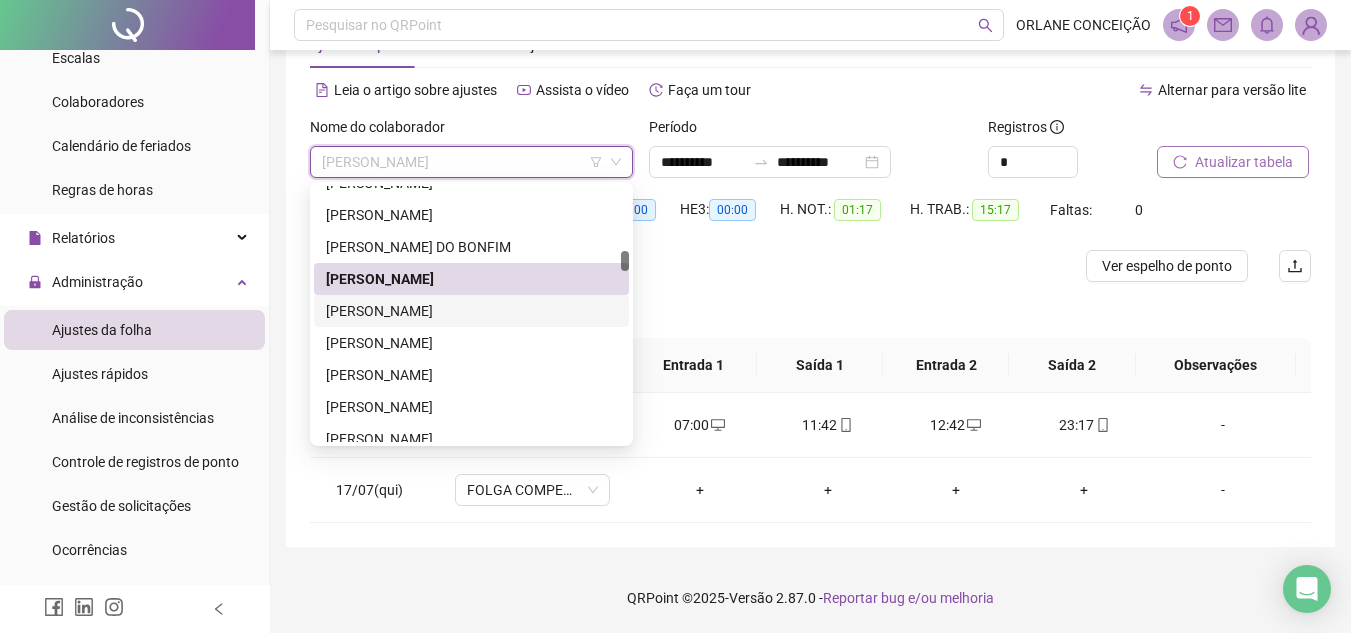click on "[PERSON_NAME]" at bounding box center (471, 311) 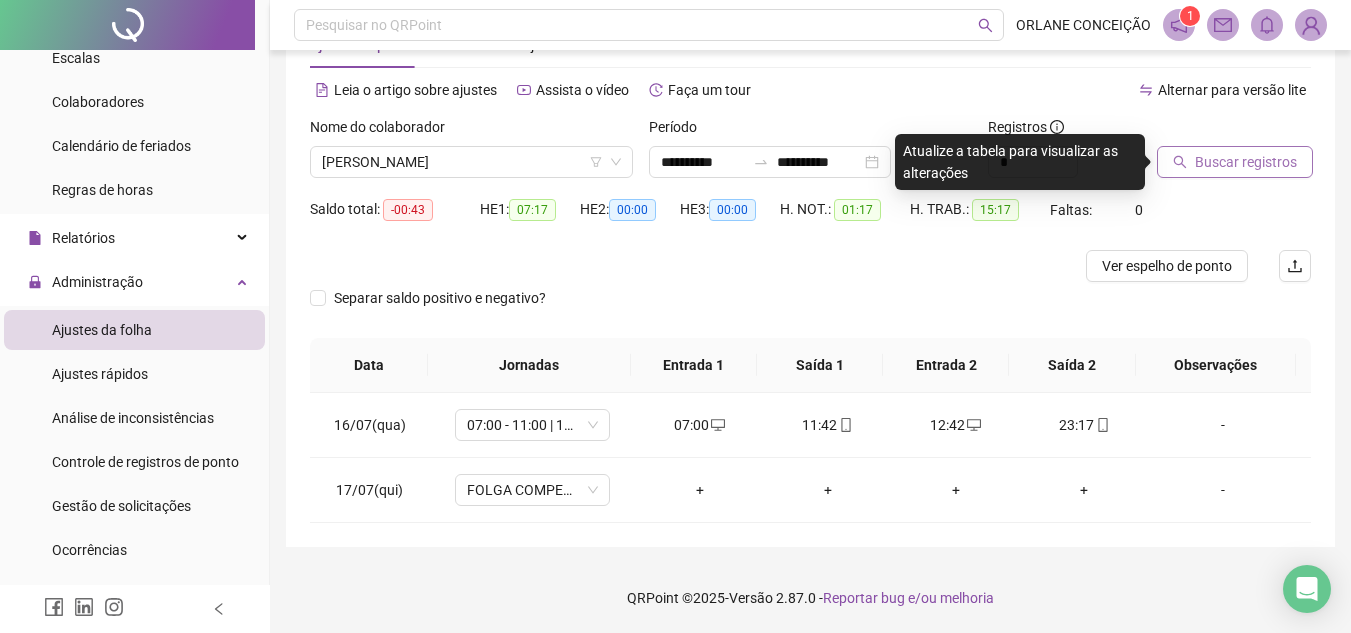 click on "Buscar registros" at bounding box center (1246, 162) 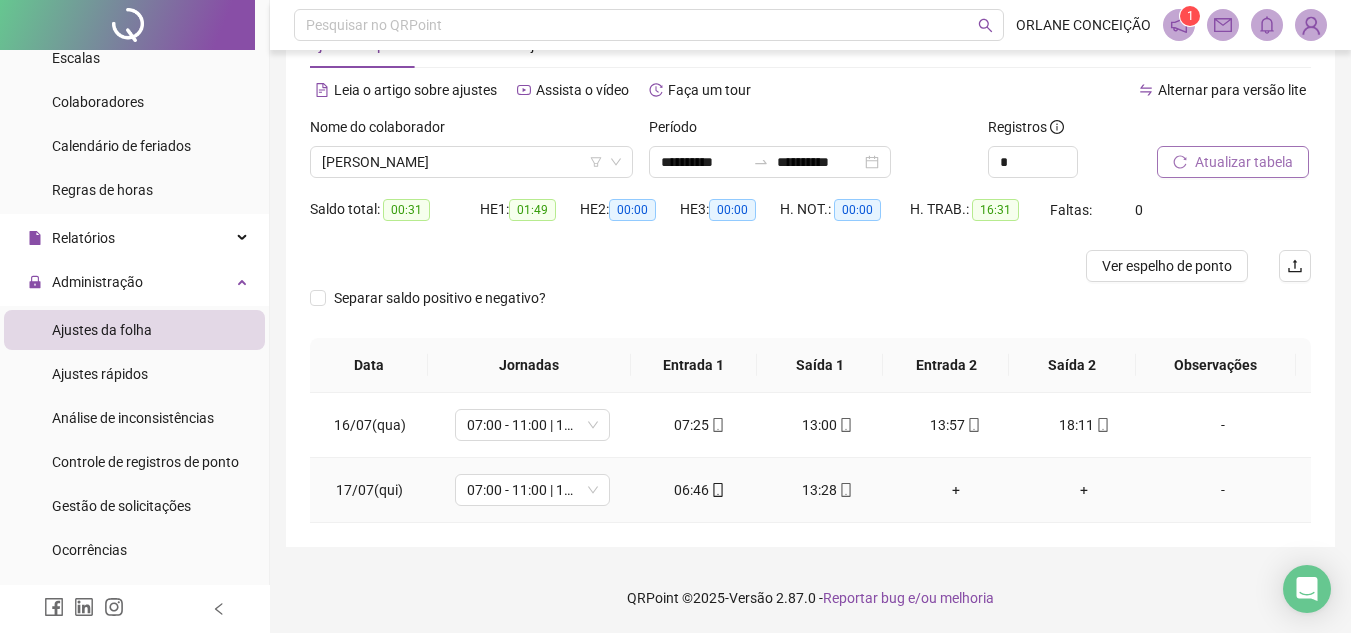 click on "+" at bounding box center (956, 490) 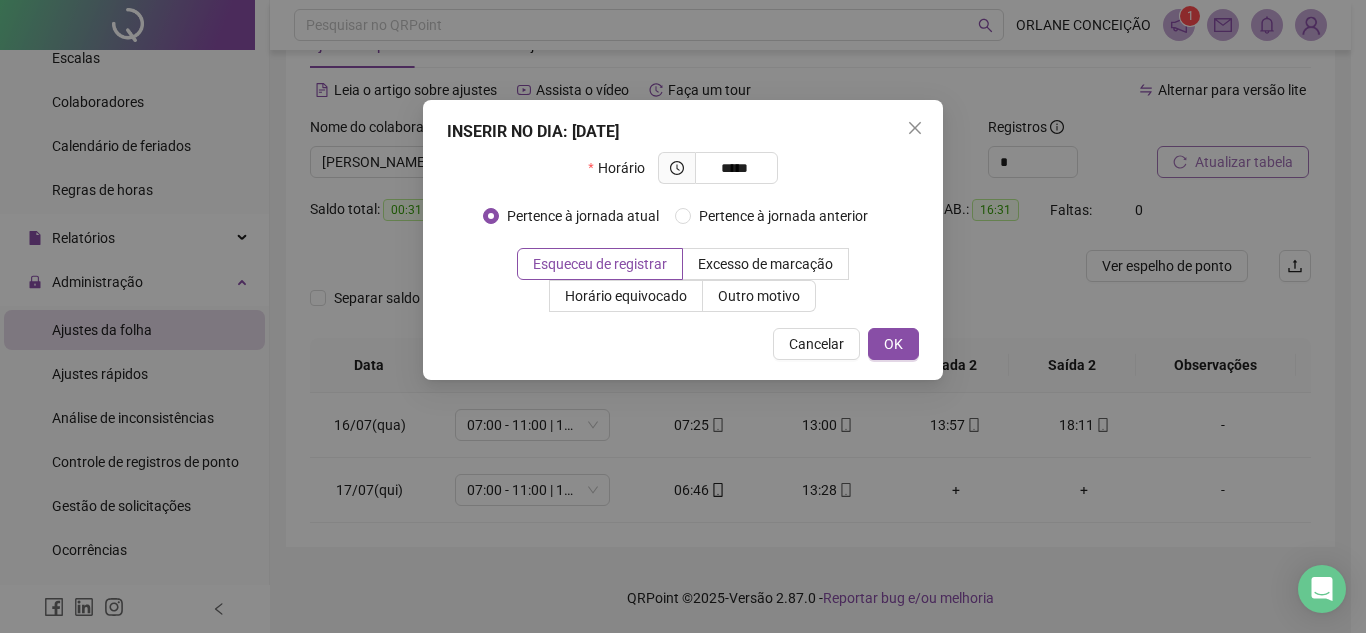 type on "*****" 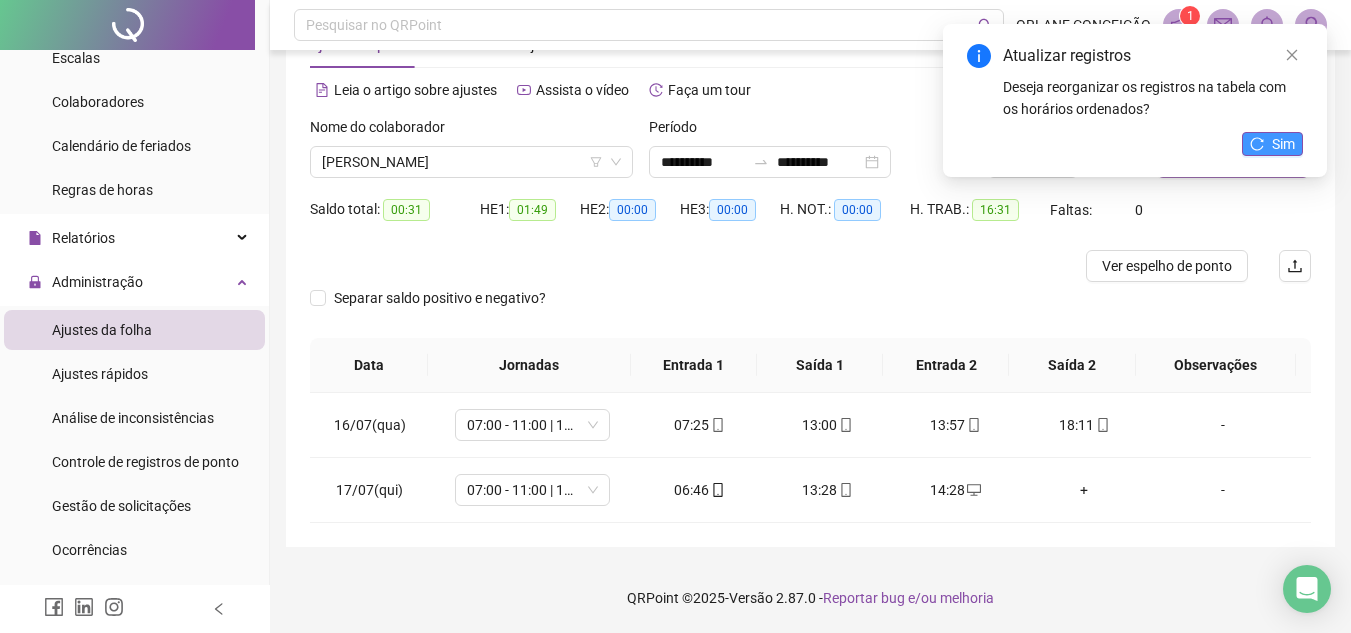 click 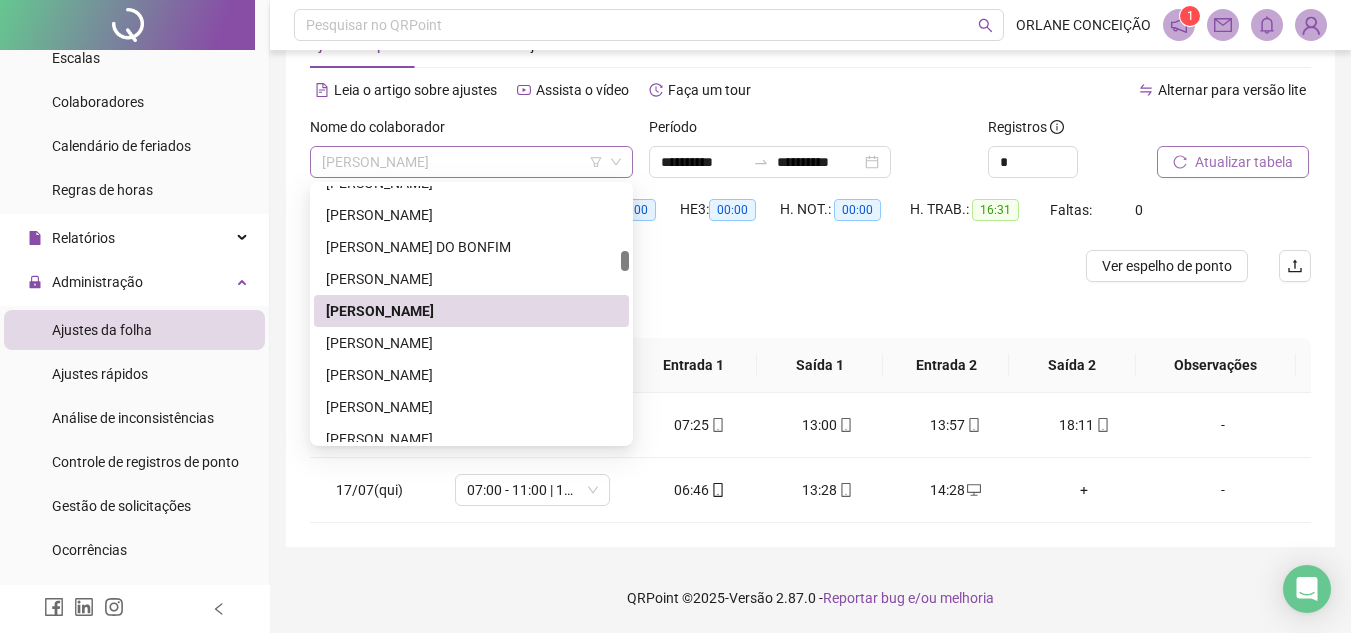 click on "[PERSON_NAME]" at bounding box center (471, 162) 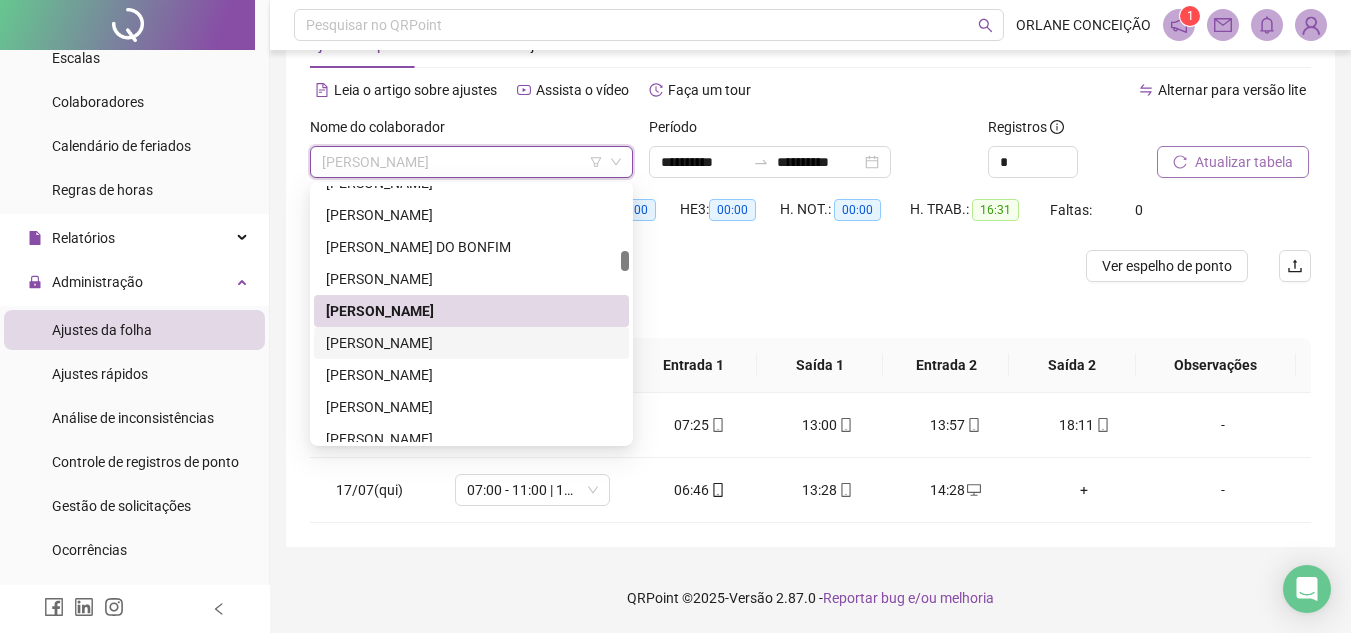 click on "[PERSON_NAME]" at bounding box center (471, 343) 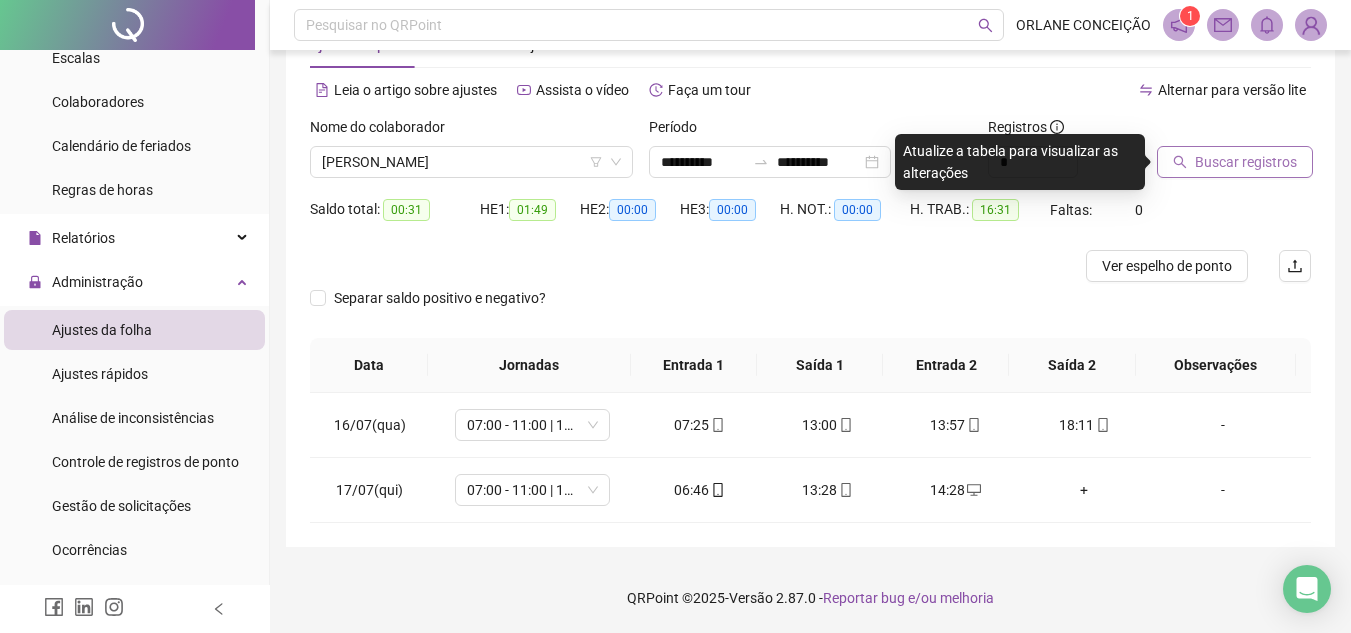 click on "Buscar registros" at bounding box center (1235, 162) 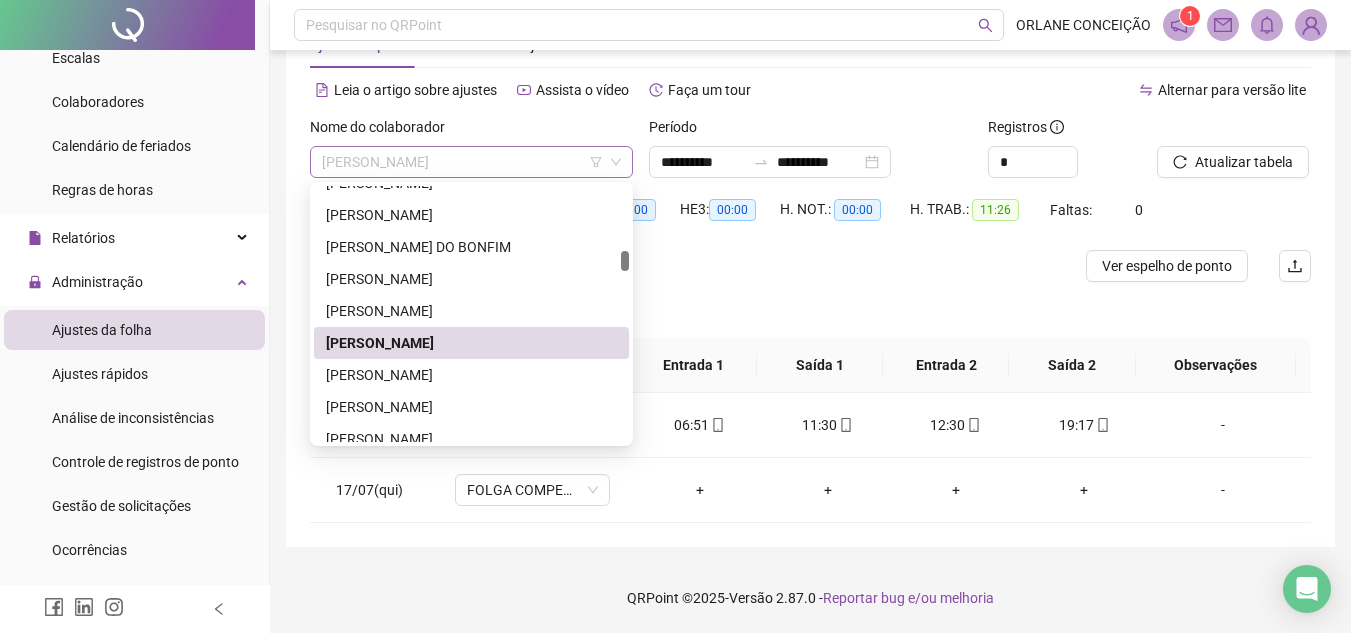 click on "[PERSON_NAME]" at bounding box center (471, 162) 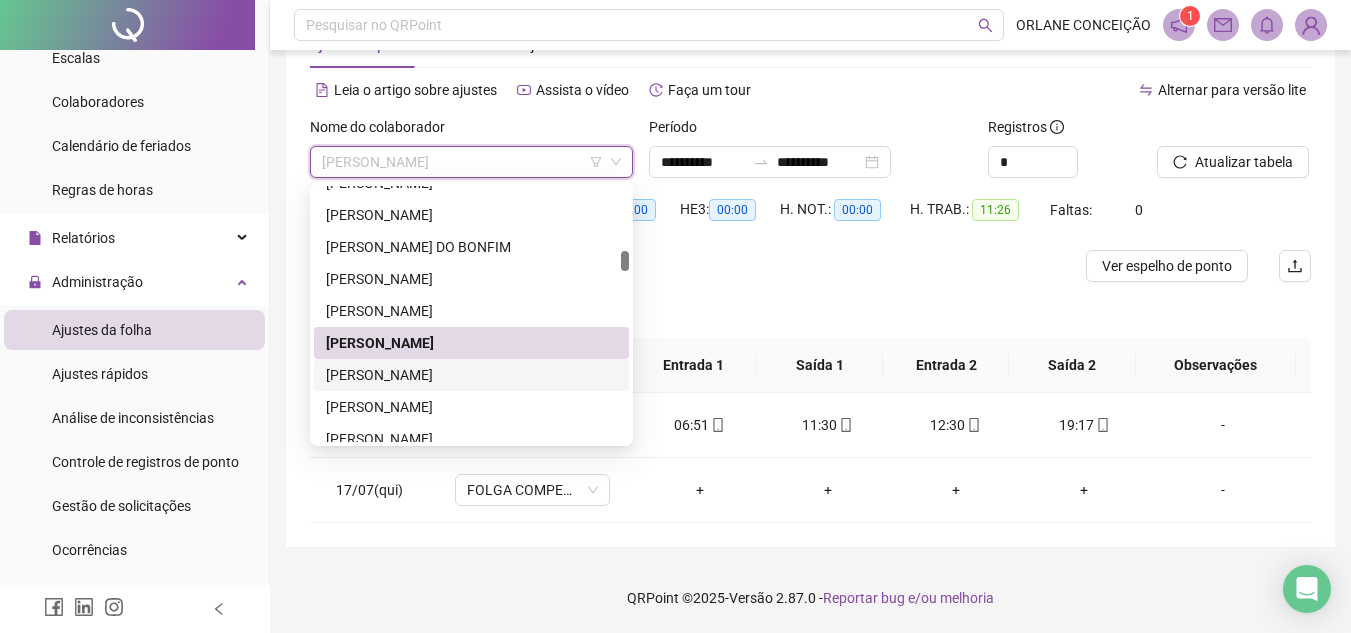 click on "[PERSON_NAME]" at bounding box center [471, 375] 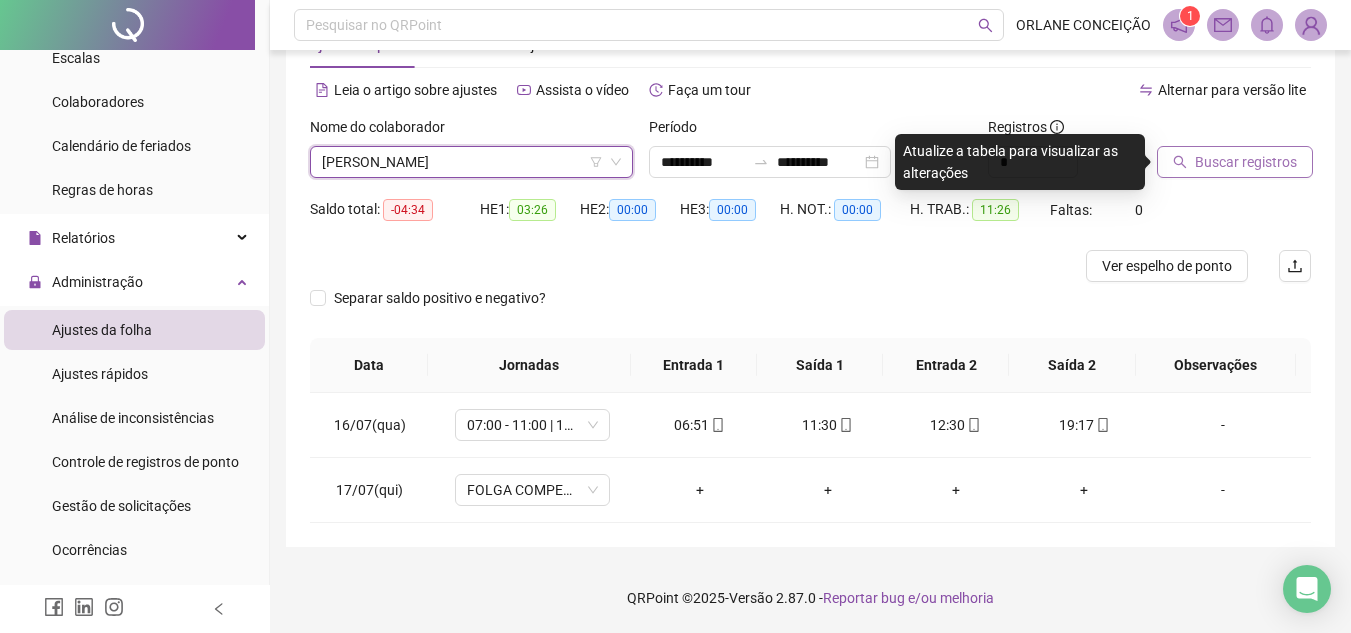 click on "Buscar registros" at bounding box center [1246, 162] 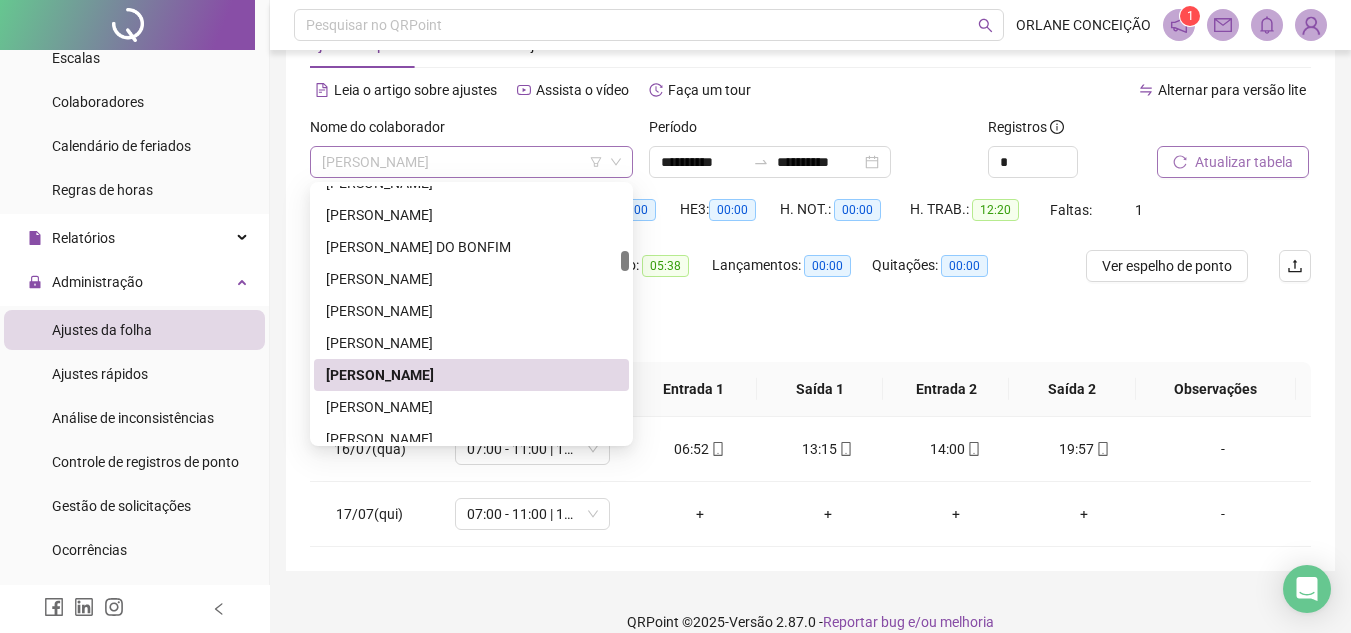 click on "[PERSON_NAME]" at bounding box center (471, 162) 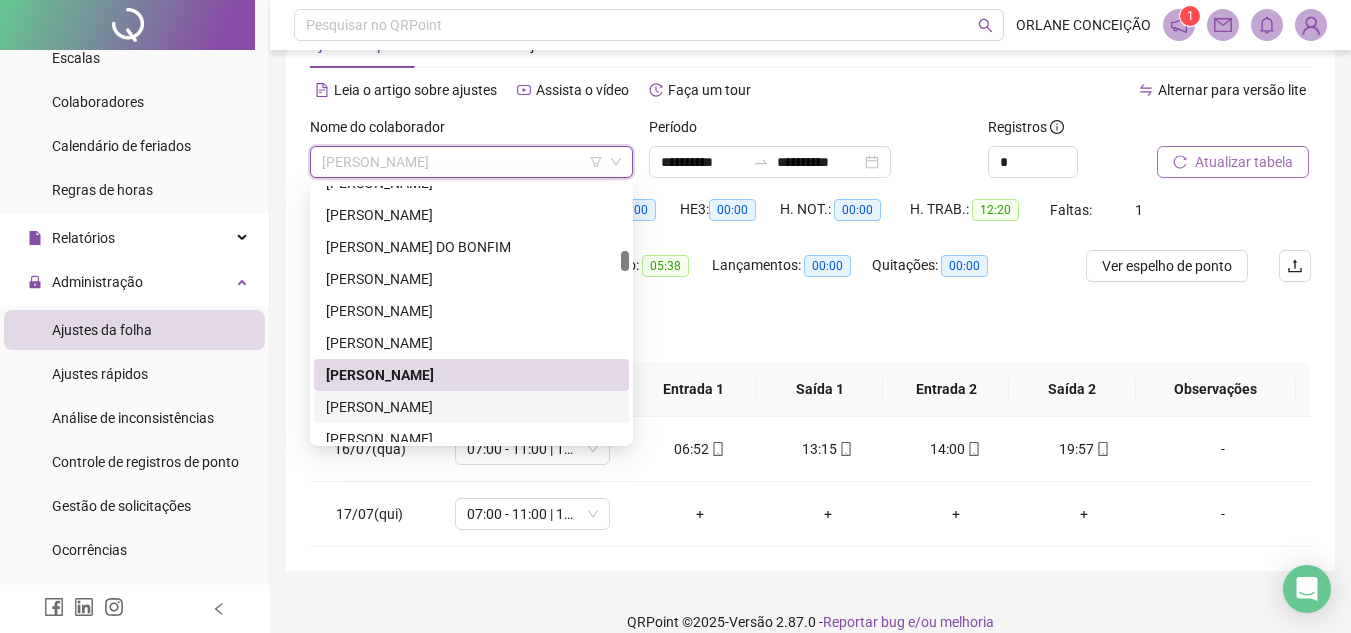 click on "[PERSON_NAME]" at bounding box center [471, 407] 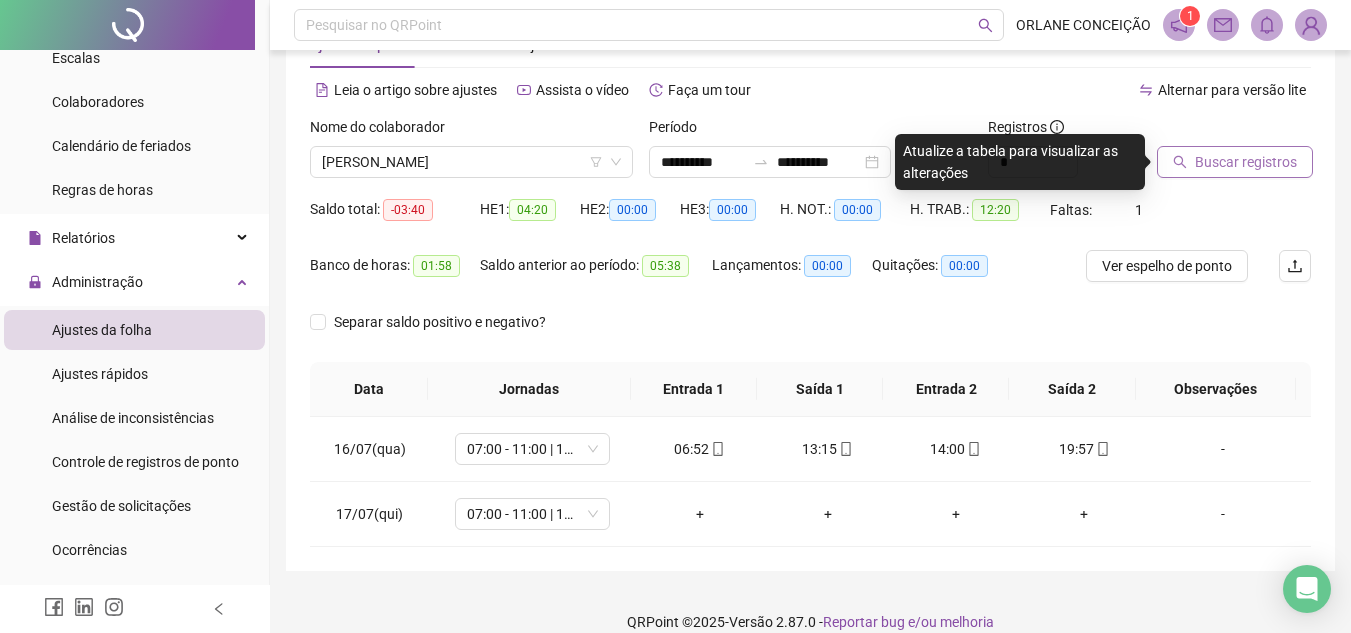 click on "Buscar registros" at bounding box center (1235, 162) 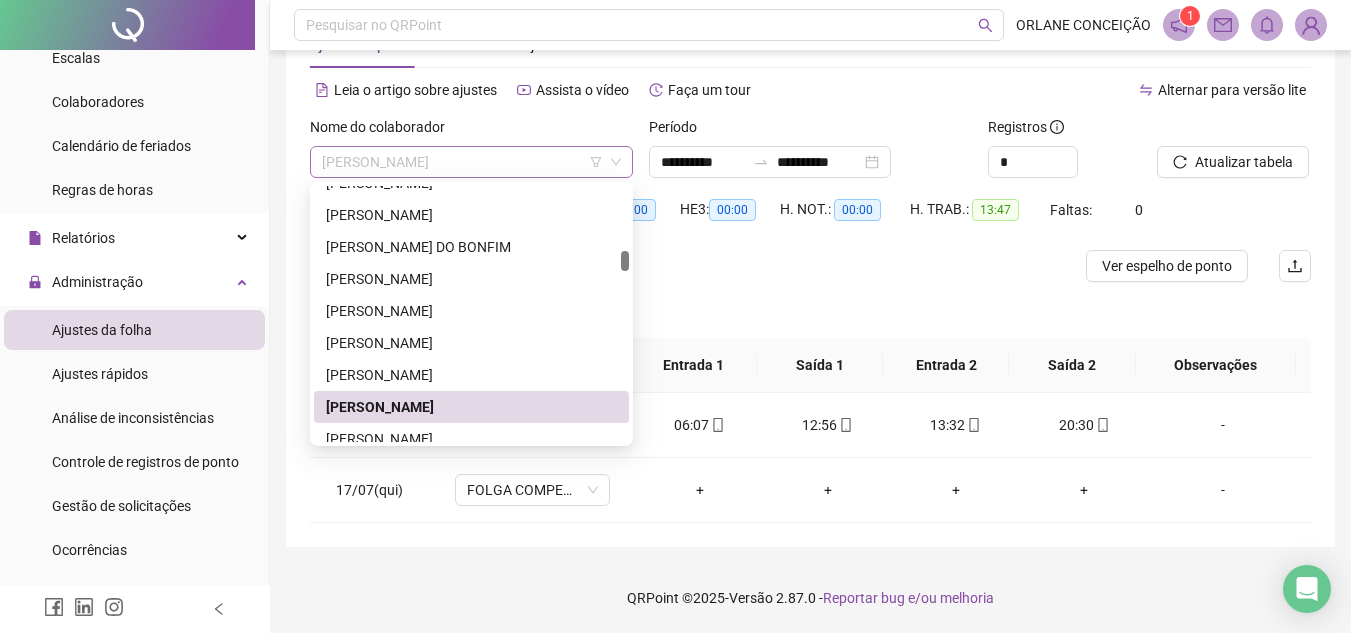 click on "[PERSON_NAME]" at bounding box center (471, 162) 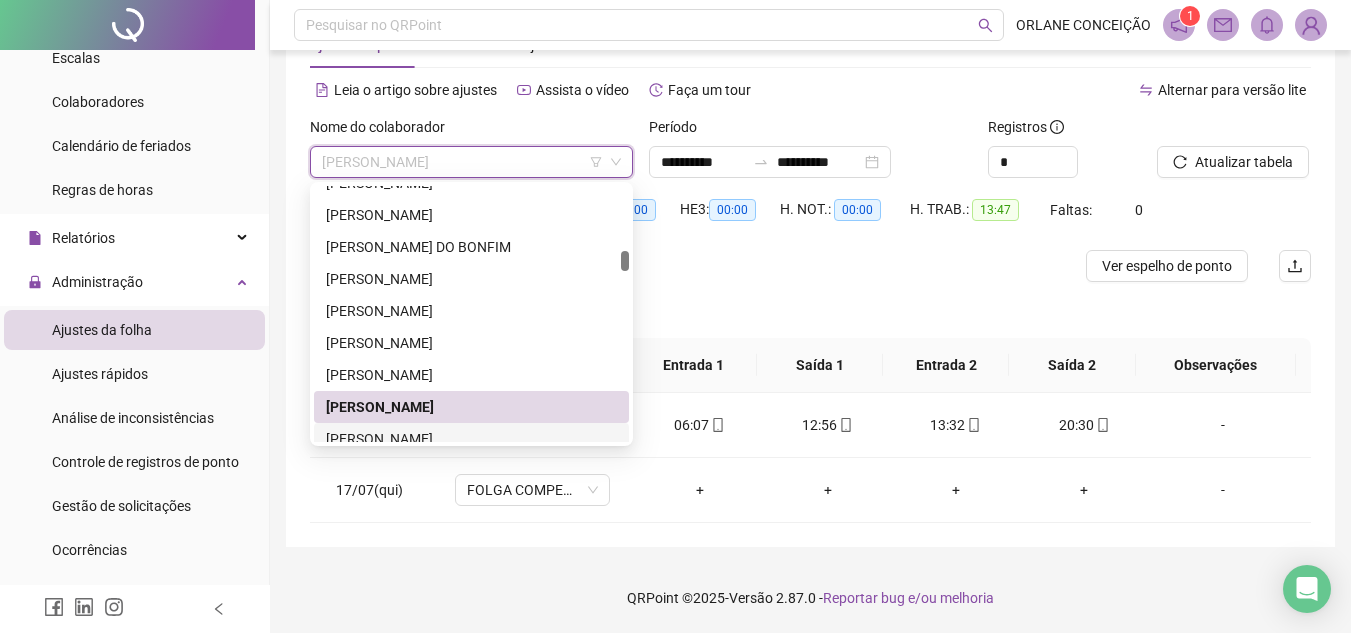 click on "[PERSON_NAME]" at bounding box center (471, 439) 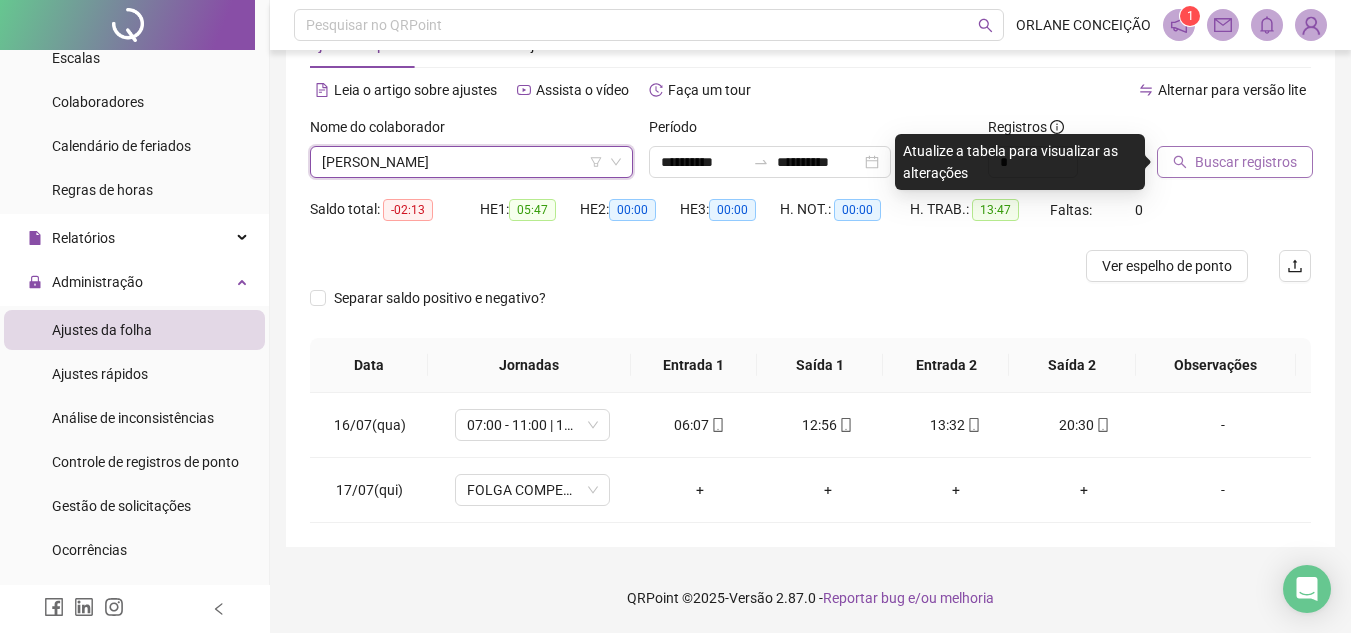 click on "Buscar registros" at bounding box center [1246, 162] 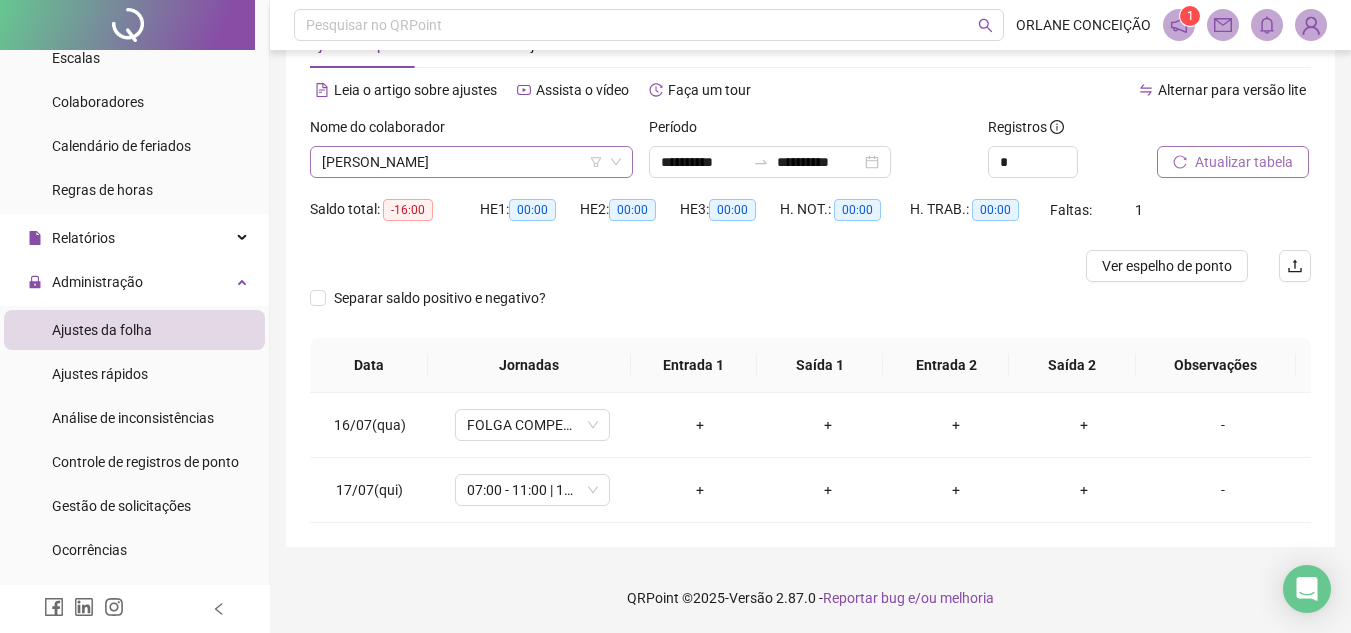 scroll, scrollTop: 1088, scrollLeft: 0, axis: vertical 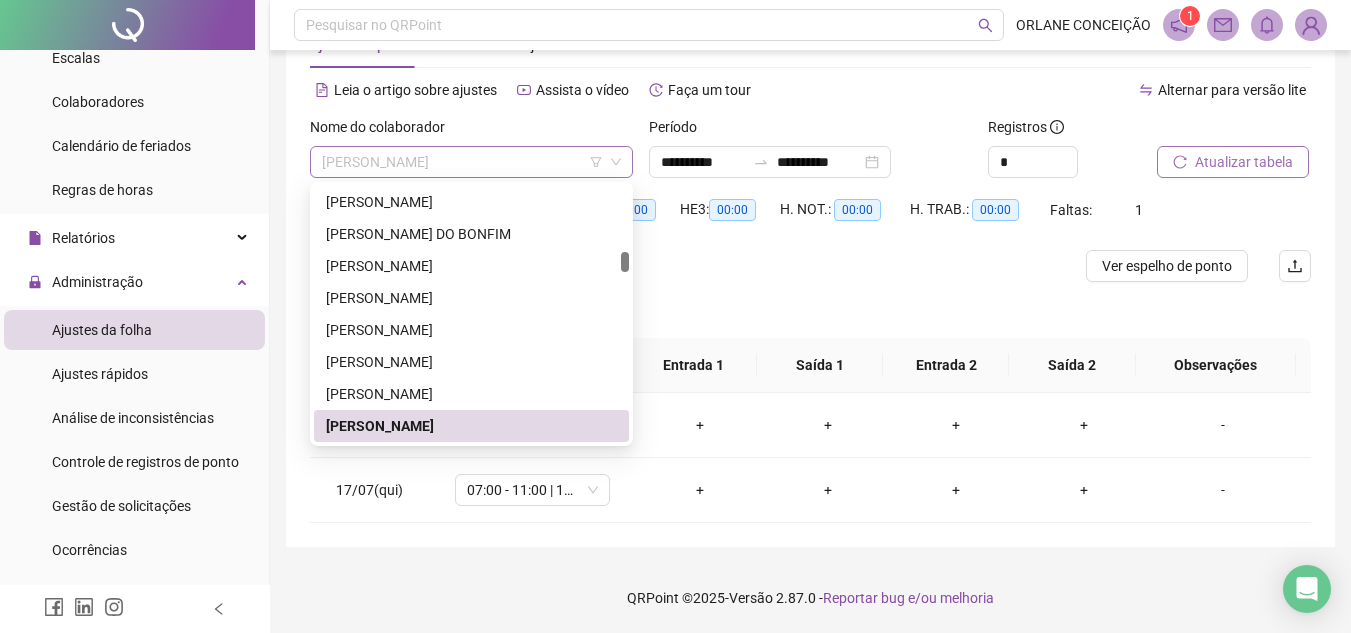 click on "[PERSON_NAME]" at bounding box center [471, 162] 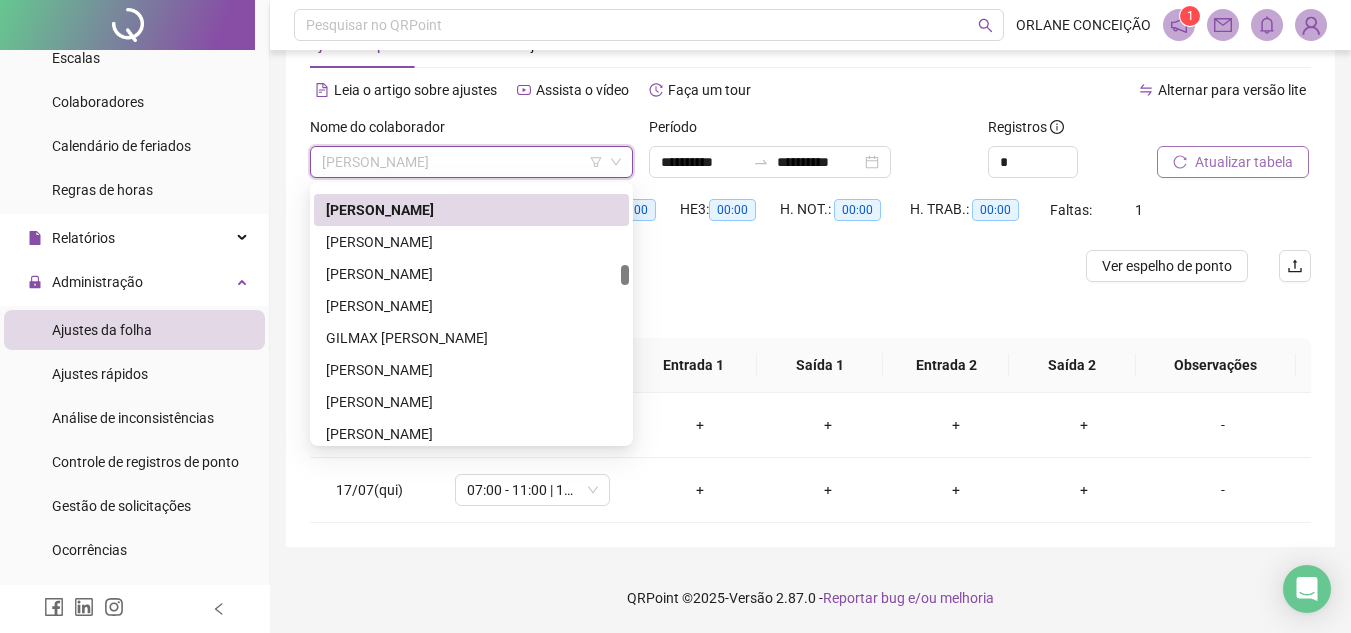scroll, scrollTop: 1270, scrollLeft: 0, axis: vertical 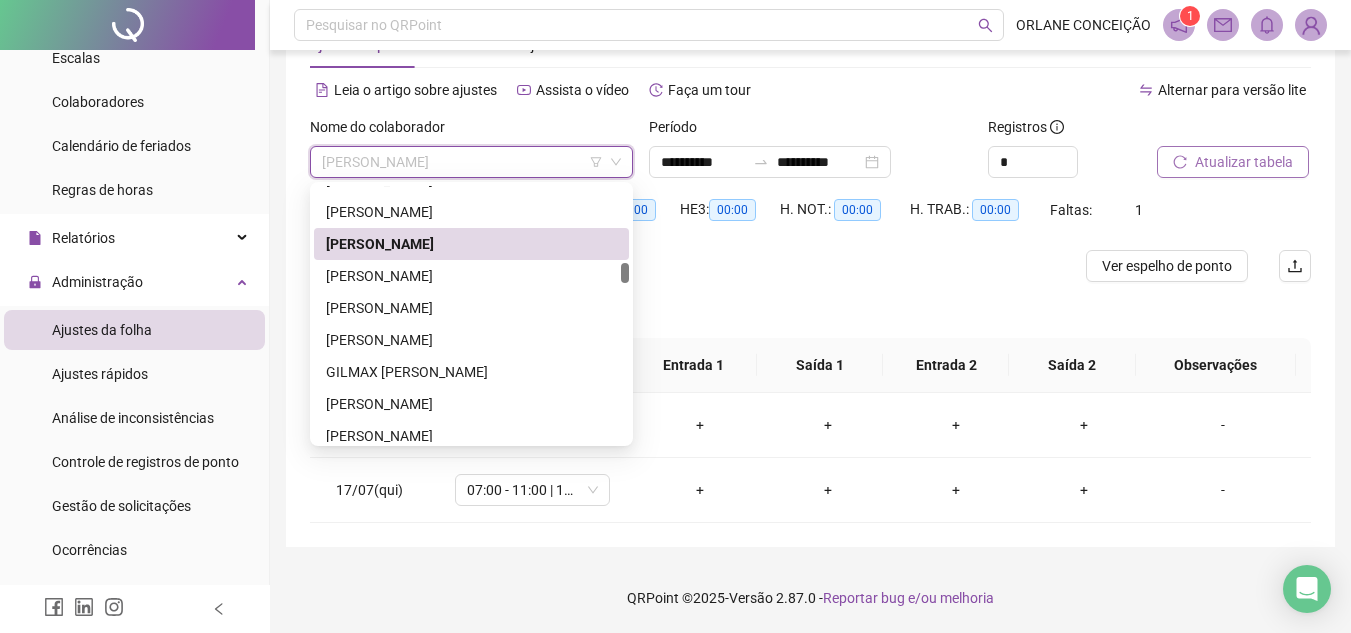 drag, startPoint x: 622, startPoint y: 262, endPoint x: 622, endPoint y: 273, distance: 11 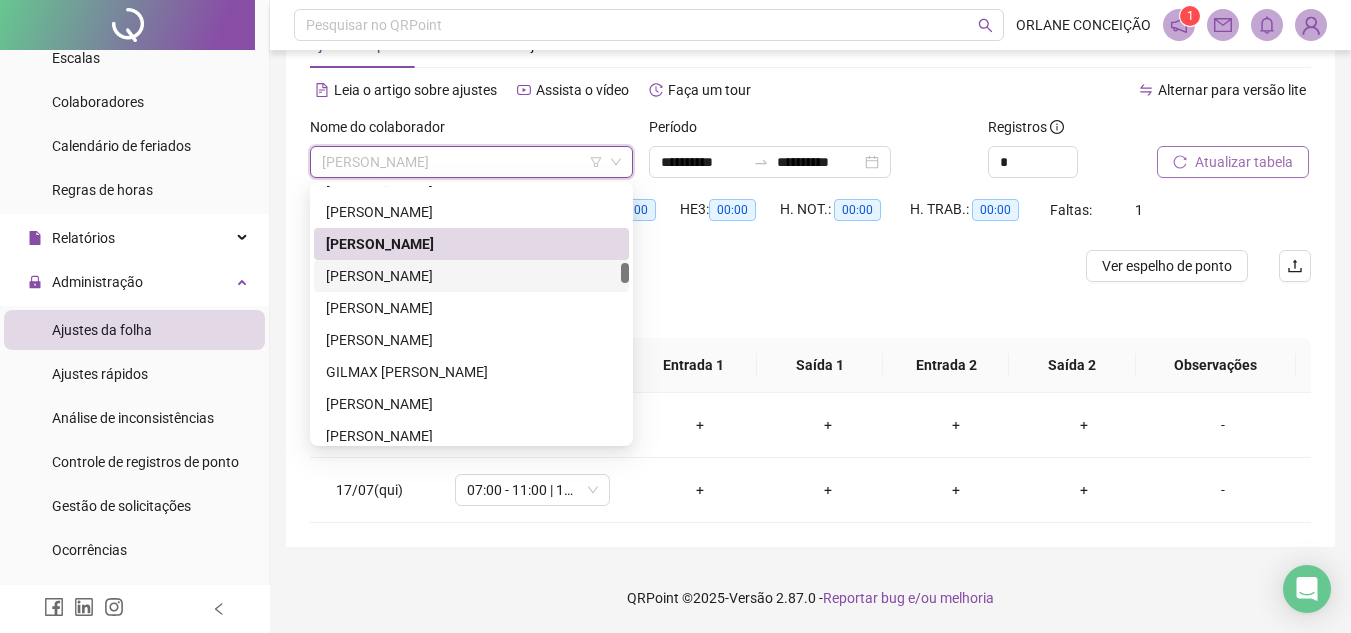 click on "[PERSON_NAME]" at bounding box center [471, 276] 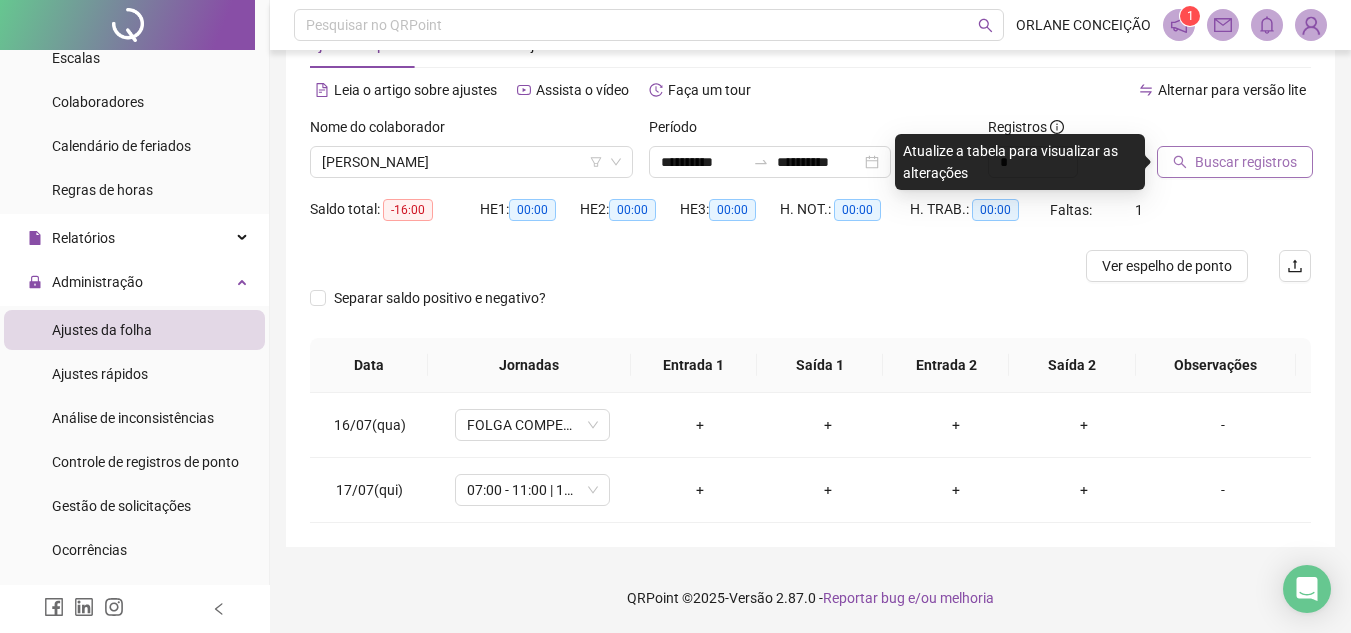 click on "Buscar registros" at bounding box center (1246, 162) 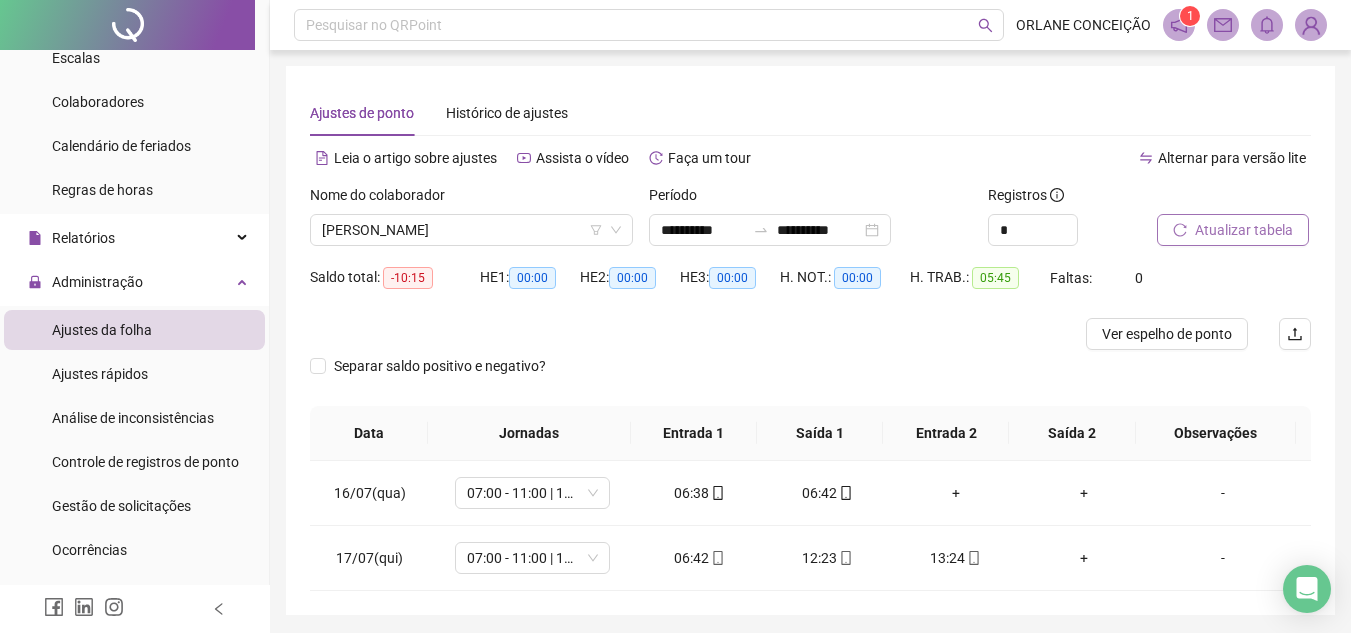 scroll, scrollTop: 68, scrollLeft: 0, axis: vertical 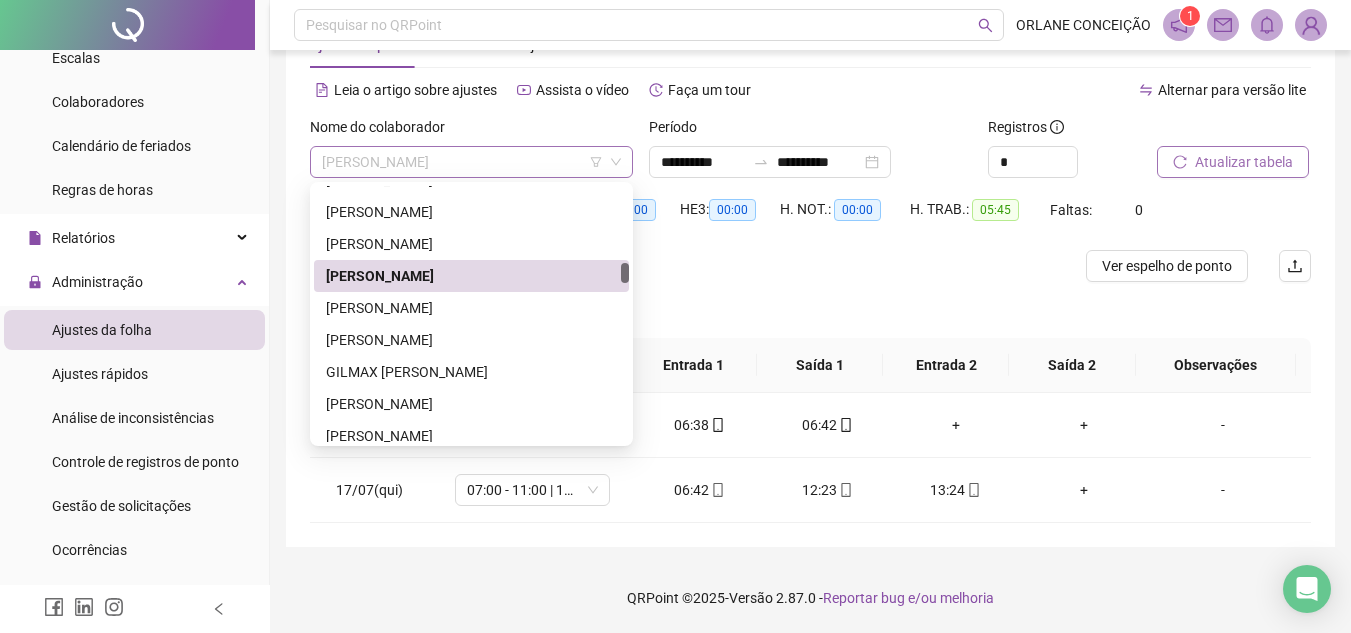 click on "[PERSON_NAME]" at bounding box center [471, 162] 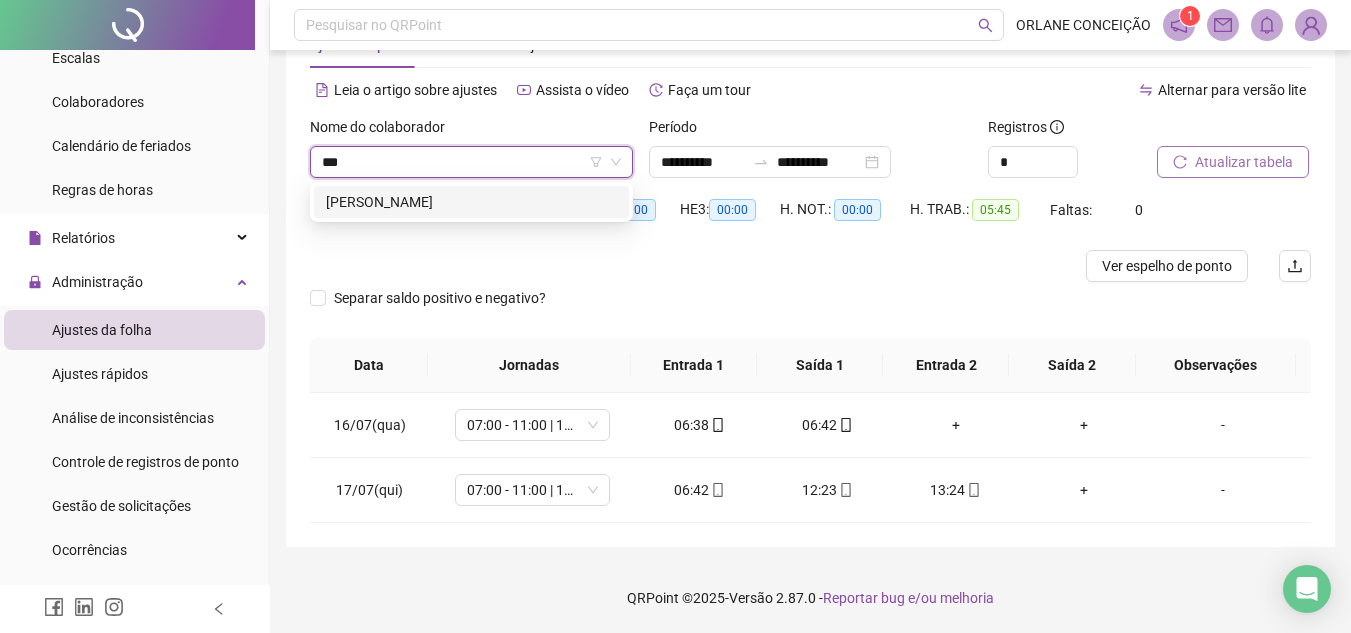 scroll, scrollTop: 0, scrollLeft: 0, axis: both 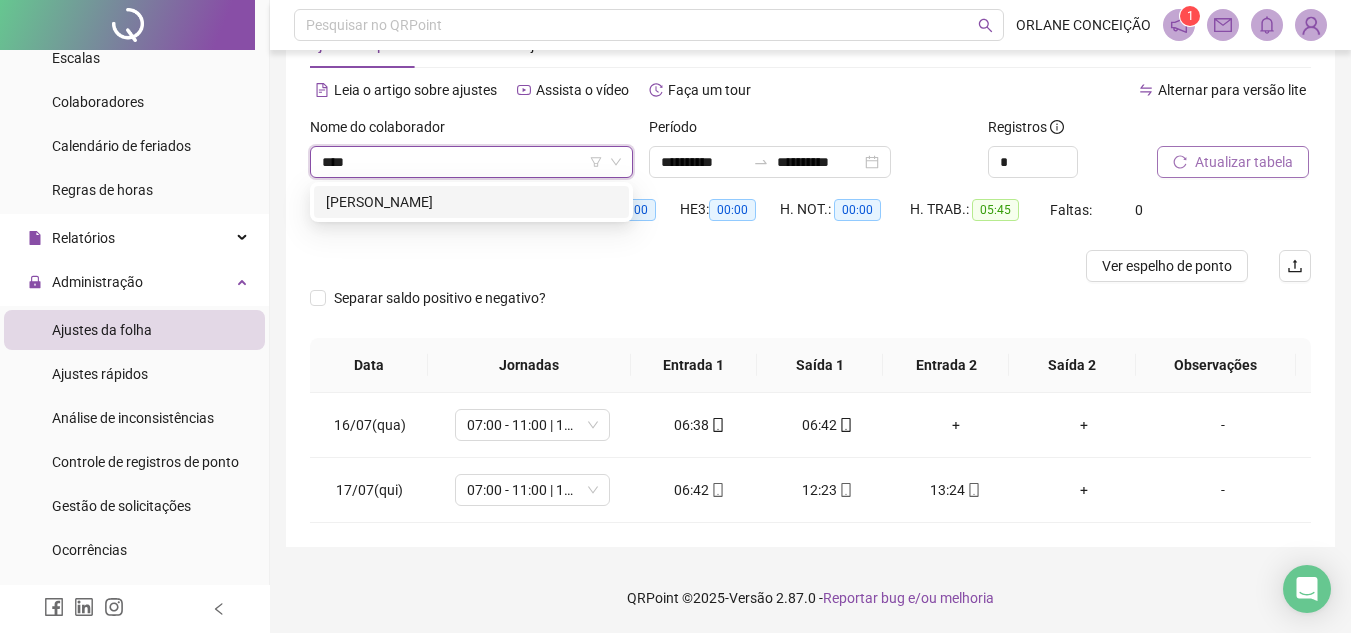 click on "[PERSON_NAME]" at bounding box center (471, 202) 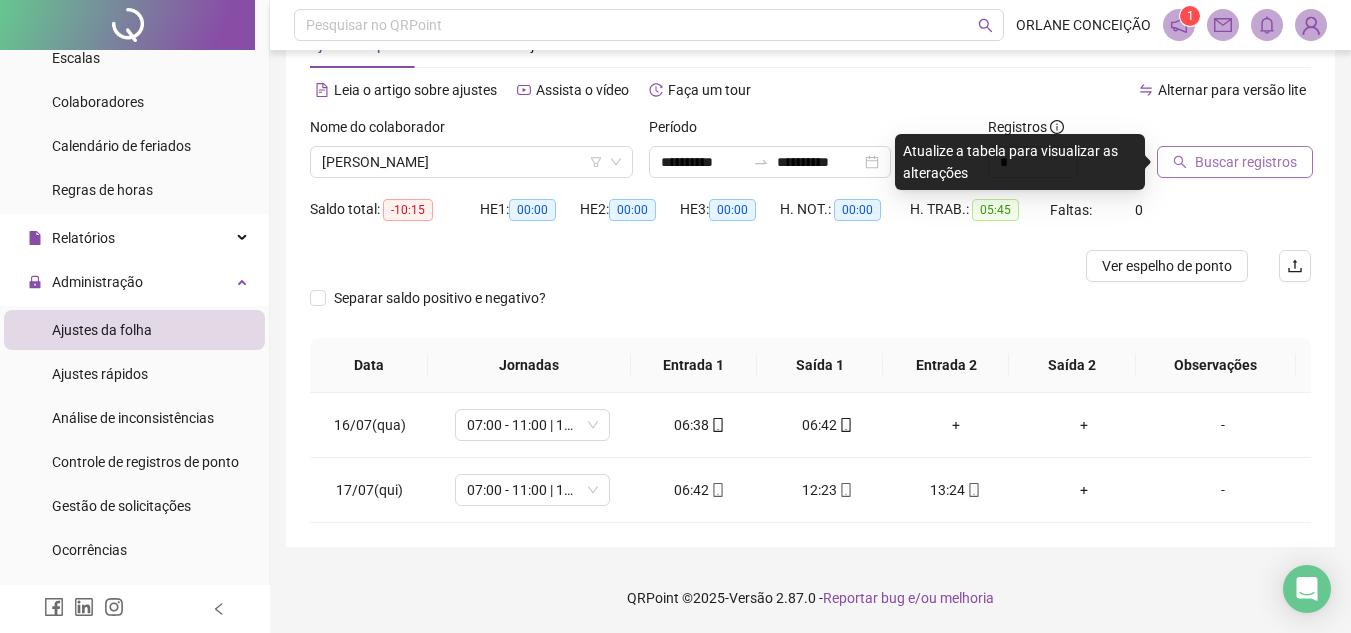 click on "Buscar registros" at bounding box center (1246, 162) 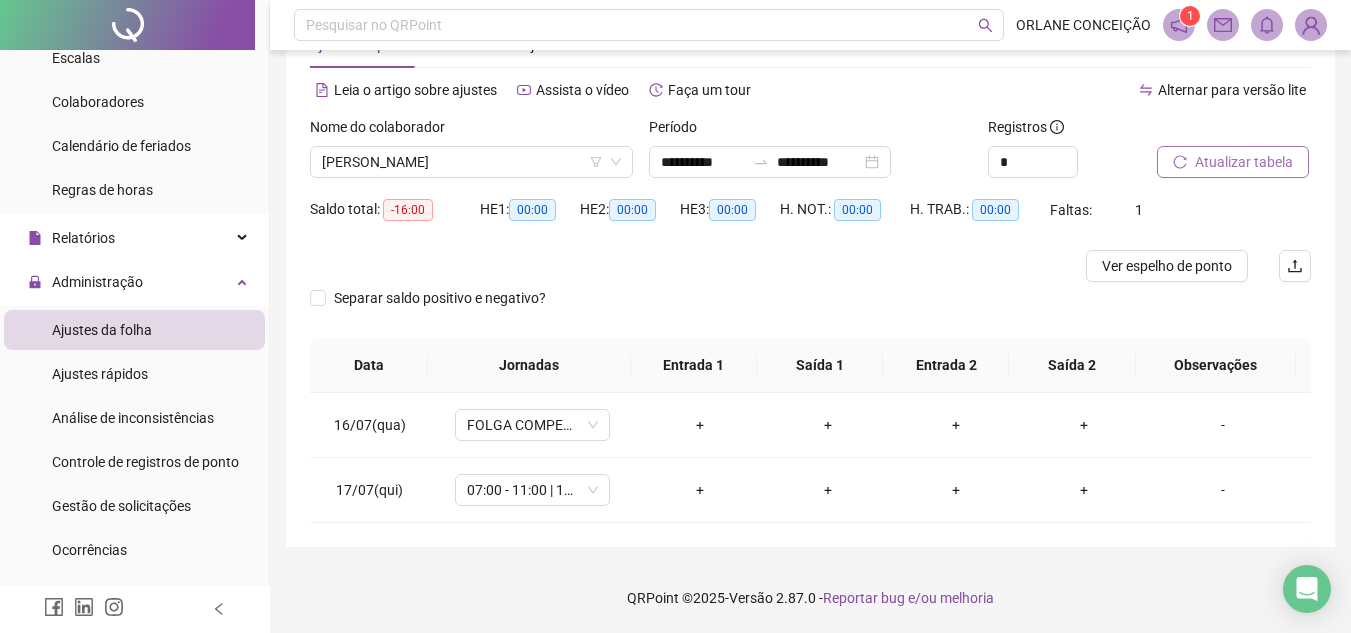 click on "Atualizar tabela" at bounding box center [1244, 162] 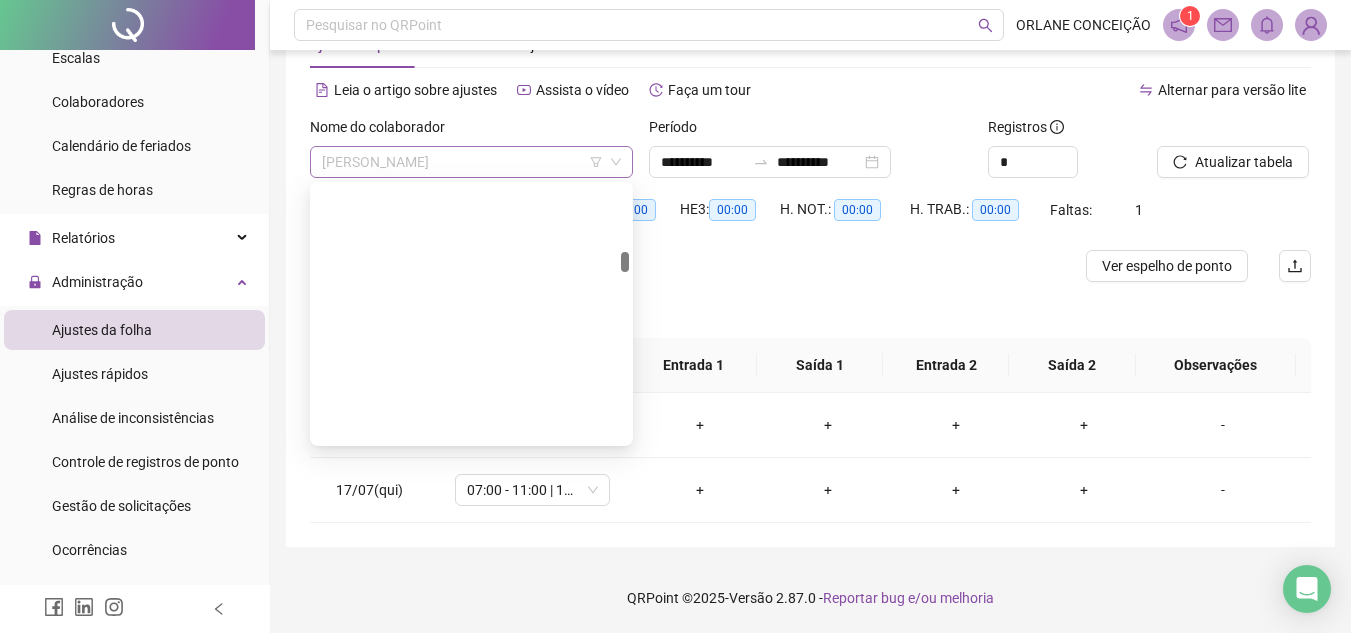 scroll, scrollTop: 1088, scrollLeft: 0, axis: vertical 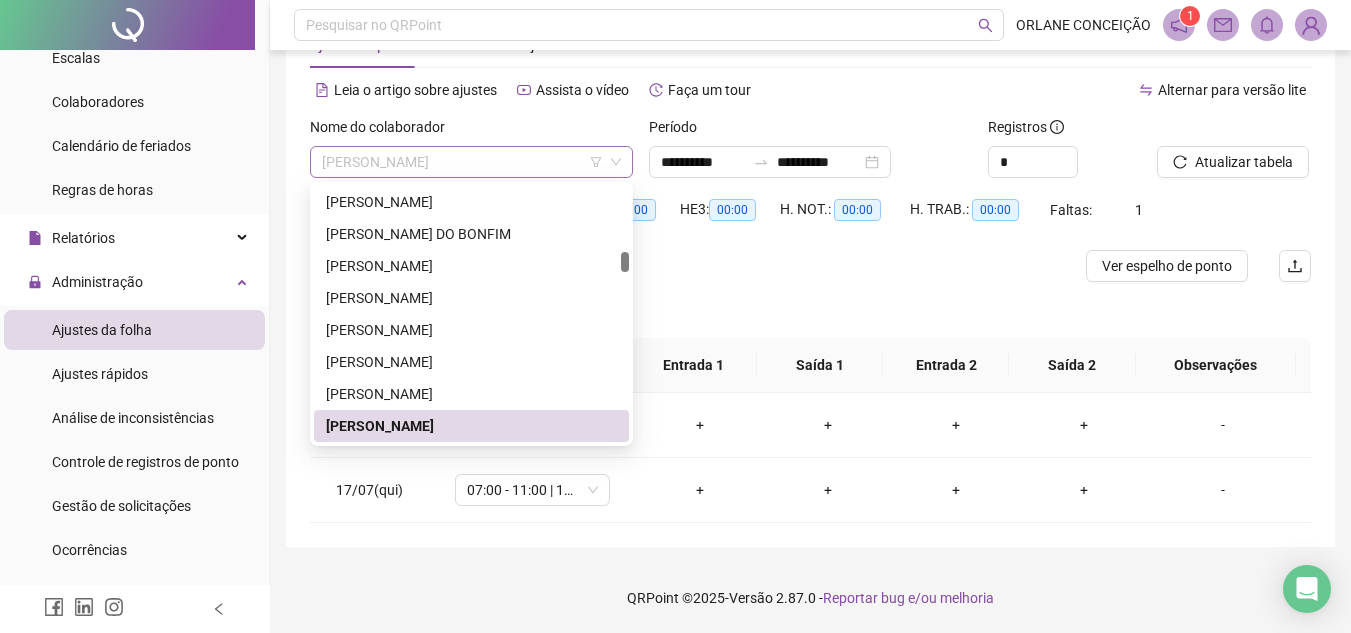 click on "[PERSON_NAME]" at bounding box center (471, 162) 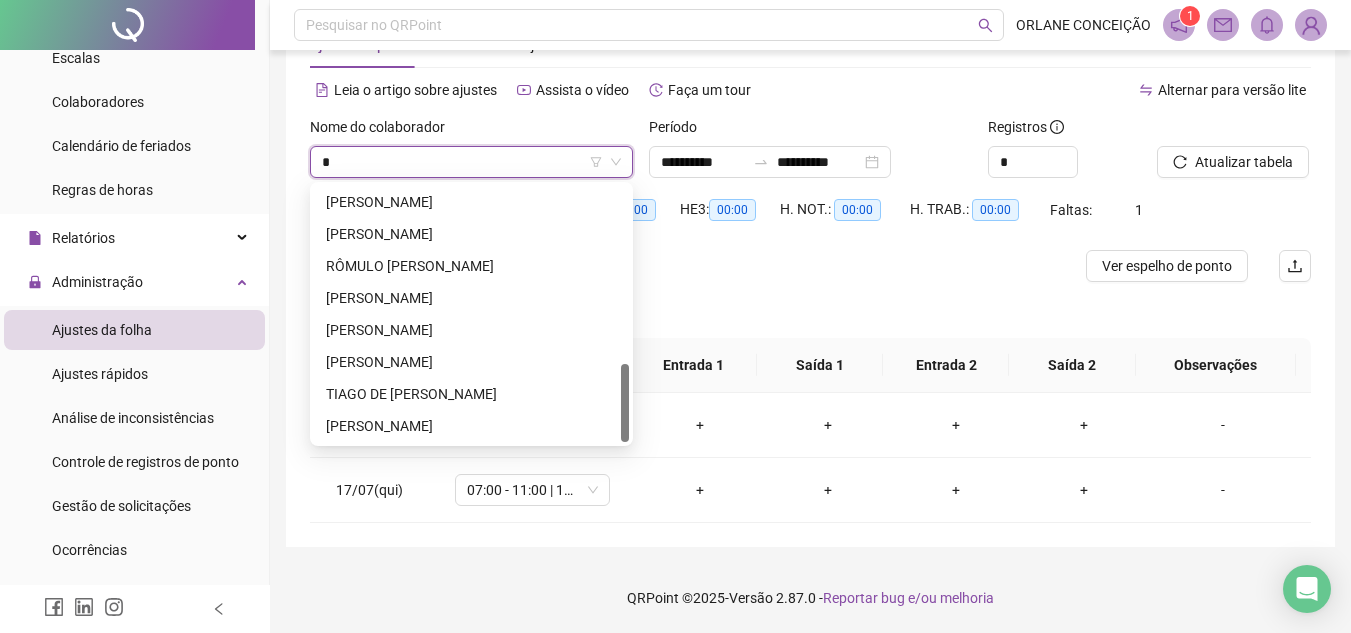 scroll, scrollTop: 576, scrollLeft: 0, axis: vertical 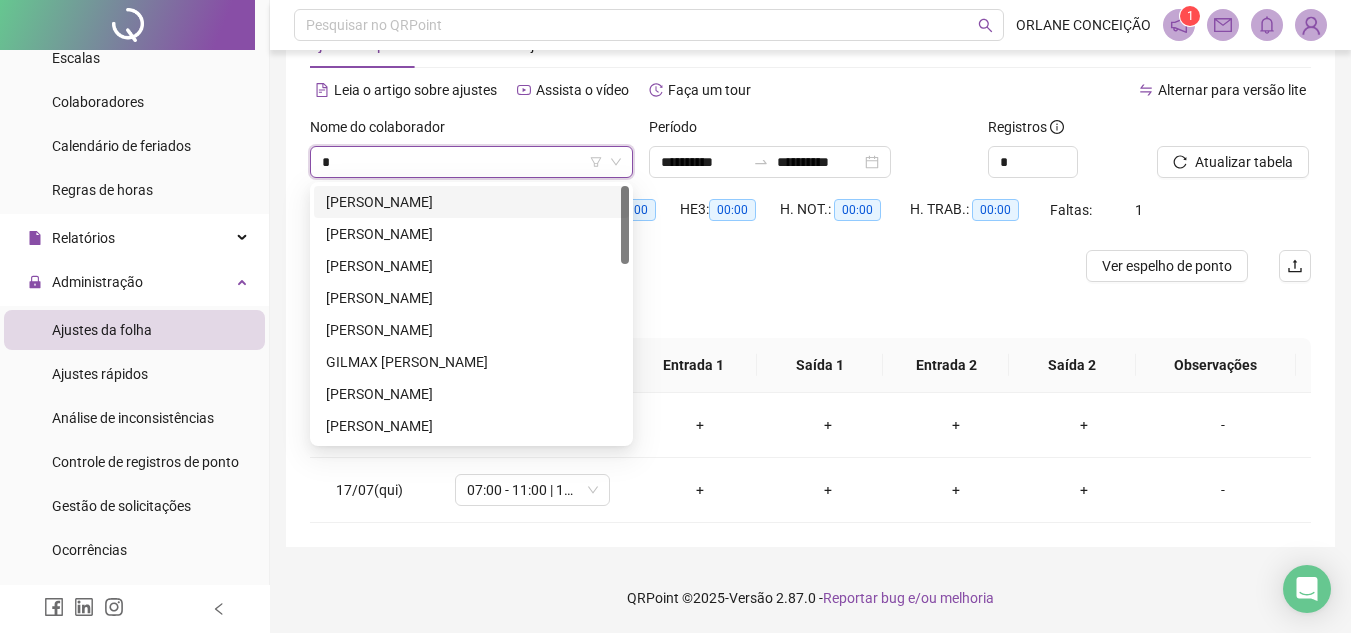 type on "**" 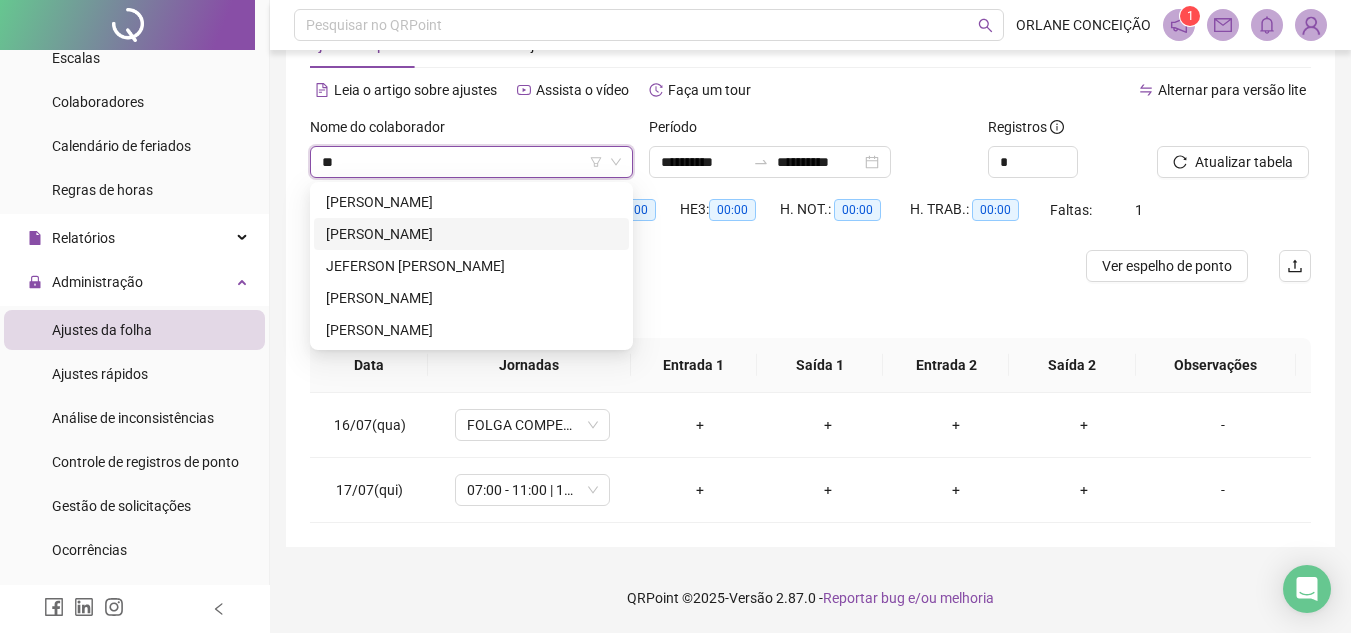 click on "[PERSON_NAME]" at bounding box center [471, 234] 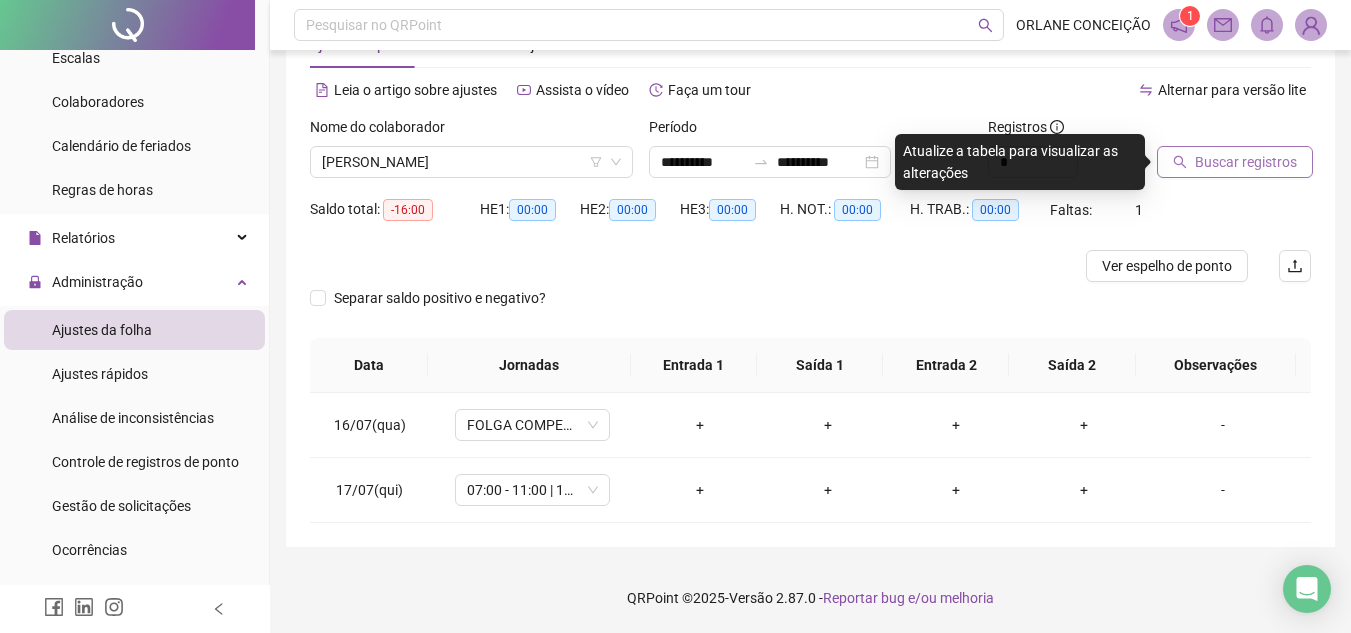 click on "Buscar registros" at bounding box center (1246, 162) 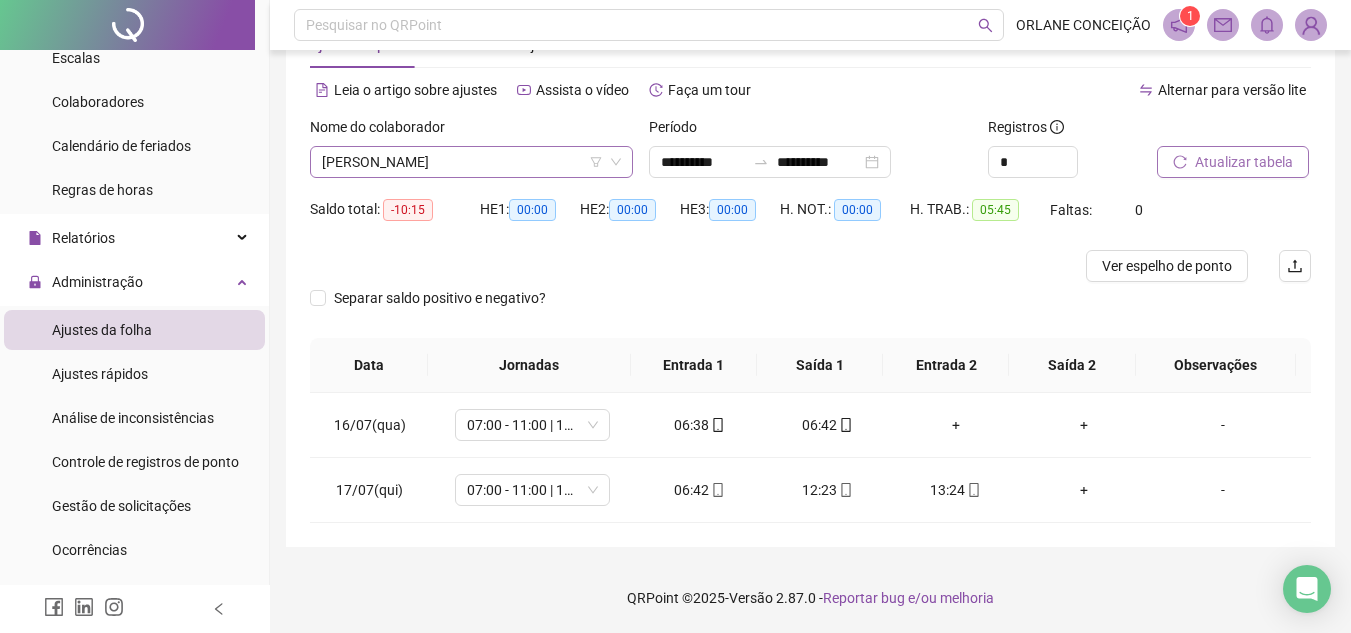 scroll, scrollTop: 1120, scrollLeft: 0, axis: vertical 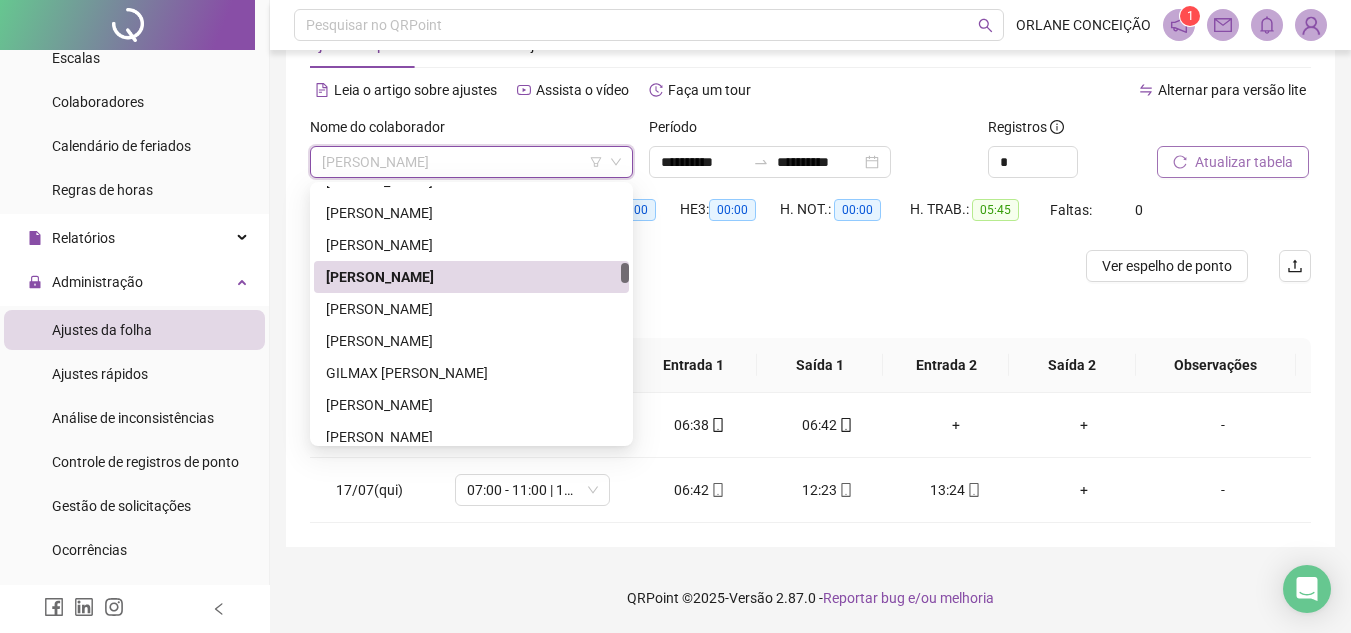 click at bounding box center [625, 273] 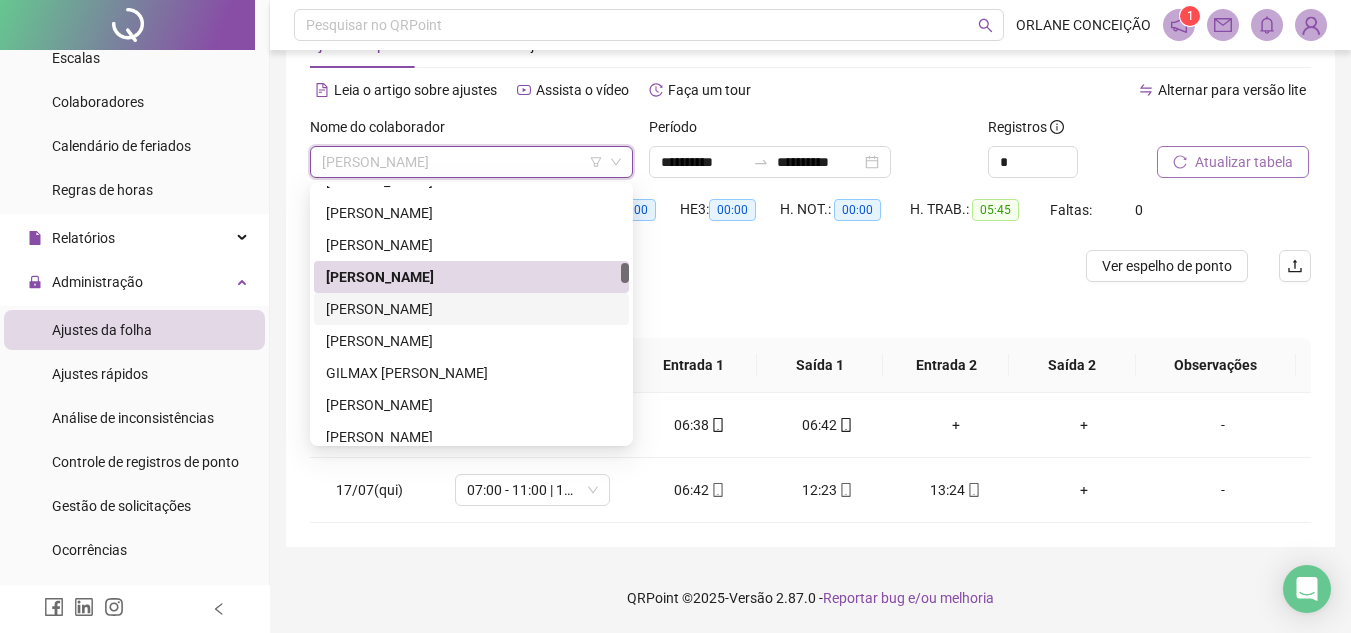 click on "[PERSON_NAME]" at bounding box center (471, 309) 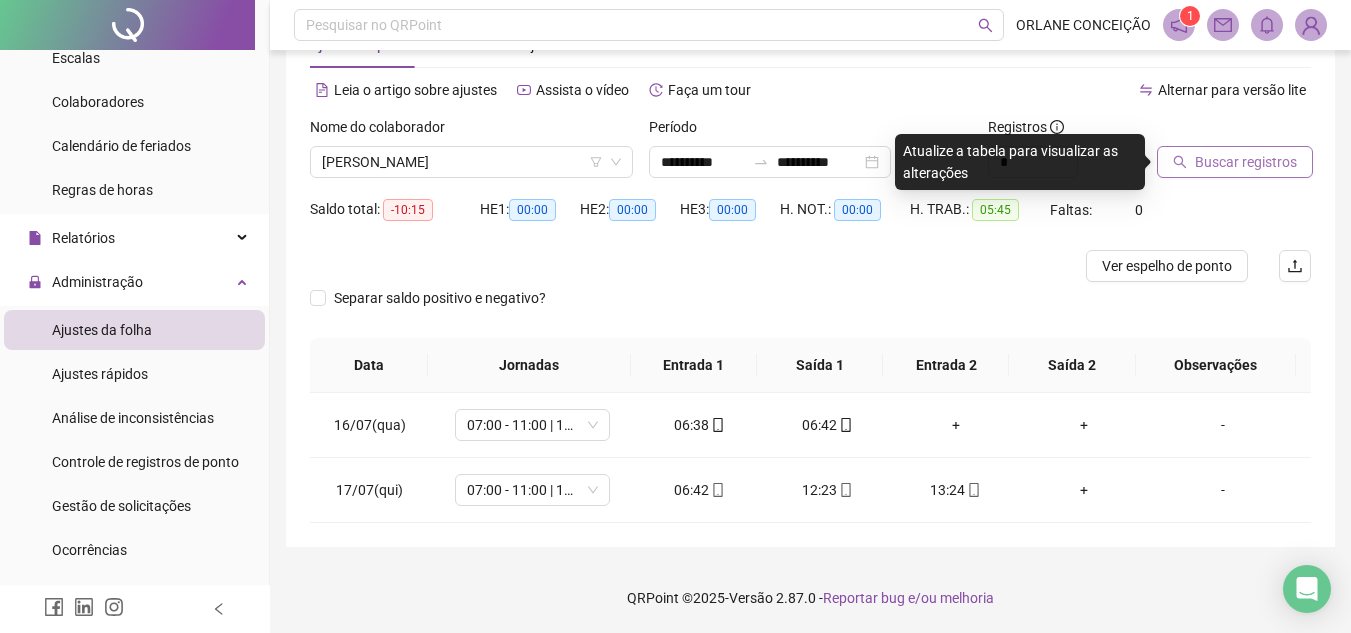 click on "Buscar registros" at bounding box center [1235, 162] 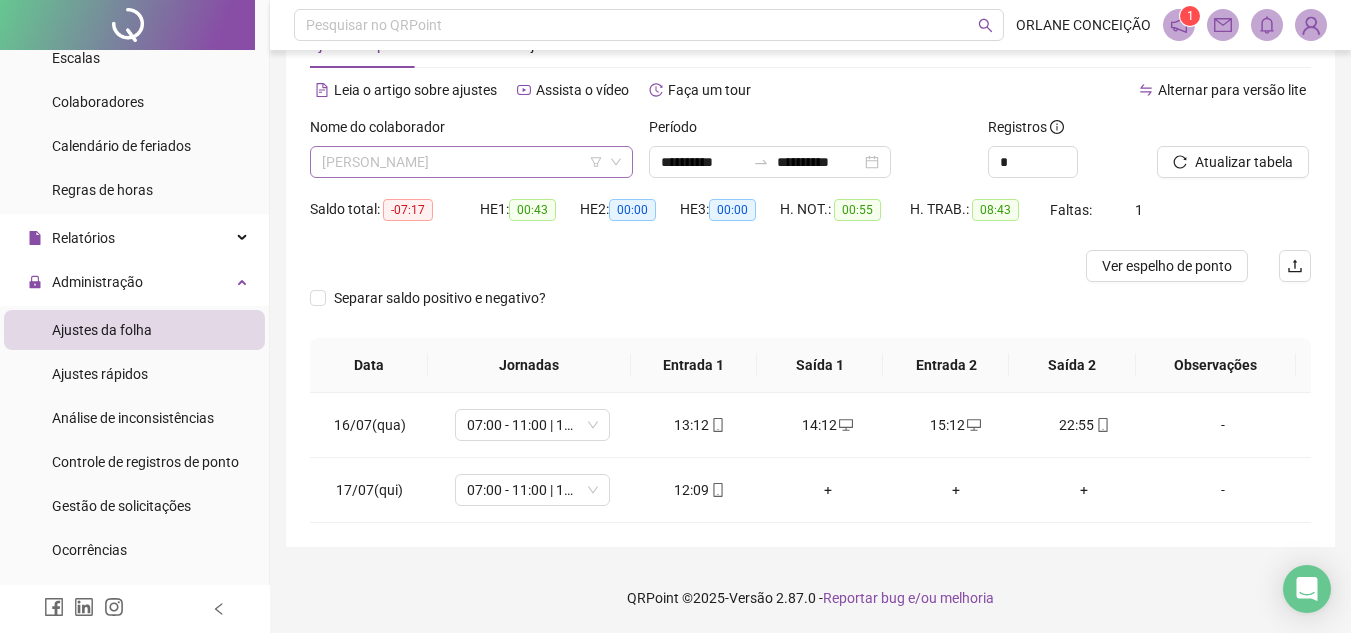 click on "[PERSON_NAME]" at bounding box center (471, 162) 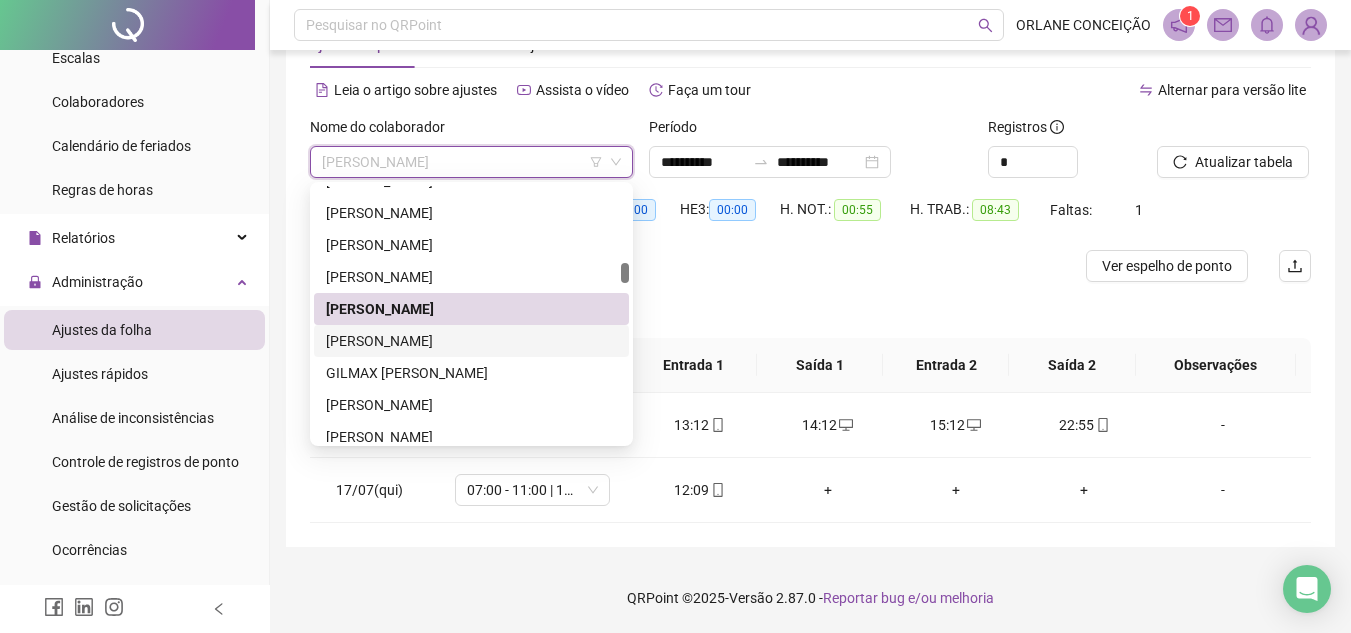 click on "[PERSON_NAME]" at bounding box center [471, 341] 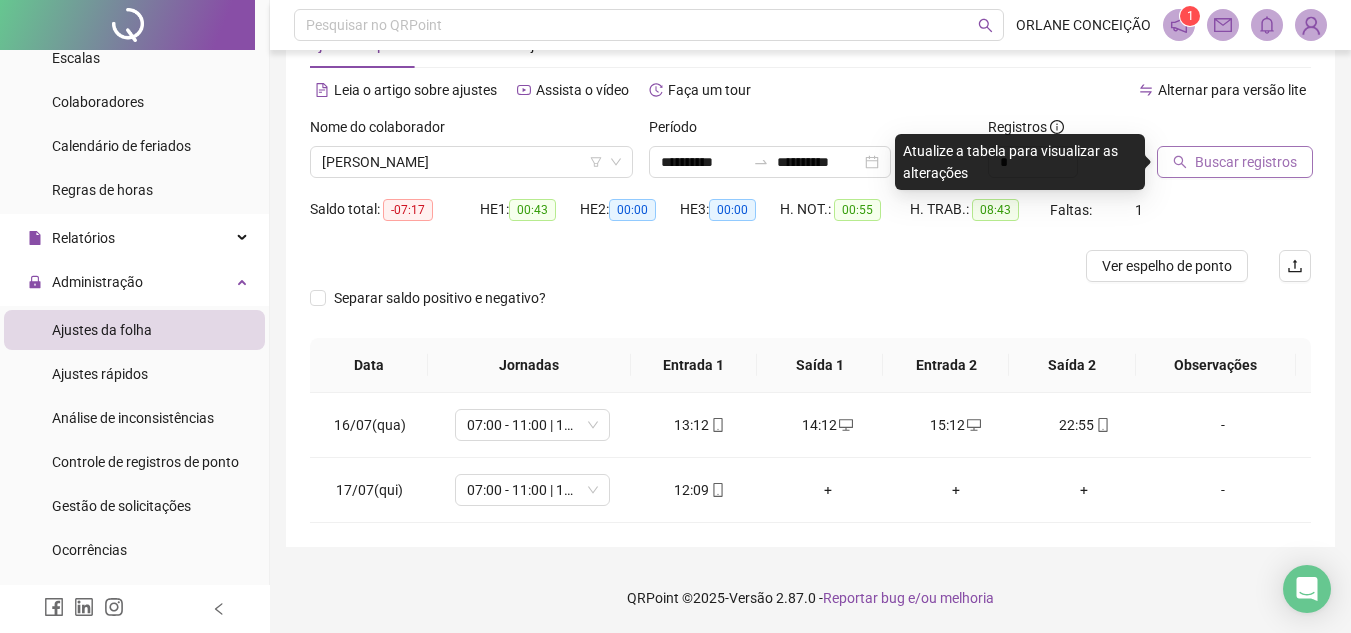 click on "Buscar registros" at bounding box center (1246, 162) 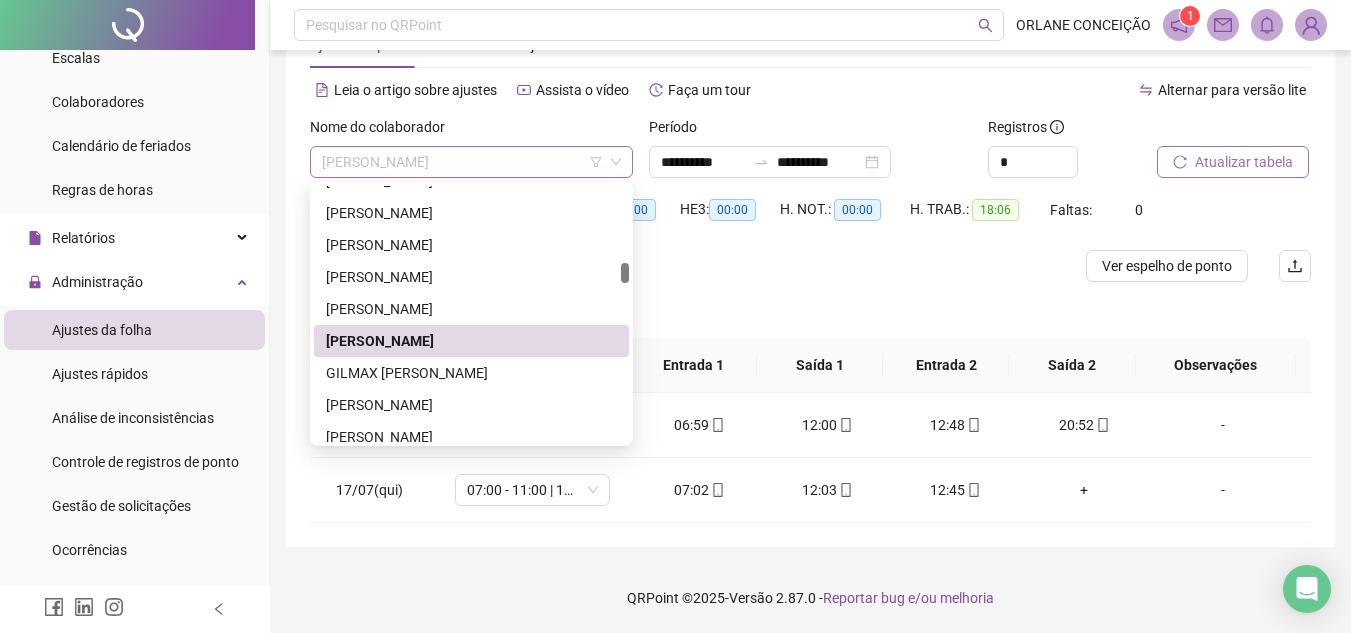 click on "[PERSON_NAME]" at bounding box center [471, 162] 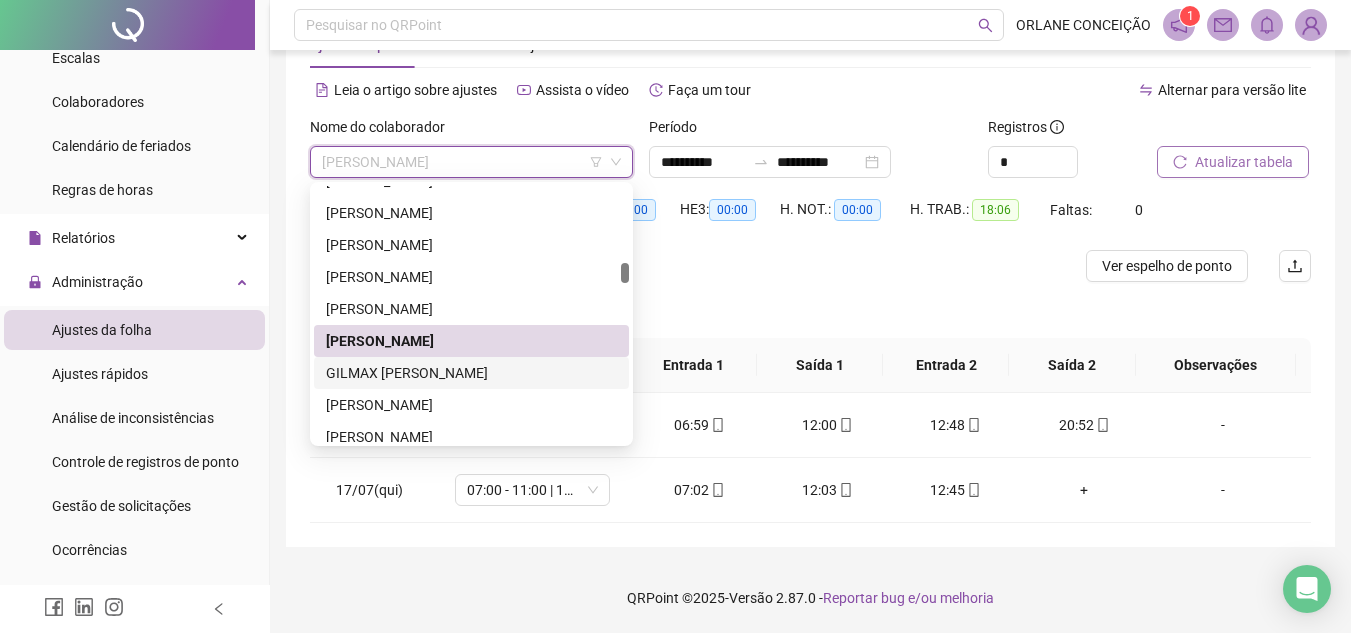 click on "GILMAX [PERSON_NAME]" at bounding box center (471, 373) 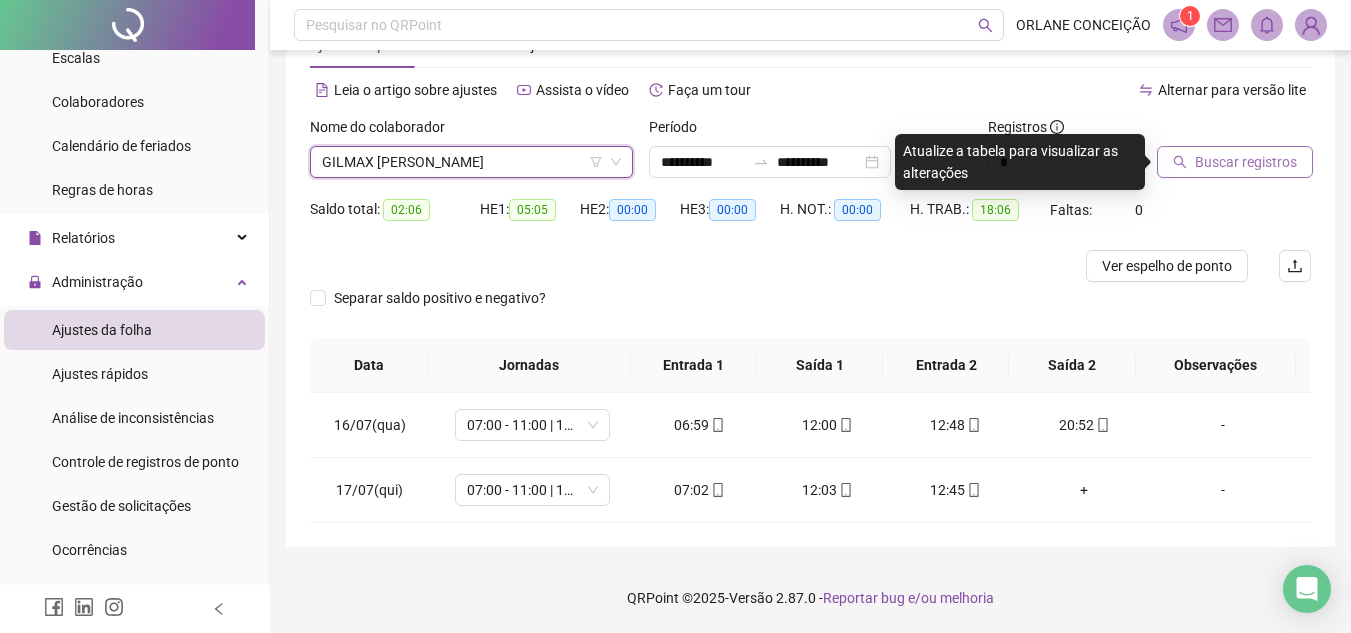 click on "Buscar registros" at bounding box center [1246, 162] 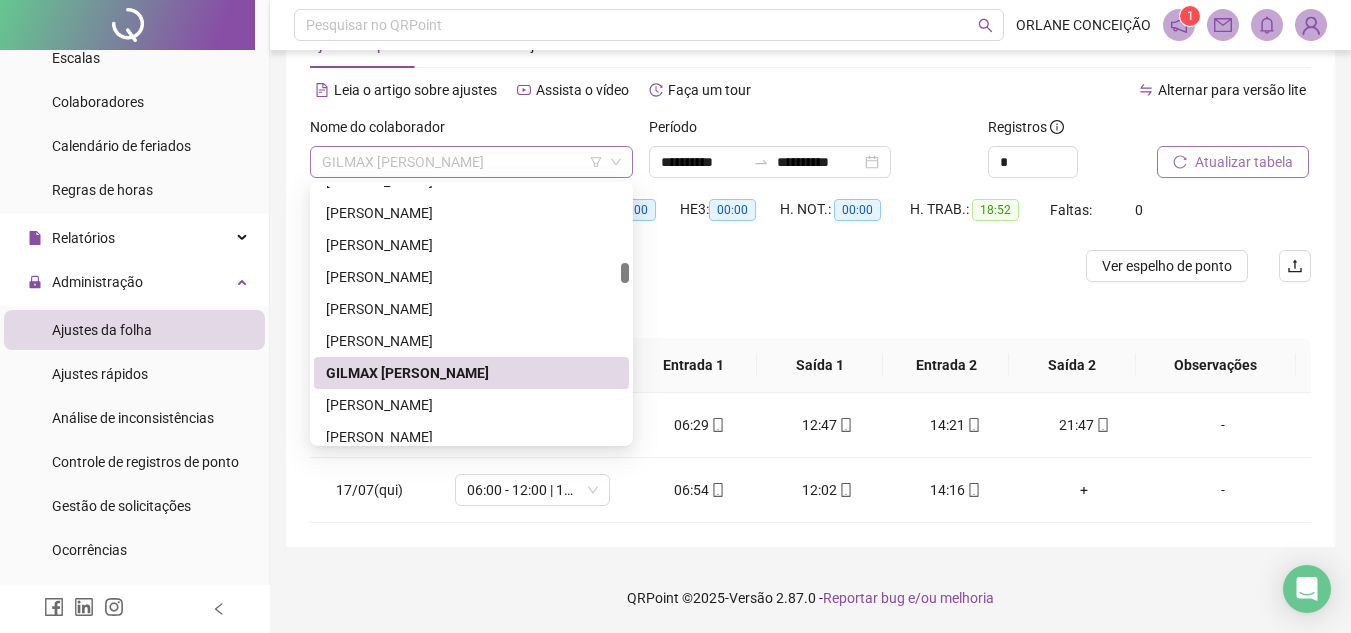 click on "GILMAX [PERSON_NAME]" at bounding box center (471, 162) 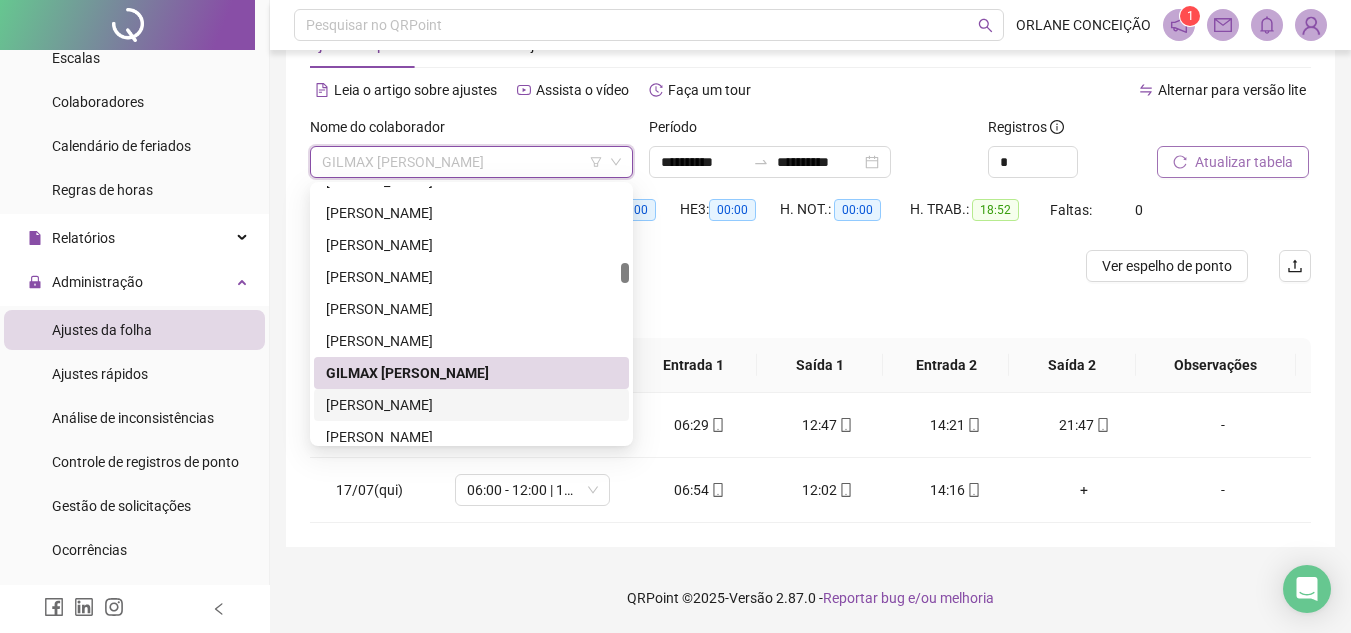 click on "[PERSON_NAME]" at bounding box center (471, 405) 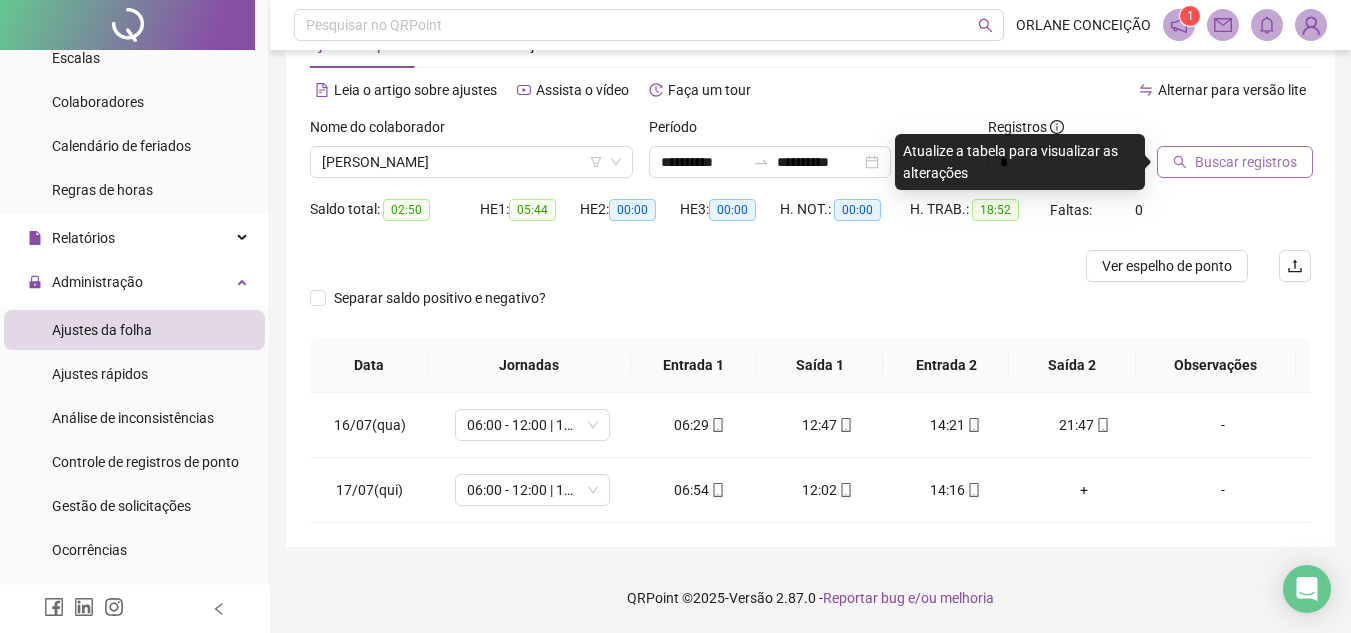 click on "Buscar registros" at bounding box center (1235, 162) 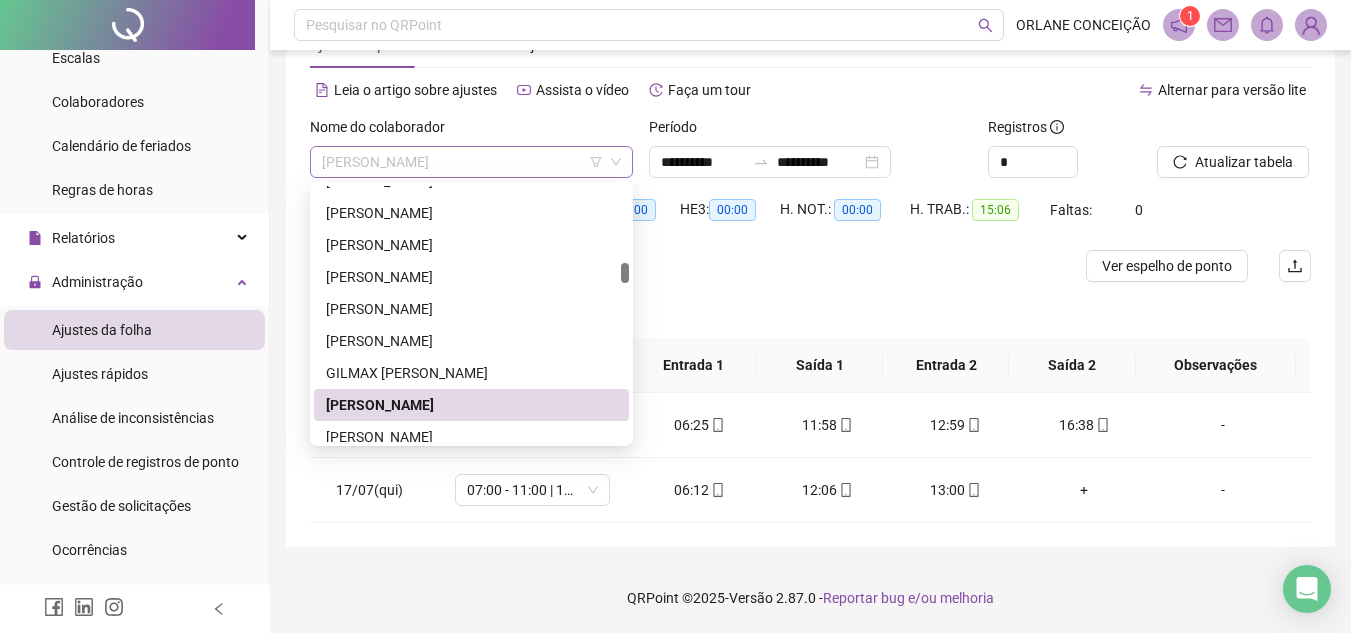 click on "[PERSON_NAME]" at bounding box center [471, 162] 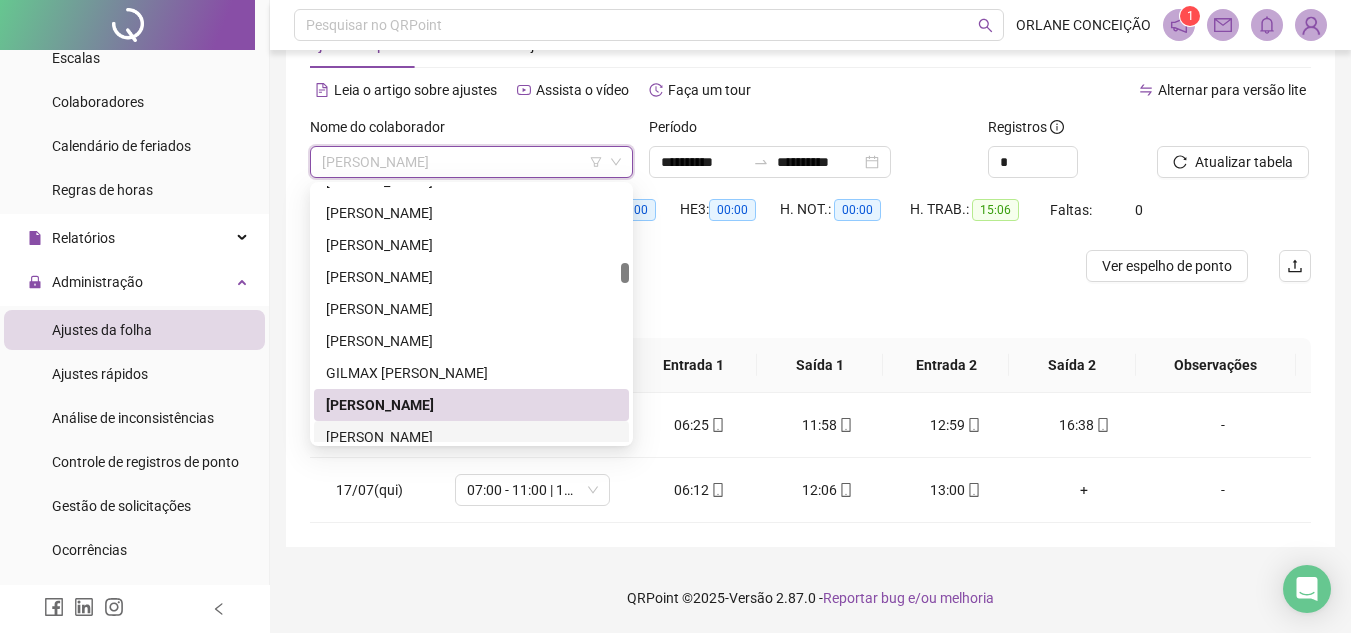 click on "[PERSON_NAME]" at bounding box center [471, 437] 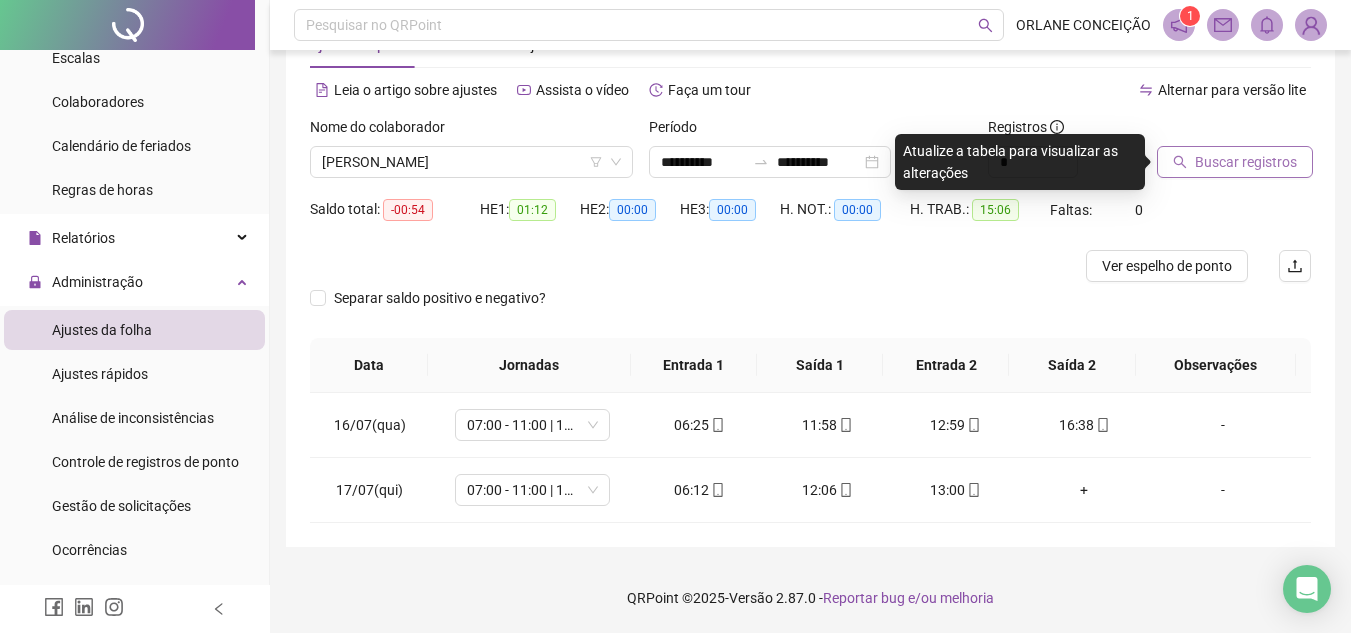 click on "Buscar registros" at bounding box center [1235, 162] 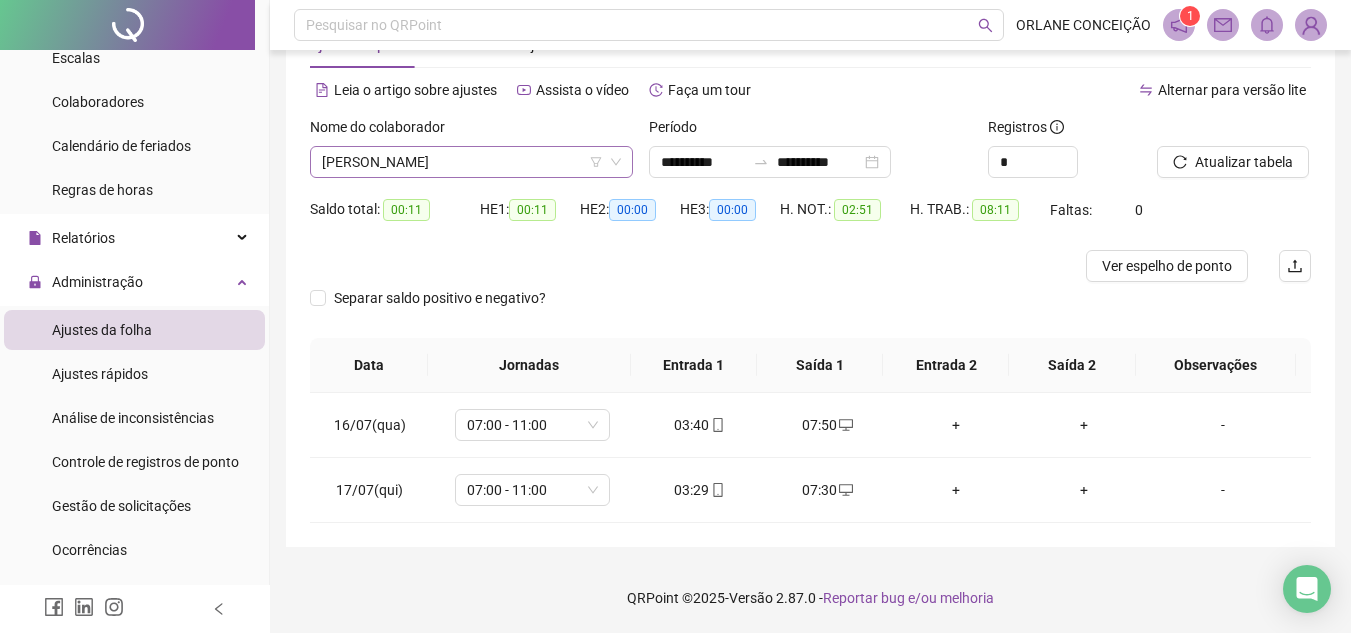 scroll, scrollTop: 1280, scrollLeft: 0, axis: vertical 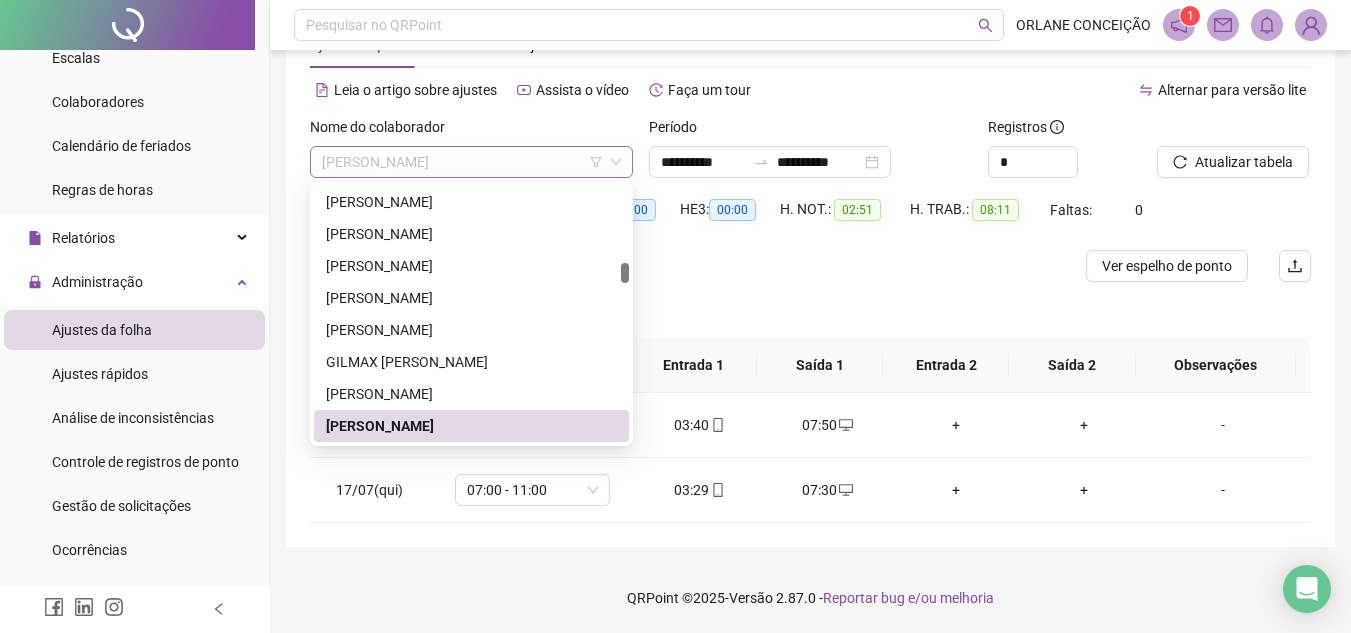 click on "[PERSON_NAME]" at bounding box center (471, 162) 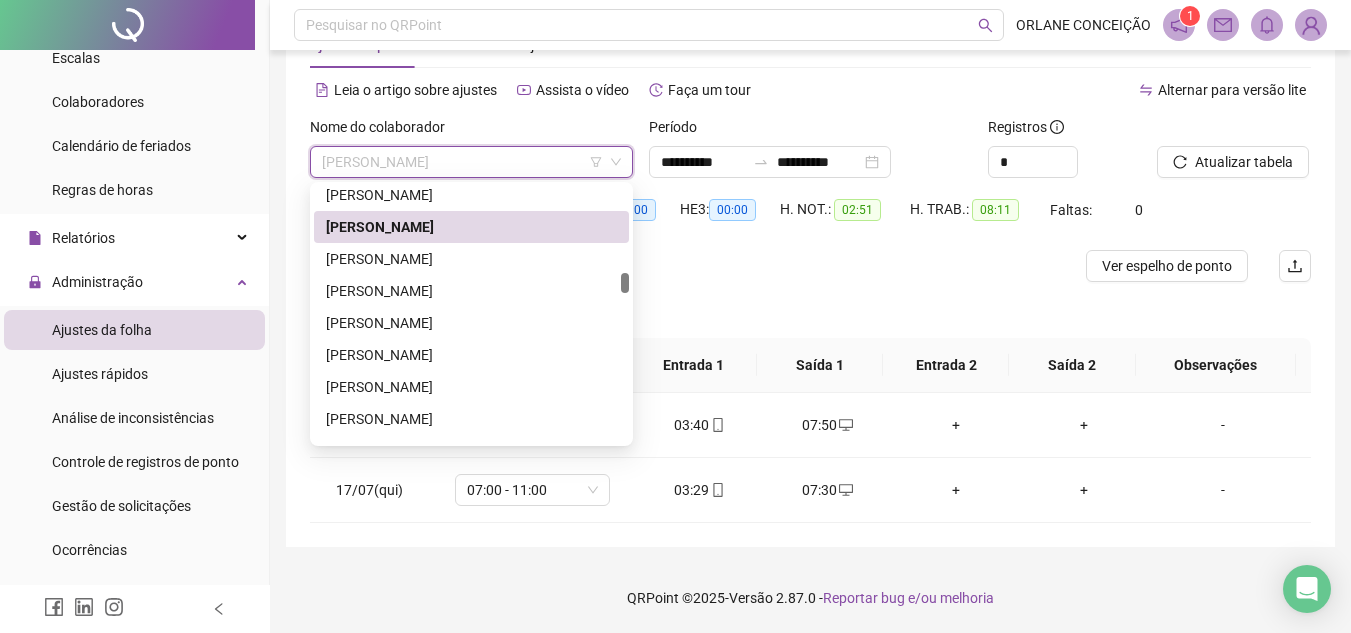 scroll, scrollTop: 1496, scrollLeft: 0, axis: vertical 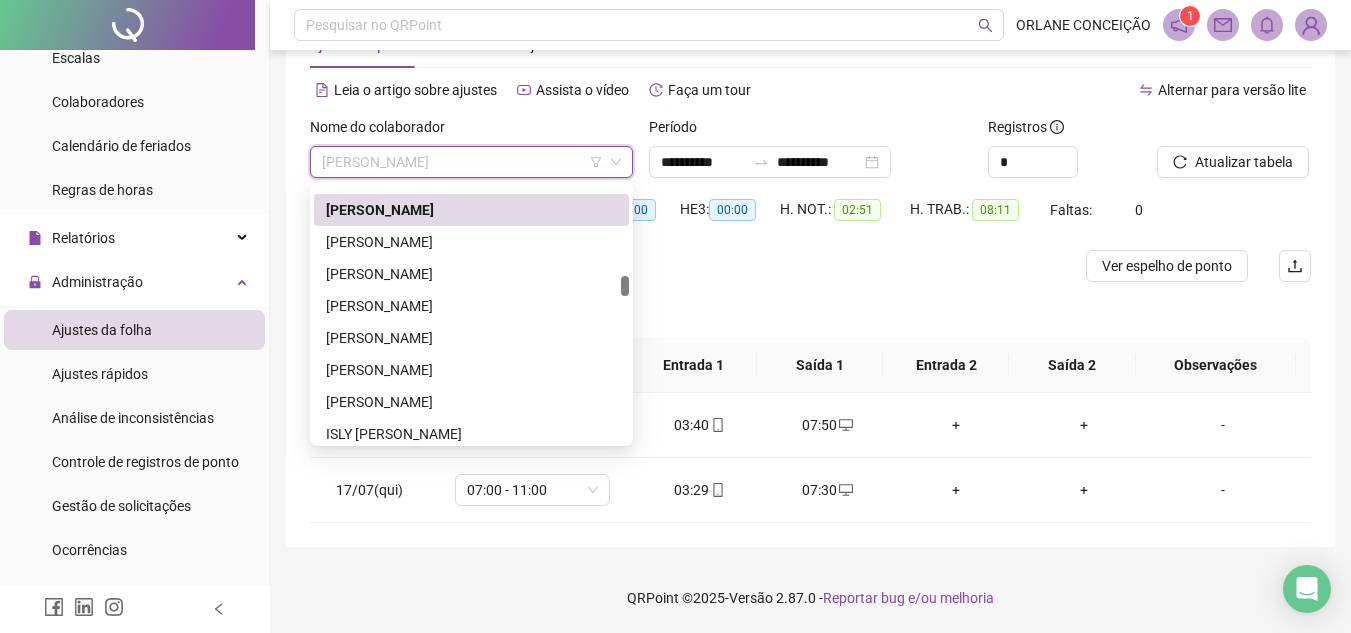 drag, startPoint x: 624, startPoint y: 277, endPoint x: 627, endPoint y: 290, distance: 13.341664 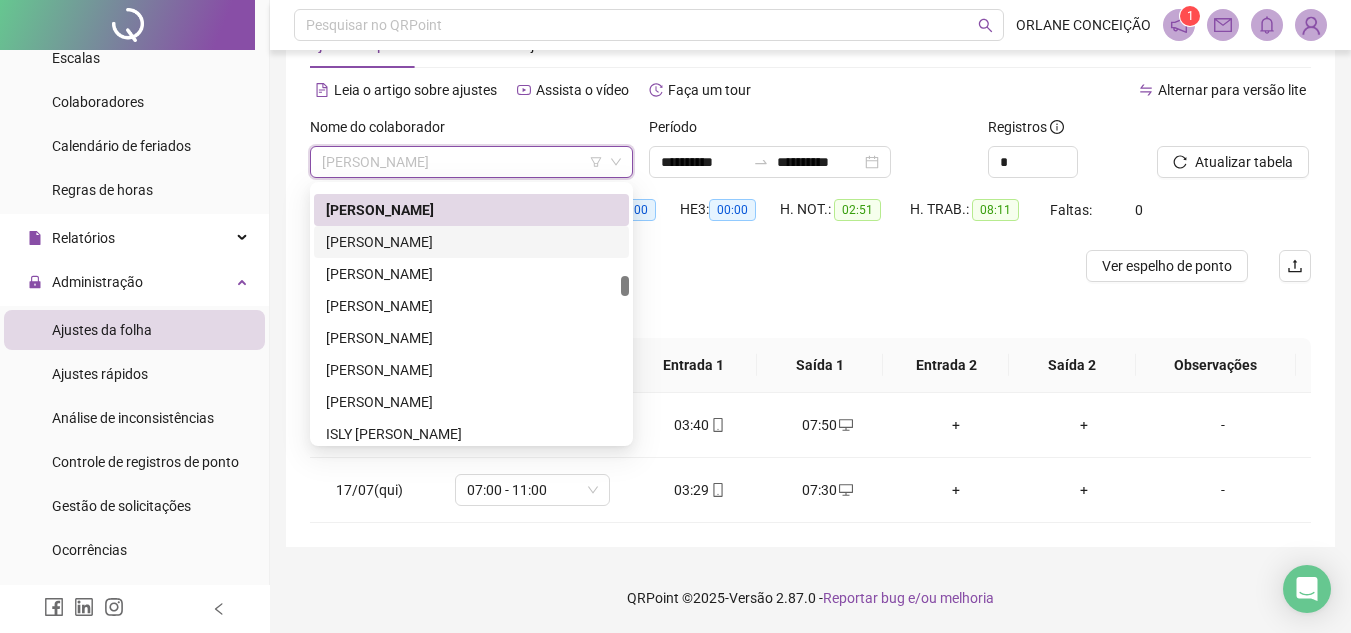 click on "[PERSON_NAME]" at bounding box center [471, 242] 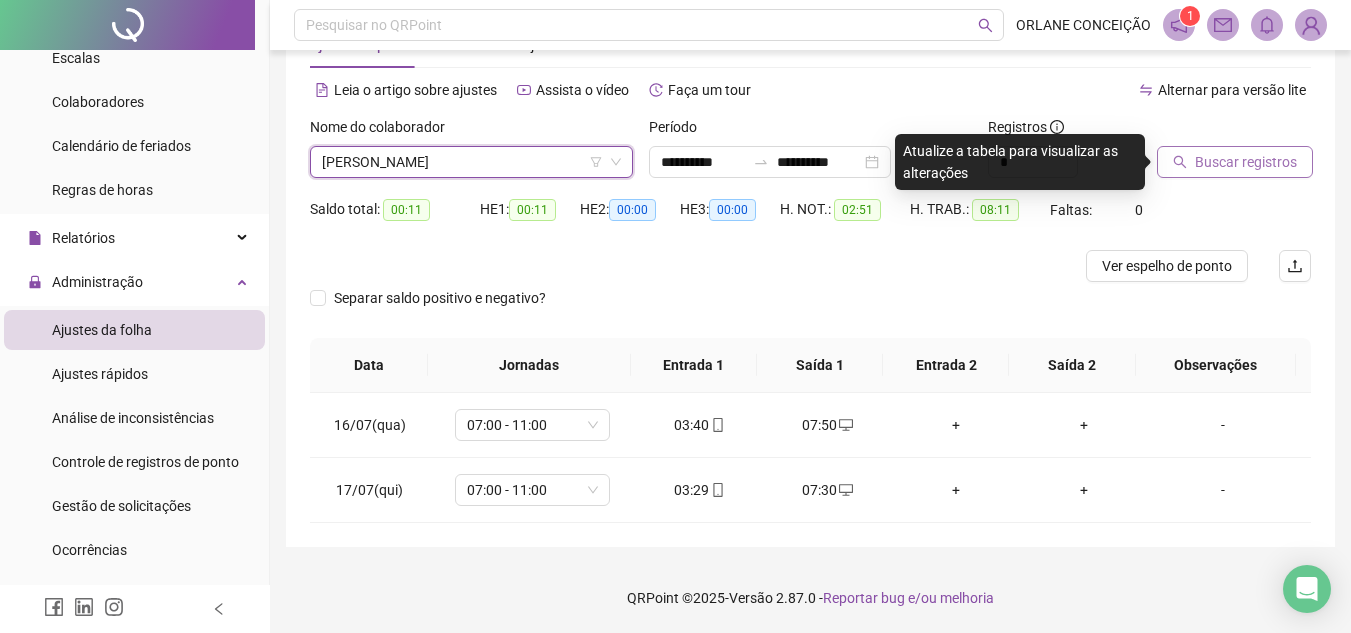 click on "Buscar registros" at bounding box center [1246, 162] 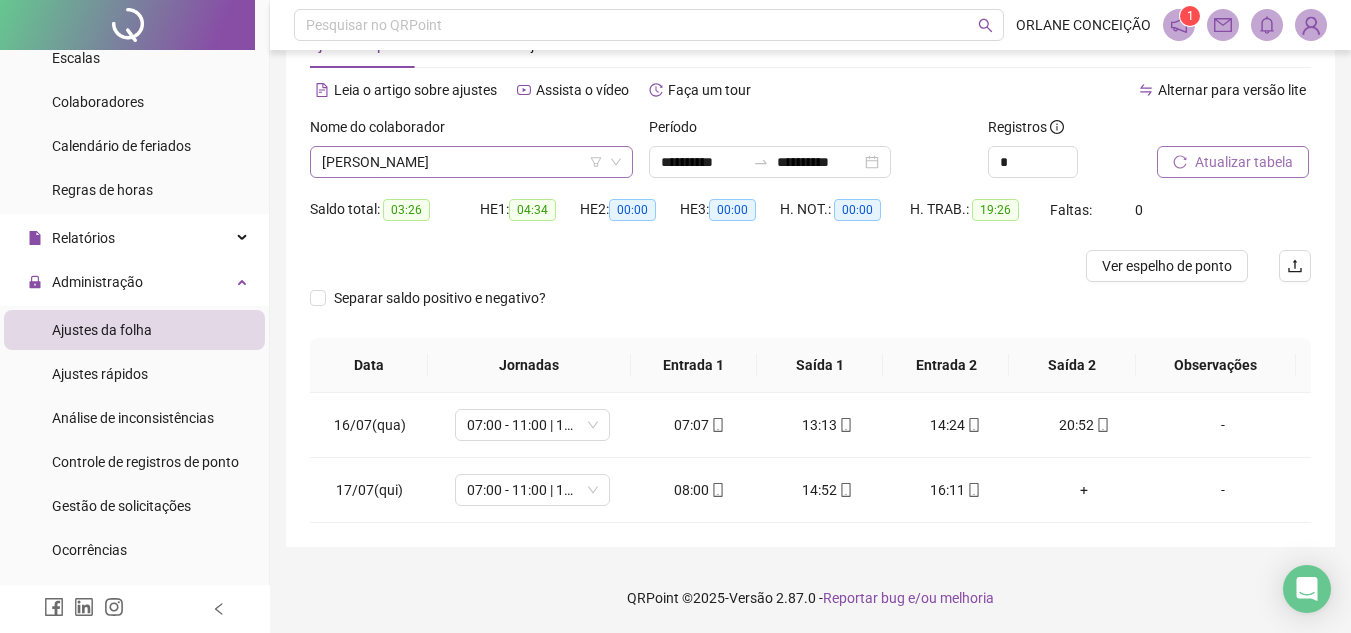 click on "[PERSON_NAME]" at bounding box center [471, 162] 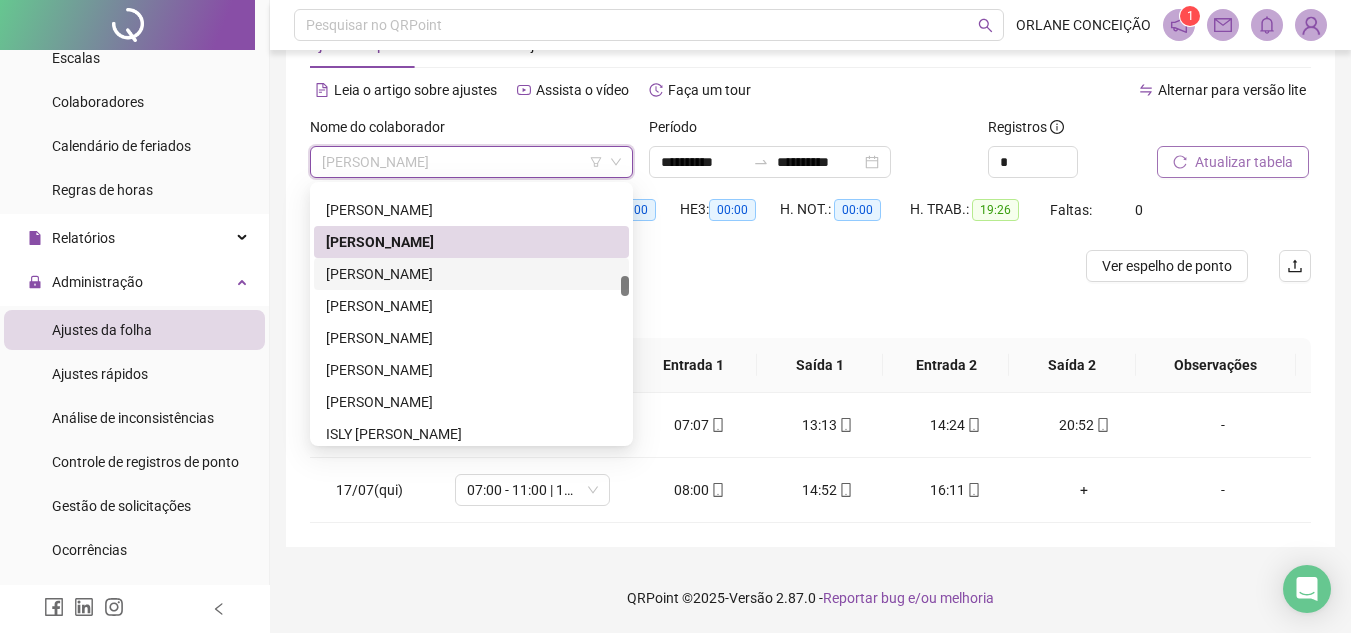 click on "[PERSON_NAME]" at bounding box center (471, 274) 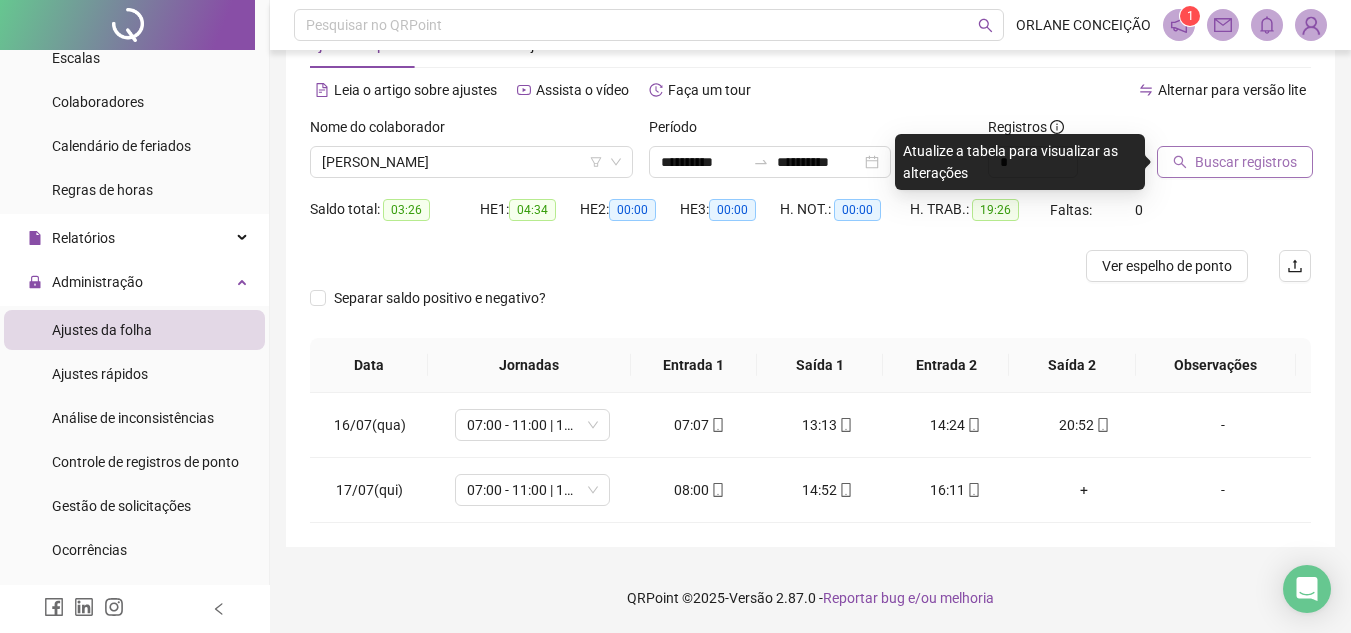 click on "Buscar registros" at bounding box center (1246, 162) 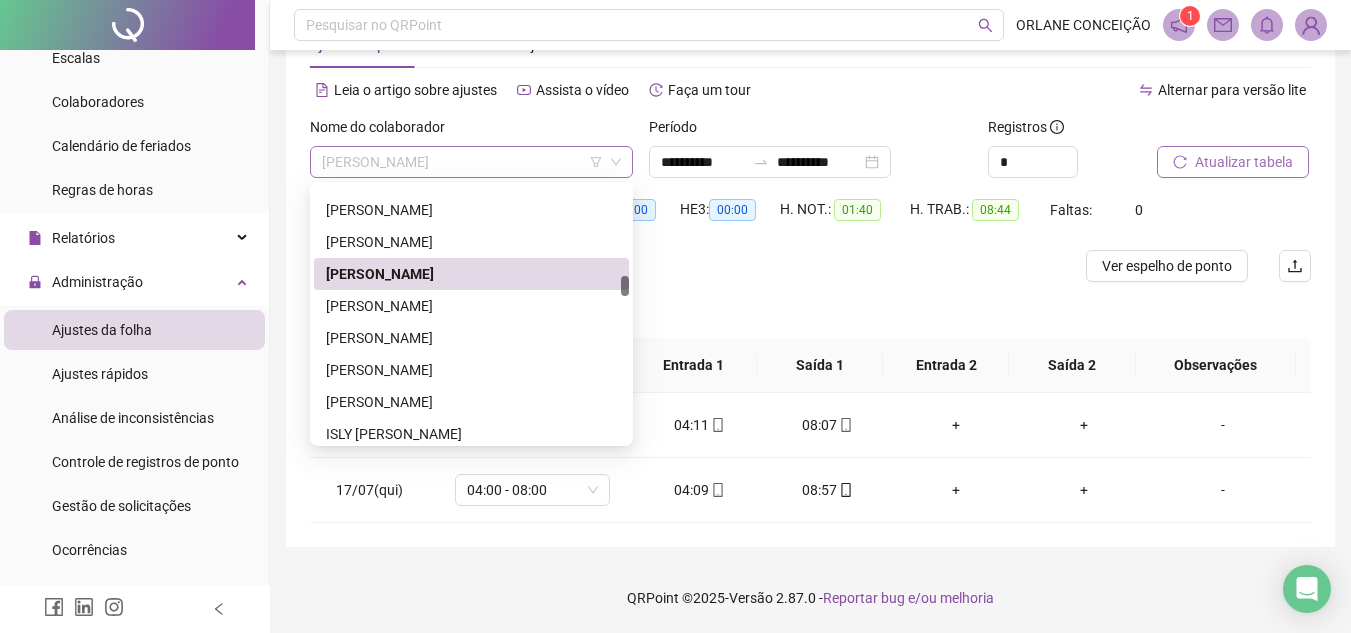click on "[PERSON_NAME]" at bounding box center [471, 162] 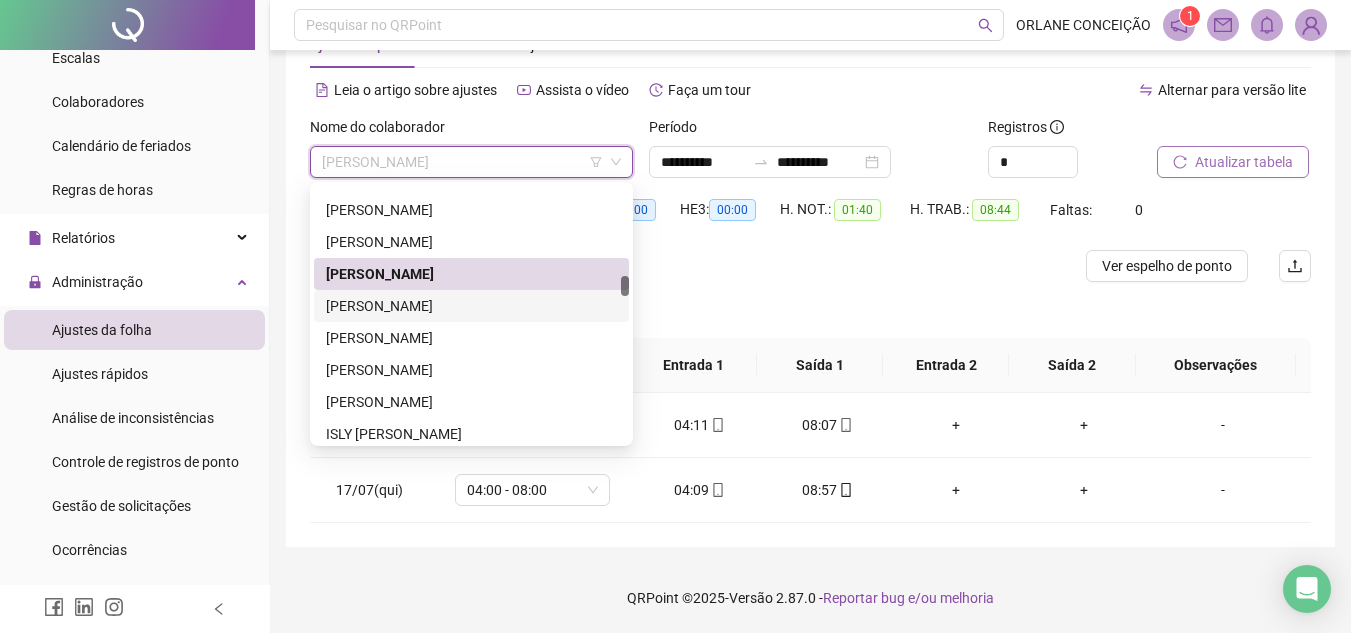 click on "[PERSON_NAME]" at bounding box center [471, 306] 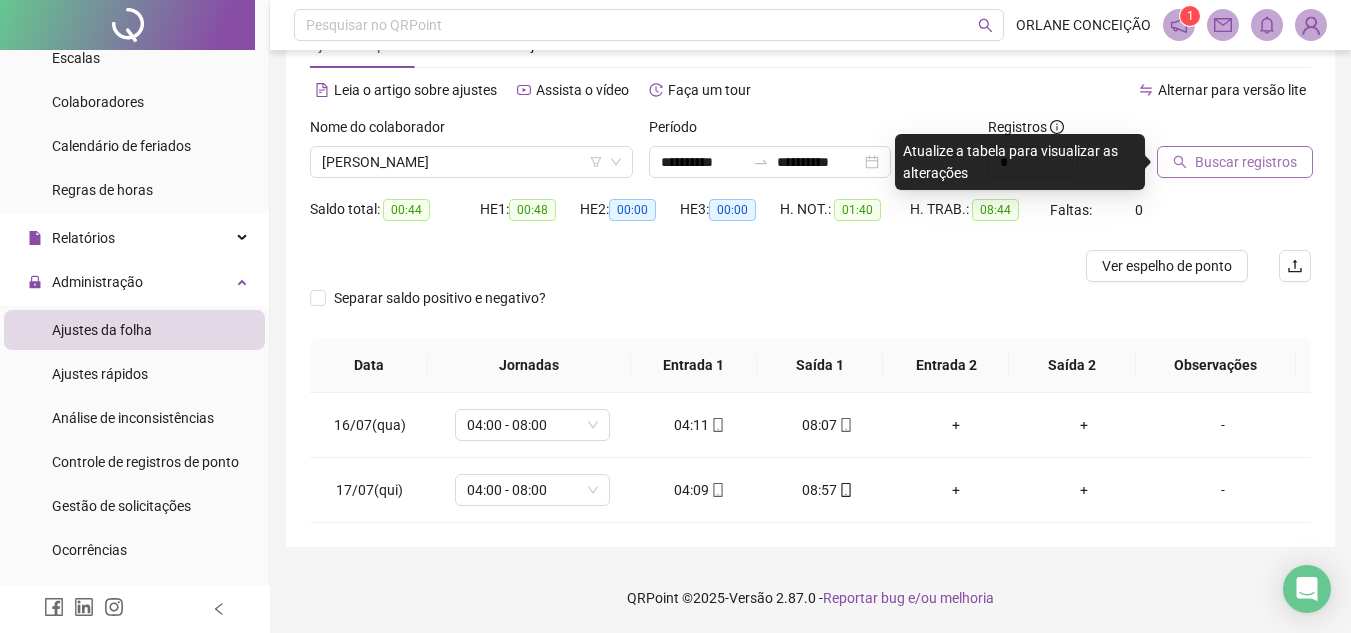 click on "Buscar registros" at bounding box center [1235, 162] 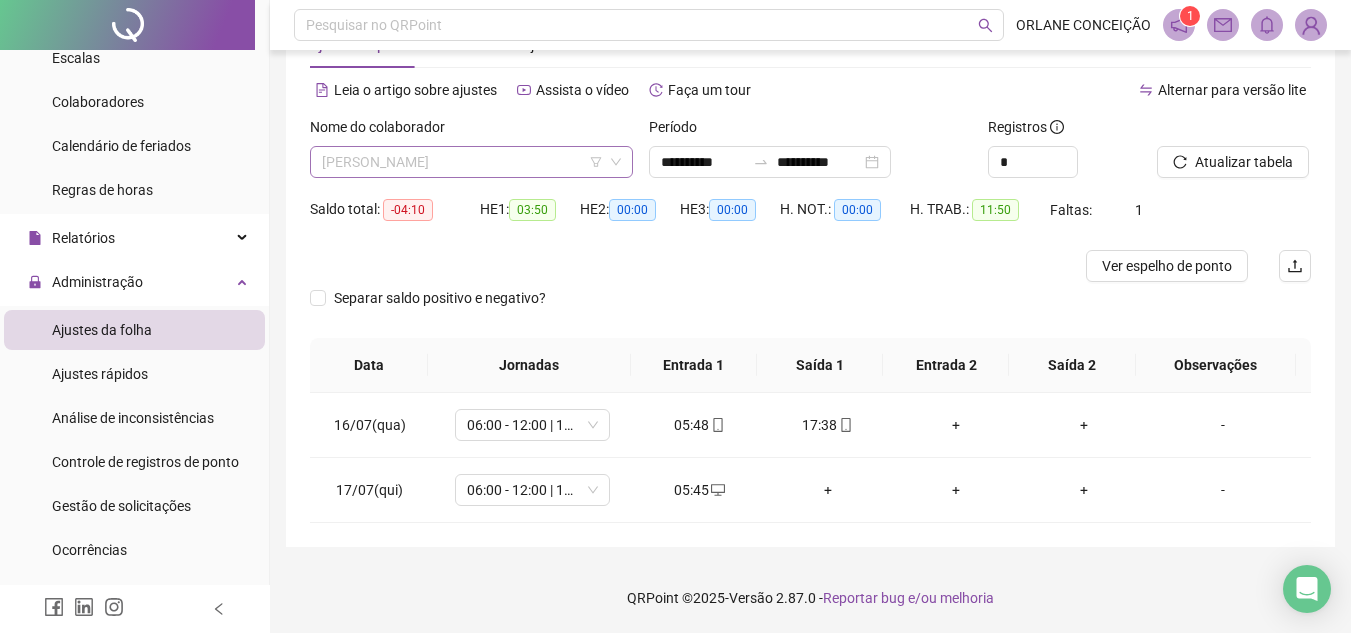 click on "[PERSON_NAME]" at bounding box center (471, 162) 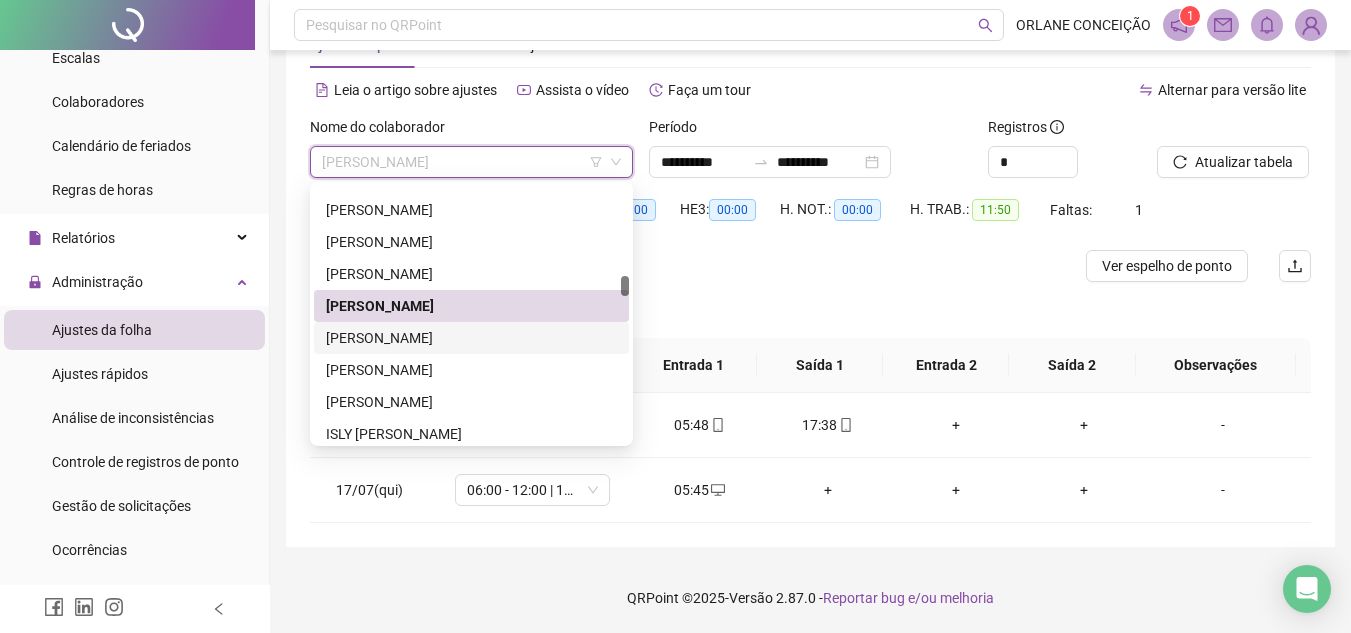click on "[PERSON_NAME]" at bounding box center (471, 338) 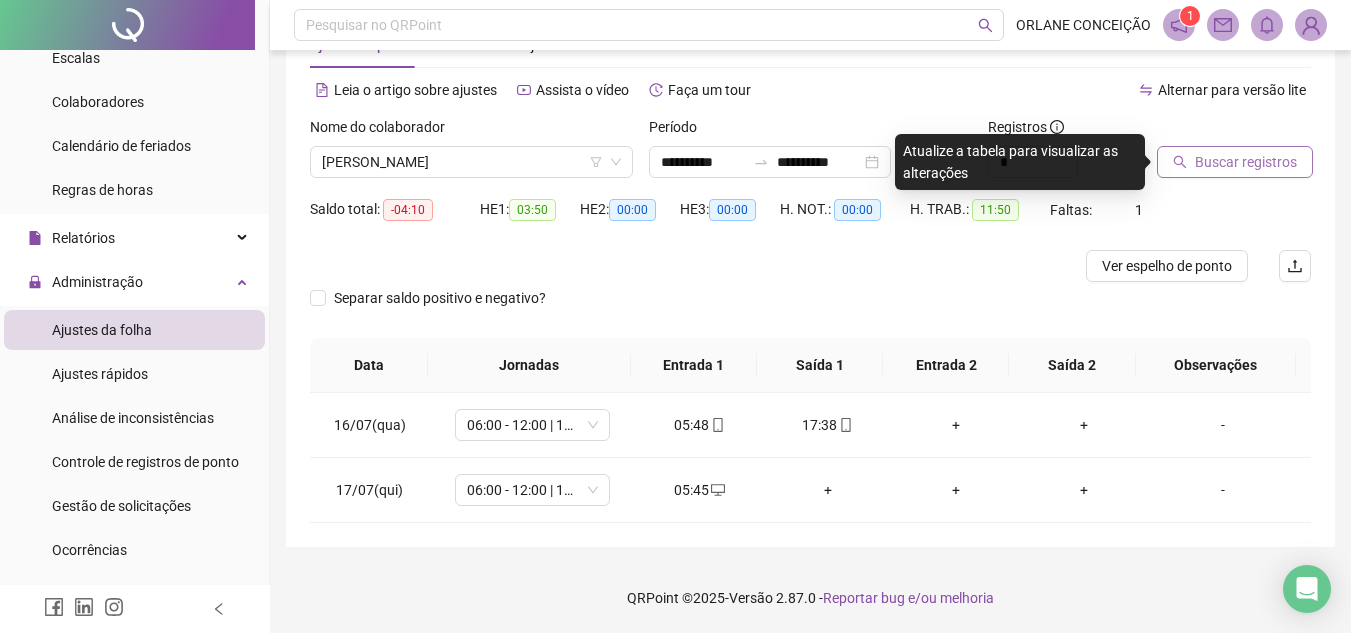 click on "Buscar registros" at bounding box center (1246, 162) 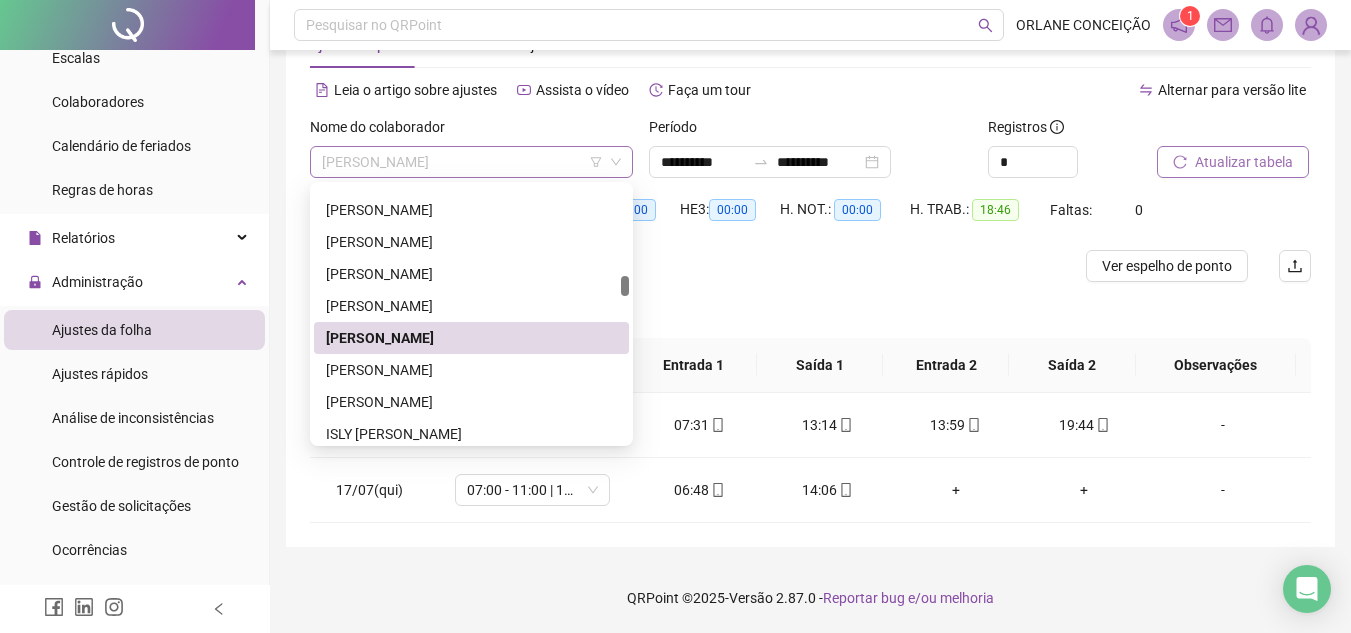 click on "[PERSON_NAME]" at bounding box center (471, 162) 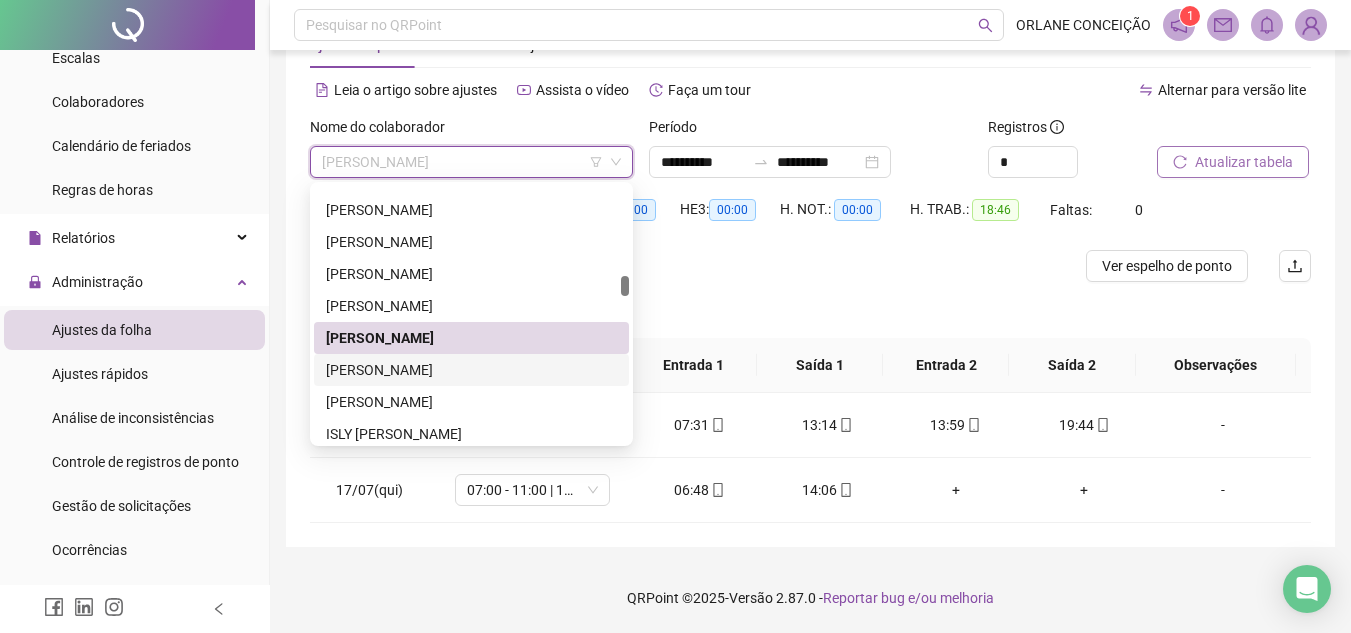 click on "[PERSON_NAME]" at bounding box center [471, 370] 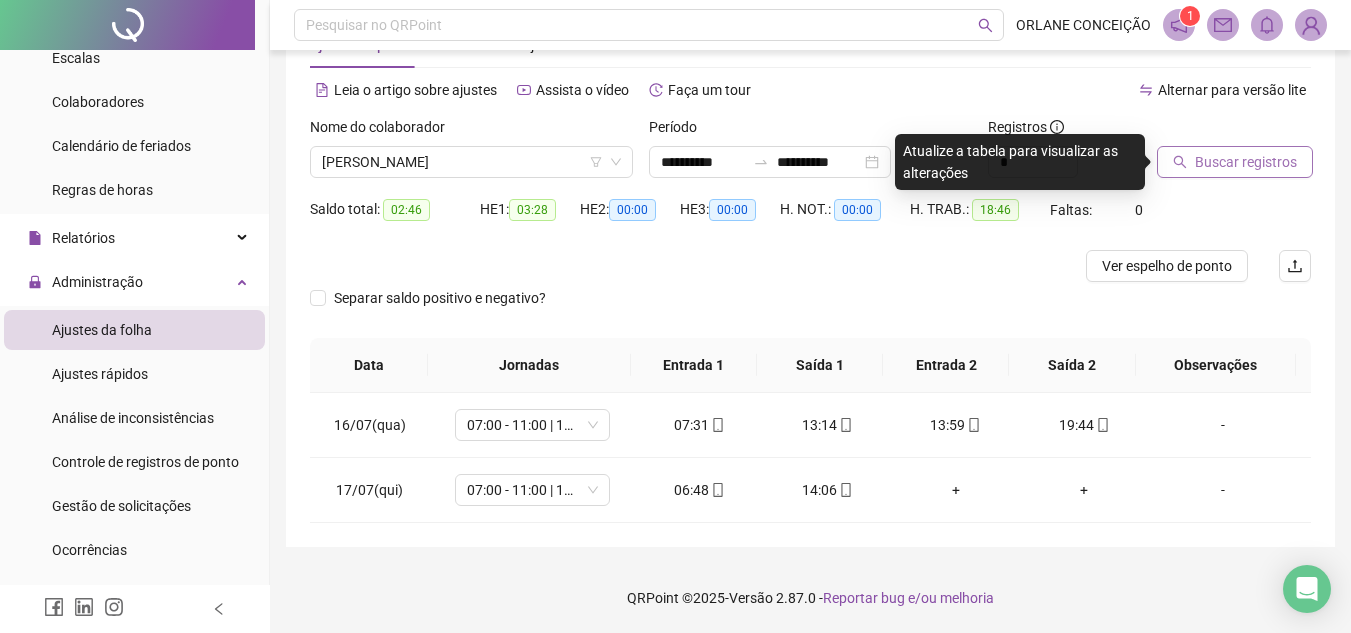 click on "Buscar registros" at bounding box center [1246, 162] 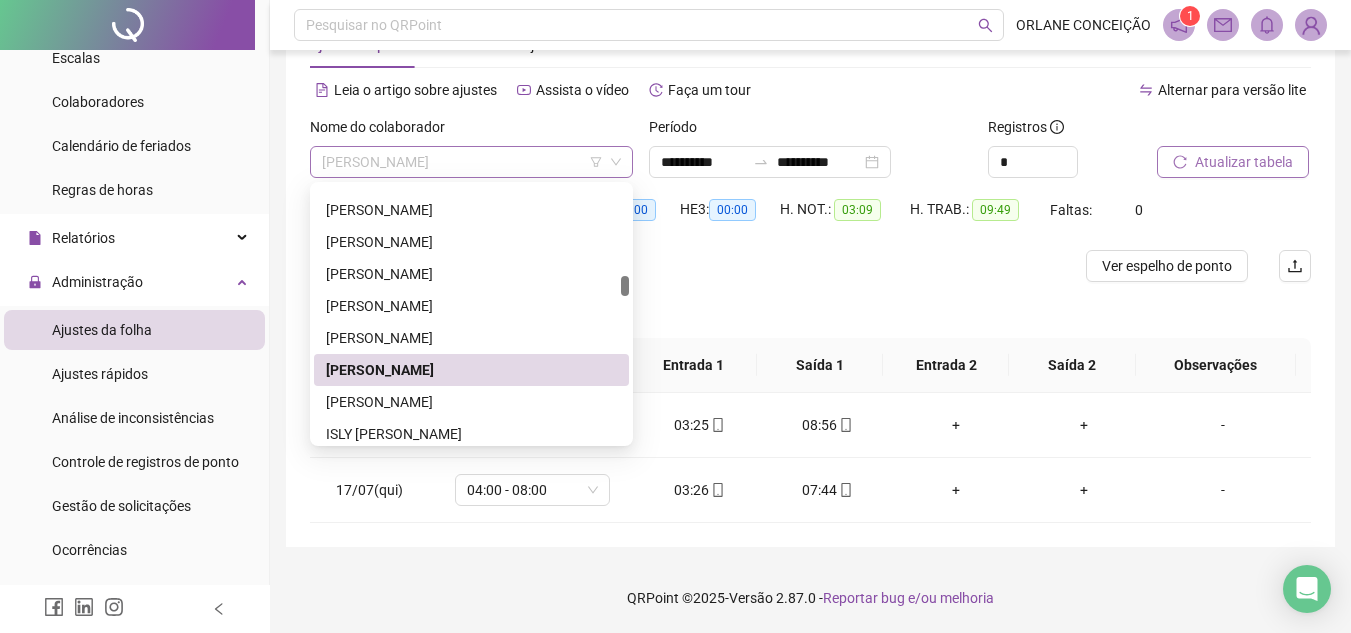 click on "[PERSON_NAME]" at bounding box center [471, 162] 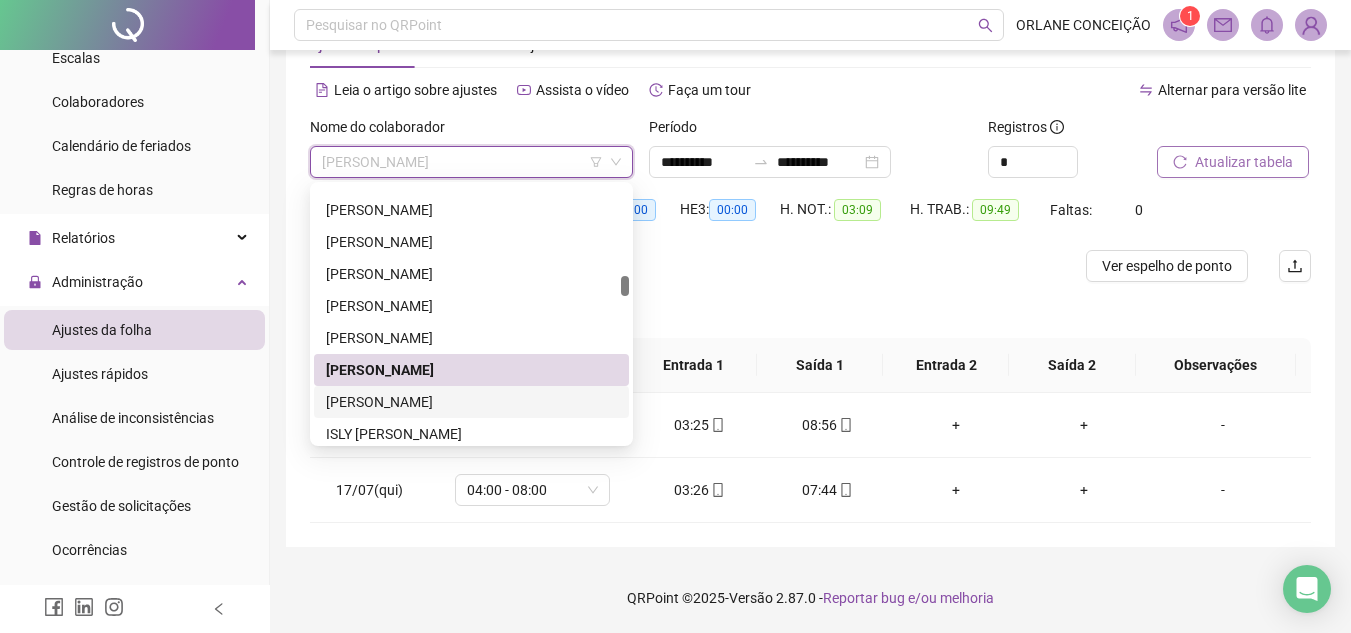 click on "[PERSON_NAME]" at bounding box center (471, 402) 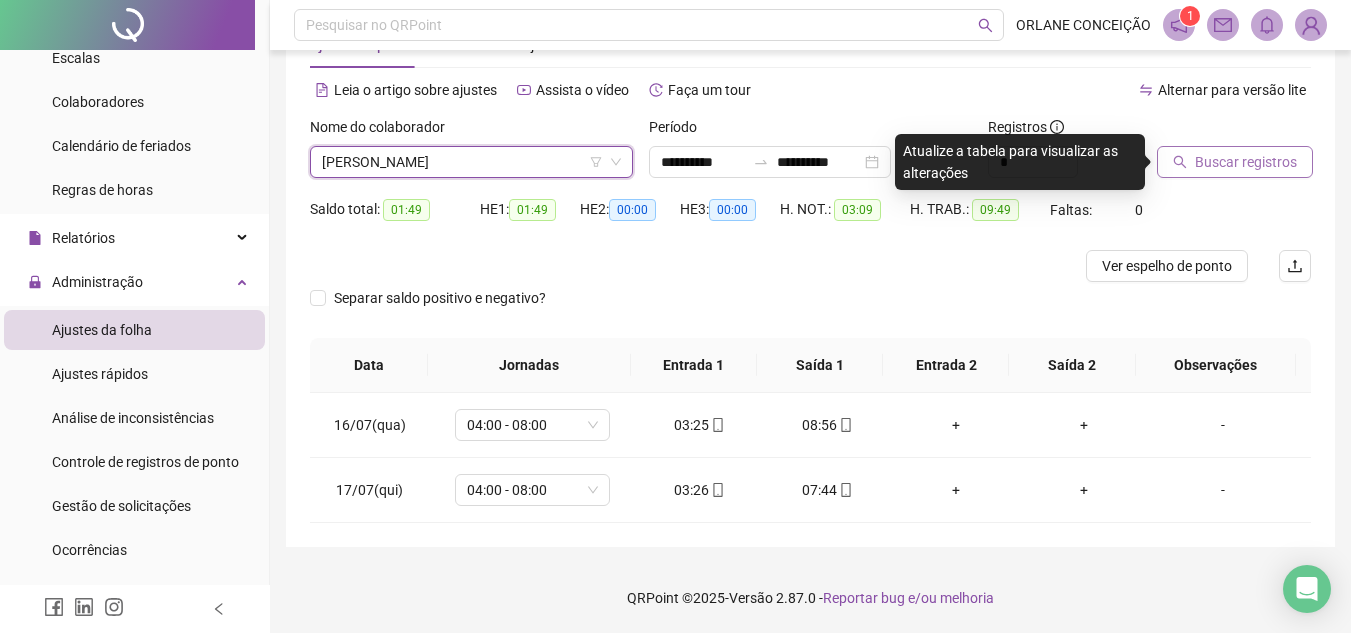 click on "Buscar registros" at bounding box center [1246, 162] 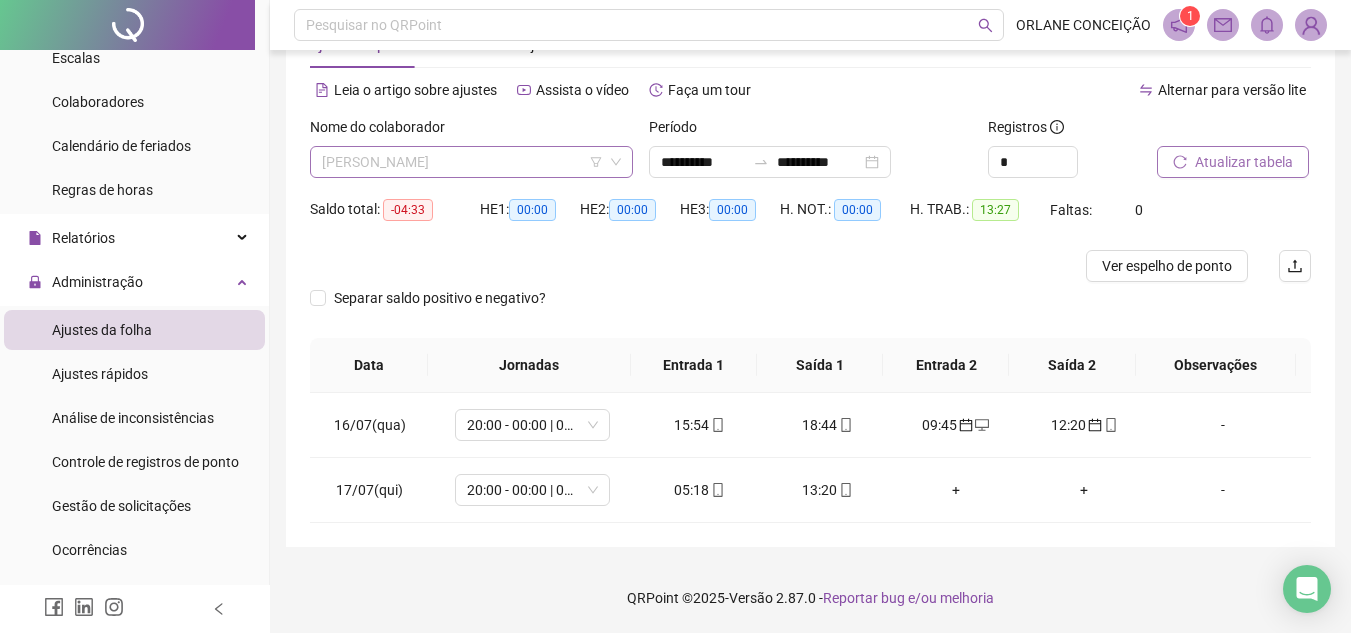 click on "[PERSON_NAME]" at bounding box center [471, 162] 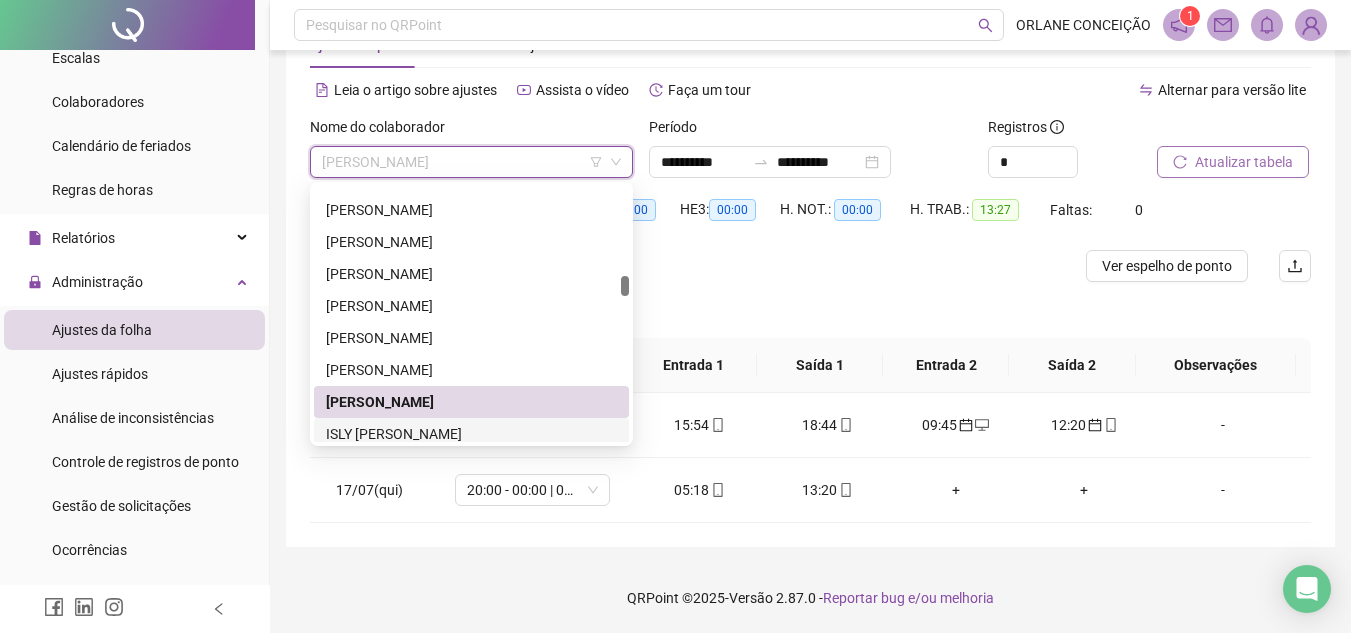 click on "ISLY [PERSON_NAME]" at bounding box center (471, 434) 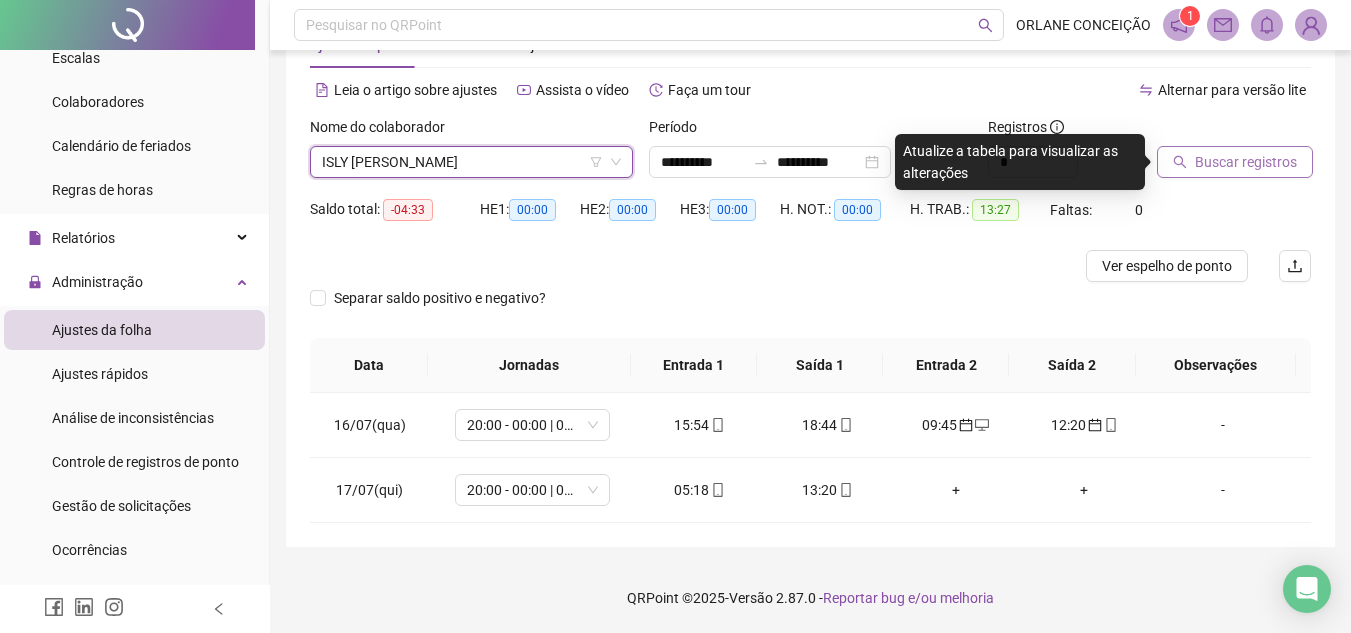 click on "Buscar registros" at bounding box center (1246, 162) 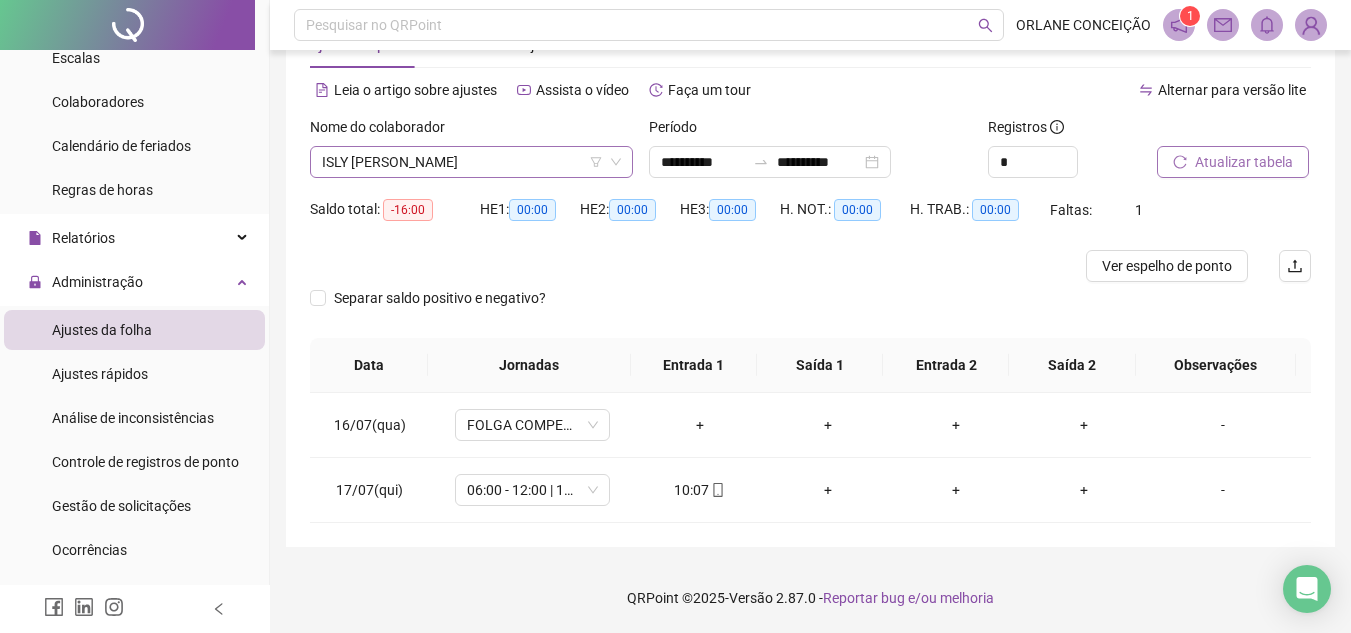 scroll, scrollTop: 1504, scrollLeft: 0, axis: vertical 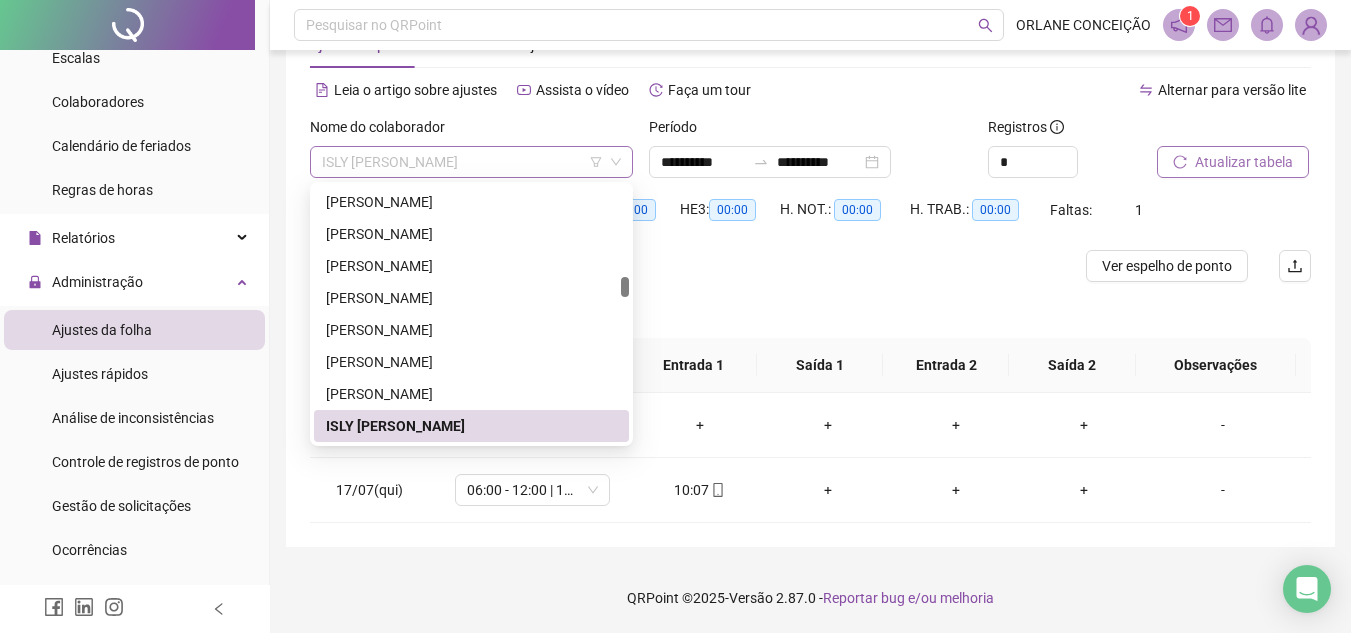 click on "ISLY [PERSON_NAME]" at bounding box center [471, 162] 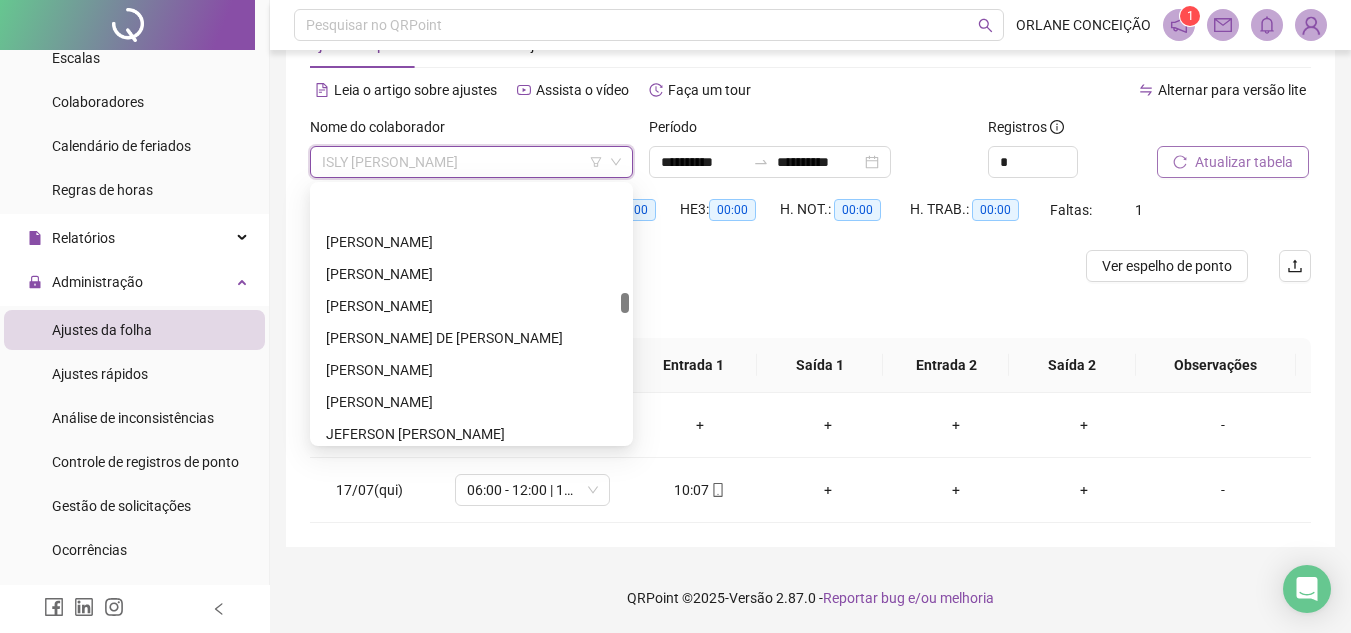 scroll, scrollTop: 1720, scrollLeft: 0, axis: vertical 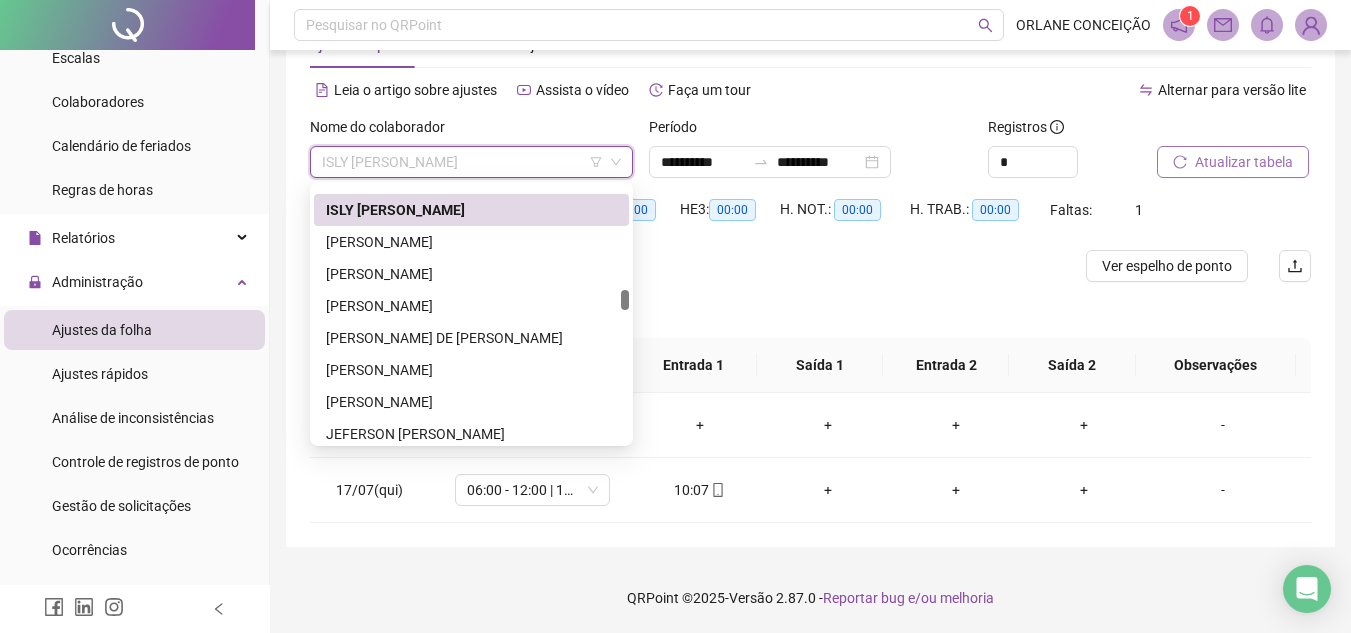 drag, startPoint x: 625, startPoint y: 292, endPoint x: 624, endPoint y: 305, distance: 13.038404 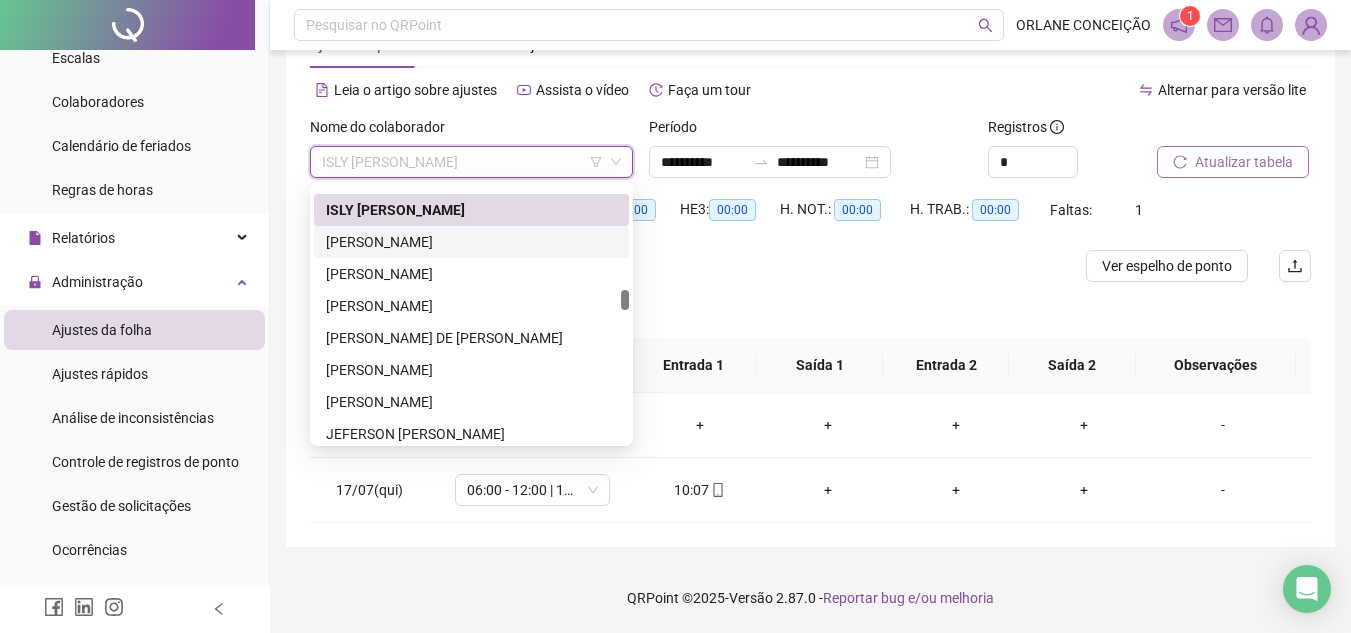click on "[PERSON_NAME]" at bounding box center [471, 242] 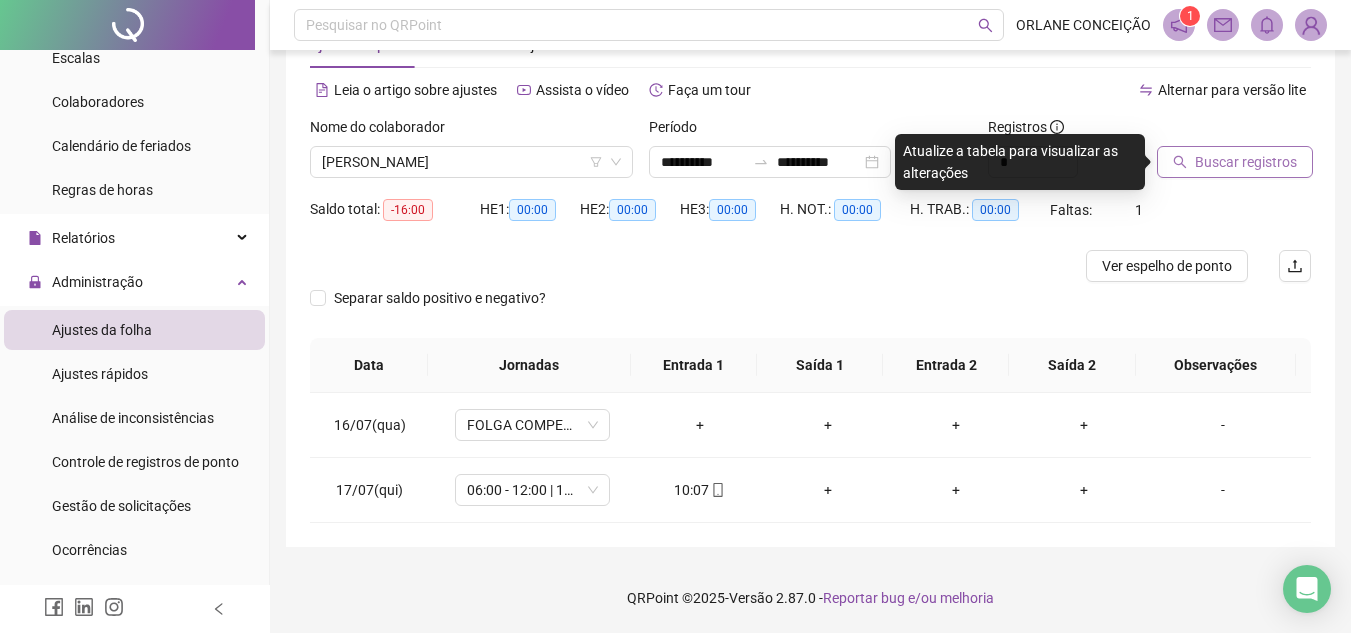 click on "Buscar registros" at bounding box center (1246, 162) 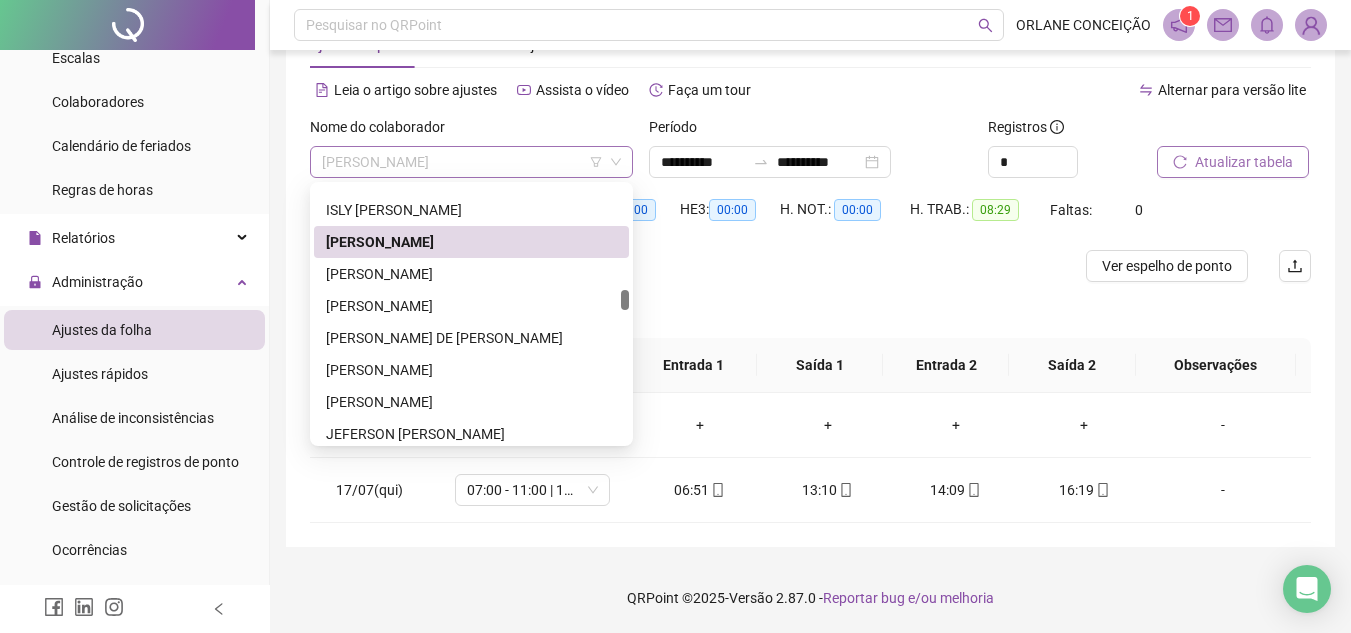 click on "[PERSON_NAME]" at bounding box center (471, 162) 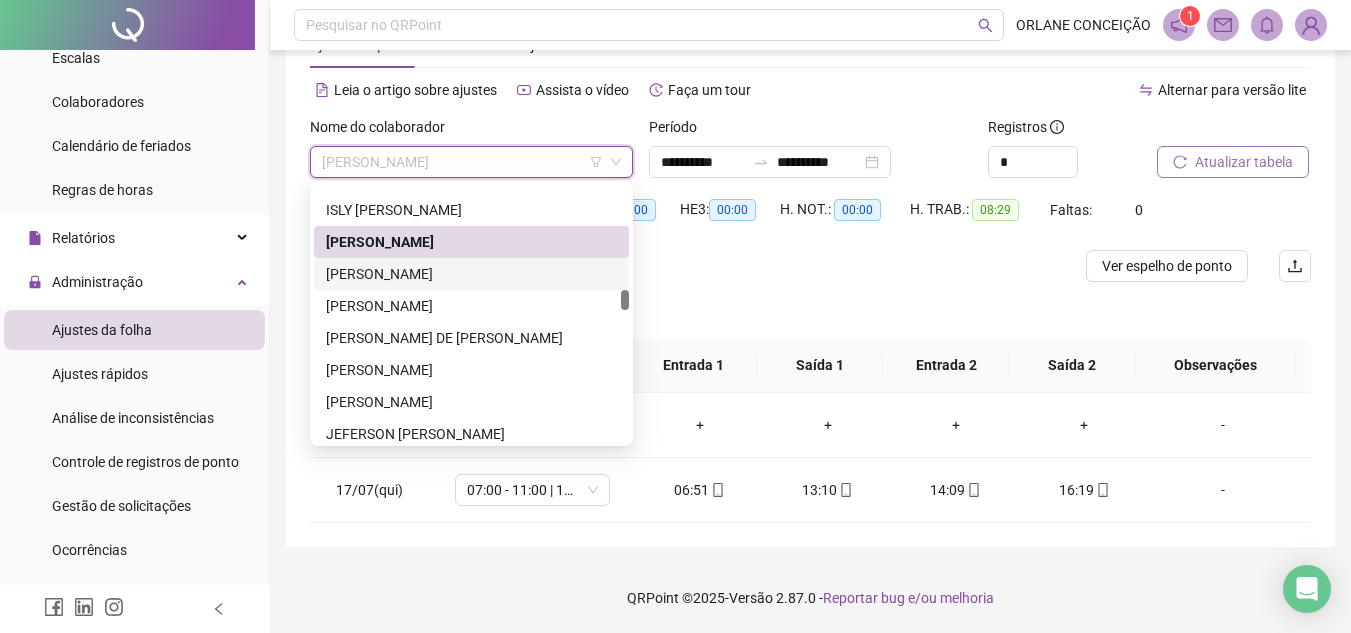 click on "[PERSON_NAME]" at bounding box center [471, 274] 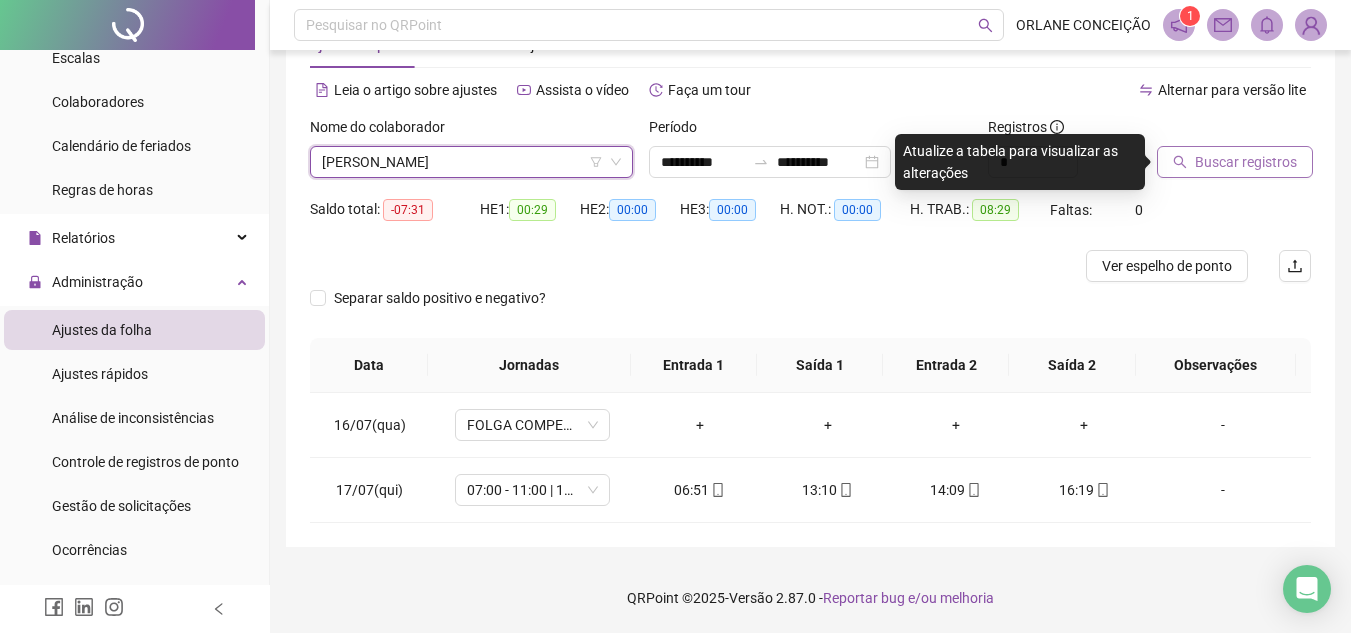click on "Buscar registros" at bounding box center (1235, 162) 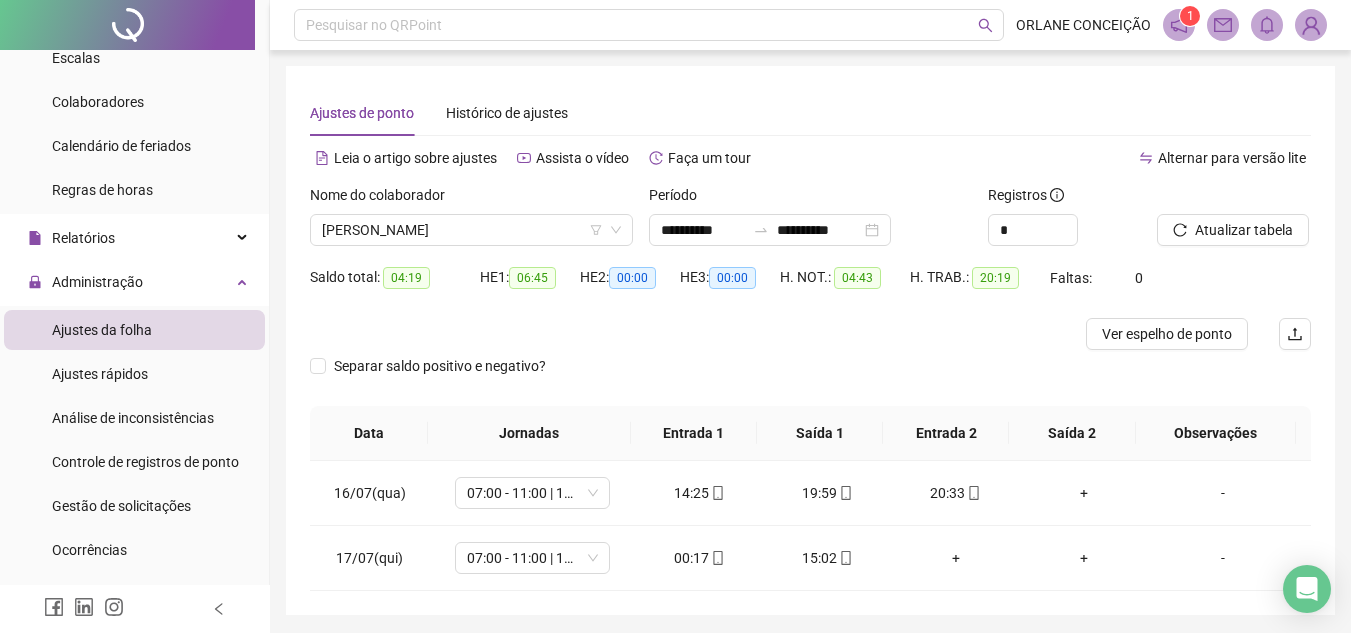 scroll, scrollTop: 68, scrollLeft: 0, axis: vertical 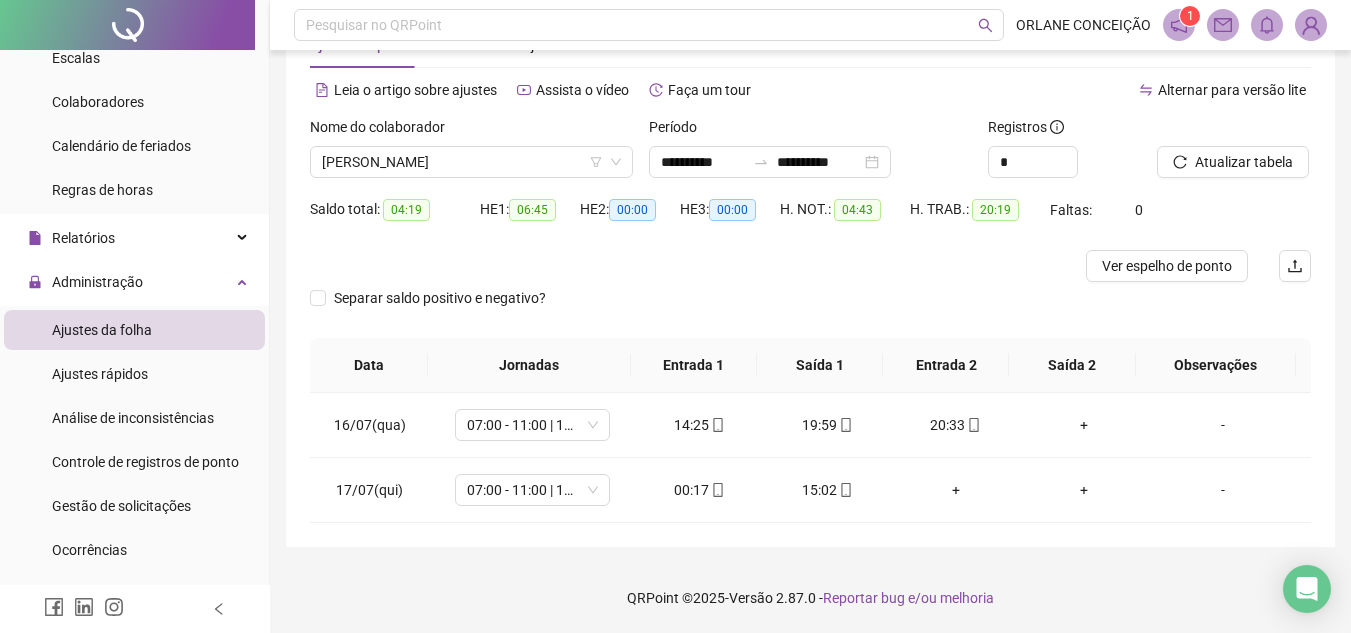 click at bounding box center (685, 266) 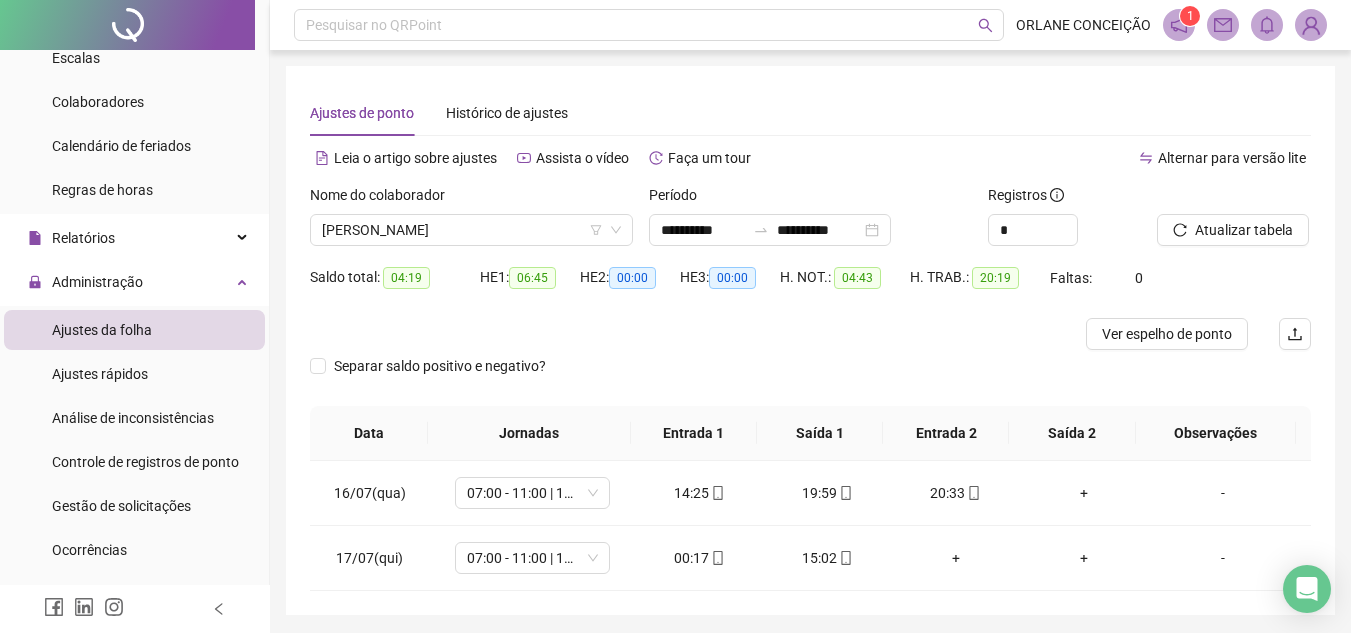 scroll, scrollTop: 68, scrollLeft: 0, axis: vertical 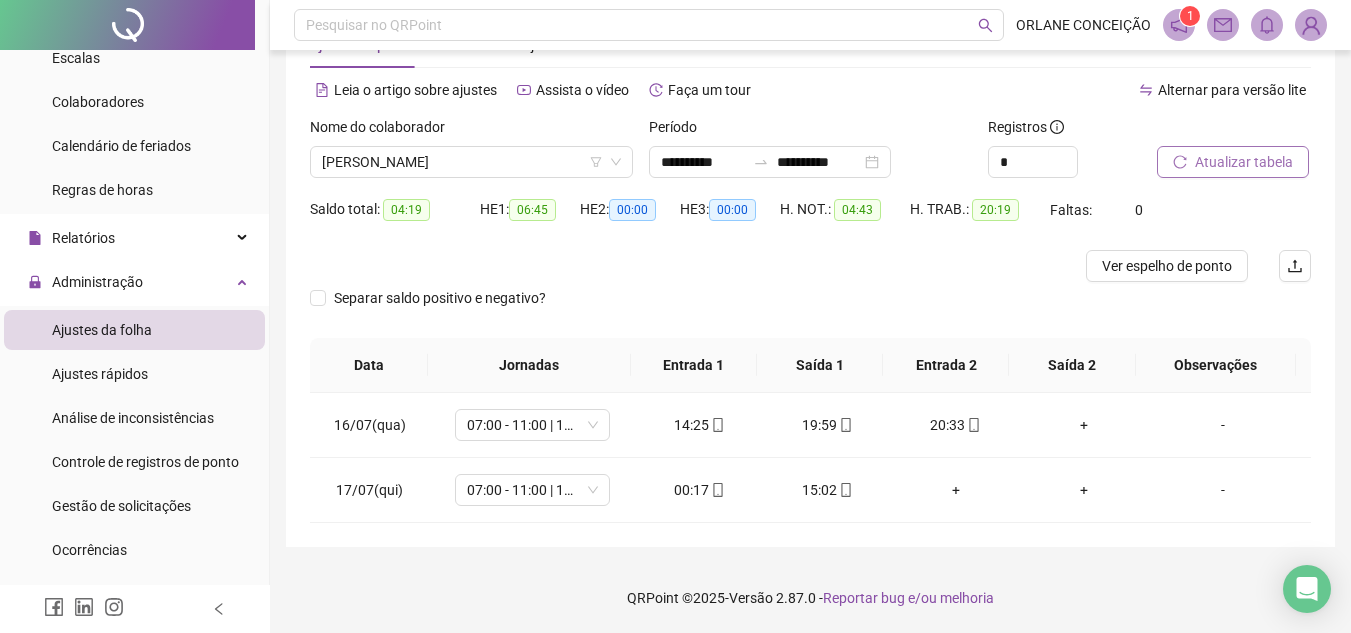 click on "Atualizar tabela" at bounding box center (1244, 162) 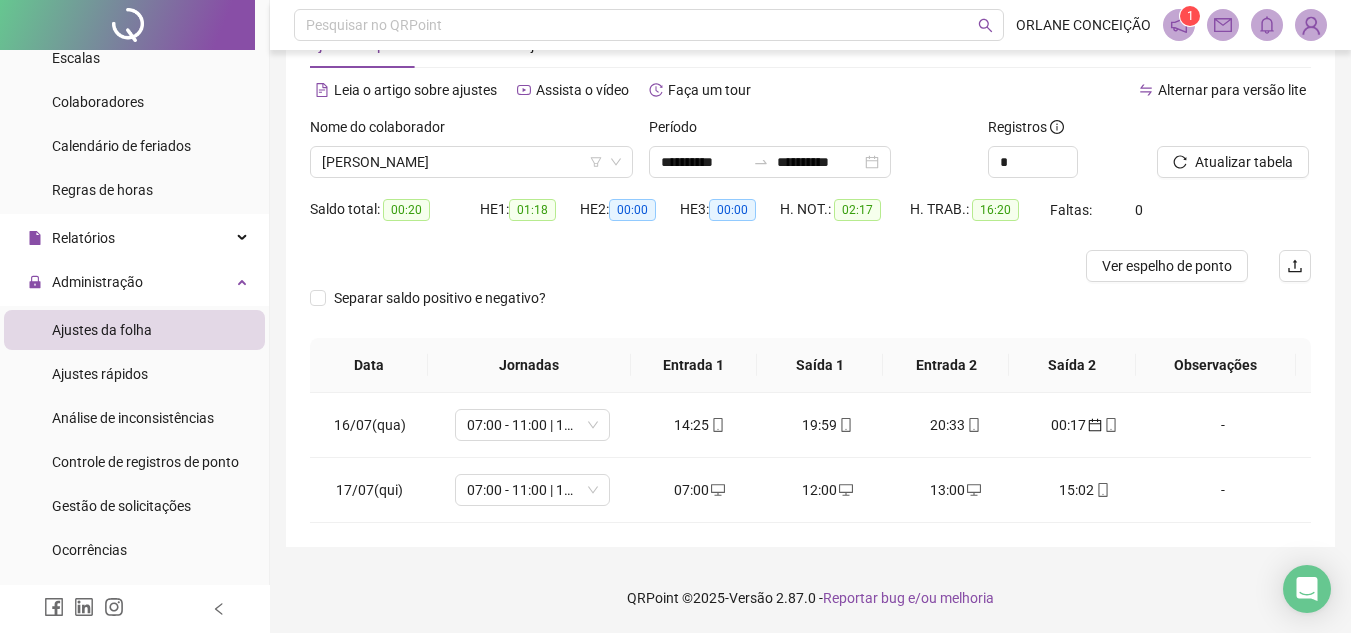 click on "Separar saldo positivo e negativo?" at bounding box center [810, 310] 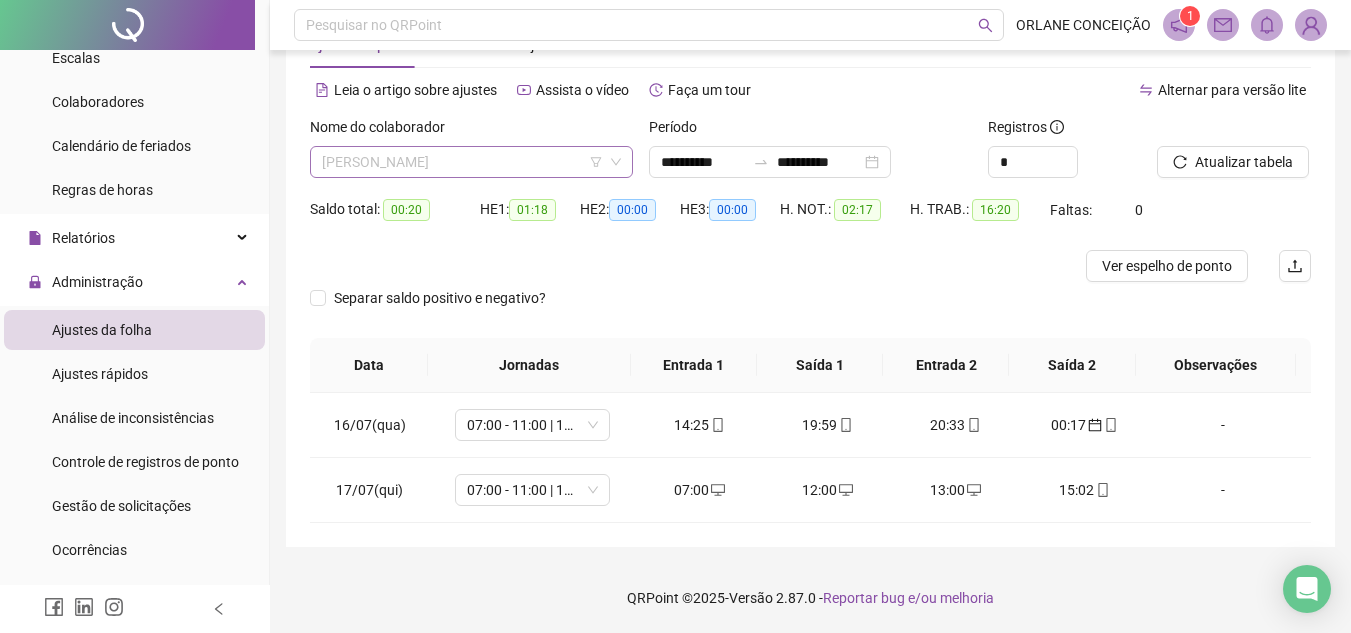click on "[PERSON_NAME]" at bounding box center (471, 162) 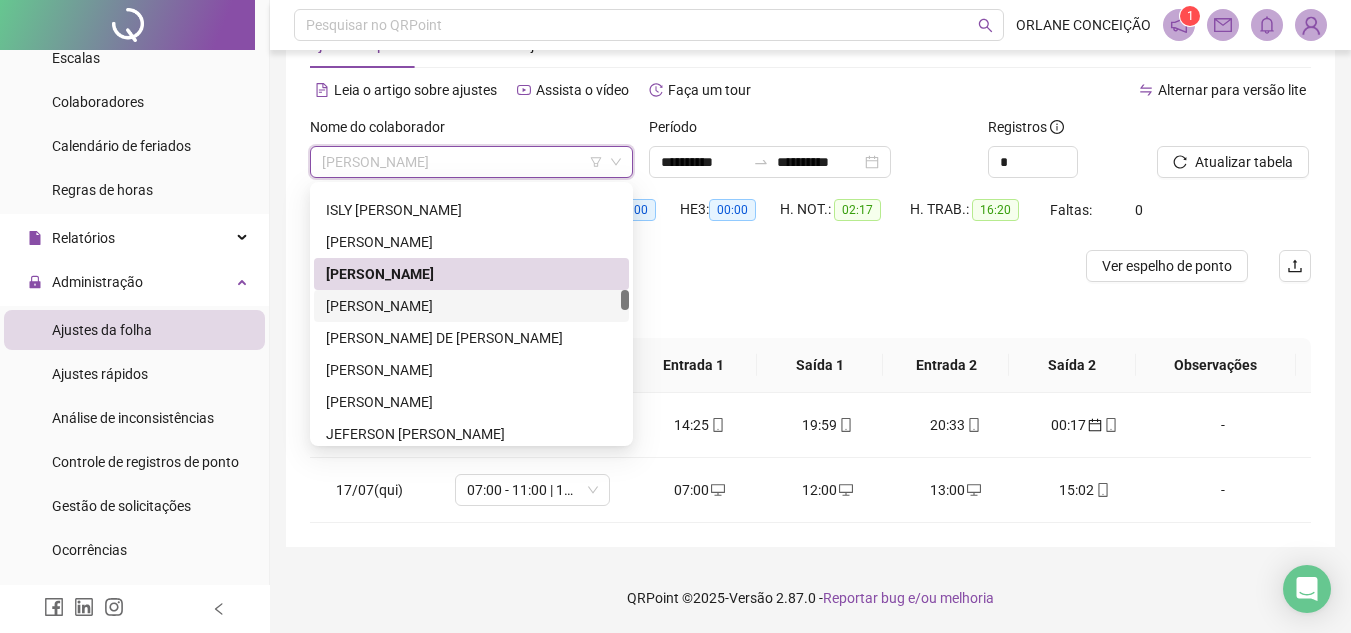 click on "[PERSON_NAME]" at bounding box center (471, 306) 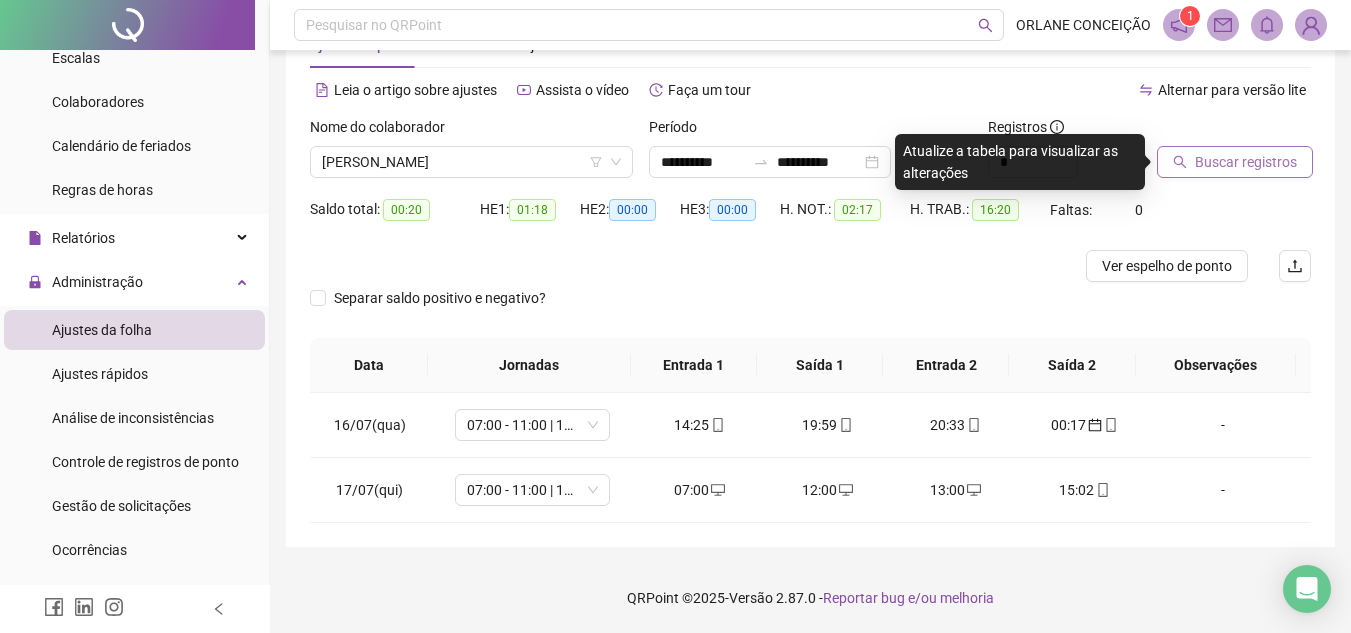 click on "Buscar registros" at bounding box center [1246, 162] 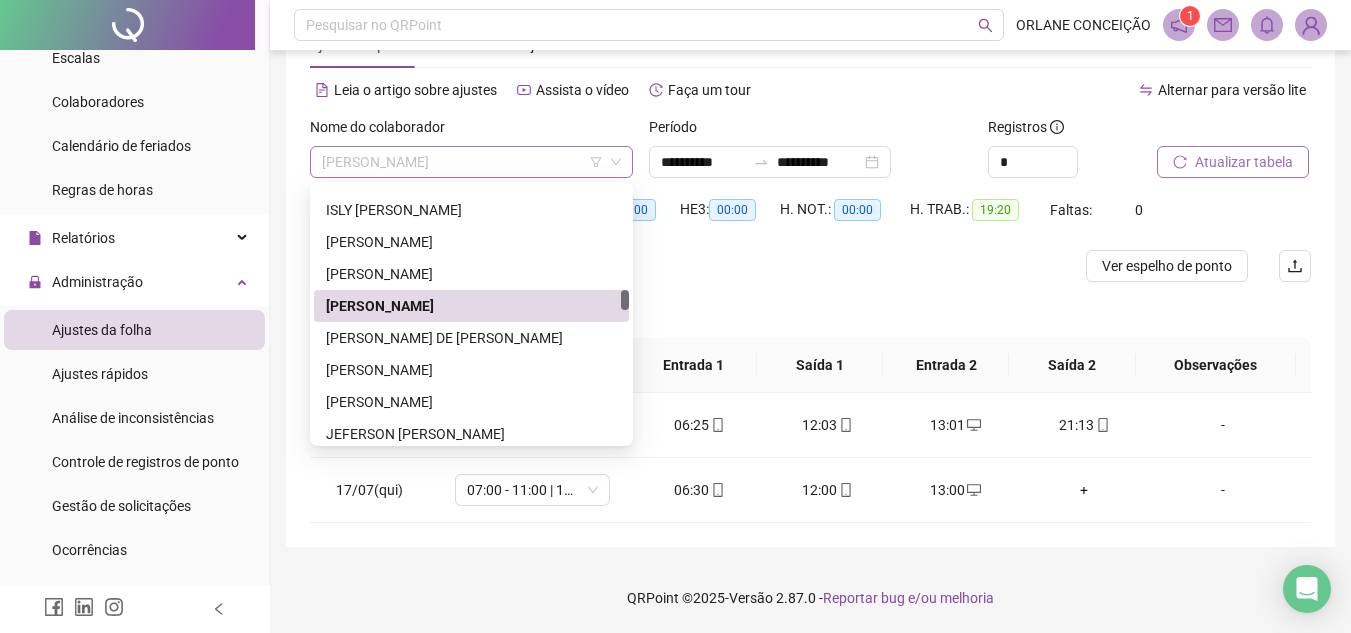 click on "[PERSON_NAME]" at bounding box center (471, 162) 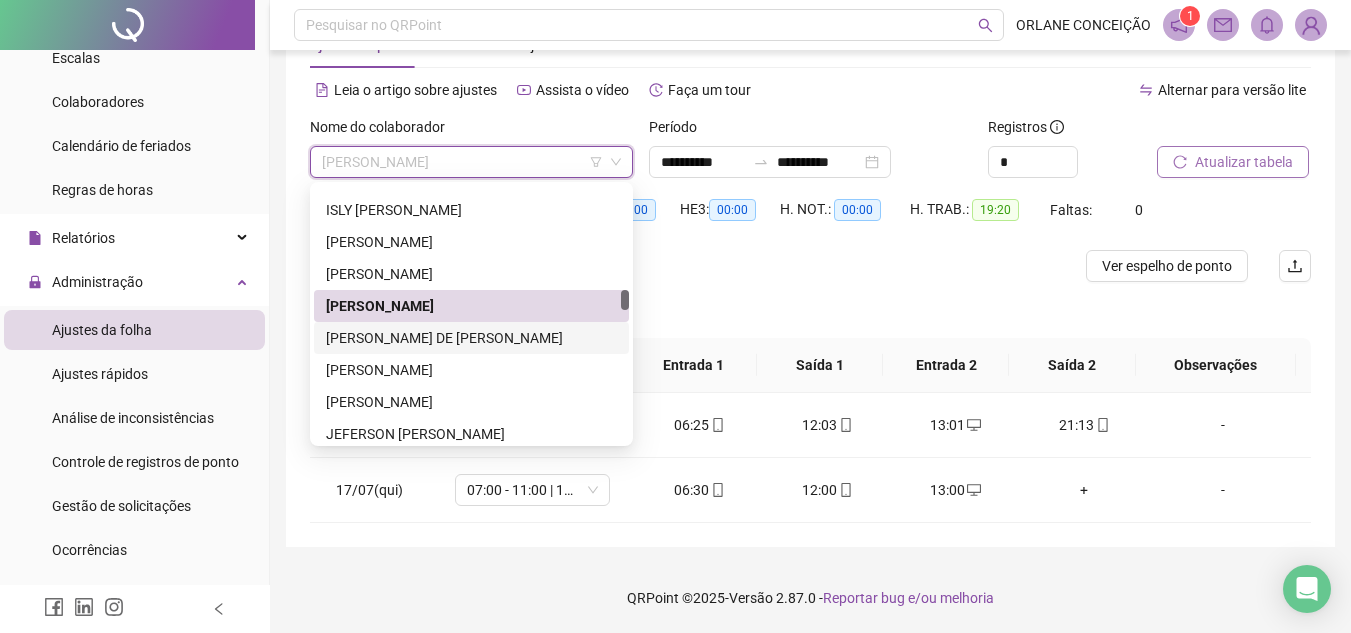 click on "[PERSON_NAME] DE [PERSON_NAME]" at bounding box center [471, 338] 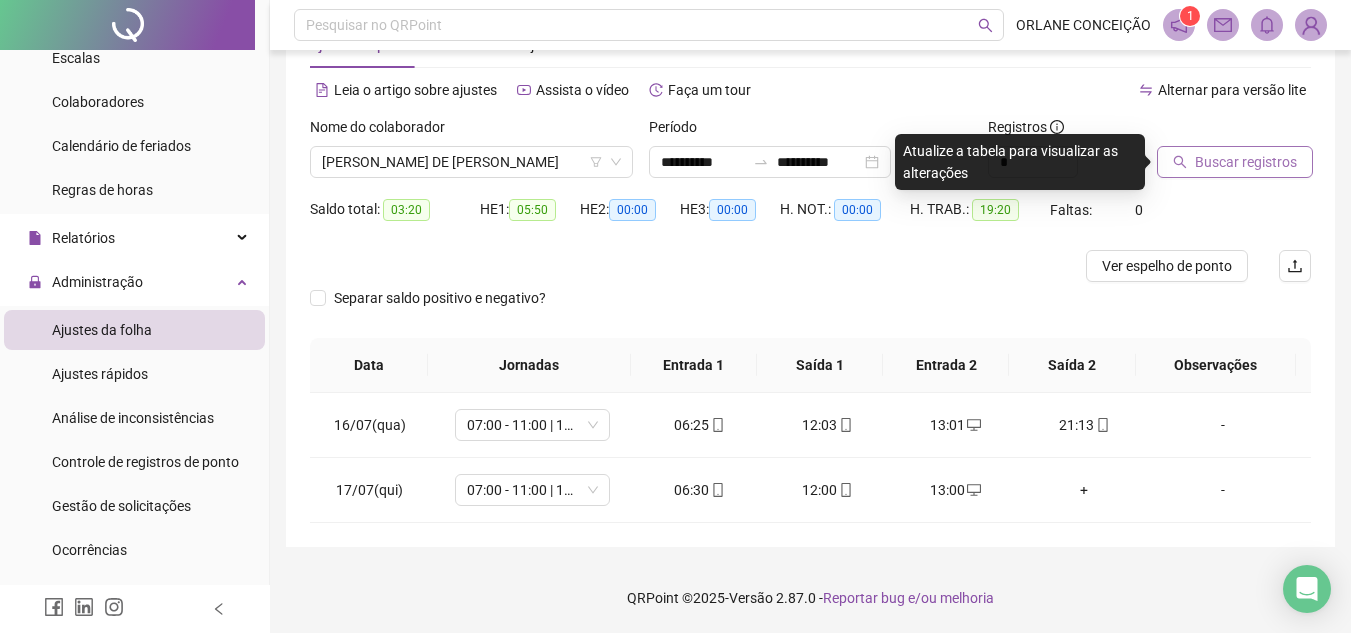 drag, startPoint x: 1234, startPoint y: 181, endPoint x: 1227, endPoint y: 168, distance: 14.764823 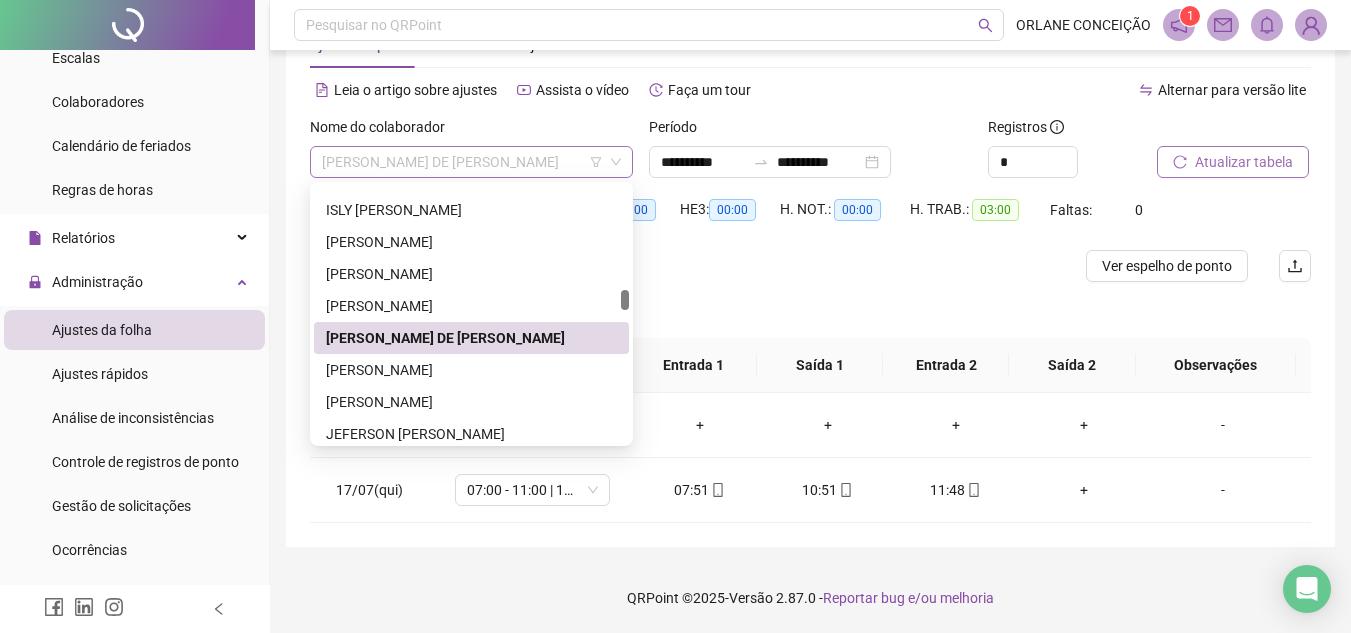 click on "[PERSON_NAME] DE [PERSON_NAME]" at bounding box center (471, 162) 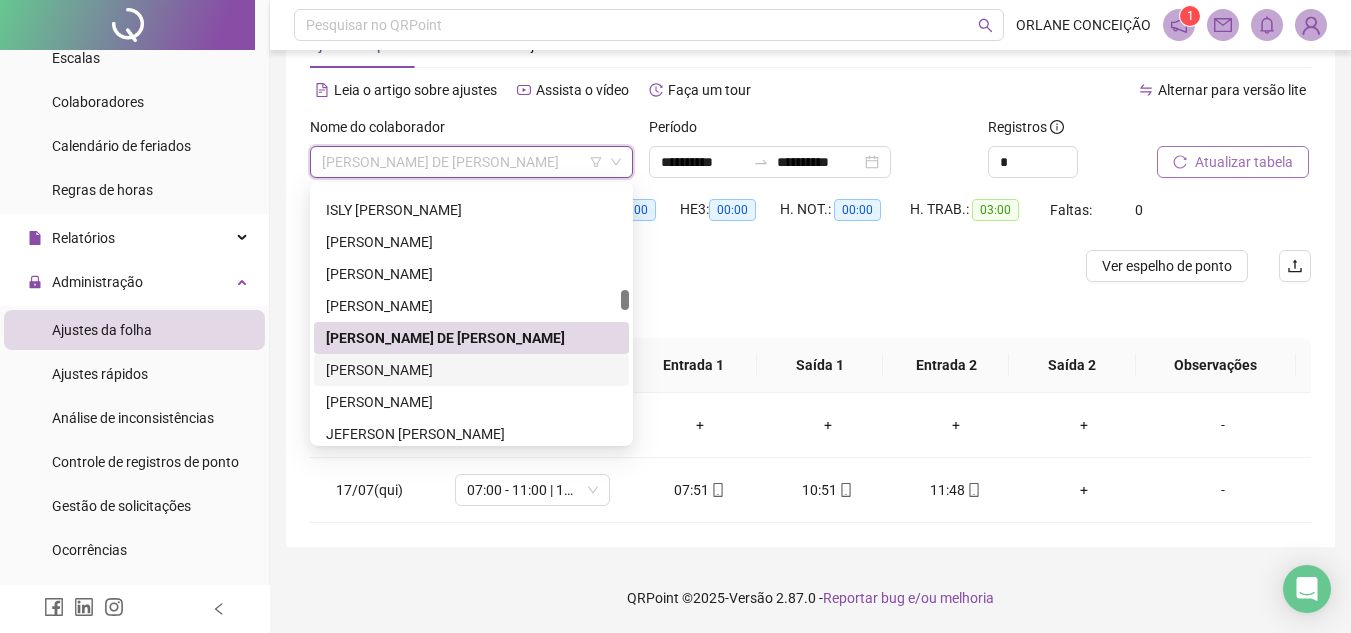 click on "[PERSON_NAME]" at bounding box center (471, 370) 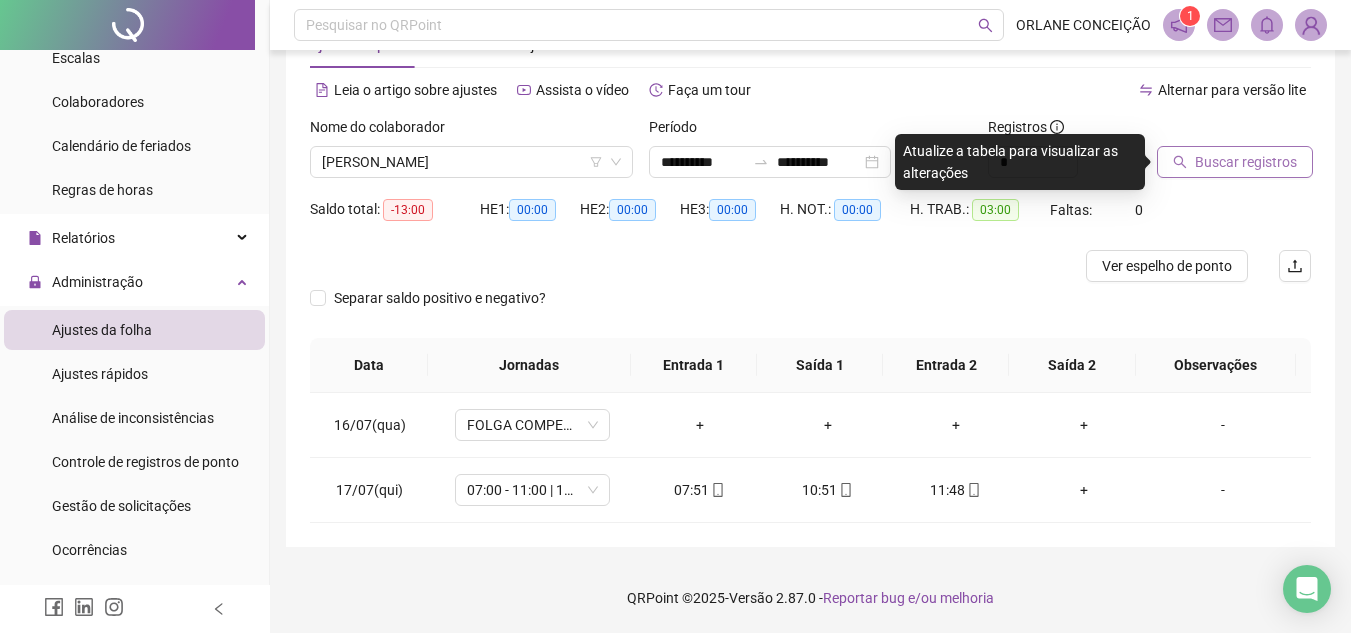 click on "Buscar registros" at bounding box center (1246, 162) 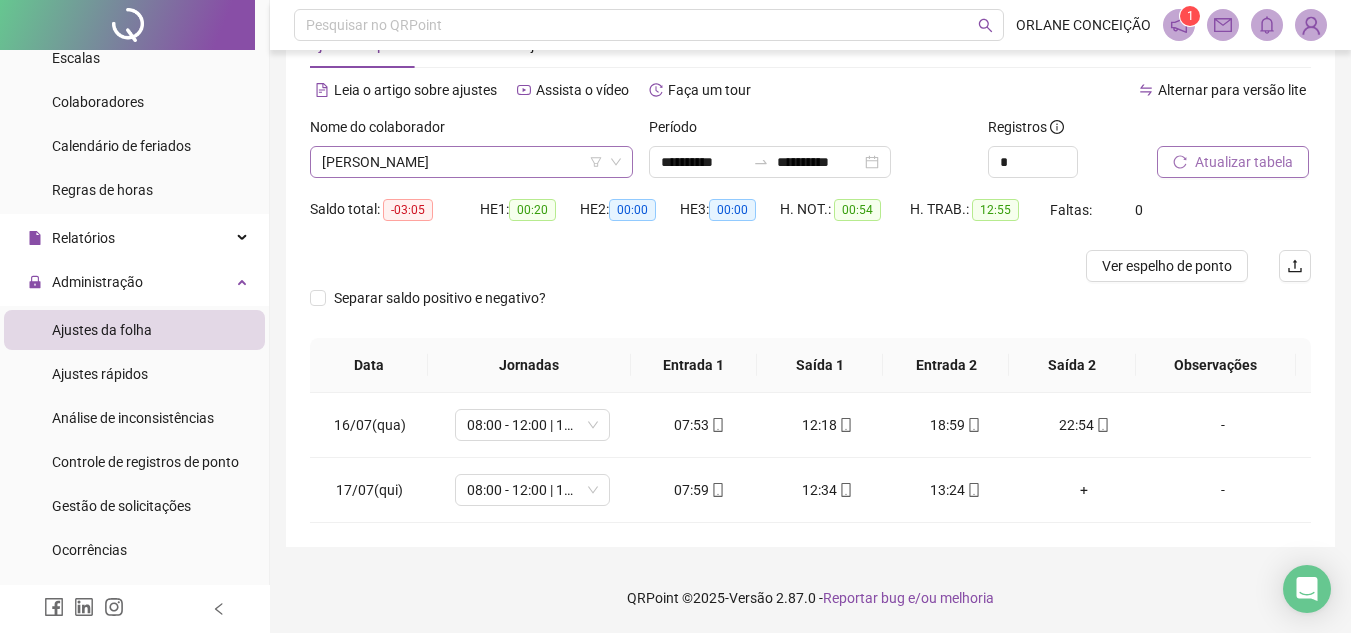 click on "[PERSON_NAME]" at bounding box center (471, 162) 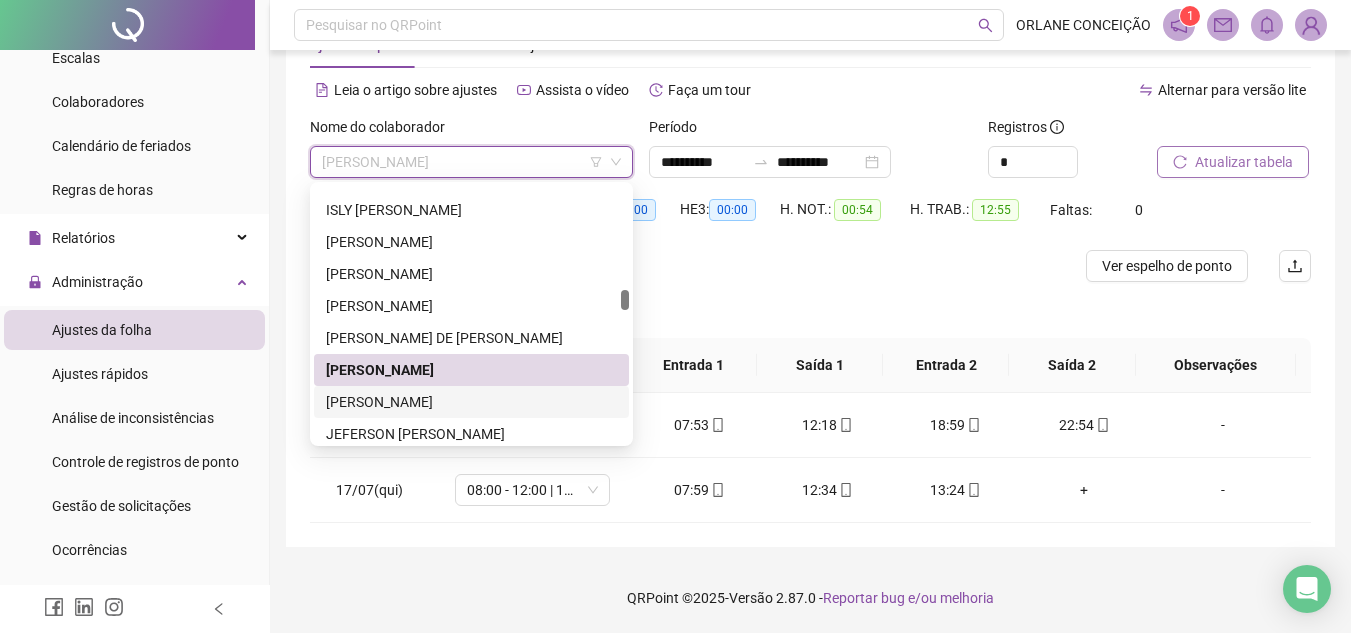 click on "[PERSON_NAME]" at bounding box center [471, 402] 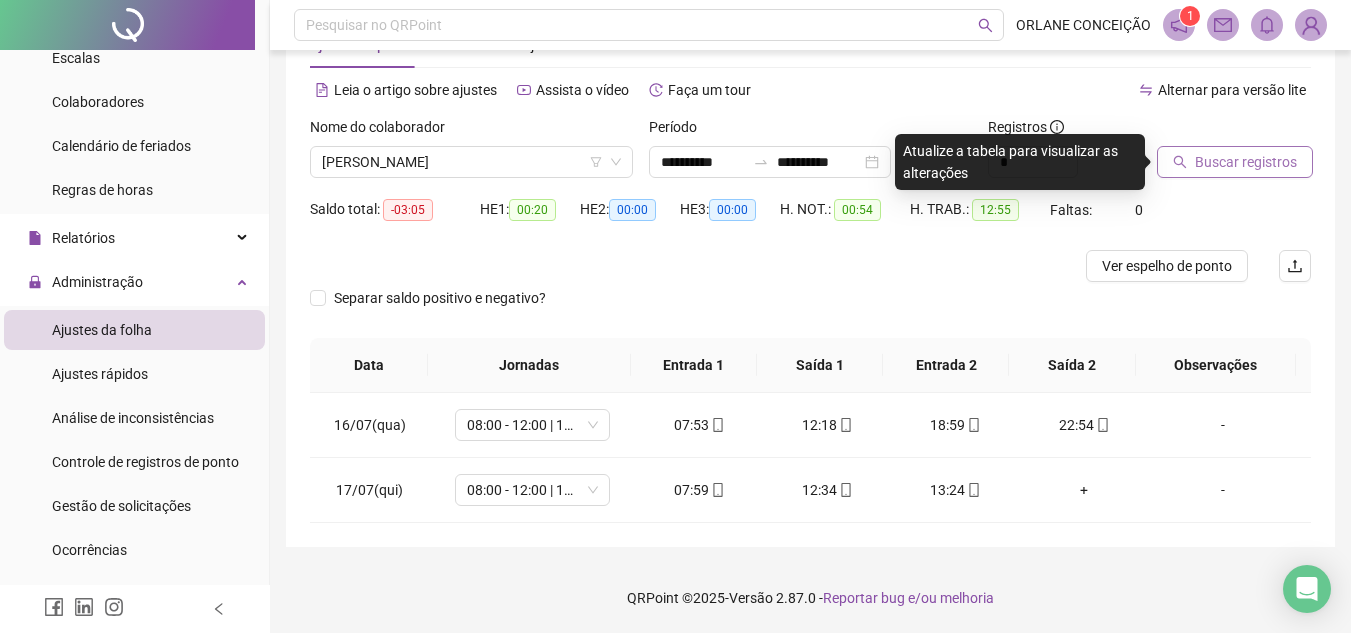 click on "Buscar registros" at bounding box center (1246, 162) 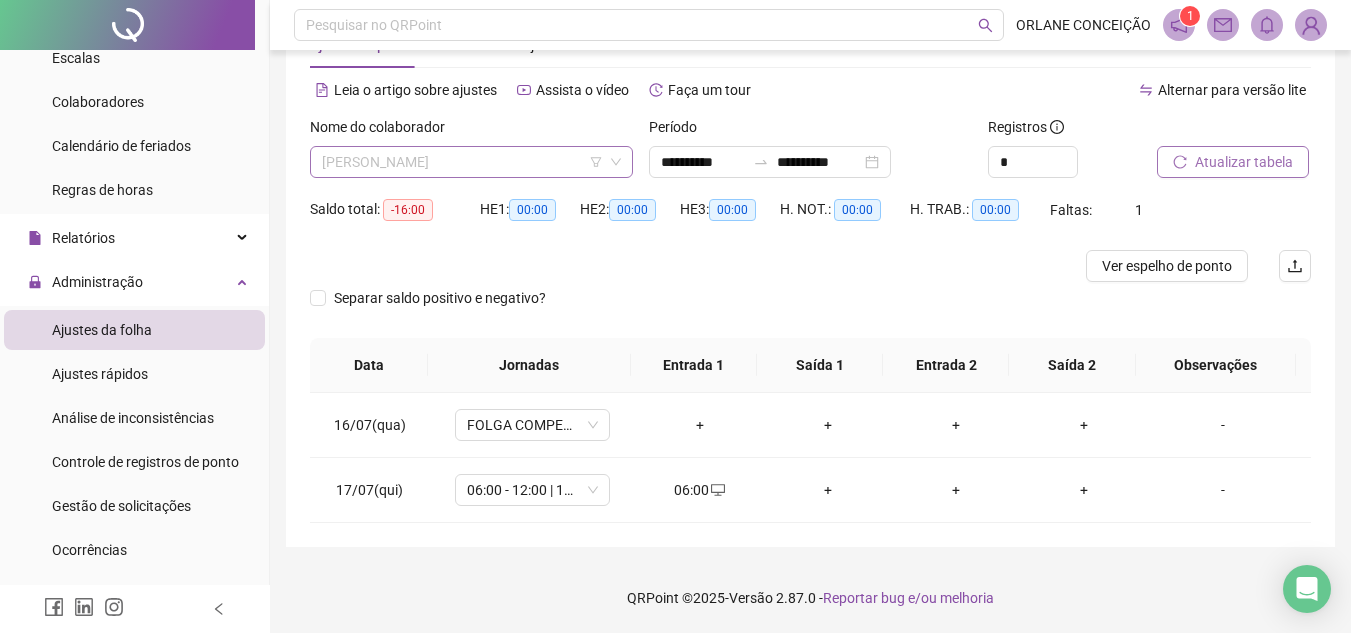 click on "[PERSON_NAME]" at bounding box center (471, 162) 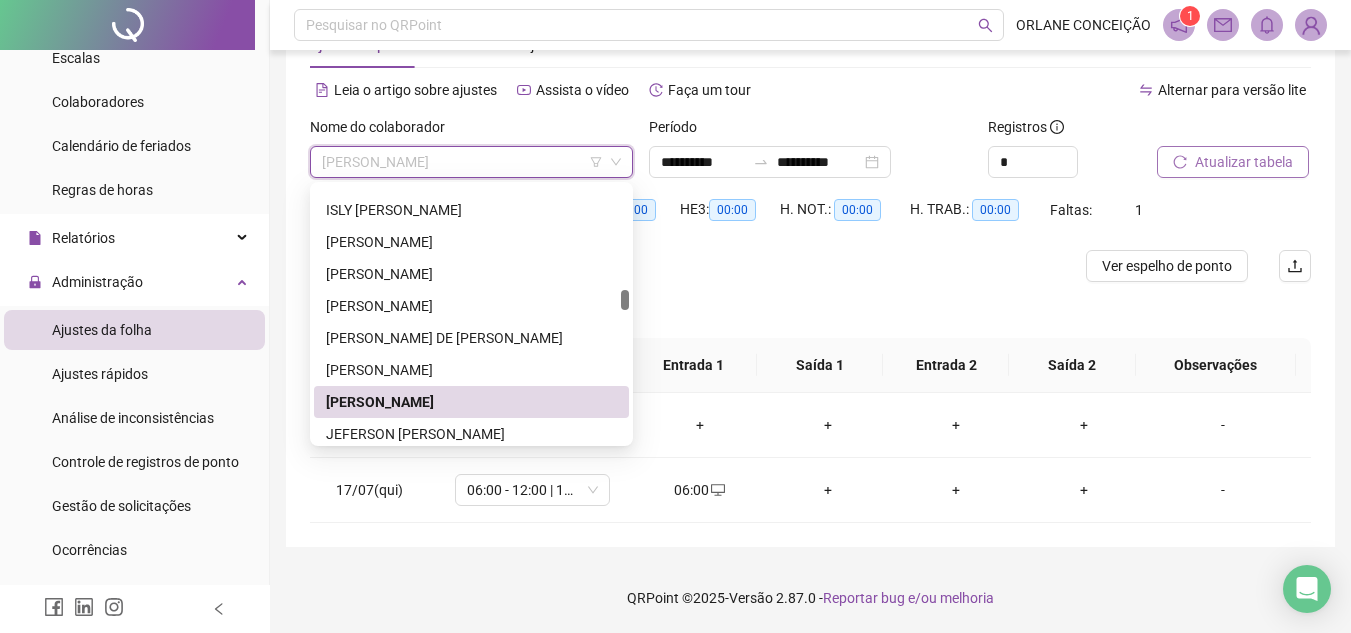 click on "Leia o artigo sobre ajustes Assista o vídeo Faça um tour" at bounding box center [560, 100] 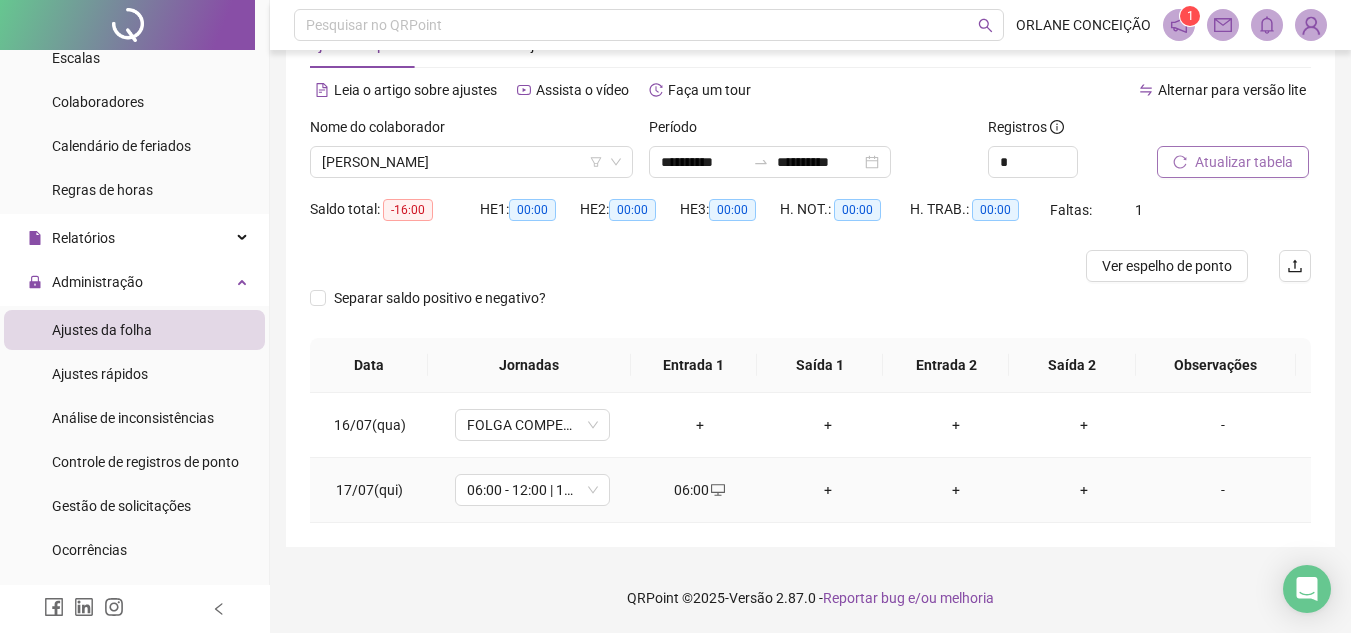 click on "+" at bounding box center [828, 490] 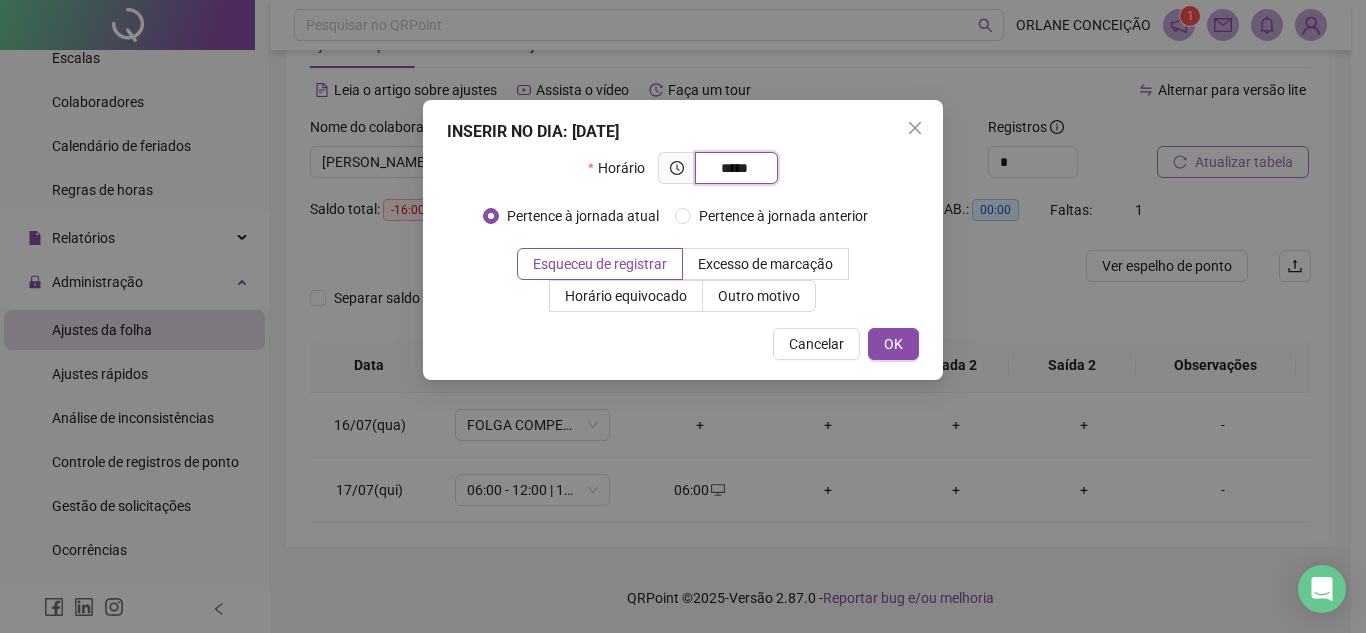 type on "*****" 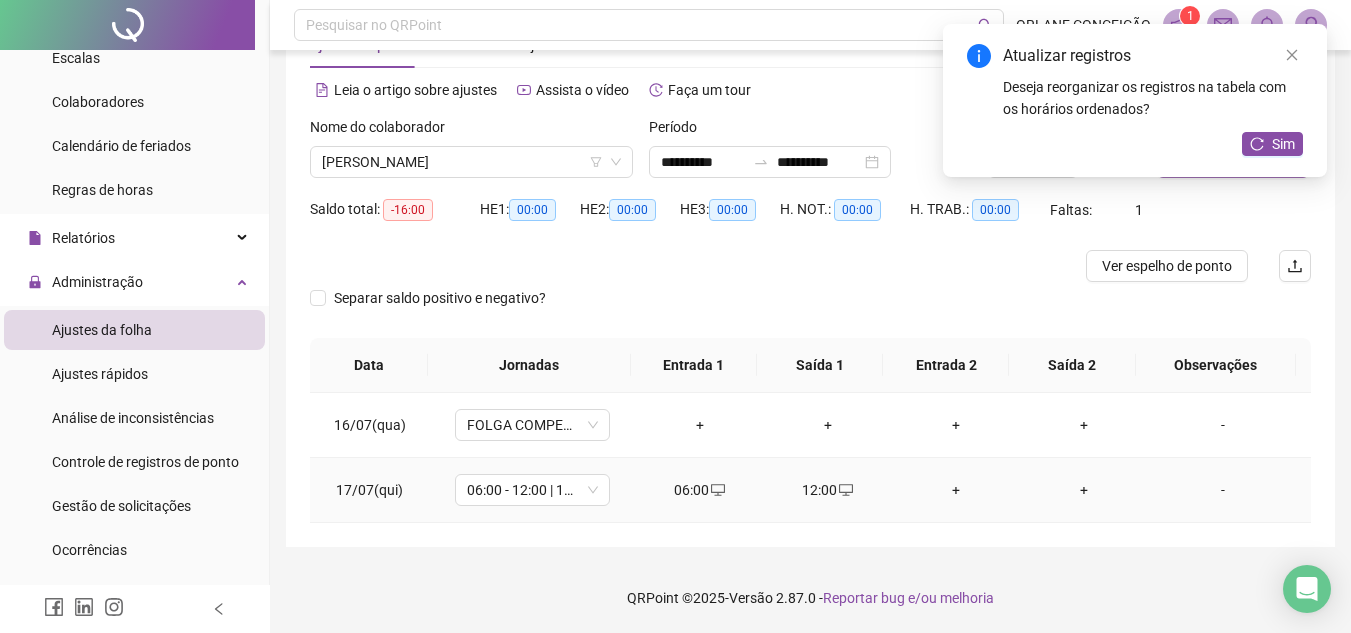 click on "+" at bounding box center [956, 490] 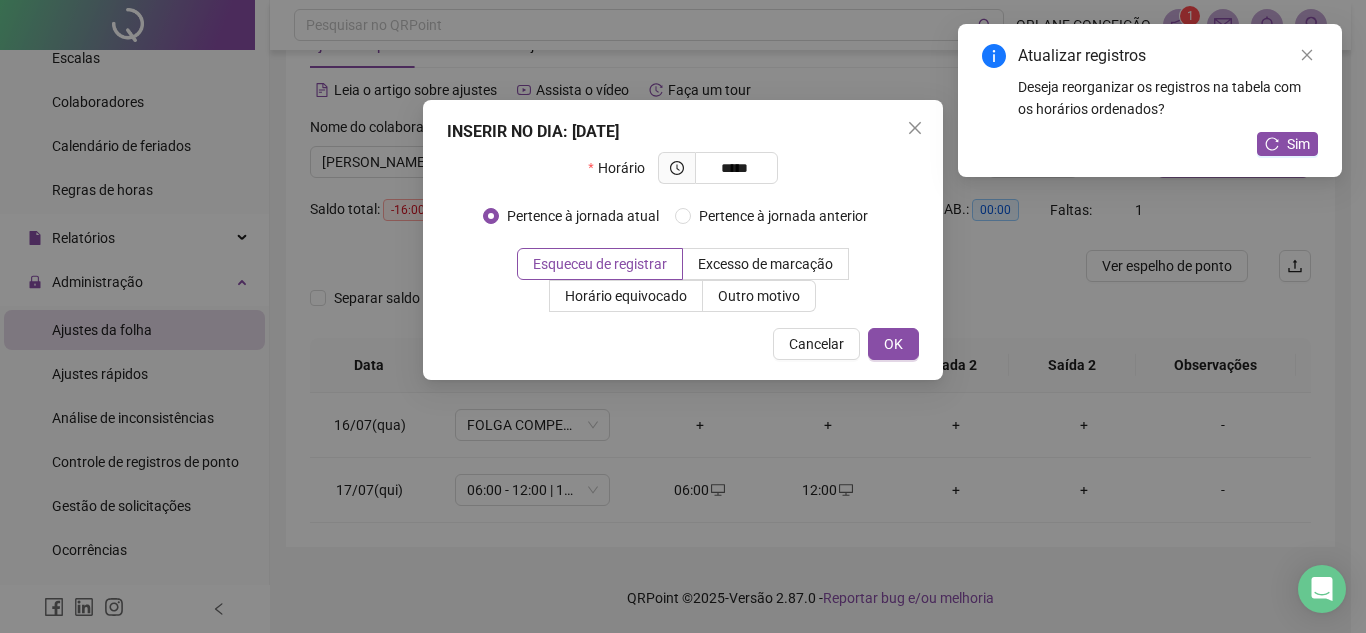 type on "*****" 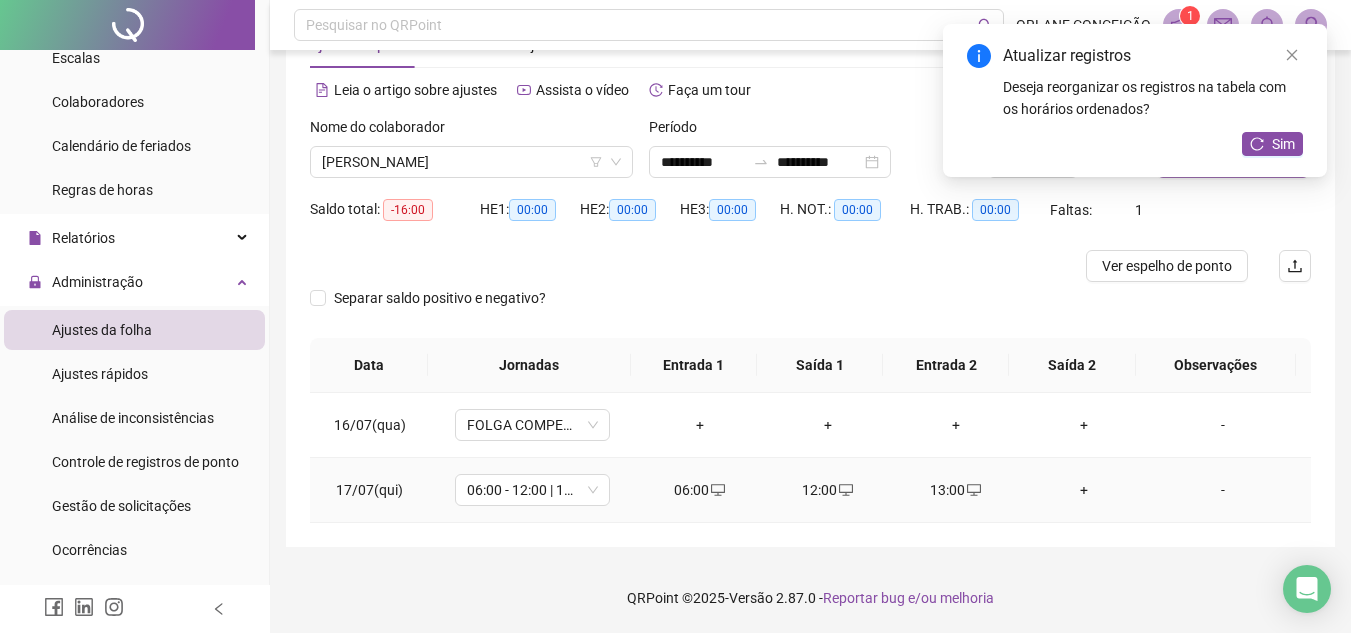 click on "+" at bounding box center (1084, 490) 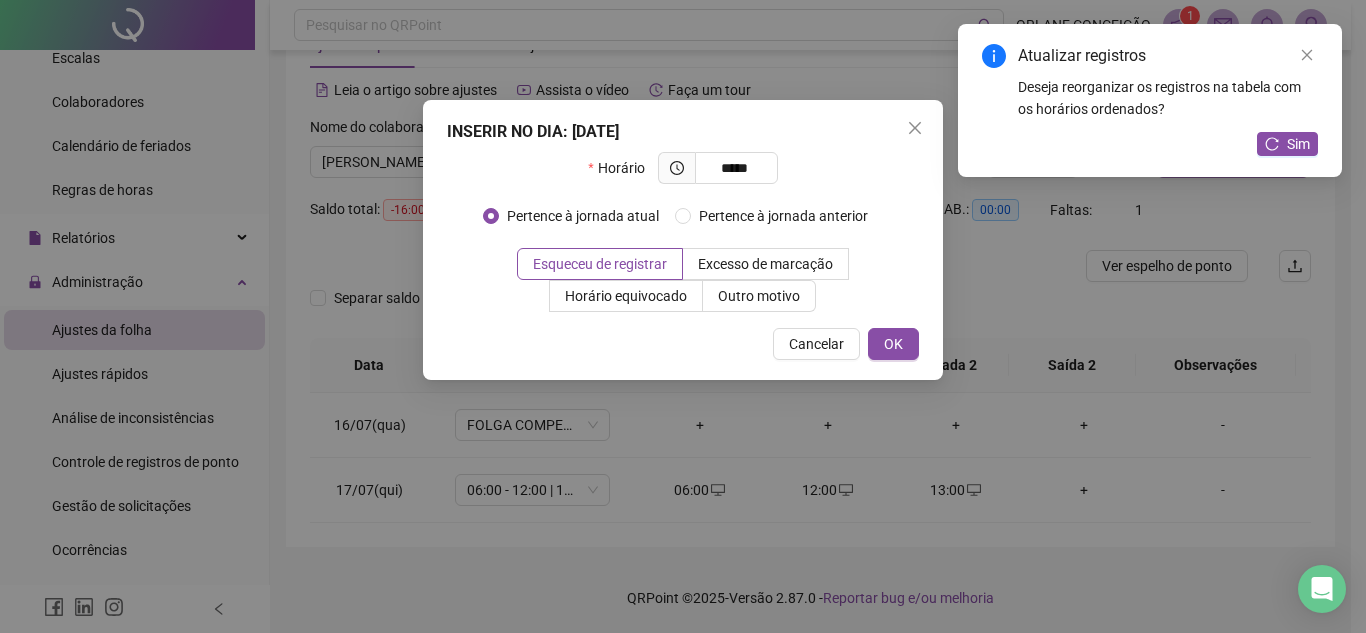 type on "*****" 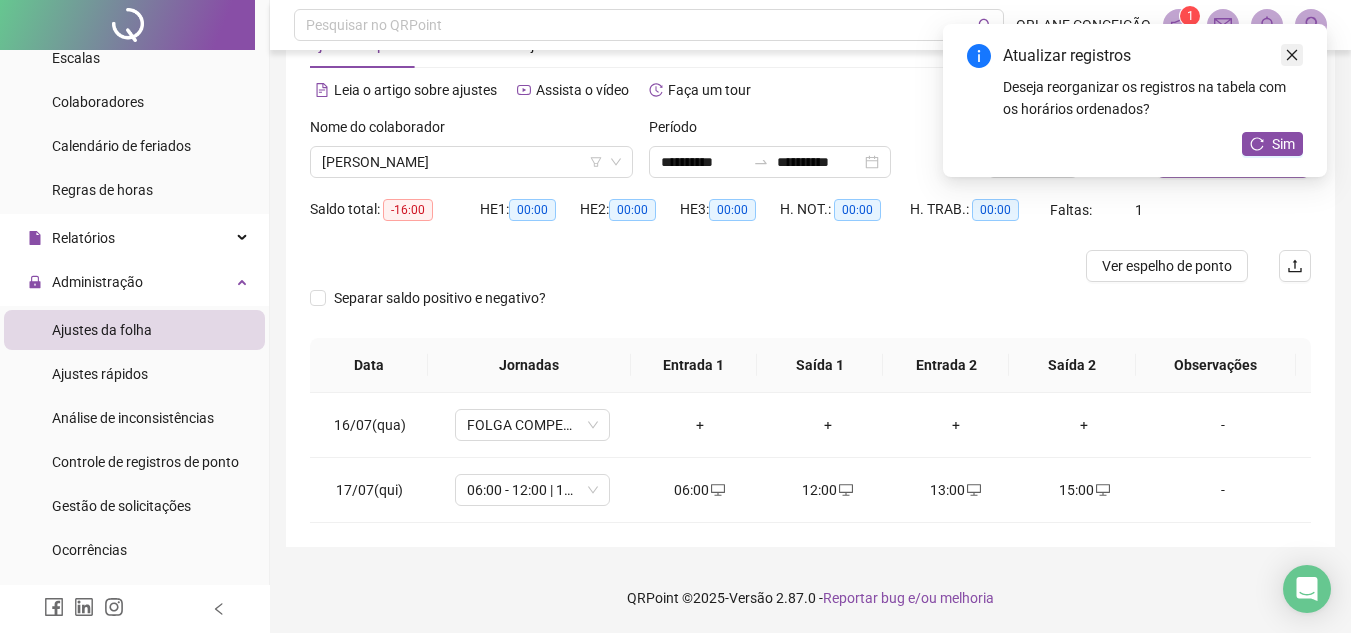 click at bounding box center [1292, 55] 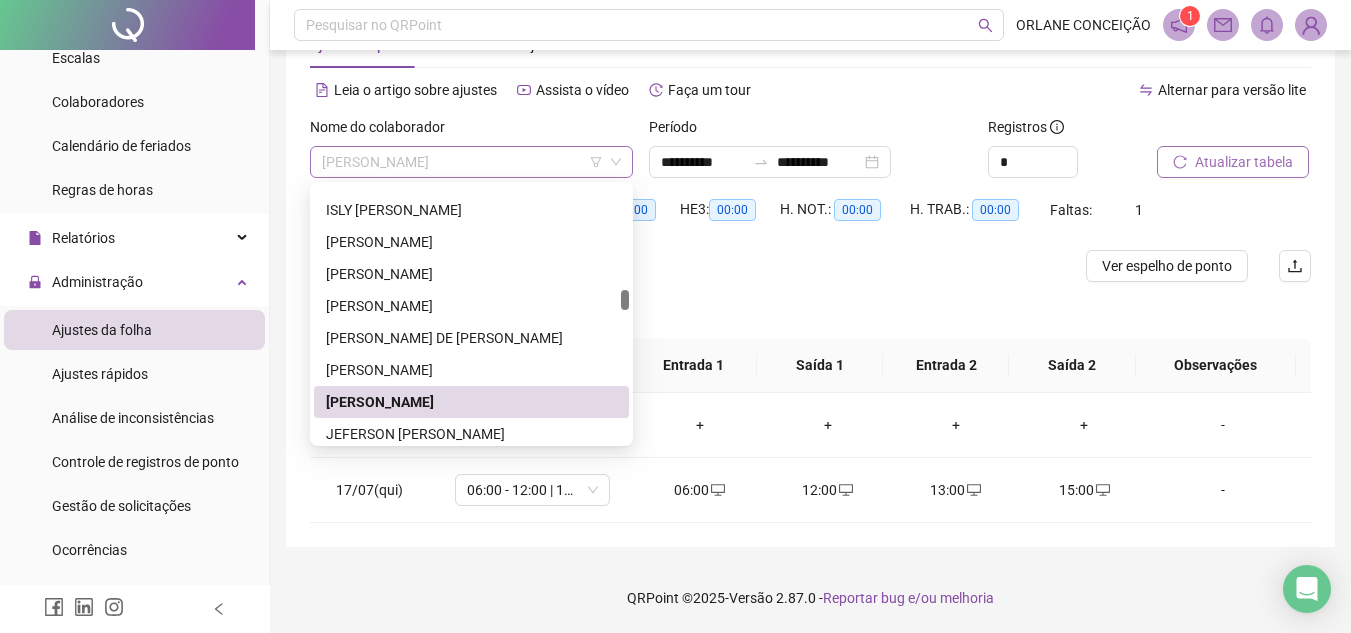 click on "[PERSON_NAME]" at bounding box center [471, 162] 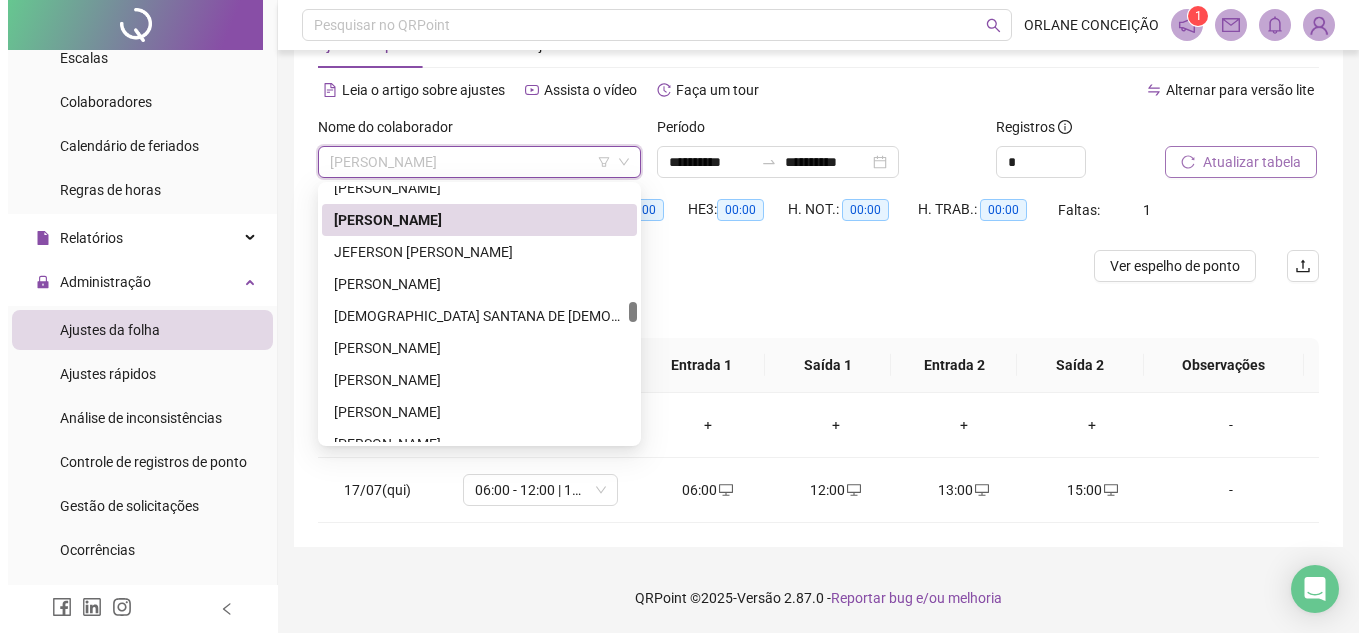 scroll, scrollTop: 1919, scrollLeft: 0, axis: vertical 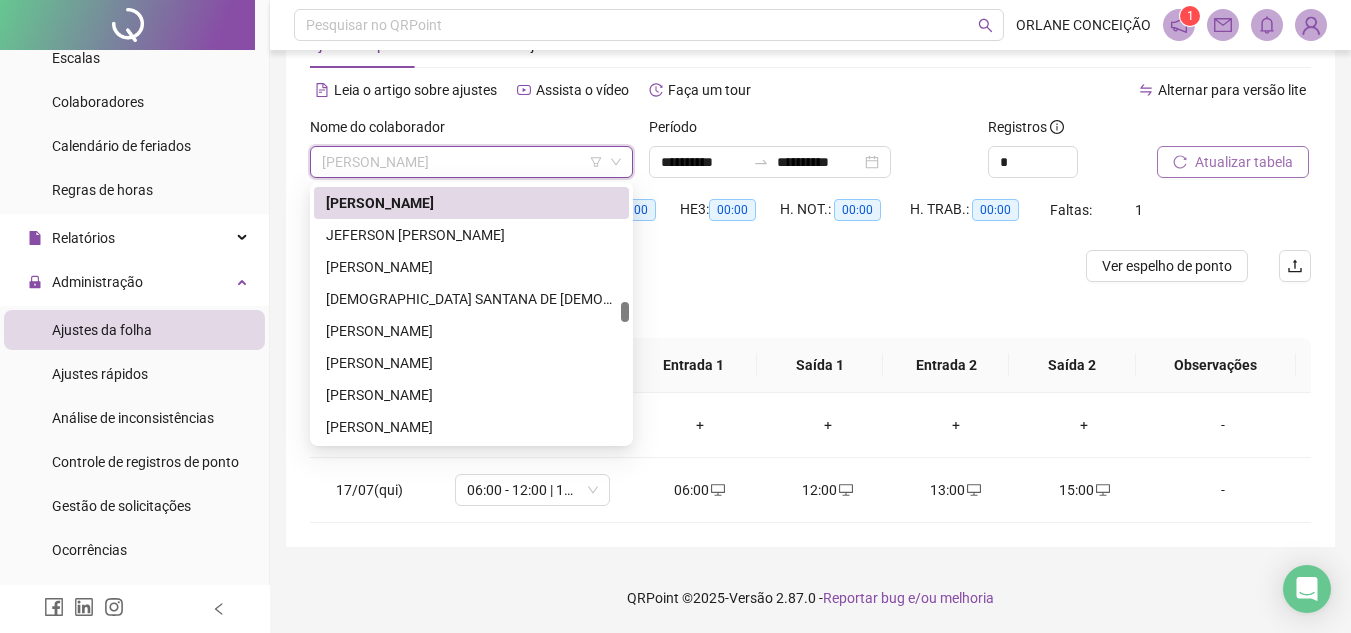 drag, startPoint x: 625, startPoint y: 298, endPoint x: 625, endPoint y: 310, distance: 12 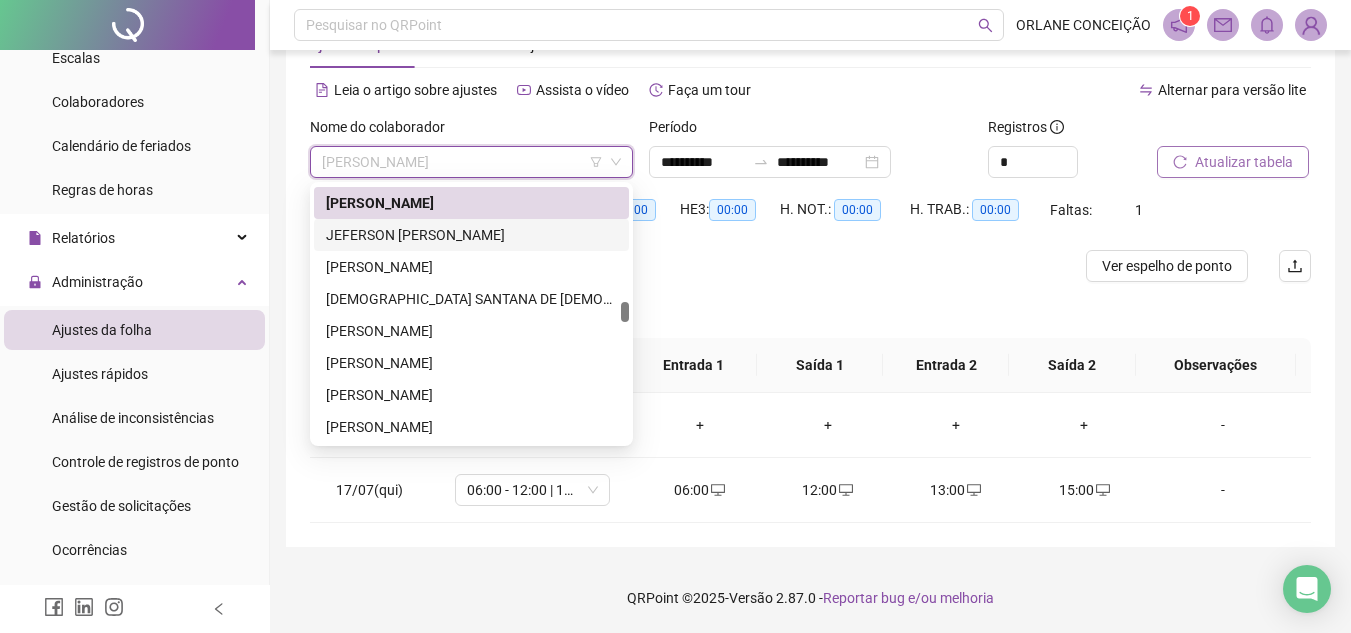 click on "JEFERSON [PERSON_NAME]" at bounding box center [471, 235] 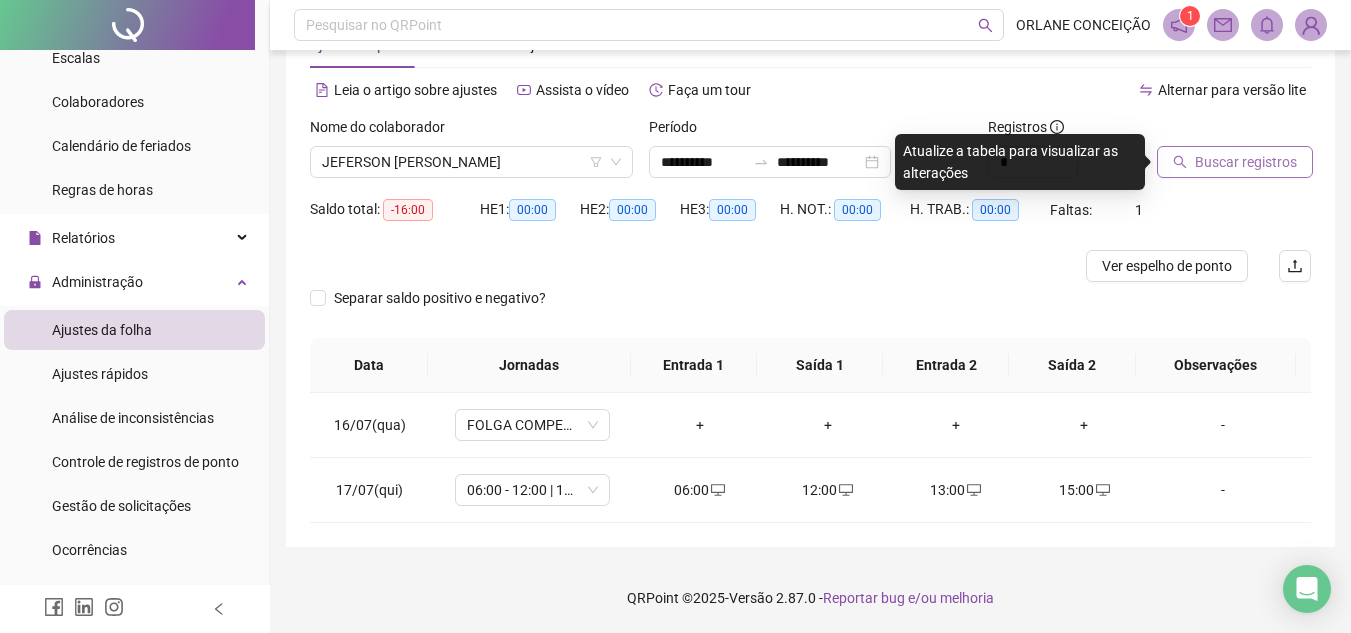 click on "Buscar registros" at bounding box center (1246, 162) 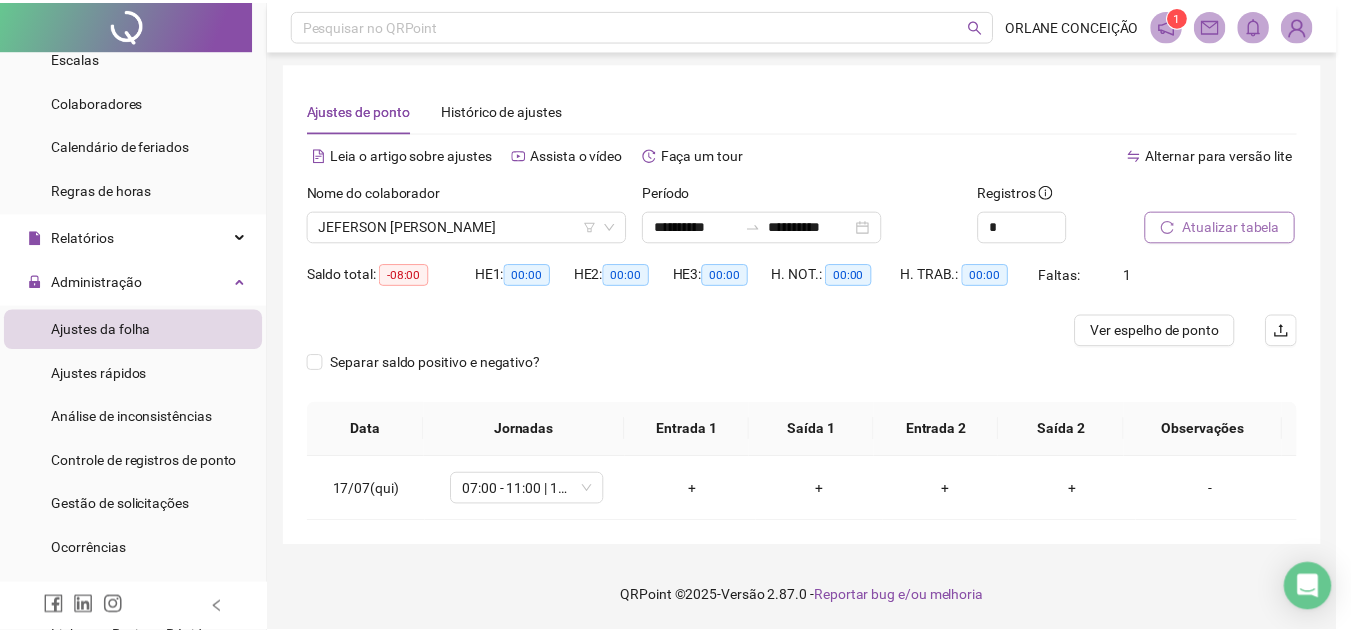 scroll, scrollTop: 3, scrollLeft: 0, axis: vertical 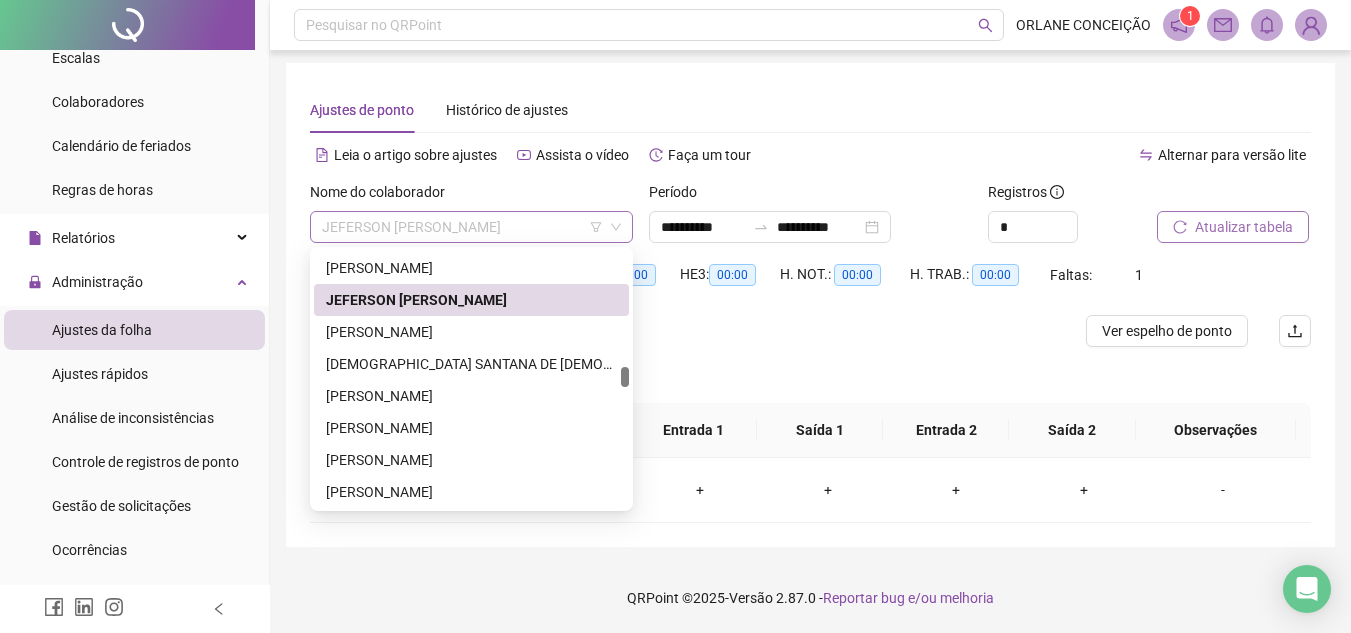 click on "JEFERSON [PERSON_NAME]" at bounding box center [471, 227] 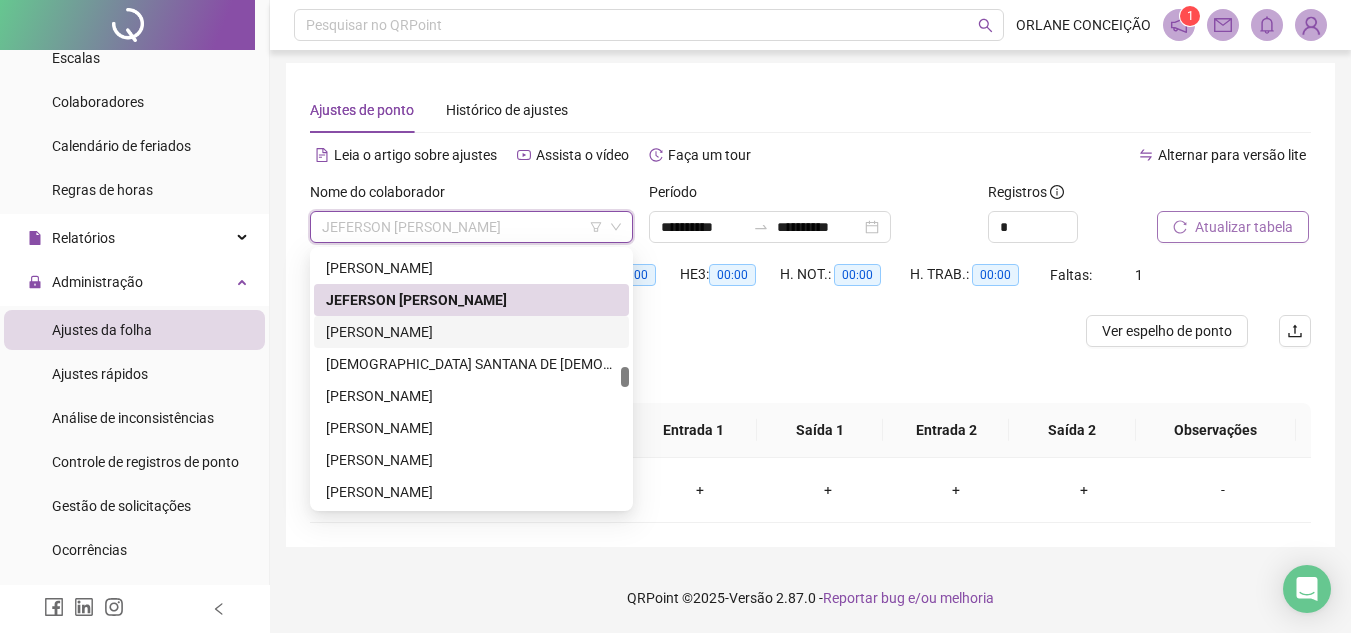 click on "[PERSON_NAME]" at bounding box center (471, 332) 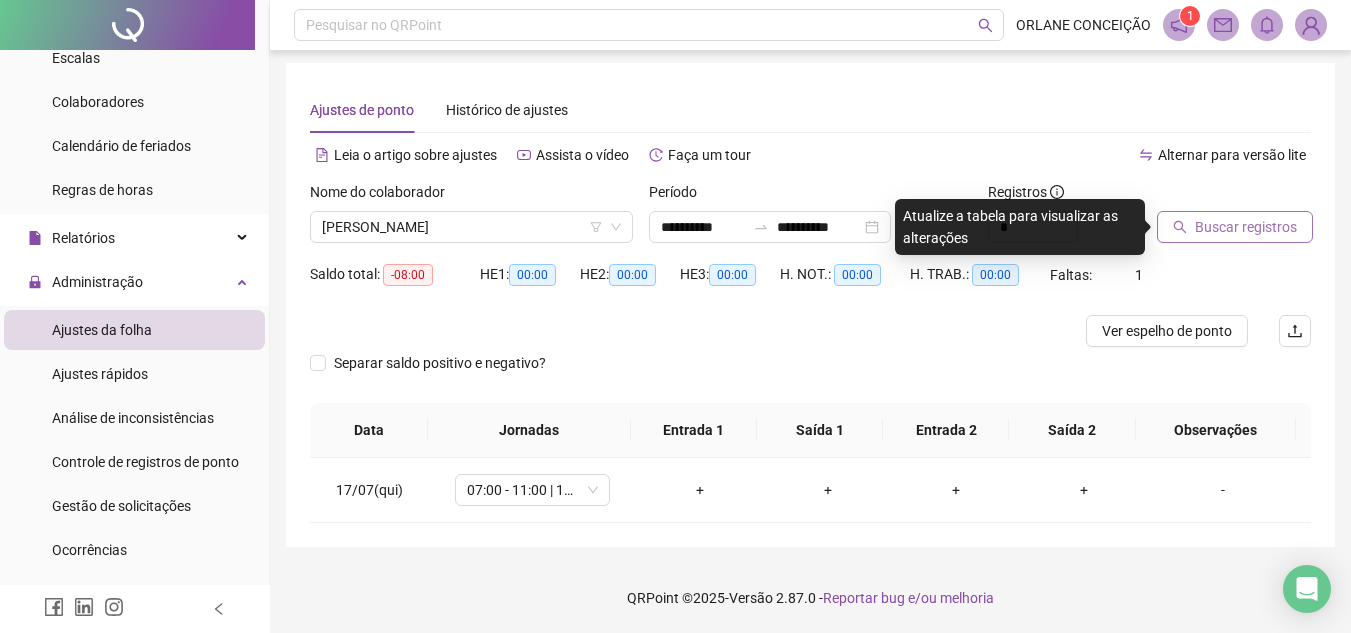 click on "Buscar registros" at bounding box center [1246, 227] 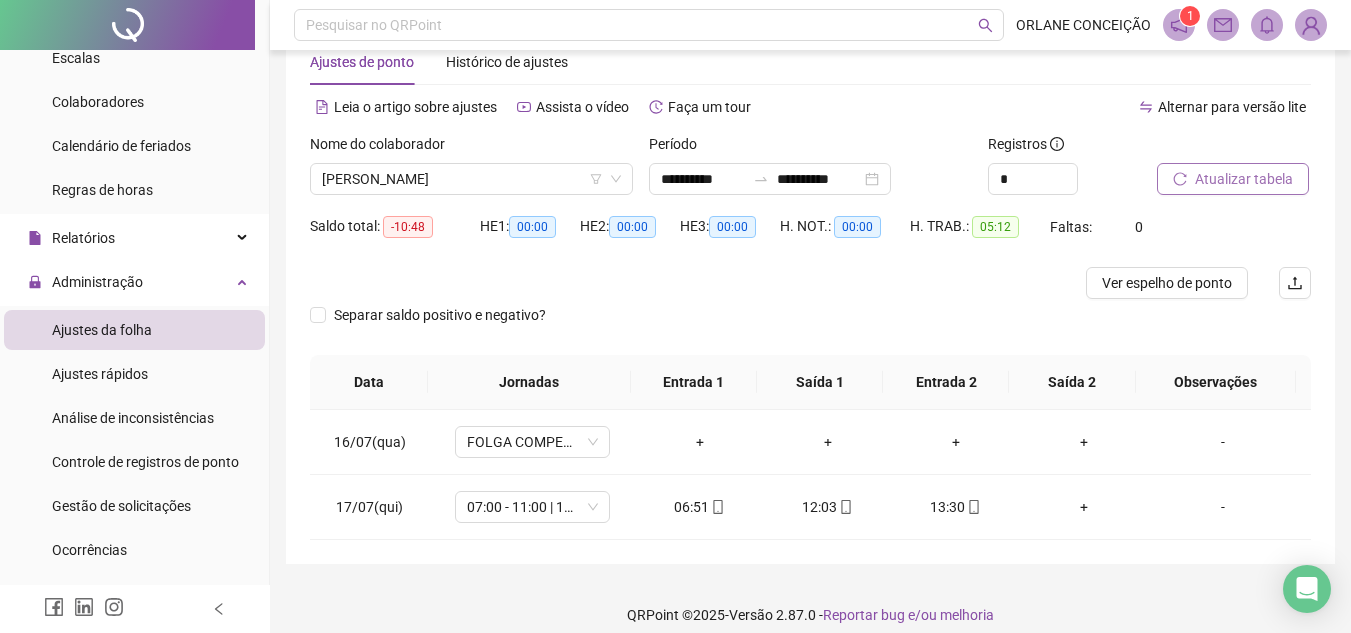 scroll, scrollTop: 68, scrollLeft: 0, axis: vertical 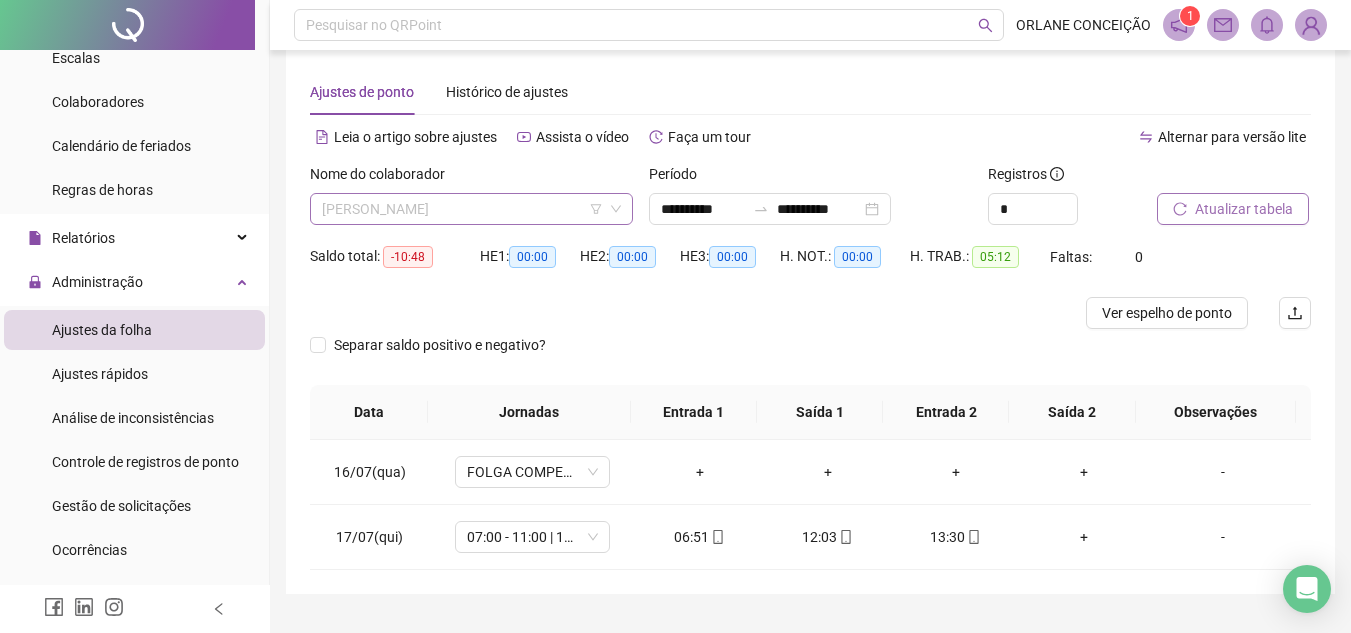 click on "[PERSON_NAME]" at bounding box center (471, 209) 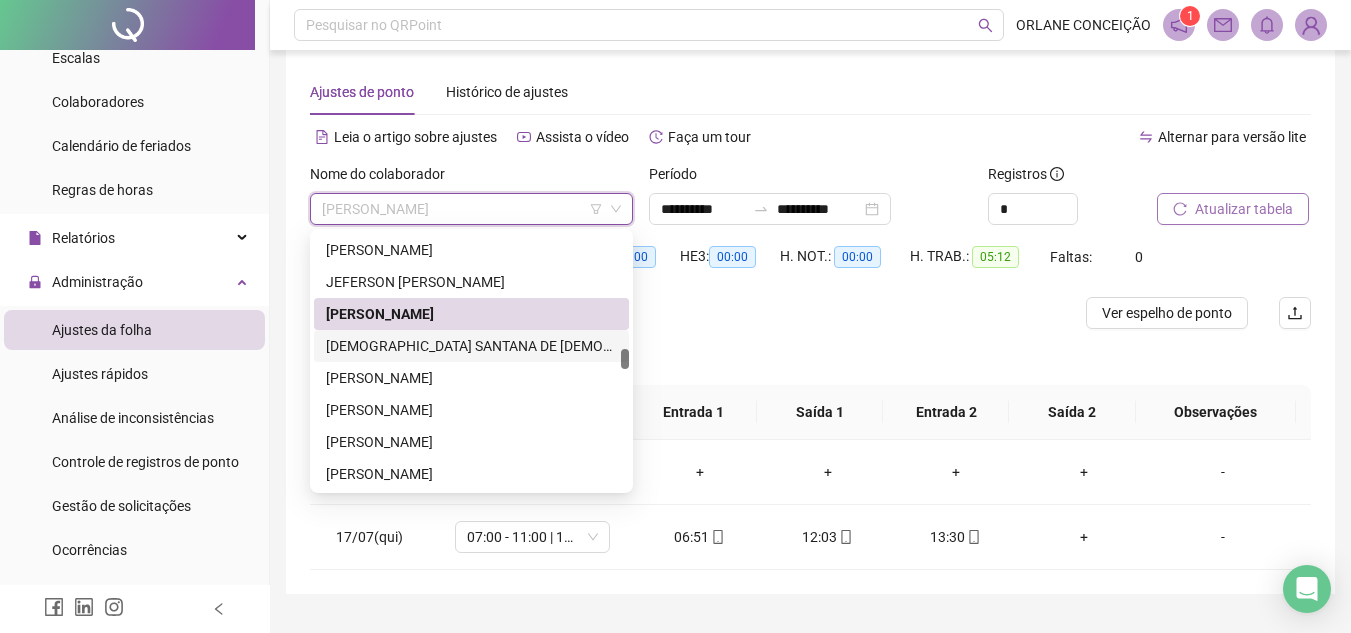 click on "[DEMOGRAPHIC_DATA] SANTANA DE [DEMOGRAPHIC_DATA]" at bounding box center (471, 346) 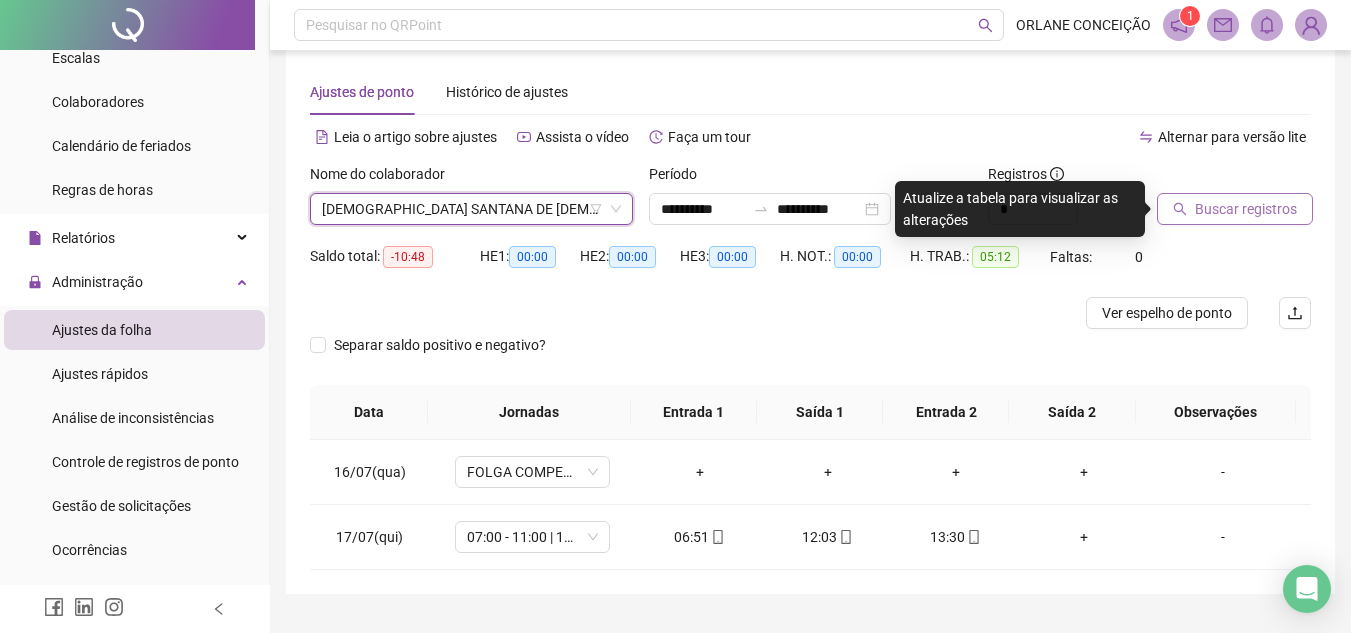 click on "Buscar registros" at bounding box center [1246, 209] 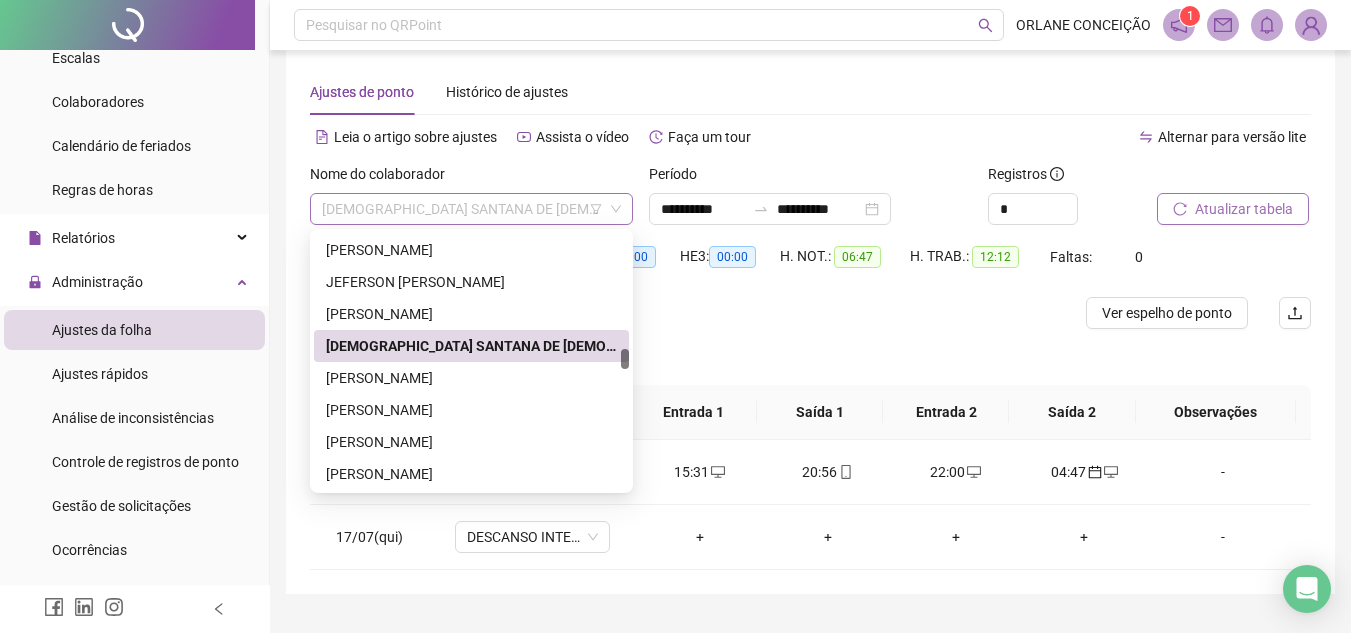 click on "[DEMOGRAPHIC_DATA] SANTANA DE [DEMOGRAPHIC_DATA]" at bounding box center (471, 209) 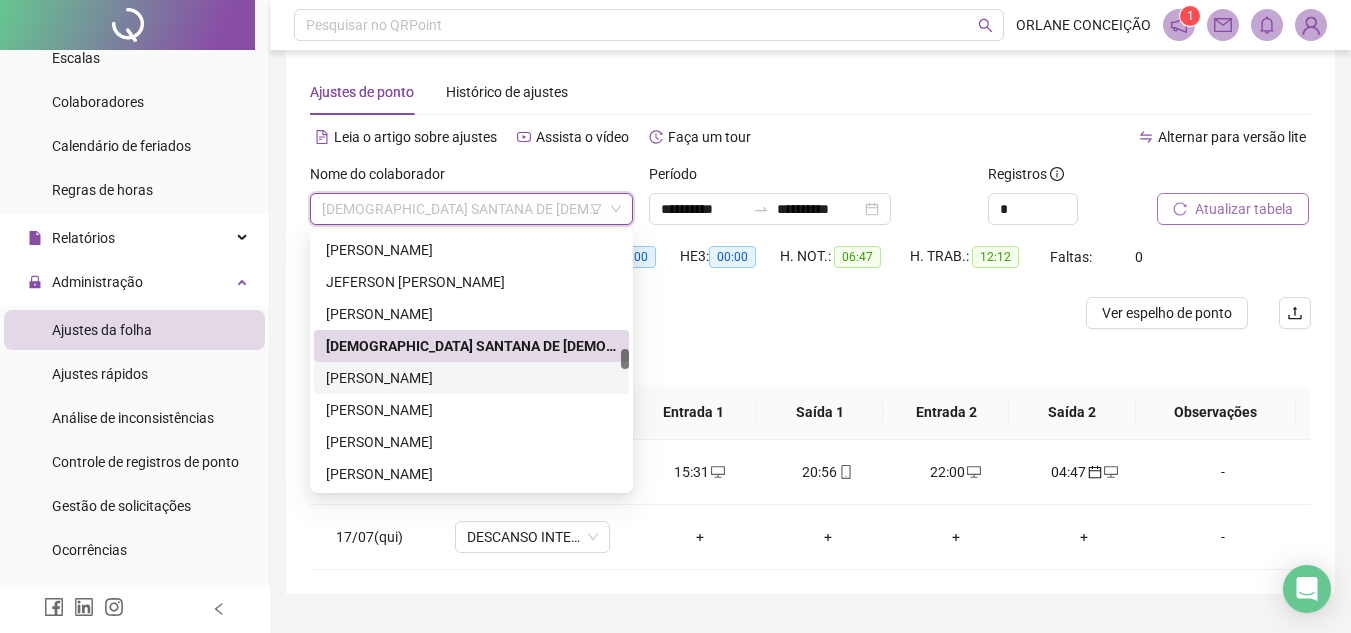 click on "[PERSON_NAME]" at bounding box center (471, 378) 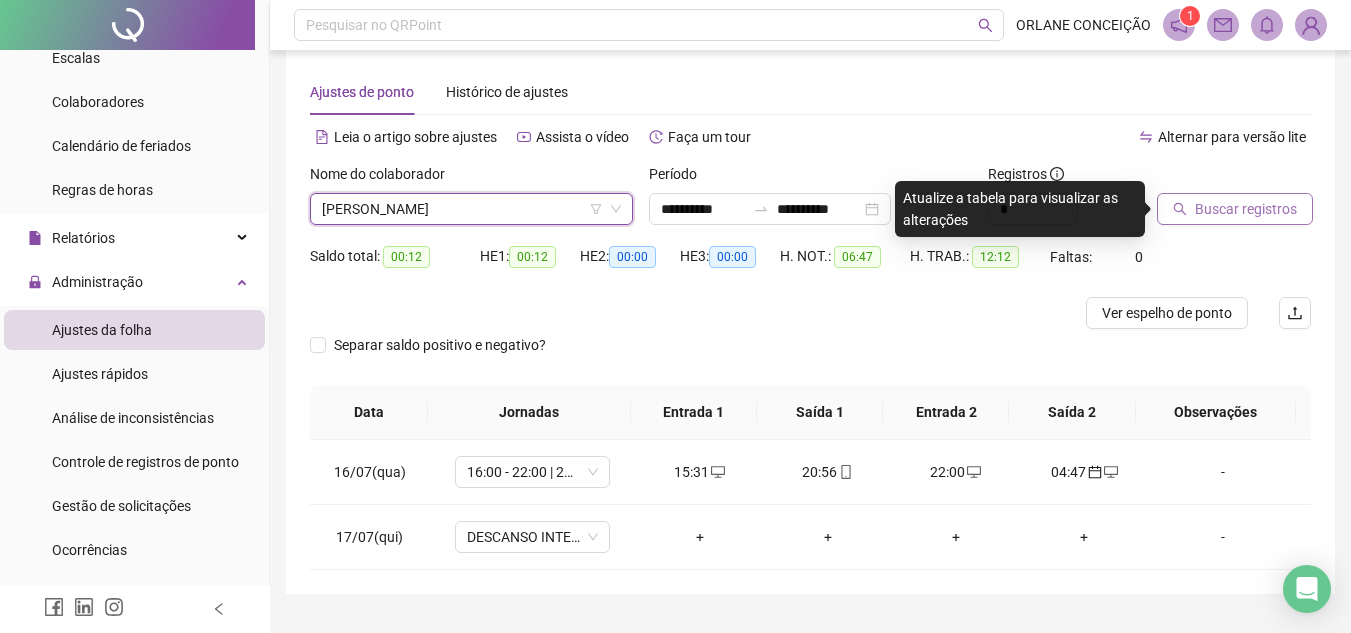 click on "Buscar registros" at bounding box center [1246, 209] 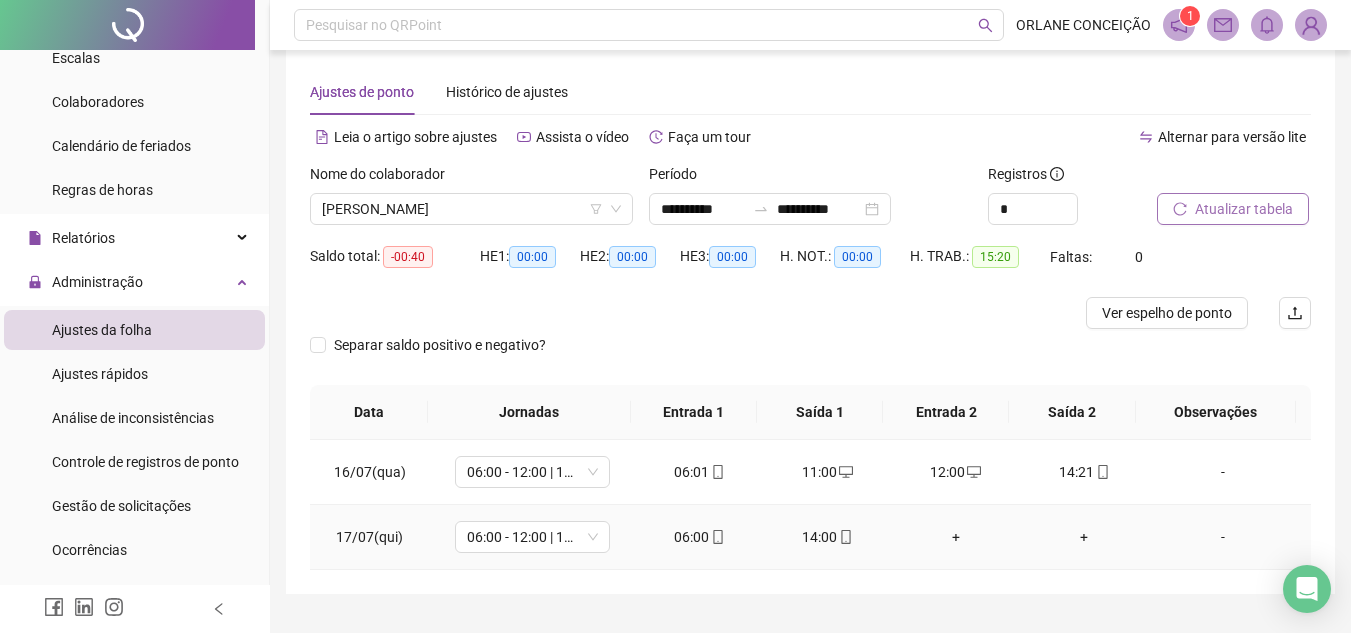 click on "+" at bounding box center (956, 537) 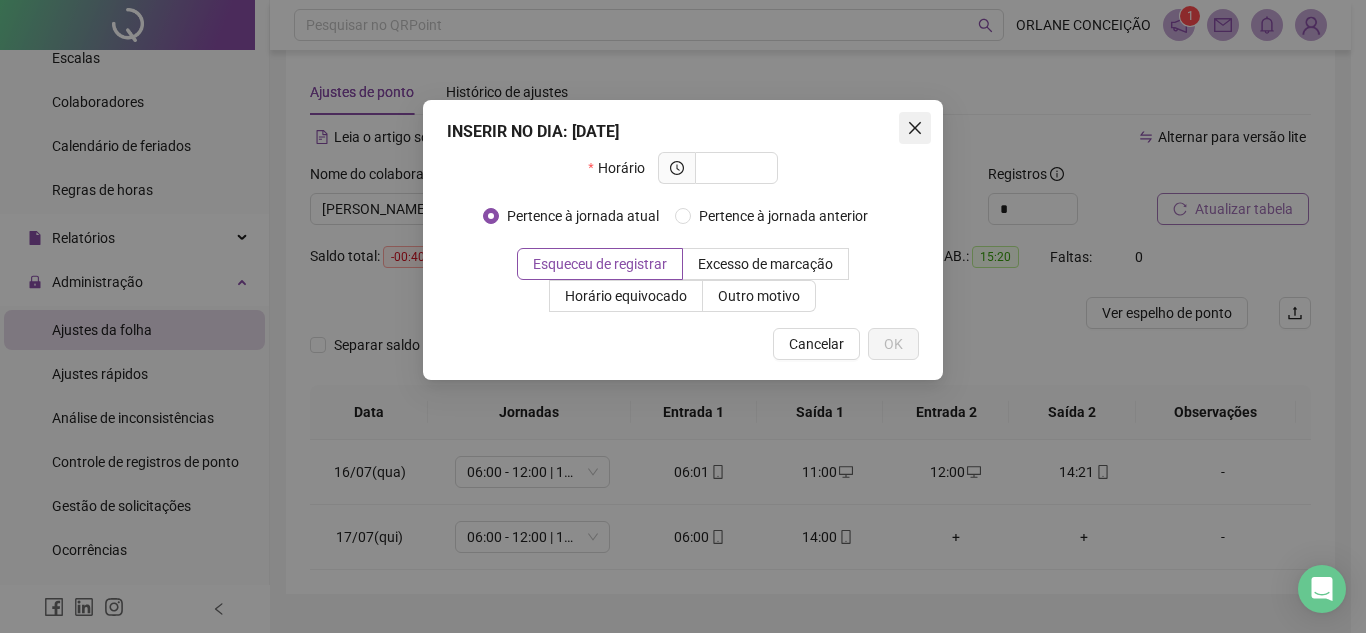 click at bounding box center (915, 128) 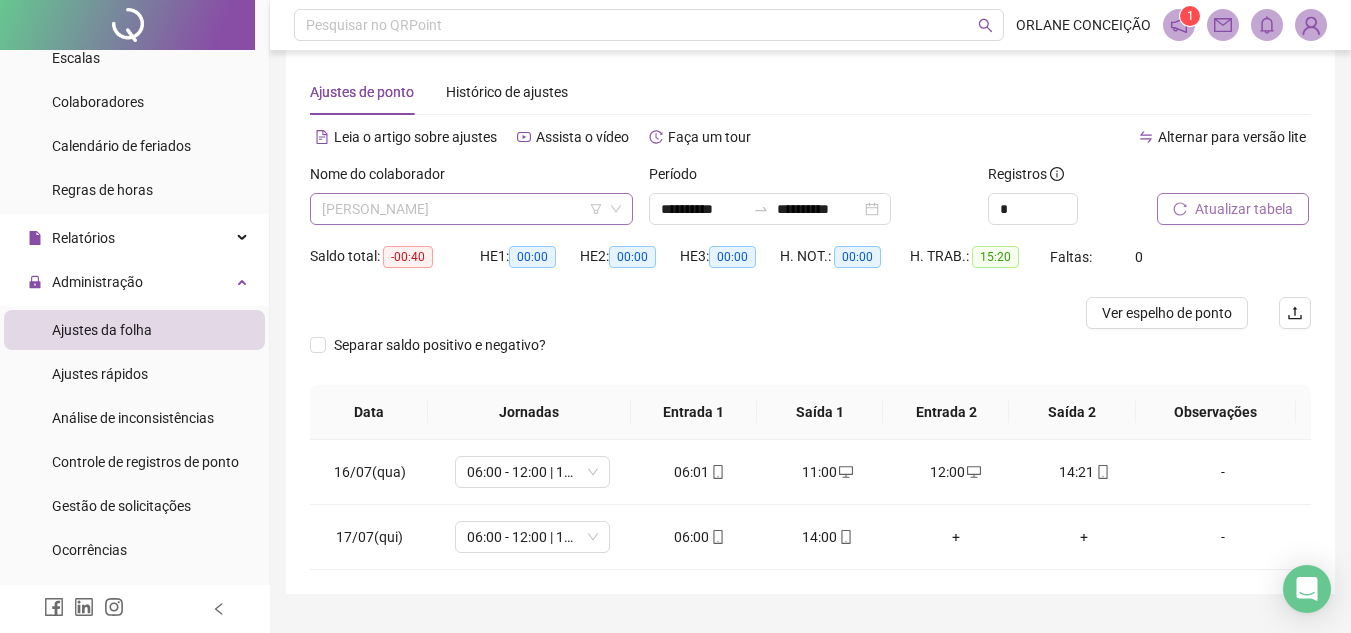click on "[PERSON_NAME]" at bounding box center (471, 209) 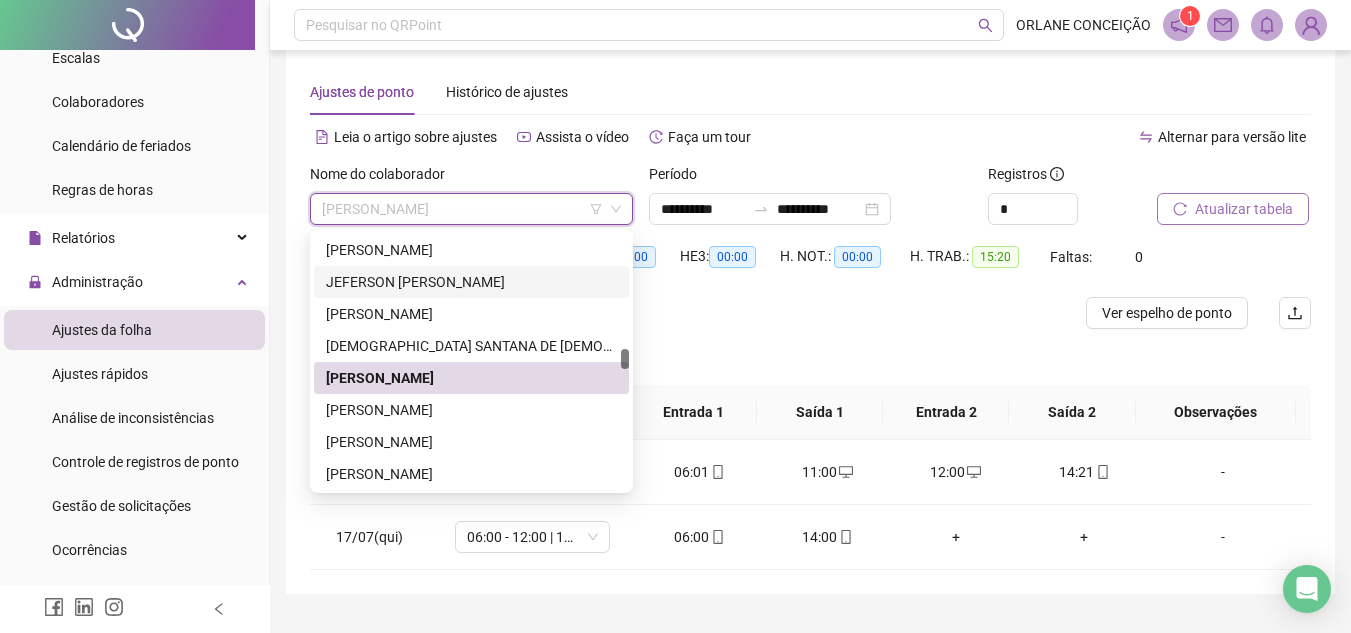 click on "JEFERSON [PERSON_NAME]" at bounding box center [471, 282] 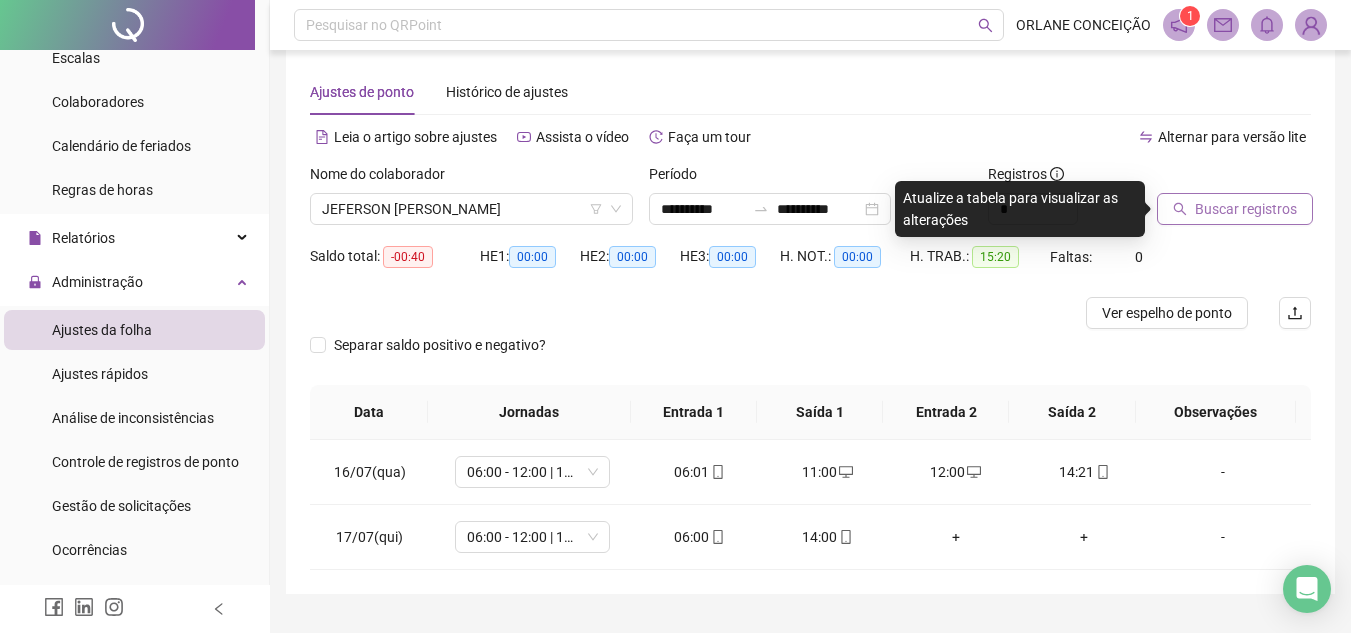 click on "Buscar registros" at bounding box center [1246, 209] 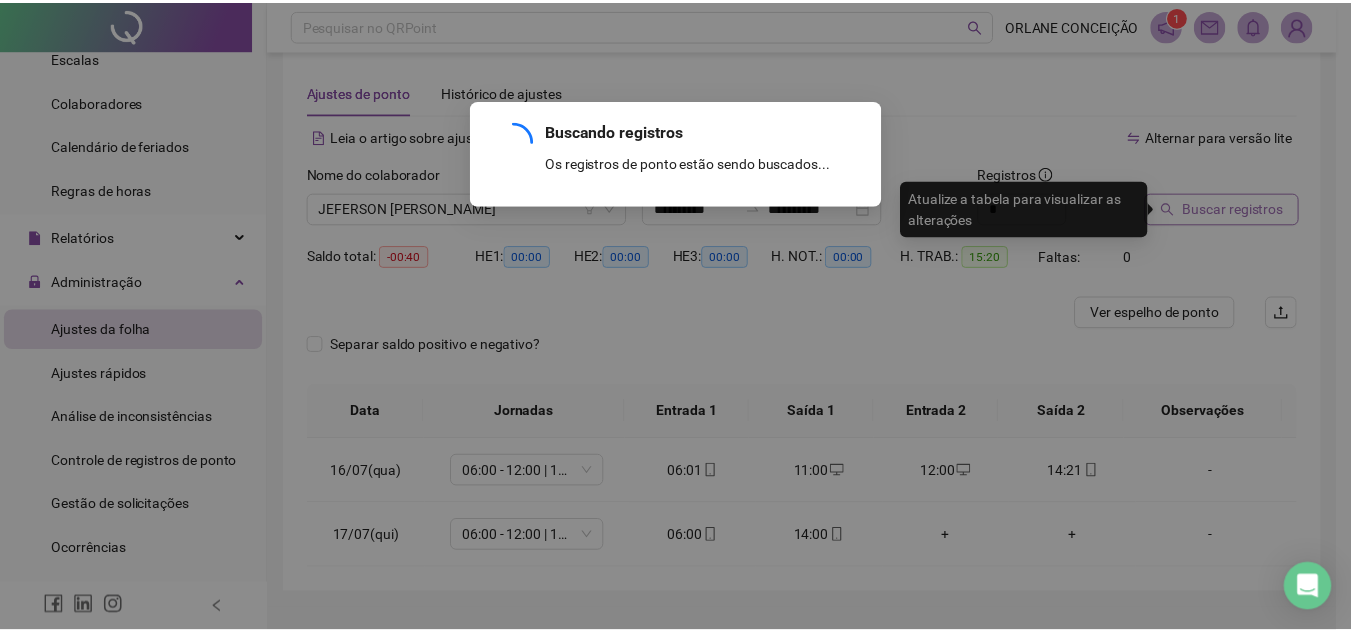 scroll, scrollTop: 3, scrollLeft: 0, axis: vertical 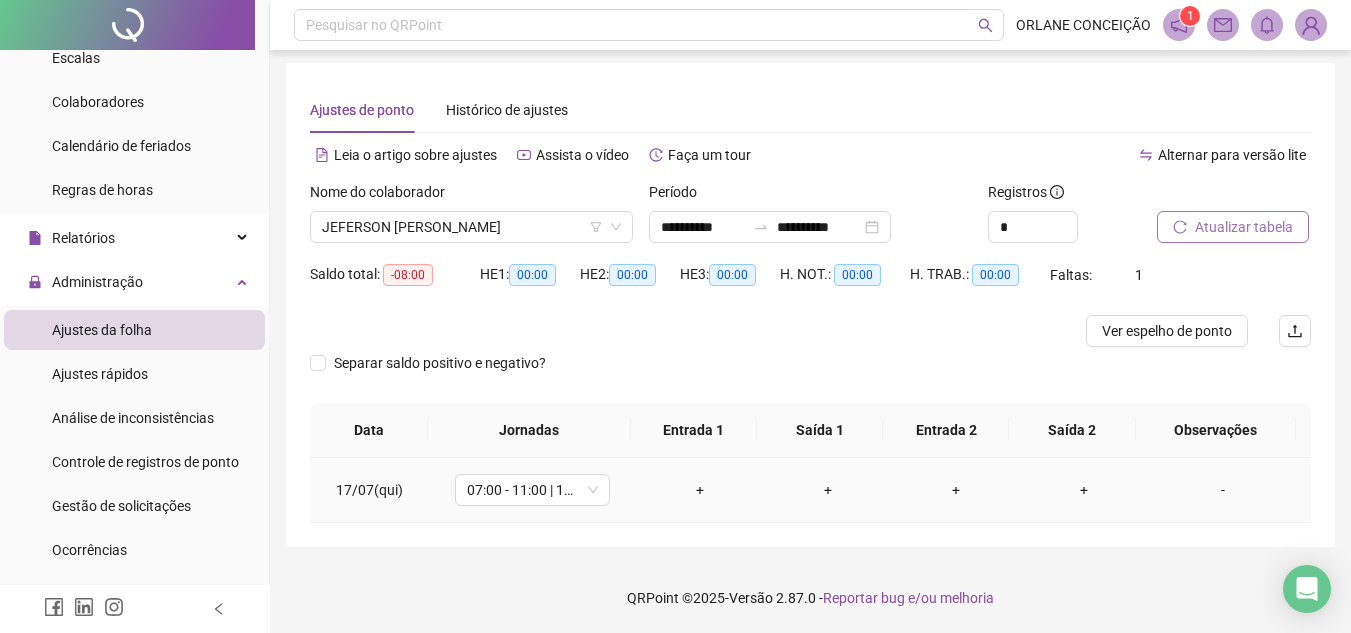 click on "+" at bounding box center [700, 490] 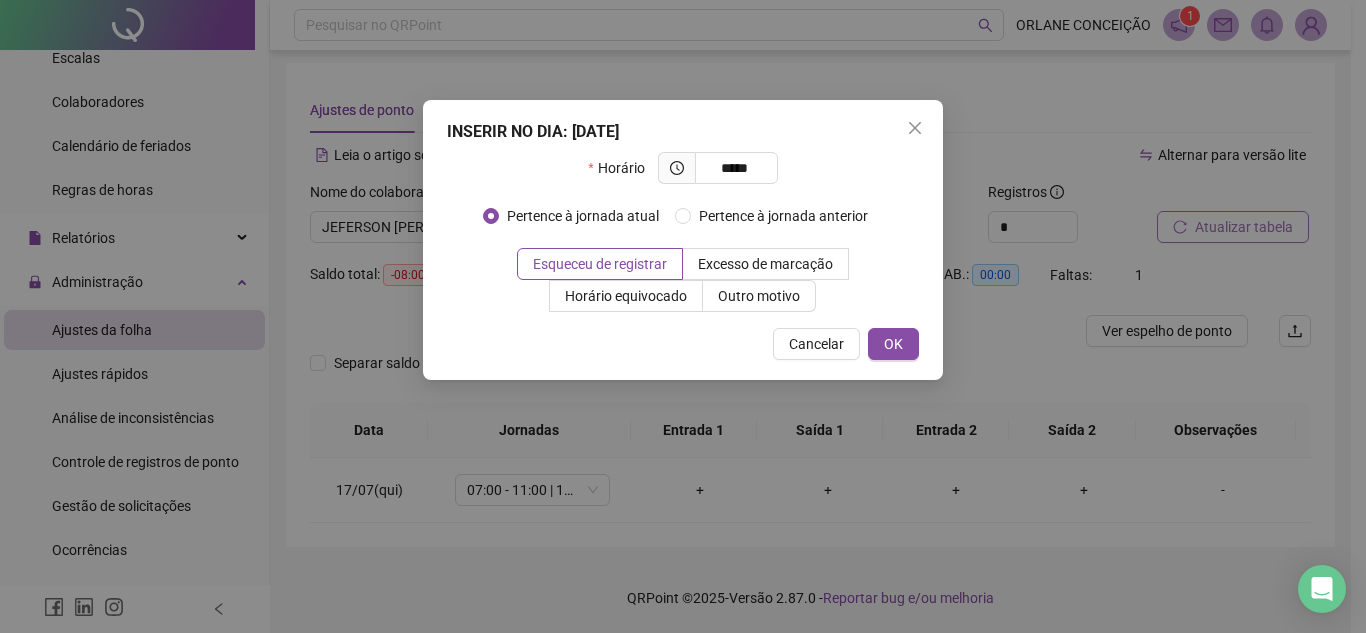 type on "*****" 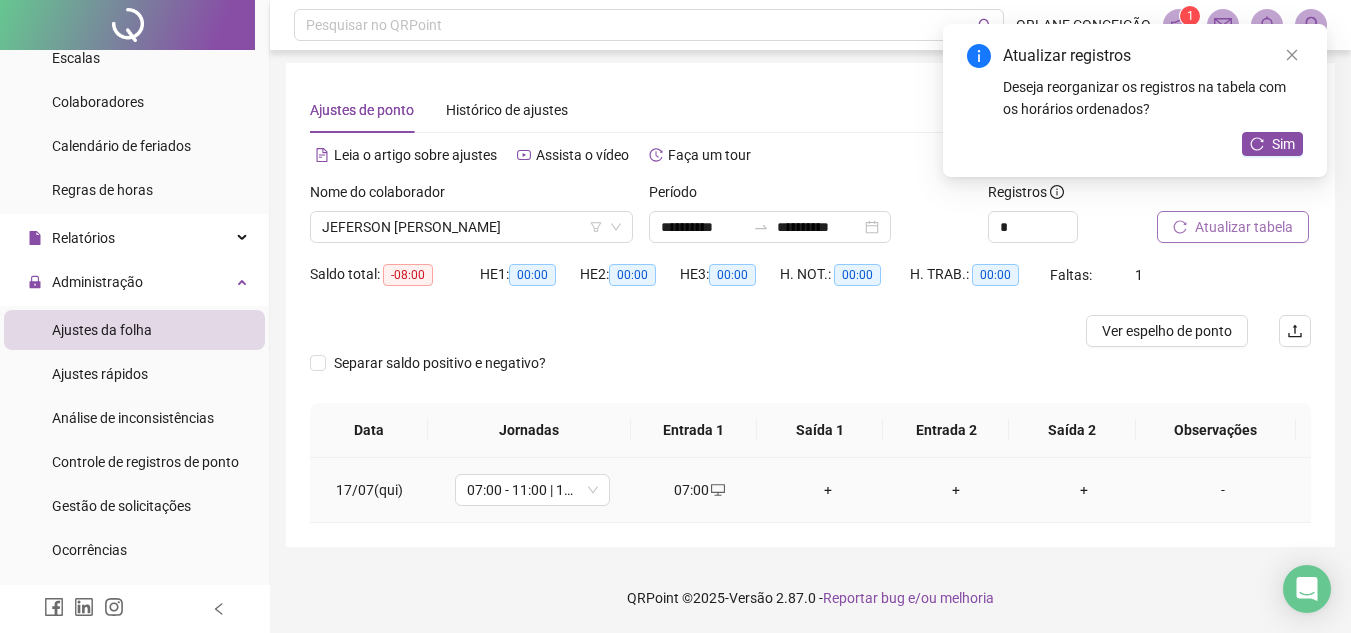 click on "+" at bounding box center [828, 490] 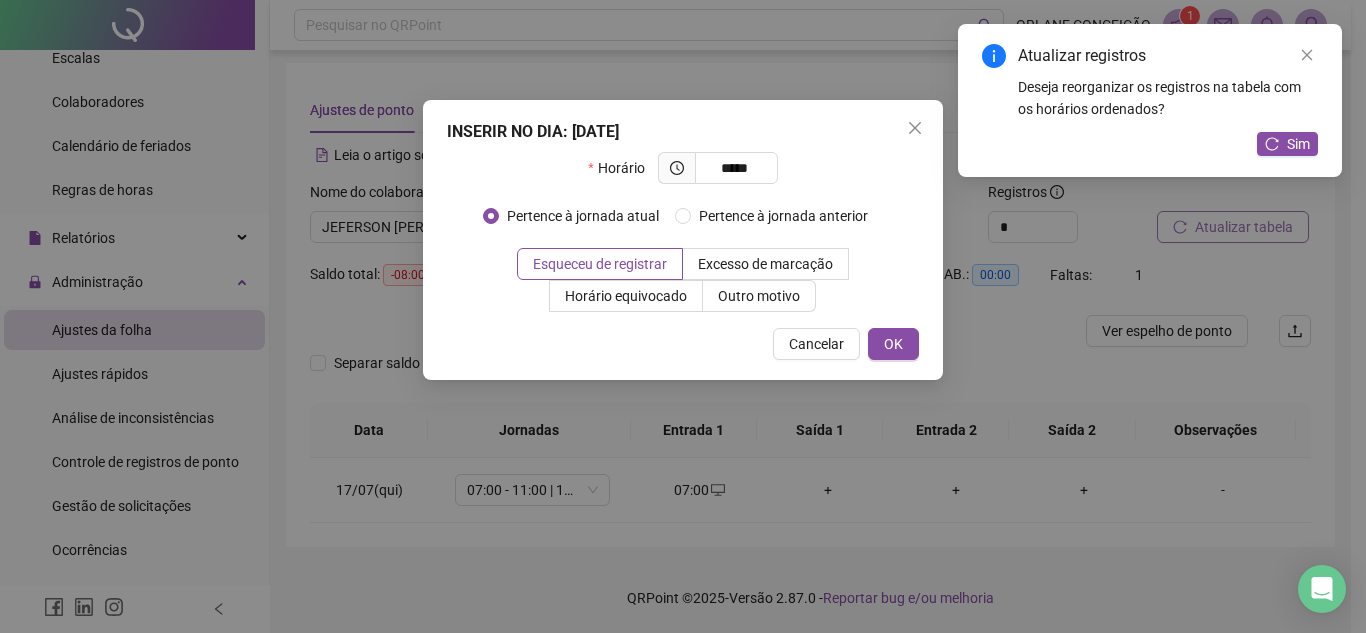 type on "*****" 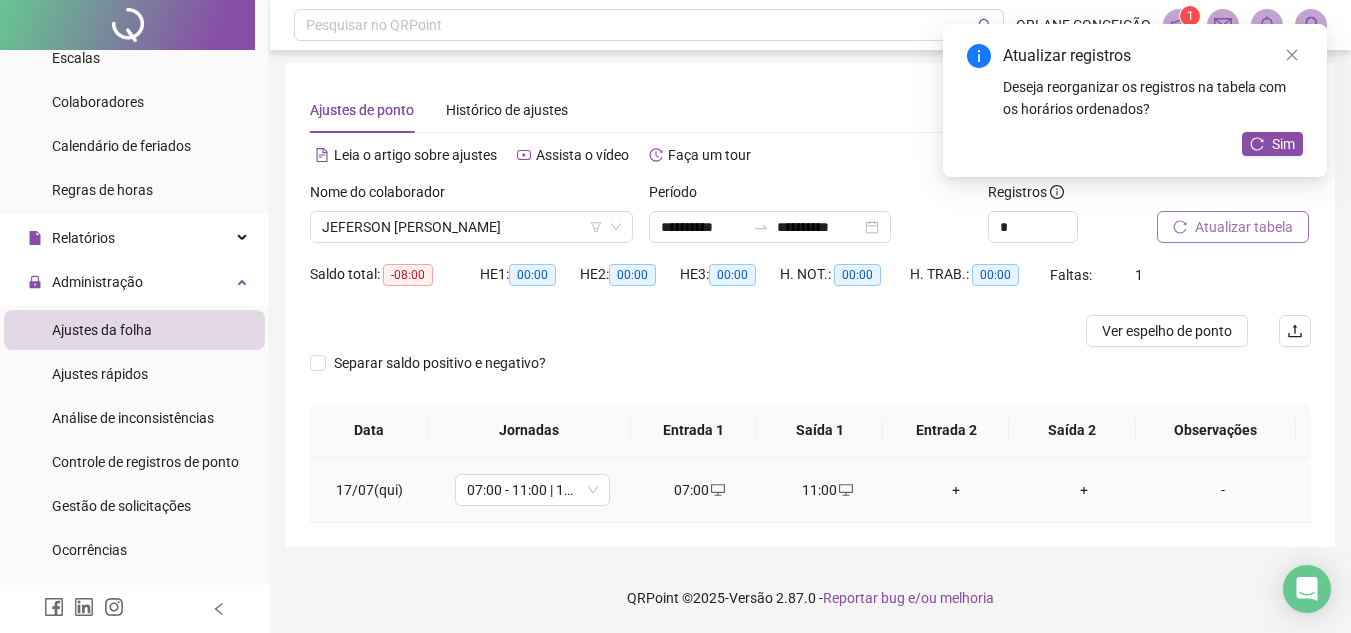 click on "+" at bounding box center [956, 490] 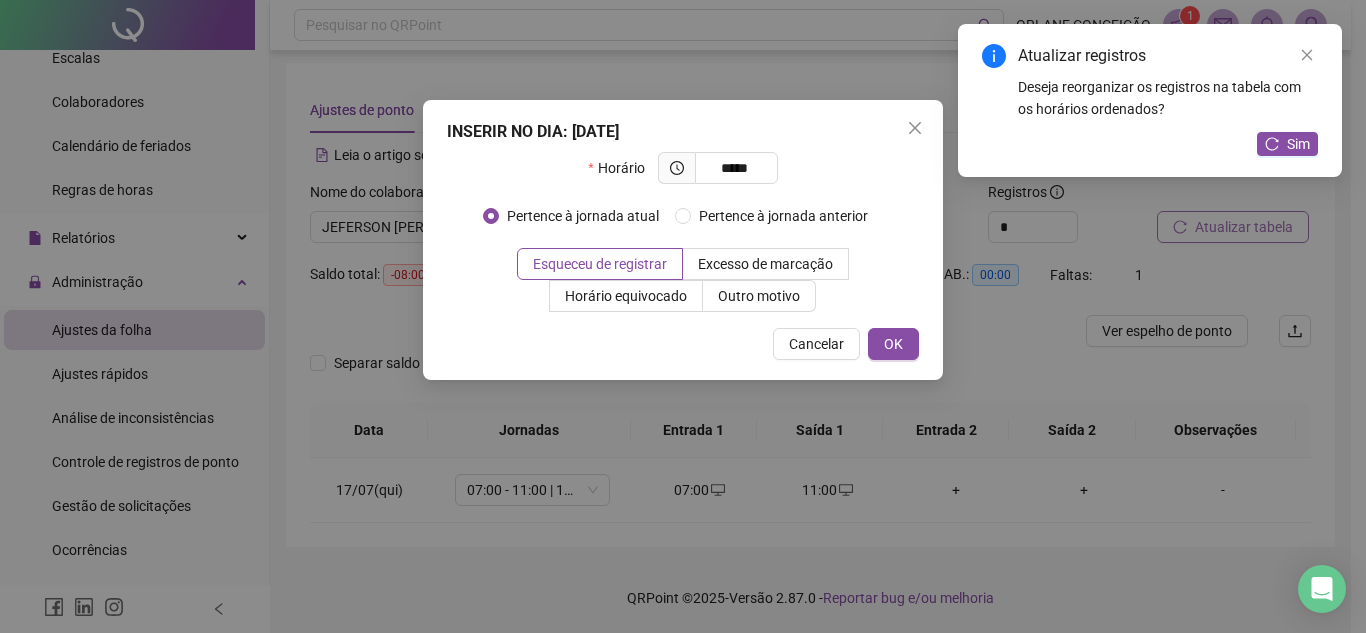 type on "*****" 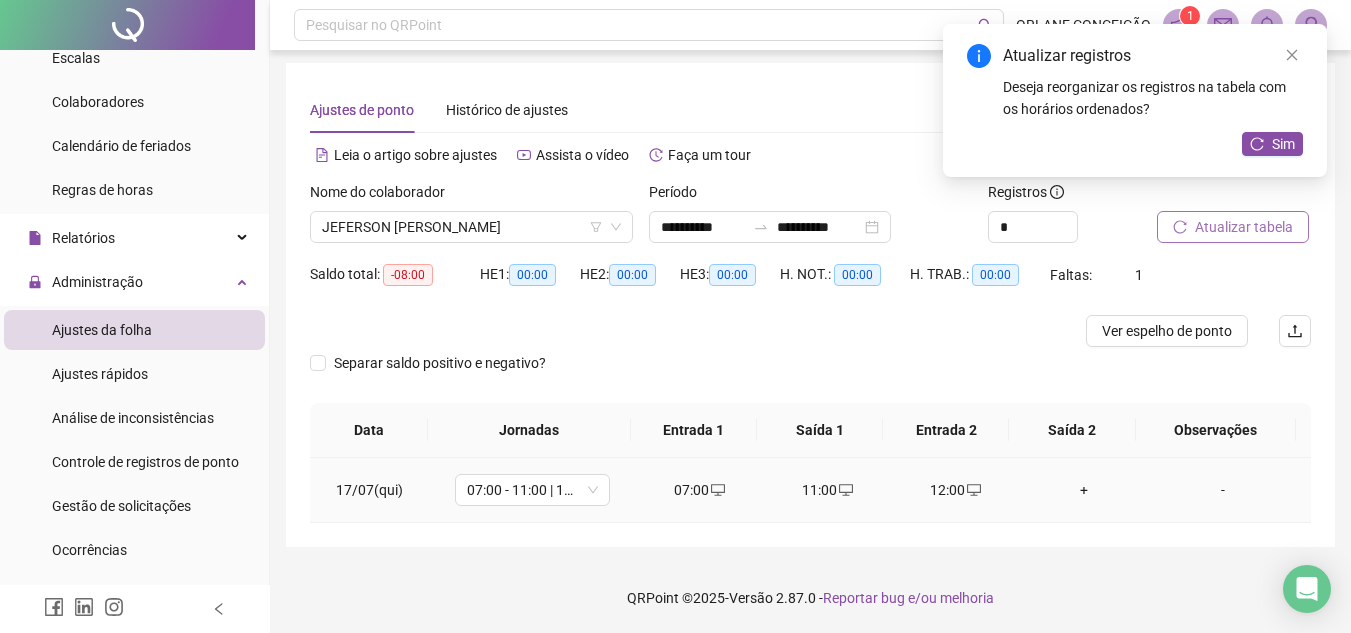click on "+" at bounding box center [1084, 490] 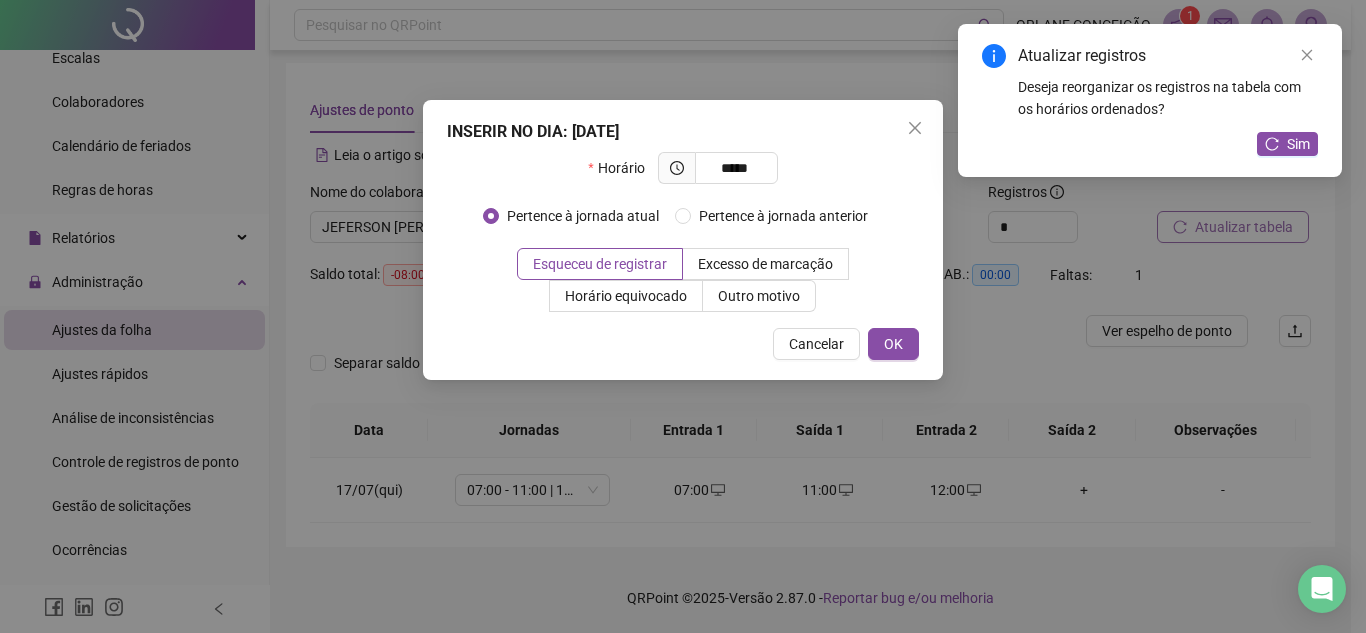 type on "*****" 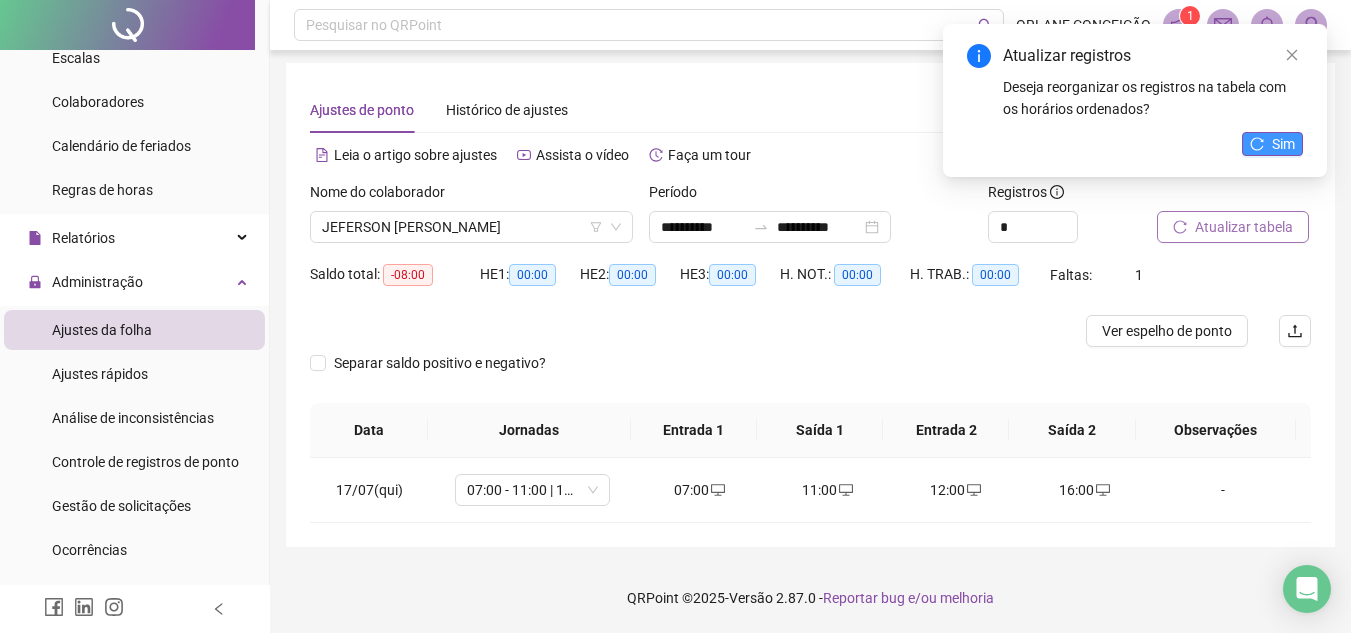 click on "Sim" at bounding box center (1283, 144) 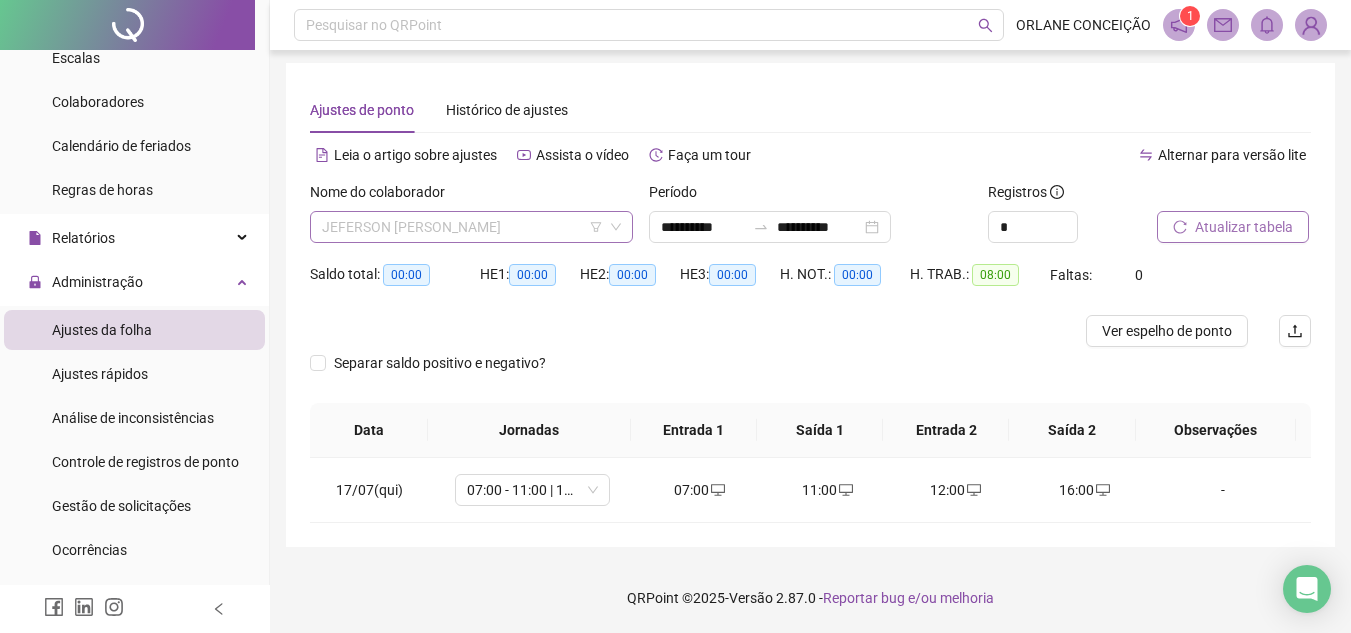 click on "JEFERSON [PERSON_NAME]" at bounding box center [471, 227] 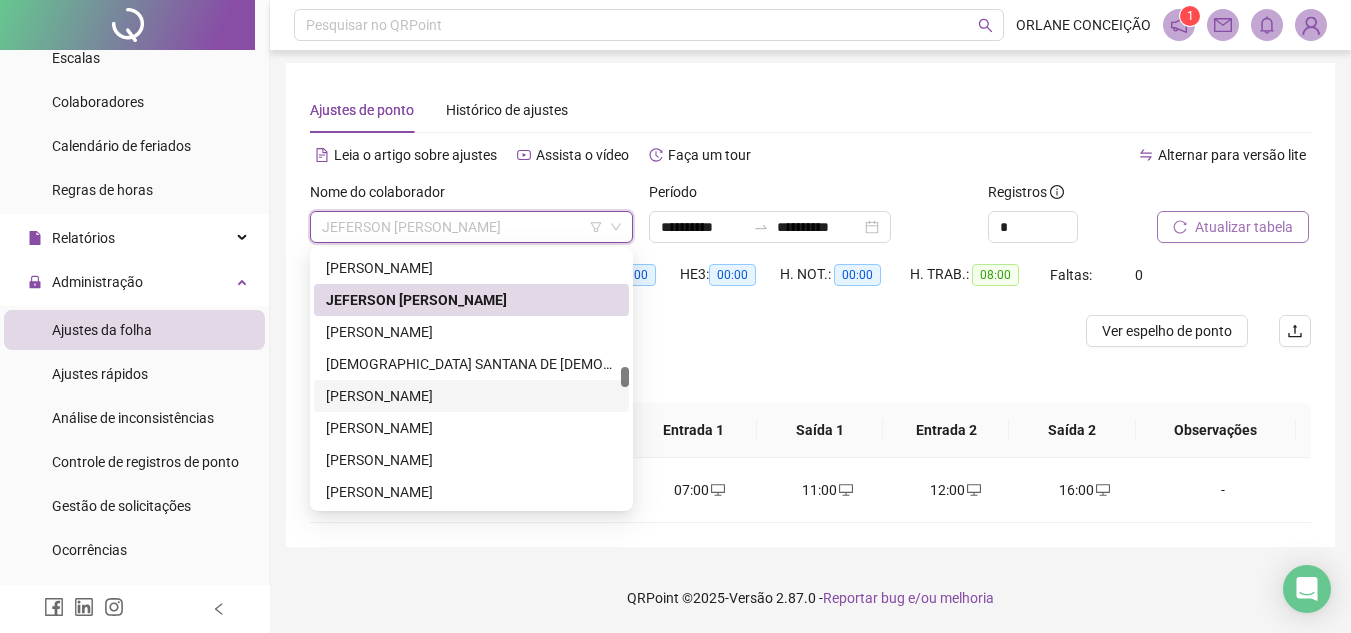 drag, startPoint x: 619, startPoint y: 374, endPoint x: 622, endPoint y: 393, distance: 19.235384 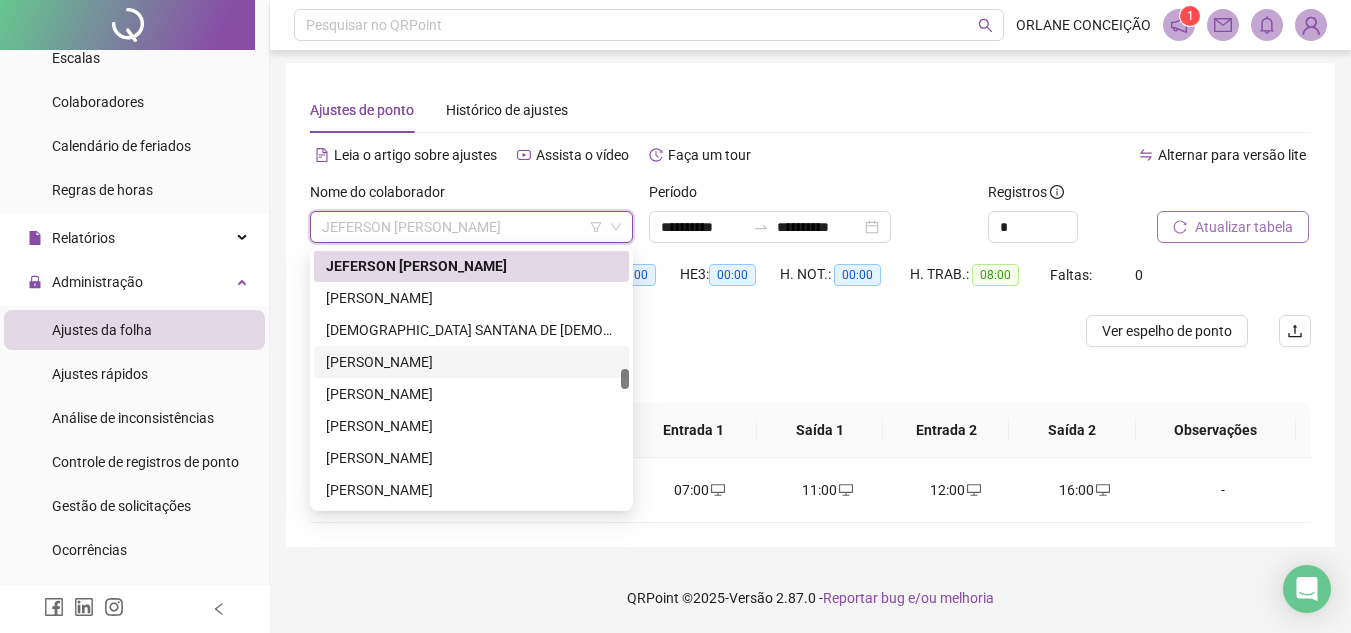 scroll, scrollTop: 1936, scrollLeft: 0, axis: vertical 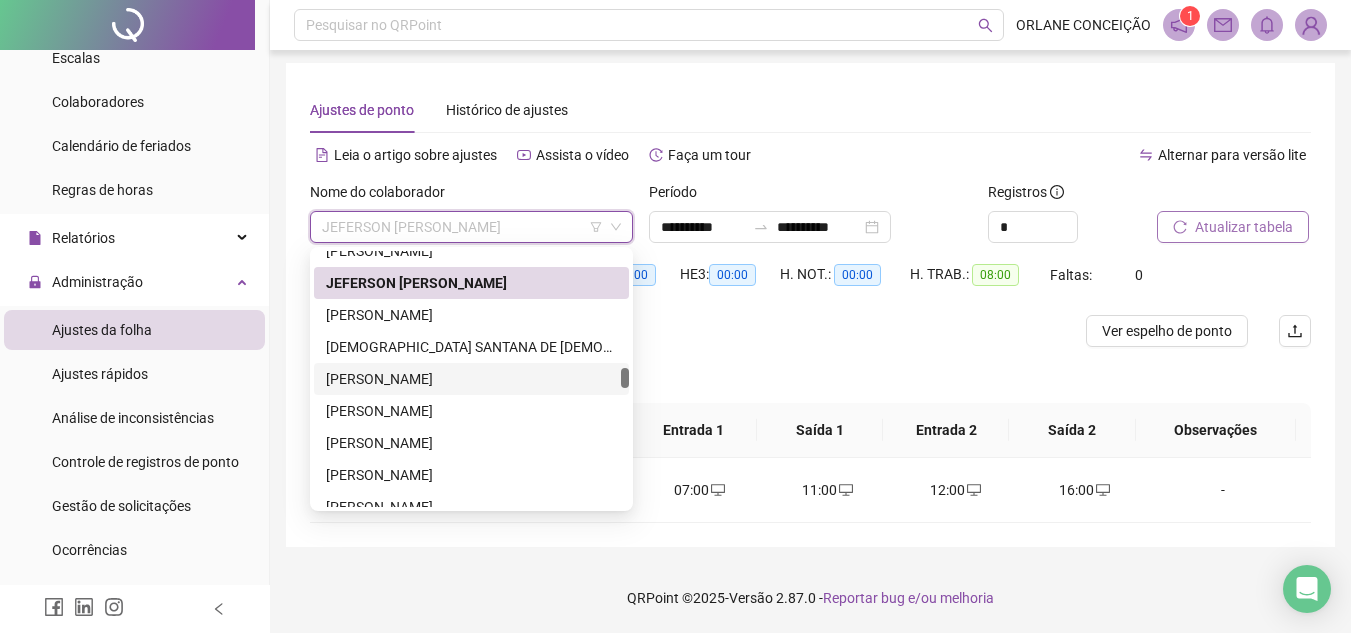 click at bounding box center (625, 378) 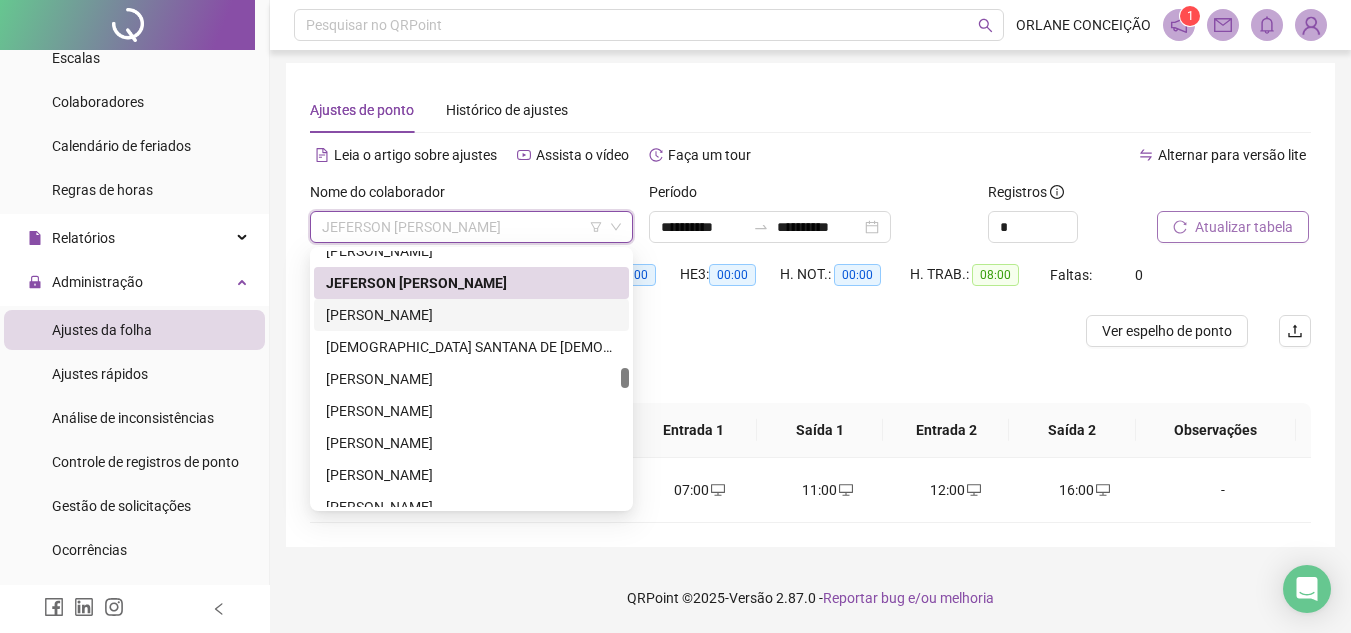 click on "[PERSON_NAME]" at bounding box center [471, 315] 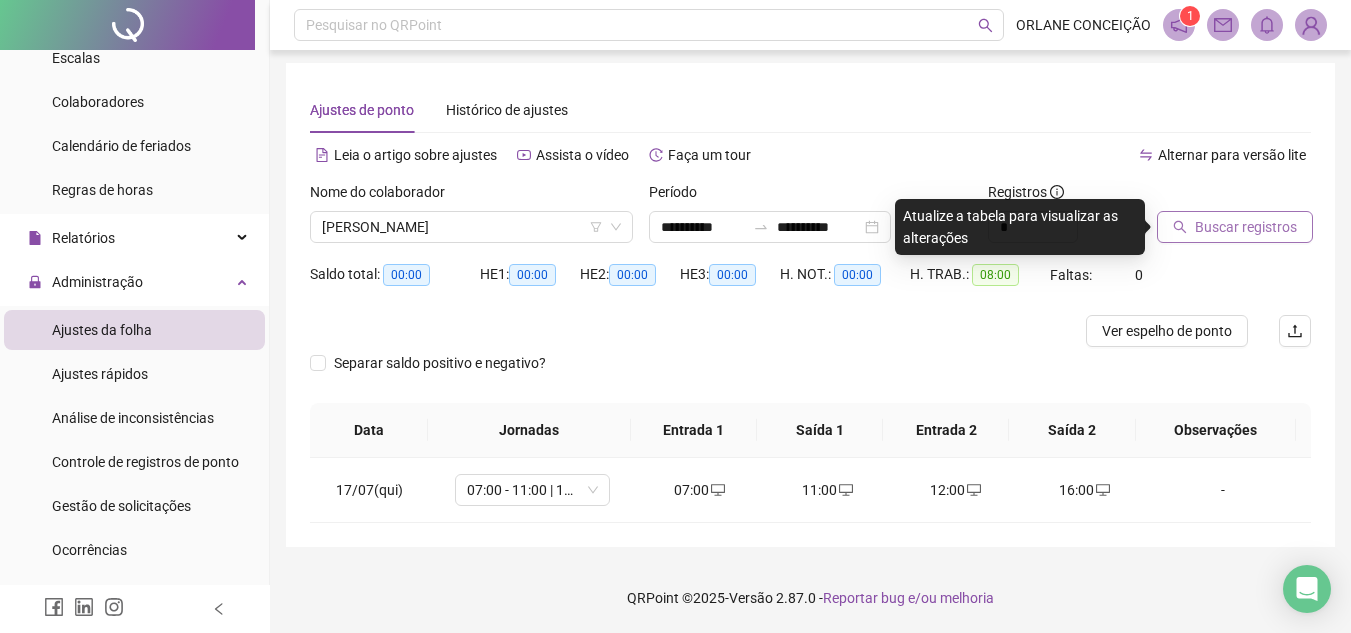 click on "Buscar registros" at bounding box center (1246, 227) 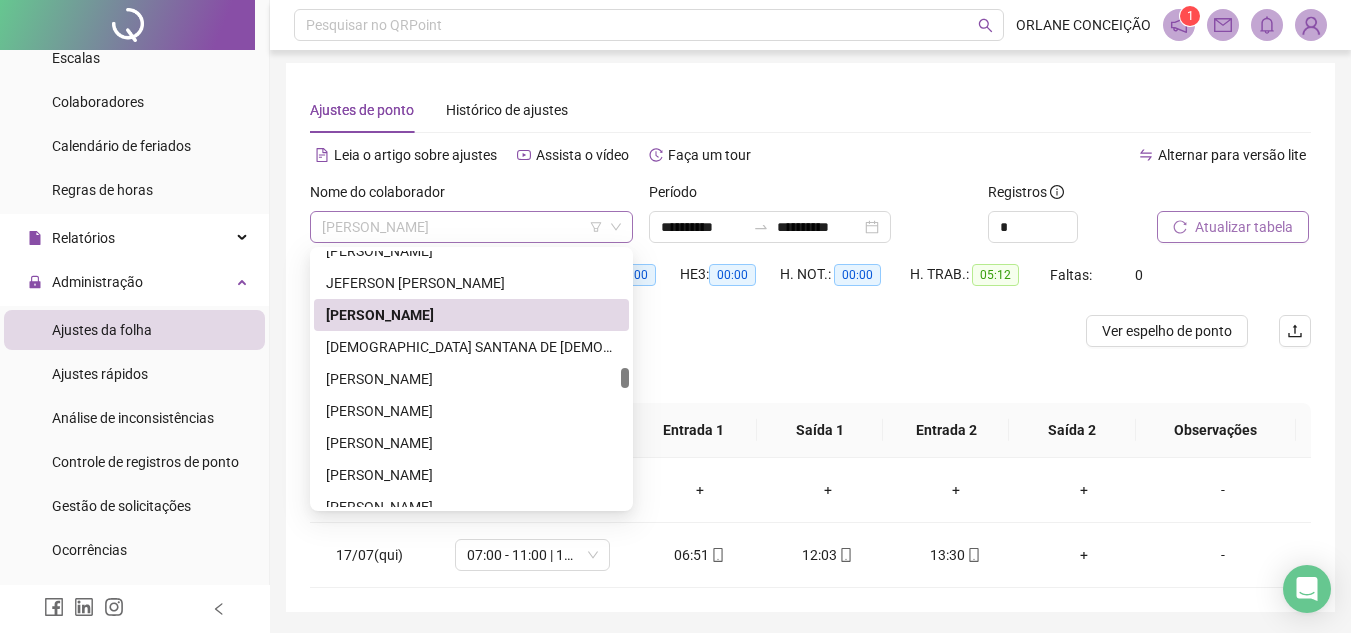 click on "[PERSON_NAME]" at bounding box center [471, 227] 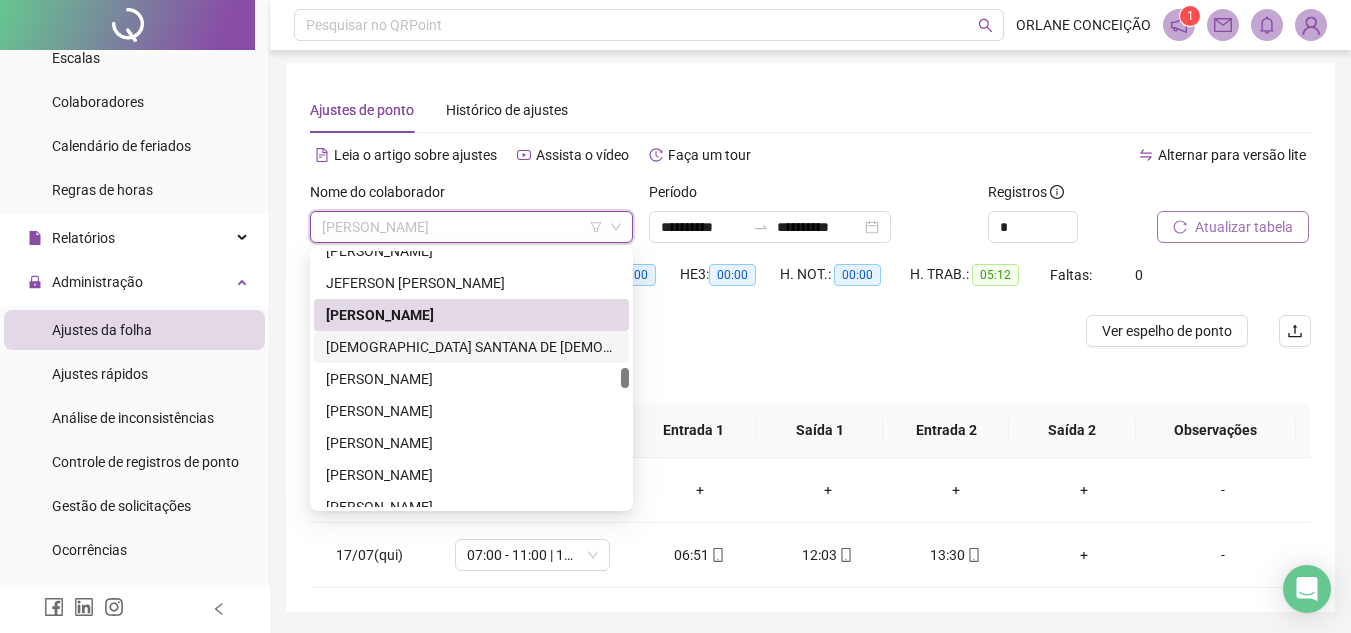 click on "[DEMOGRAPHIC_DATA] SANTANA DE [DEMOGRAPHIC_DATA]" at bounding box center [471, 347] 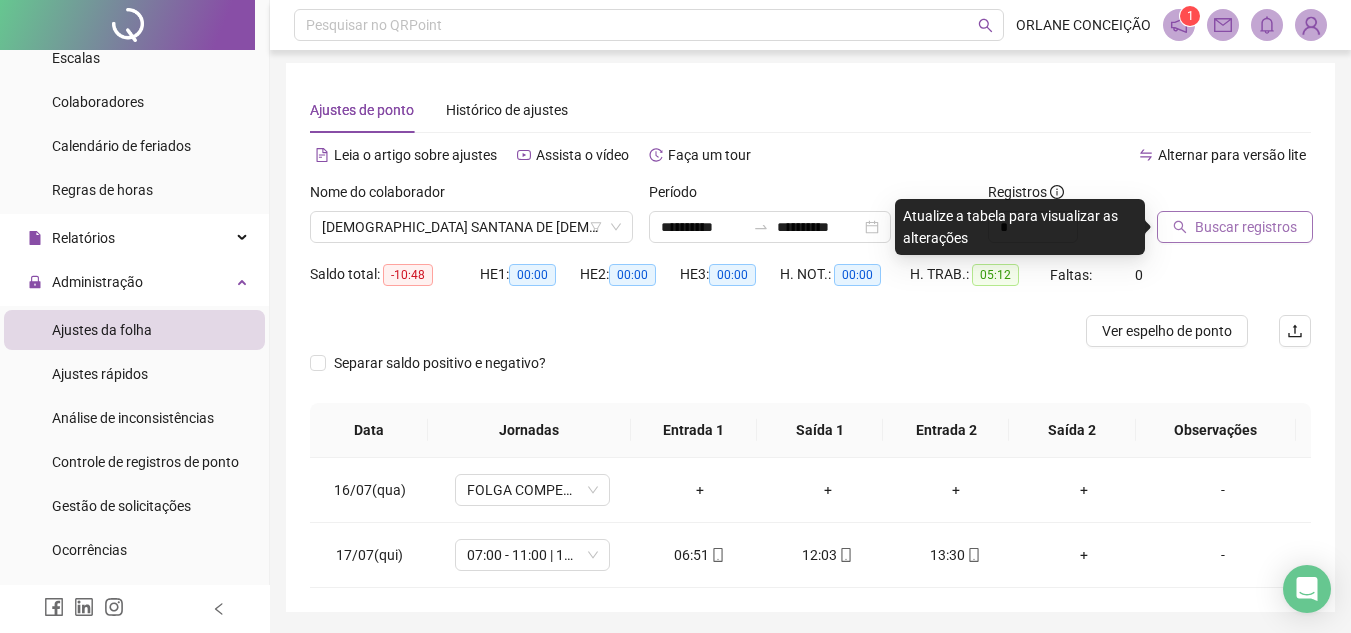 click on "Buscar registros" at bounding box center (1246, 227) 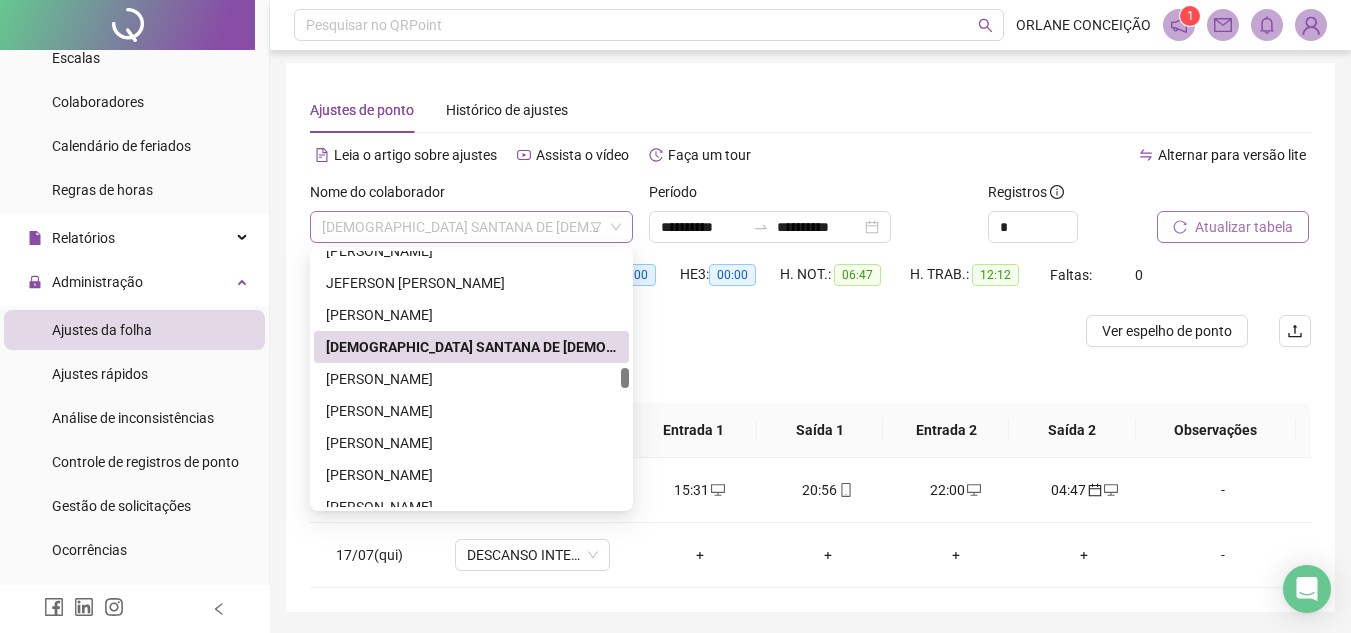 click on "[DEMOGRAPHIC_DATA] SANTANA DE [DEMOGRAPHIC_DATA]" at bounding box center (471, 227) 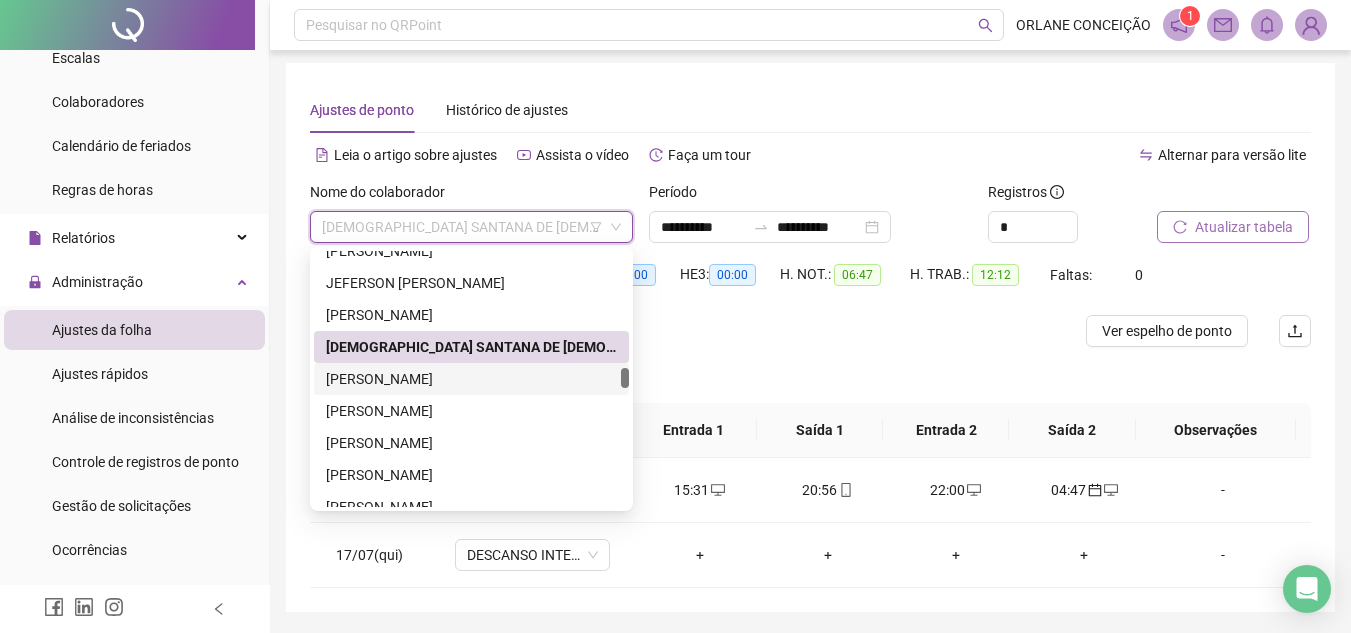 click on "[PERSON_NAME]" at bounding box center [471, 379] 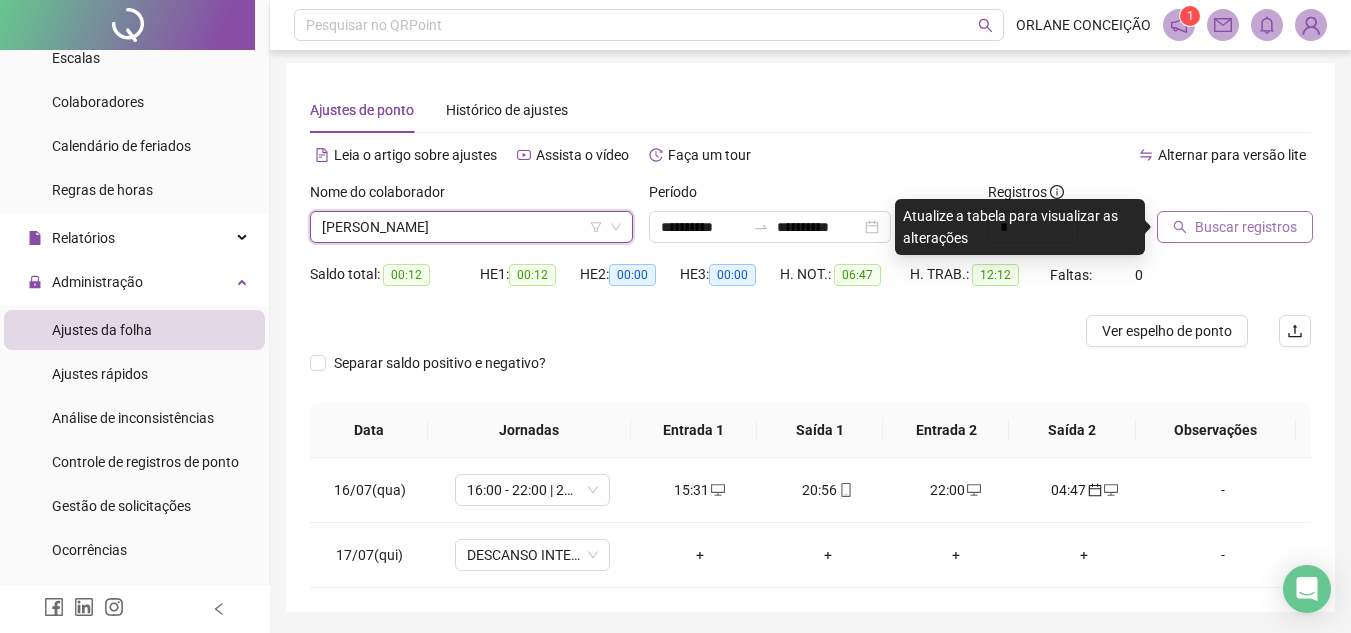 click on "Buscar registros" at bounding box center (1246, 227) 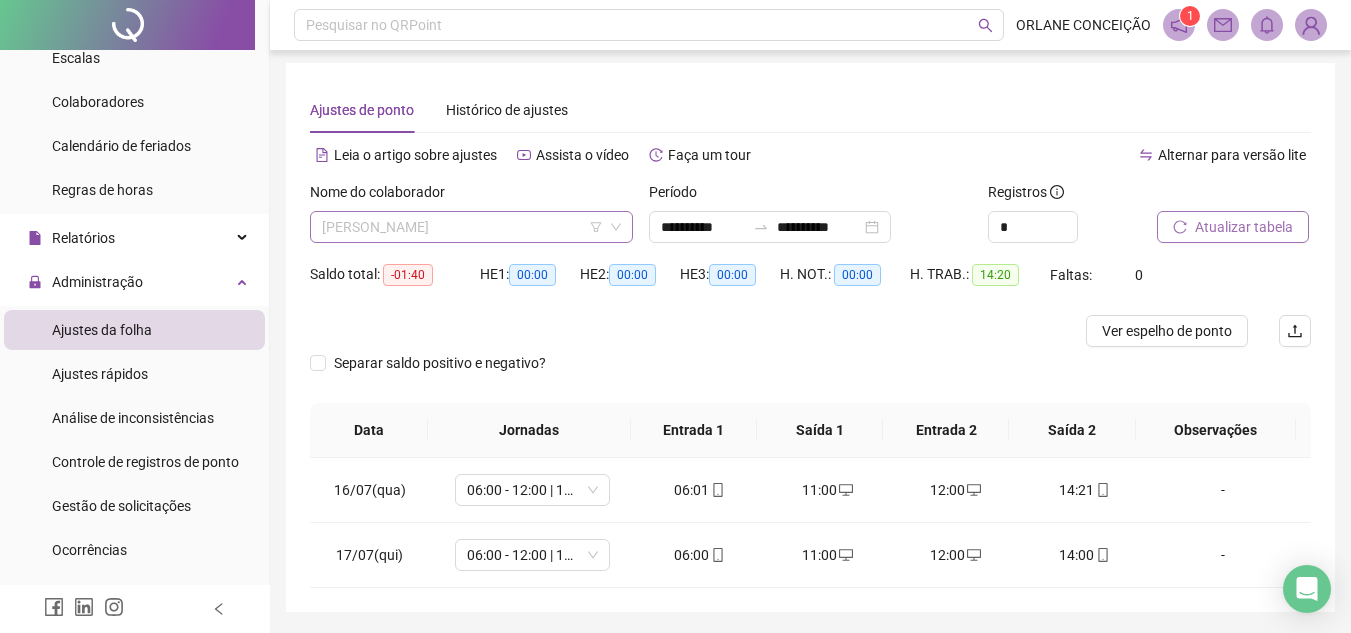 click on "[PERSON_NAME]" at bounding box center (471, 227) 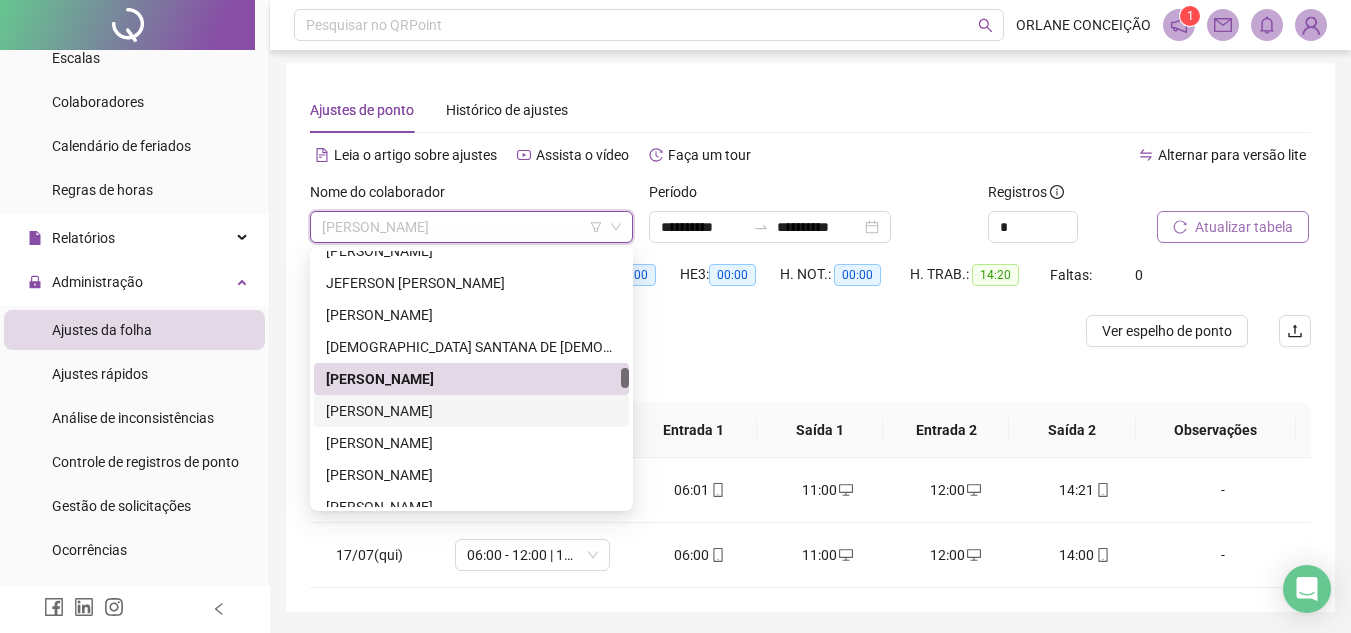 click on "[PERSON_NAME]" at bounding box center (471, 411) 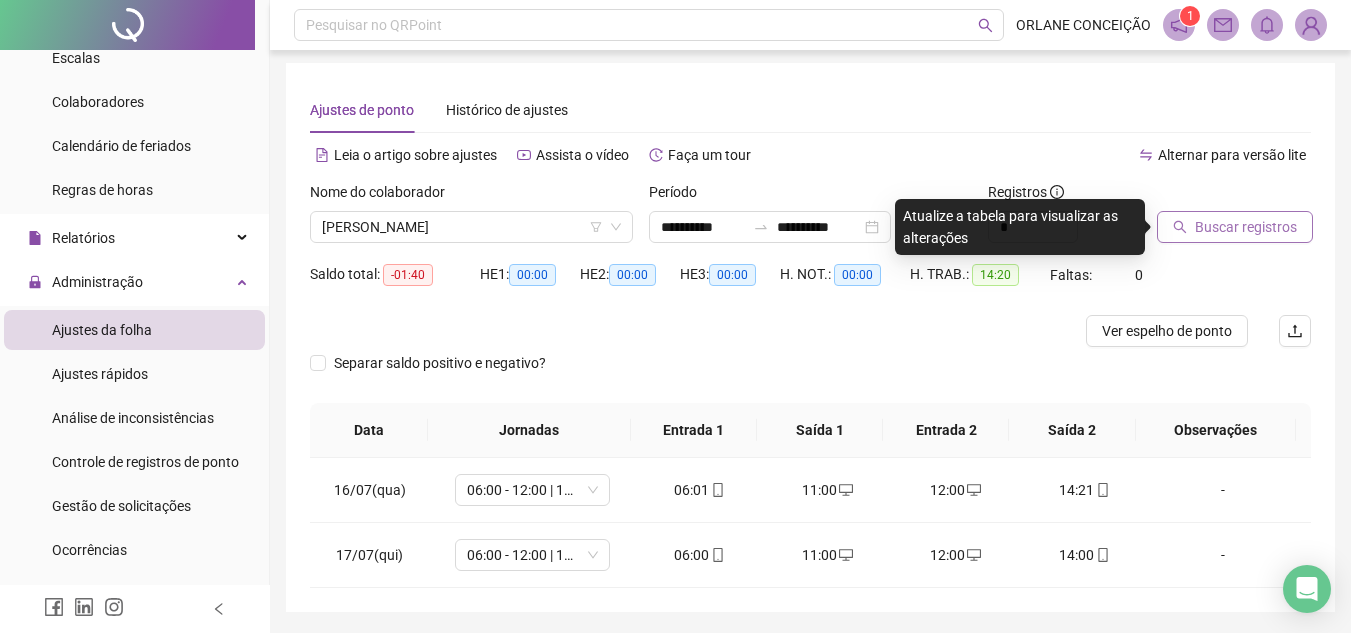 click on "Buscar registros" at bounding box center [1235, 227] 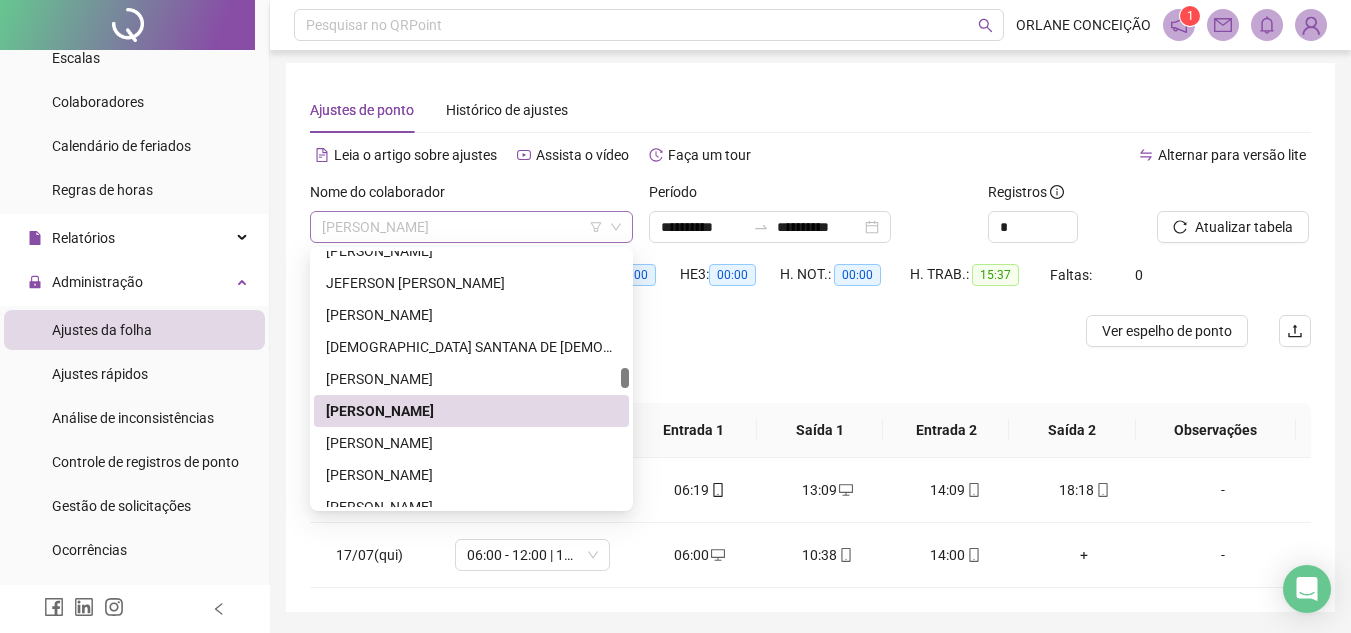 click on "[PERSON_NAME]" at bounding box center [471, 227] 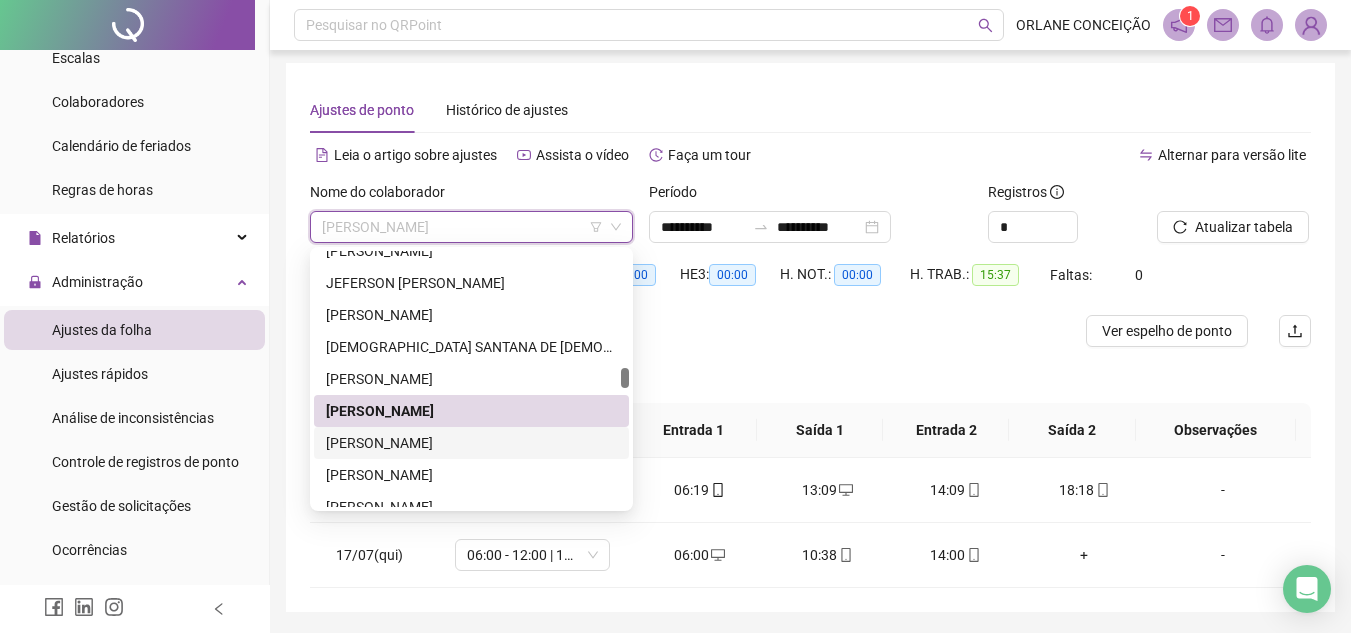 click on "[PERSON_NAME]" at bounding box center (471, 443) 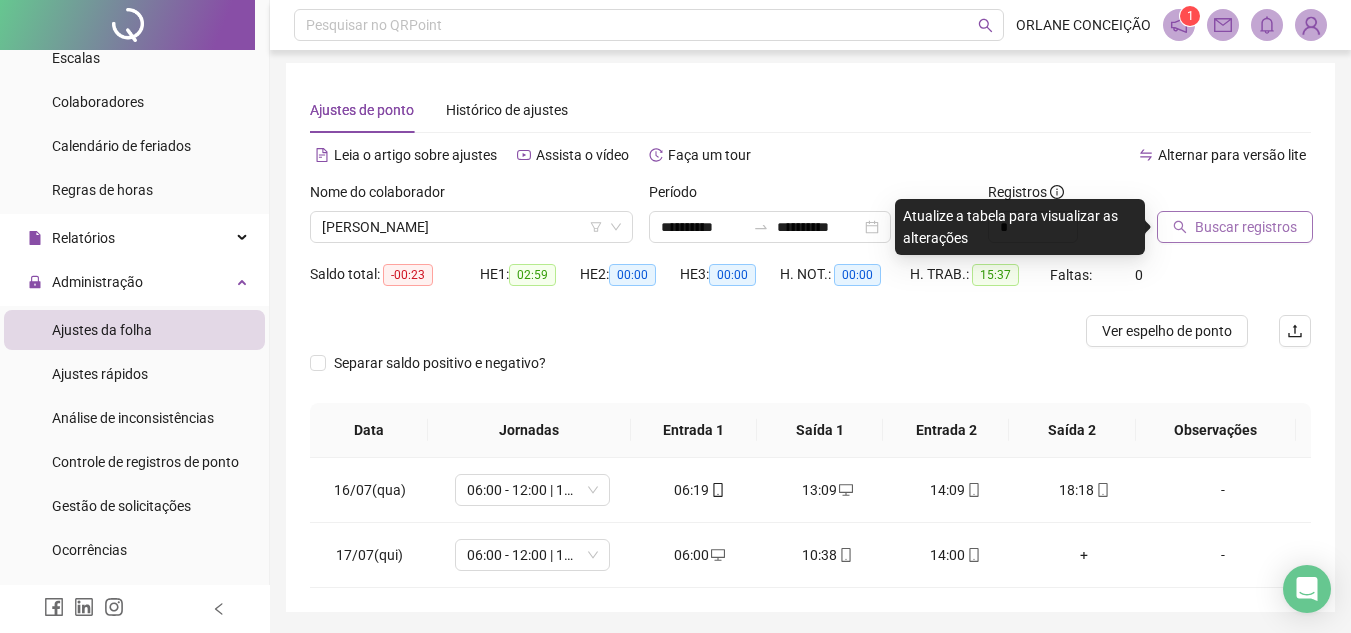 click on "Buscar registros" at bounding box center (1246, 227) 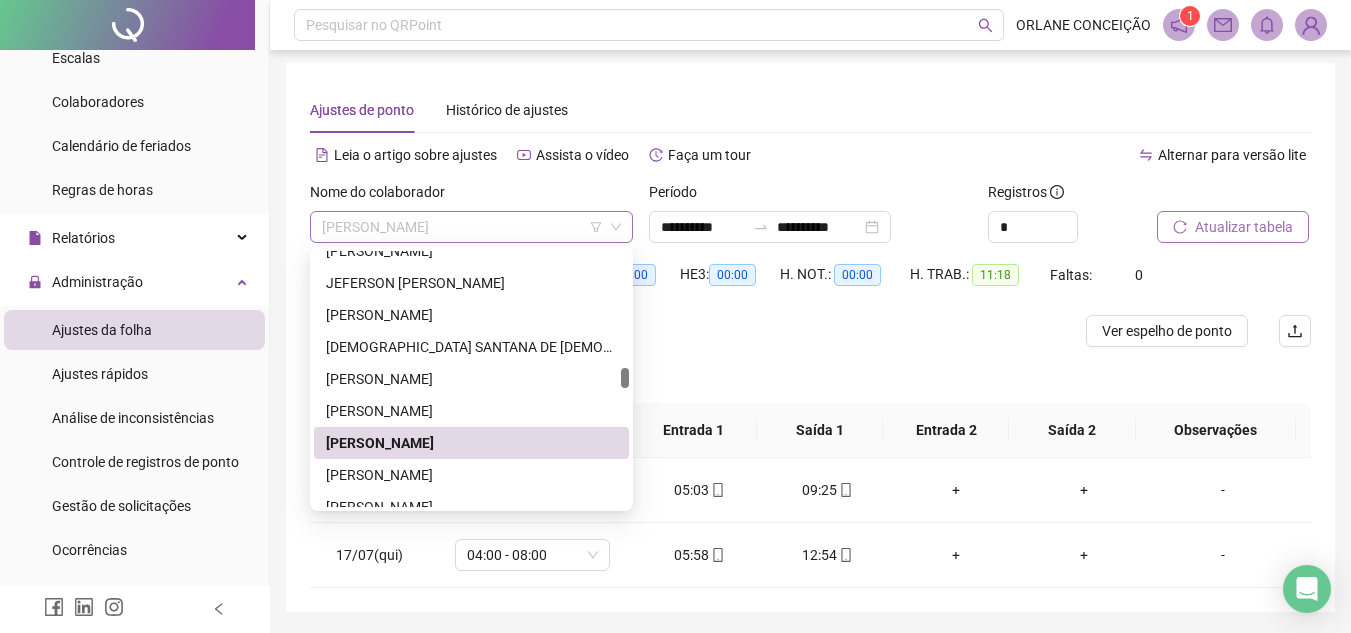 click on "[PERSON_NAME]" at bounding box center (471, 227) 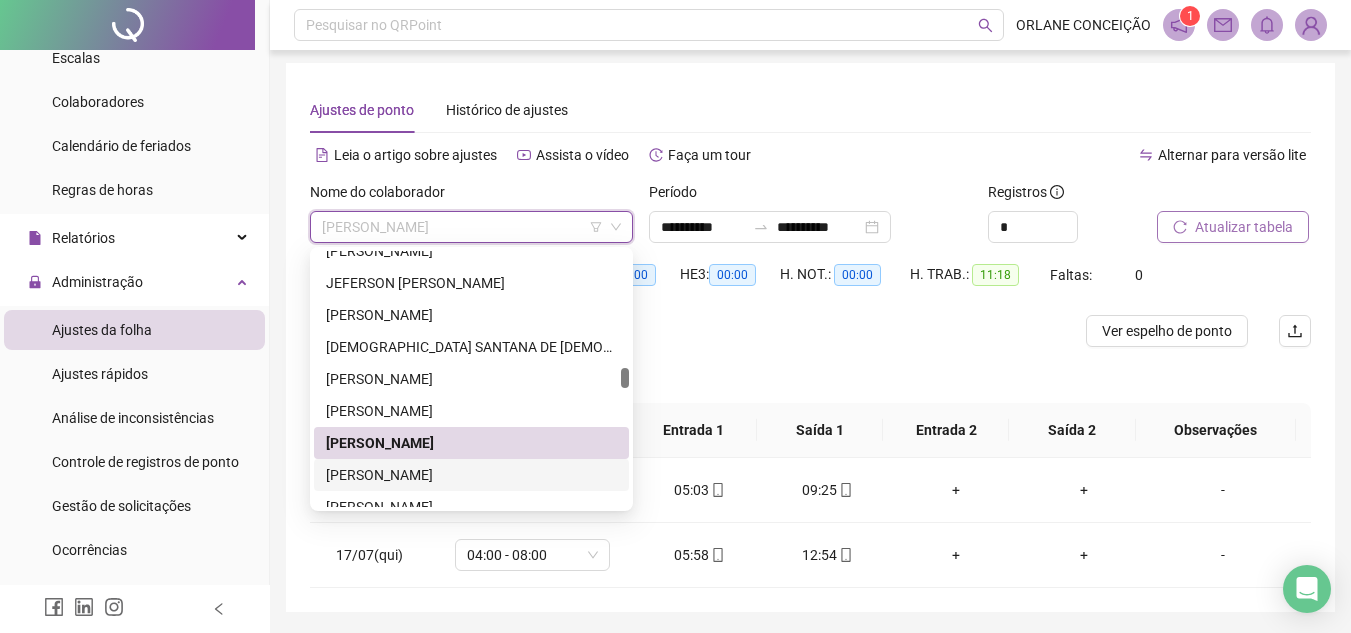 click on "[PERSON_NAME]" at bounding box center [471, 475] 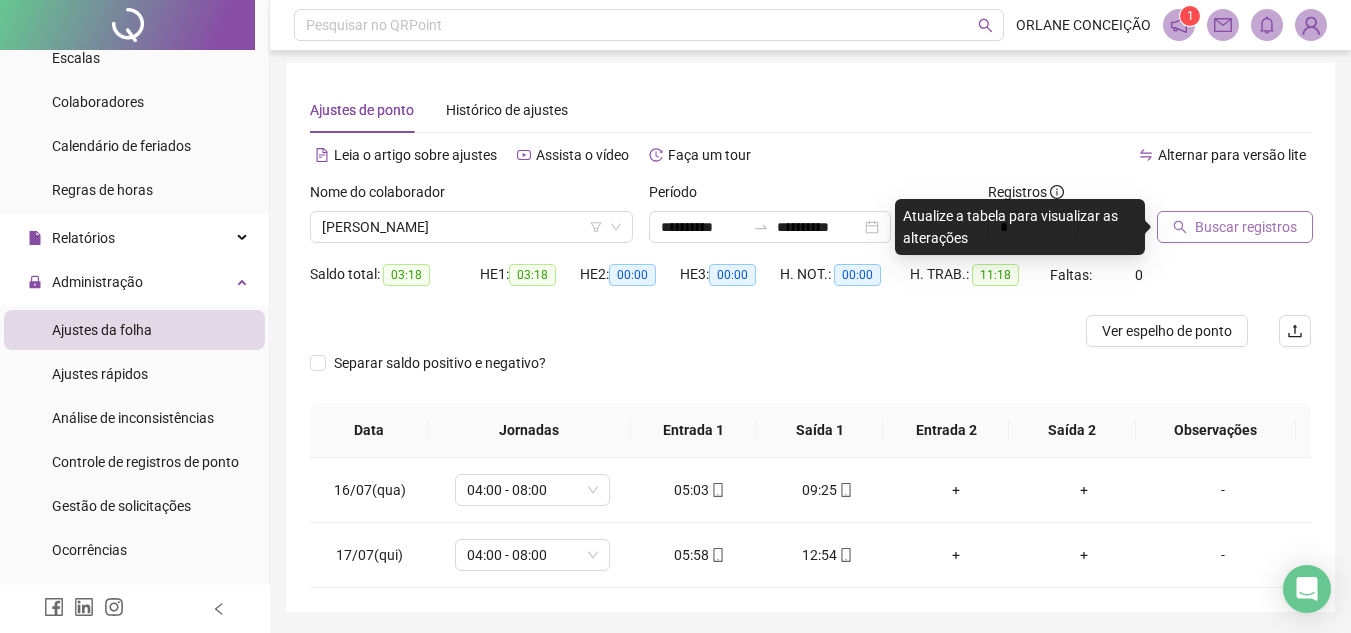 click on "Buscar registros" at bounding box center [1246, 227] 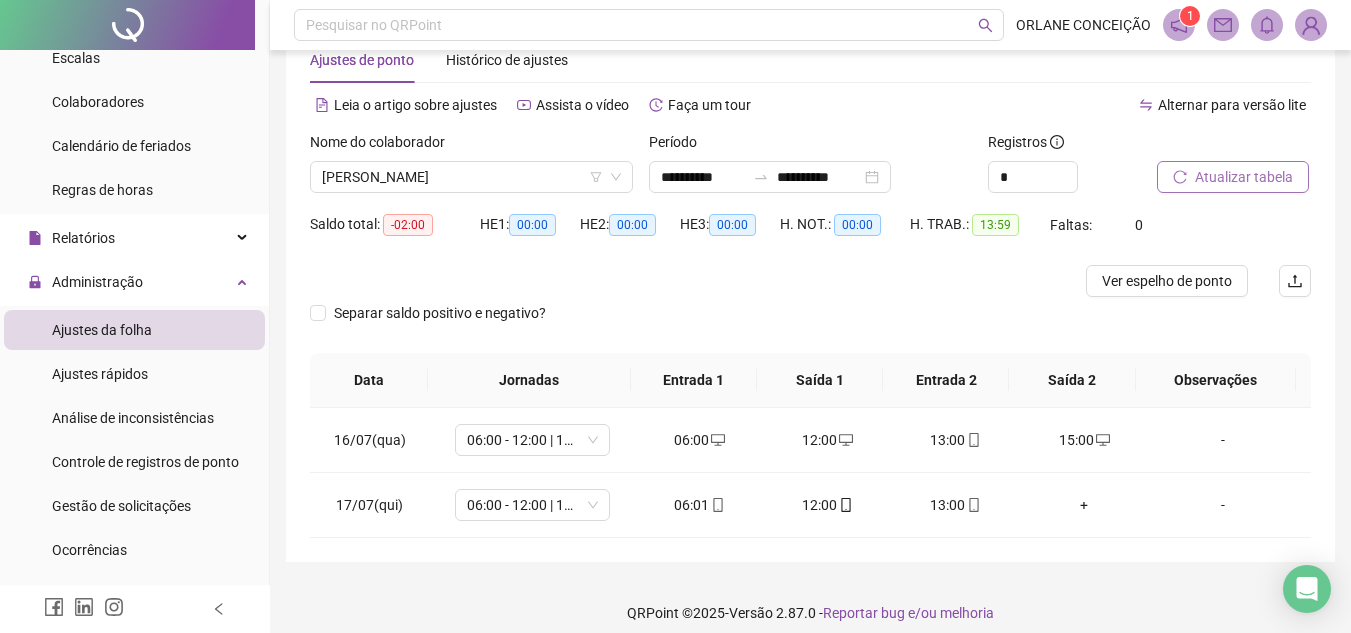 scroll, scrollTop: 68, scrollLeft: 0, axis: vertical 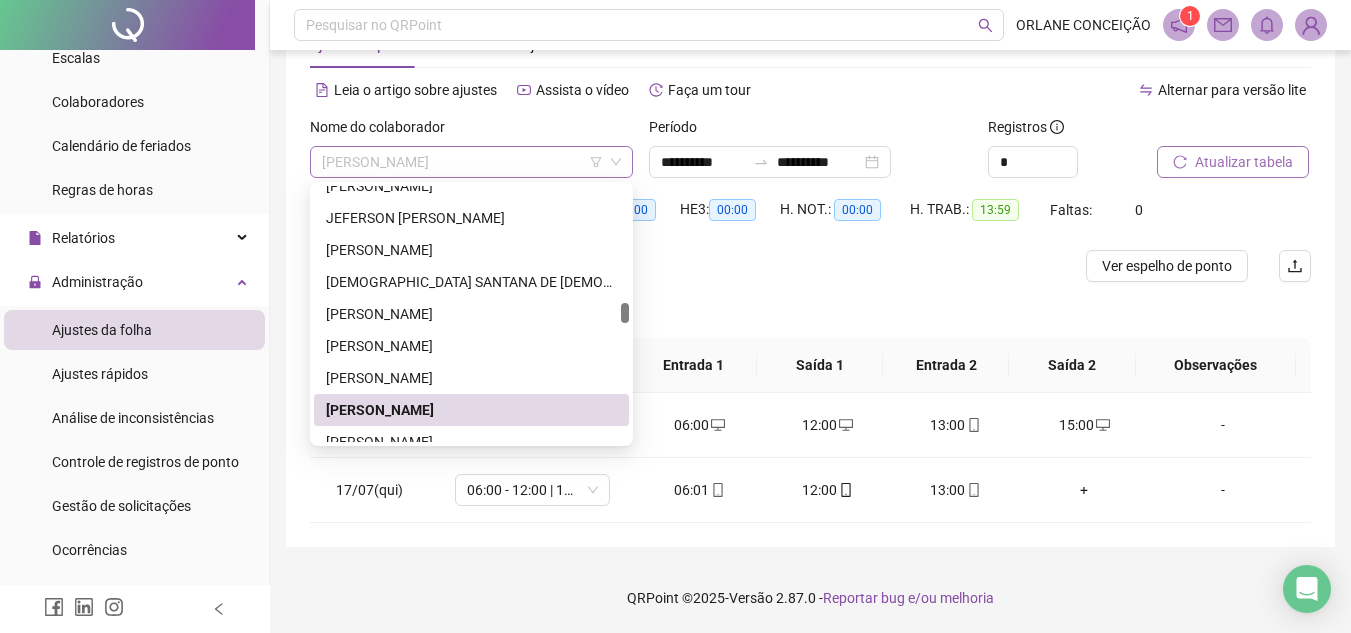click on "[PERSON_NAME]" at bounding box center (471, 162) 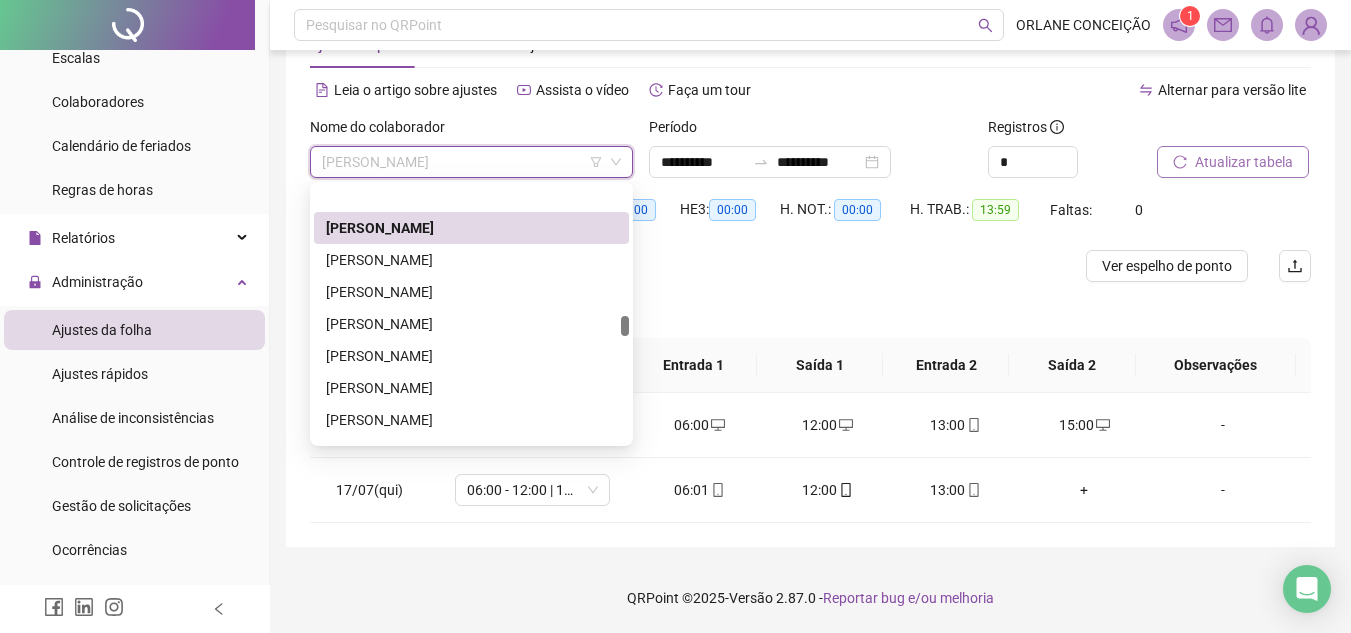 scroll, scrollTop: 2152, scrollLeft: 0, axis: vertical 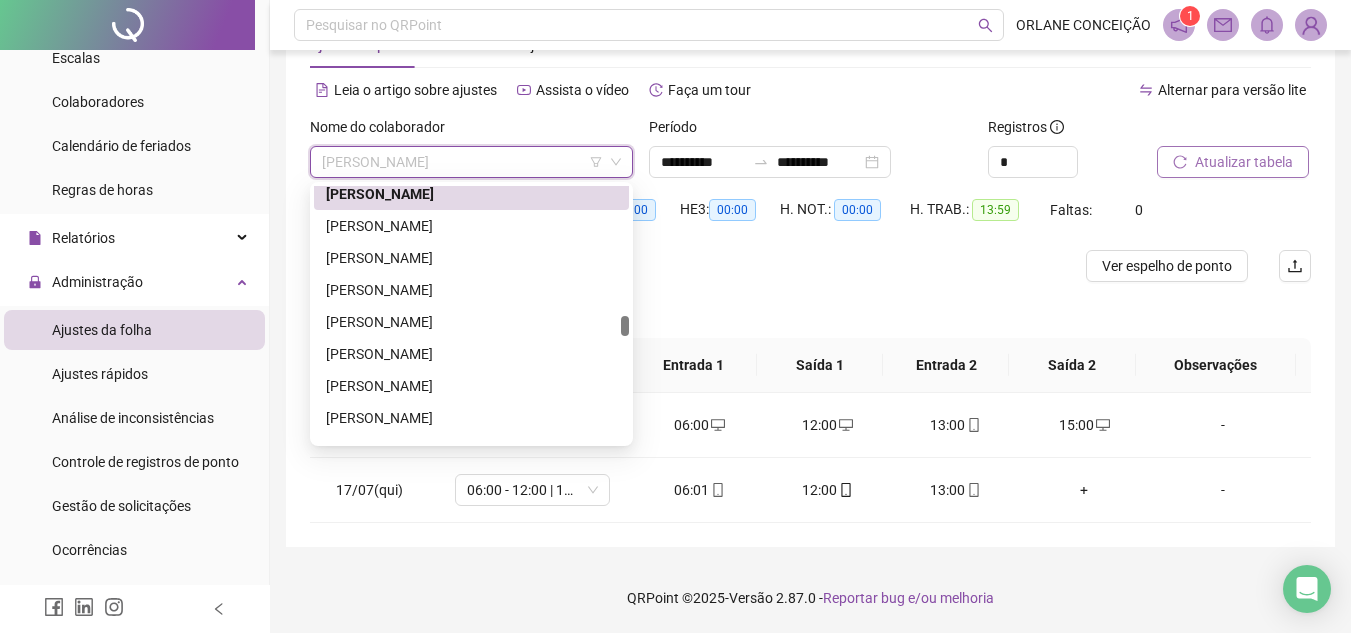 drag, startPoint x: 624, startPoint y: 311, endPoint x: 622, endPoint y: 324, distance: 13.152946 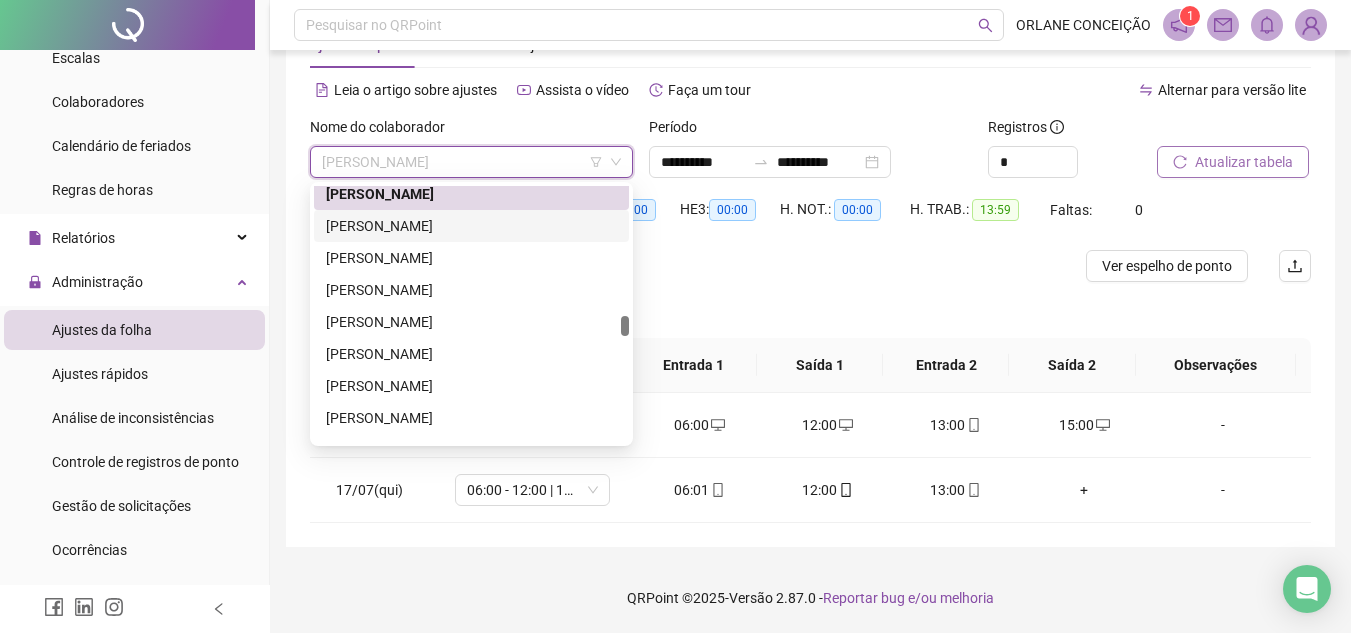 click on "[PERSON_NAME]" at bounding box center (471, 226) 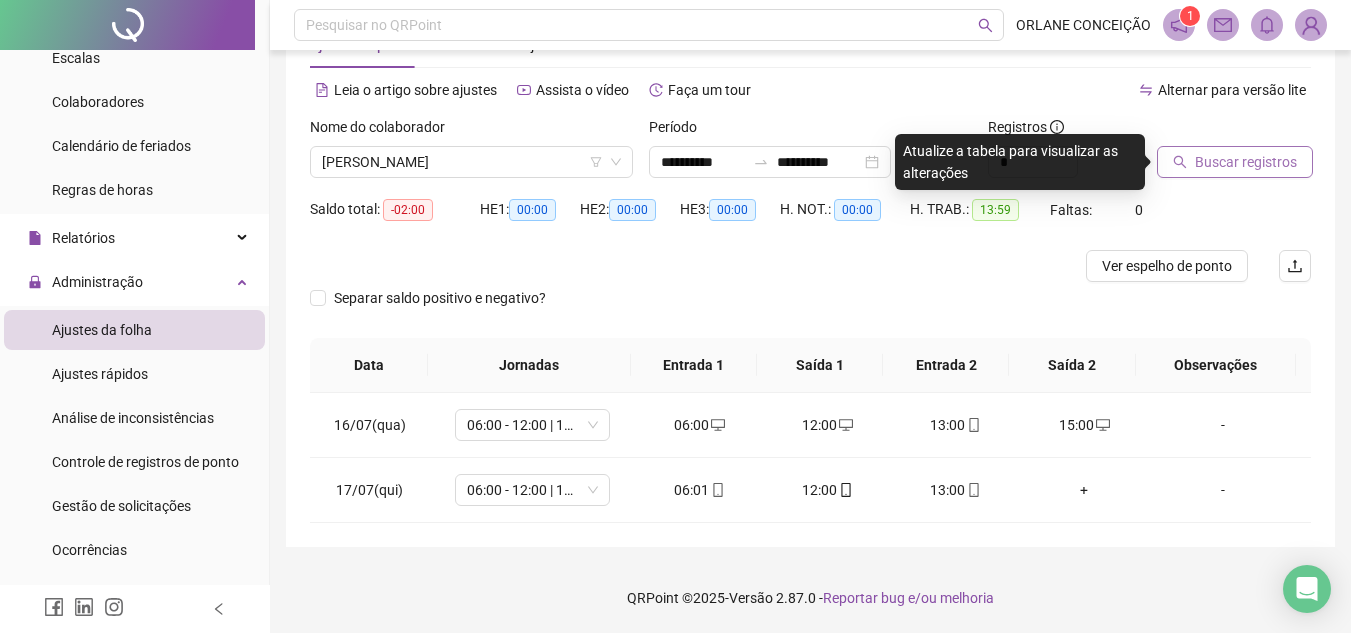click on "Buscar registros" at bounding box center [1246, 162] 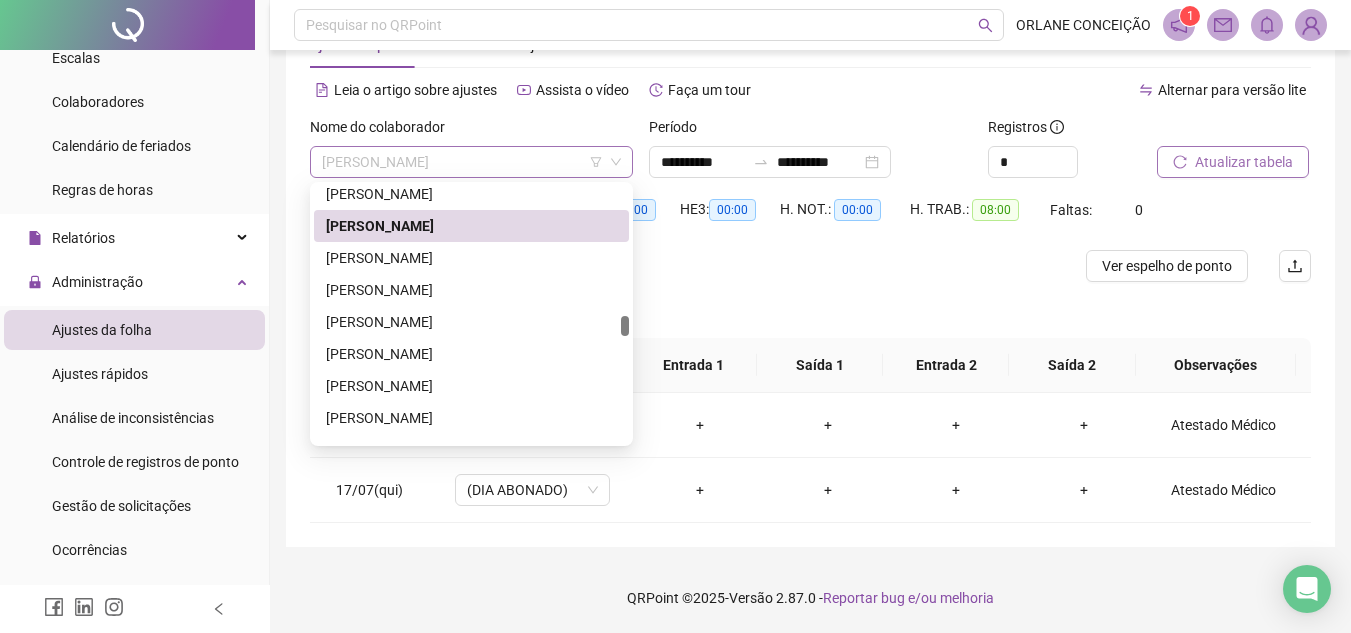 click on "[PERSON_NAME]" at bounding box center [471, 162] 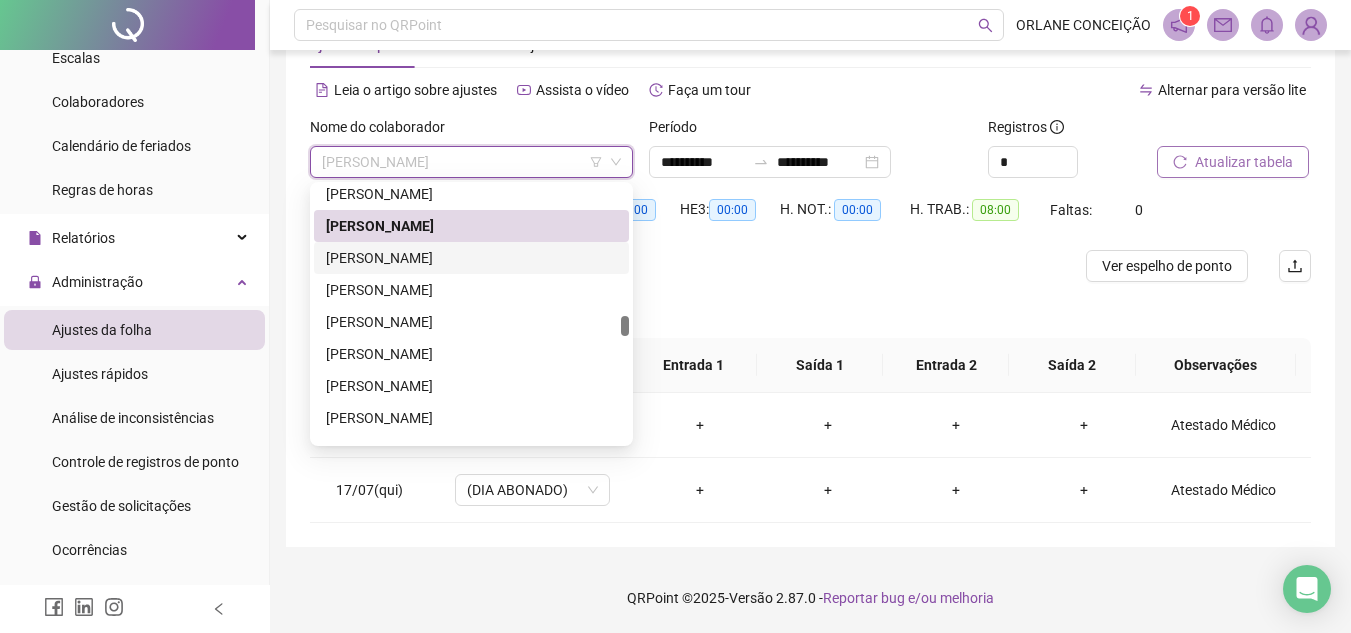 click on "[PERSON_NAME]" at bounding box center (471, 258) 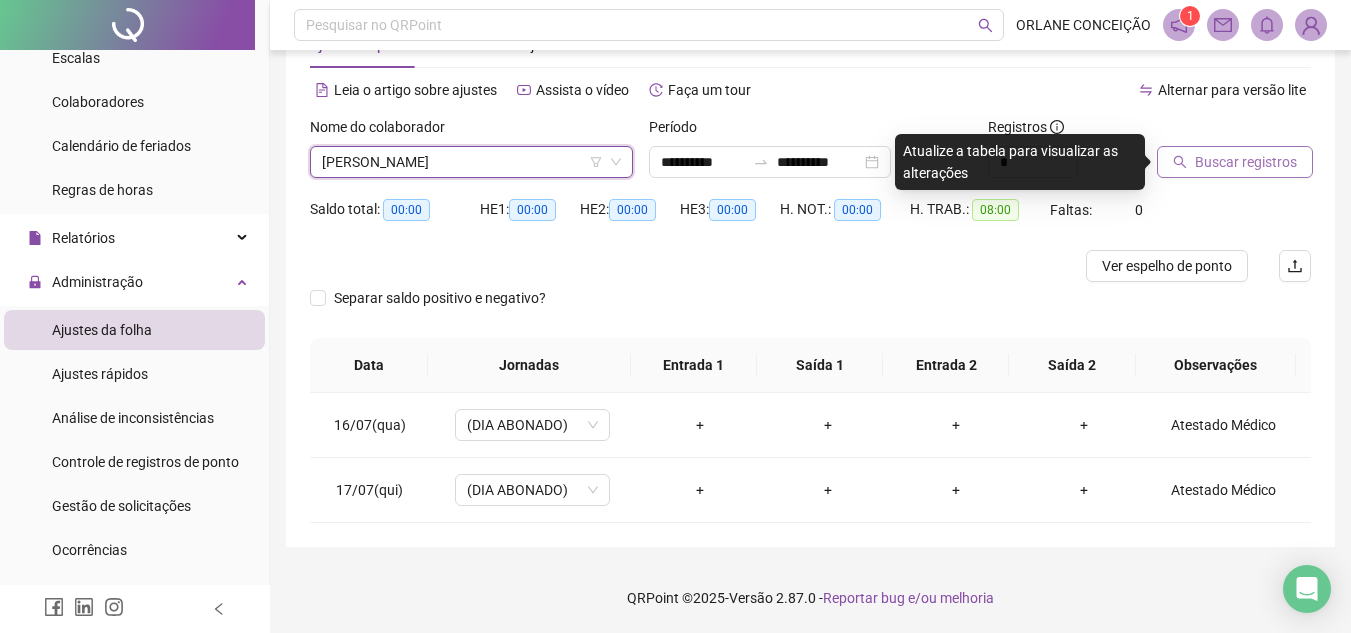 click on "Buscar registros" at bounding box center [1246, 162] 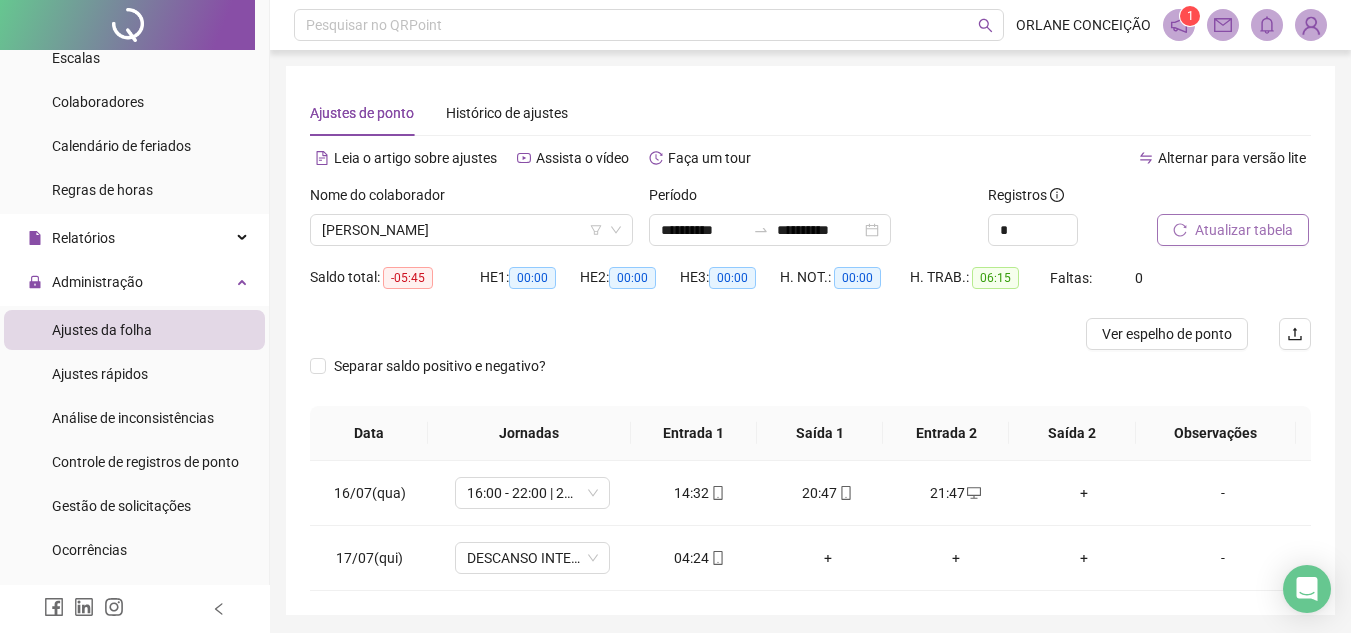 scroll, scrollTop: 68, scrollLeft: 0, axis: vertical 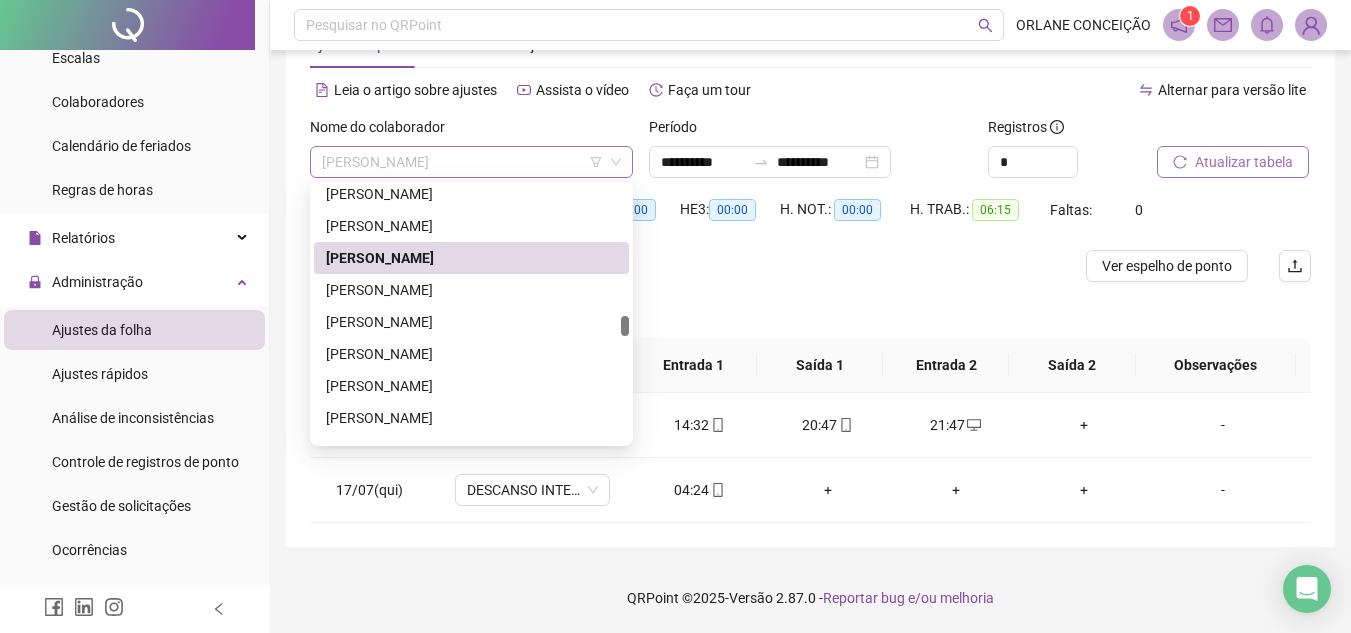 click on "[PERSON_NAME]" at bounding box center [471, 162] 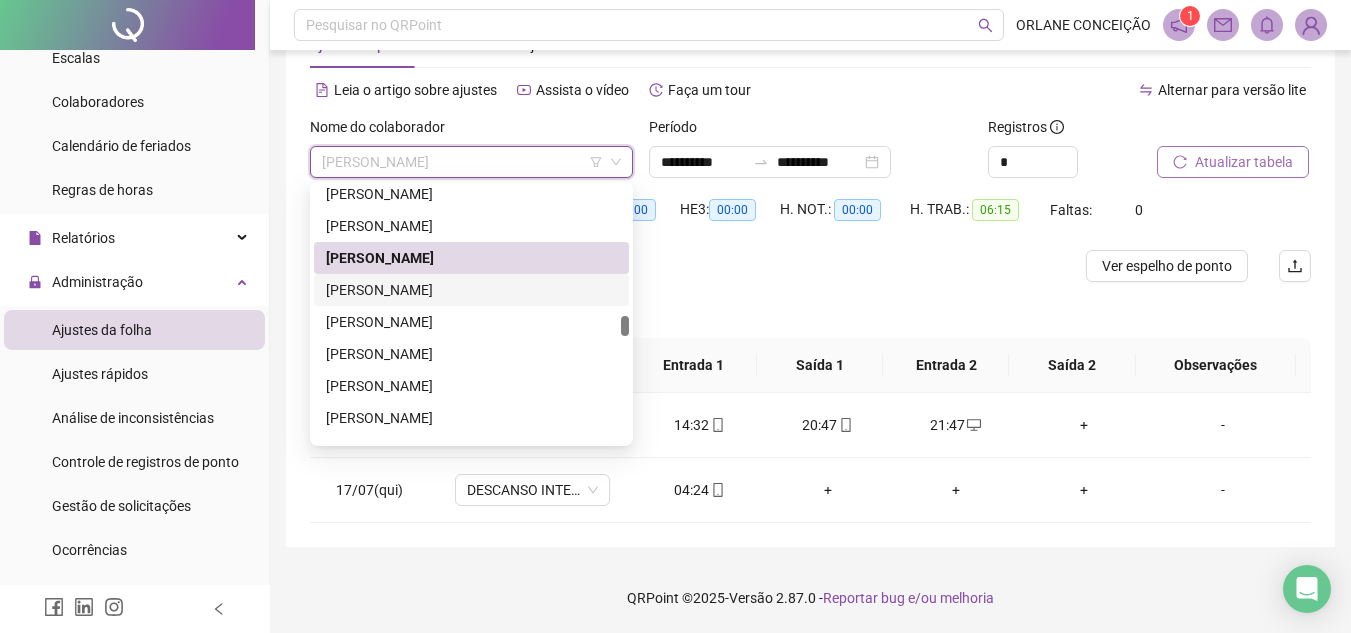 click on "[PERSON_NAME]" at bounding box center [471, 290] 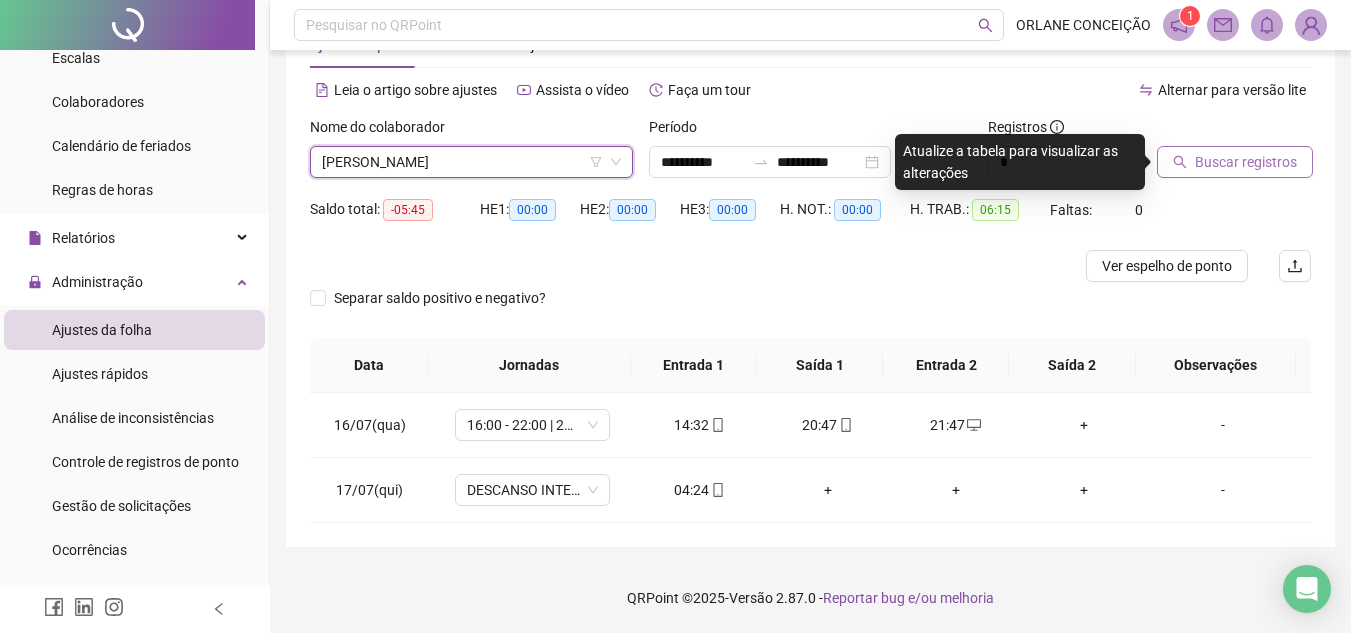 click on "Buscar registros" at bounding box center [1234, 155] 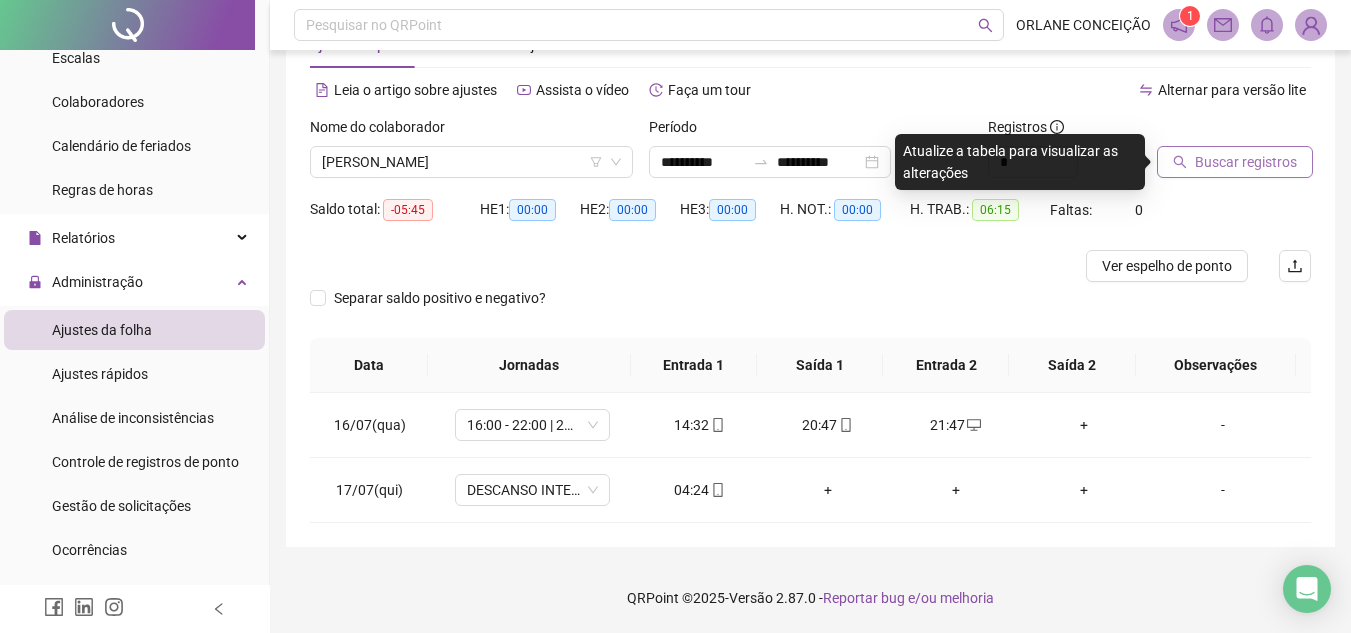 click on "Buscar registros" at bounding box center [1235, 162] 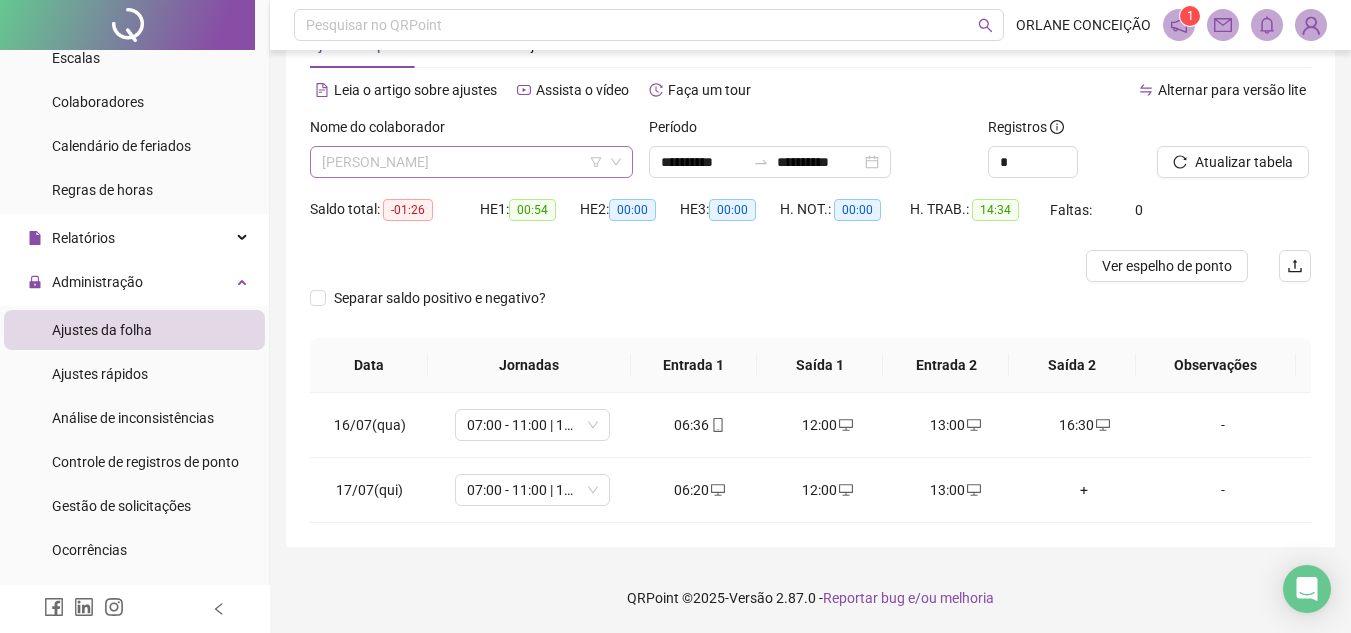 click on "[PERSON_NAME]" at bounding box center (471, 162) 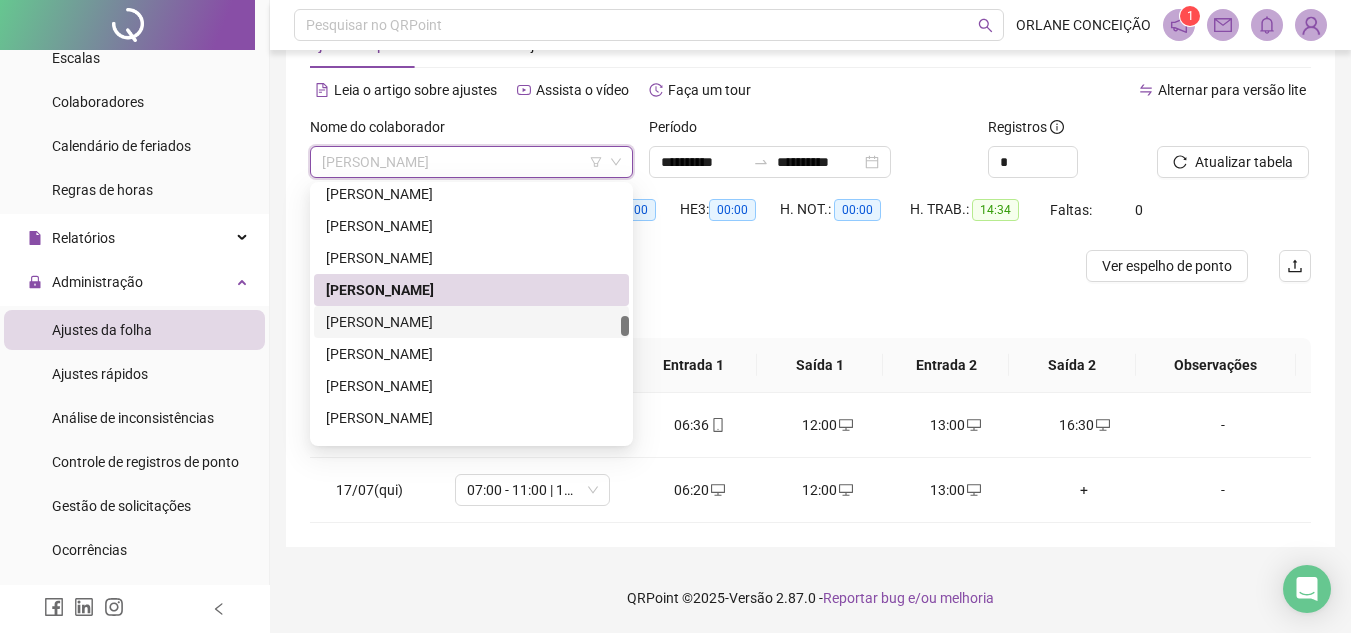 click on "[PERSON_NAME]" at bounding box center [471, 322] 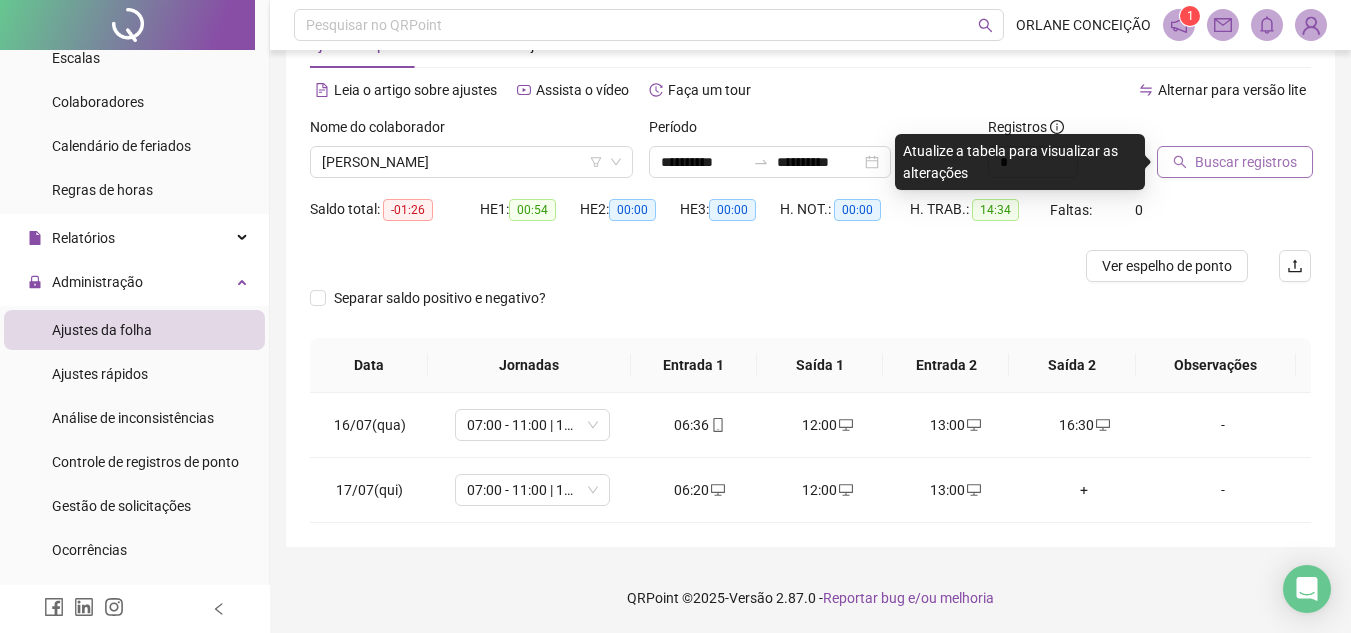 click on "Buscar registros" at bounding box center (1246, 162) 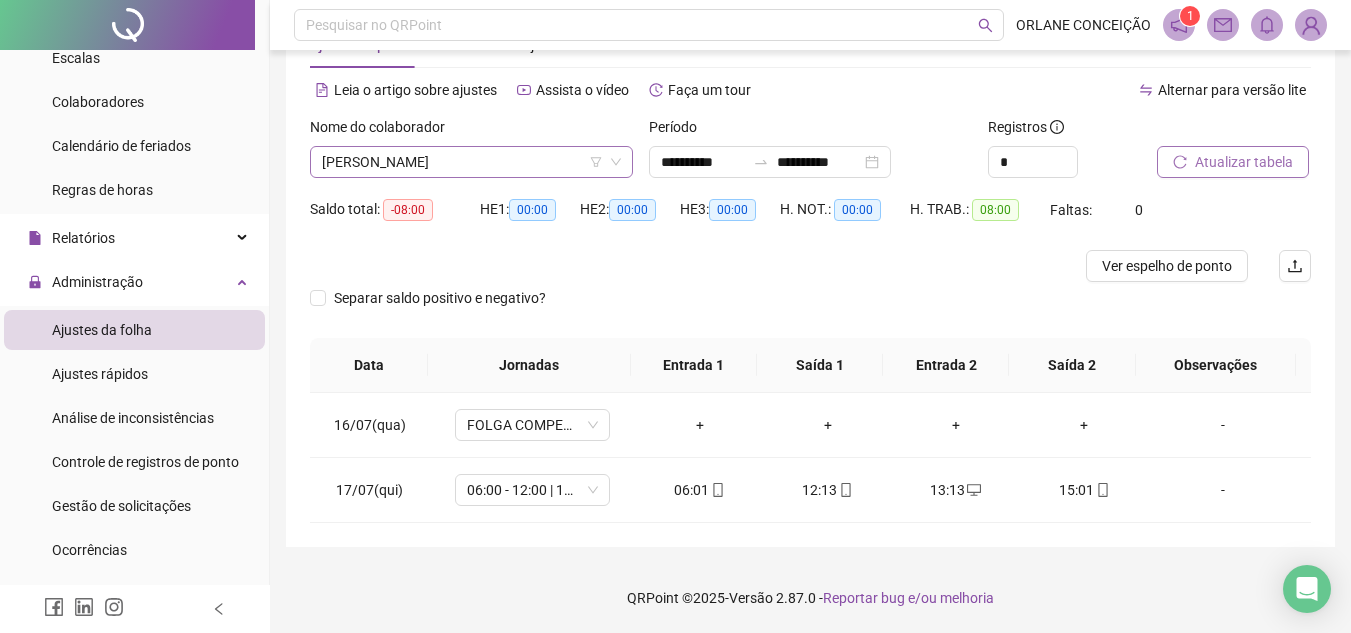 click on "[PERSON_NAME]" at bounding box center (471, 162) 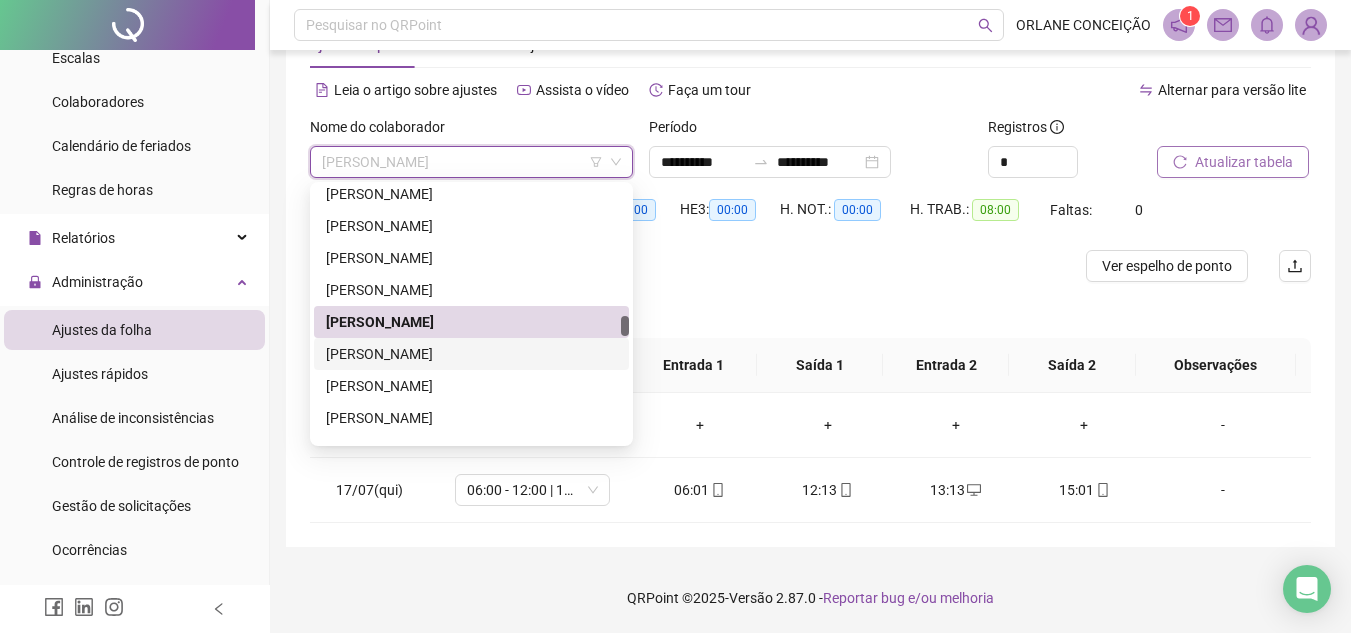 click on "[PERSON_NAME]" at bounding box center (471, 354) 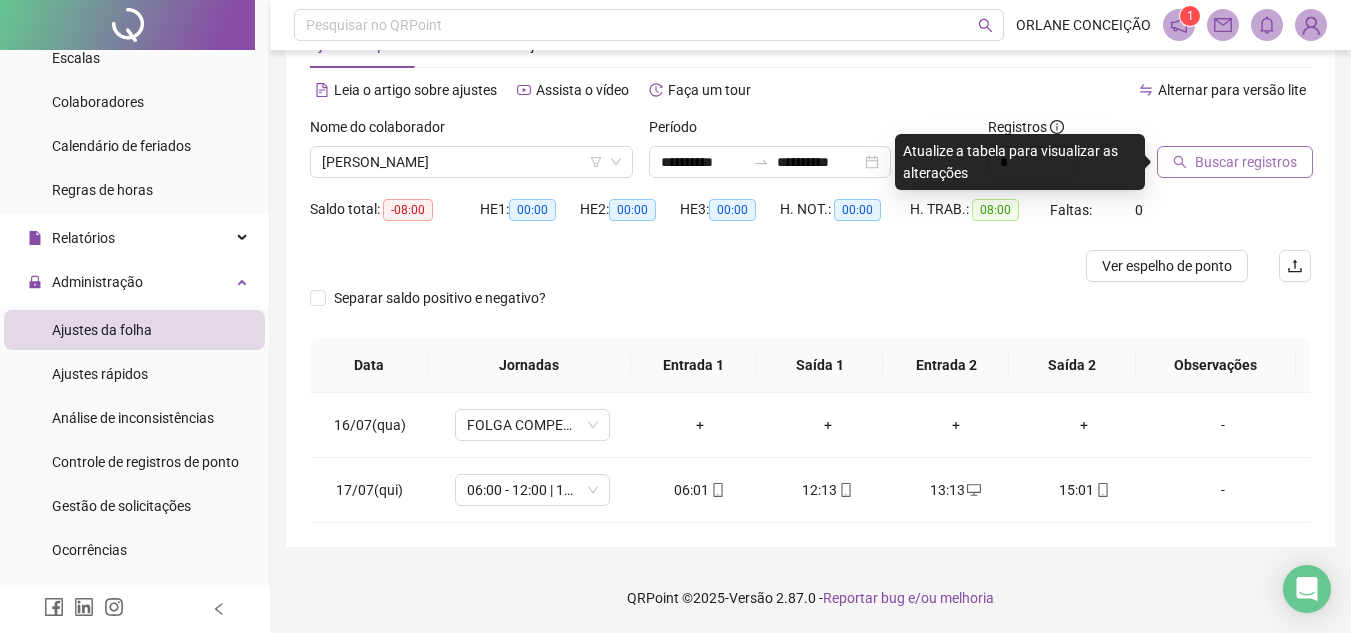 click on "Buscar registros" at bounding box center (1246, 162) 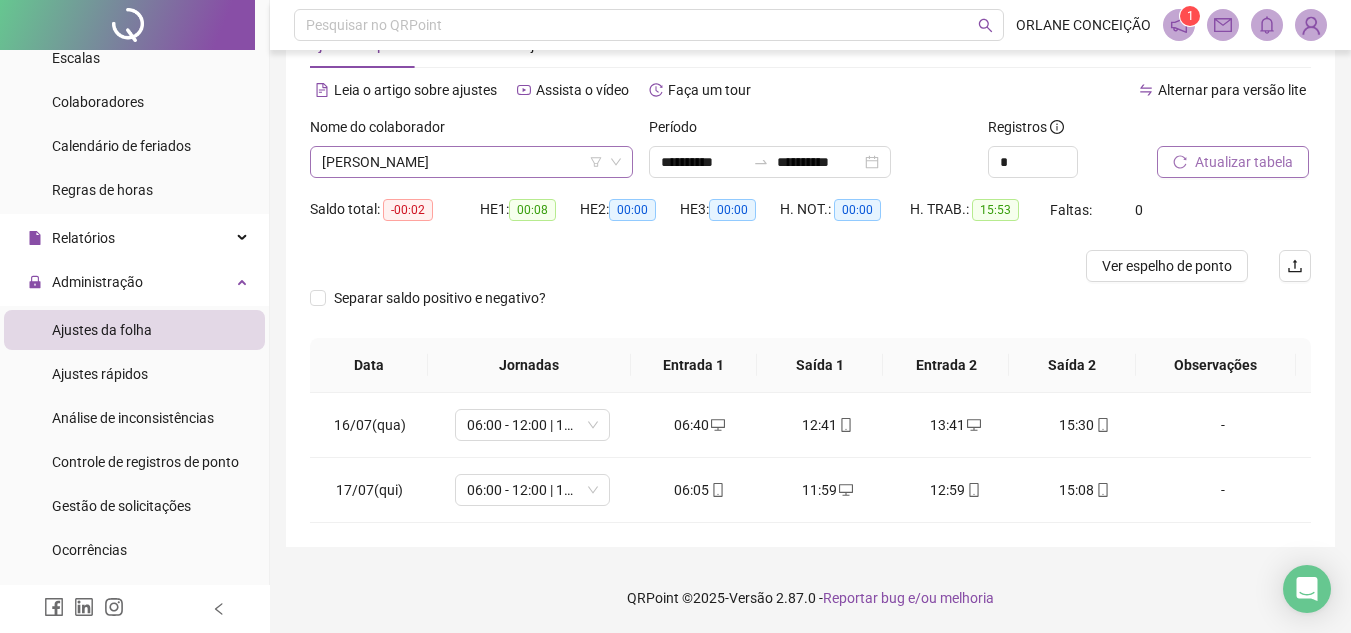 click on "[PERSON_NAME]" at bounding box center (471, 162) 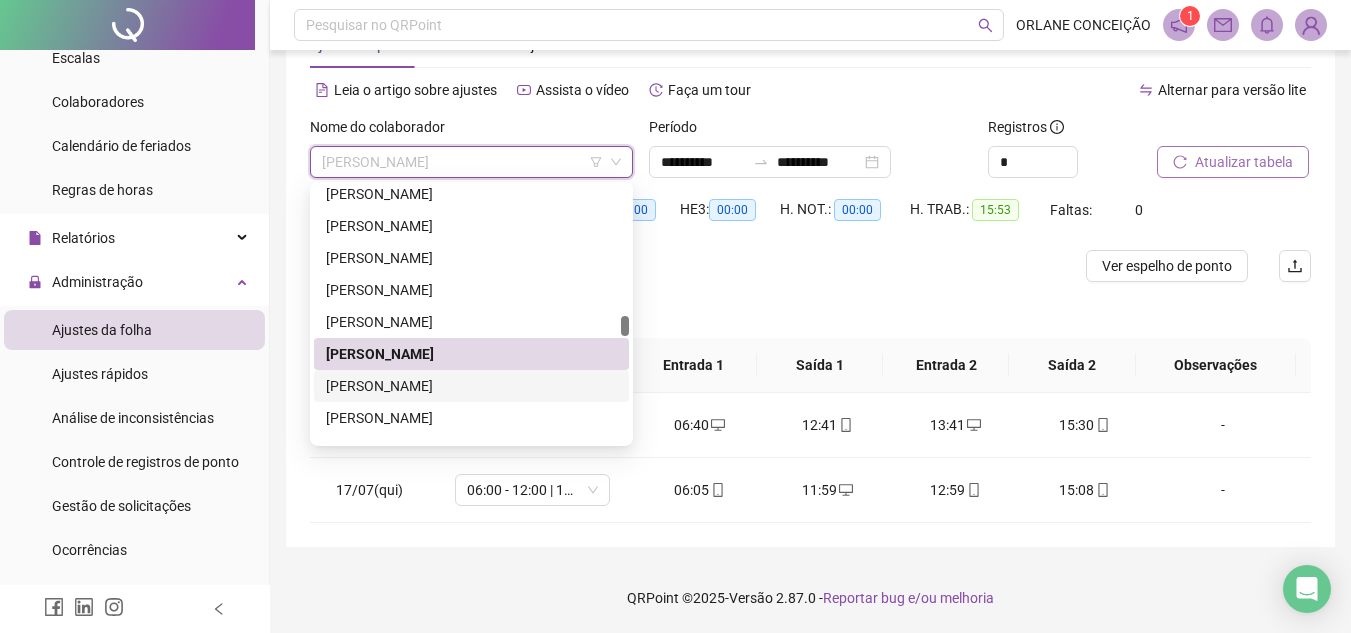 click on "[PERSON_NAME]" at bounding box center (471, 386) 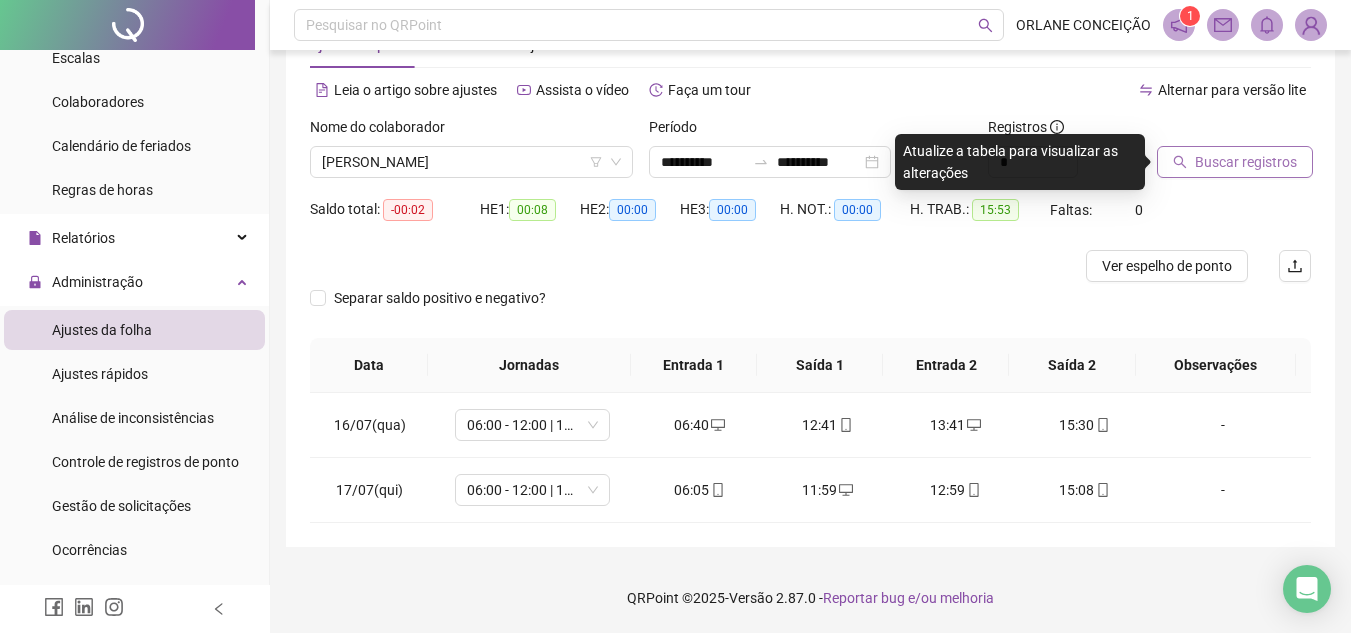 click on "Buscar registros" at bounding box center [1246, 162] 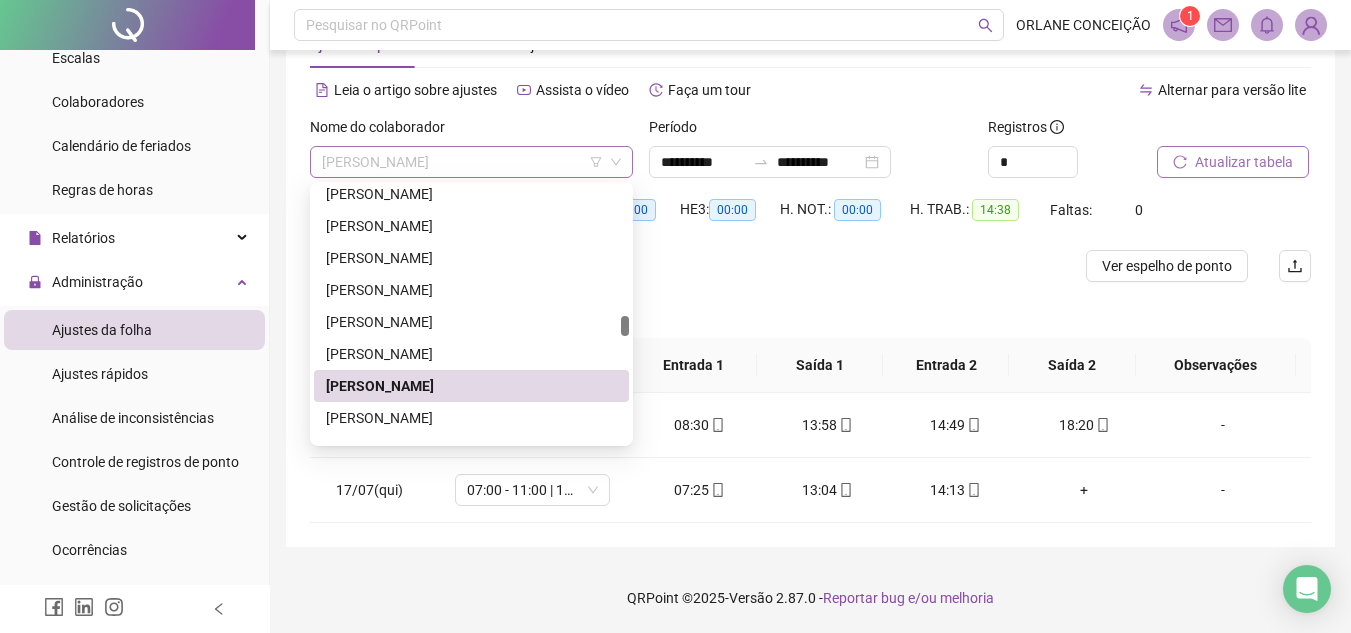 click on "[PERSON_NAME]" at bounding box center (471, 162) 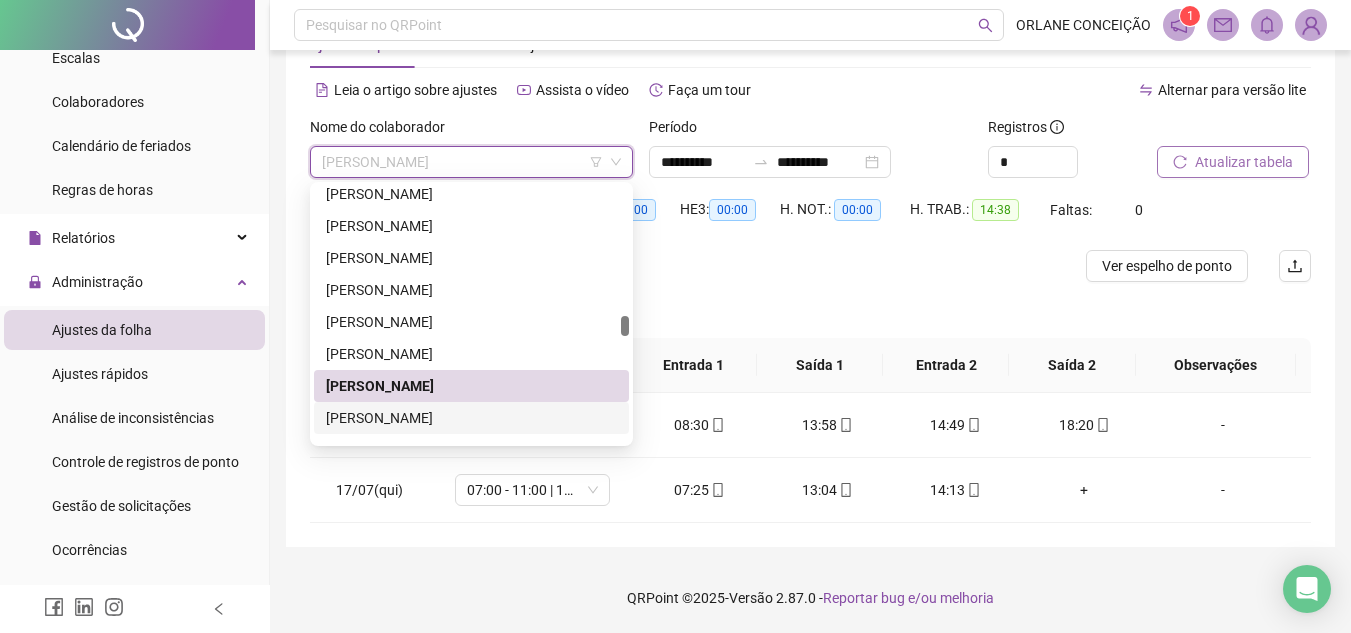 click on "[PERSON_NAME]" at bounding box center [471, 418] 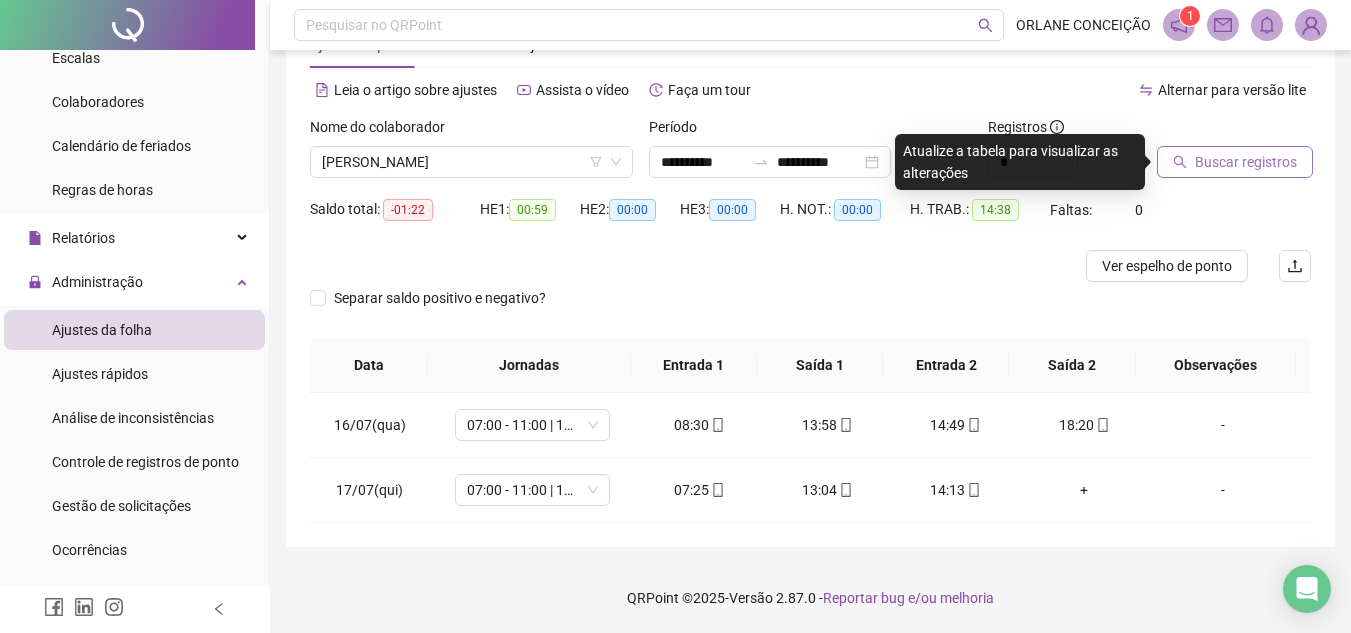 click on "Buscar registros" at bounding box center [1246, 162] 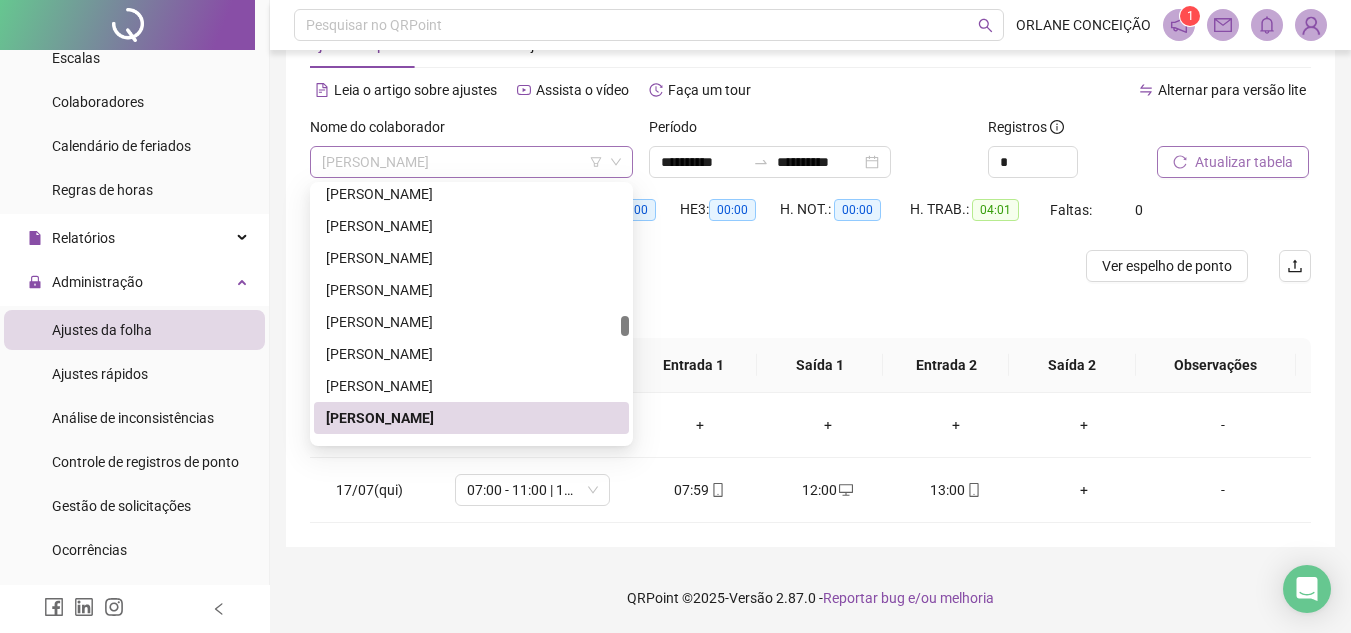 click on "[PERSON_NAME]" at bounding box center [471, 162] 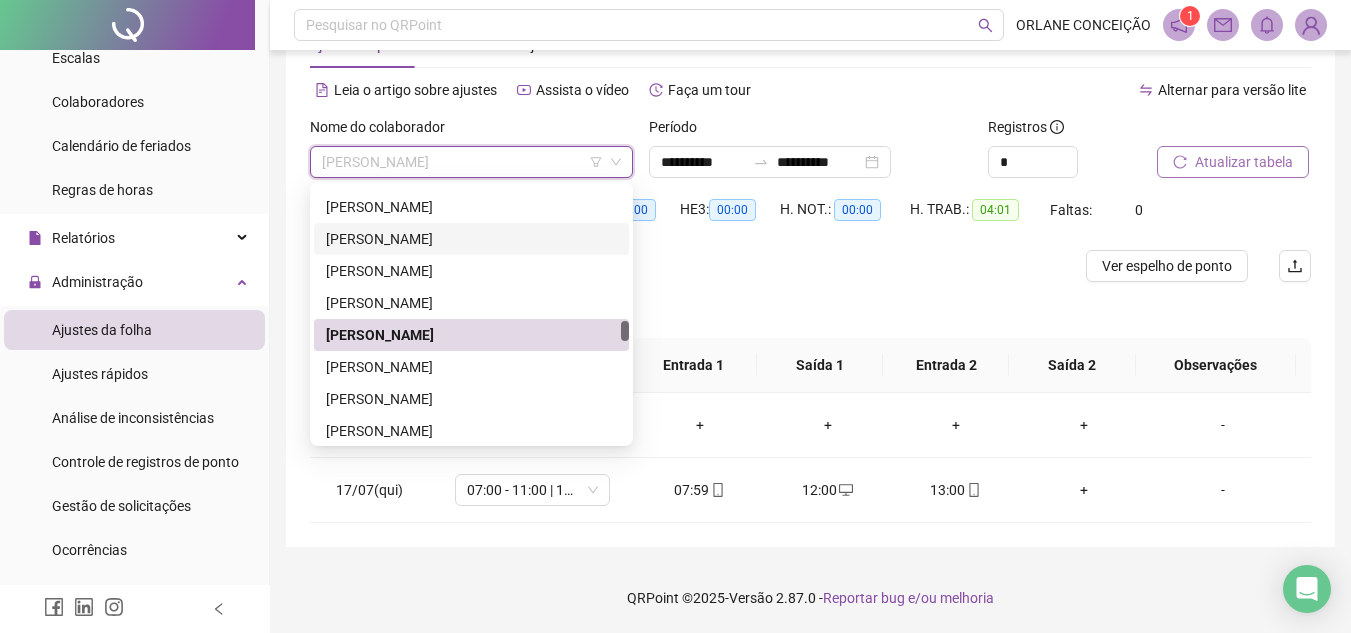 scroll, scrollTop: 2202, scrollLeft: 0, axis: vertical 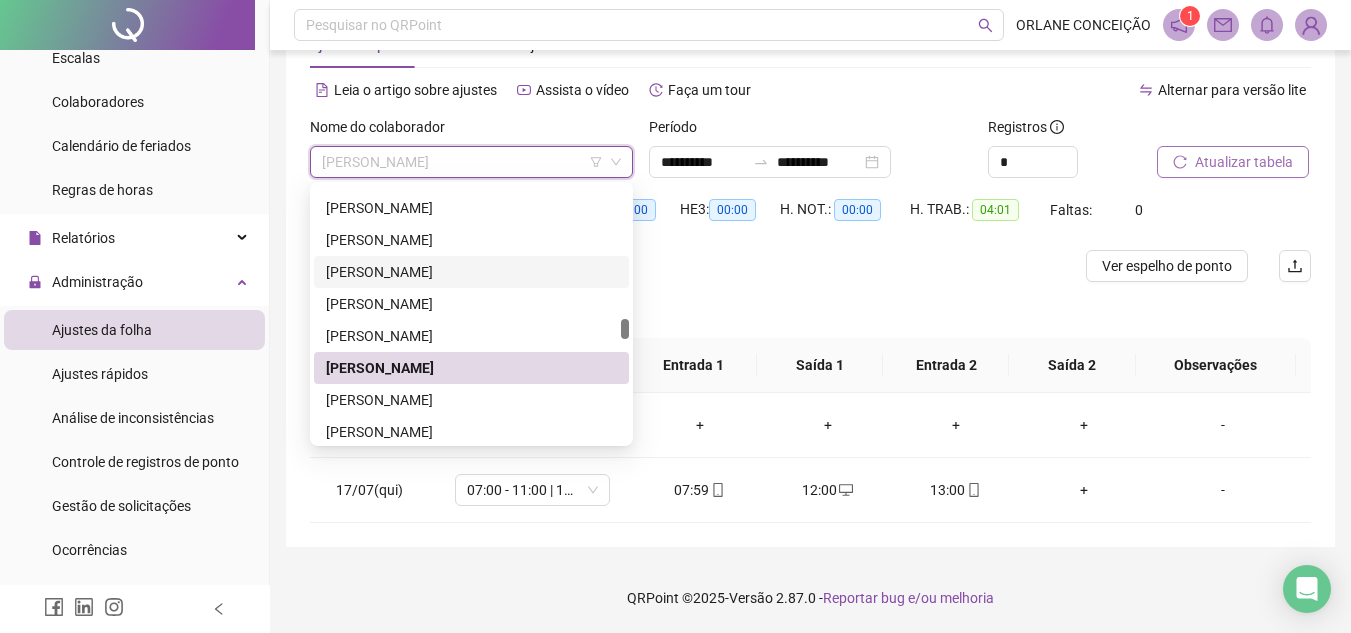 click at bounding box center (625, 329) 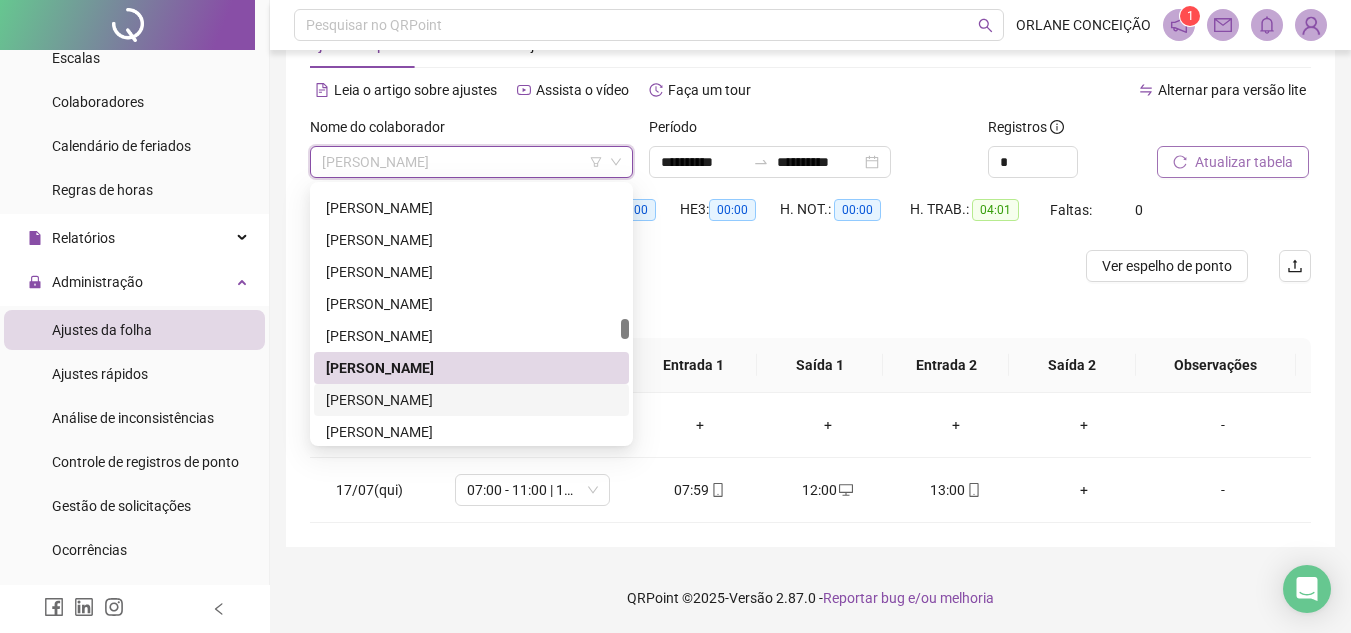 click on "[PERSON_NAME]" at bounding box center [471, 400] 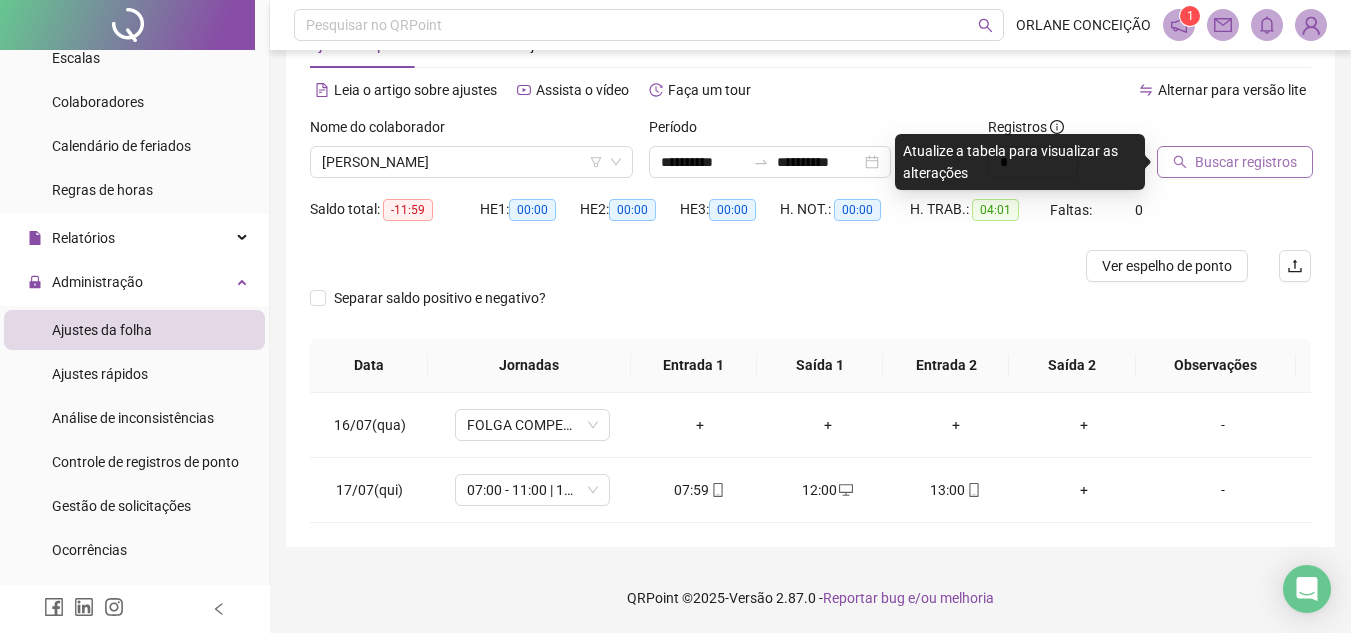 click on "Buscar registros" at bounding box center [1246, 162] 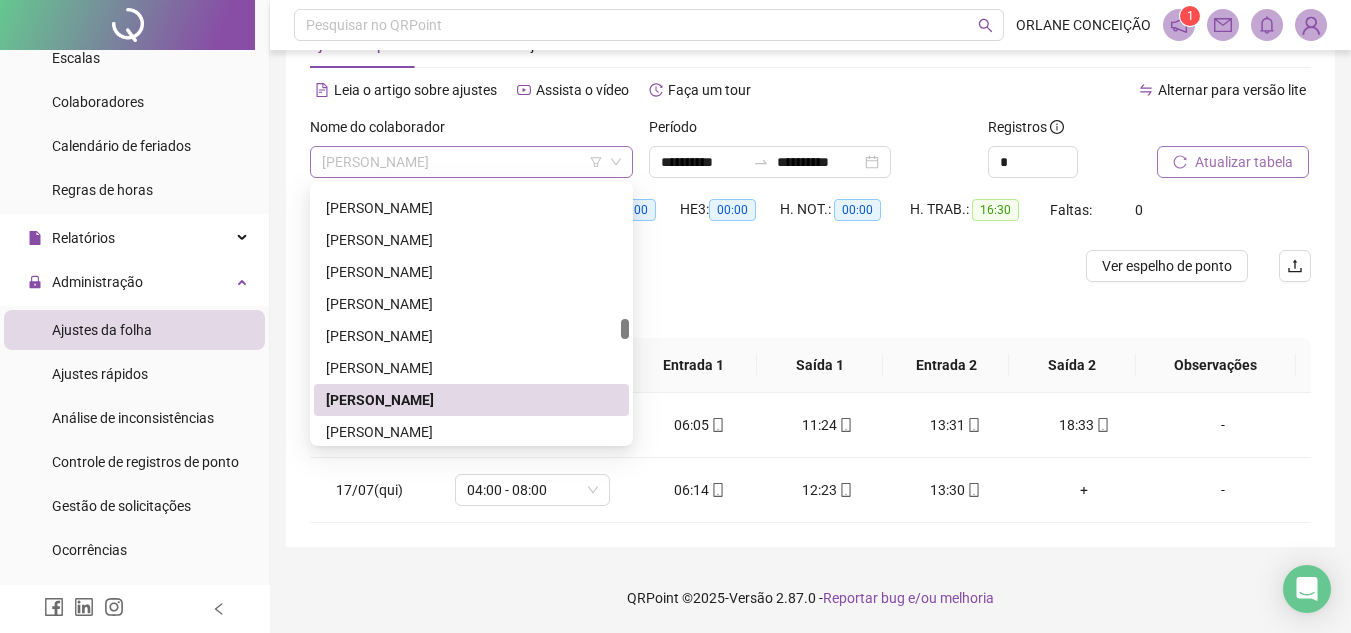 click on "[PERSON_NAME]" at bounding box center (471, 162) 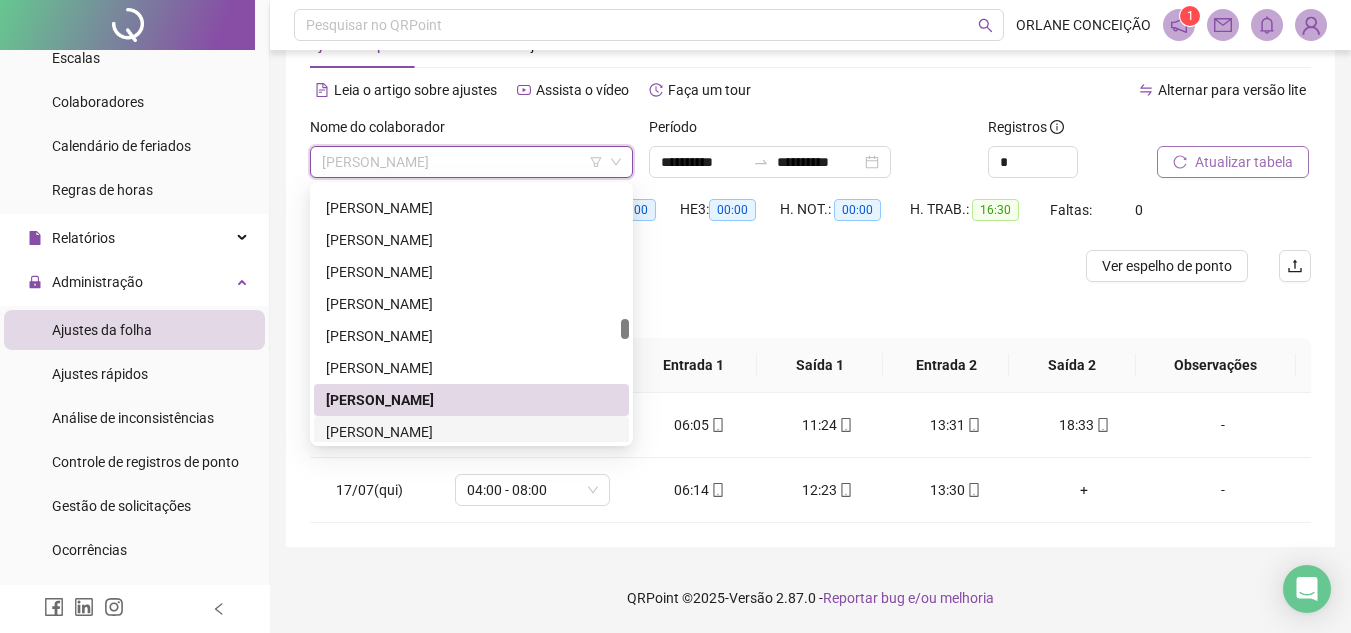 click on "[PERSON_NAME]" at bounding box center [471, 432] 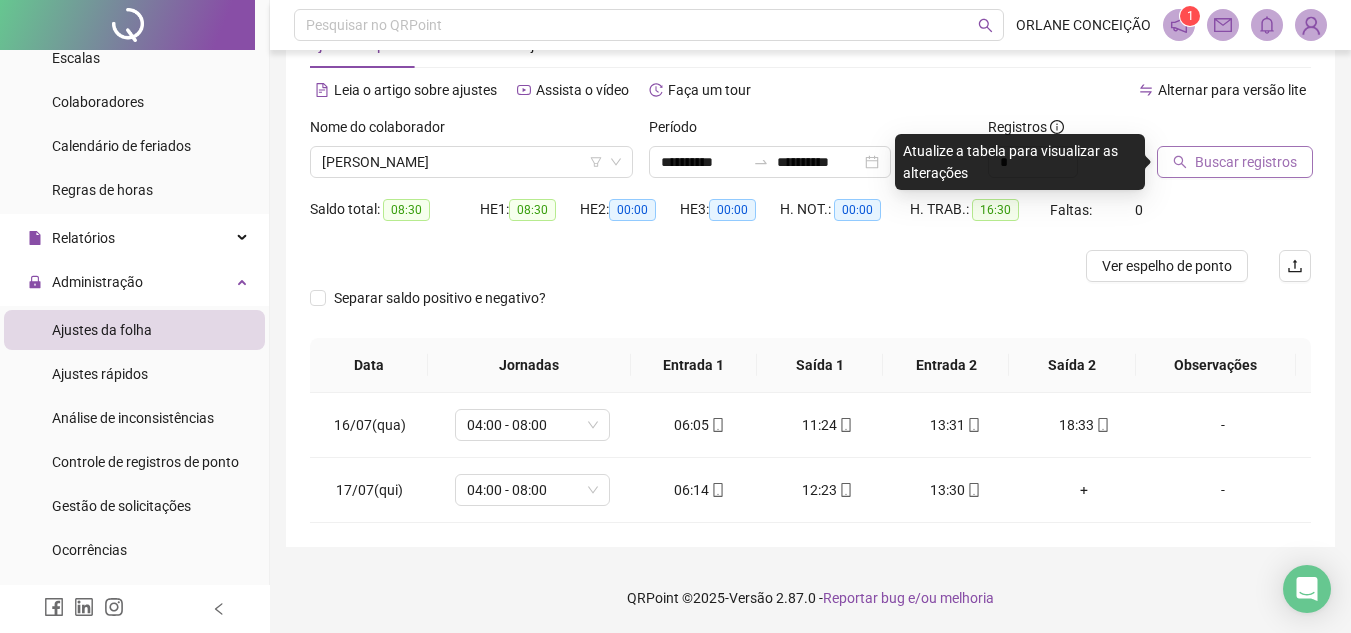click on "Buscar registros" at bounding box center [1246, 162] 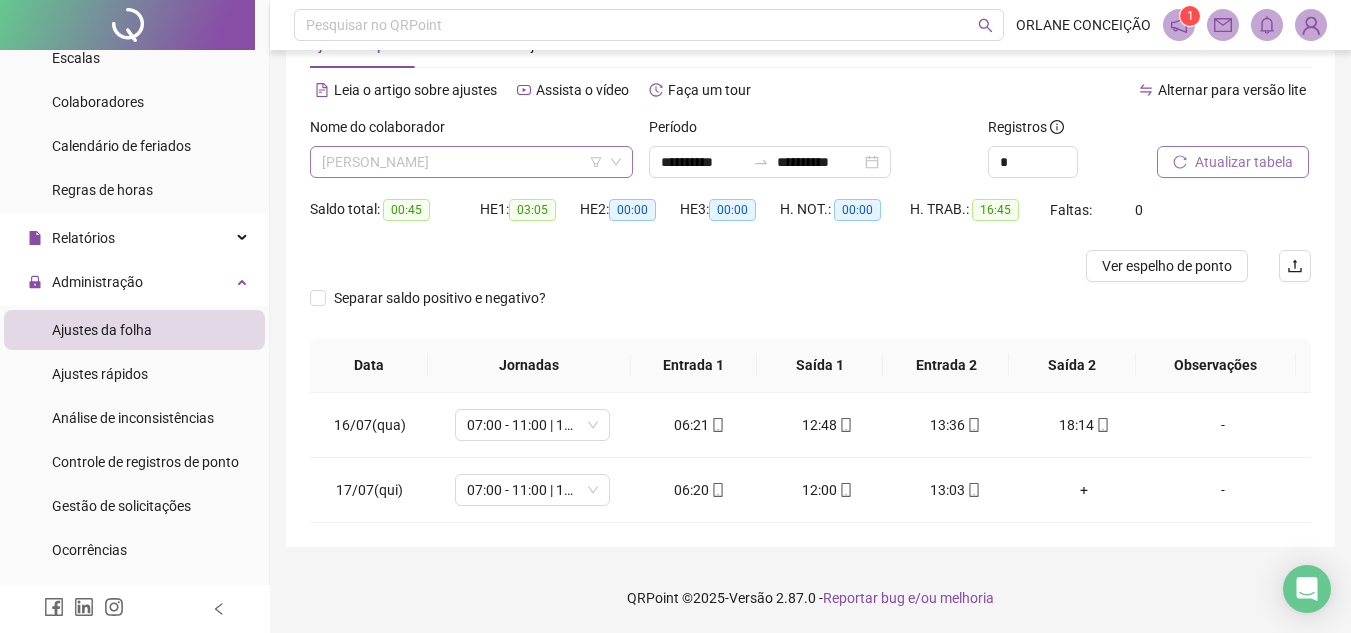 scroll, scrollTop: 2208, scrollLeft: 0, axis: vertical 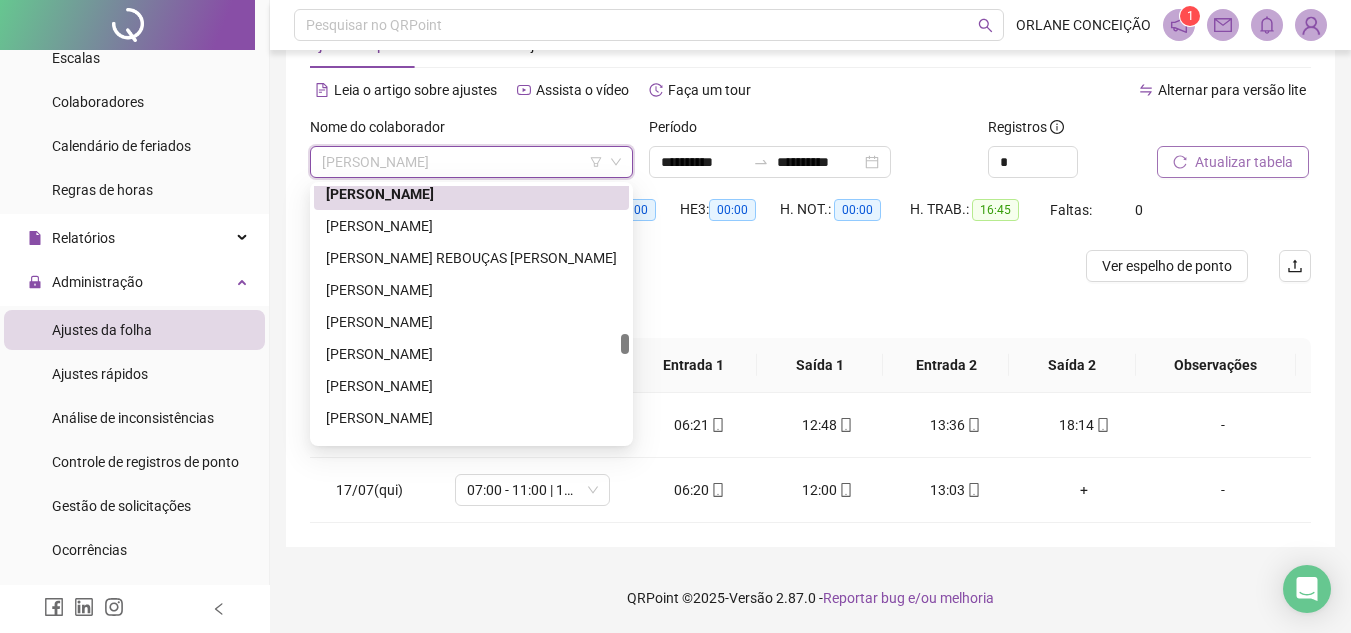 drag, startPoint x: 623, startPoint y: 333, endPoint x: 622, endPoint y: 347, distance: 14.035668 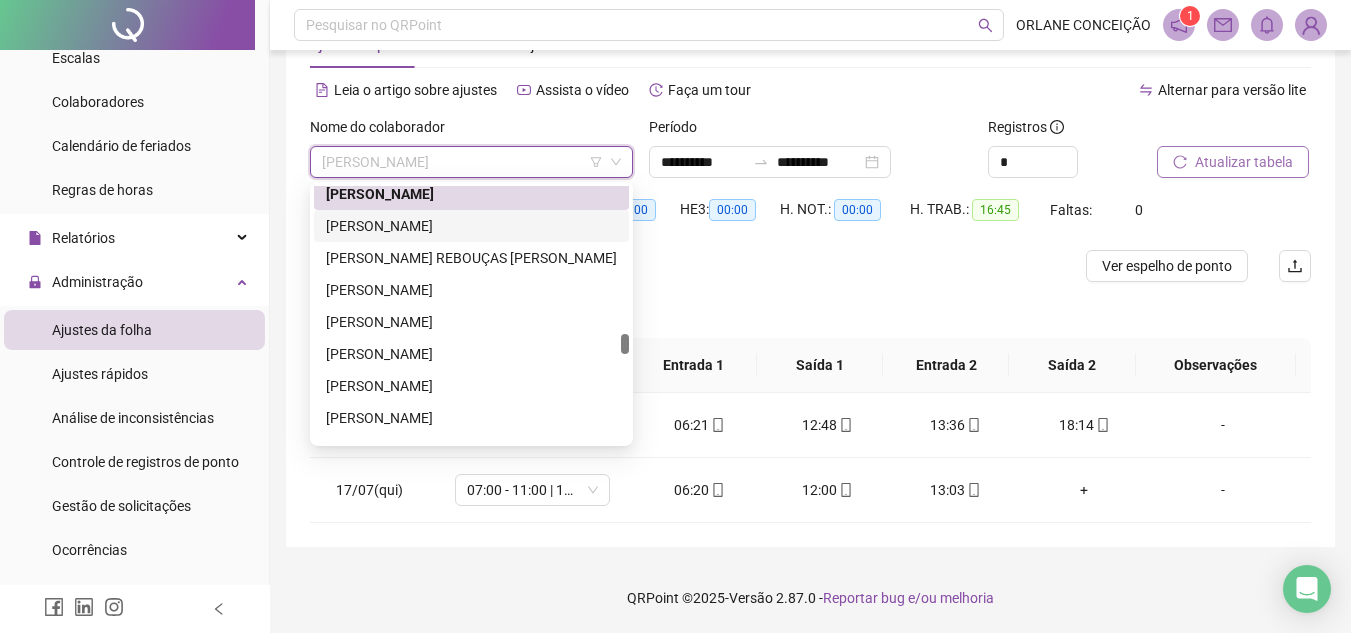 click on "[PERSON_NAME]" at bounding box center [471, 226] 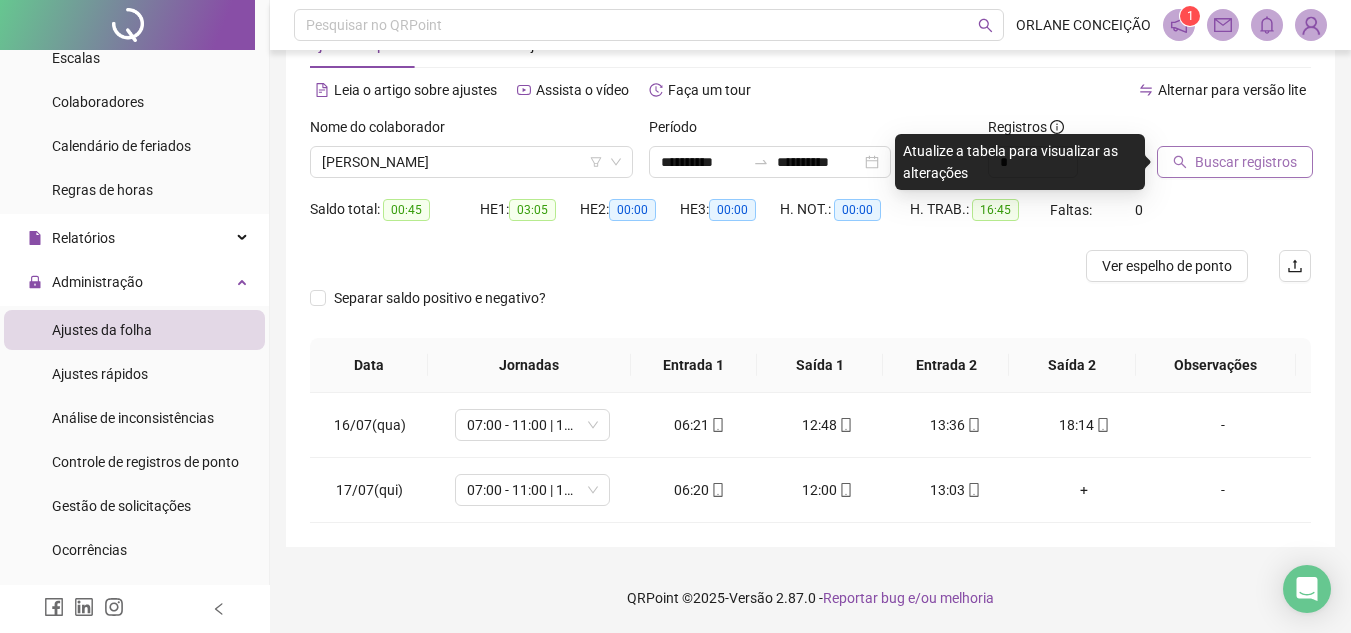 click on "Buscar registros" at bounding box center (1246, 162) 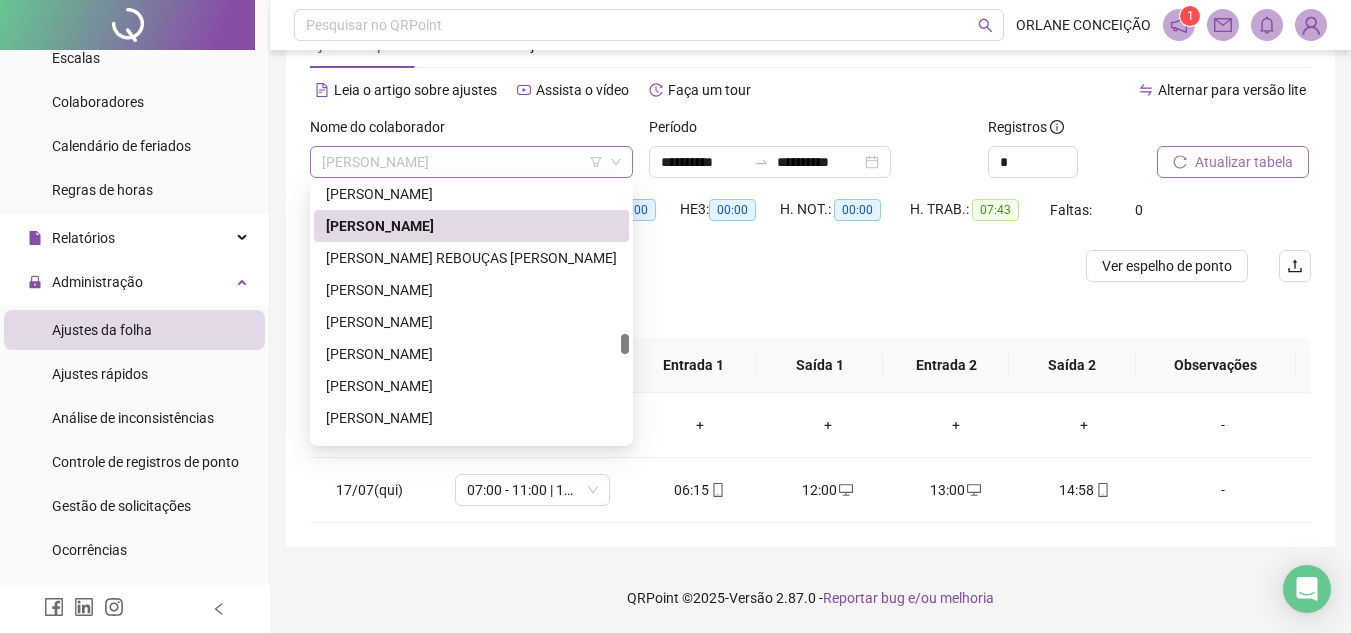 click on "[PERSON_NAME]" at bounding box center (471, 162) 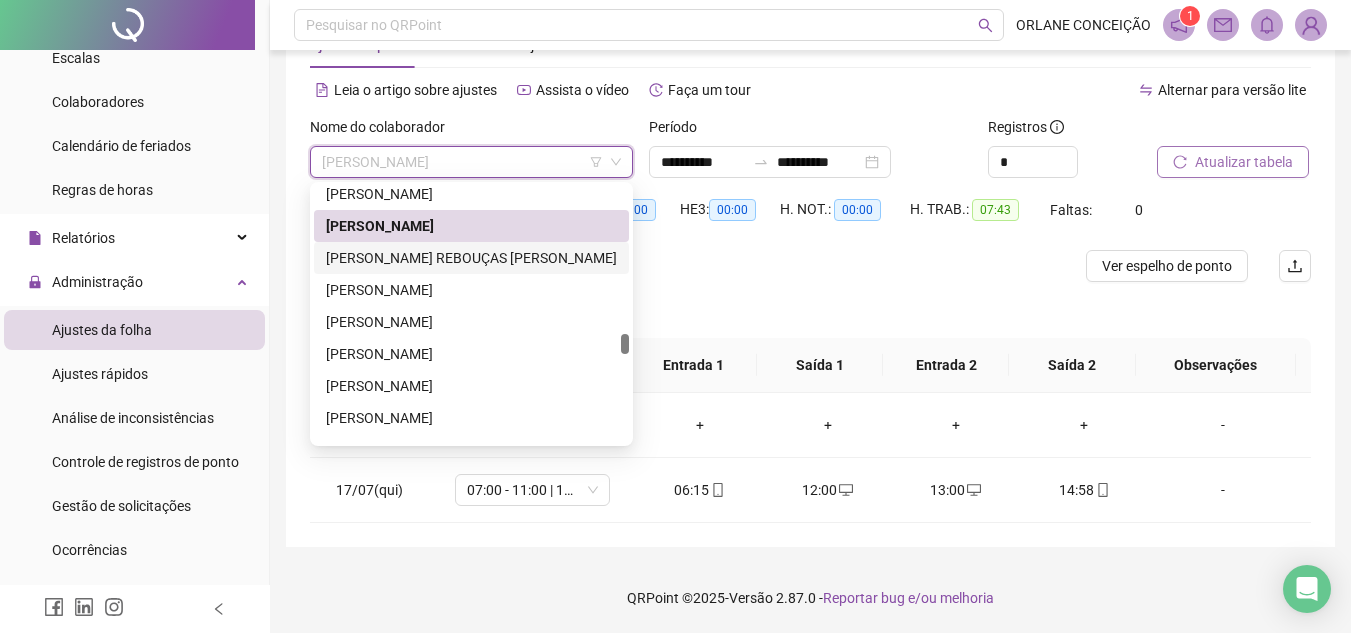 click on "[PERSON_NAME] REBOUÇAS [PERSON_NAME]" at bounding box center (471, 258) 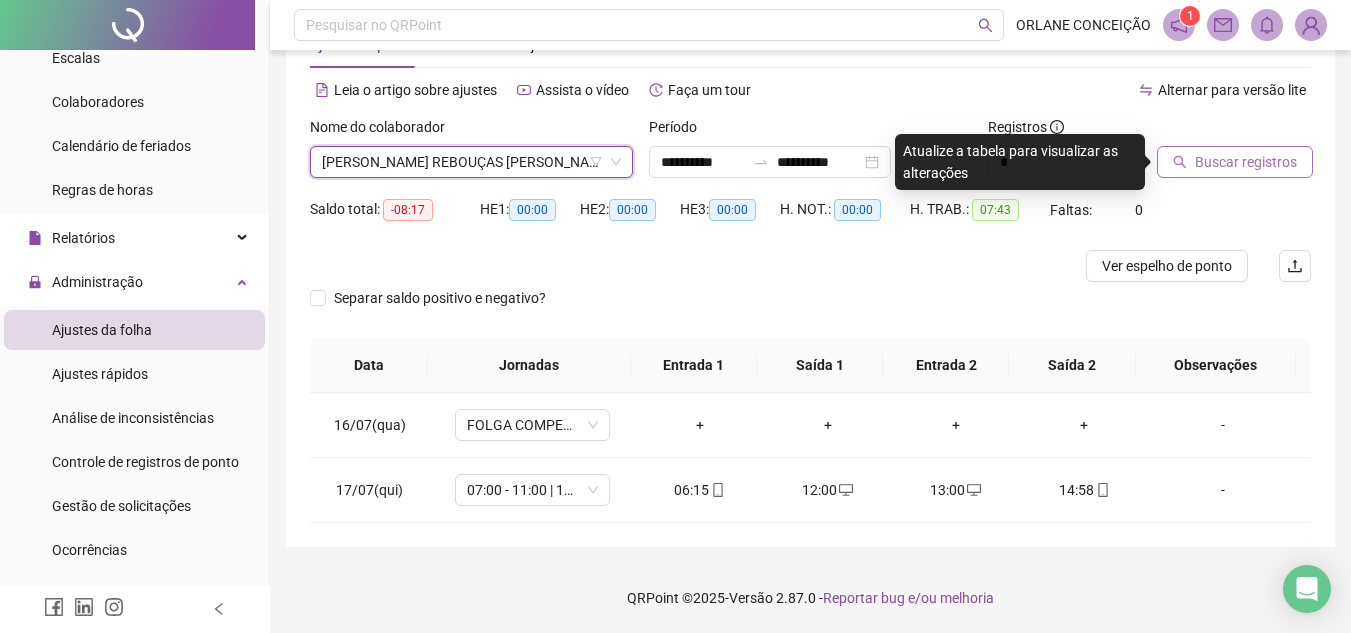 click on "Buscar registros" at bounding box center [1246, 162] 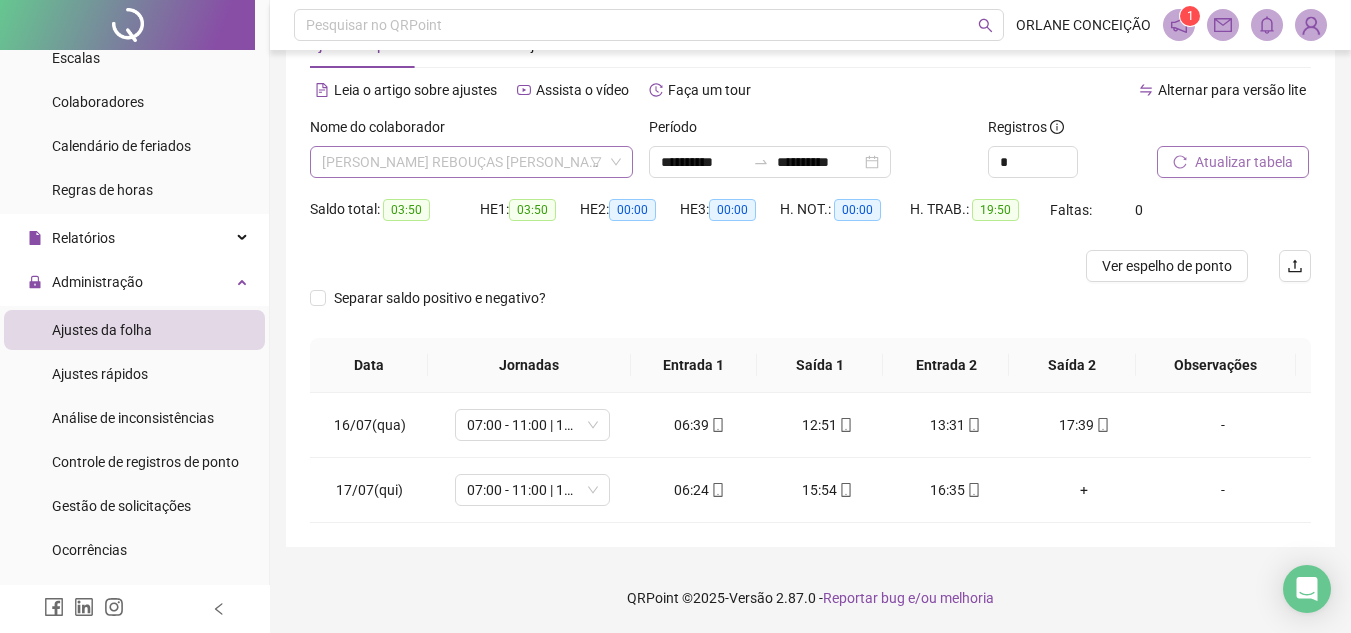click on "[PERSON_NAME] REBOUÇAS [PERSON_NAME]" at bounding box center [471, 162] 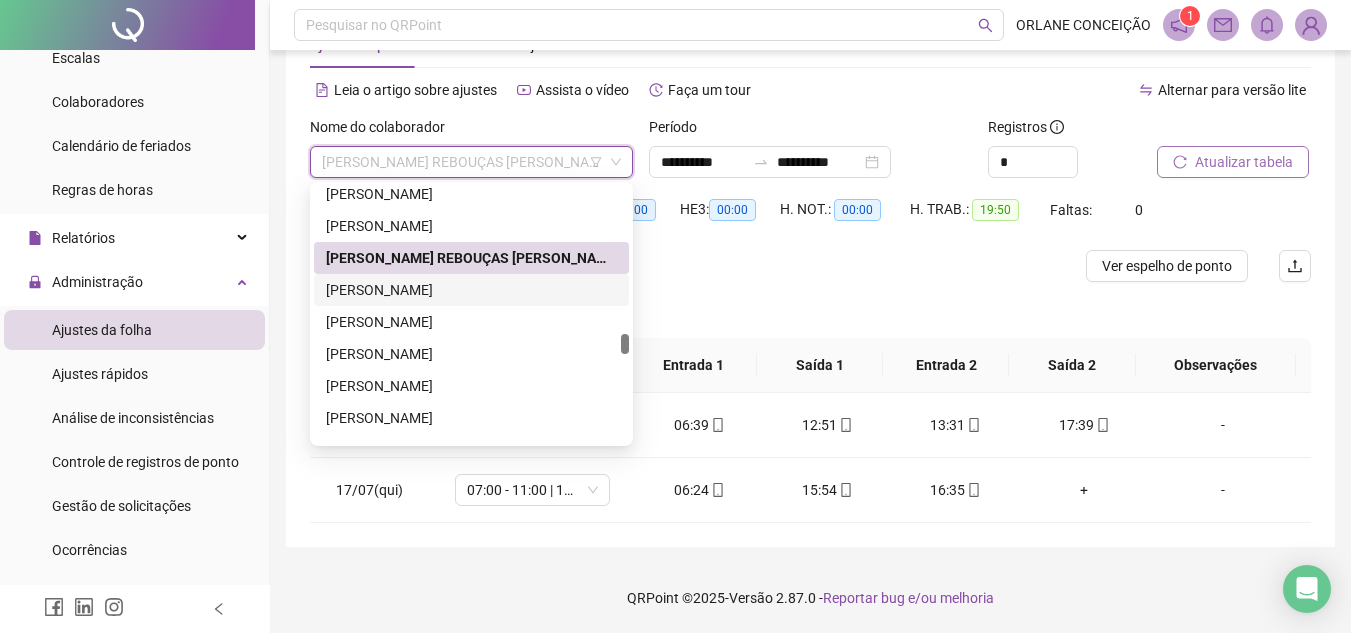 click on "[PERSON_NAME]" at bounding box center [471, 290] 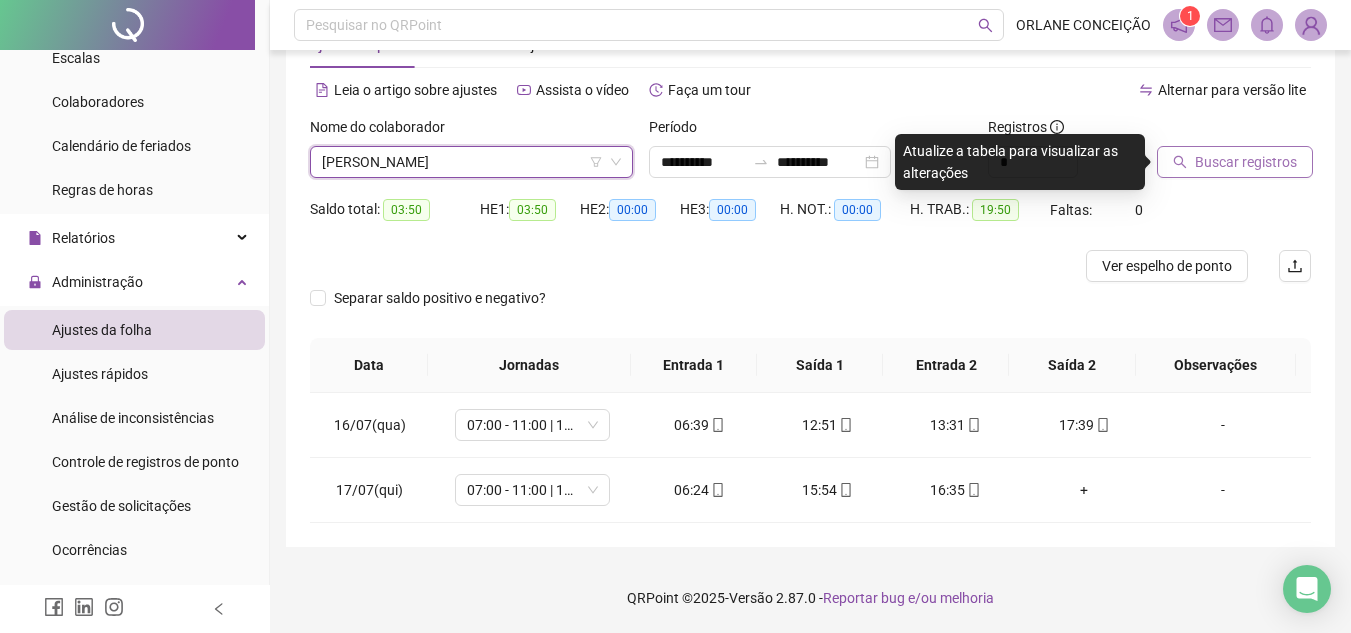 click on "Buscar registros" at bounding box center (1235, 162) 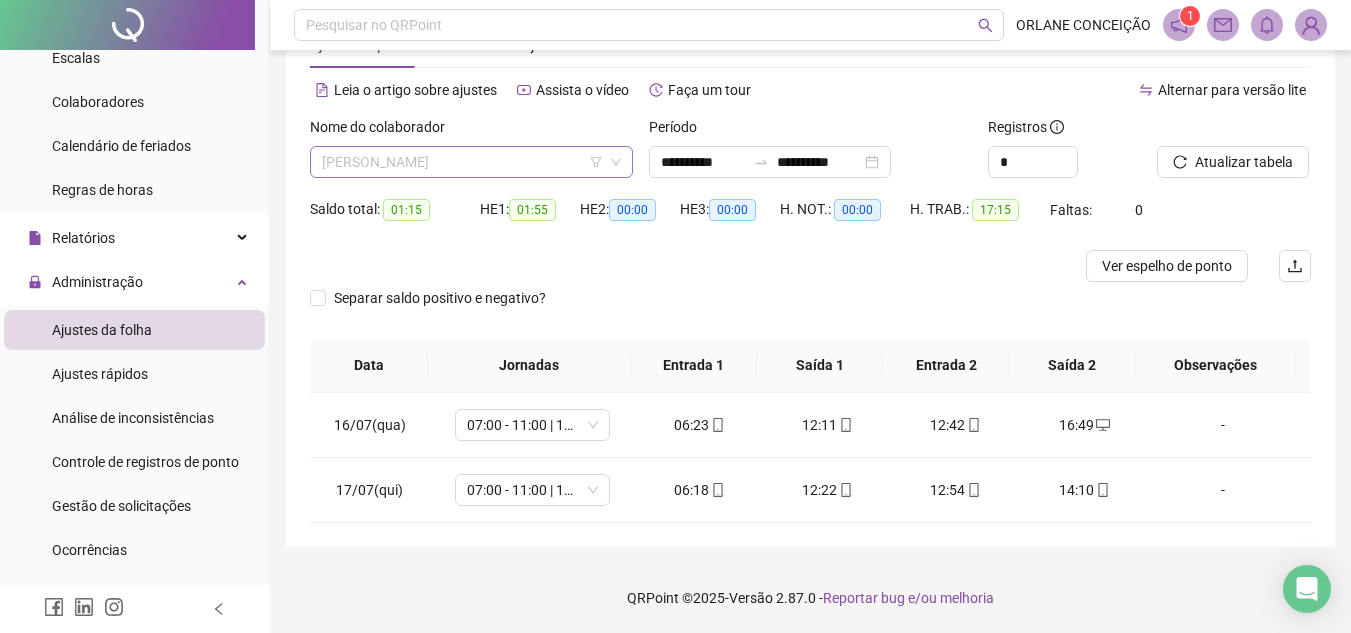 click on "[PERSON_NAME]" at bounding box center (471, 162) 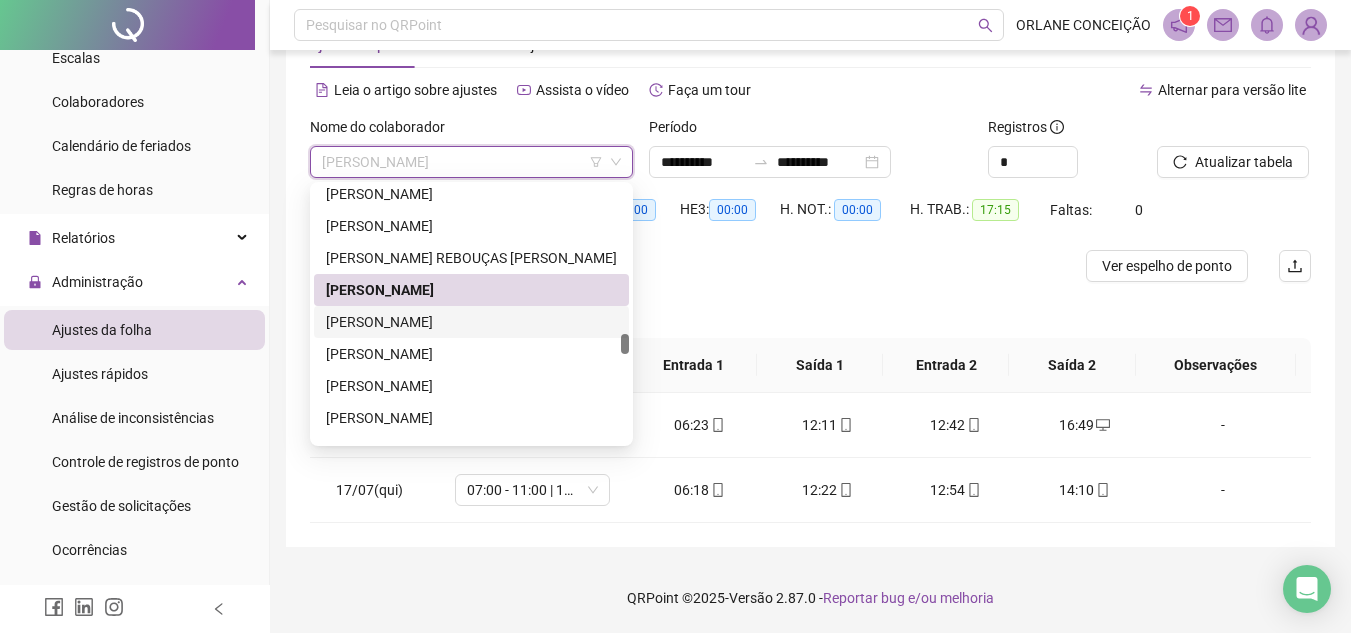 click on "[PERSON_NAME]" at bounding box center [471, 322] 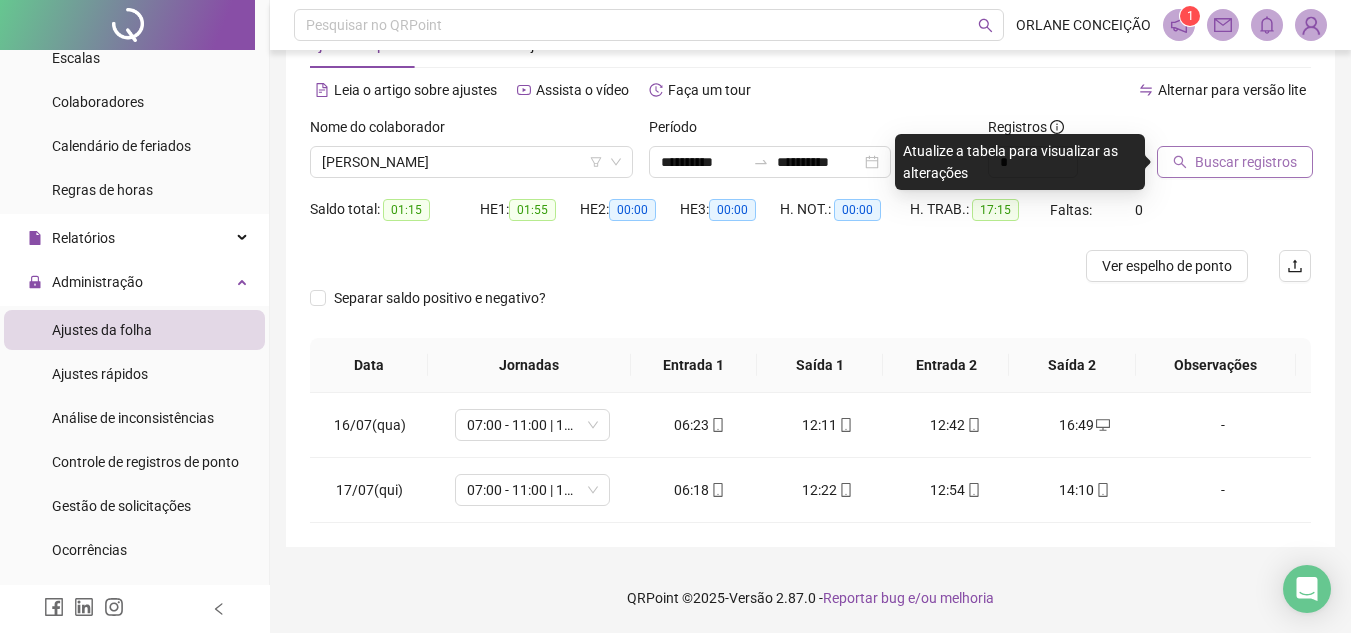 click on "Buscar registros" at bounding box center (1246, 162) 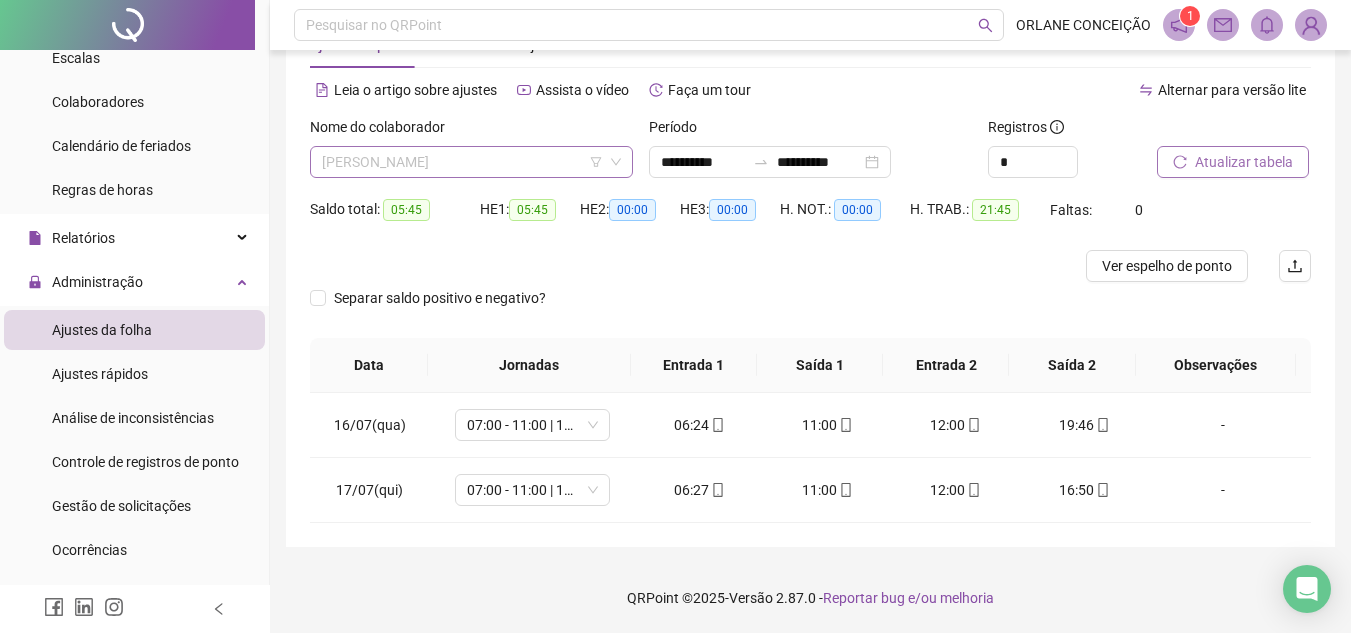 click on "[PERSON_NAME]" at bounding box center (471, 162) 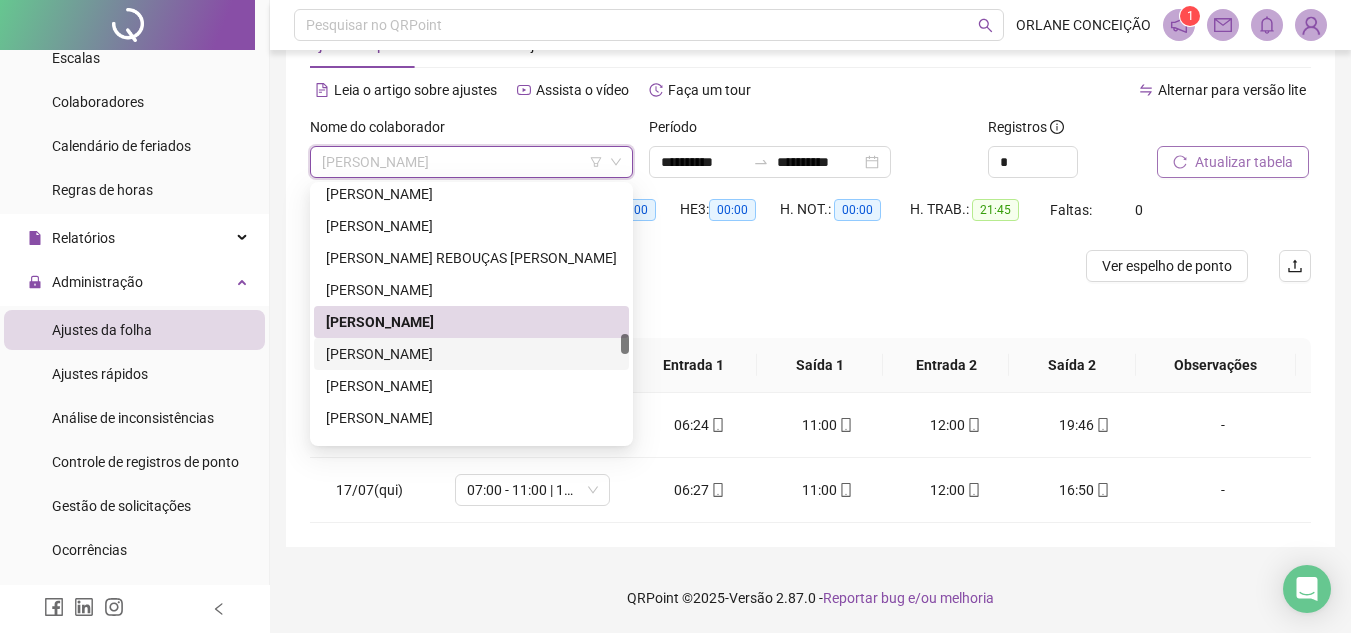click on "[PERSON_NAME]" at bounding box center [471, 354] 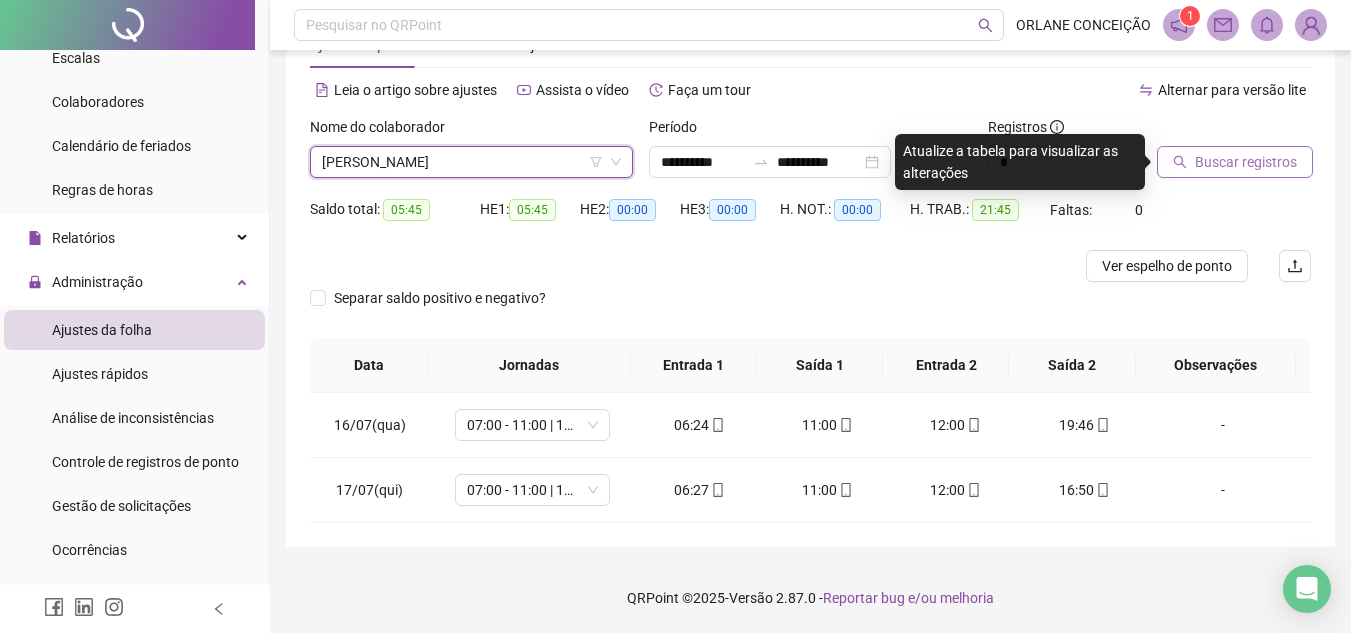 click on "Buscar registros" at bounding box center [1246, 162] 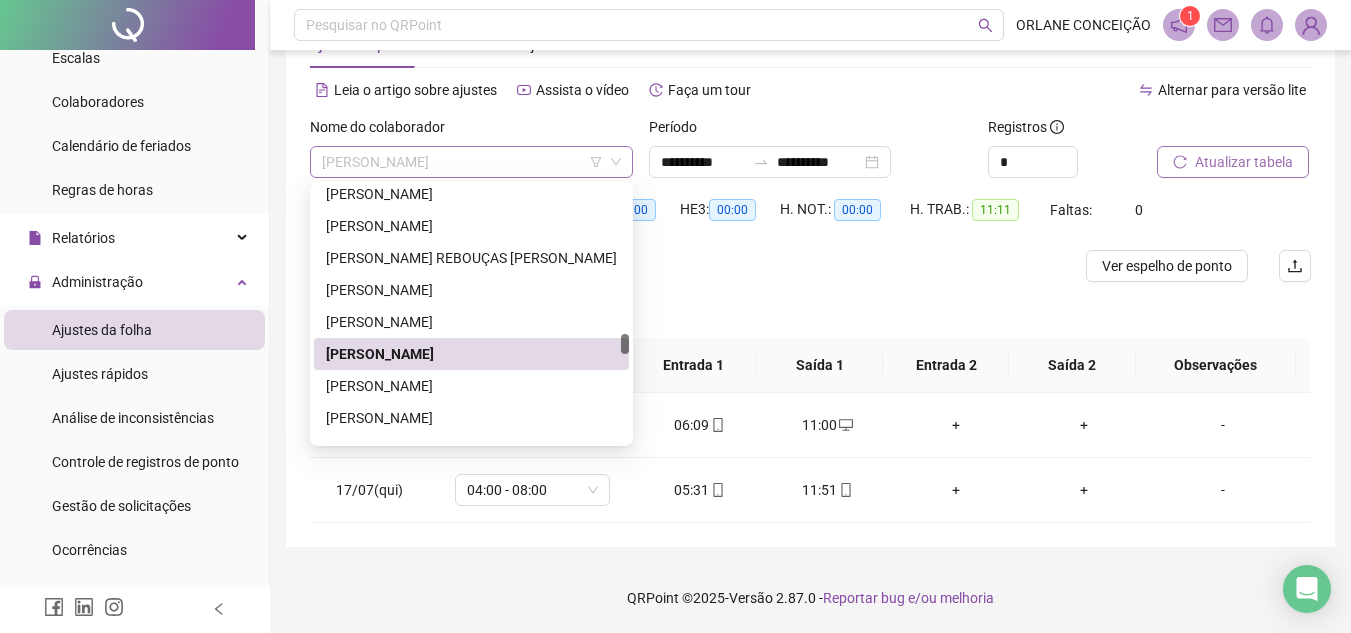 click on "[PERSON_NAME]" at bounding box center [471, 162] 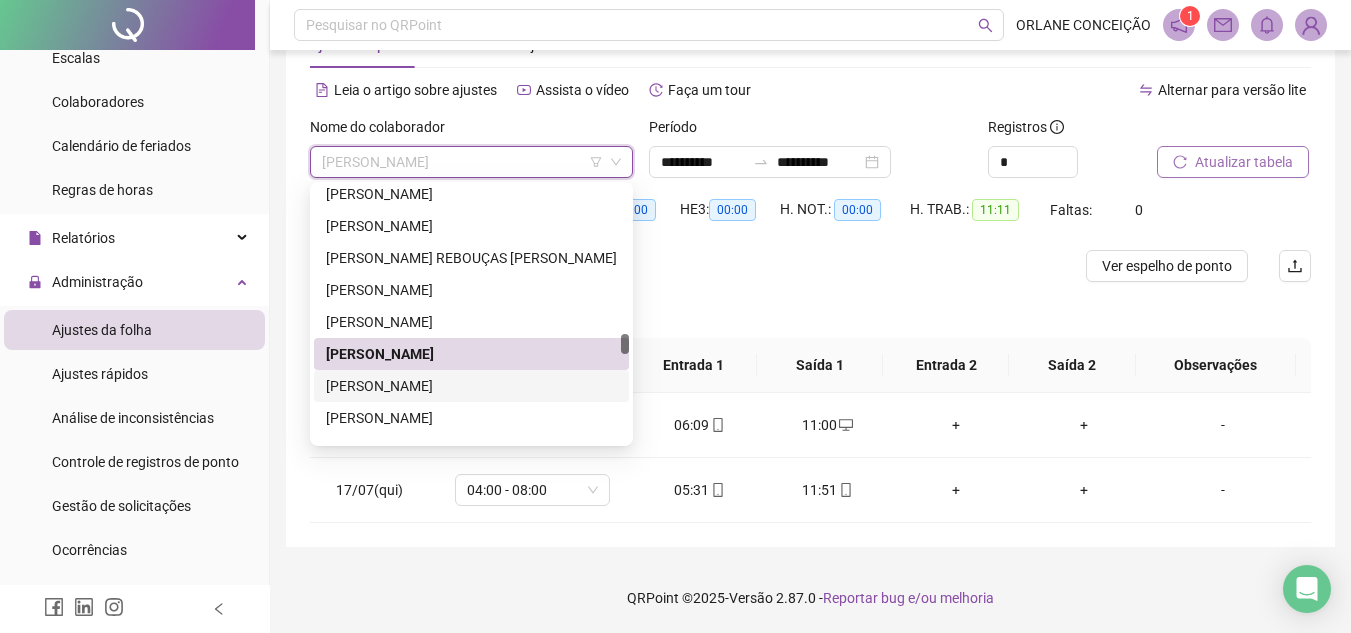 click on "[PERSON_NAME]" at bounding box center (471, 386) 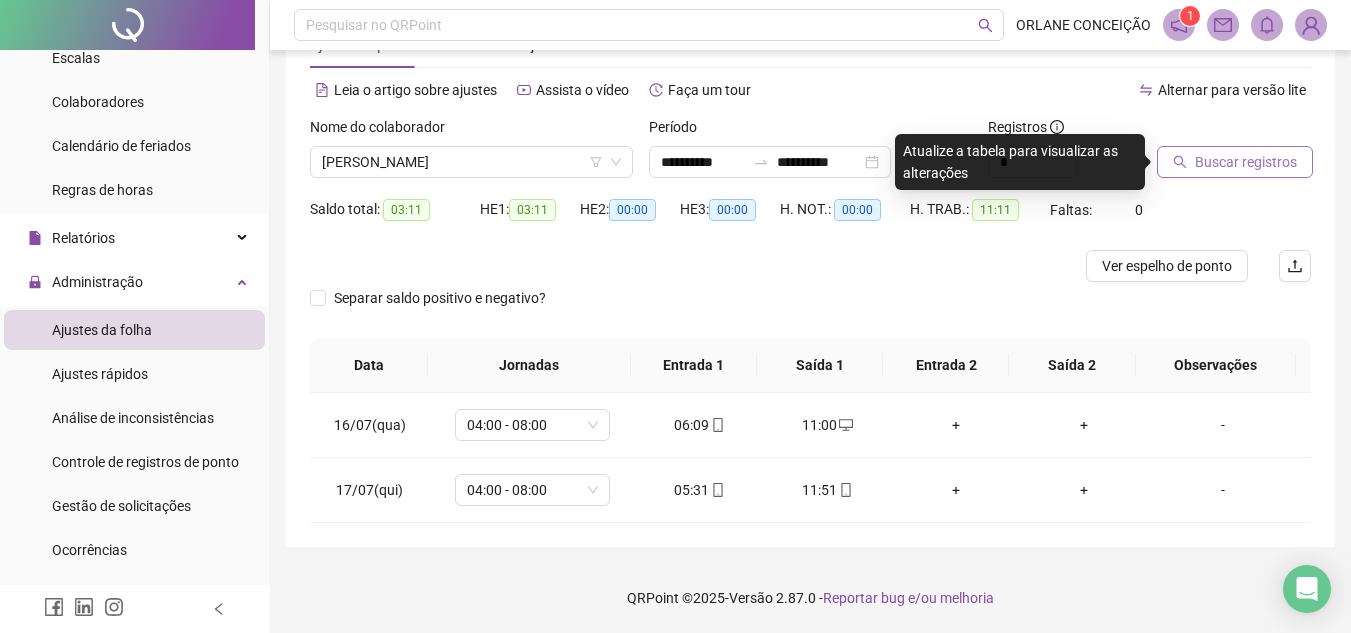 click on "Buscar registros" at bounding box center [1246, 162] 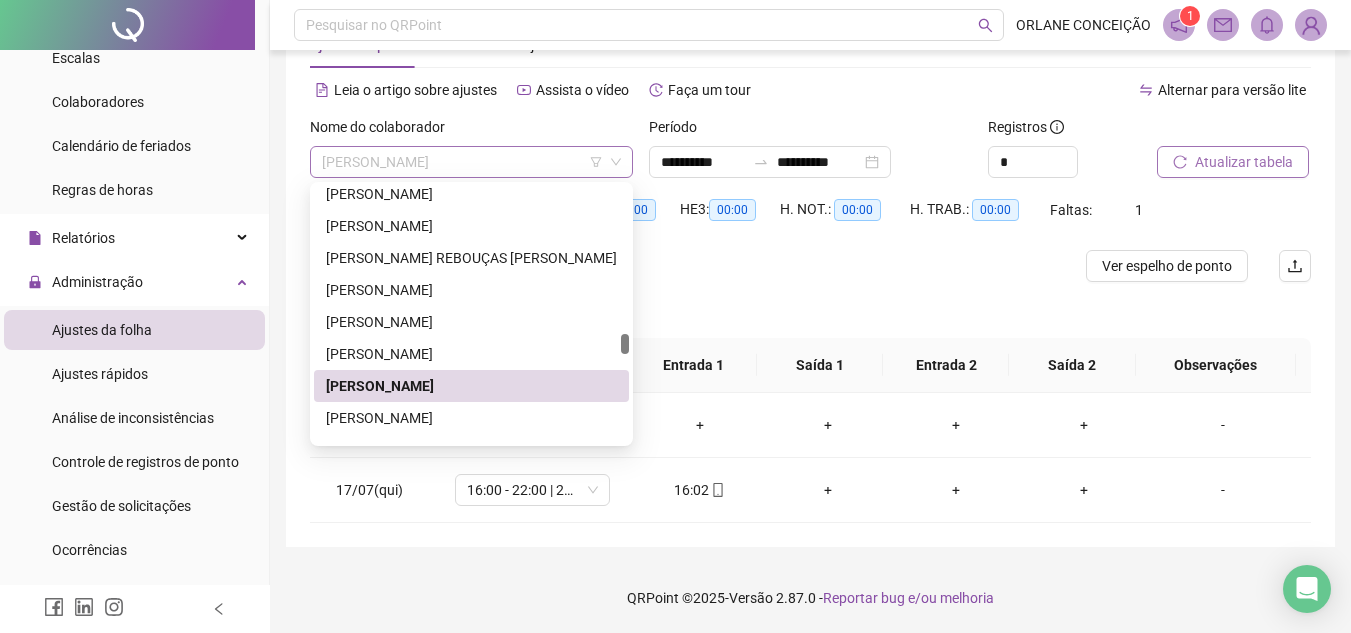 click on "[PERSON_NAME]" at bounding box center (471, 162) 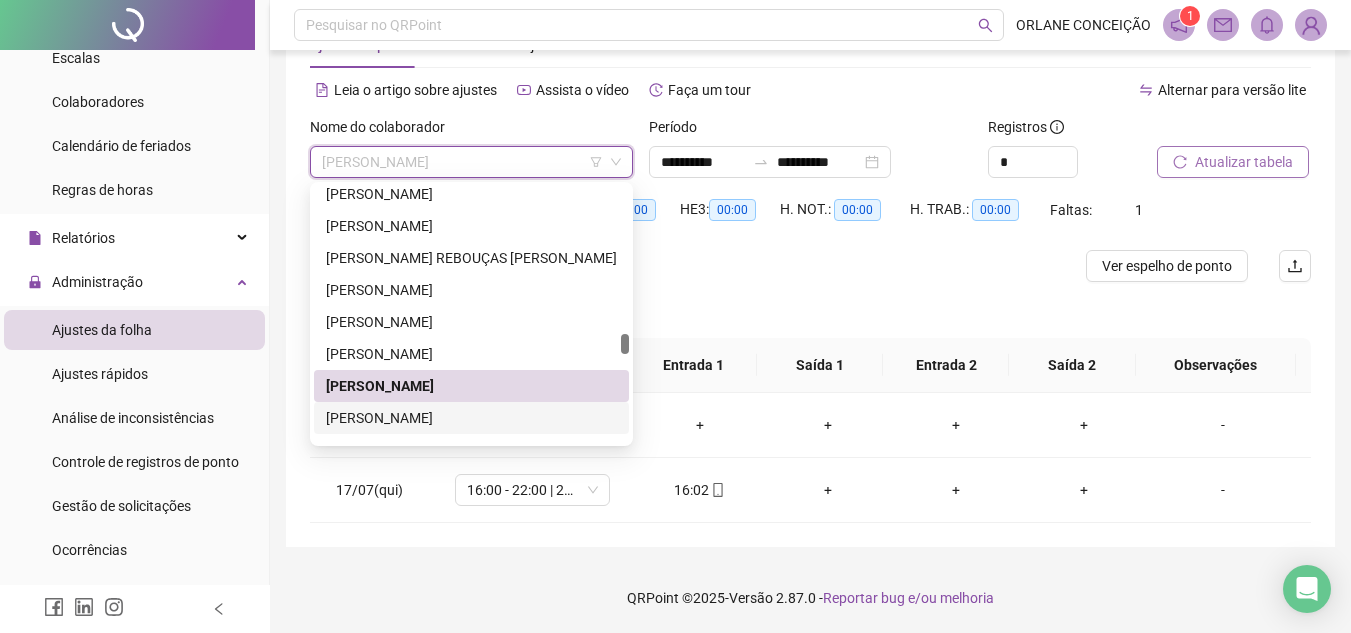 click on "[PERSON_NAME]" at bounding box center [471, 418] 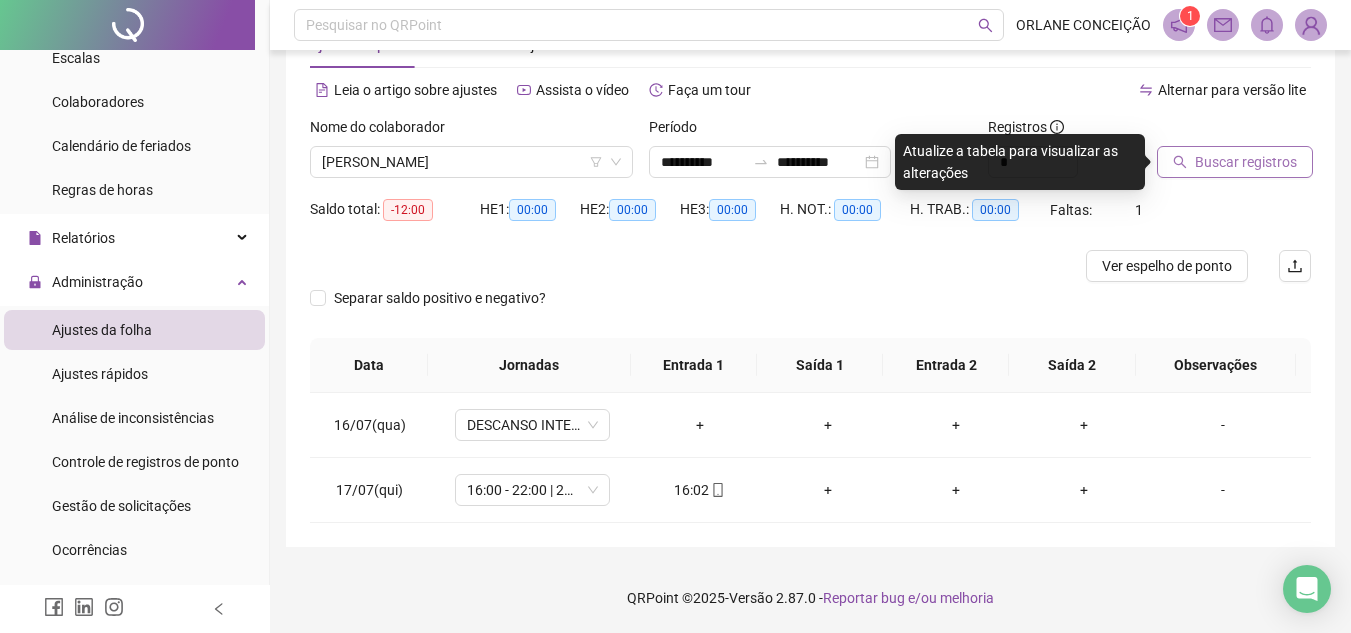 click on "Buscar registros" at bounding box center (1246, 162) 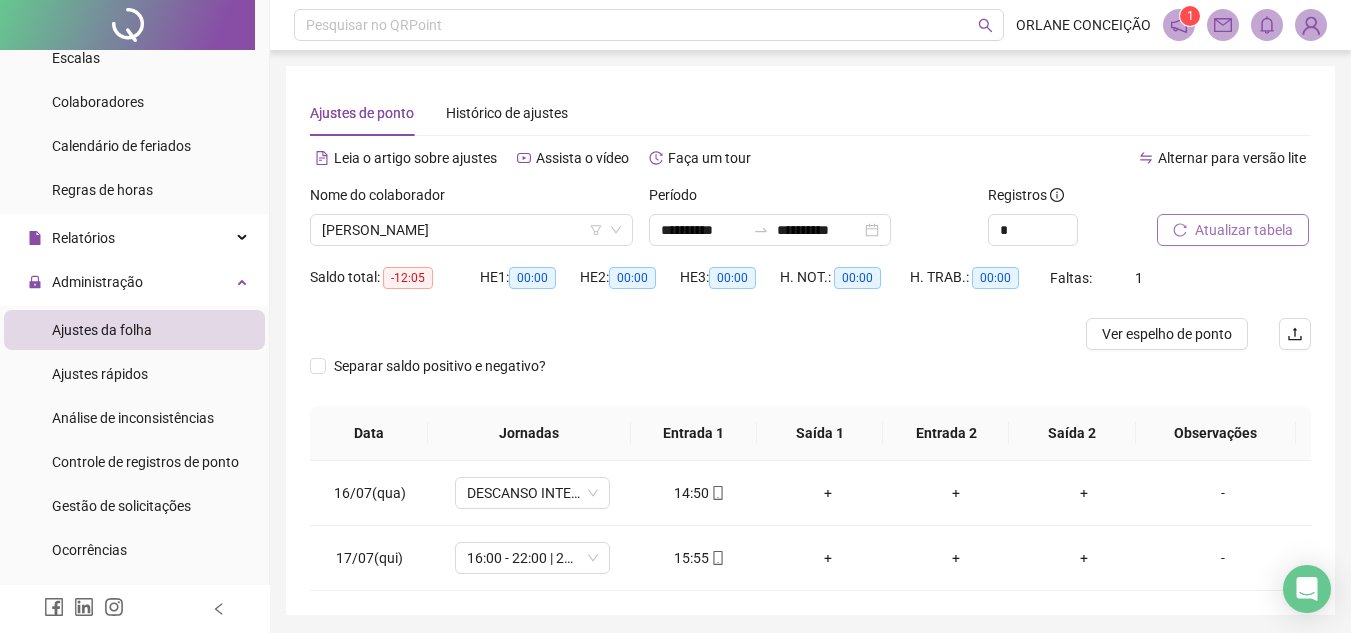 scroll, scrollTop: 68, scrollLeft: 0, axis: vertical 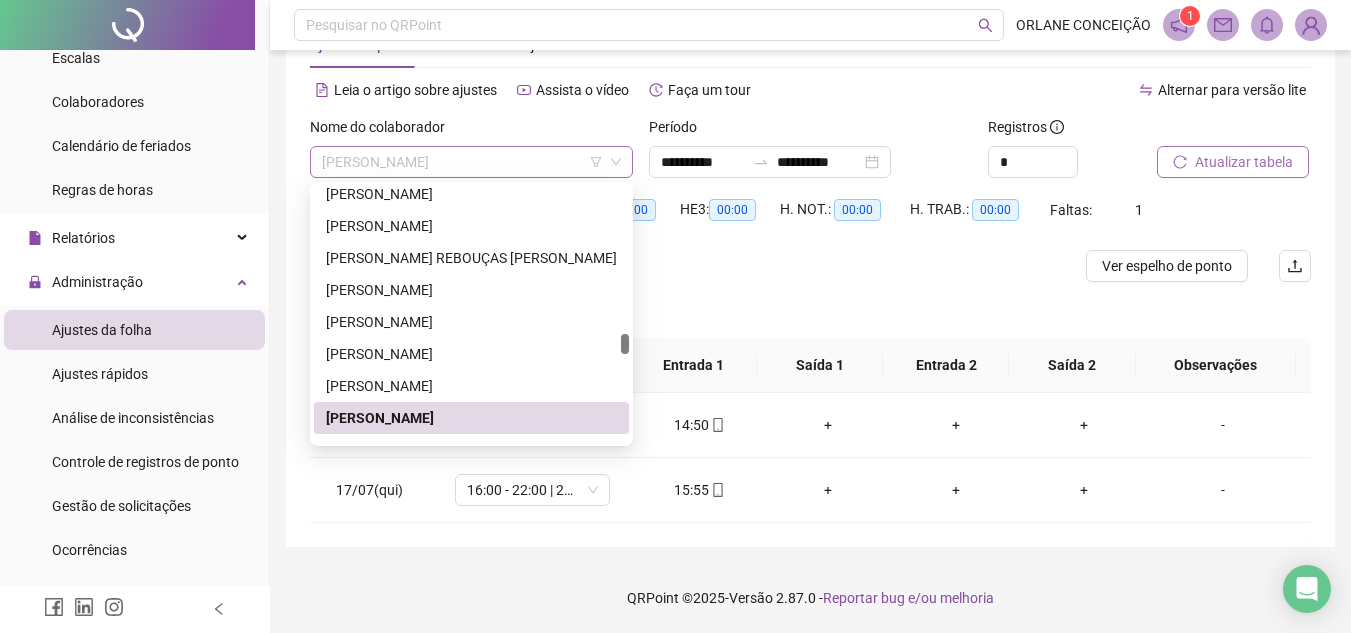 click on "[PERSON_NAME]" at bounding box center (471, 162) 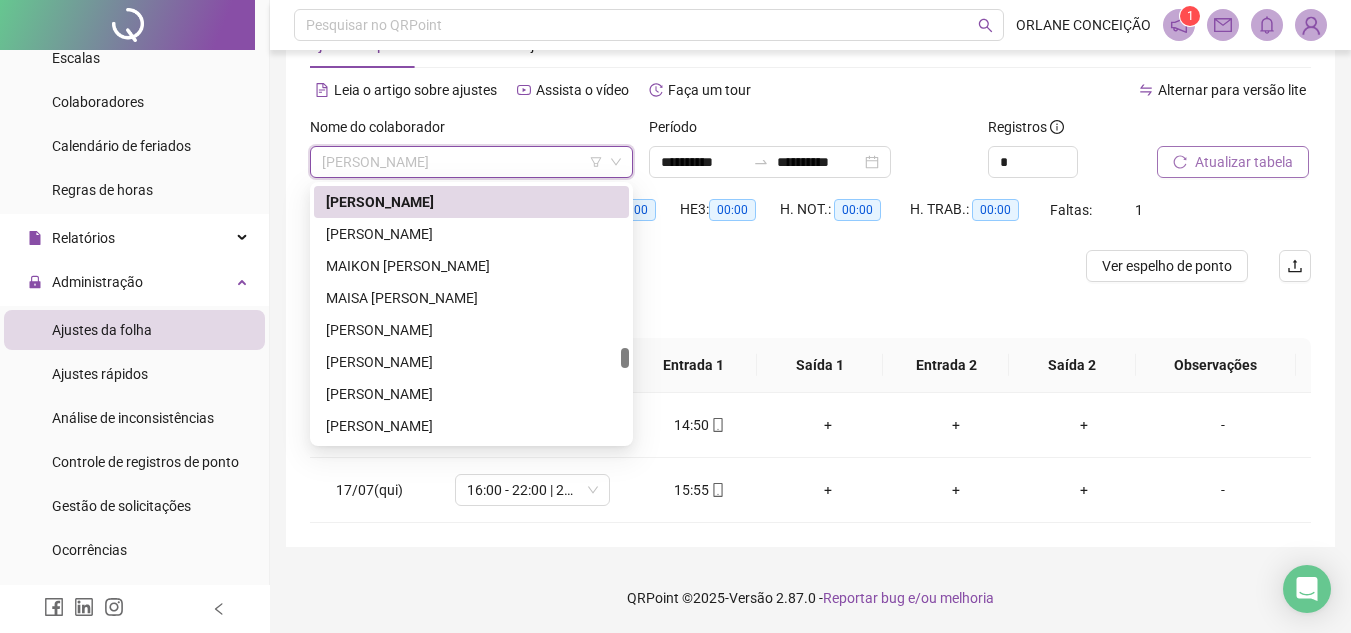 scroll, scrollTop: 2689, scrollLeft: 0, axis: vertical 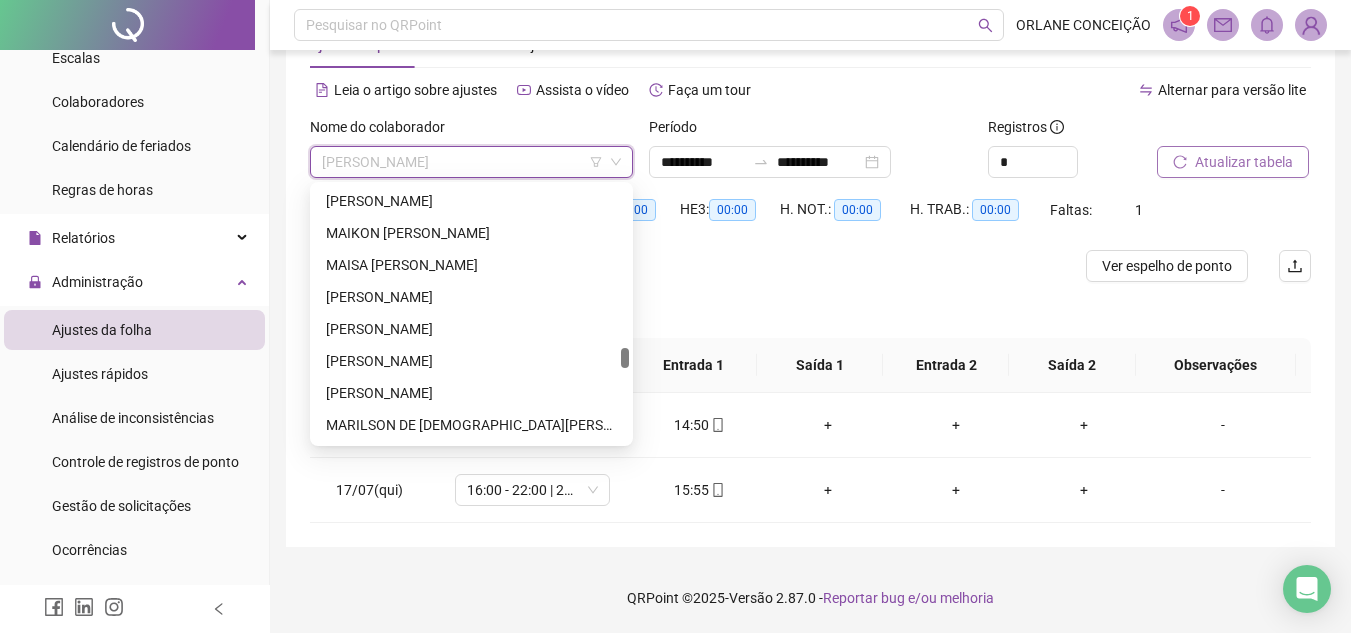 drag, startPoint x: 622, startPoint y: 342, endPoint x: 622, endPoint y: 357, distance: 15 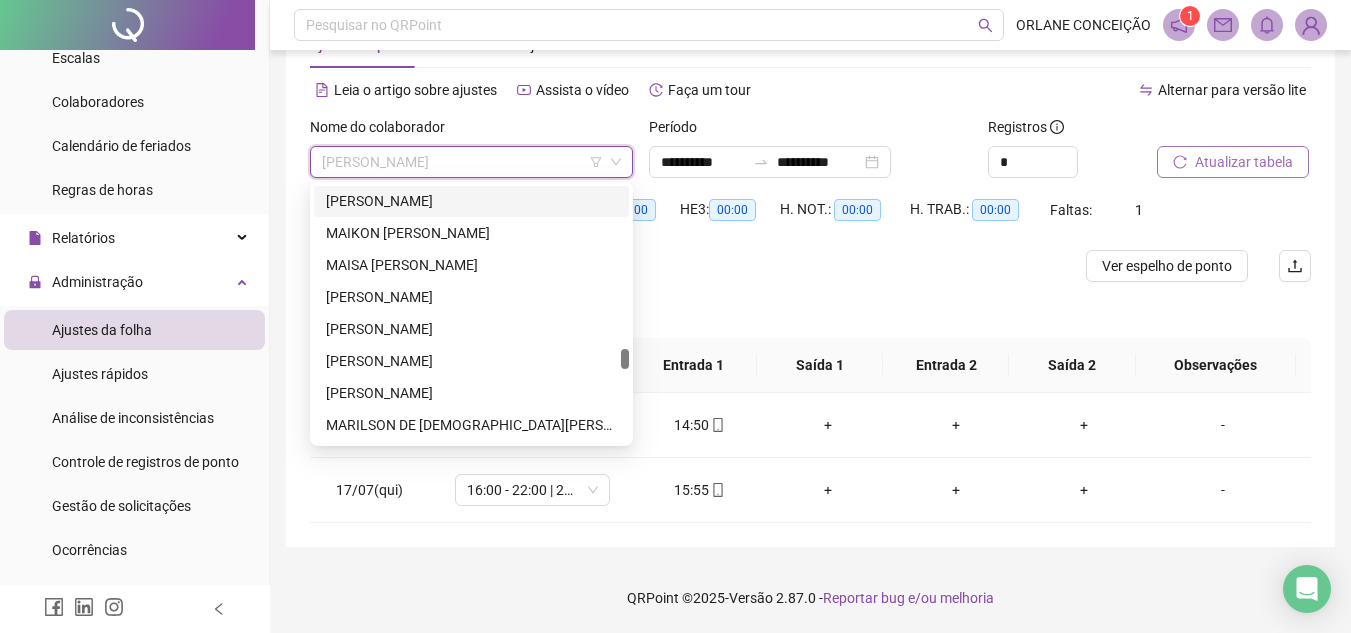 click on "[PERSON_NAME]" at bounding box center (471, 201) 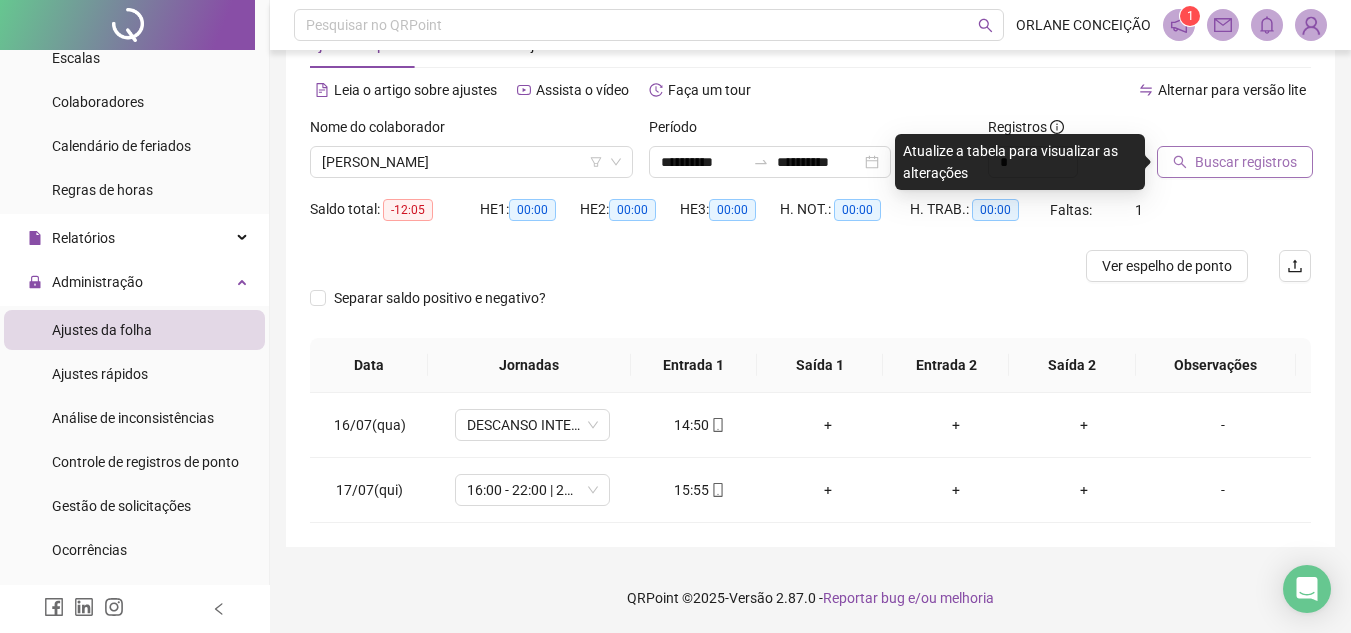 click on "Buscar registros" at bounding box center (1235, 162) 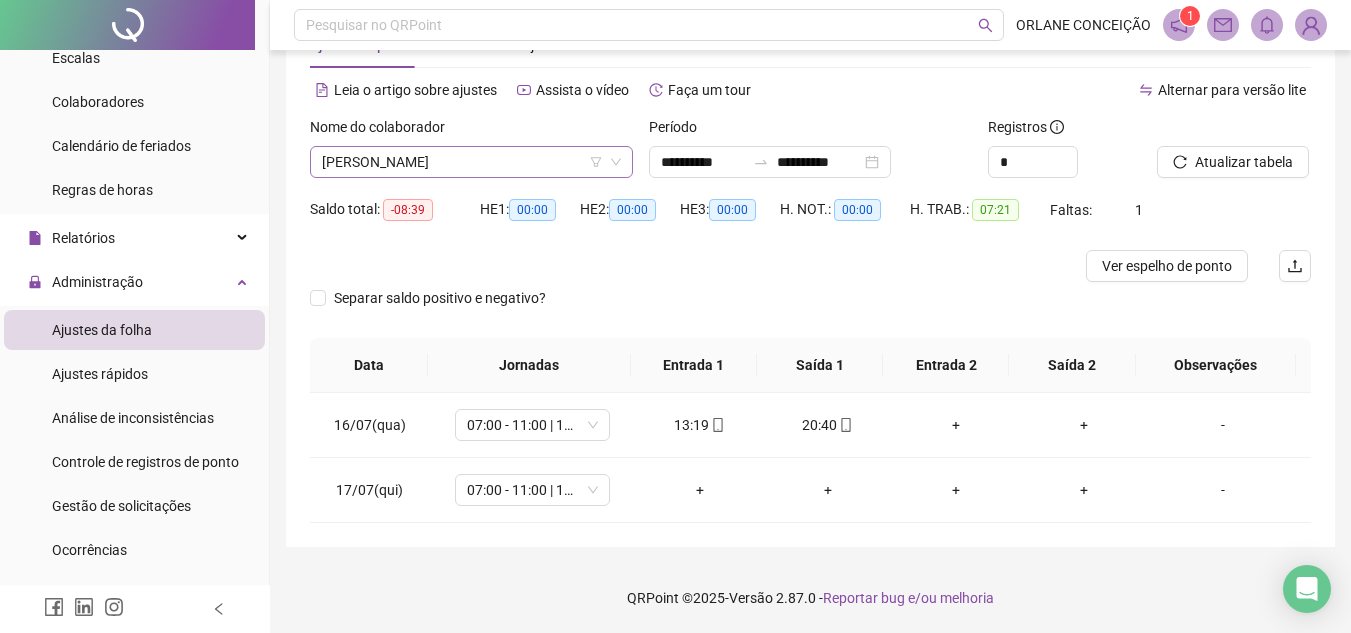 scroll, scrollTop: 2688, scrollLeft: 0, axis: vertical 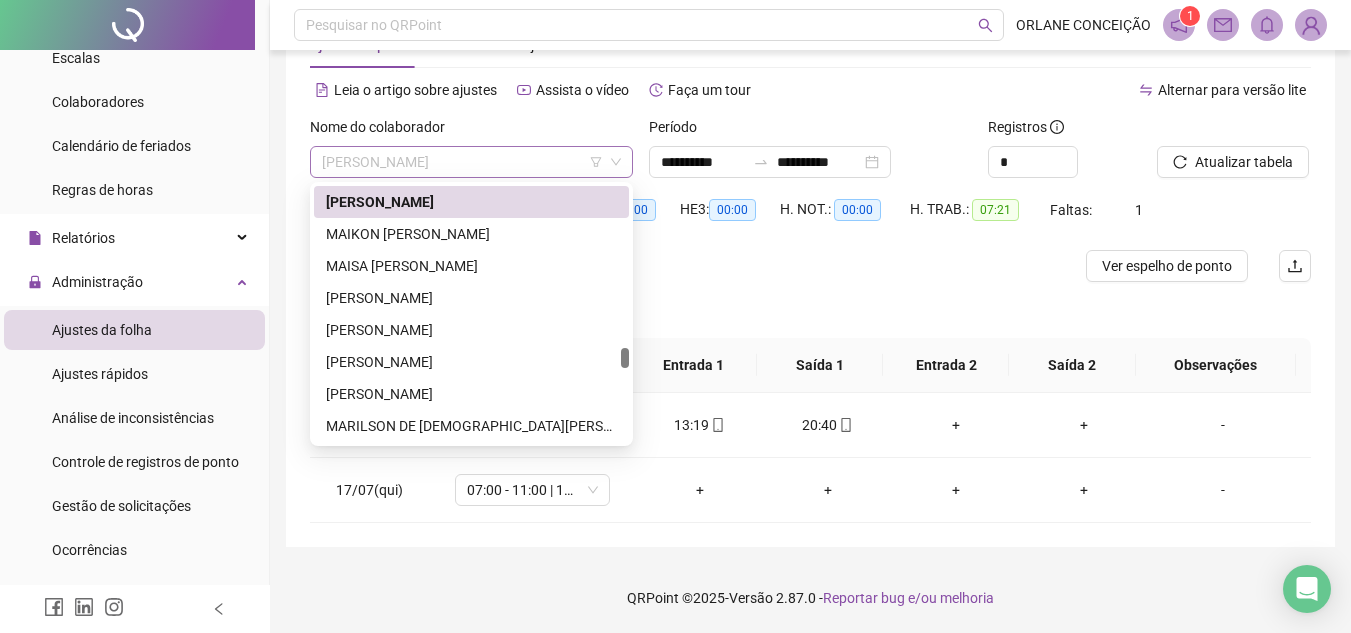 click on "[PERSON_NAME]" at bounding box center (471, 162) 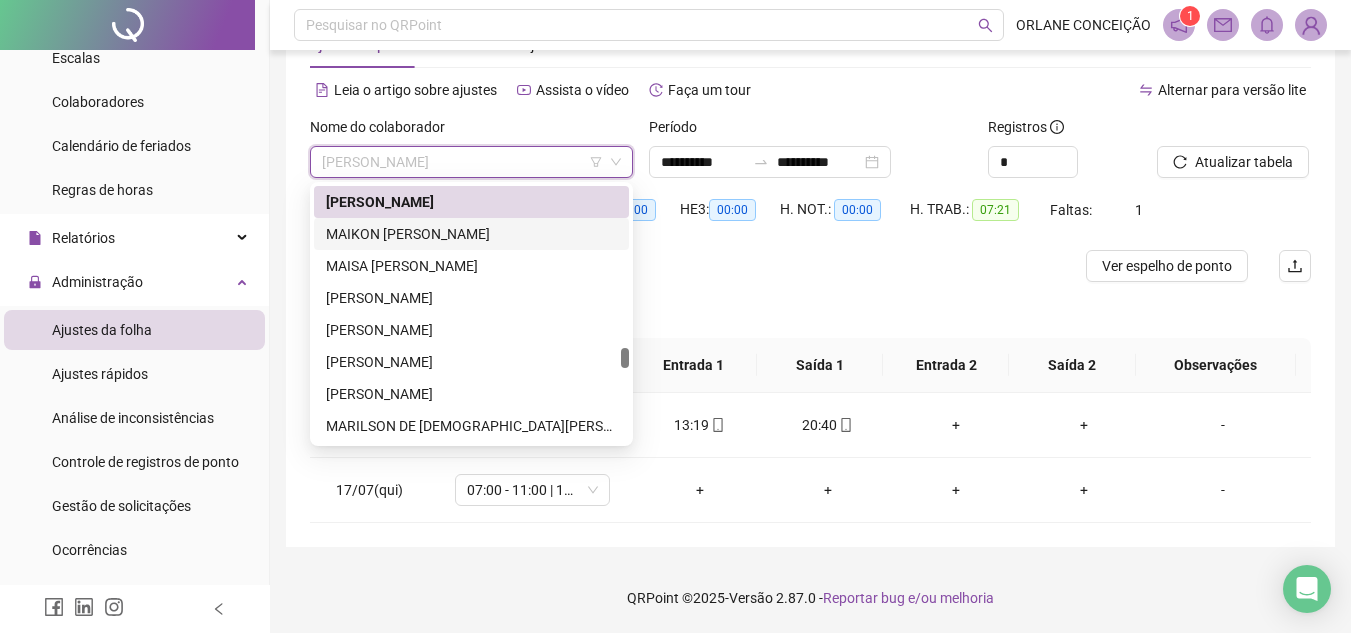 click on "MAIKON [PERSON_NAME]" at bounding box center [471, 234] 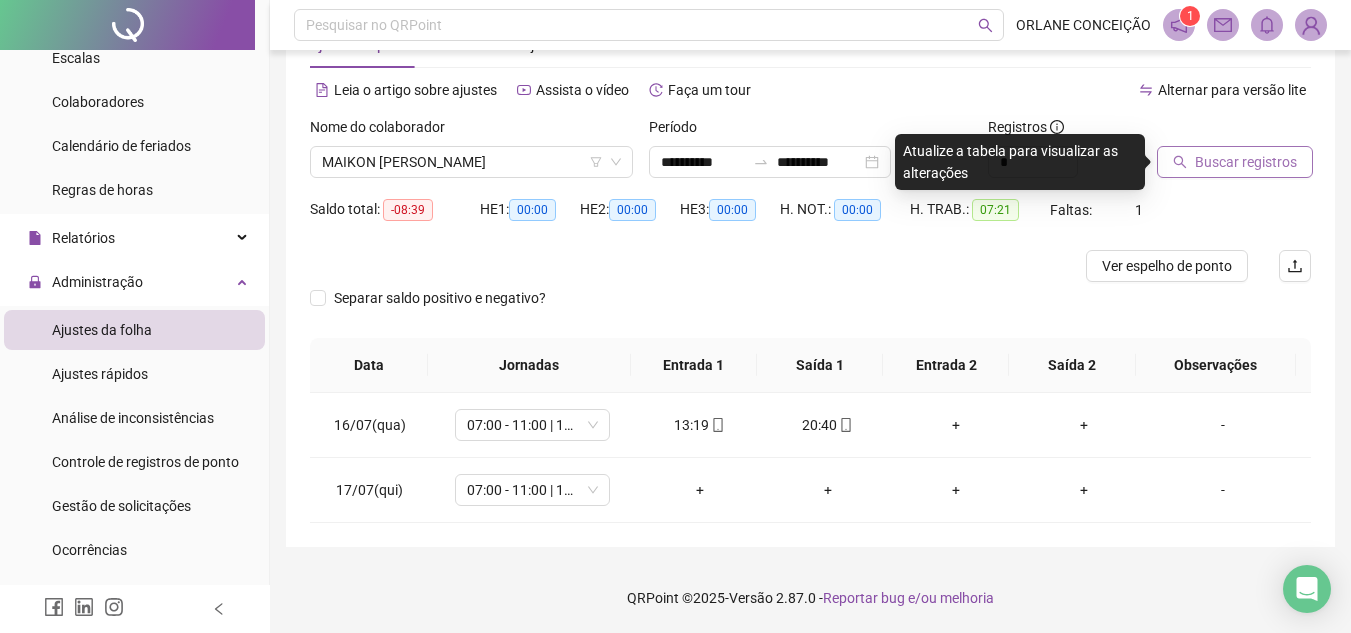 click on "Buscar registros" at bounding box center [1246, 162] 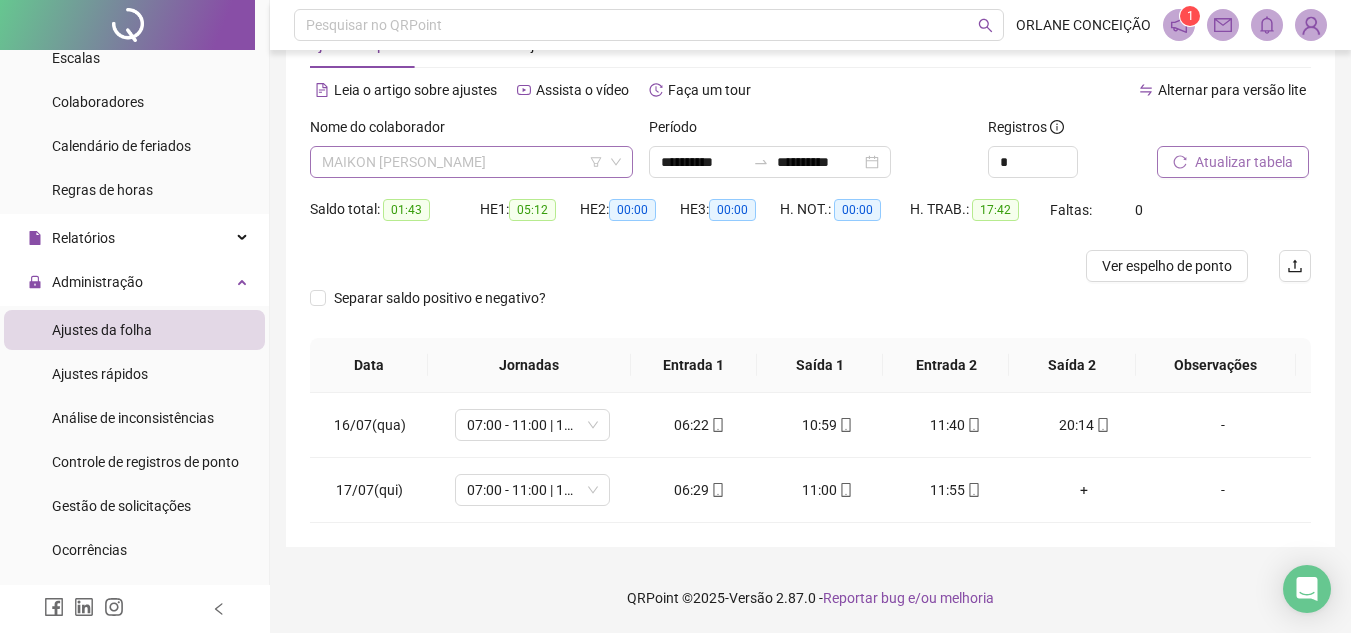 click on "MAIKON [PERSON_NAME]" at bounding box center (471, 162) 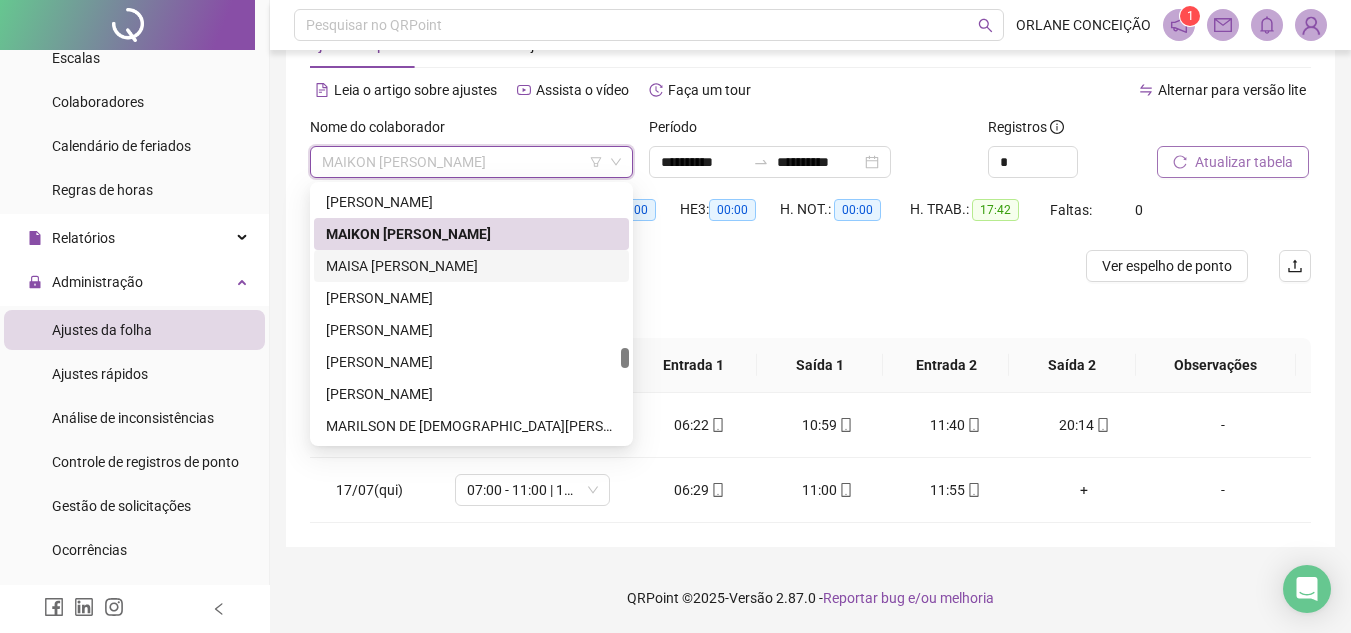 click on "MAISA [PERSON_NAME]" at bounding box center (471, 266) 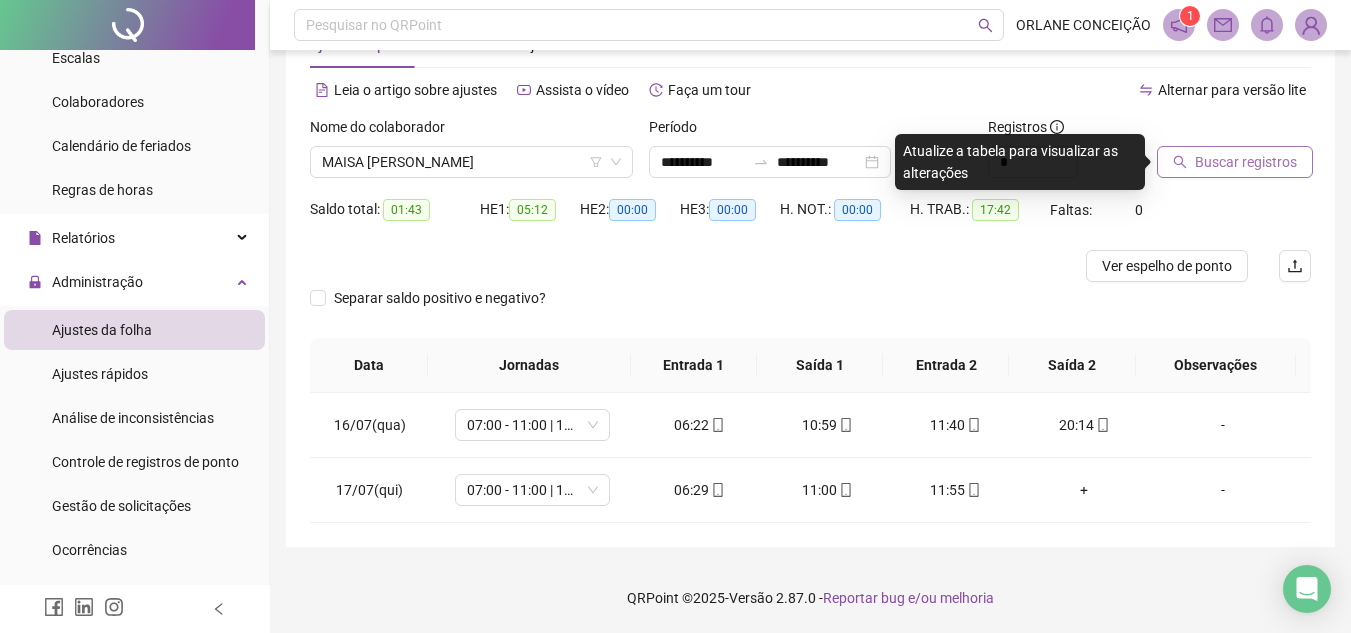 click on "Buscar registros" at bounding box center [1246, 162] 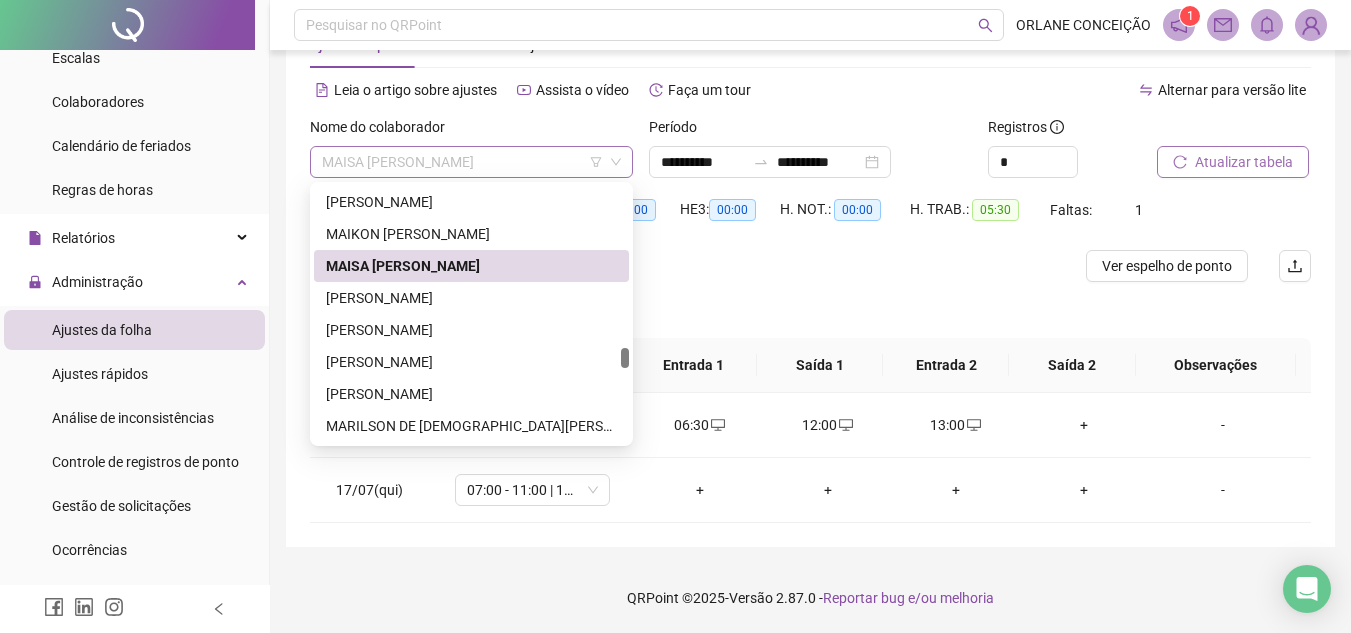 click on "MAISA [PERSON_NAME]" at bounding box center [471, 162] 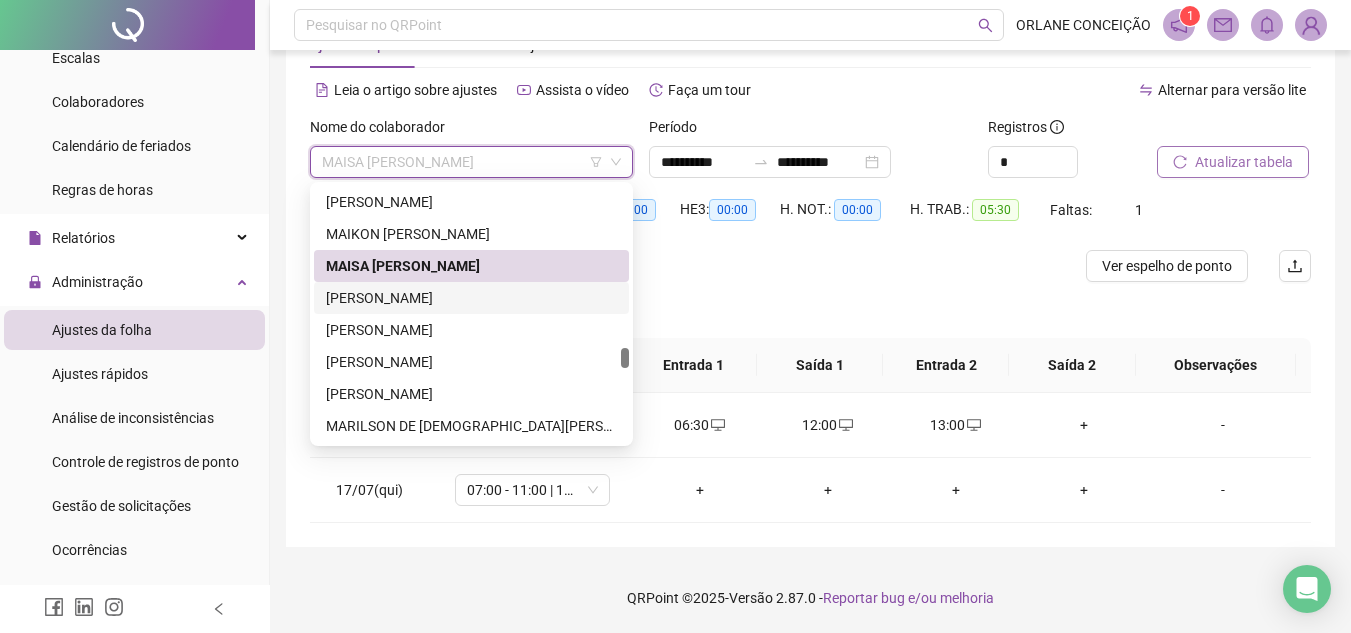 click on "[PERSON_NAME]" at bounding box center [471, 298] 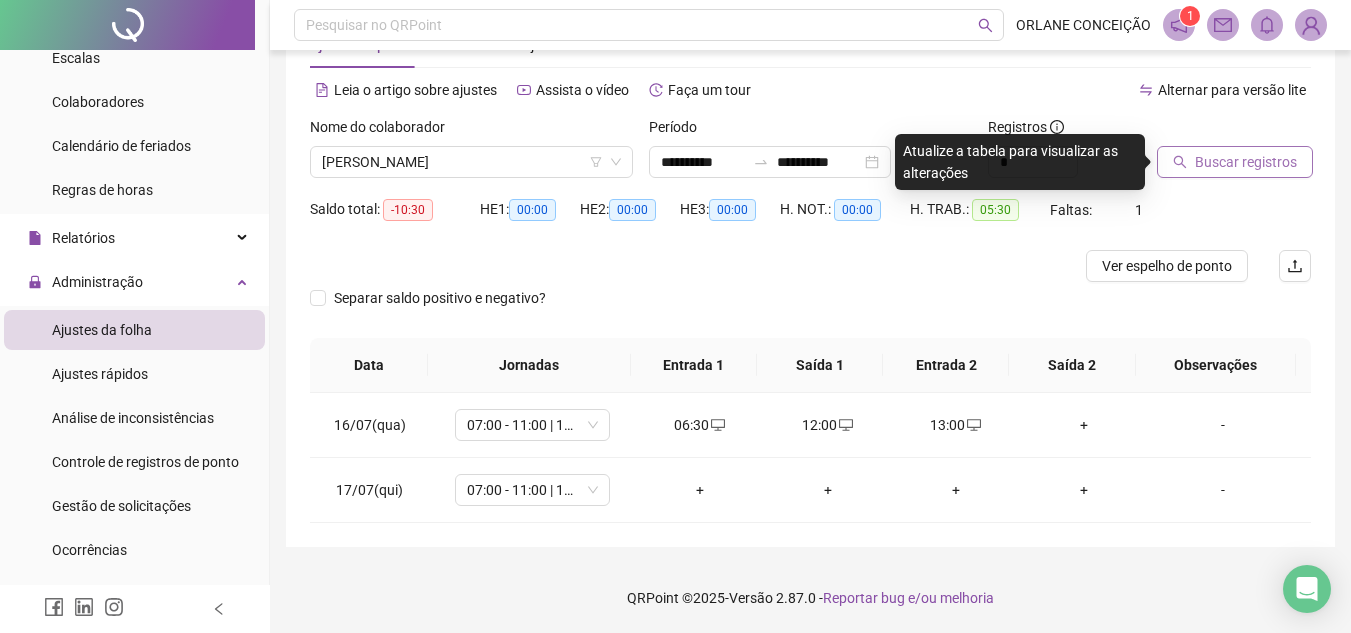 click on "Buscar registros" at bounding box center (1246, 162) 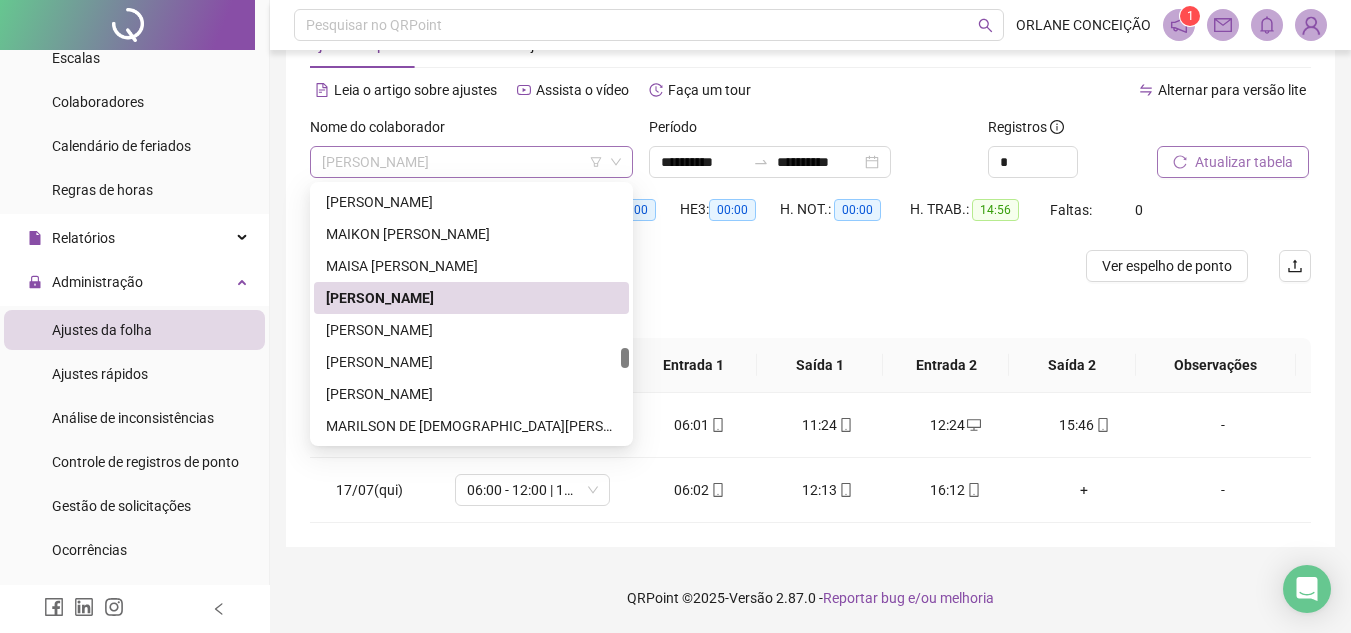 click on "[PERSON_NAME]" at bounding box center (471, 162) 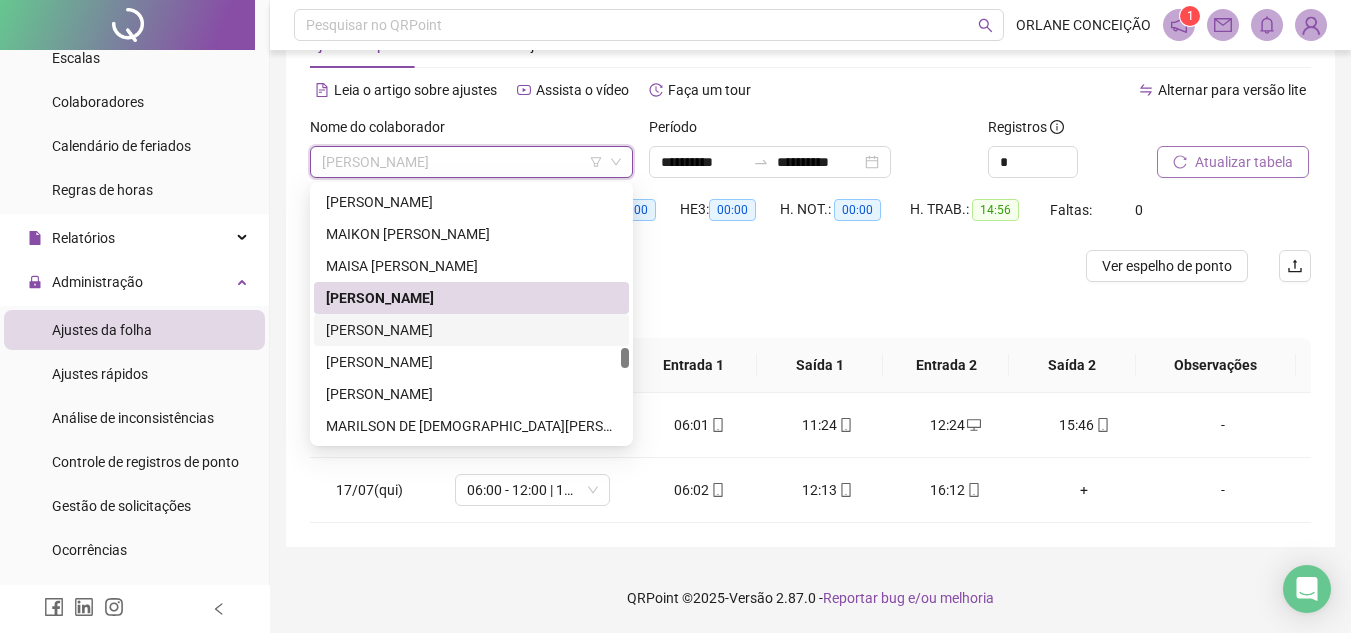 click on "[PERSON_NAME]" at bounding box center [471, 330] 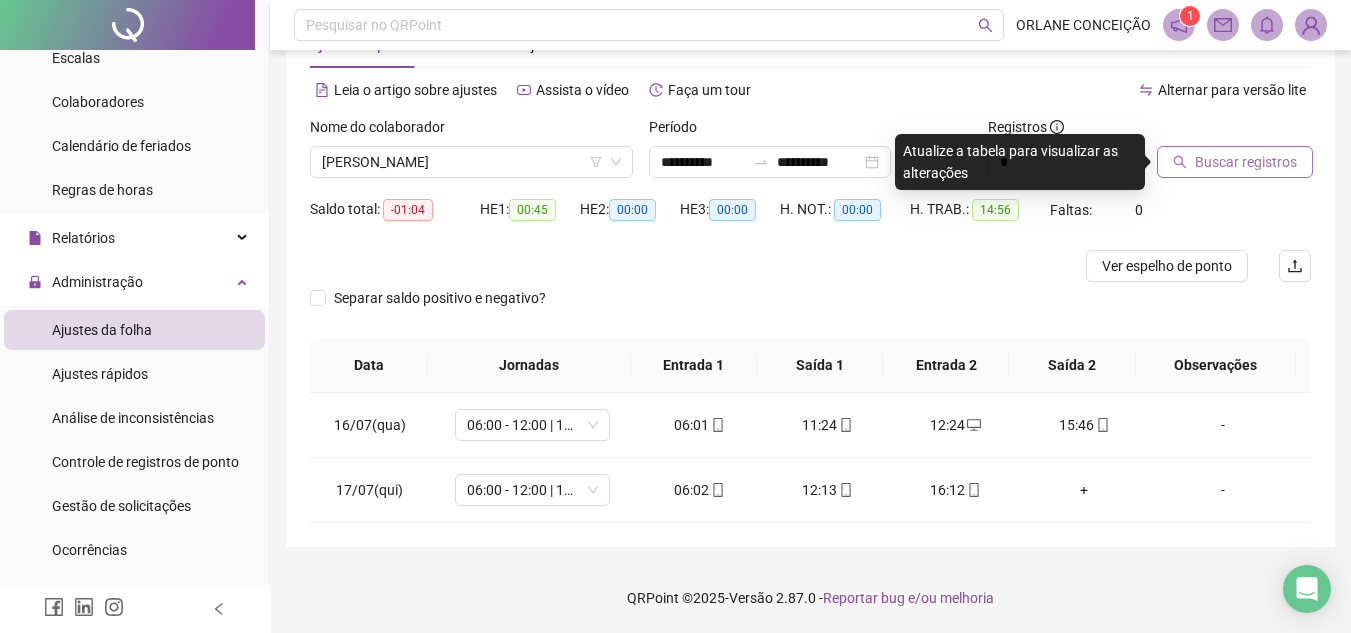 click at bounding box center [1209, 131] 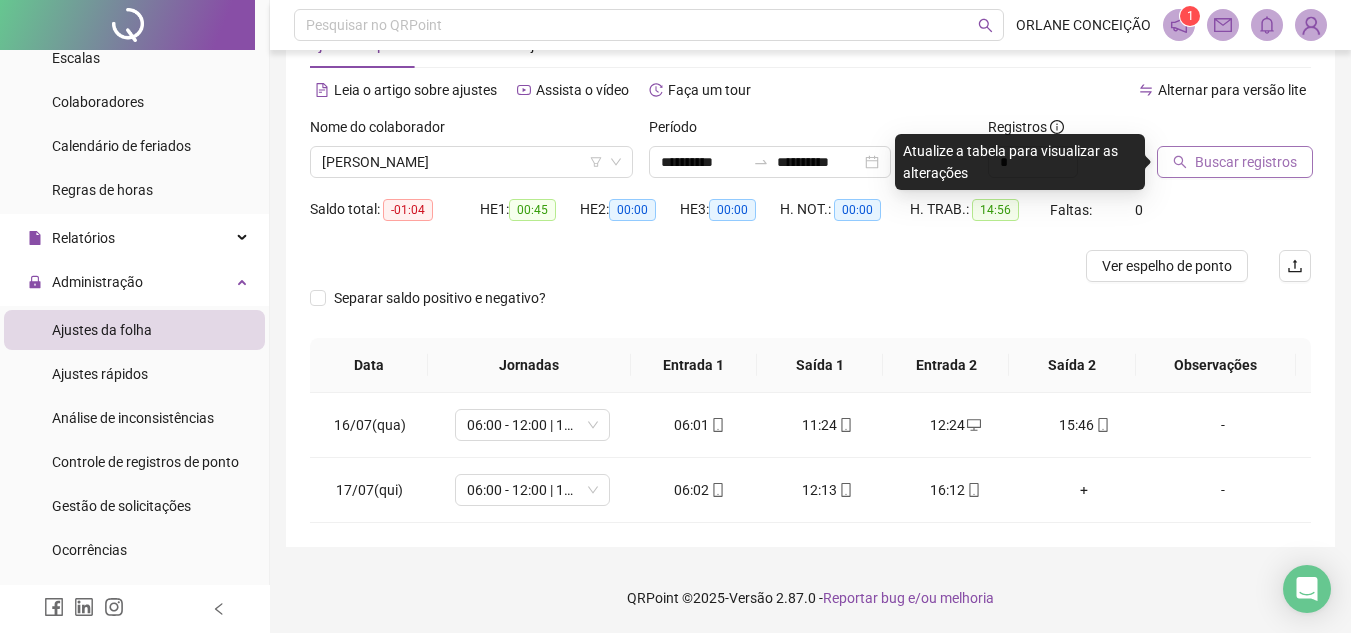 click on "Buscar registros" at bounding box center [1246, 162] 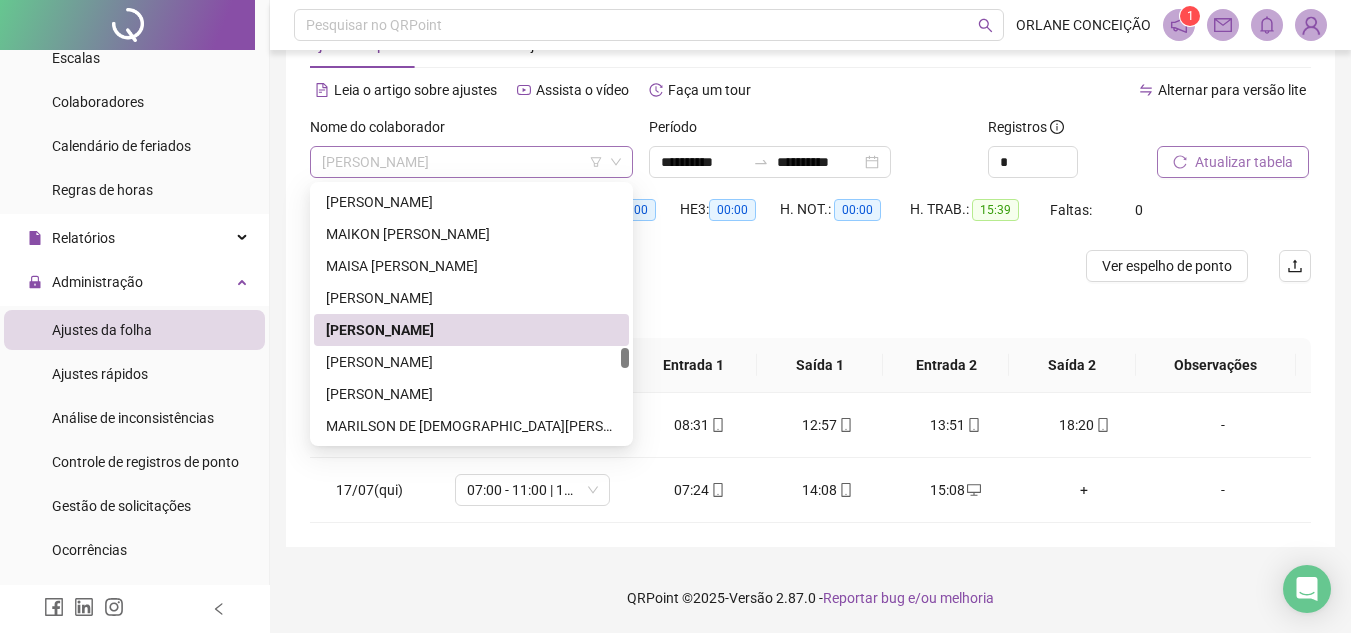 click on "[PERSON_NAME]" at bounding box center [471, 162] 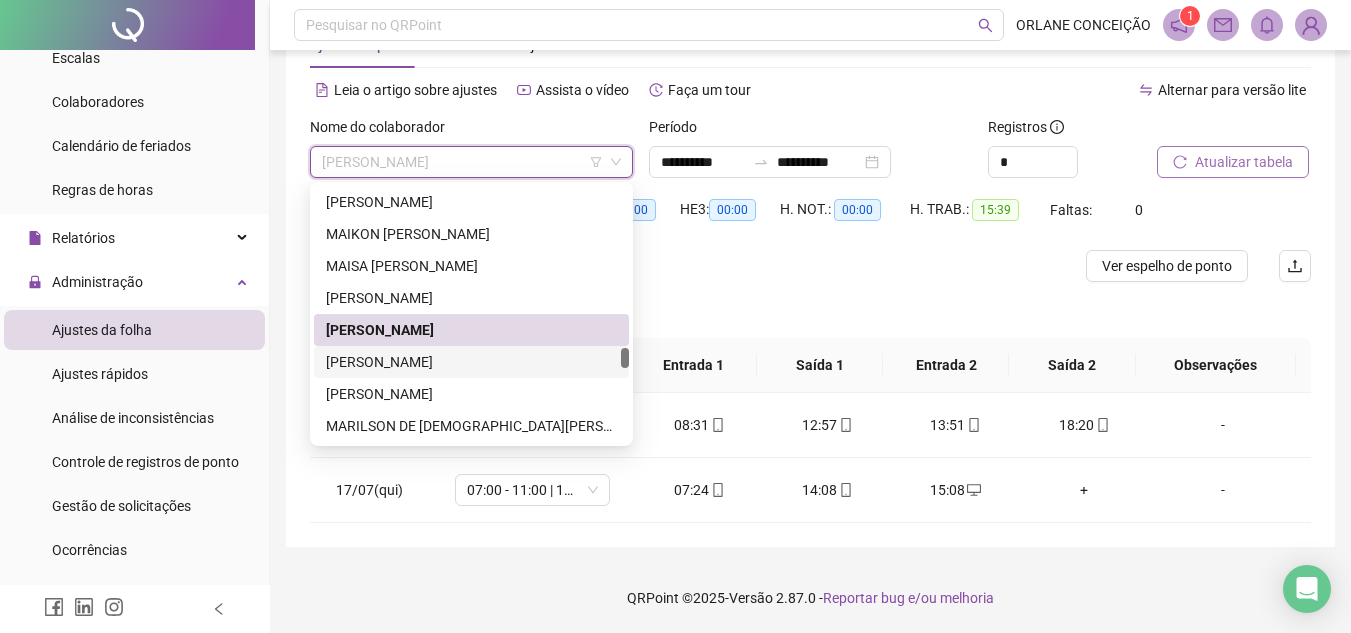 click on "[PERSON_NAME]" at bounding box center [471, 362] 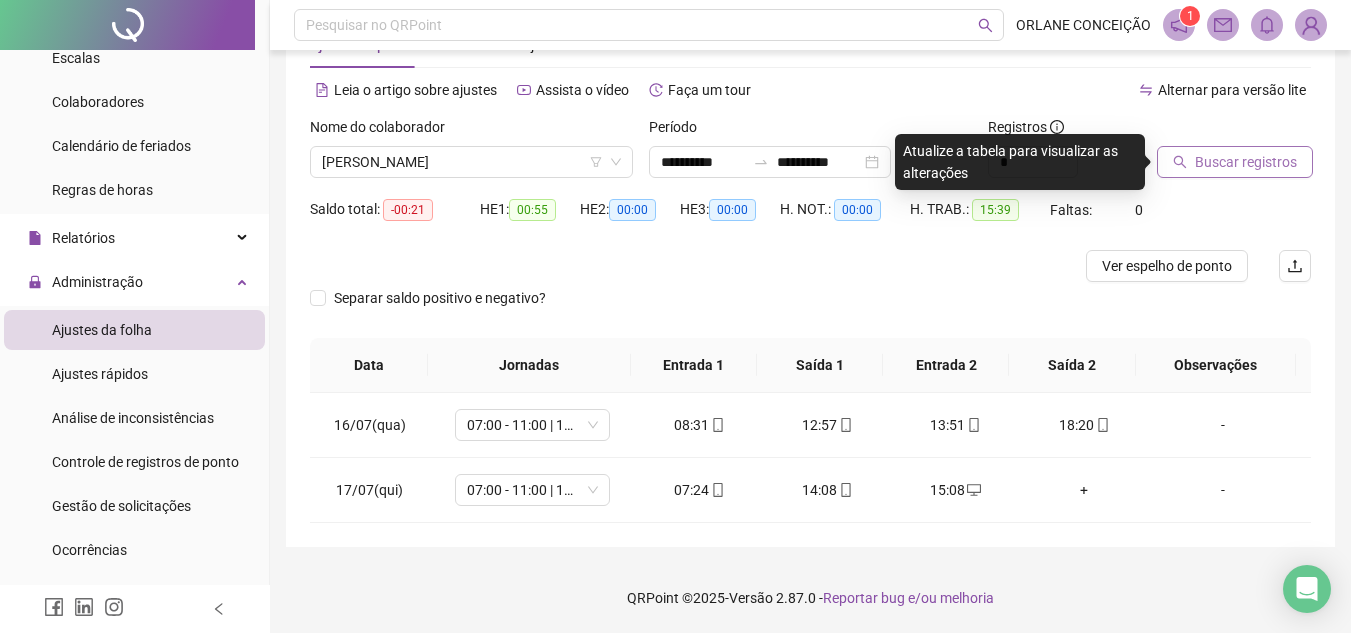click on "Buscar registros" at bounding box center [1235, 162] 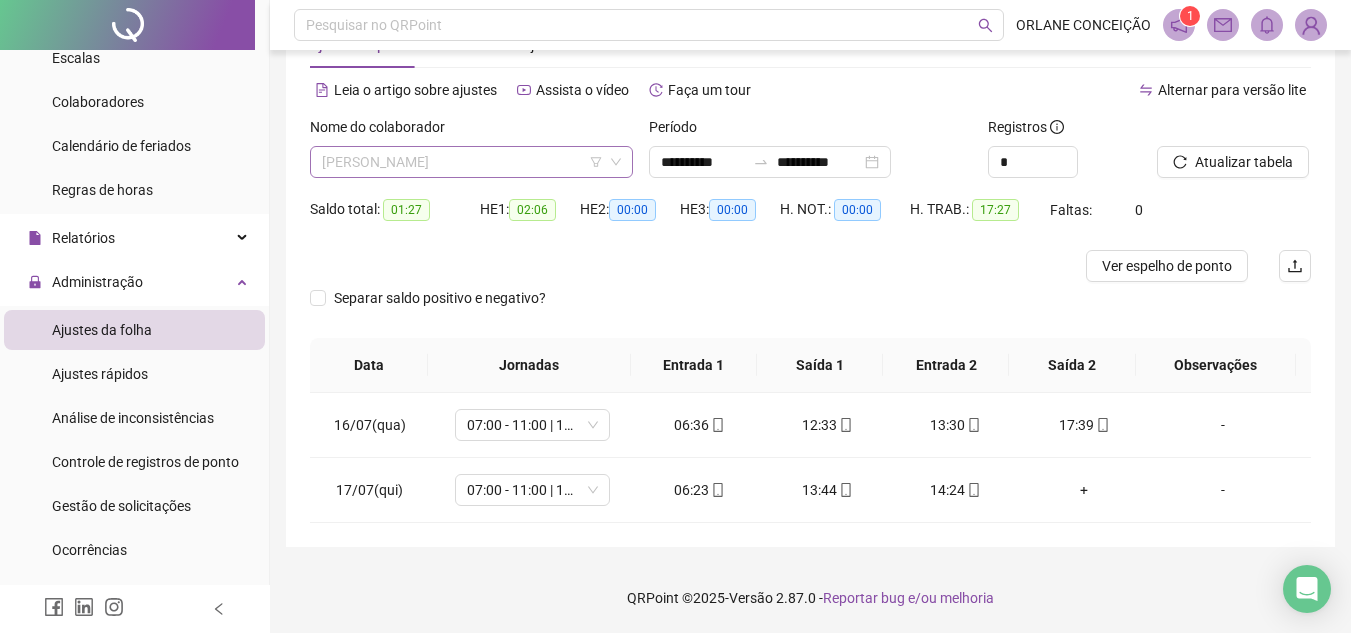click on "[PERSON_NAME]" at bounding box center [471, 162] 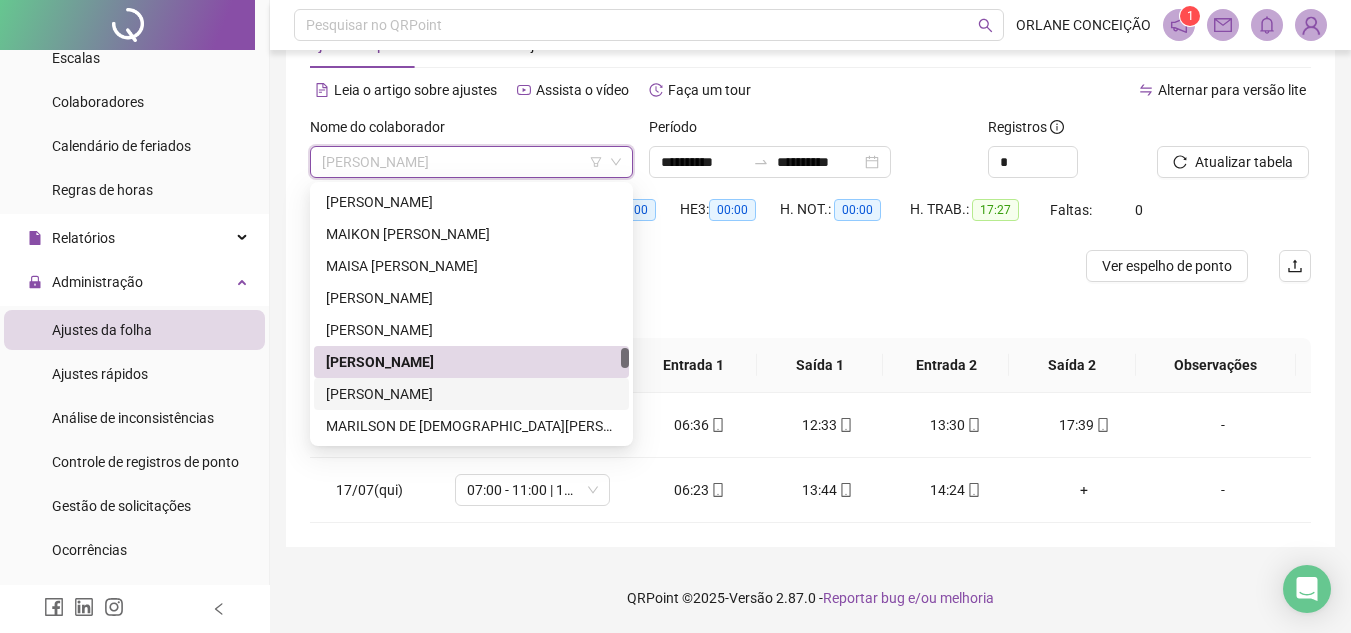 click on "[PERSON_NAME]" at bounding box center (471, 394) 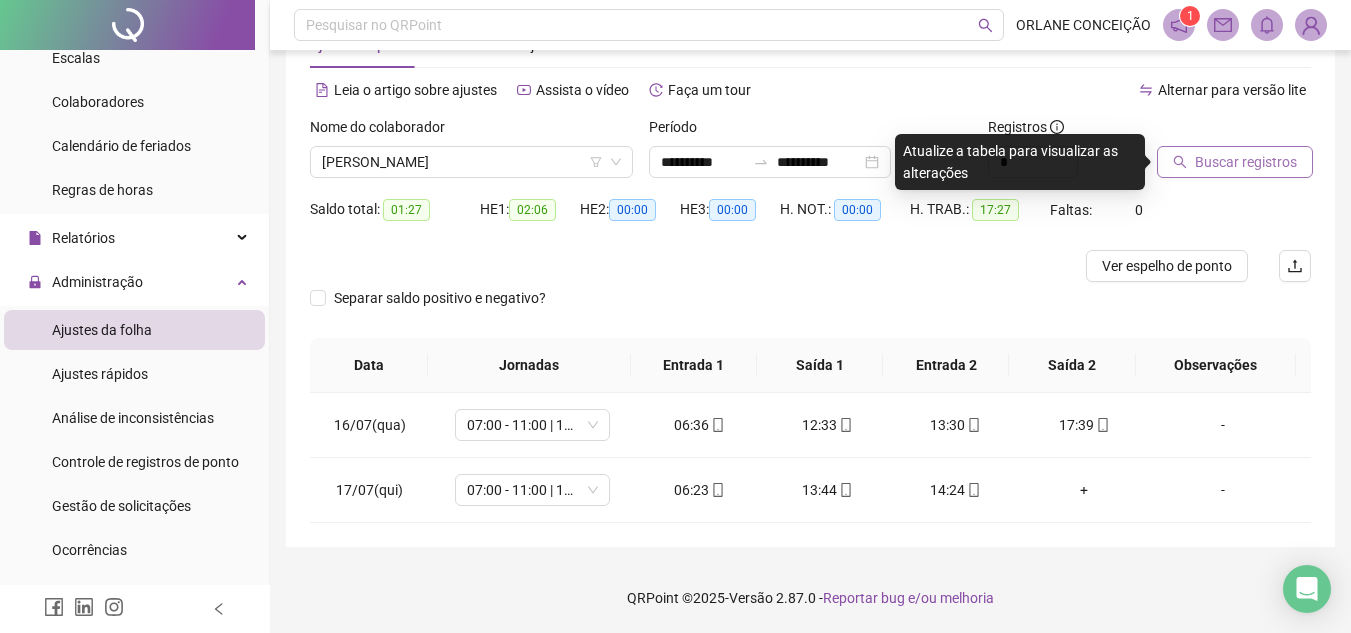 click on "Buscar registros" at bounding box center (1246, 162) 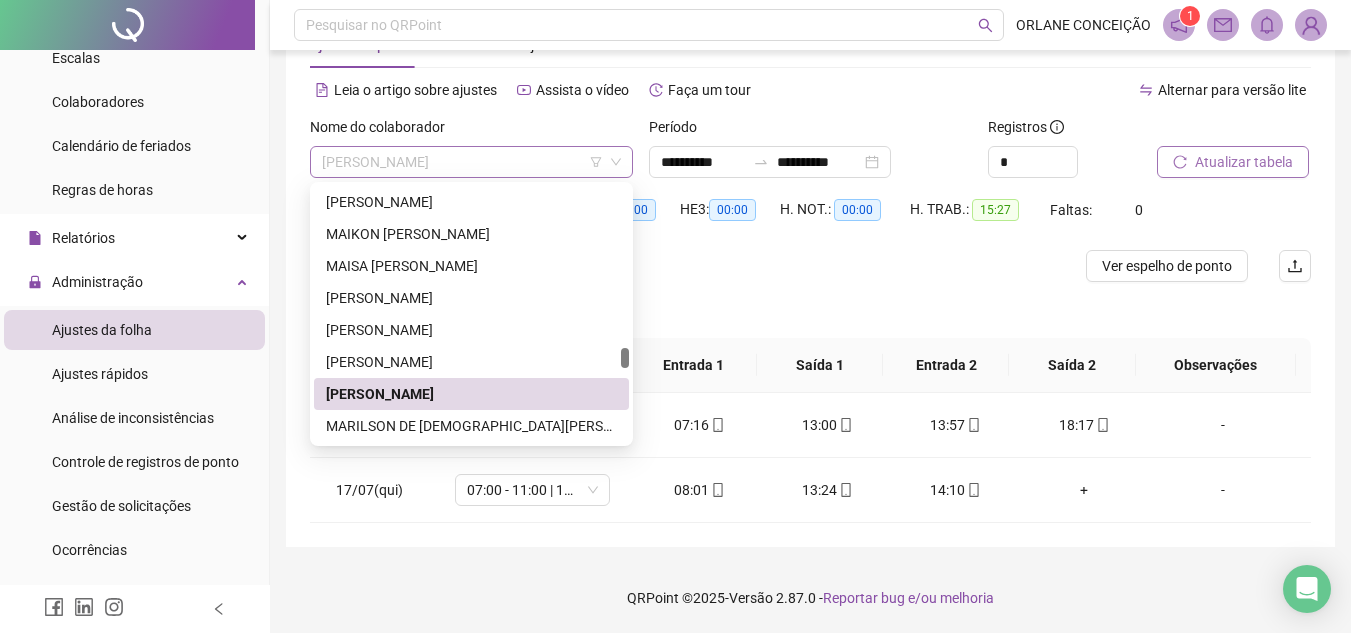 click on "[PERSON_NAME]" at bounding box center (471, 162) 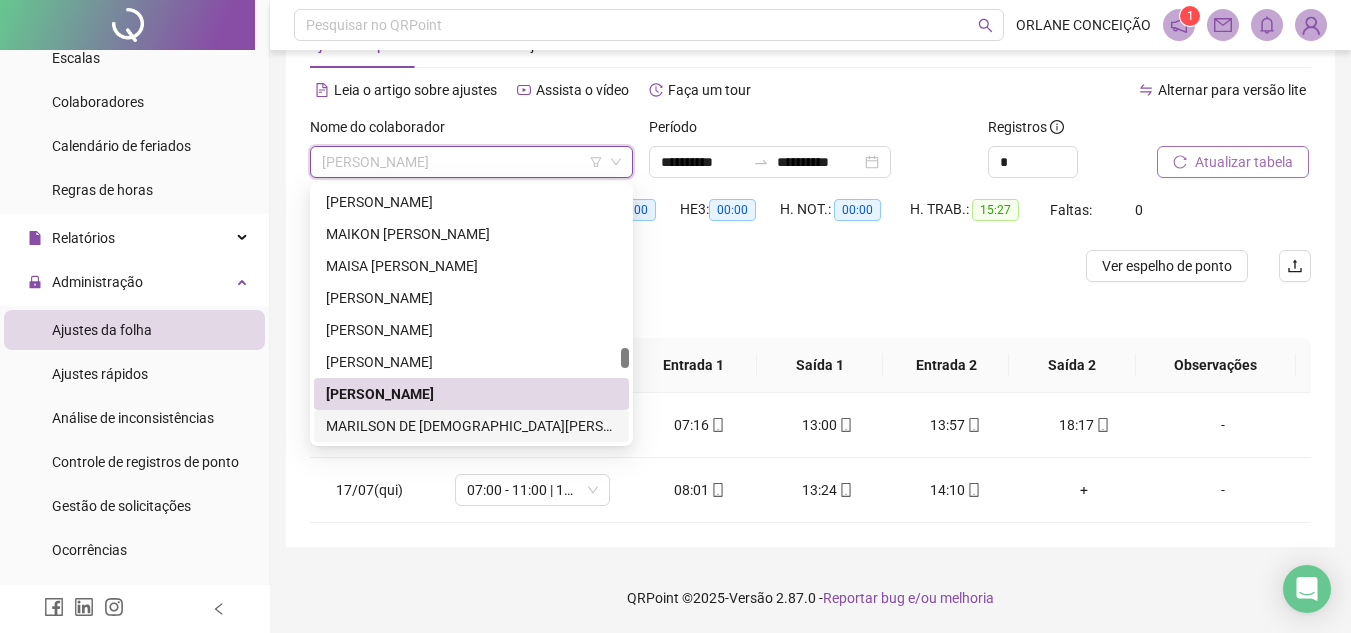 click on "MARILSON DE [DEMOGRAPHIC_DATA][PERSON_NAME]" at bounding box center (471, 426) 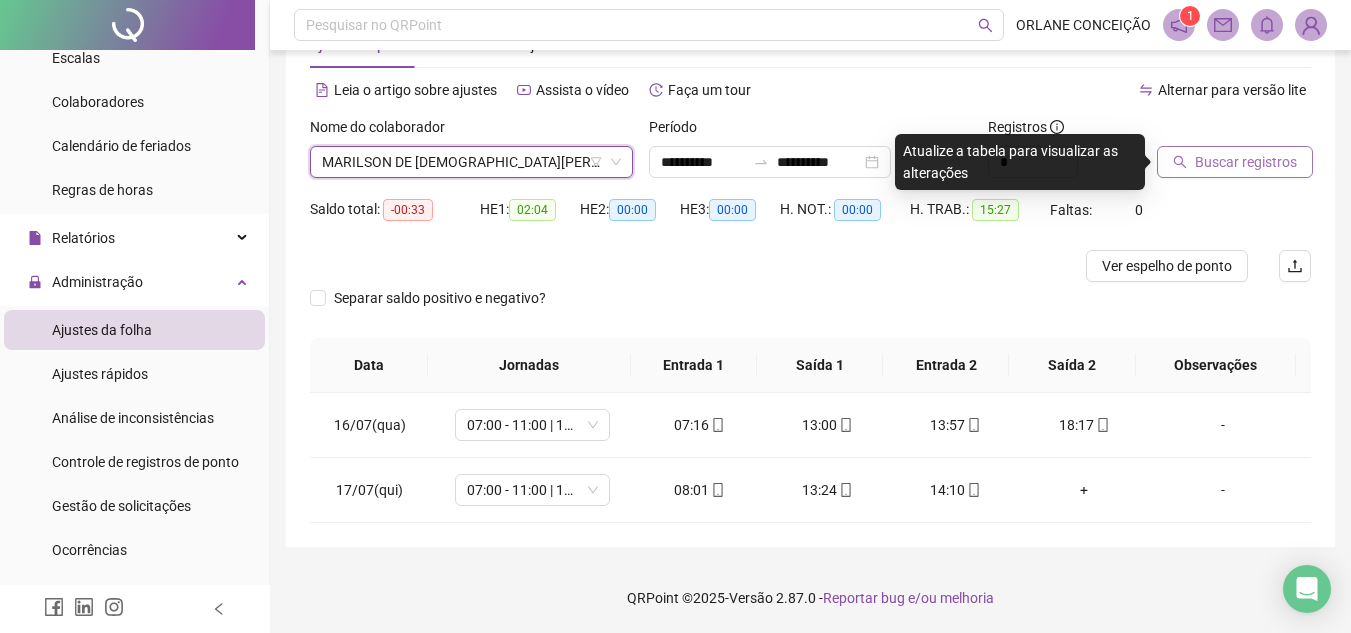 click on "Buscar registros" at bounding box center [1246, 162] 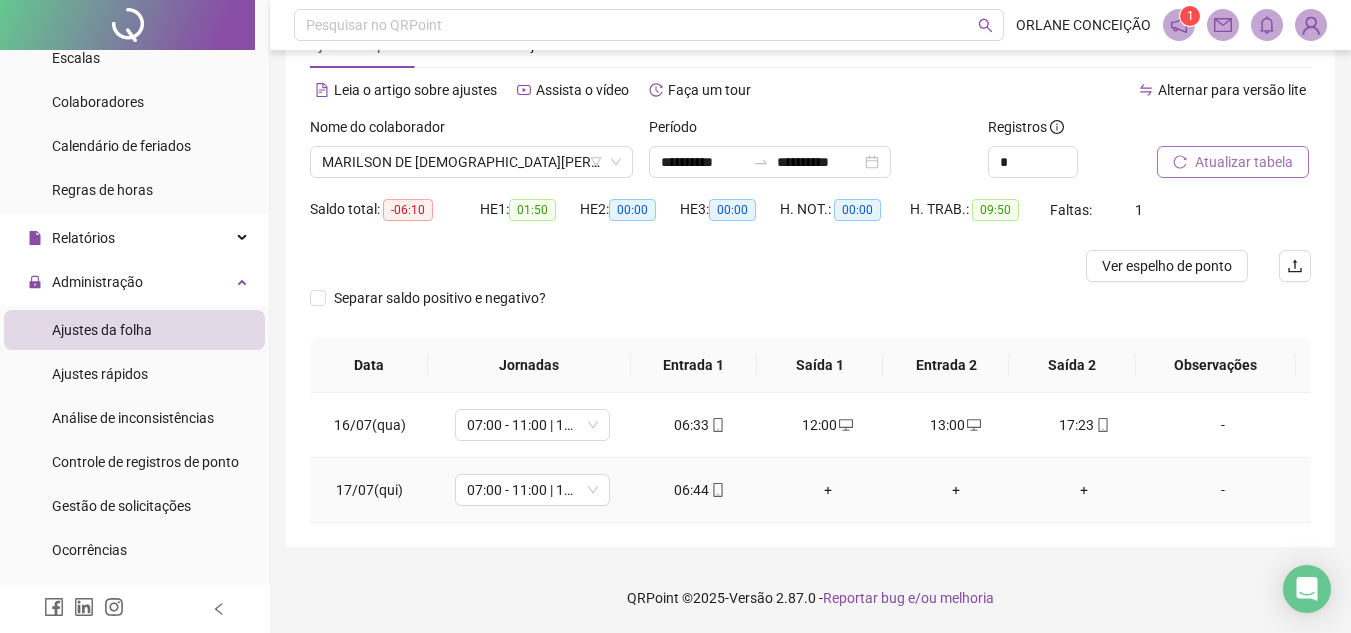 click on "+" at bounding box center [828, 490] 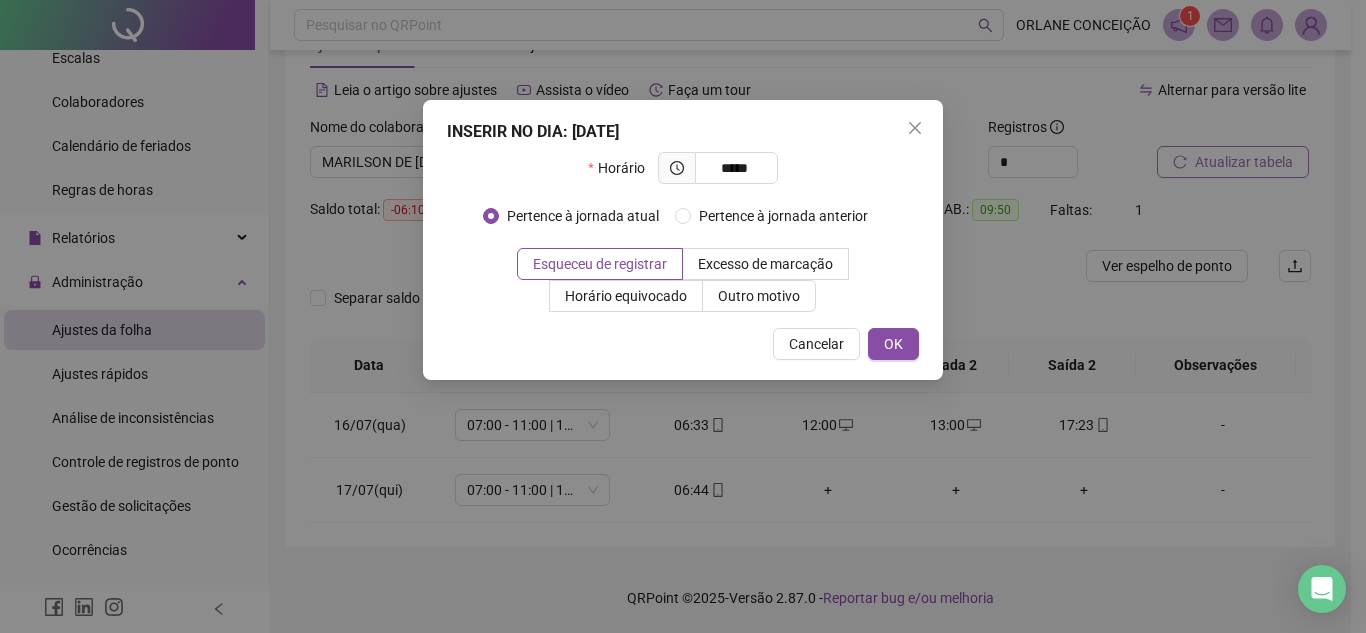 type on "*****" 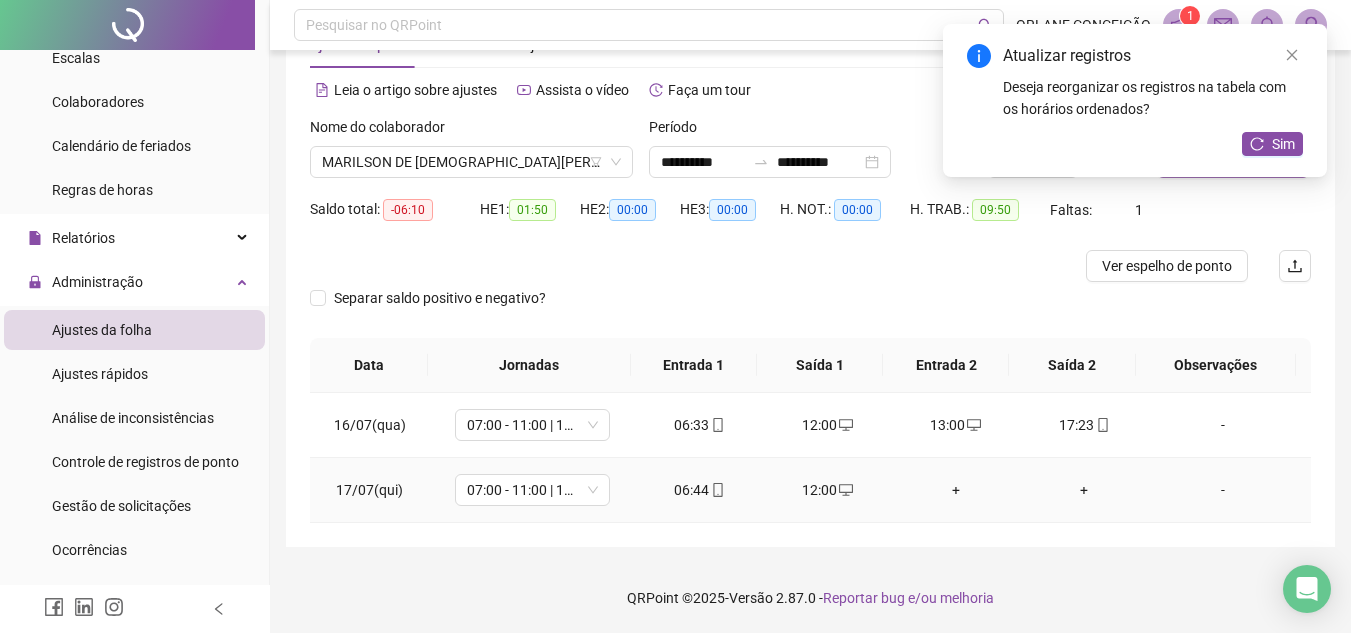 click on "+" at bounding box center (956, 490) 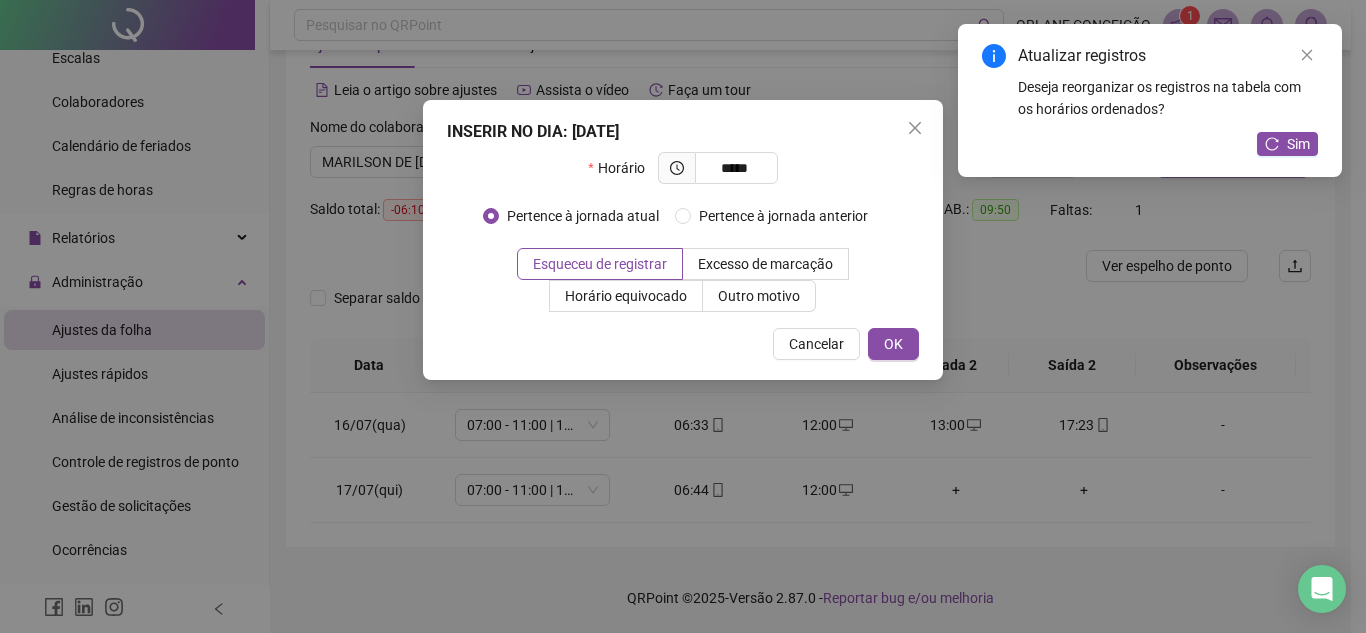 type on "*****" 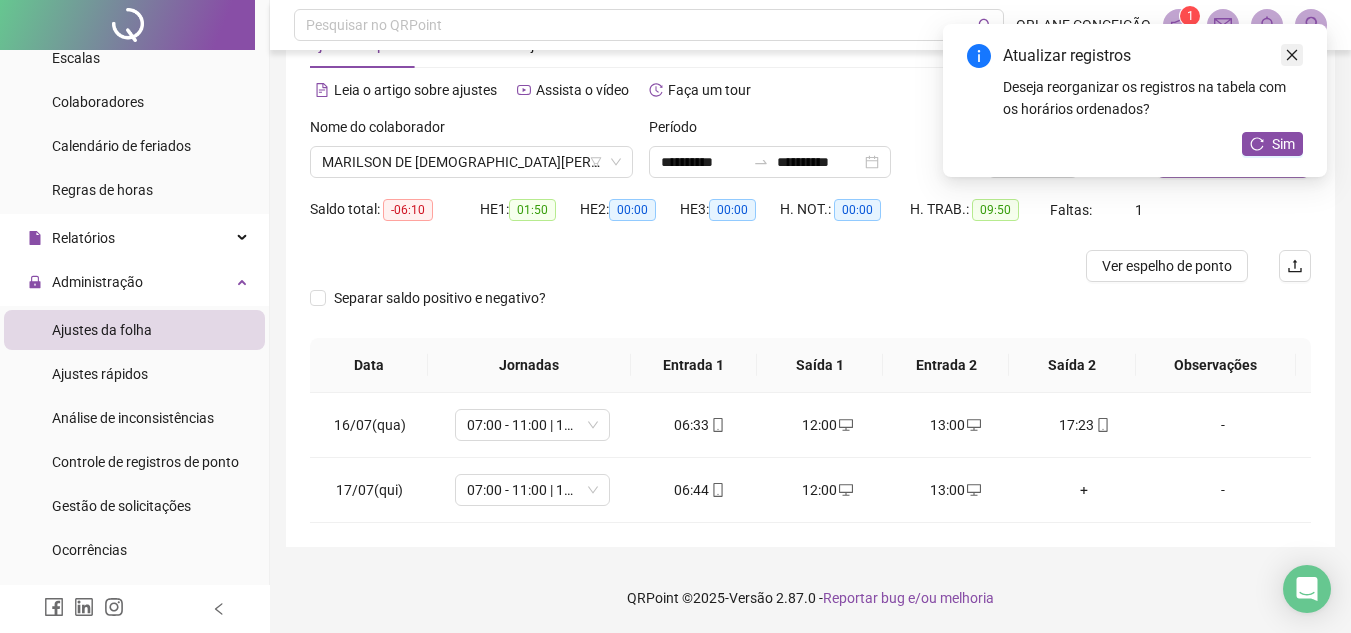 click 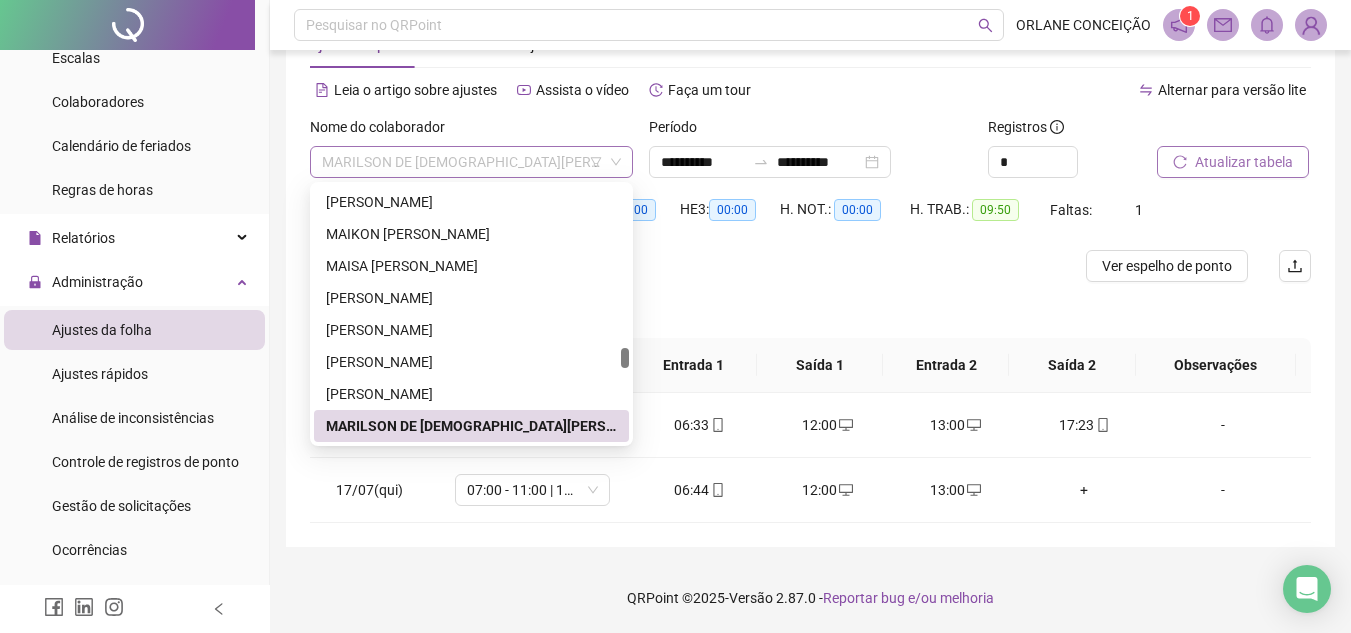 click on "MARILSON DE [DEMOGRAPHIC_DATA][PERSON_NAME]" at bounding box center (471, 162) 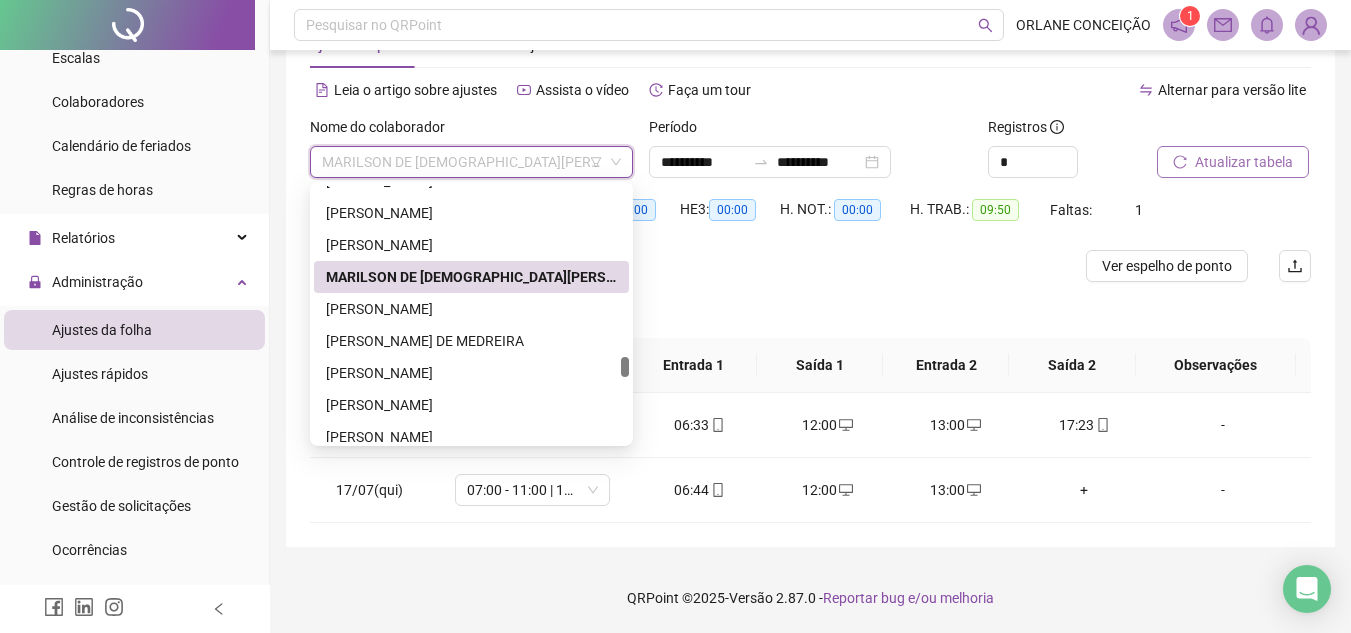 scroll, scrollTop: 2854, scrollLeft: 0, axis: vertical 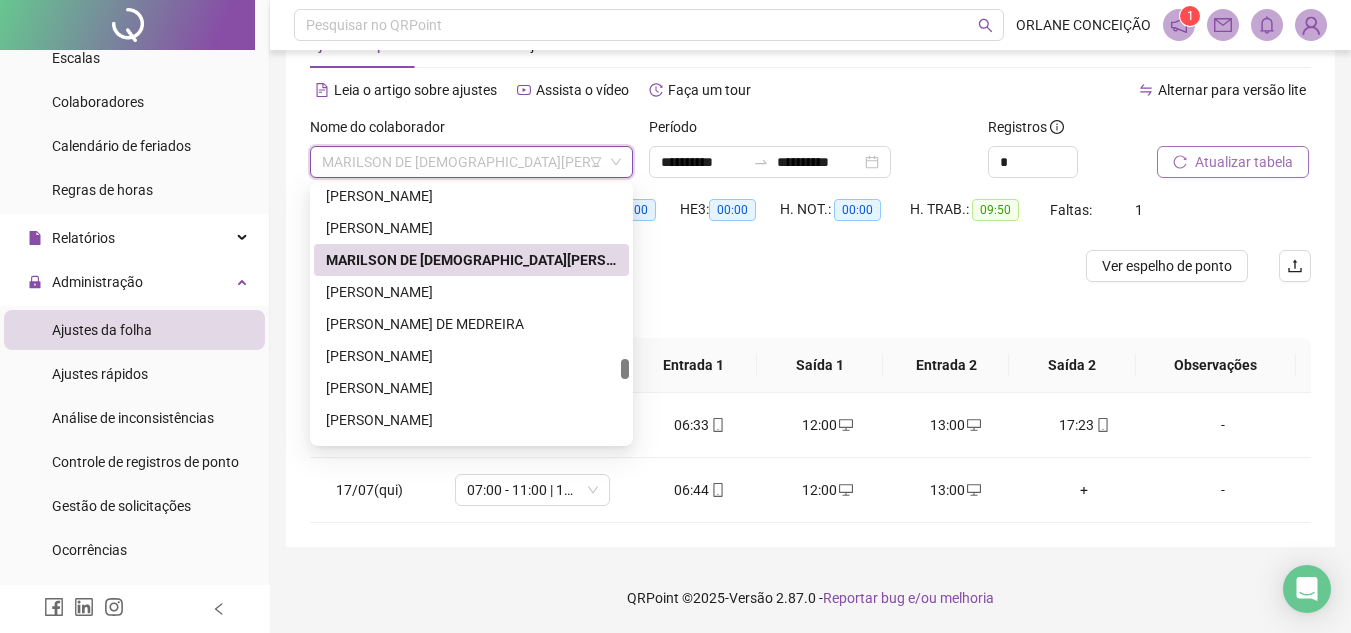 drag, startPoint x: 622, startPoint y: 355, endPoint x: 620, endPoint y: 365, distance: 10.198039 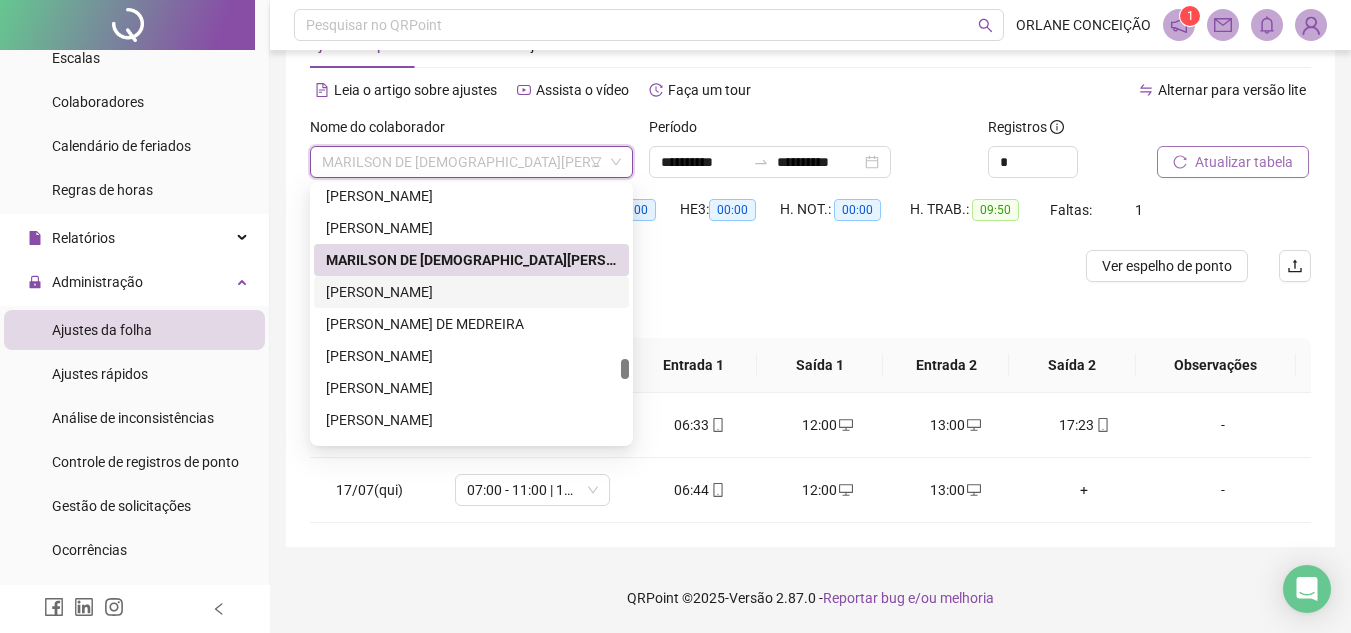 click on "[PERSON_NAME]" at bounding box center [471, 292] 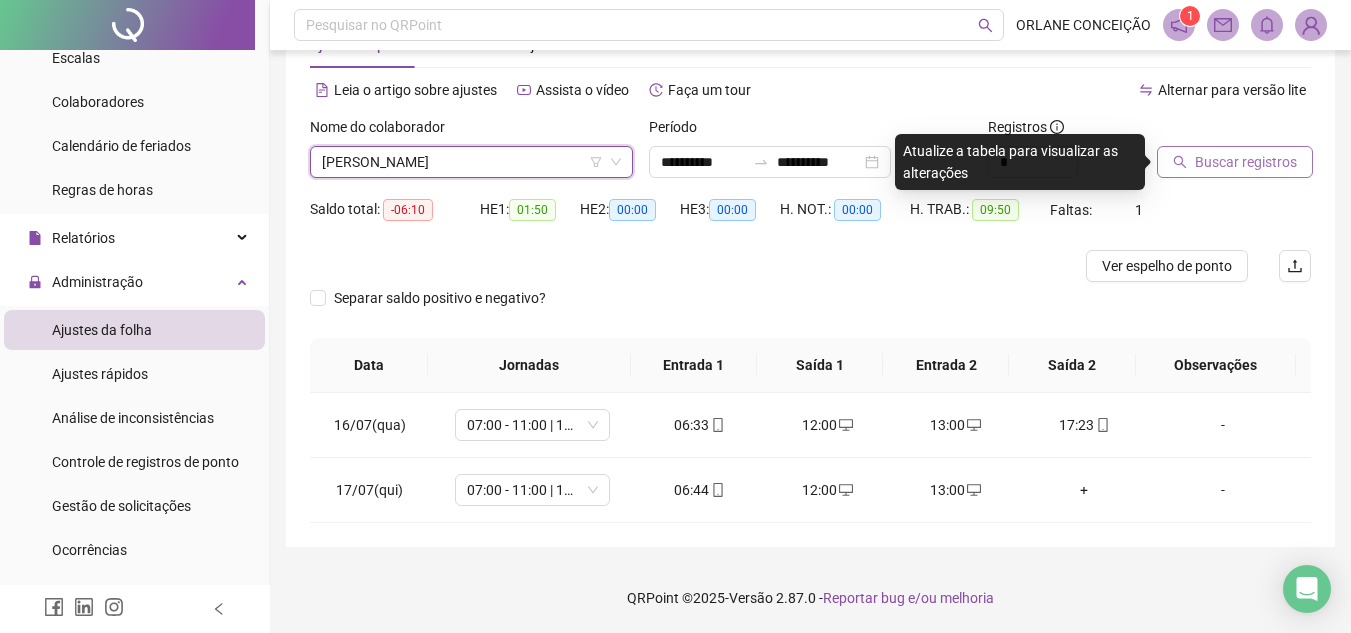 click on "Buscar registros" at bounding box center (1246, 162) 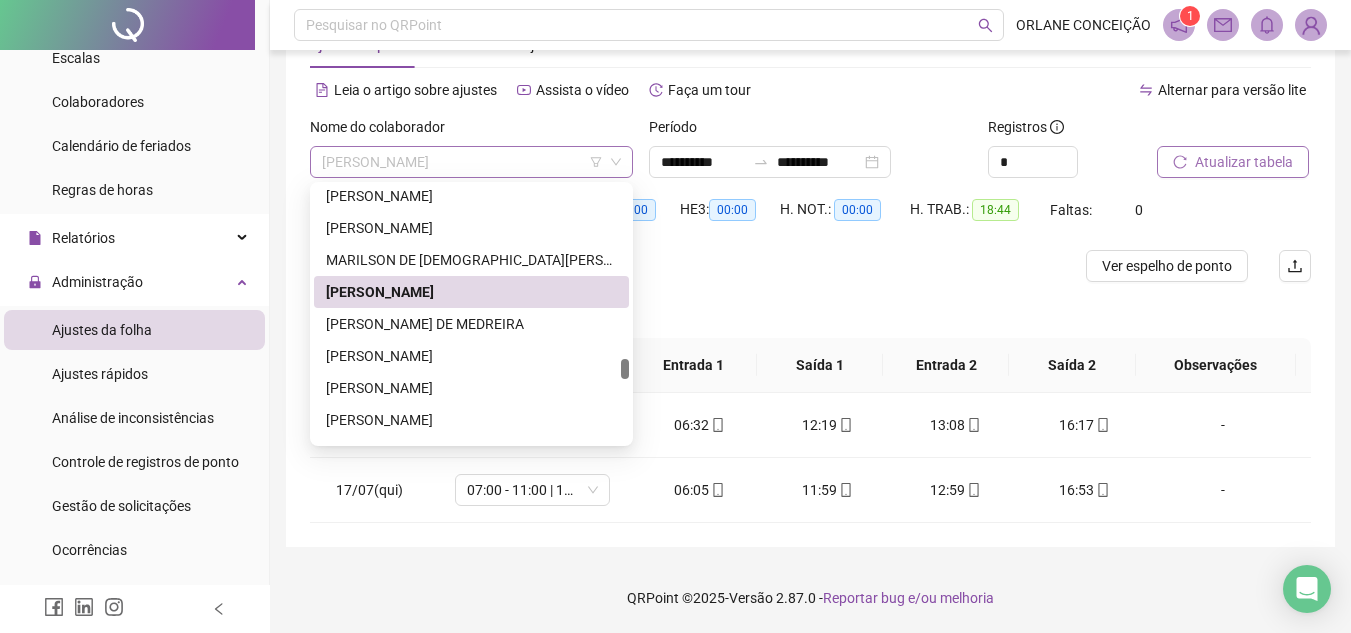 click on "[PERSON_NAME]" at bounding box center (471, 162) 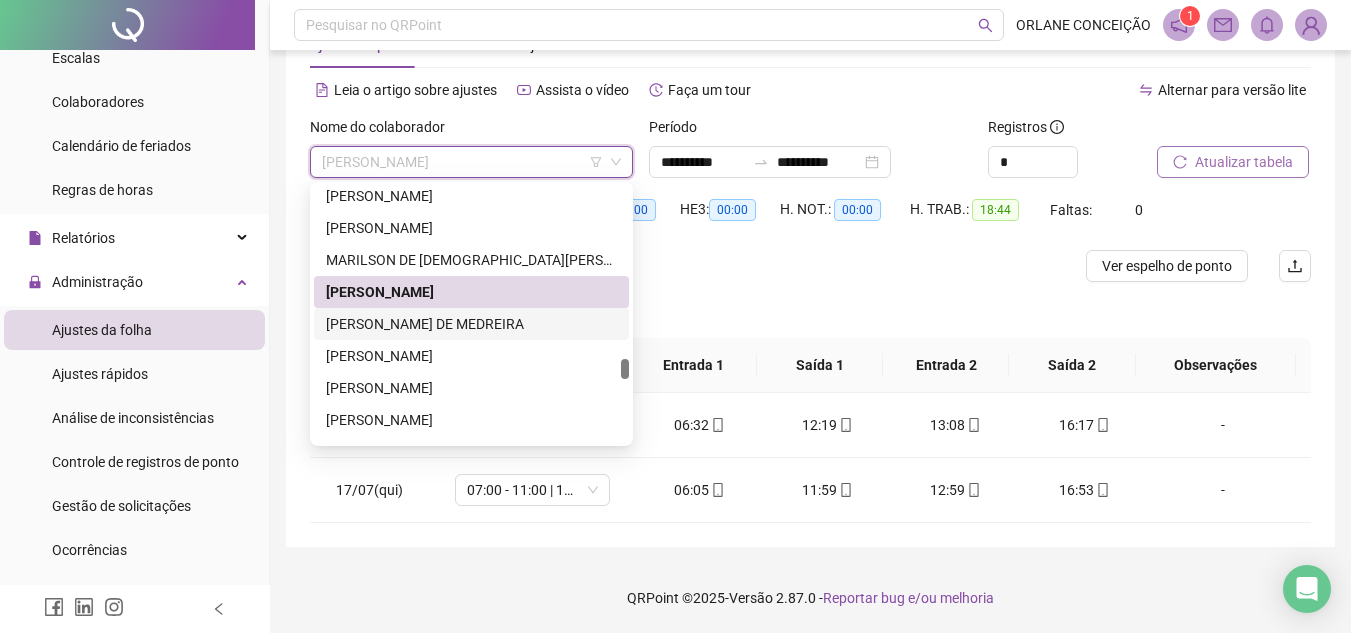 click on "[PERSON_NAME] DE MEDREIRA" at bounding box center [471, 324] 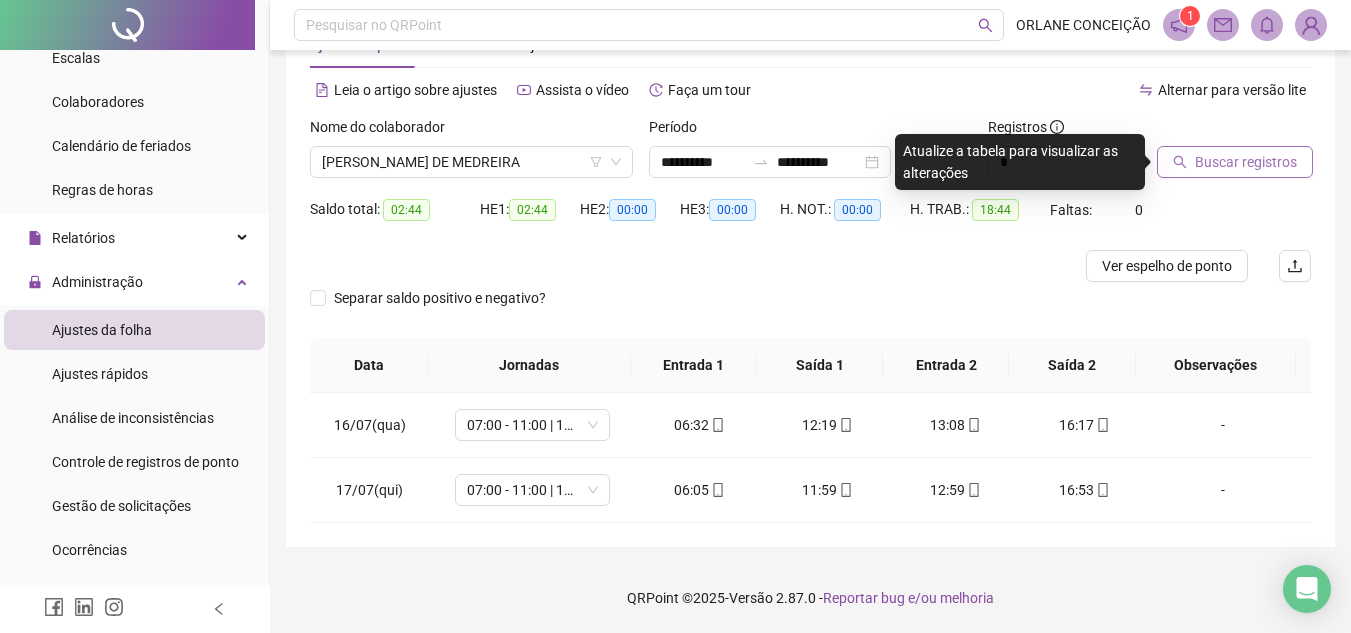 click on "Buscar registros" at bounding box center (1235, 162) 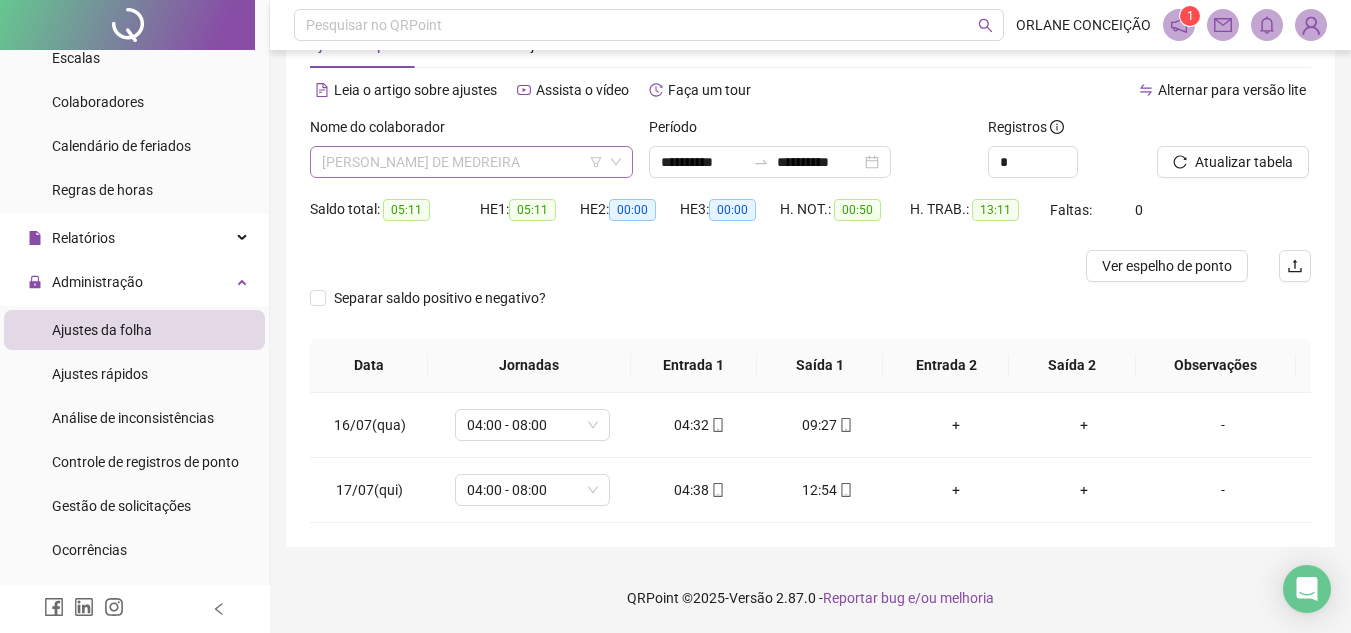 click on "[PERSON_NAME] DE MEDREIRA" at bounding box center [471, 162] 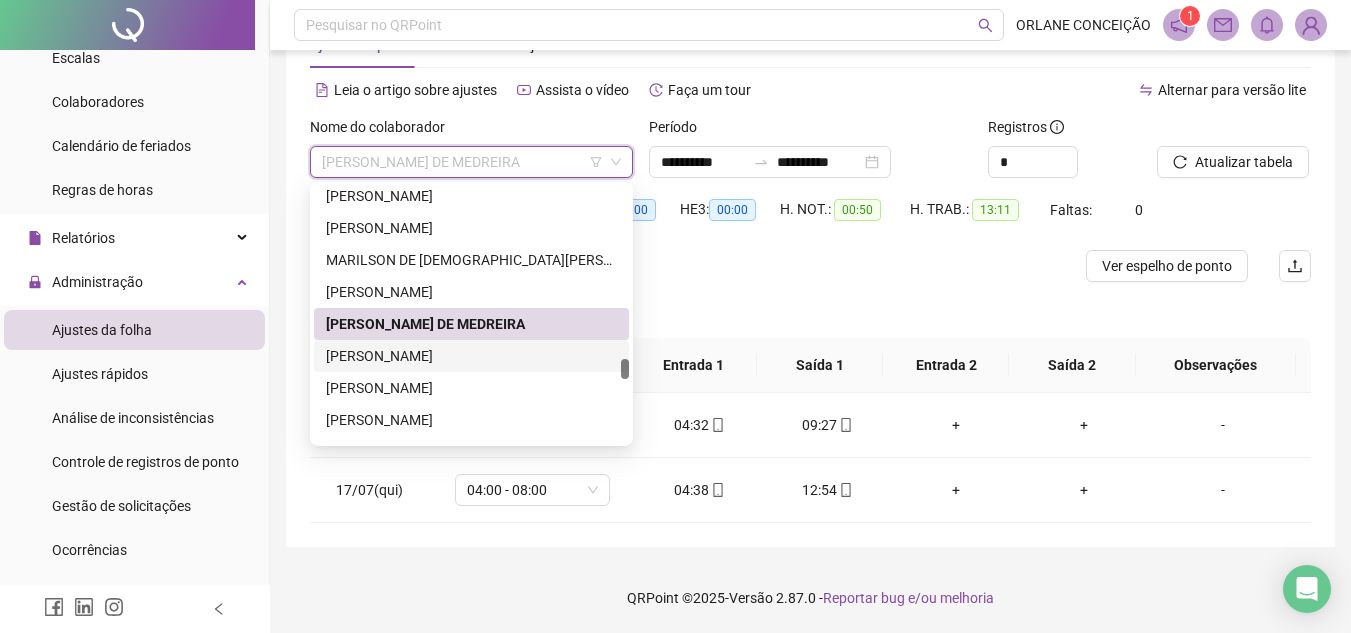 click on "[PERSON_NAME]" at bounding box center [471, 356] 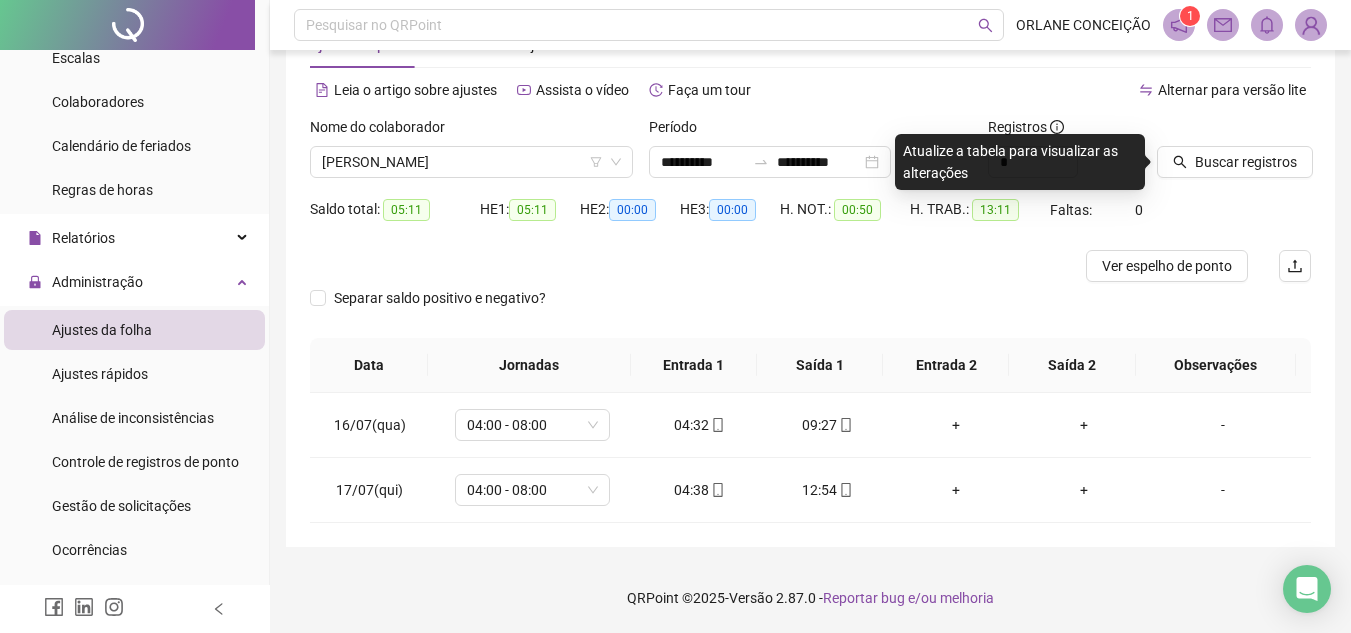 click on "Buscar registros" at bounding box center [1234, 155] 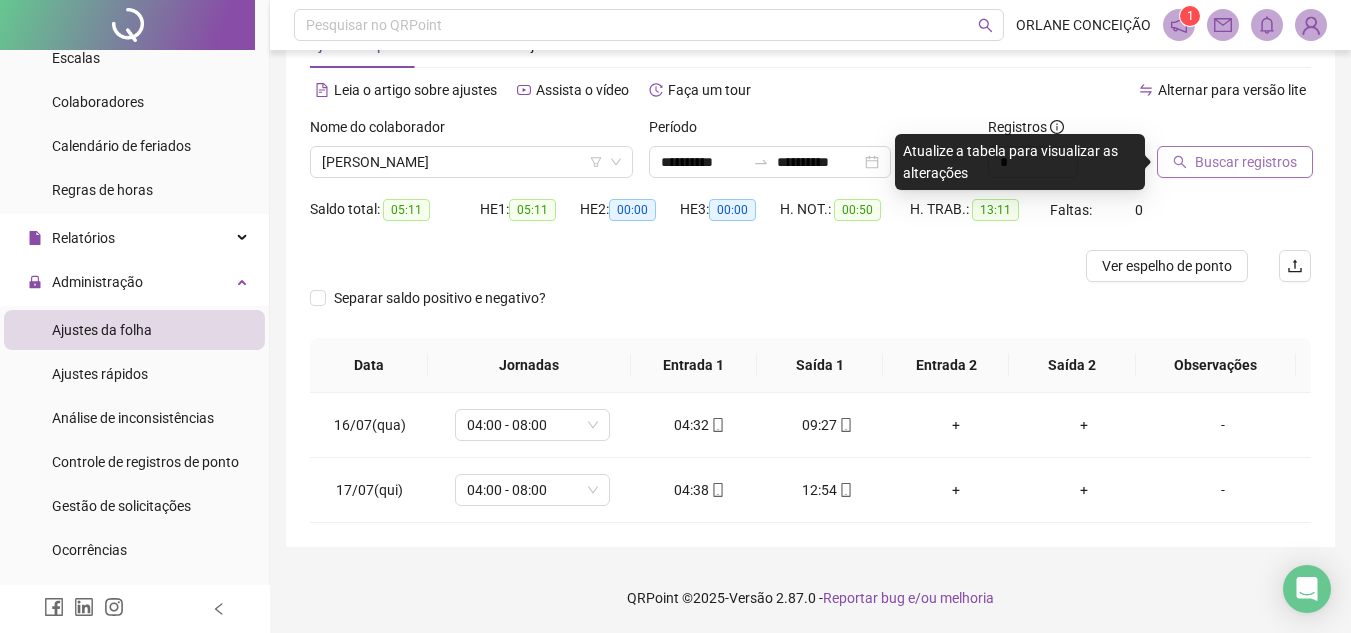 click on "Buscar registros" at bounding box center (1246, 162) 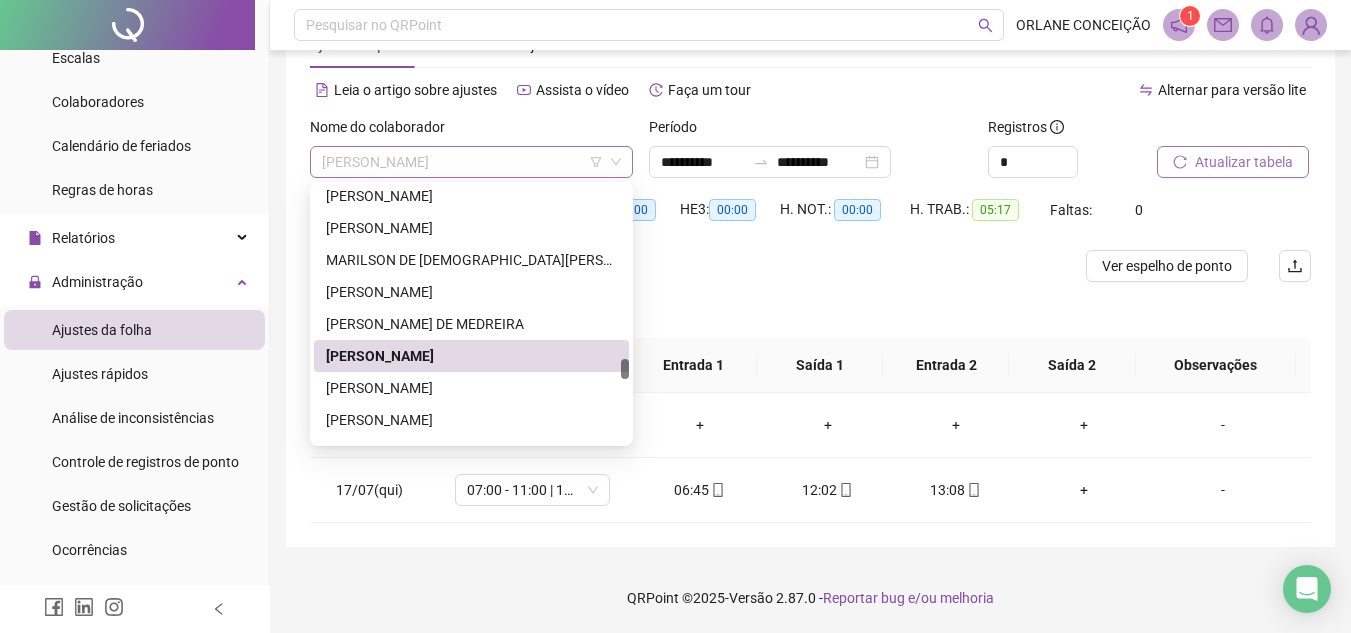 click on "[PERSON_NAME]" at bounding box center [471, 162] 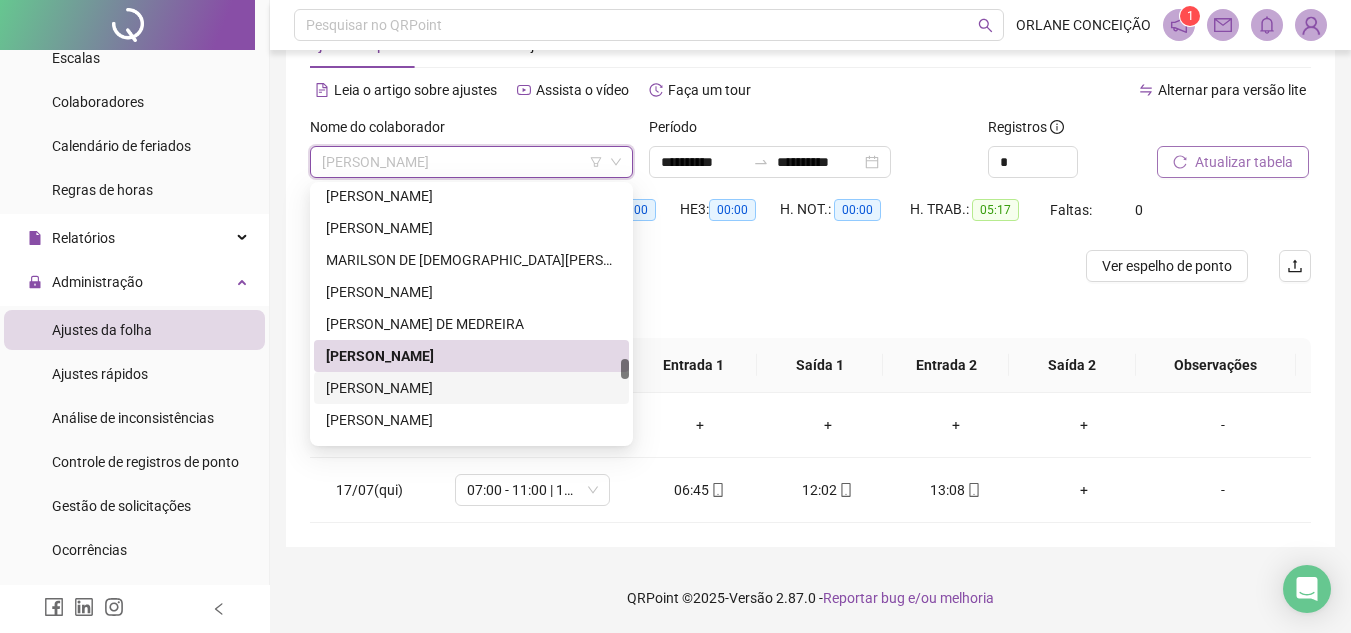 click on "[PERSON_NAME]" at bounding box center [471, 388] 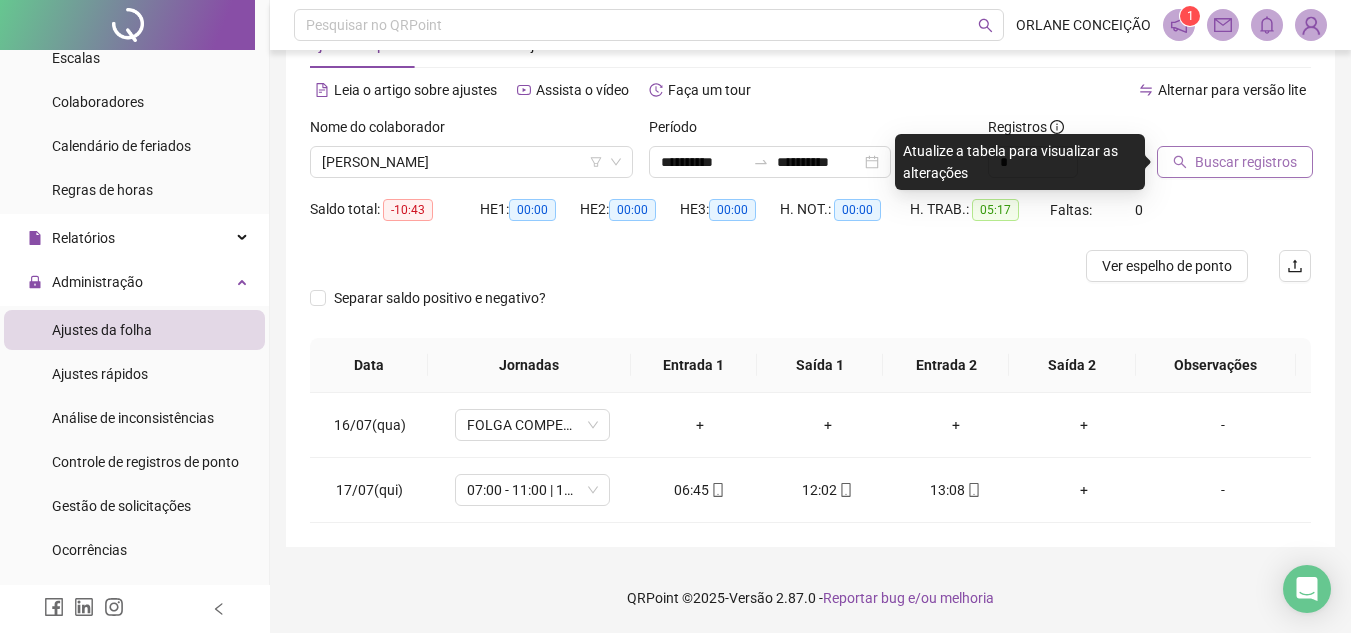 click on "Buscar registros" at bounding box center [1246, 162] 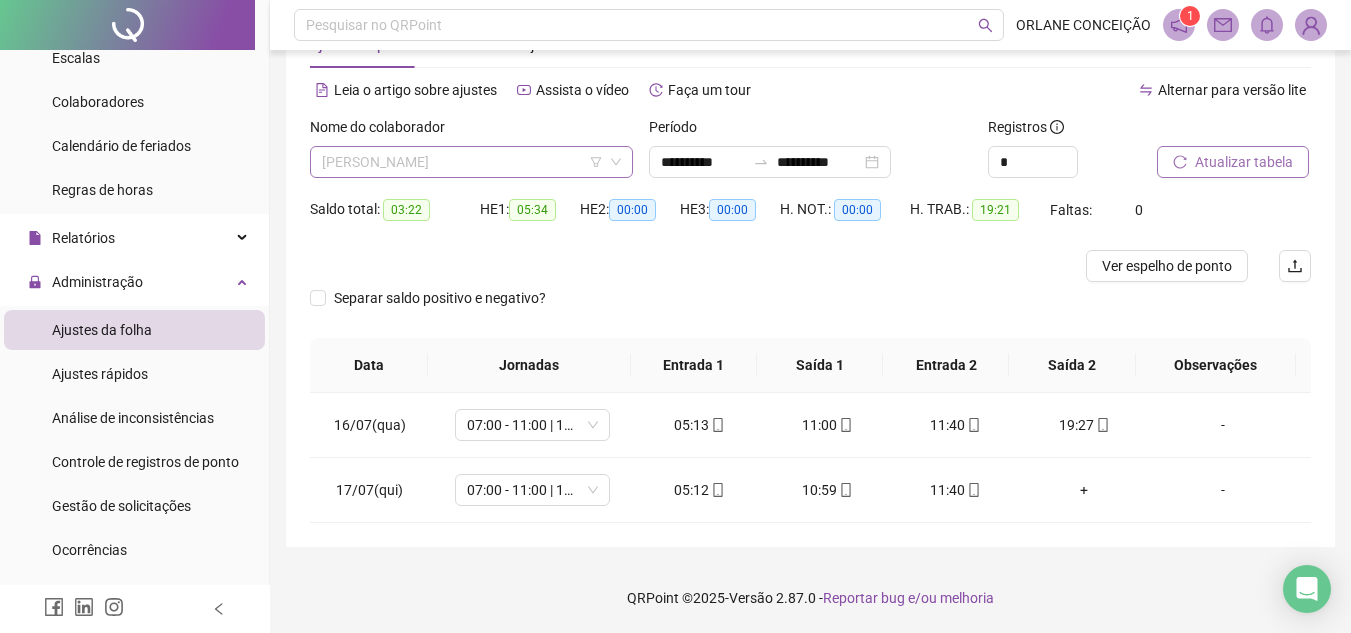 click on "[PERSON_NAME]" at bounding box center (471, 162) 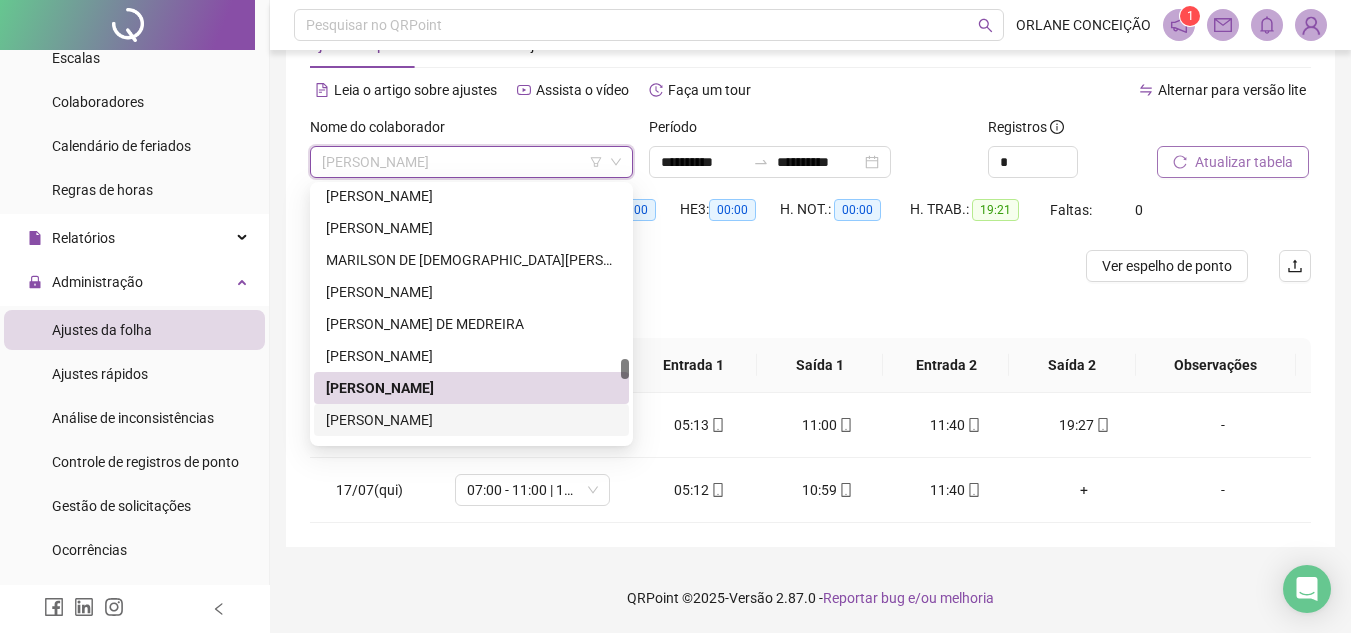 click on "[PERSON_NAME]" at bounding box center [471, 420] 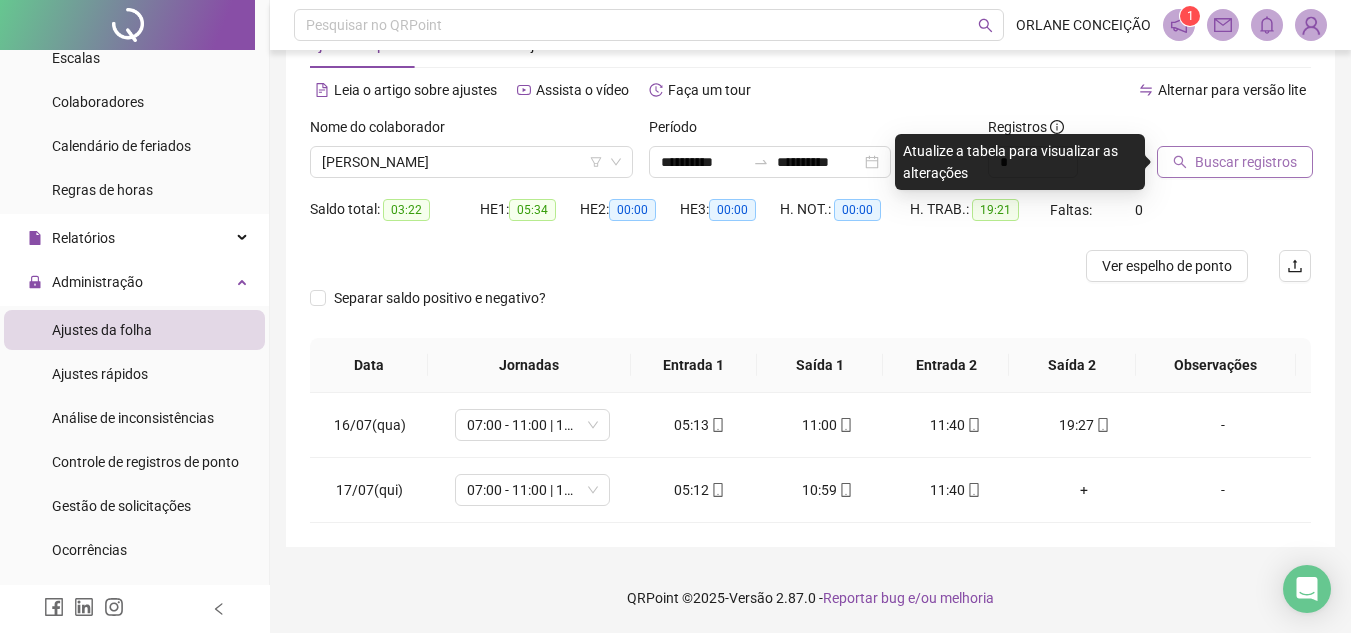 click on "Buscar registros" at bounding box center [1246, 162] 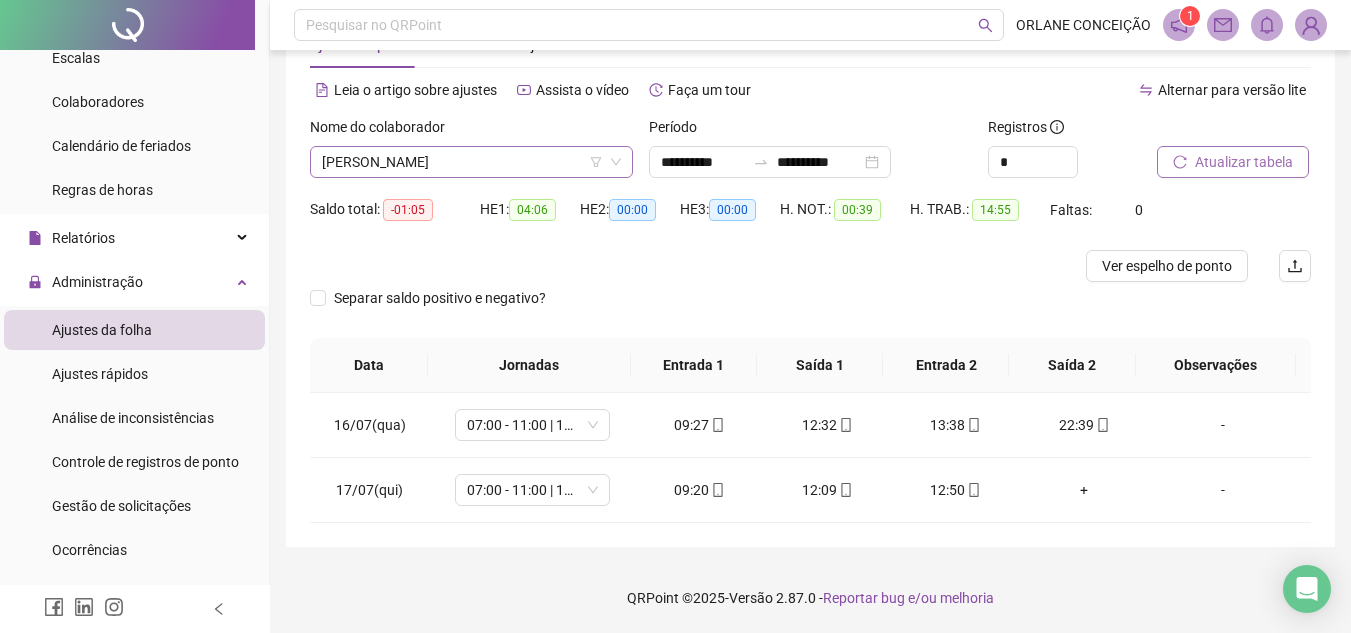 click 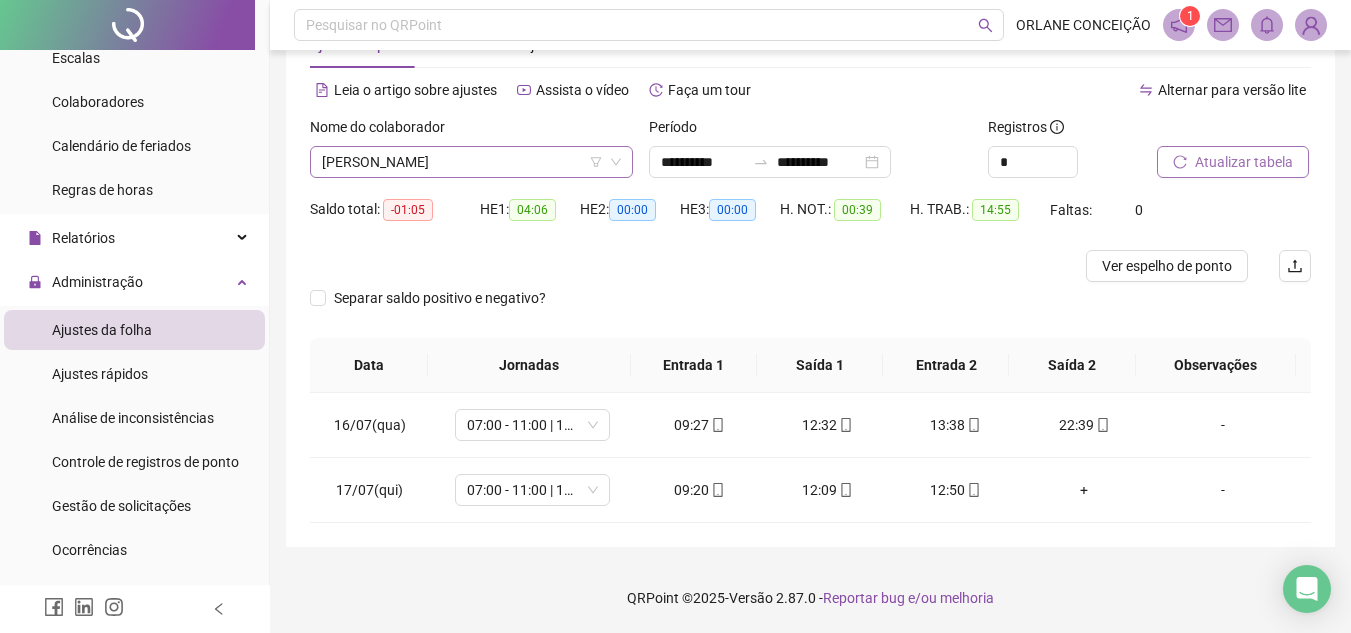 click 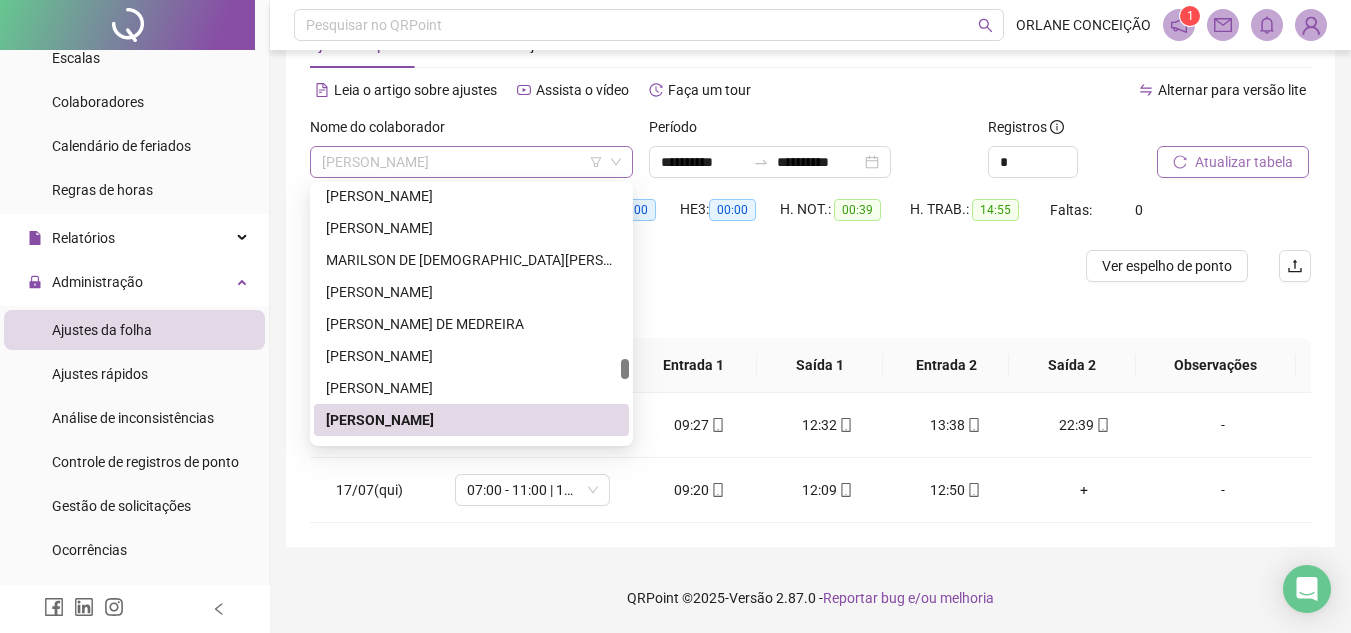 click on "[PERSON_NAME]" at bounding box center (471, 162) 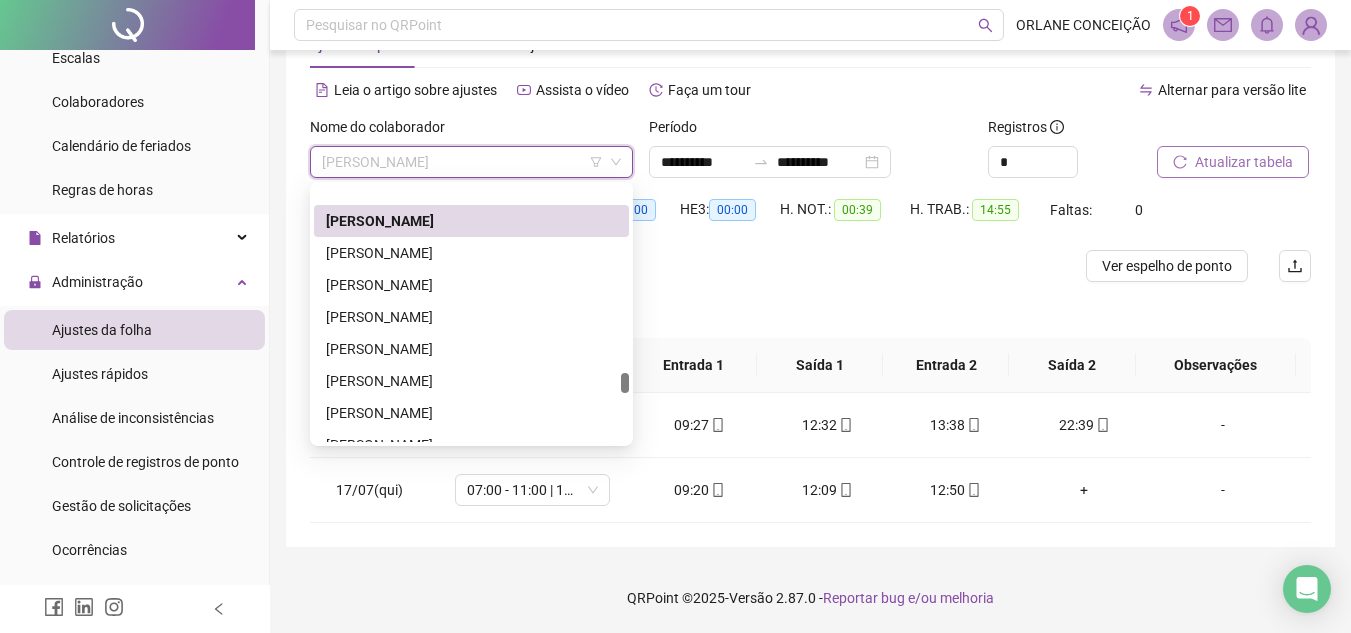 scroll, scrollTop: 3086, scrollLeft: 0, axis: vertical 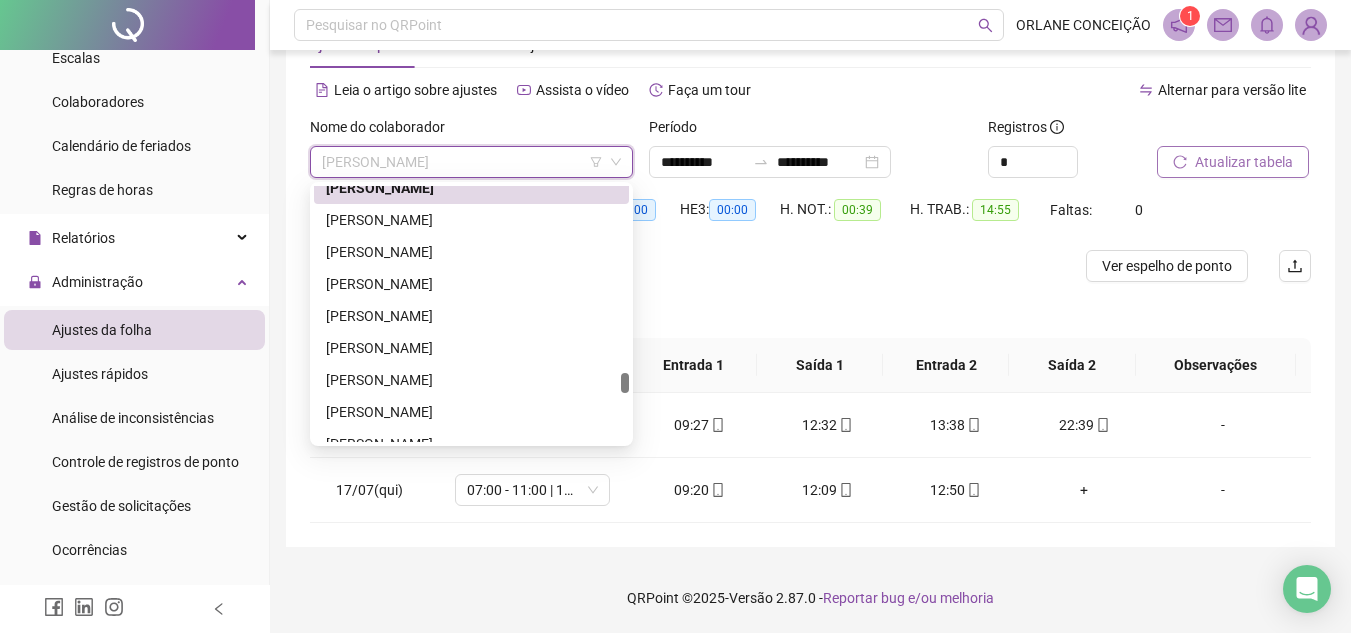 drag, startPoint x: 626, startPoint y: 369, endPoint x: 628, endPoint y: 383, distance: 14.142136 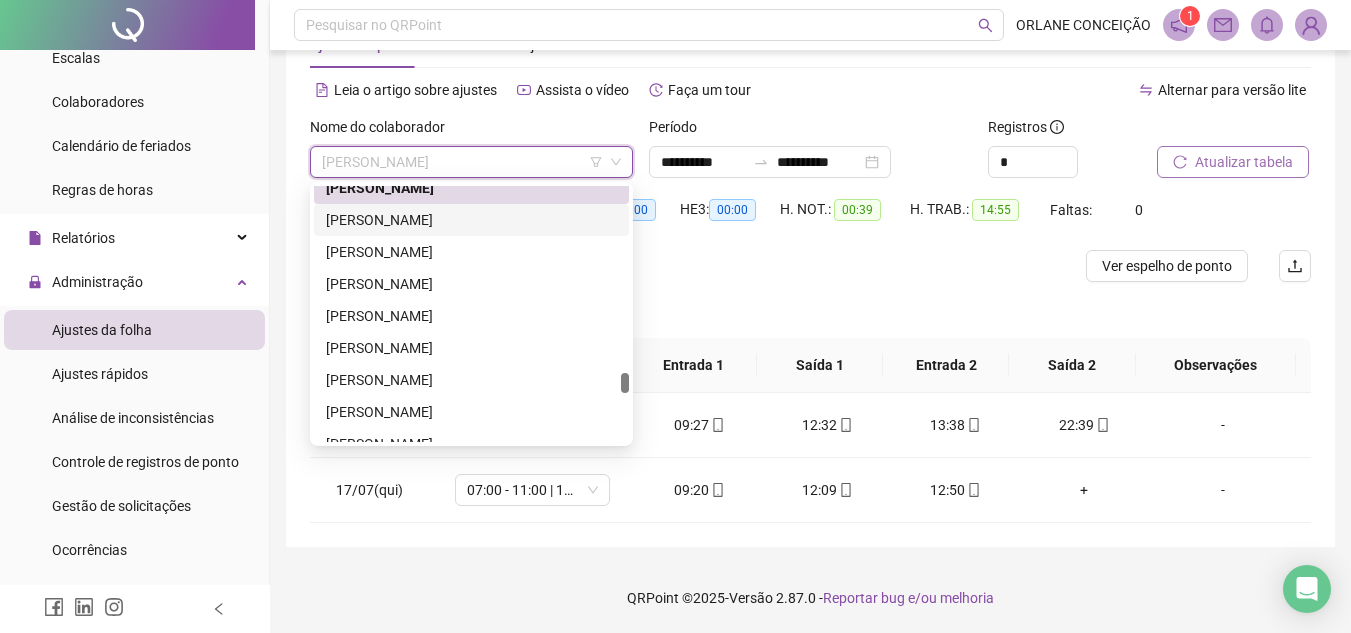 click on "[PERSON_NAME]" at bounding box center (471, 220) 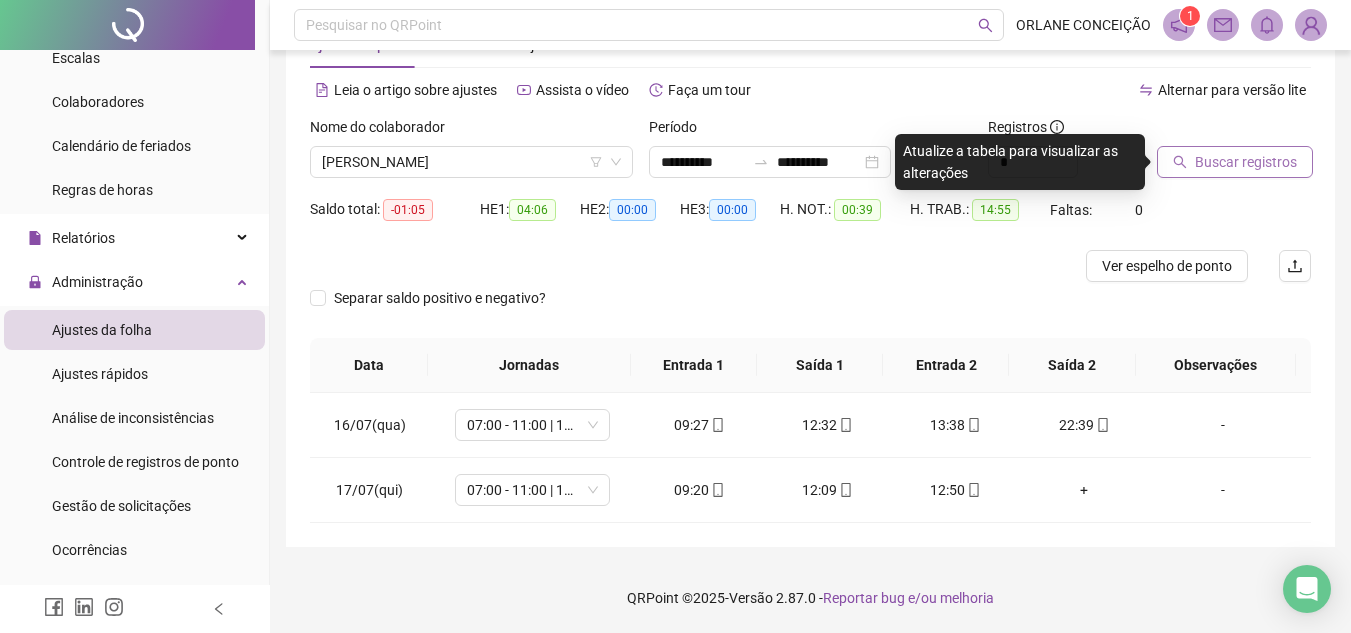 click on "Buscar registros" at bounding box center (1246, 162) 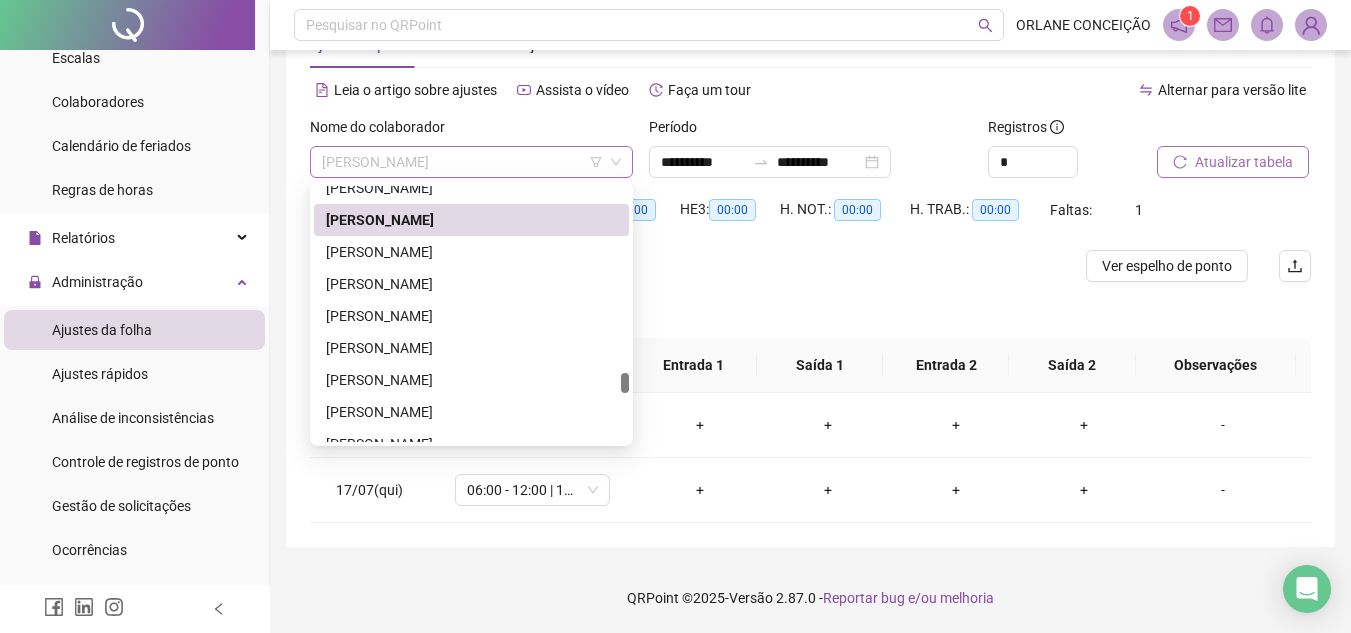 click on "[PERSON_NAME]" at bounding box center (471, 162) 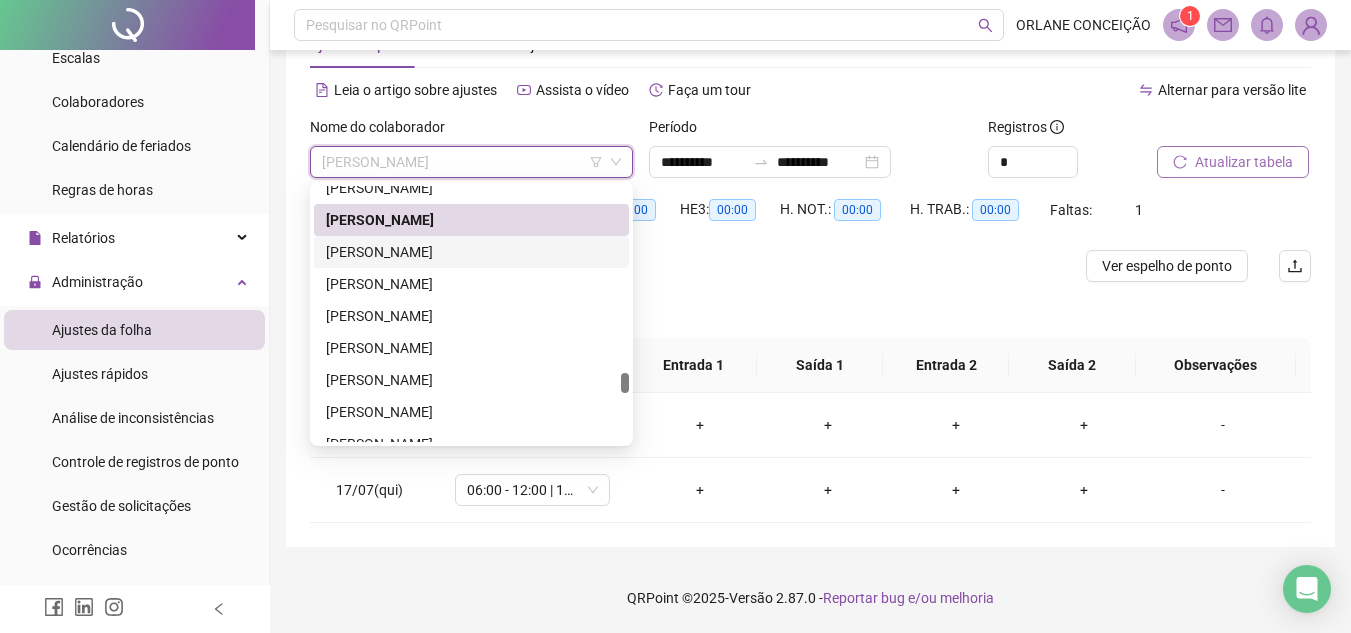 click on "[PERSON_NAME]" at bounding box center (471, 252) 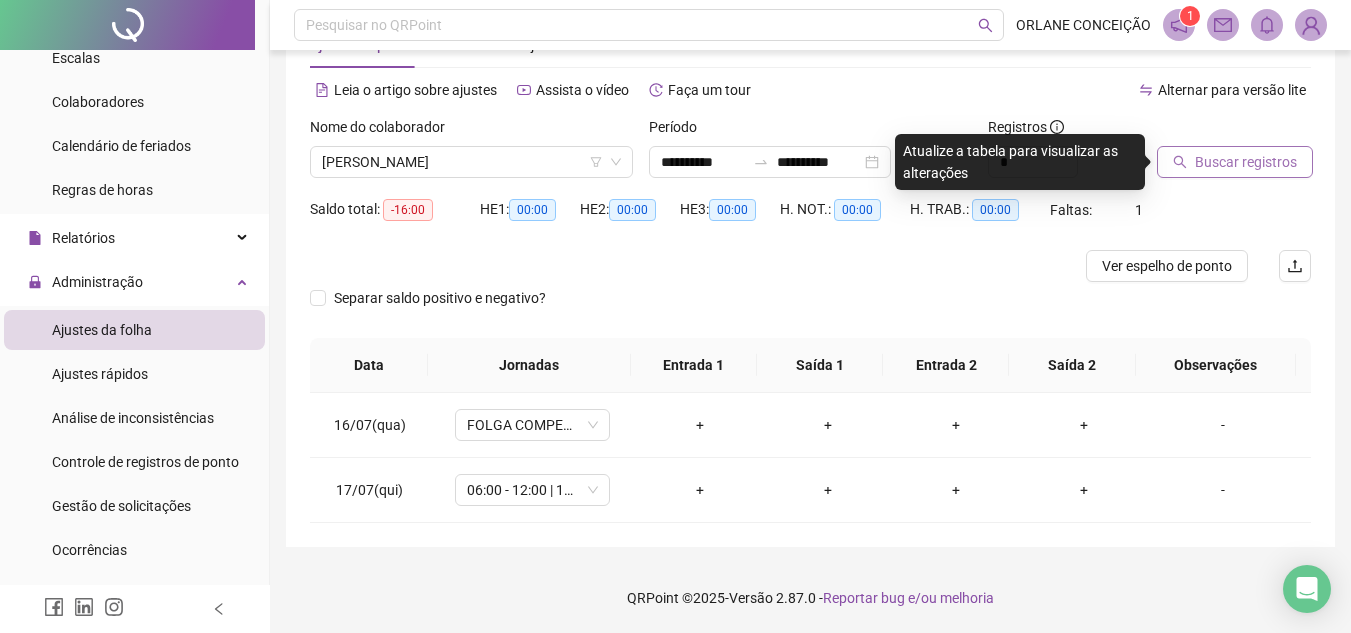 click on "Buscar registros" at bounding box center (1235, 162) 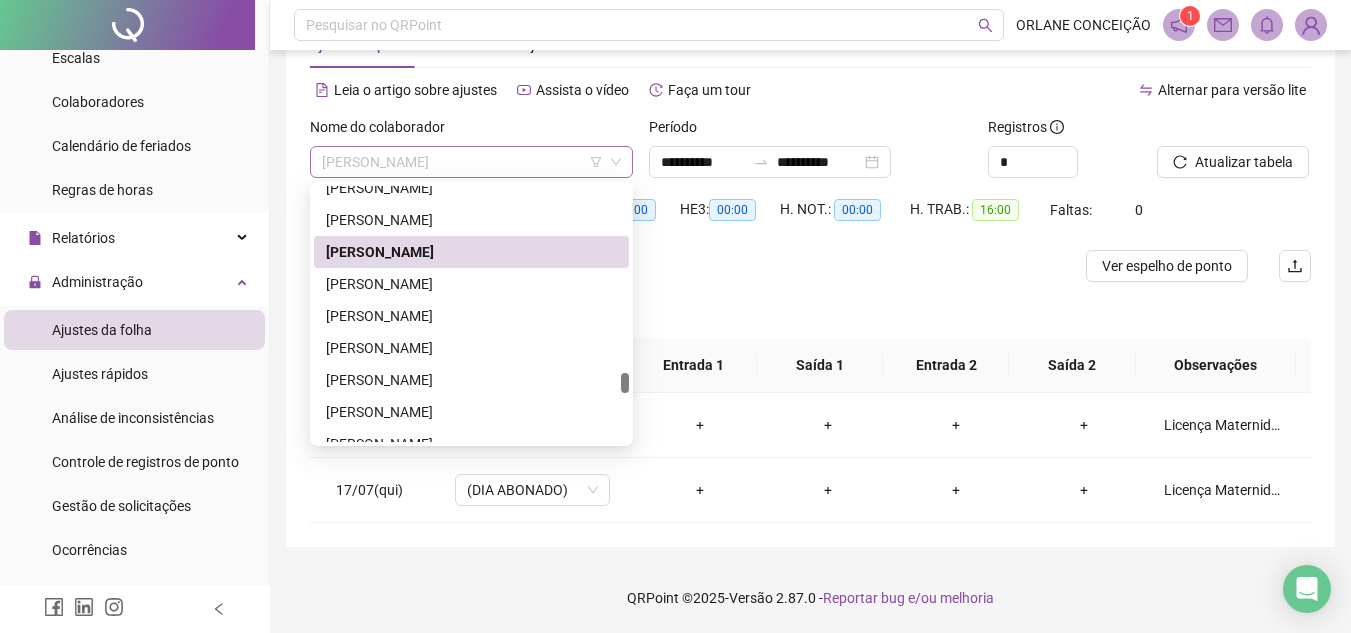 click on "[PERSON_NAME]" at bounding box center [471, 162] 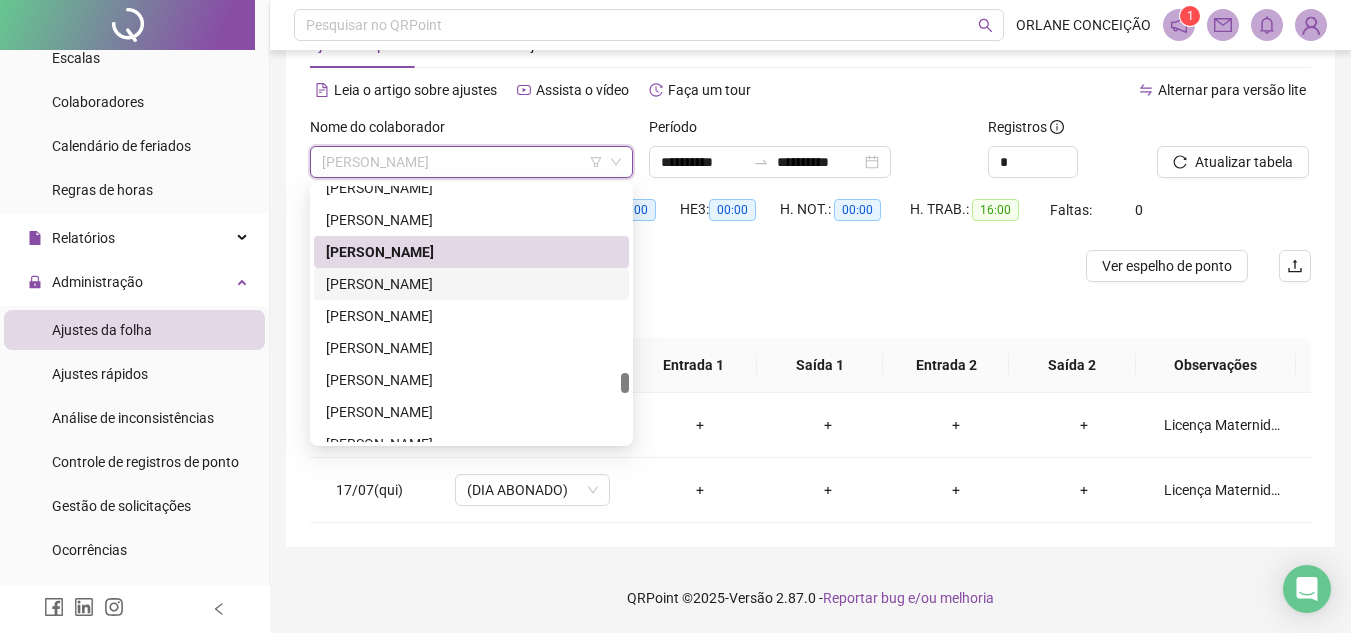 click on "[PERSON_NAME]" at bounding box center (471, 284) 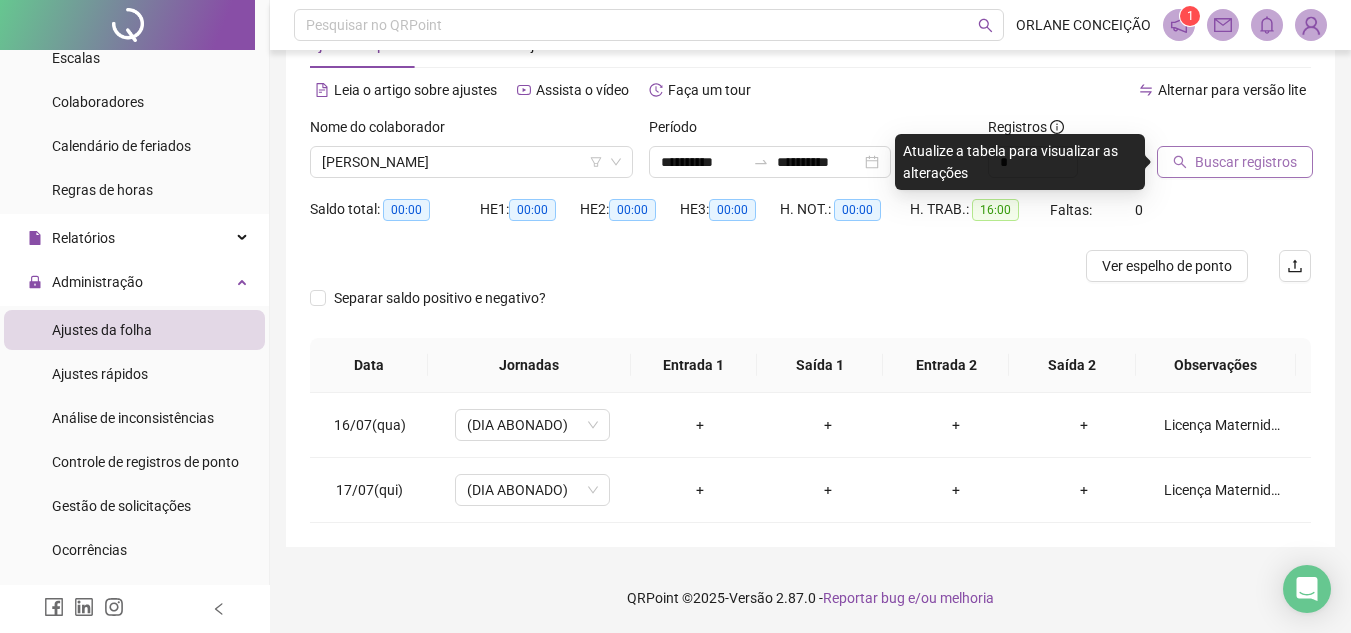click on "Buscar registros" at bounding box center (1246, 162) 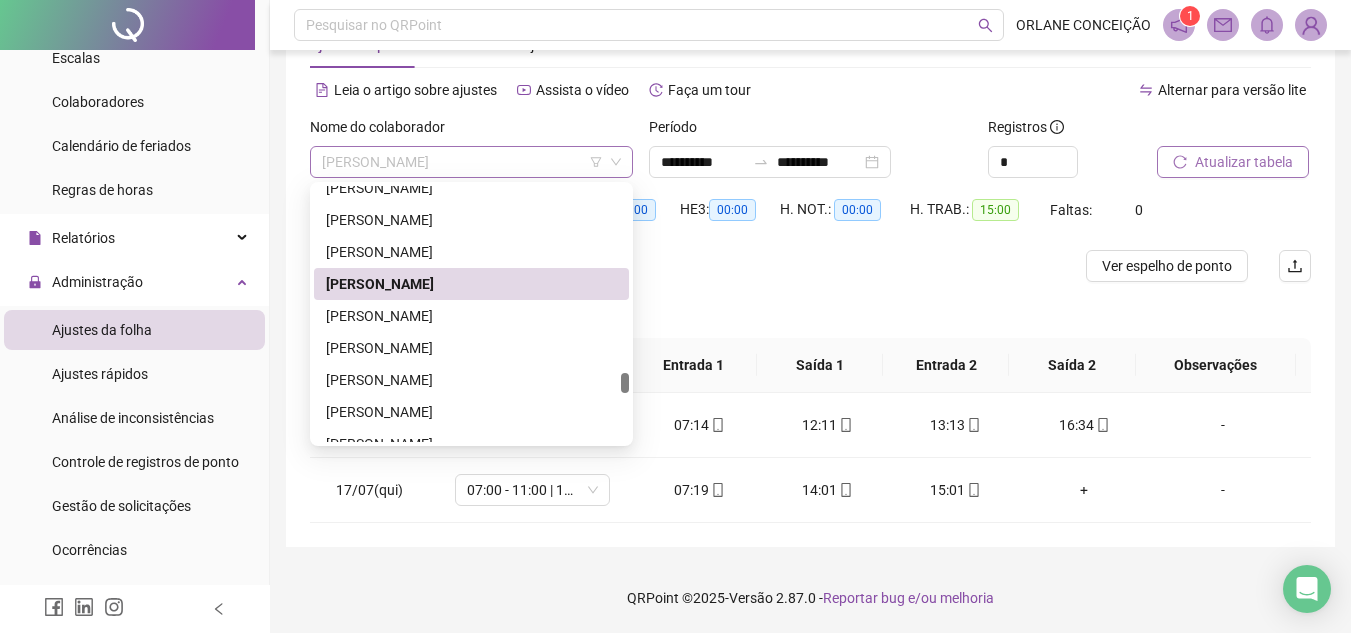click on "[PERSON_NAME]" at bounding box center (471, 162) 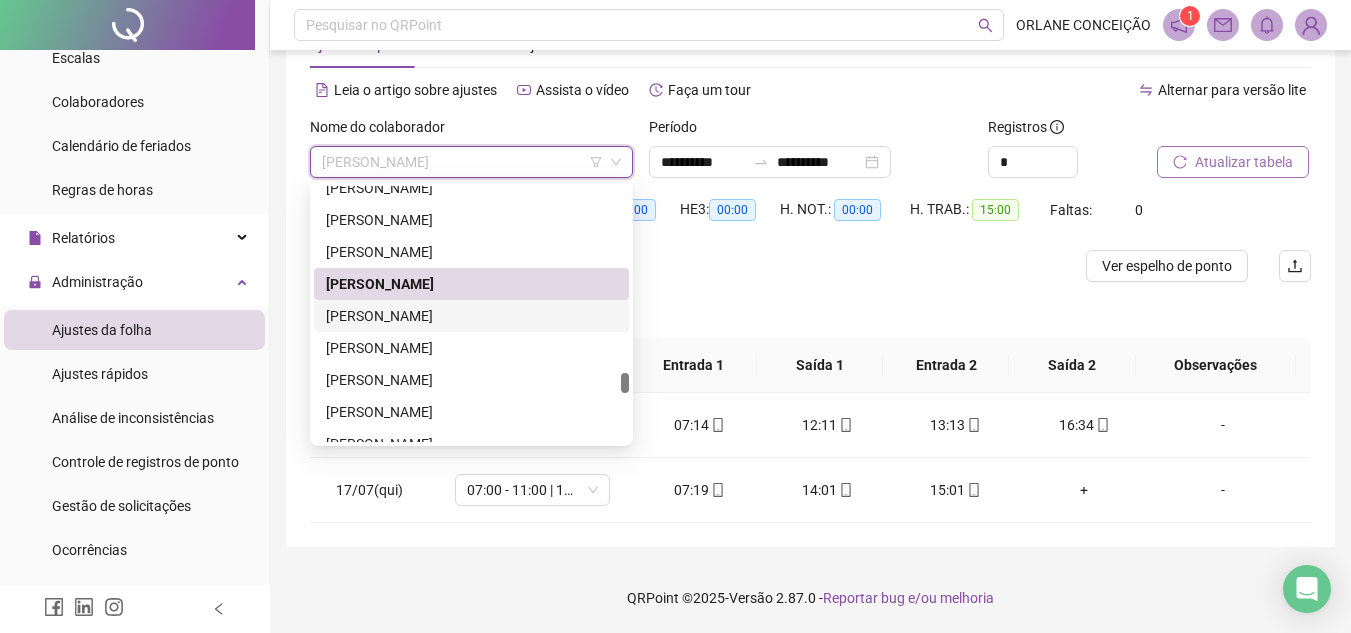 click on "[PERSON_NAME]" at bounding box center (471, 316) 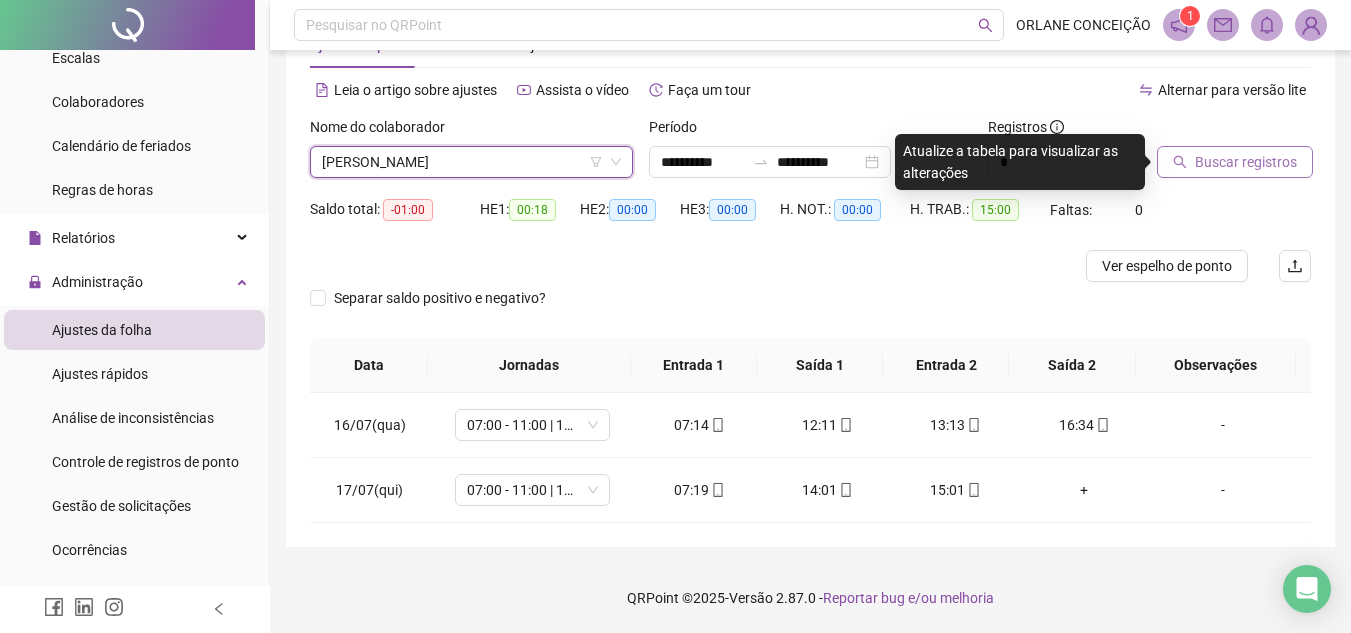 click on "Buscar registros" at bounding box center [1246, 162] 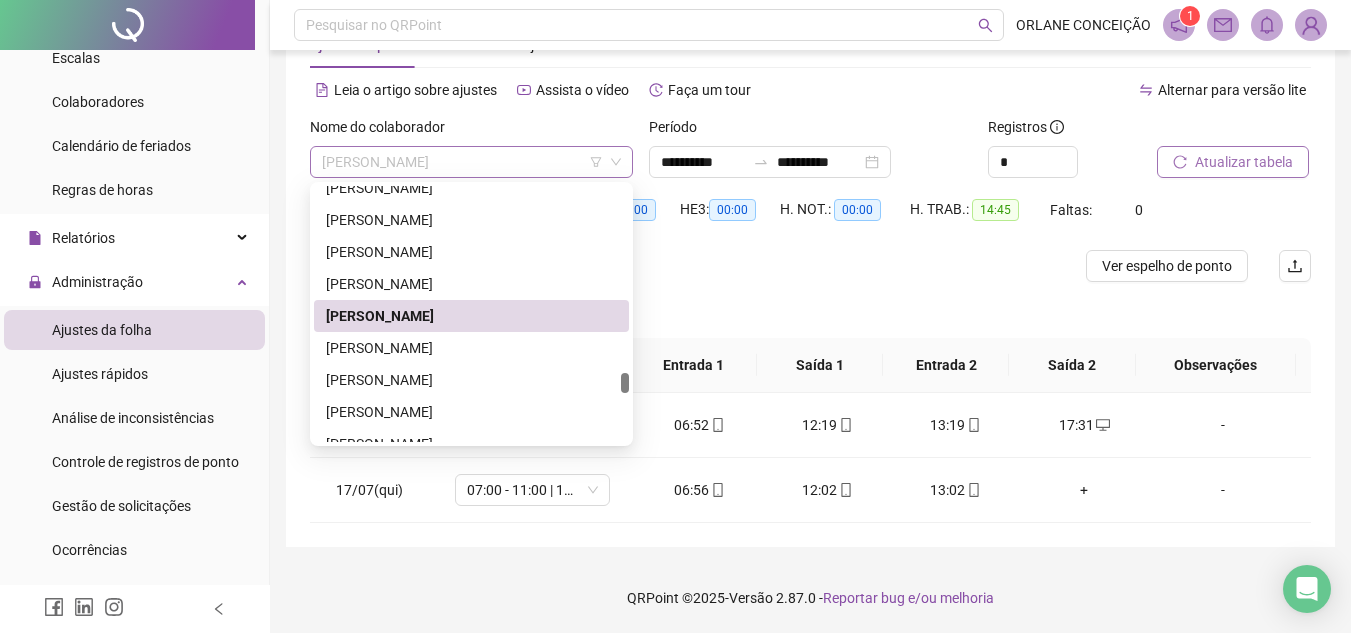 click on "[PERSON_NAME]" at bounding box center [471, 162] 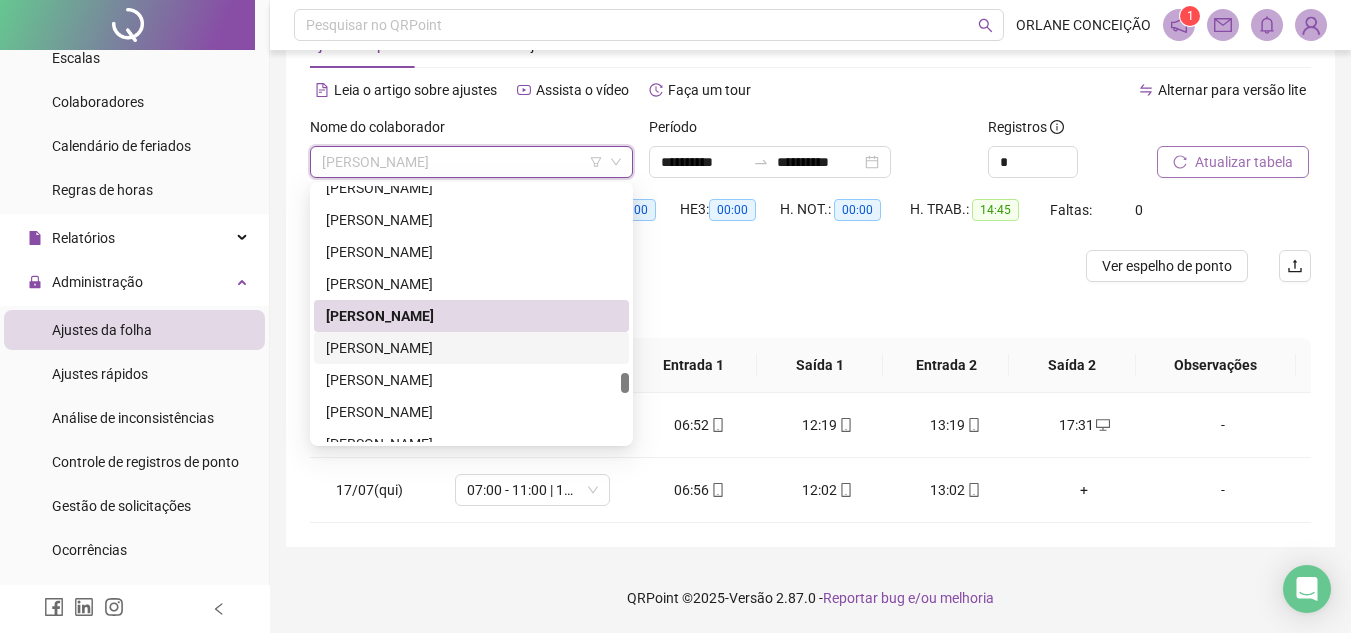 click on "[PERSON_NAME]" at bounding box center (471, 348) 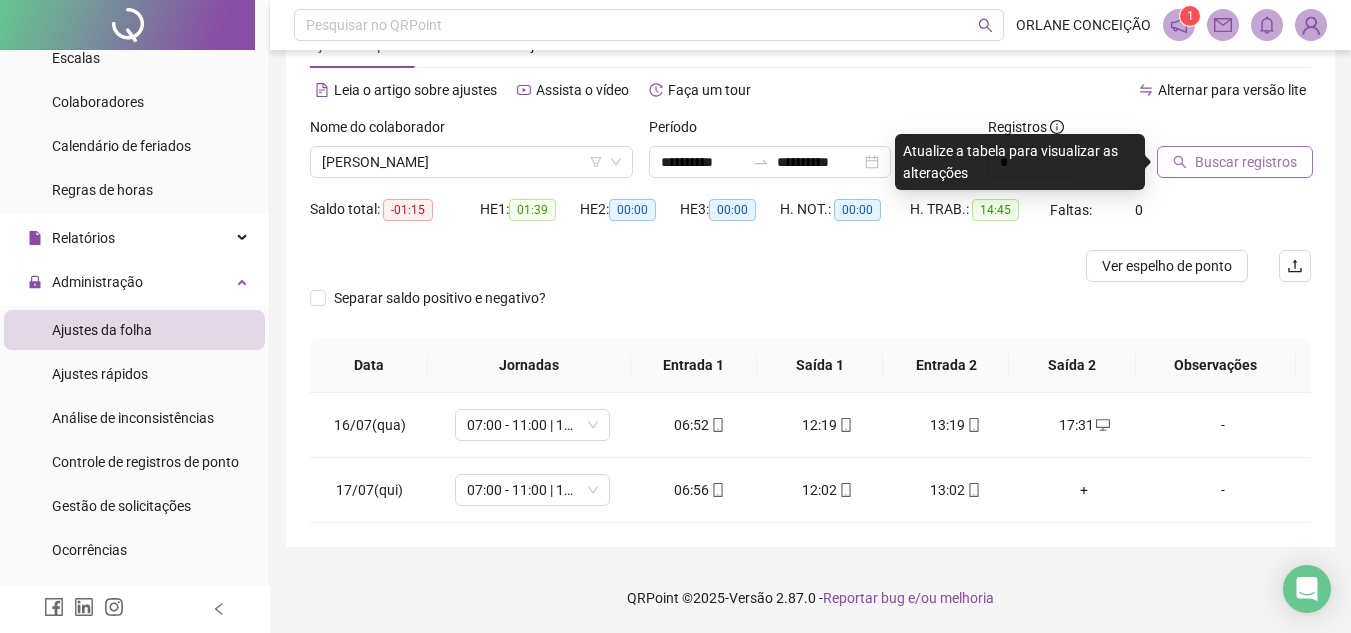 click on "Buscar registros" at bounding box center [1246, 162] 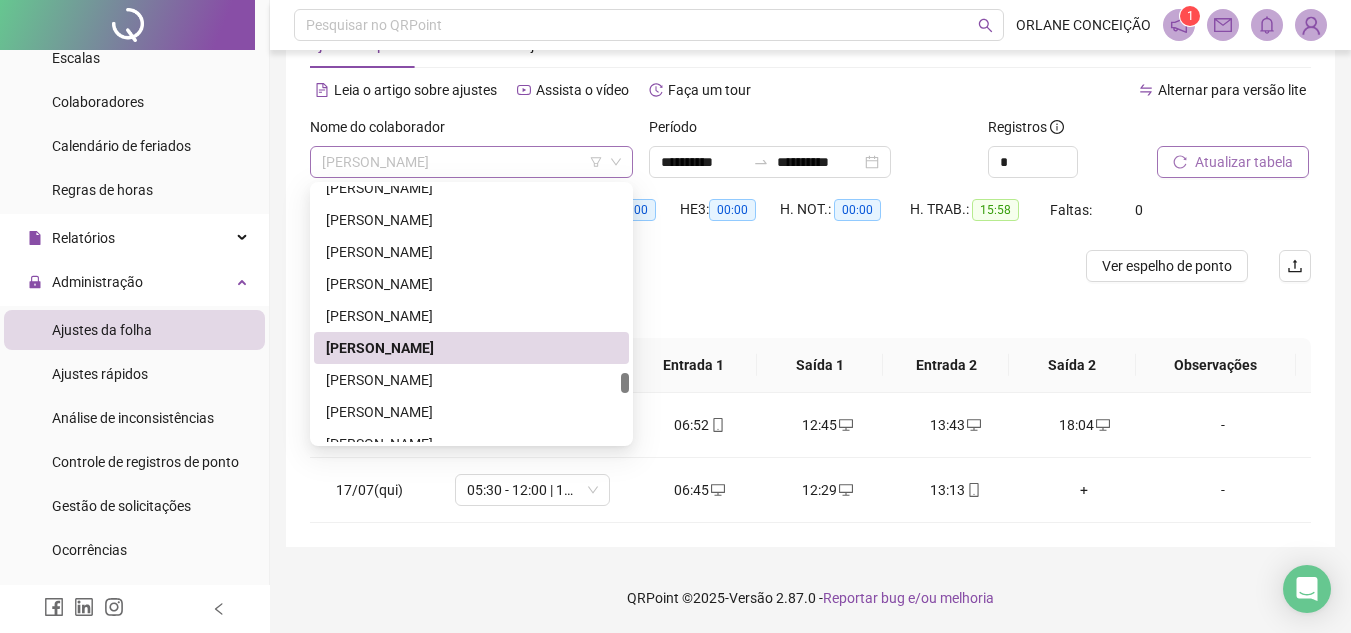 click on "[PERSON_NAME]" at bounding box center [471, 162] 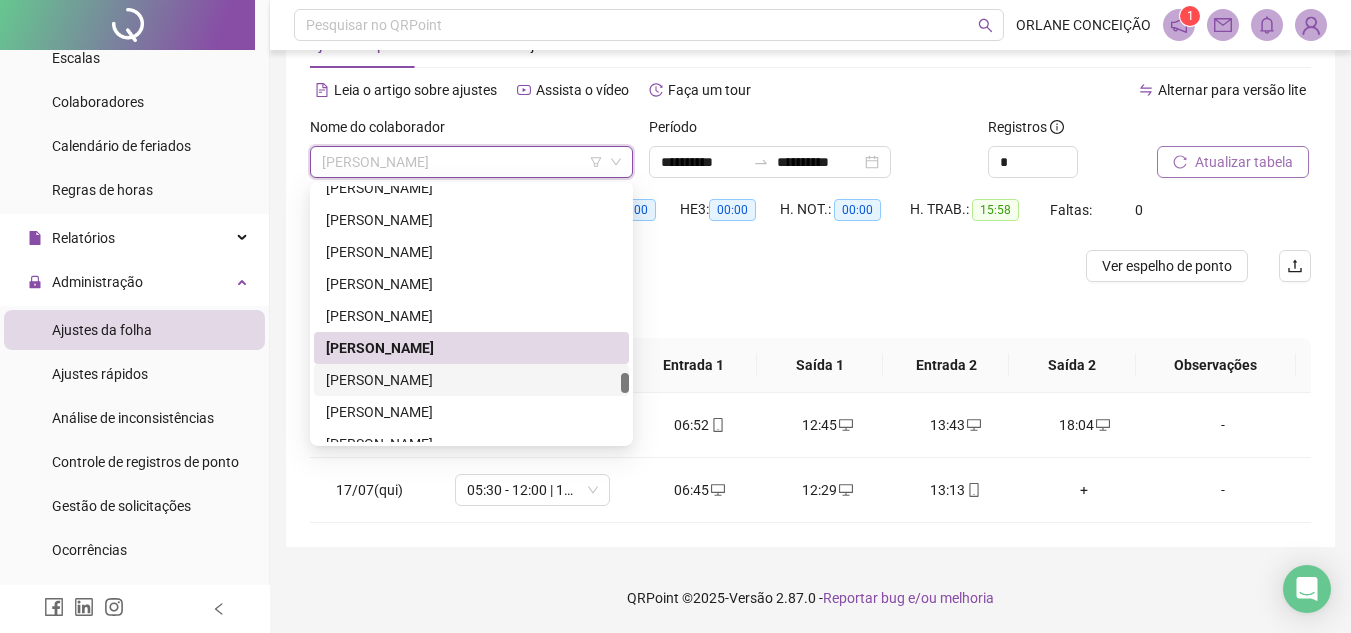 click on "[PERSON_NAME]" at bounding box center (471, 380) 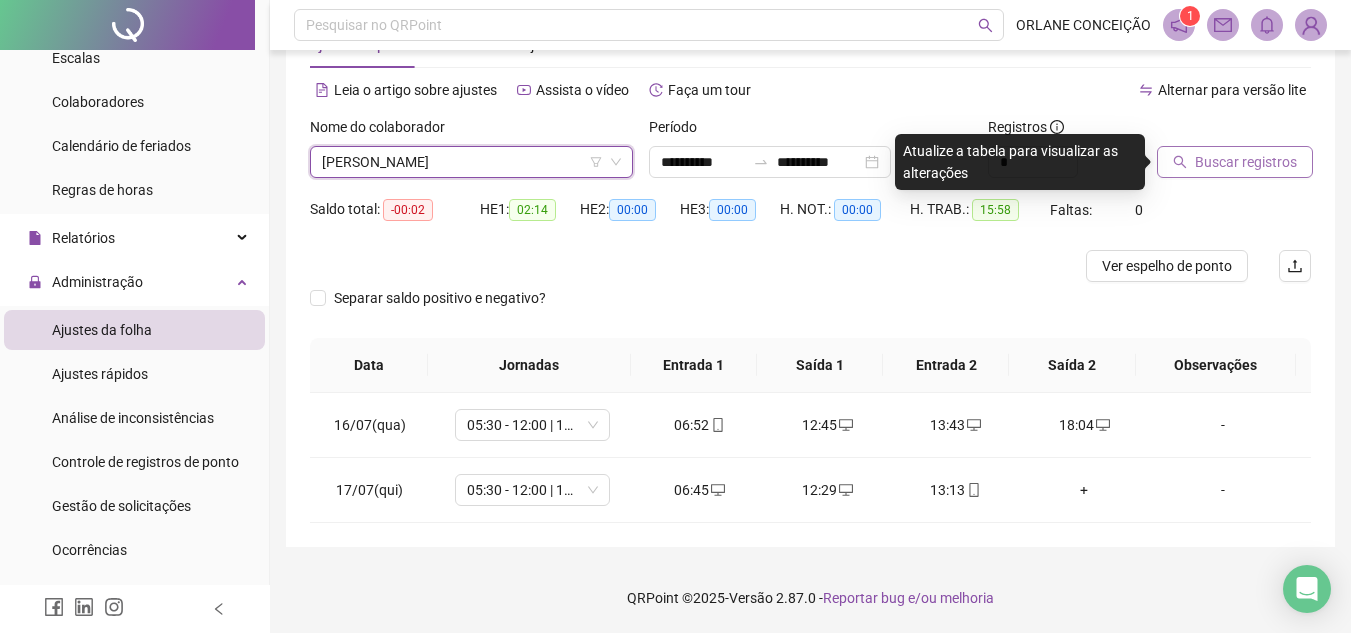 click on "Buscar registros" at bounding box center (1246, 162) 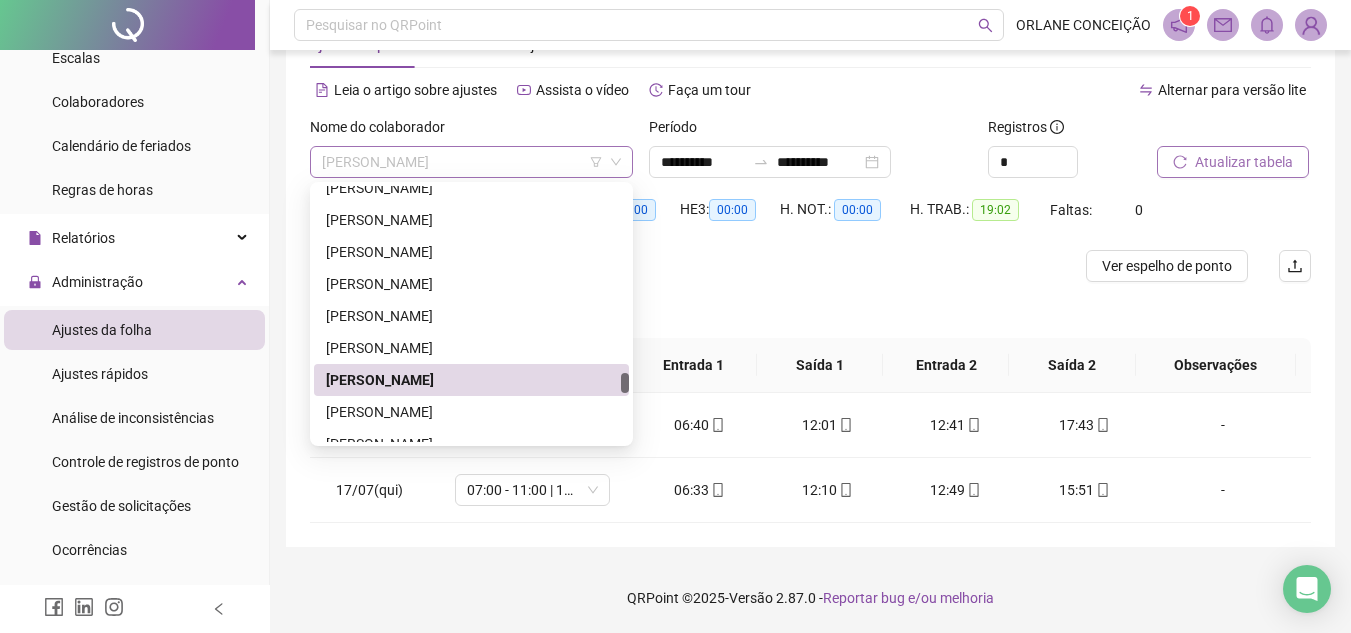 click on "[PERSON_NAME]" at bounding box center (471, 162) 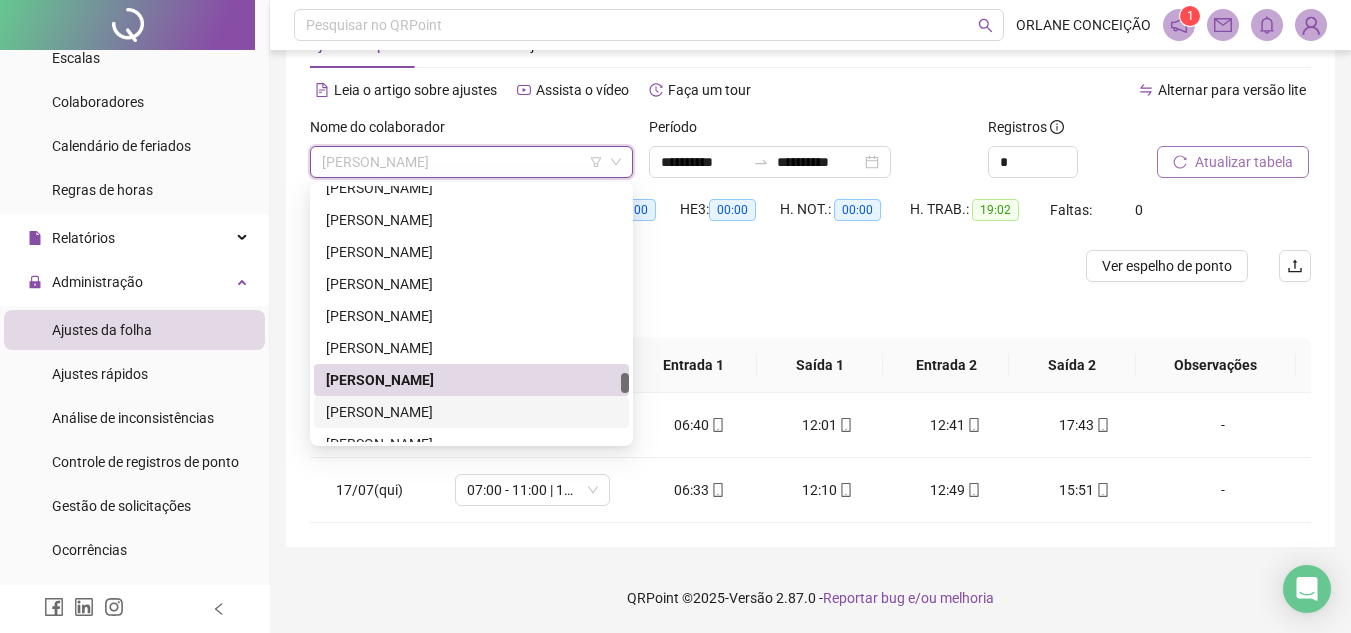 click on "[PERSON_NAME]" at bounding box center [471, 412] 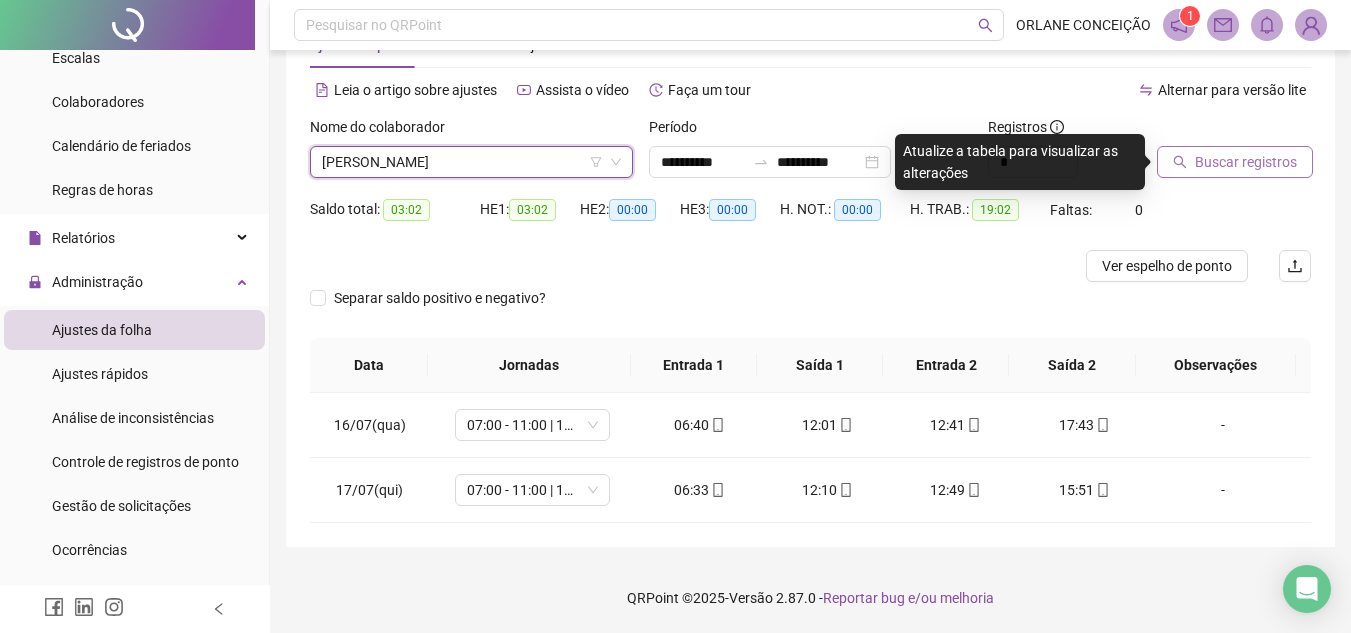 click on "Buscar registros" at bounding box center [1235, 162] 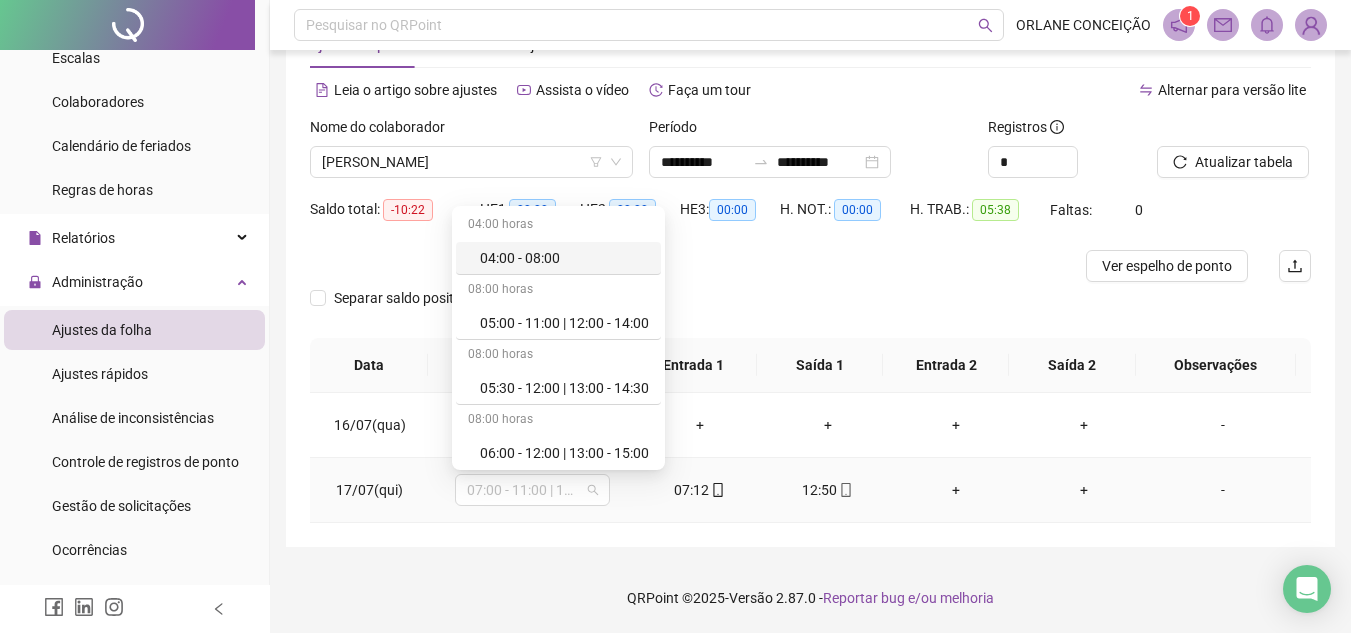 drag, startPoint x: 504, startPoint y: 503, endPoint x: 955, endPoint y: 485, distance: 451.35907 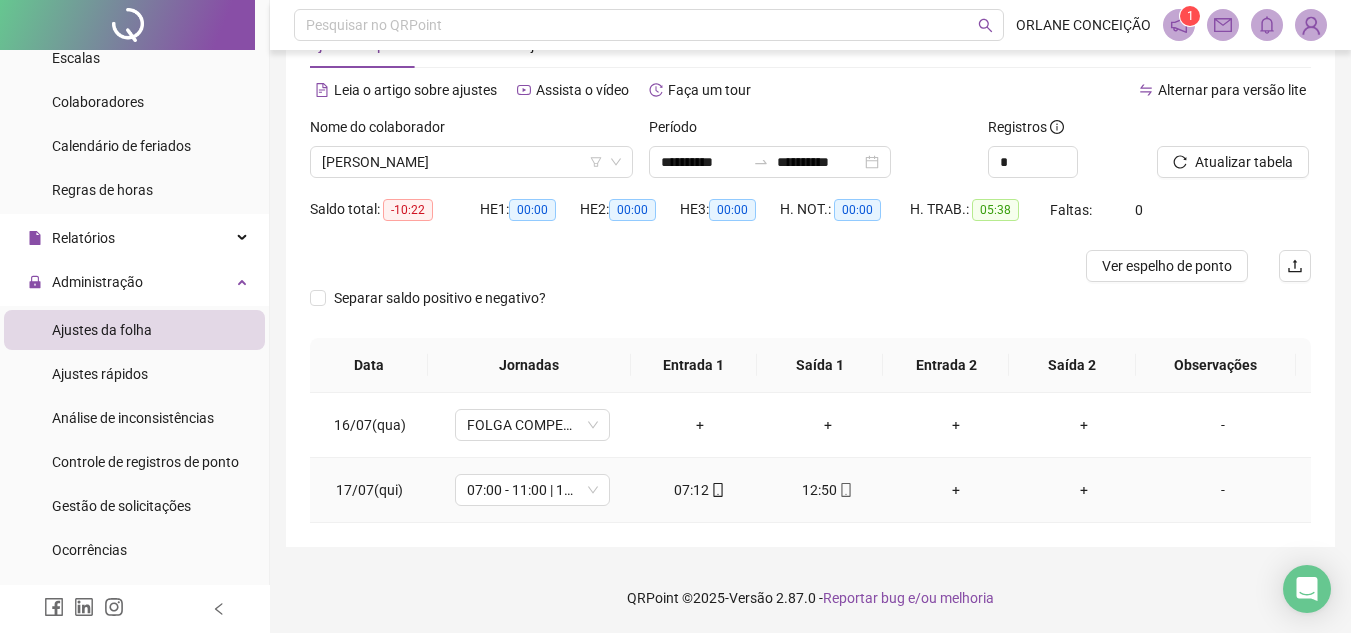 click on "+" at bounding box center [956, 490] 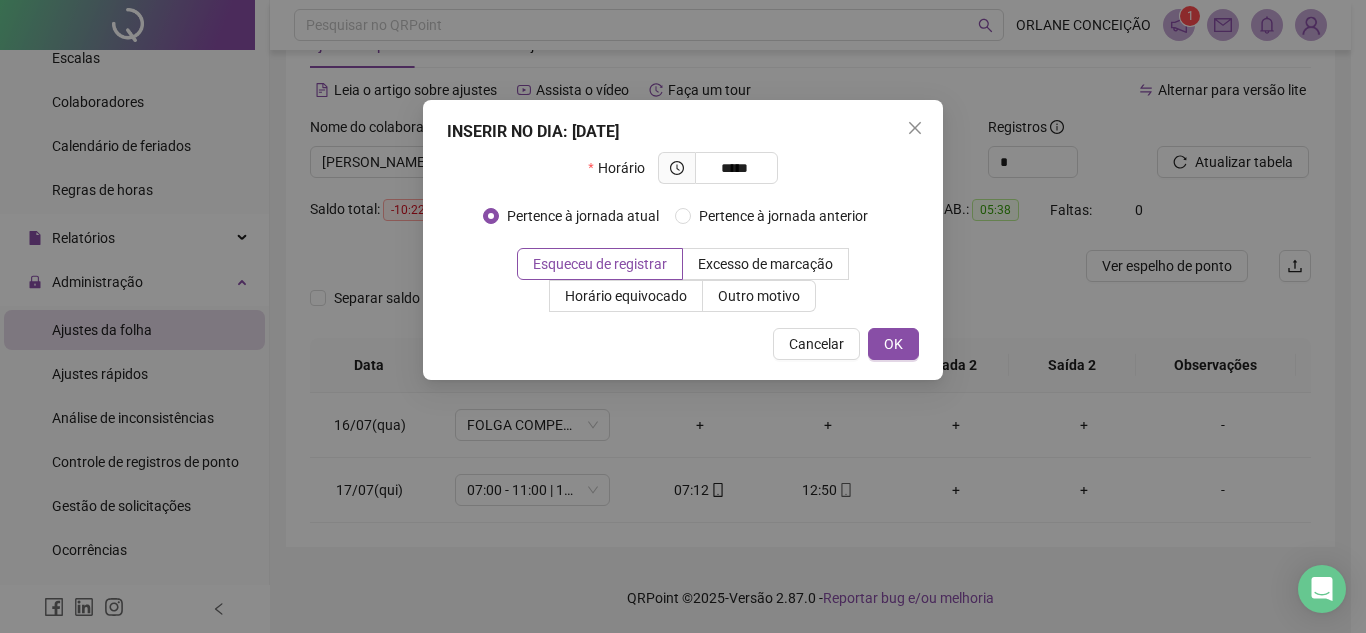 type on "*****" 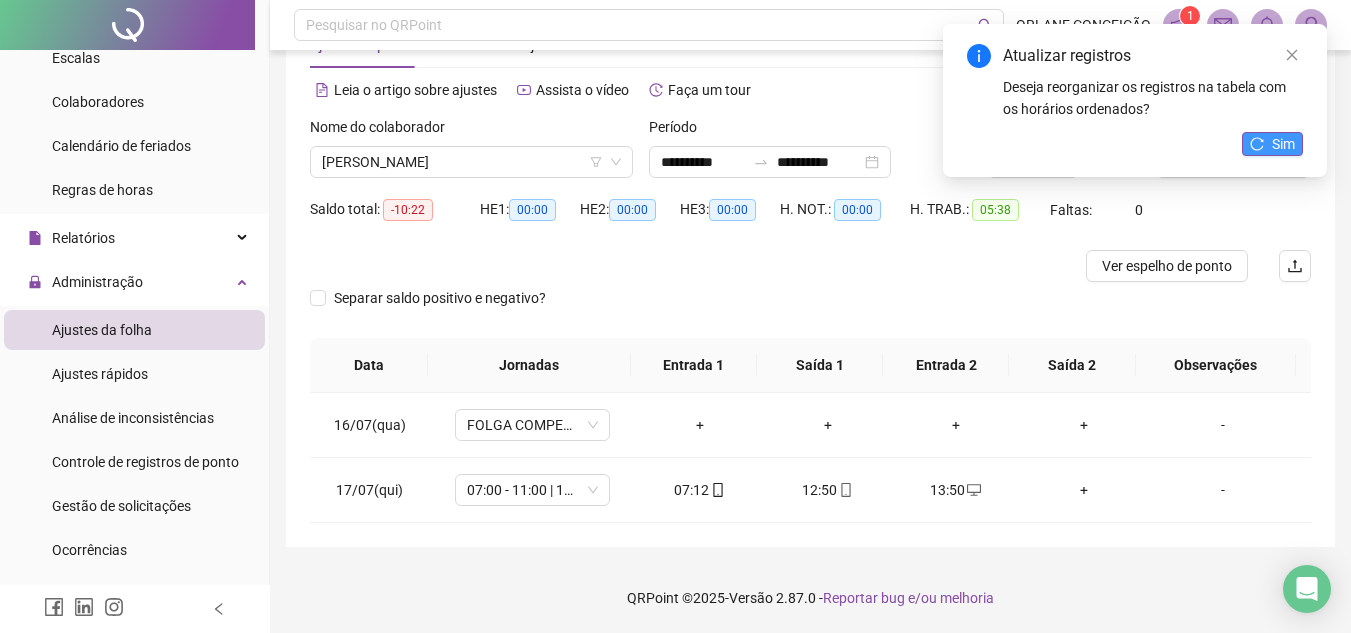 click on "Sim" at bounding box center (1283, 144) 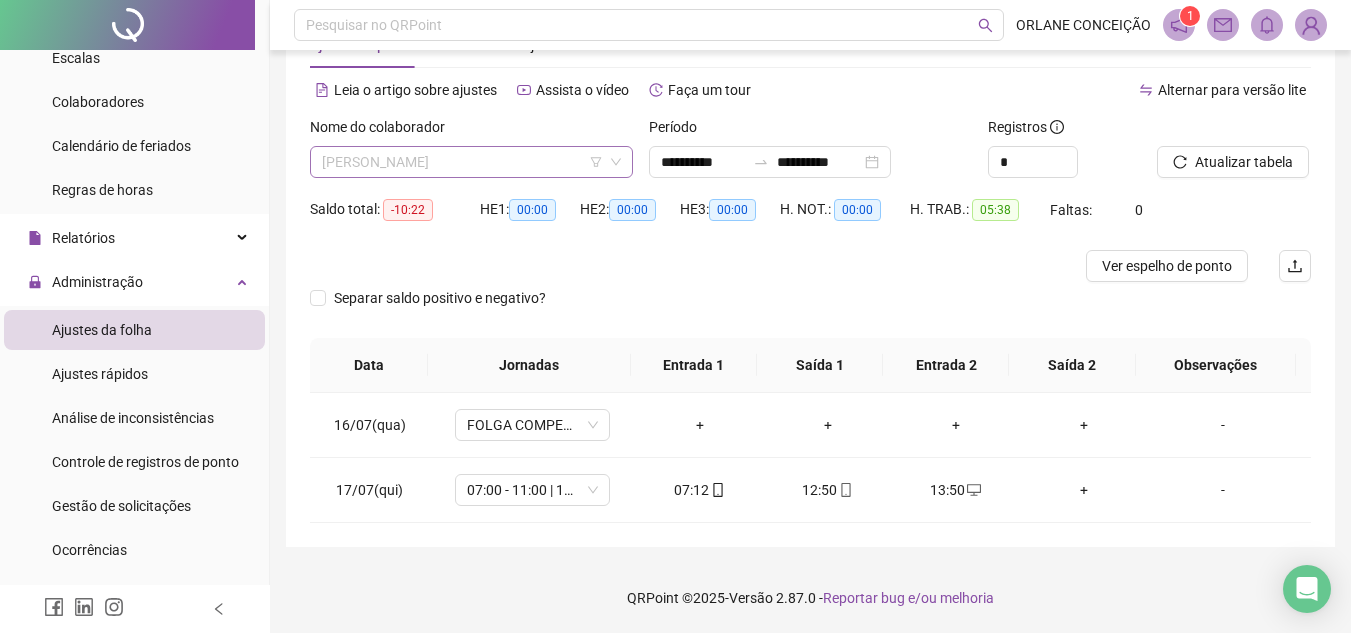 click on "[PERSON_NAME]" at bounding box center (471, 162) 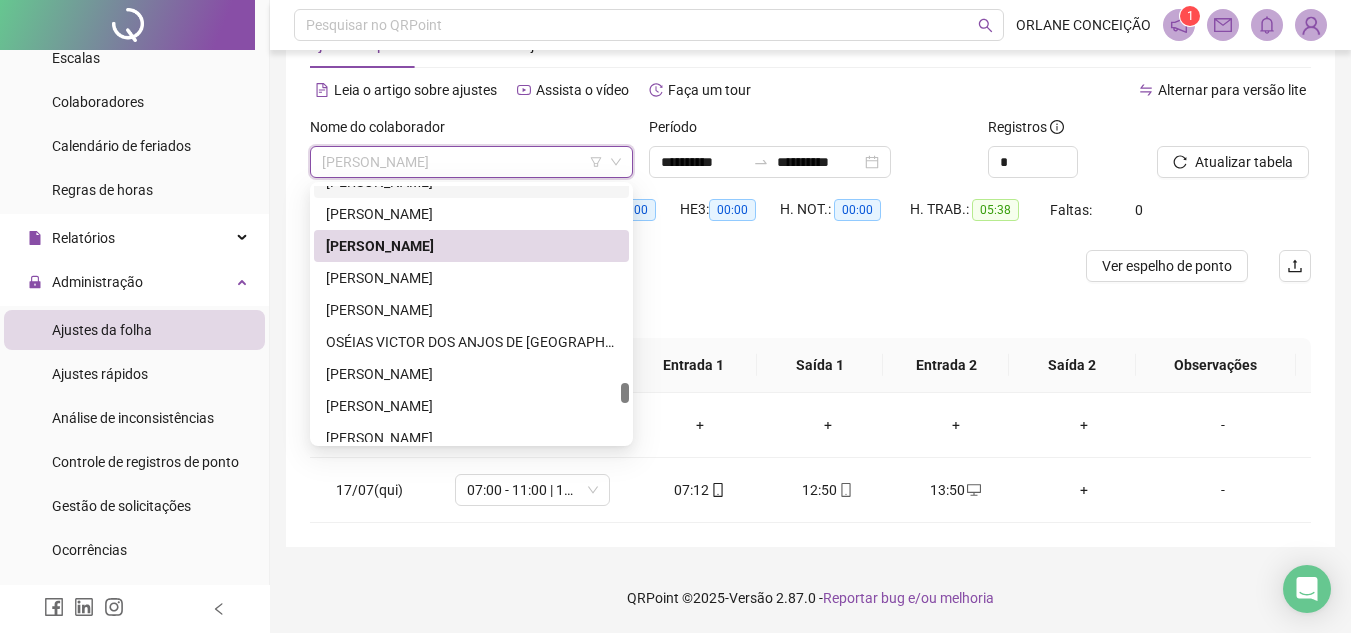 scroll, scrollTop: 3285, scrollLeft: 0, axis: vertical 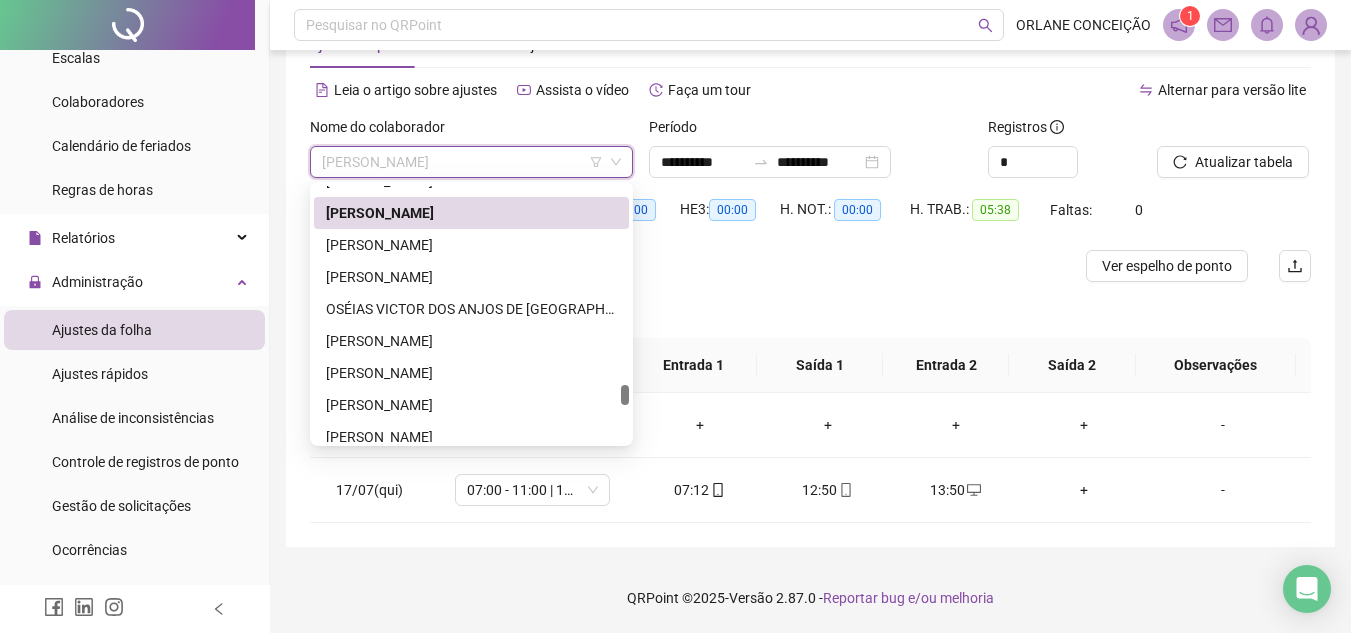 drag, startPoint x: 622, startPoint y: 381, endPoint x: 621, endPoint y: 393, distance: 12.0415945 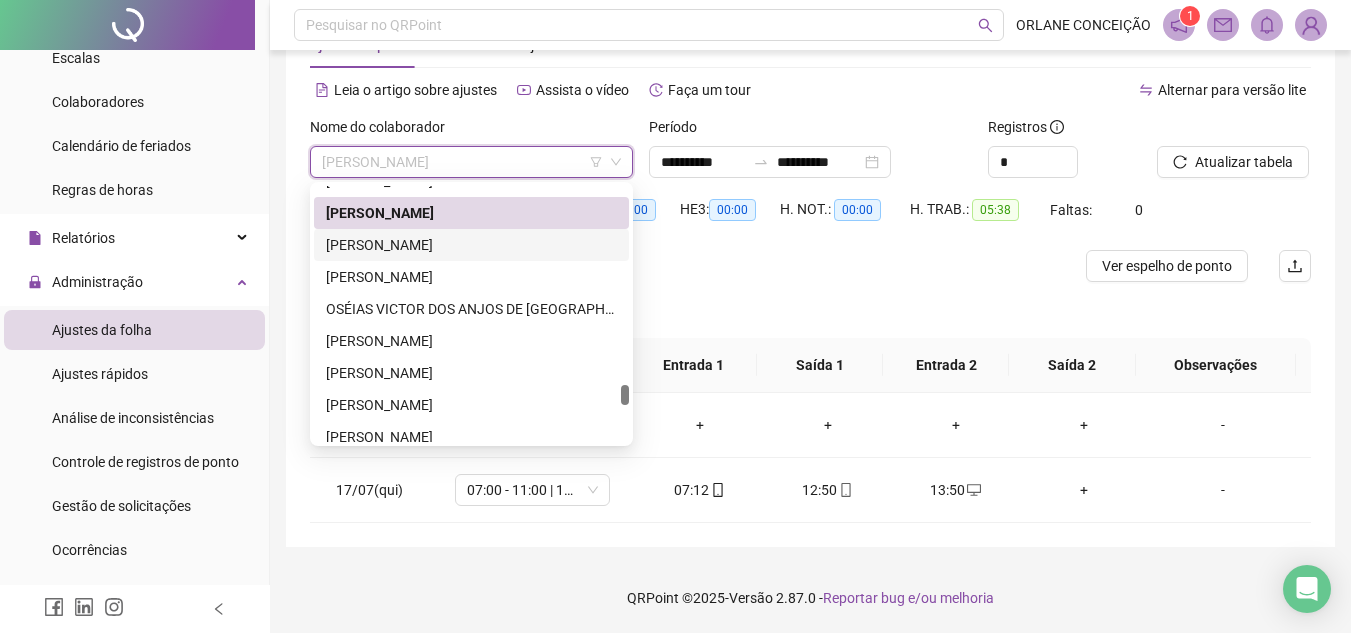 click on "[PERSON_NAME]" at bounding box center [471, 245] 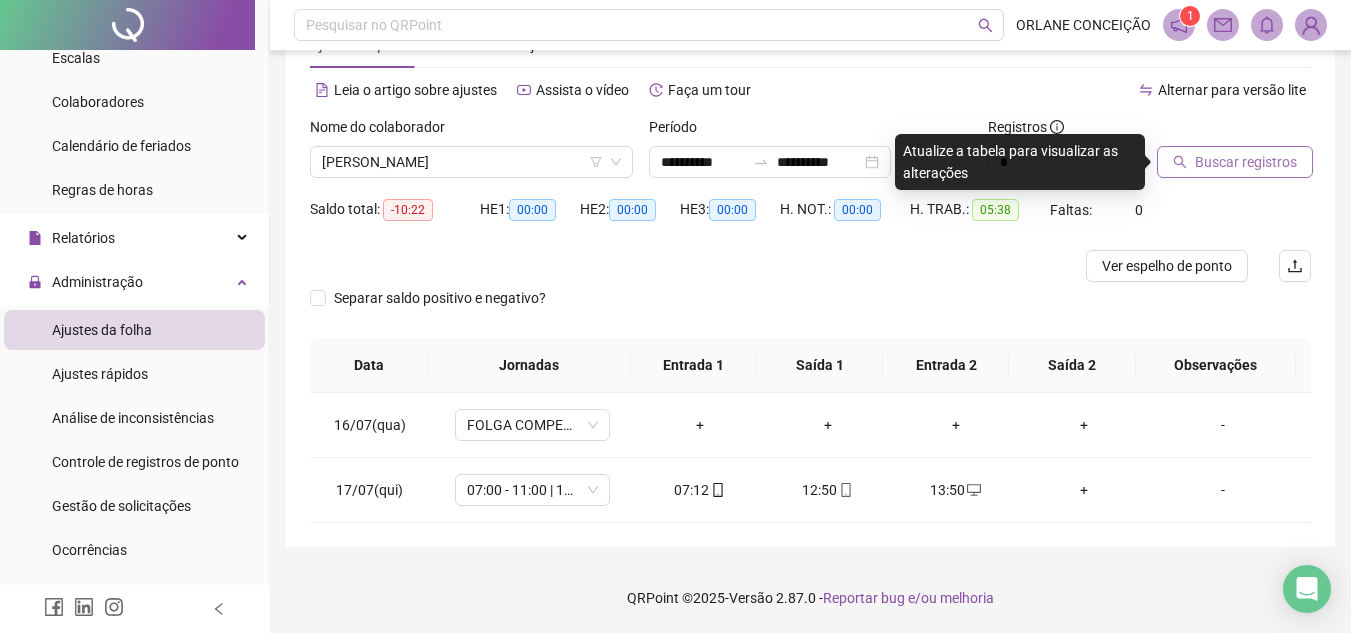 click on "Buscar registros" at bounding box center (1246, 162) 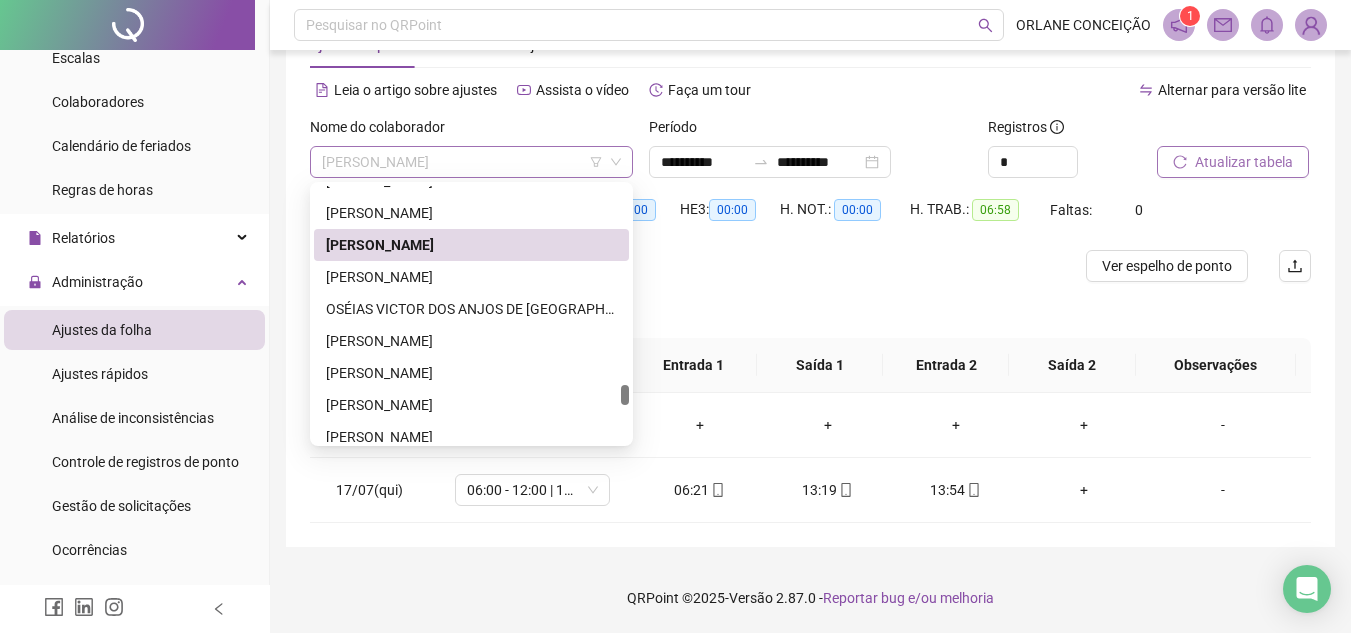 click on "[PERSON_NAME]" at bounding box center (471, 162) 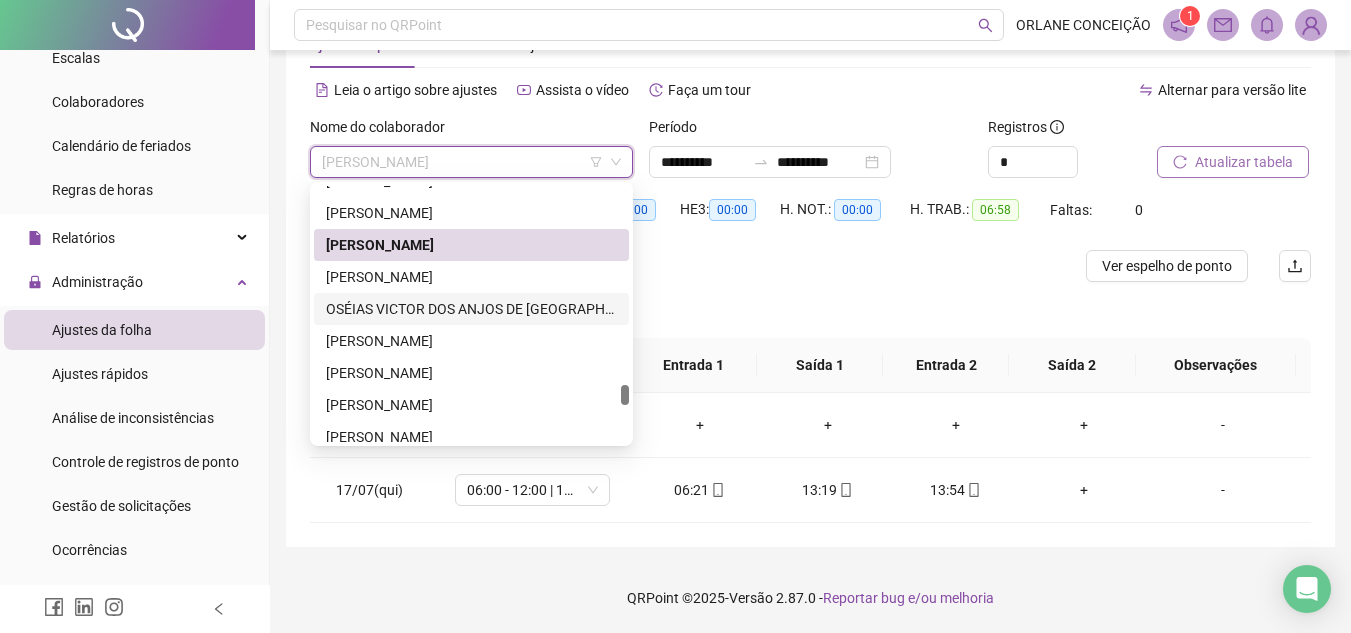 click on "OSÉIAS VICTOR DOS ANJOS DE [GEOGRAPHIC_DATA]" at bounding box center [471, 309] 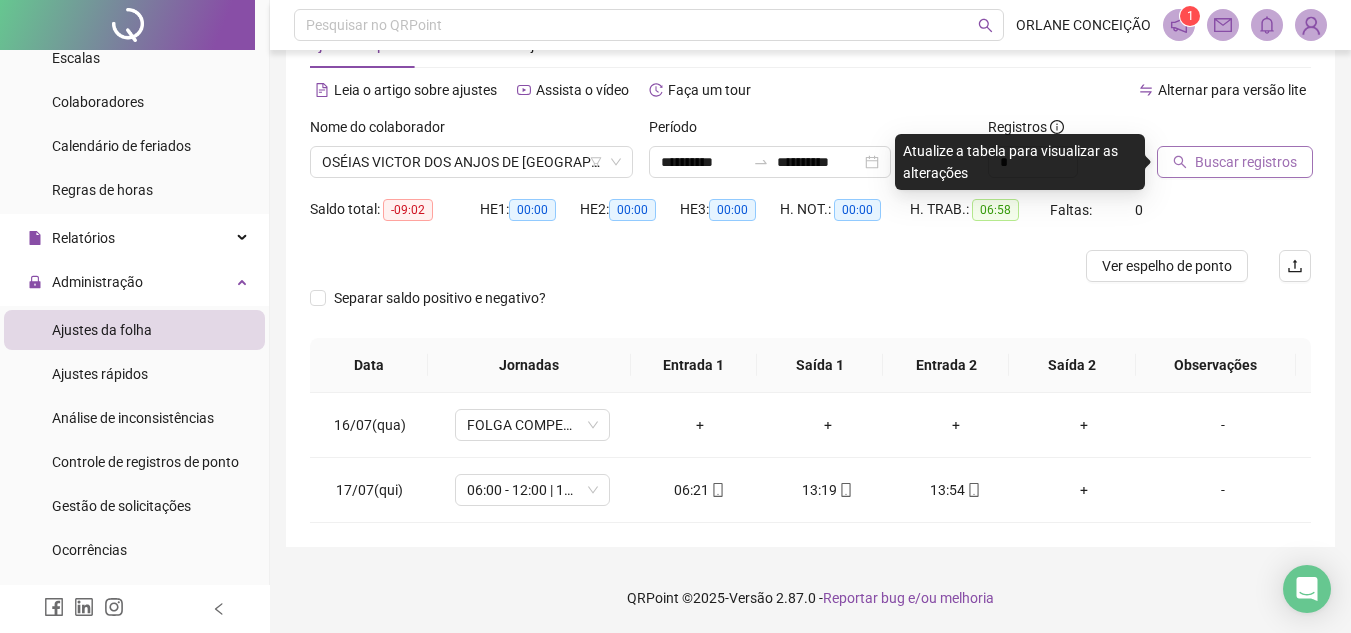 click on "Buscar registros" at bounding box center [1246, 162] 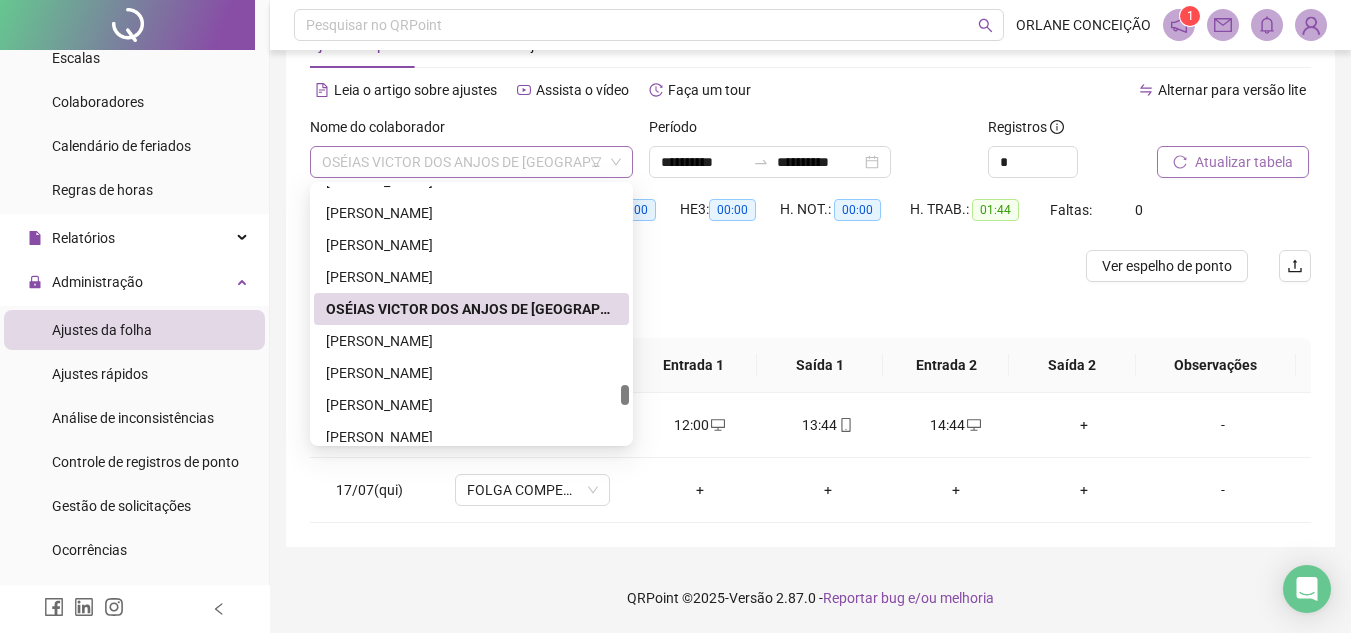 click on "OSÉIAS VICTOR DOS ANJOS DE [GEOGRAPHIC_DATA]" at bounding box center (471, 162) 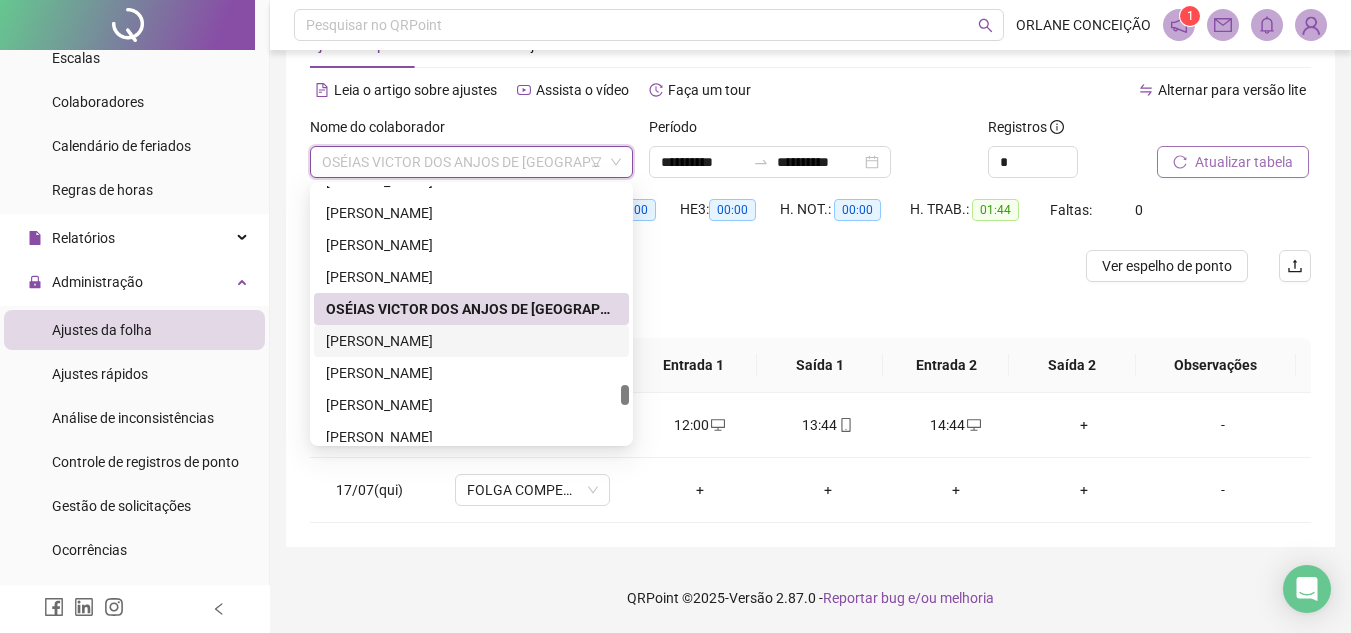 click on "[PERSON_NAME]" at bounding box center (471, 341) 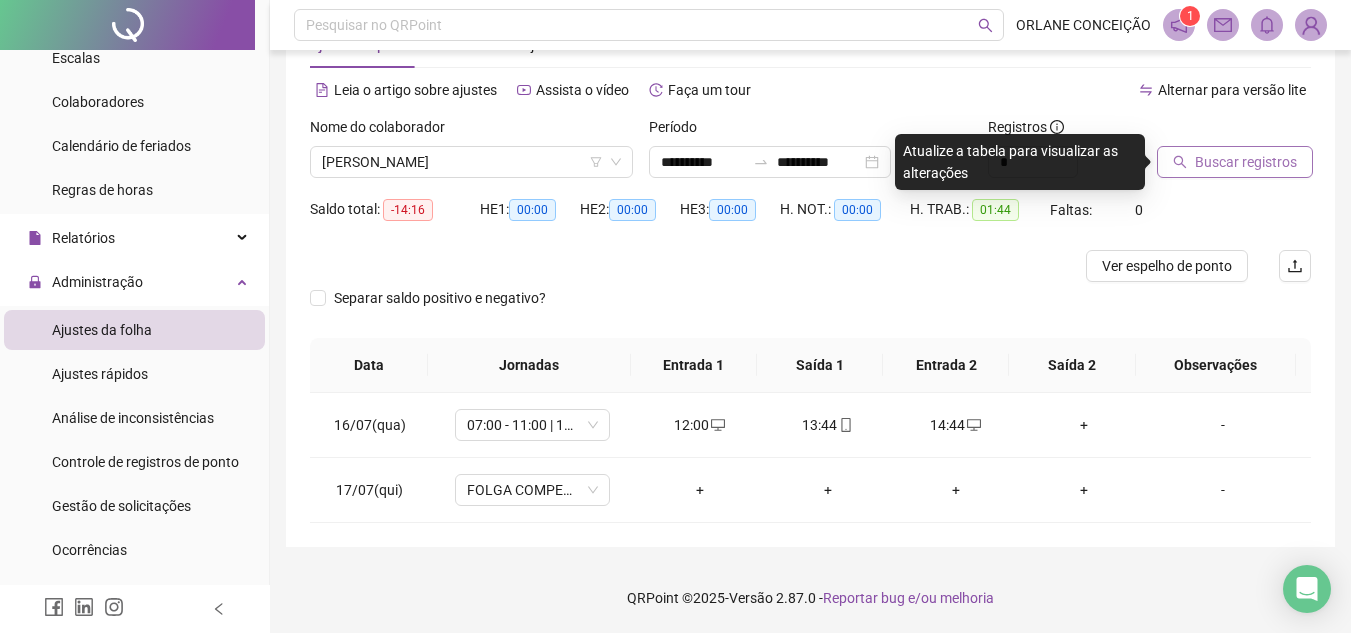 click on "Buscar registros" at bounding box center (1246, 162) 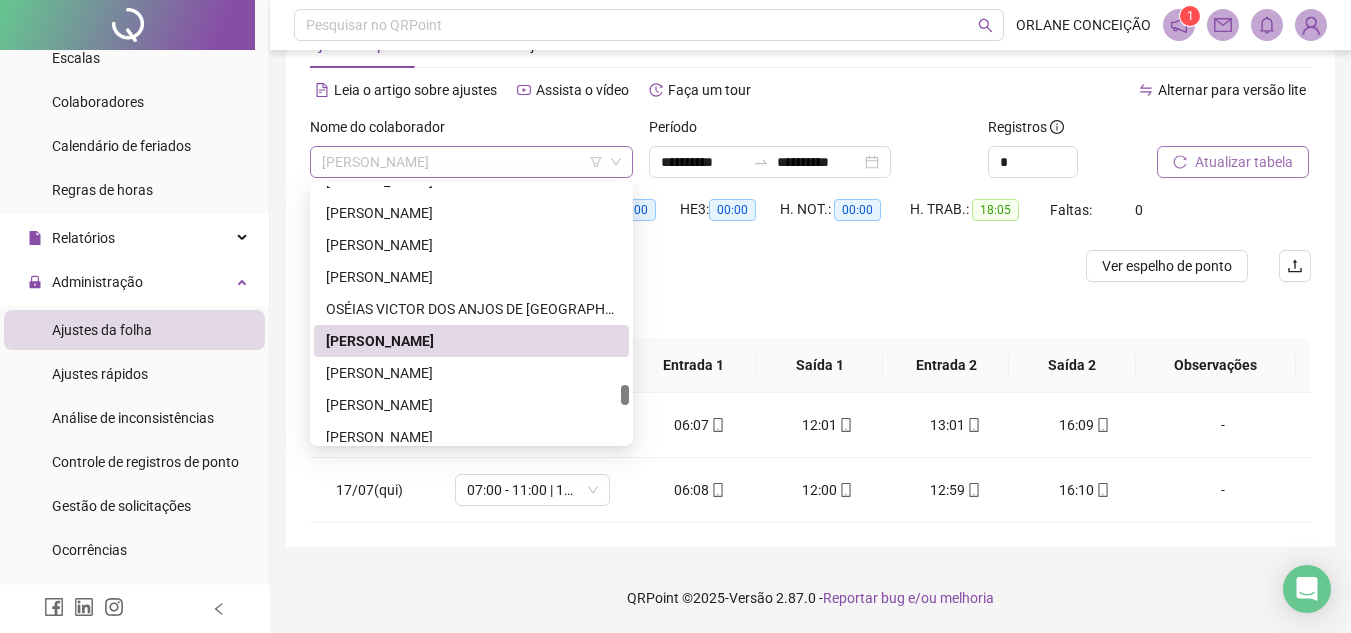 click on "[PERSON_NAME]" at bounding box center (471, 162) 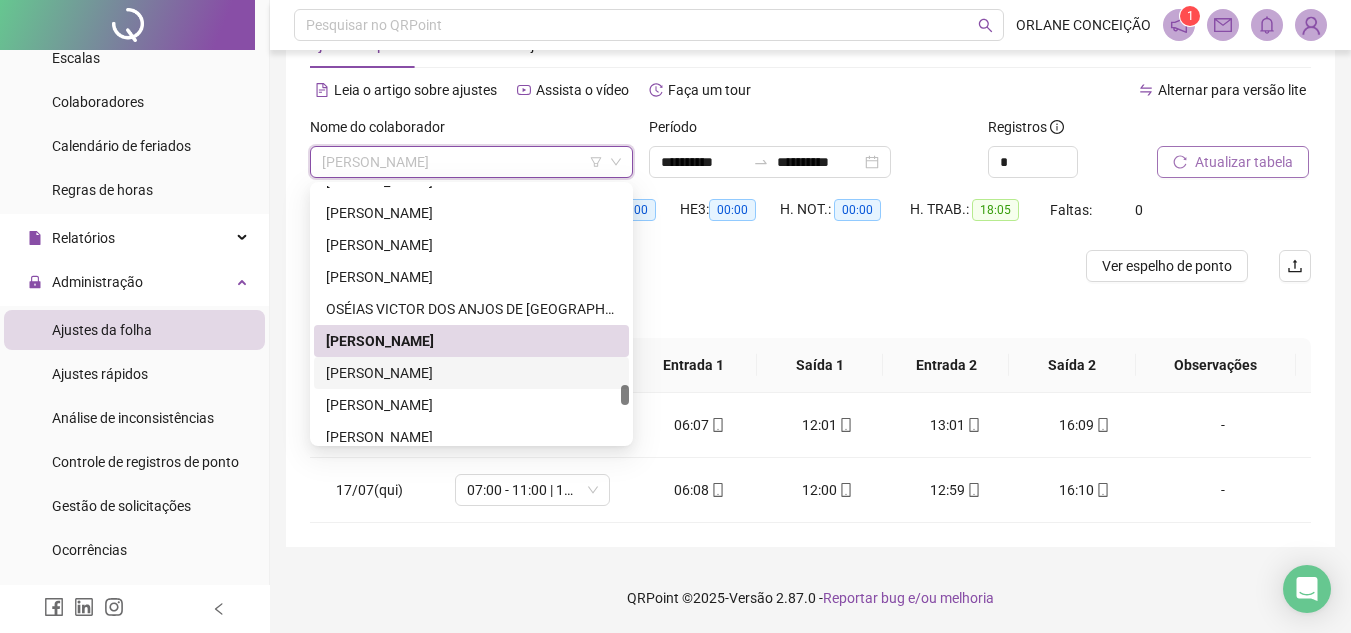 click on "[PERSON_NAME]" at bounding box center [471, 373] 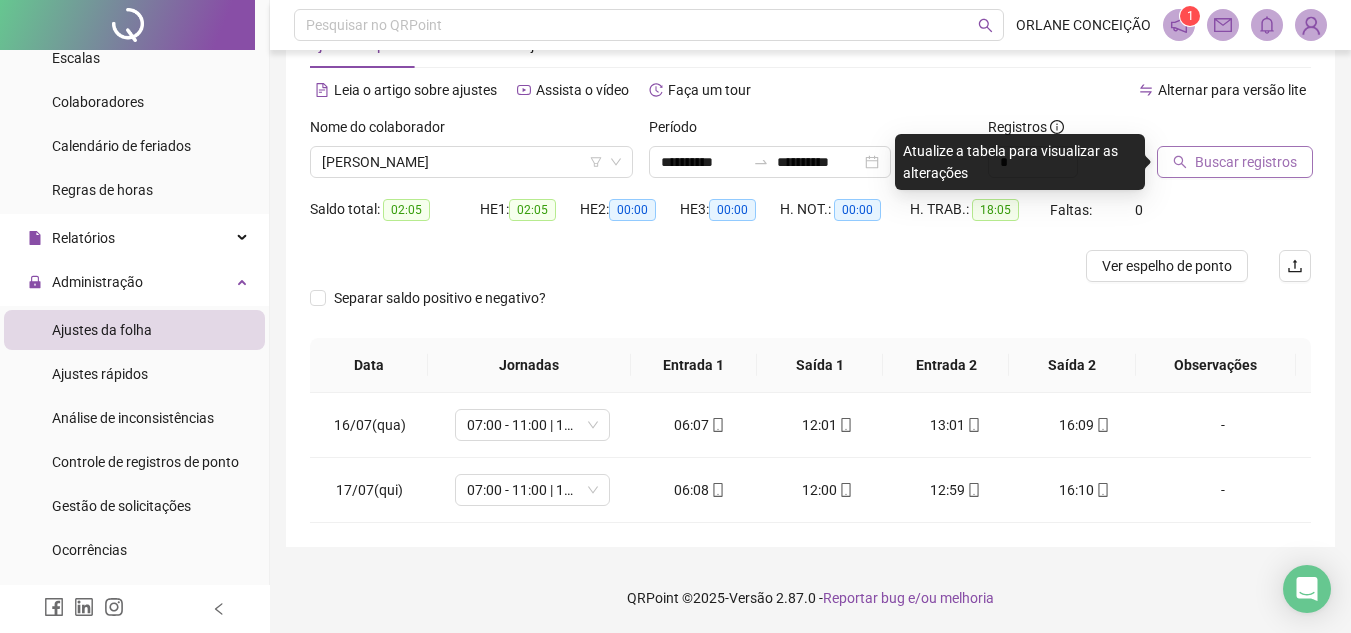 click on "Buscar registros" at bounding box center (1246, 162) 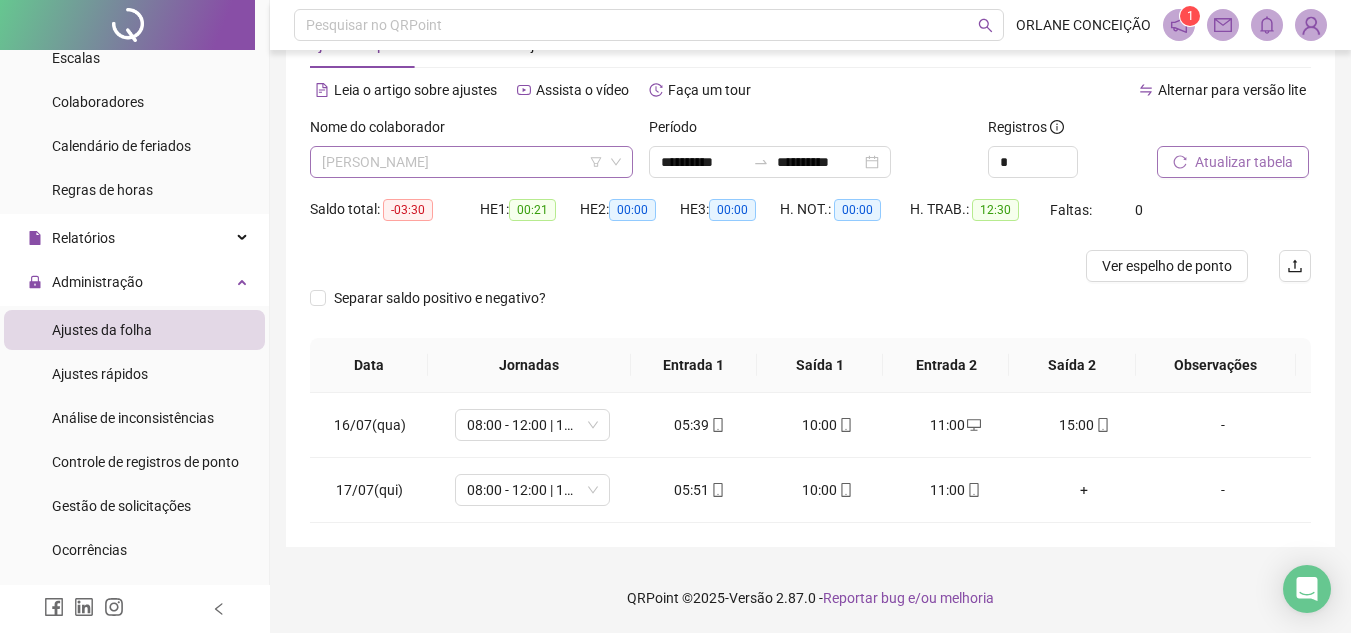 click on "[PERSON_NAME]" at bounding box center (471, 162) 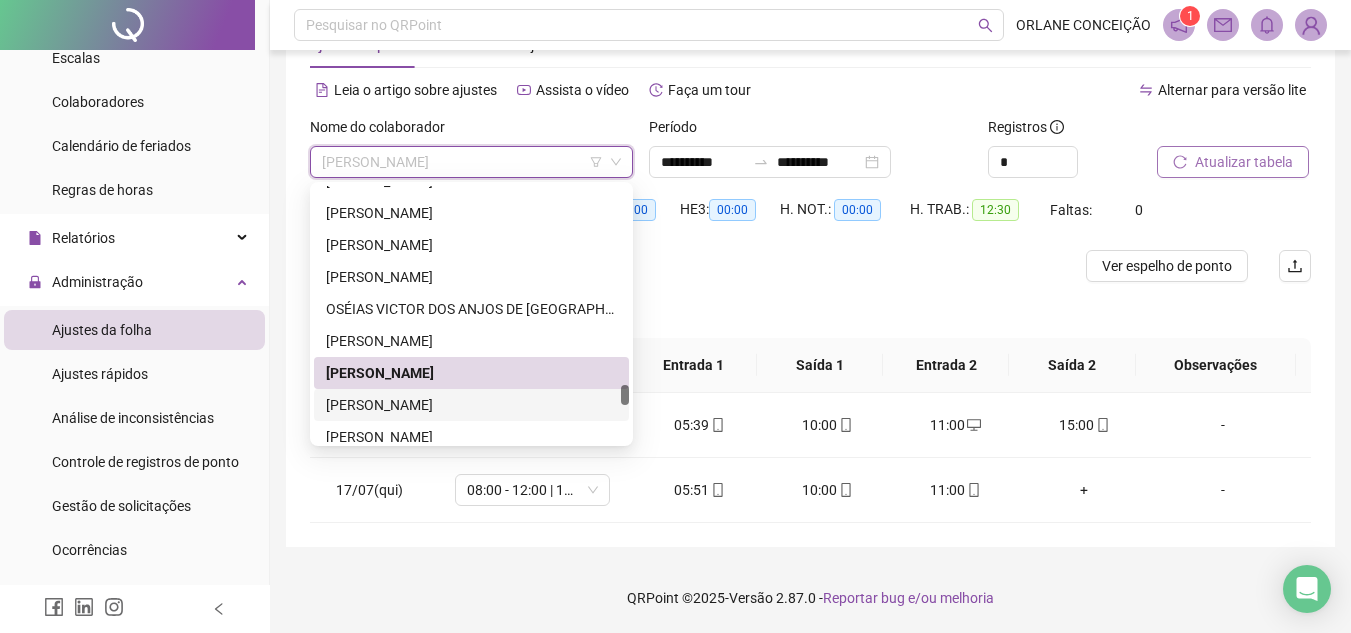 click on "[PERSON_NAME]" at bounding box center [471, 405] 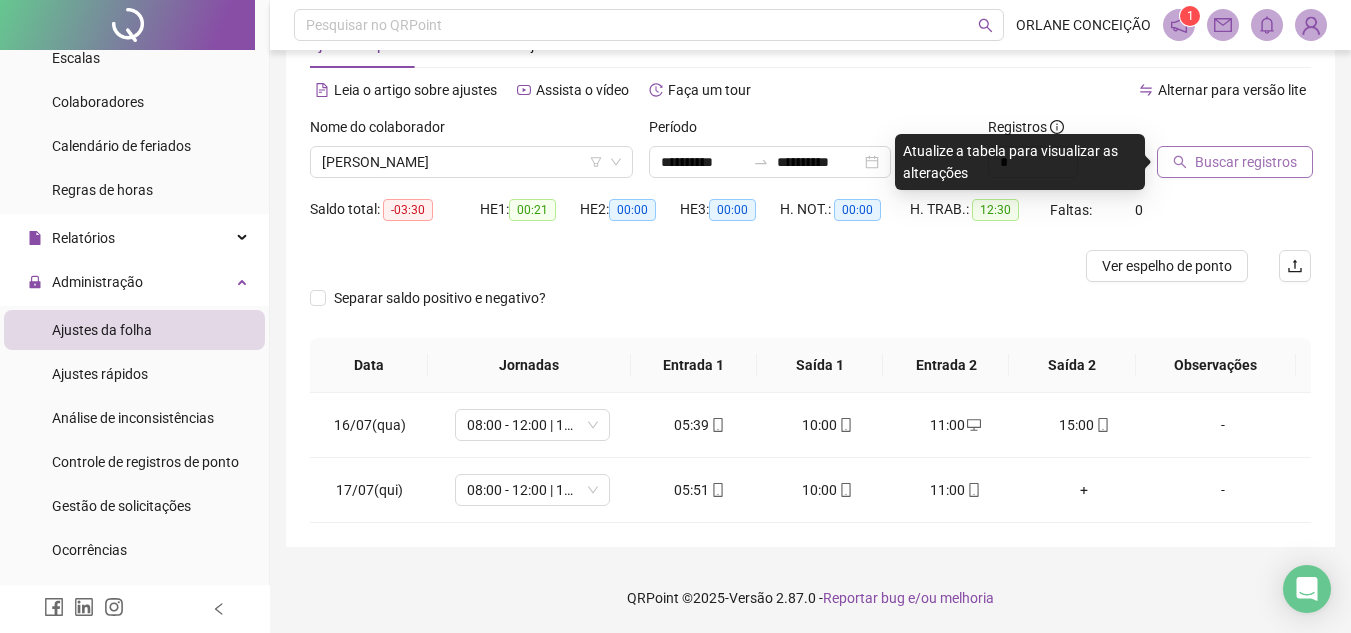 click on "Buscar registros" at bounding box center [1246, 162] 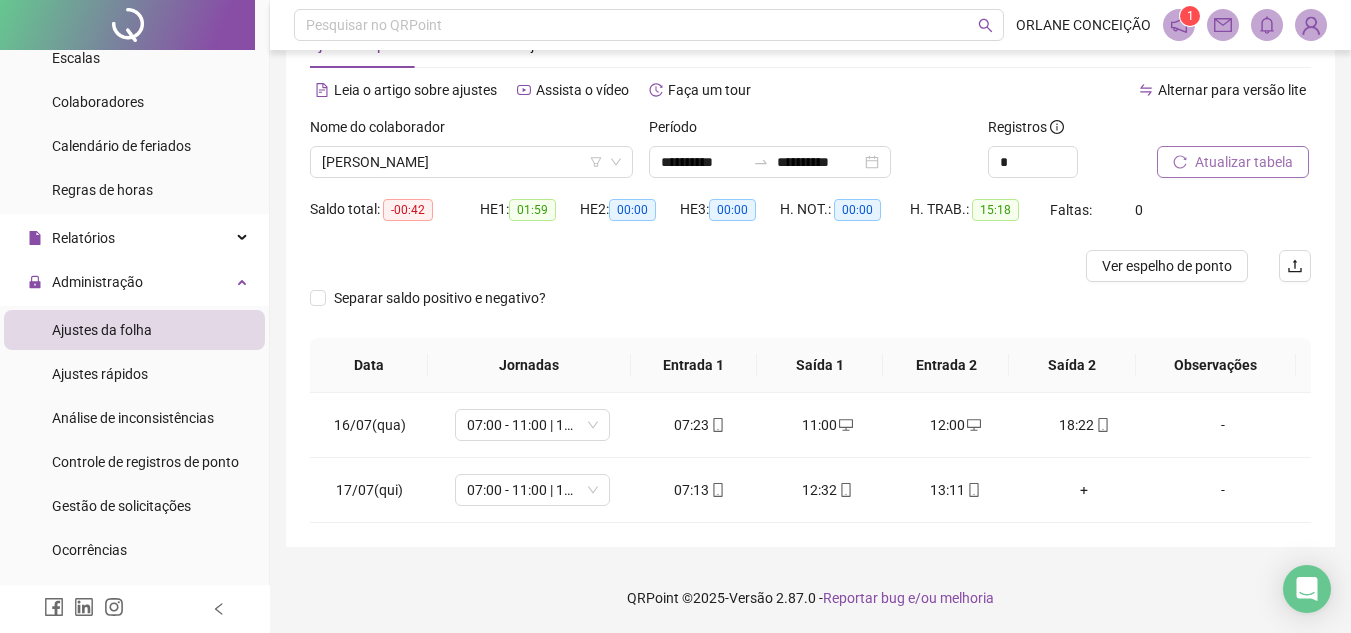 click on "Nome do colaborador" at bounding box center [471, 131] 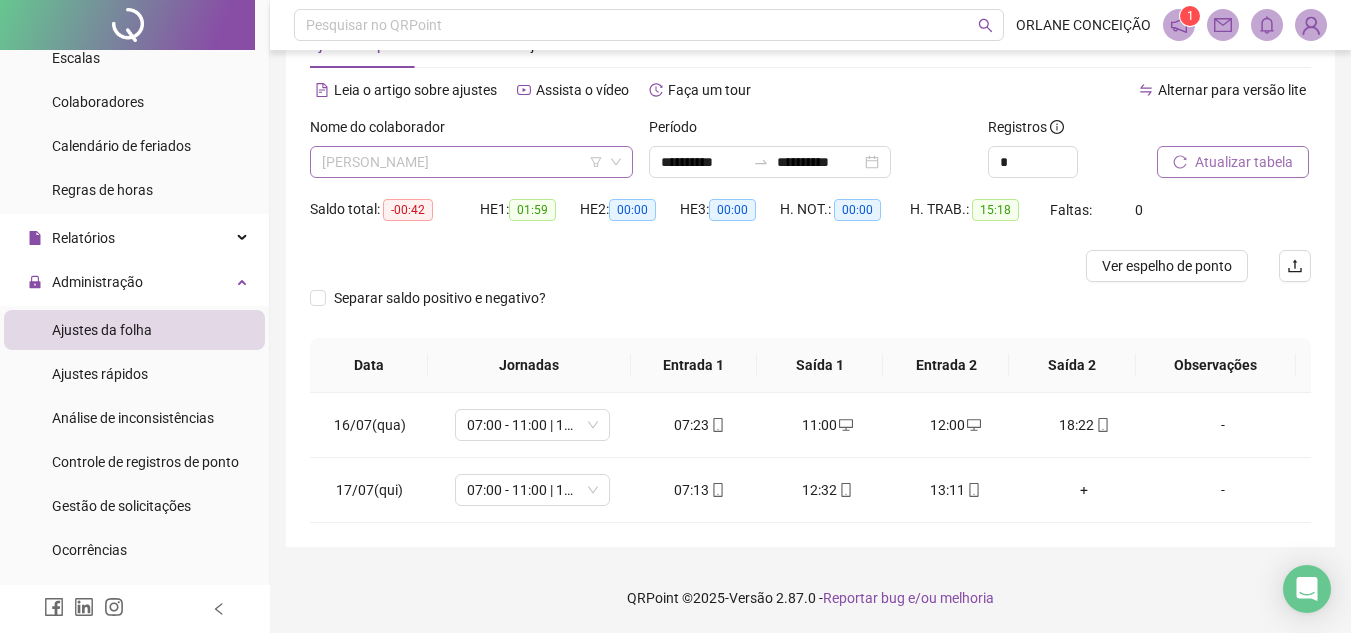 click on "[PERSON_NAME]" at bounding box center (471, 162) 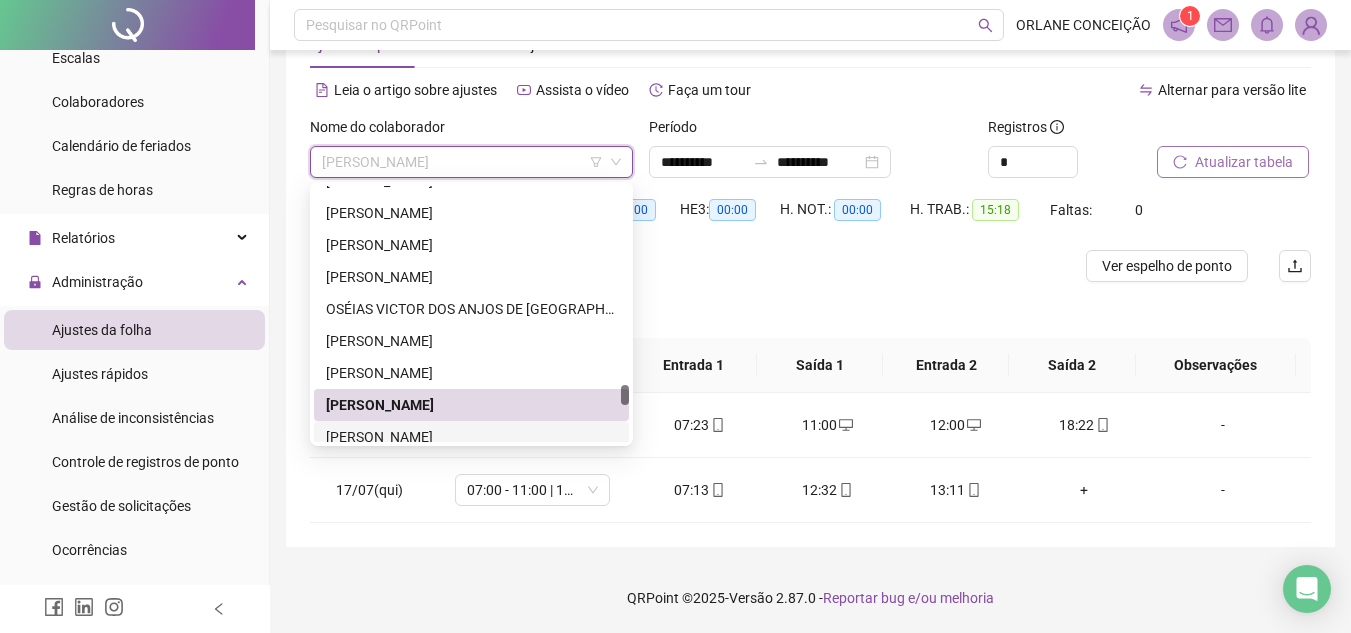 click on "[PERSON_NAME]" at bounding box center [471, 437] 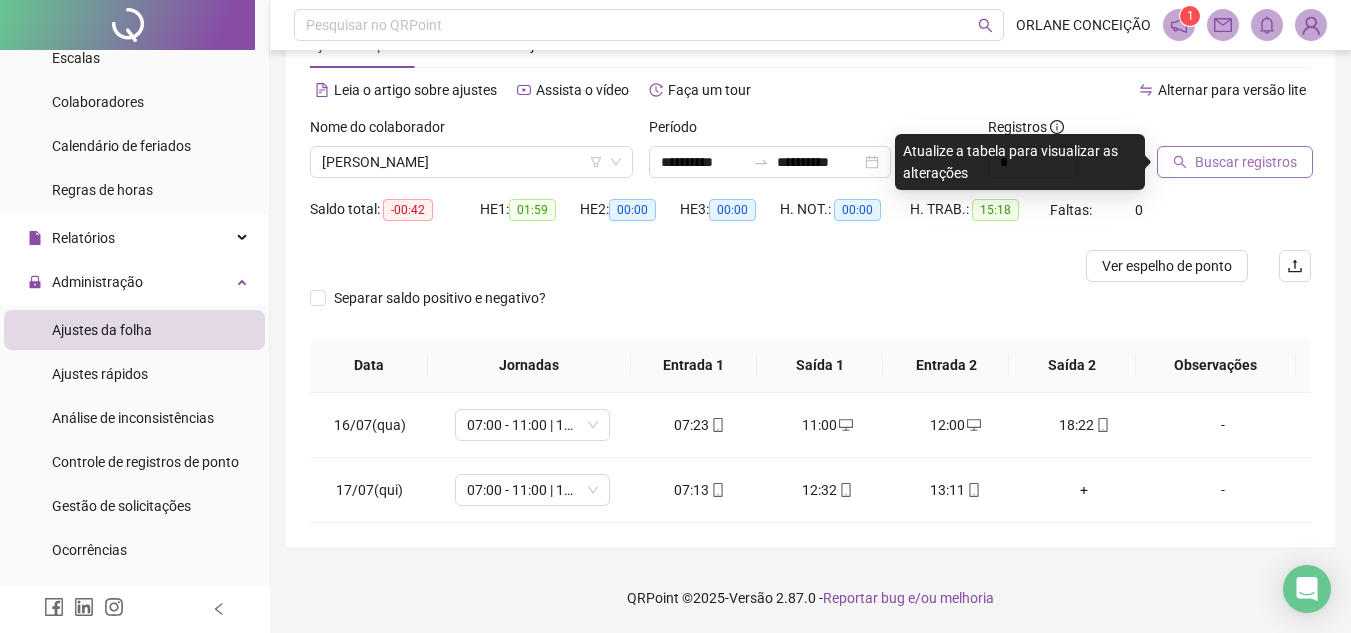 click on "Buscar registros" at bounding box center [1246, 162] 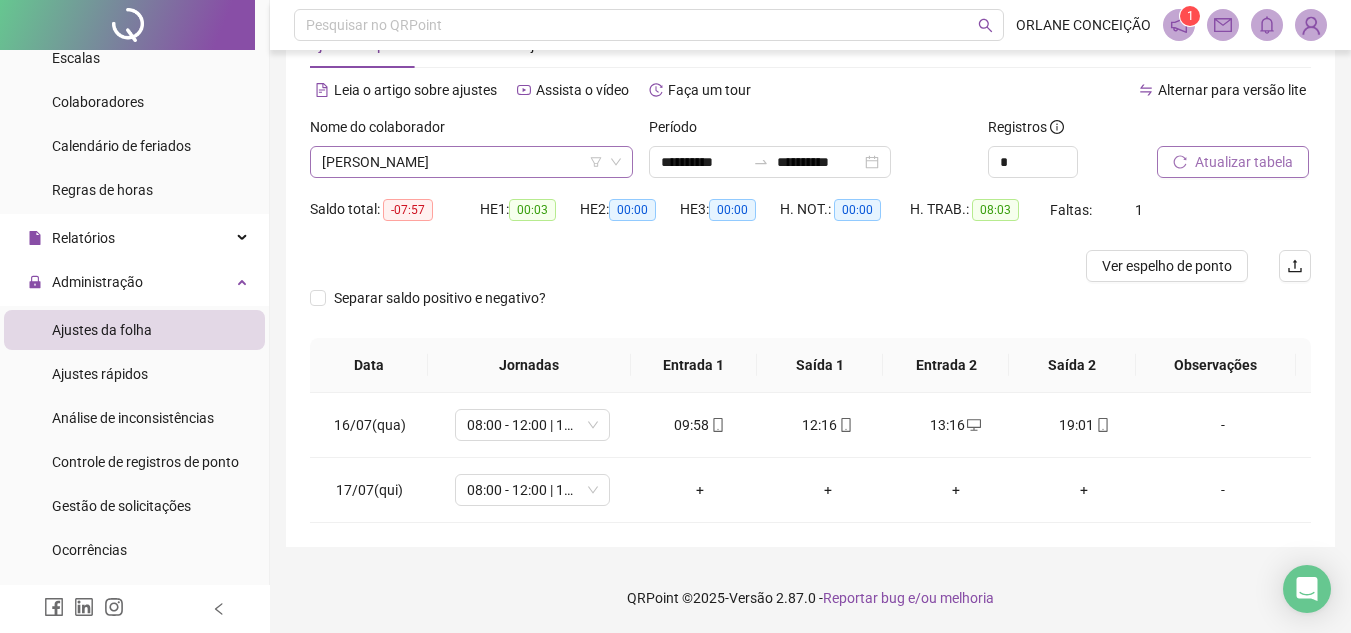 scroll, scrollTop: 3296, scrollLeft: 0, axis: vertical 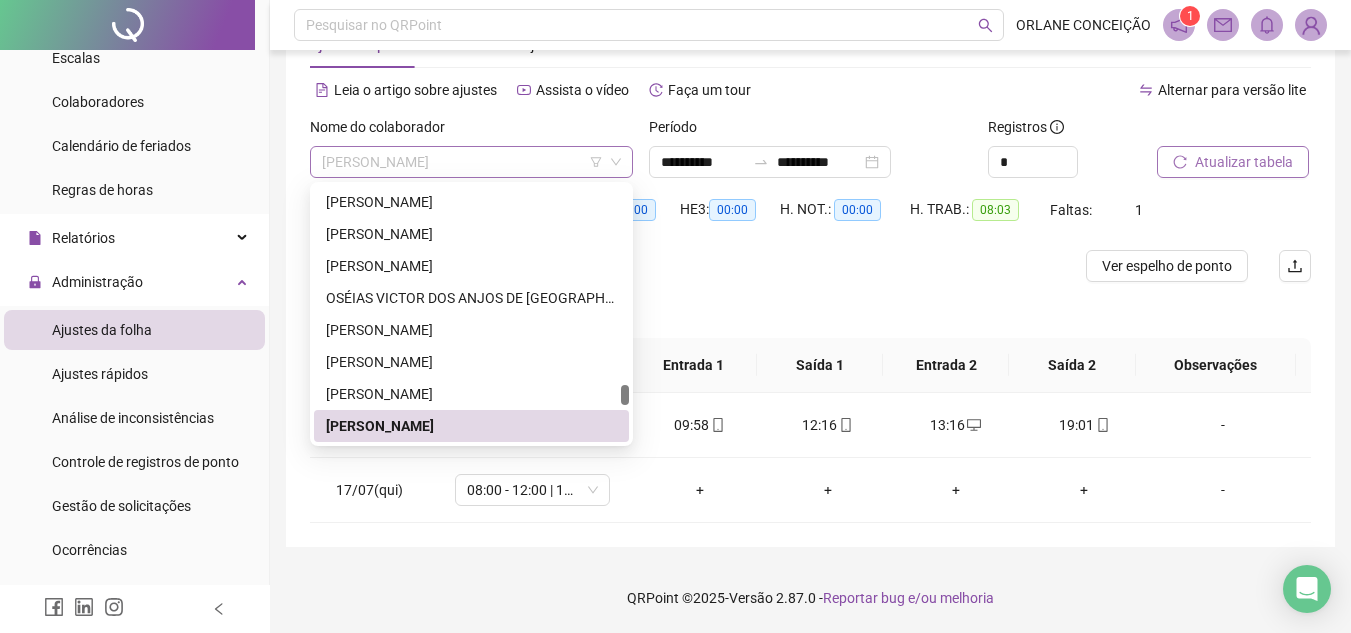 click on "[PERSON_NAME]" at bounding box center (471, 162) 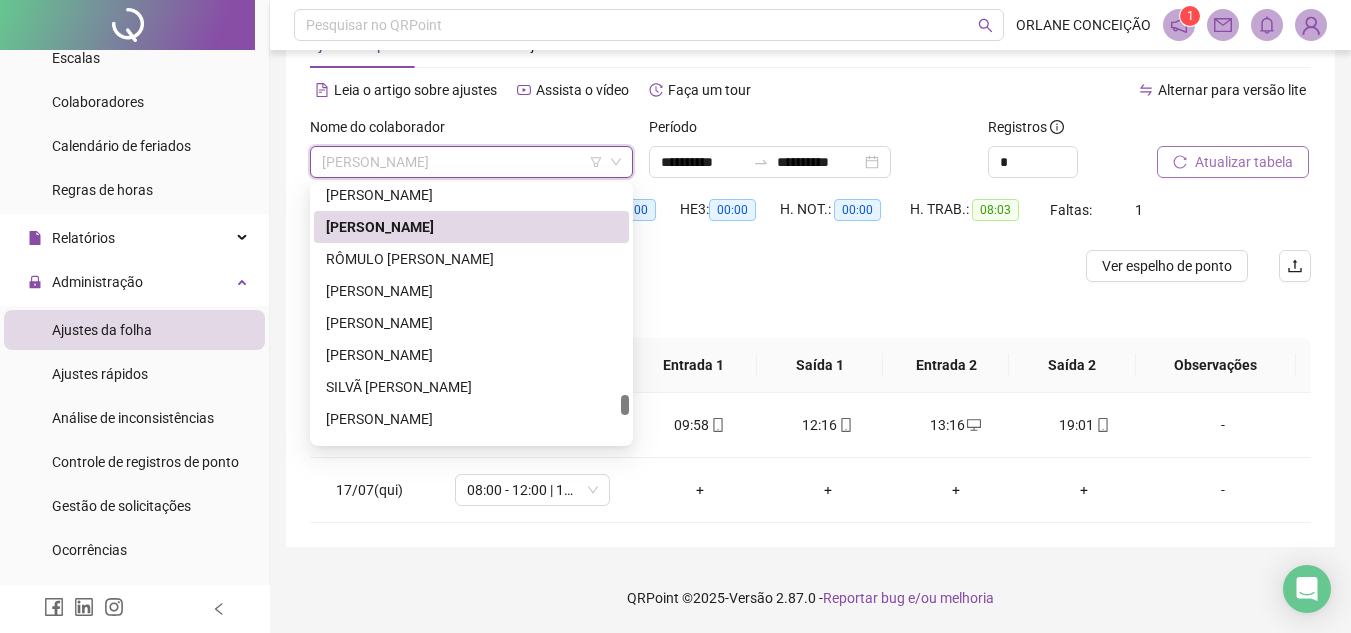scroll, scrollTop: 3462, scrollLeft: 0, axis: vertical 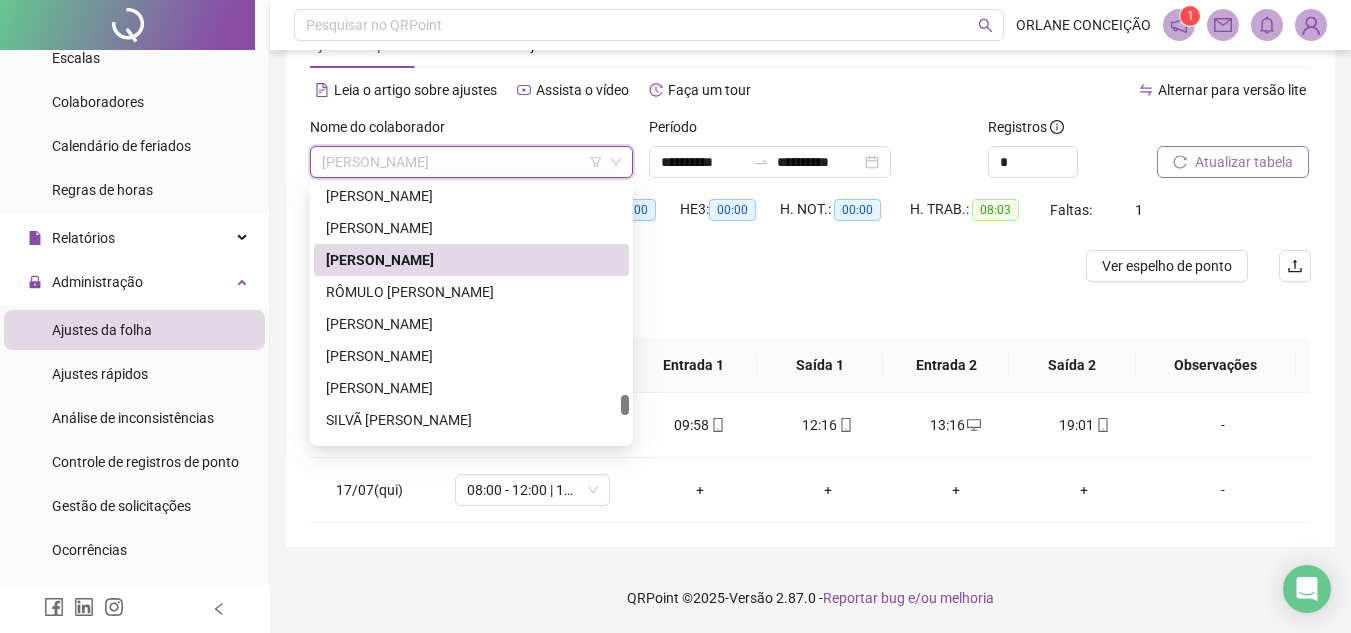 drag, startPoint x: 627, startPoint y: 397, endPoint x: 629, endPoint y: 407, distance: 10.198039 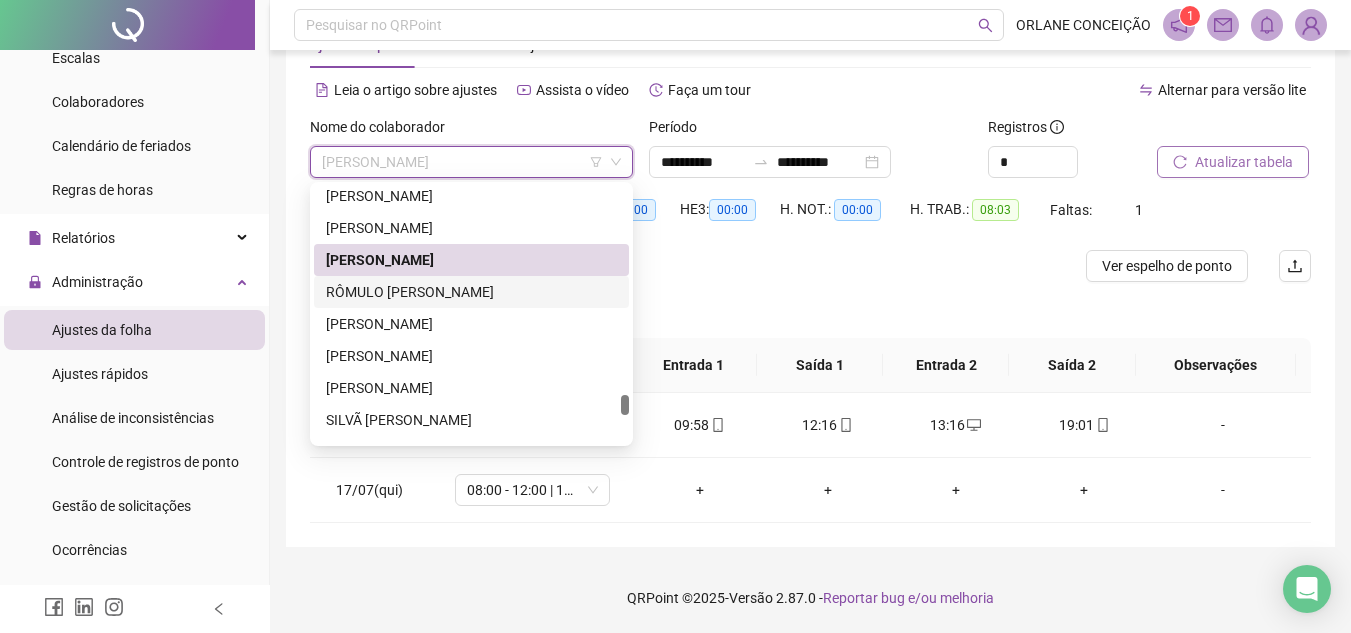 click on "RÔMULO [PERSON_NAME]" at bounding box center (471, 292) 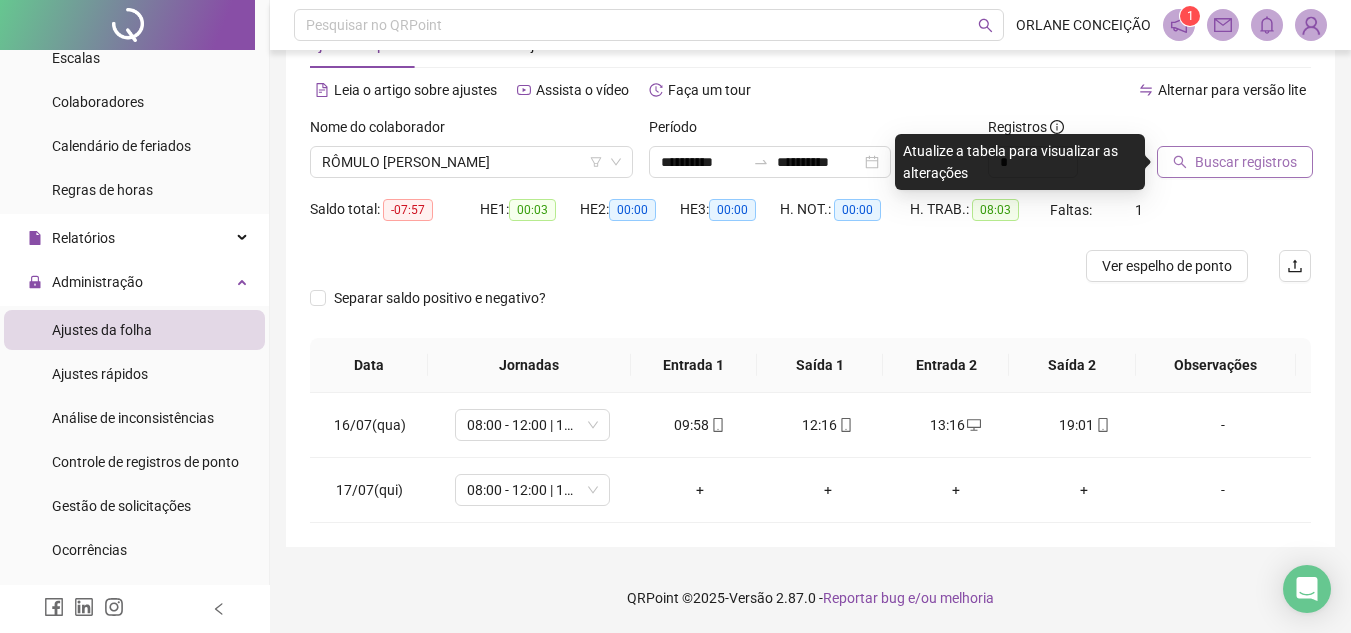 click on "Buscar registros" at bounding box center [1246, 162] 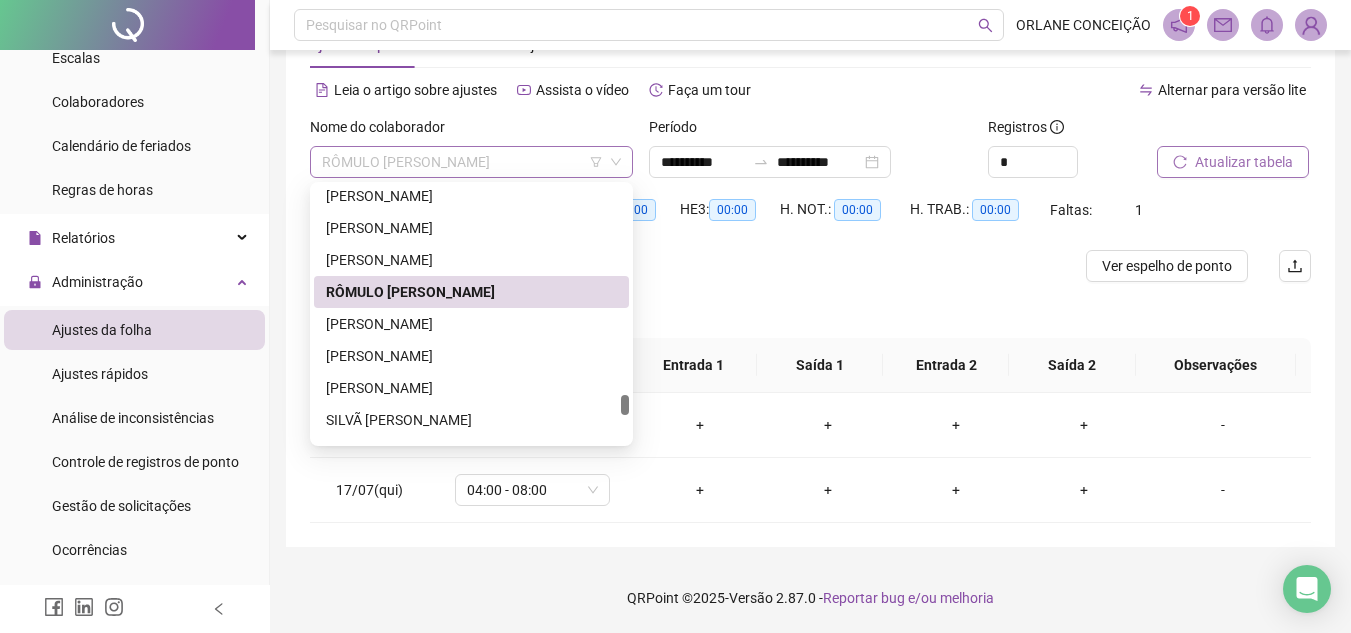 click on "RÔMULO [PERSON_NAME]" at bounding box center [471, 162] 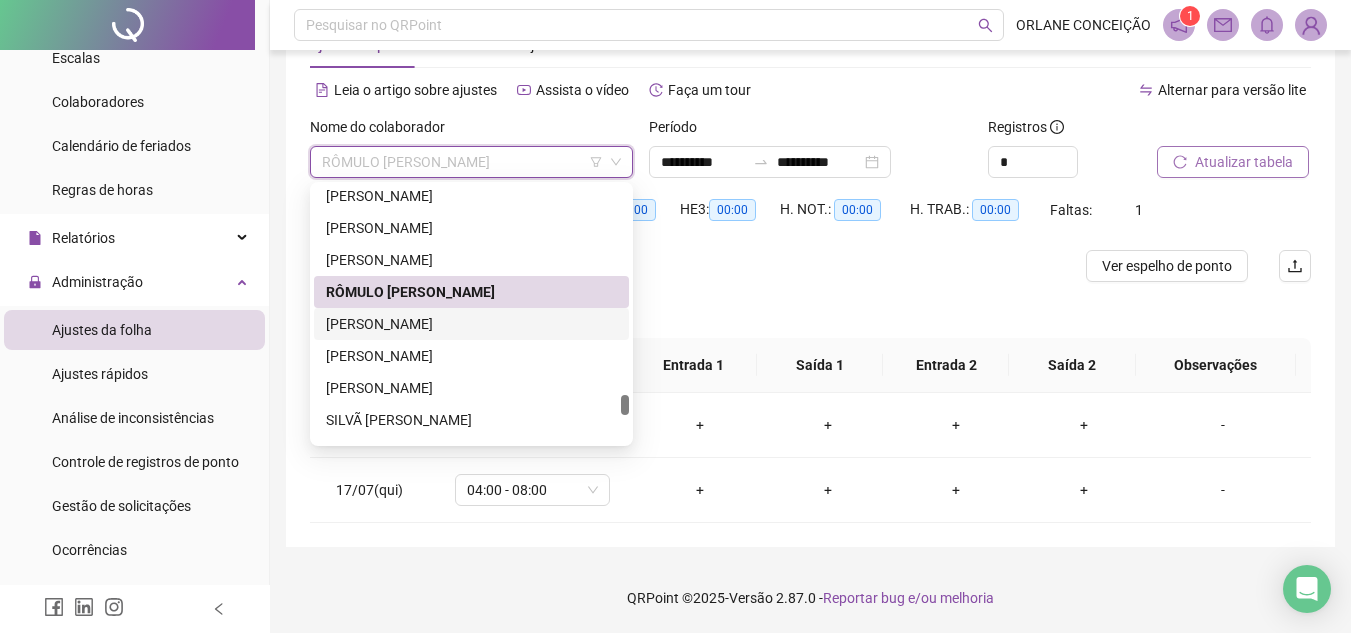 click on "[PERSON_NAME]" at bounding box center [471, 324] 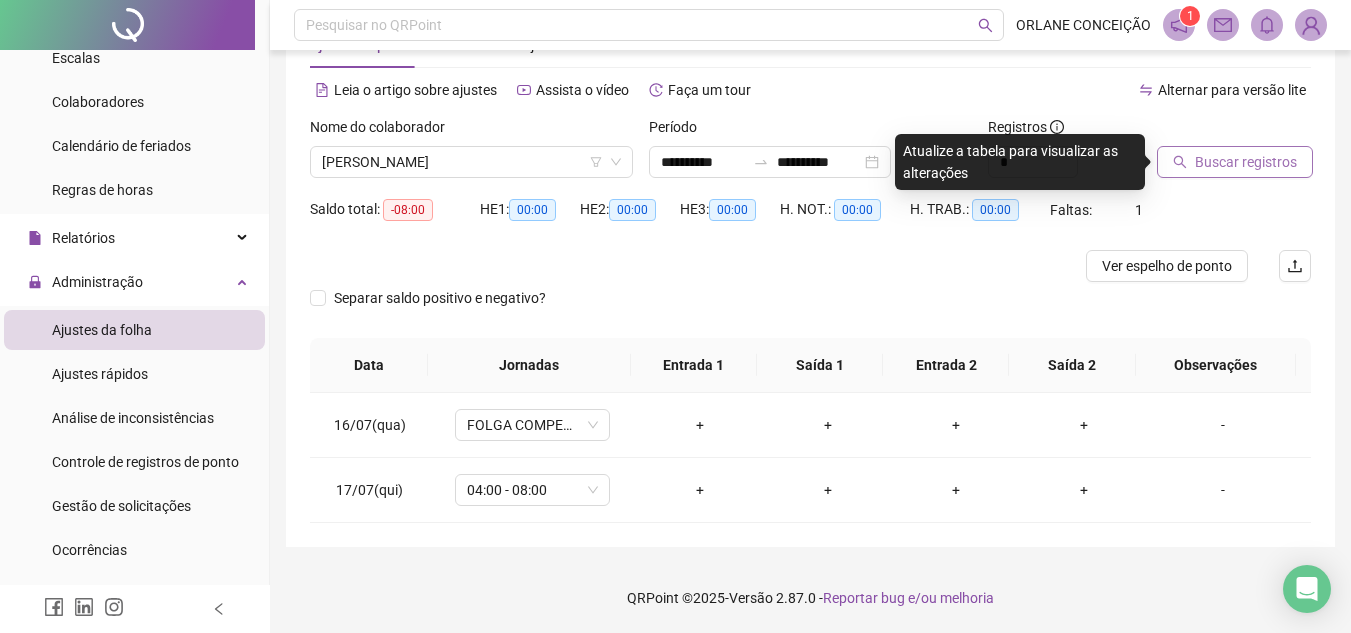 click on "Buscar registros" at bounding box center (1246, 162) 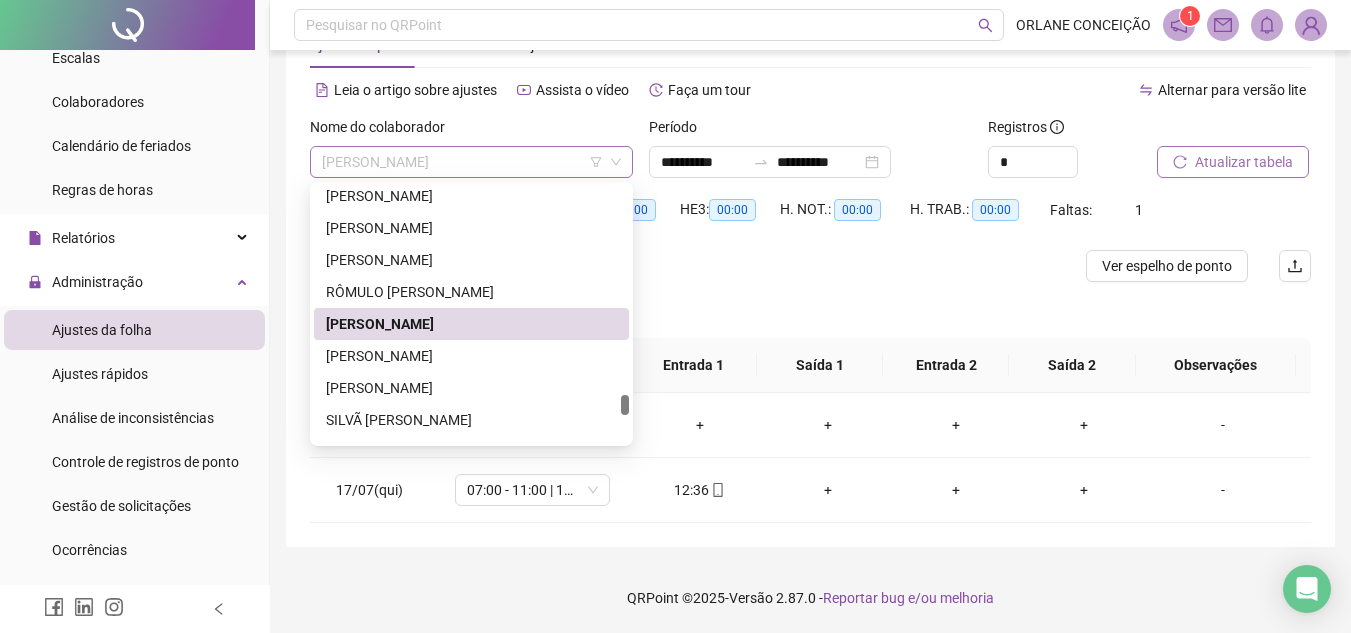 click on "[PERSON_NAME]" at bounding box center (471, 162) 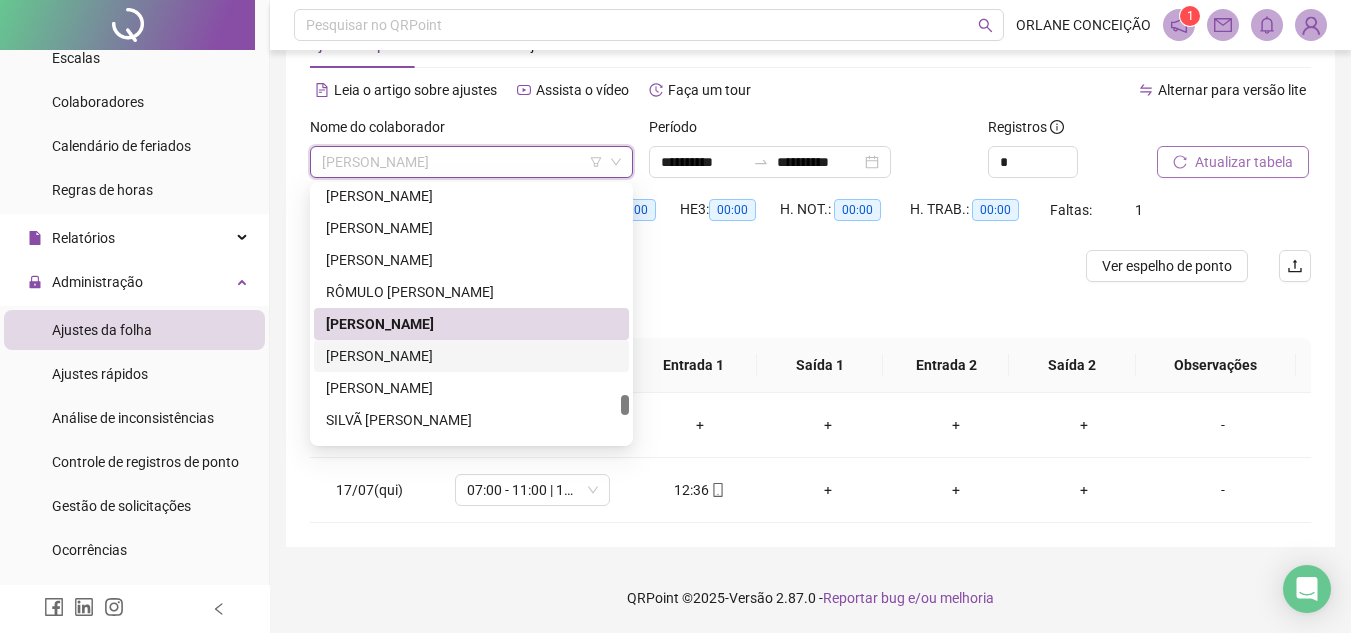 click on "[PERSON_NAME]" at bounding box center [471, 356] 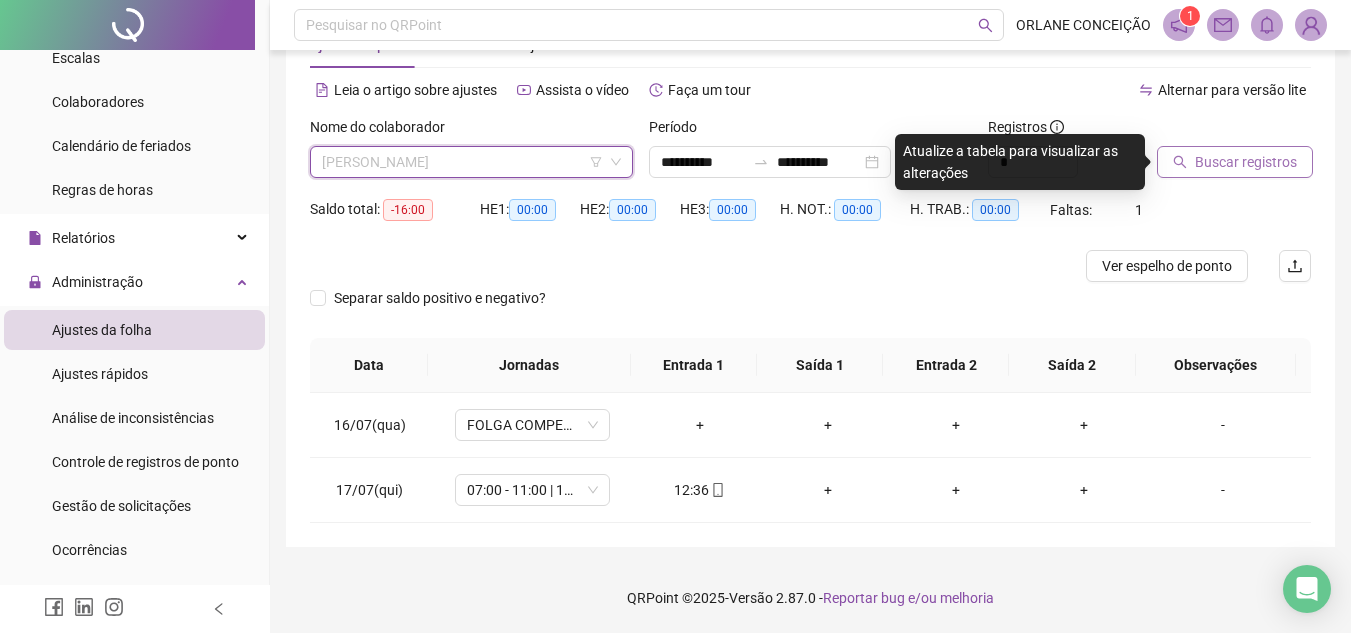 click on "[PERSON_NAME]" at bounding box center (471, 162) 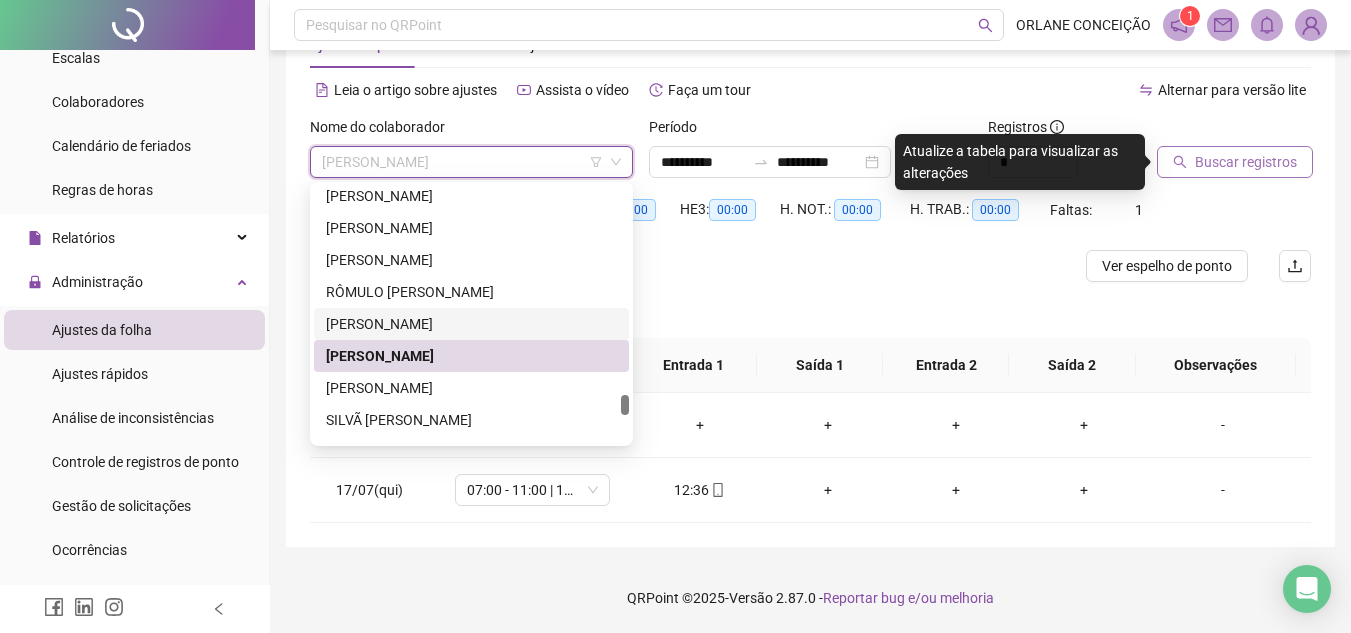 click on "[PERSON_NAME]" at bounding box center [471, 324] 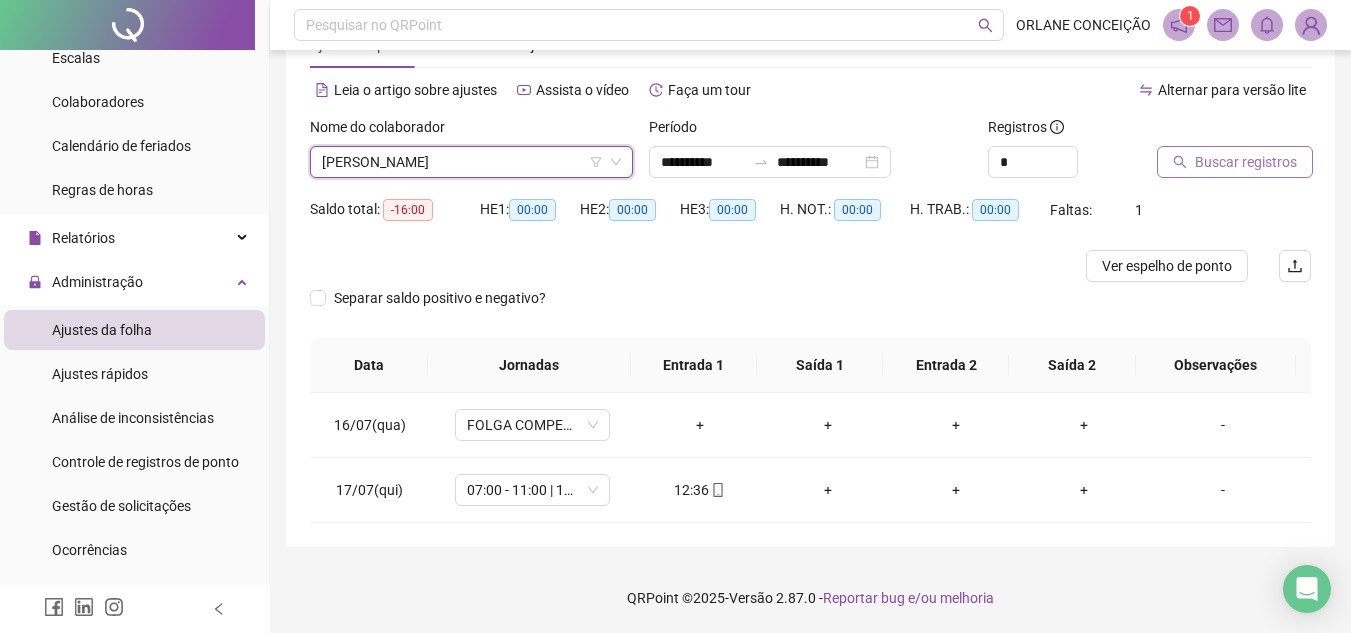 click on "Buscar registros" at bounding box center [1246, 162] 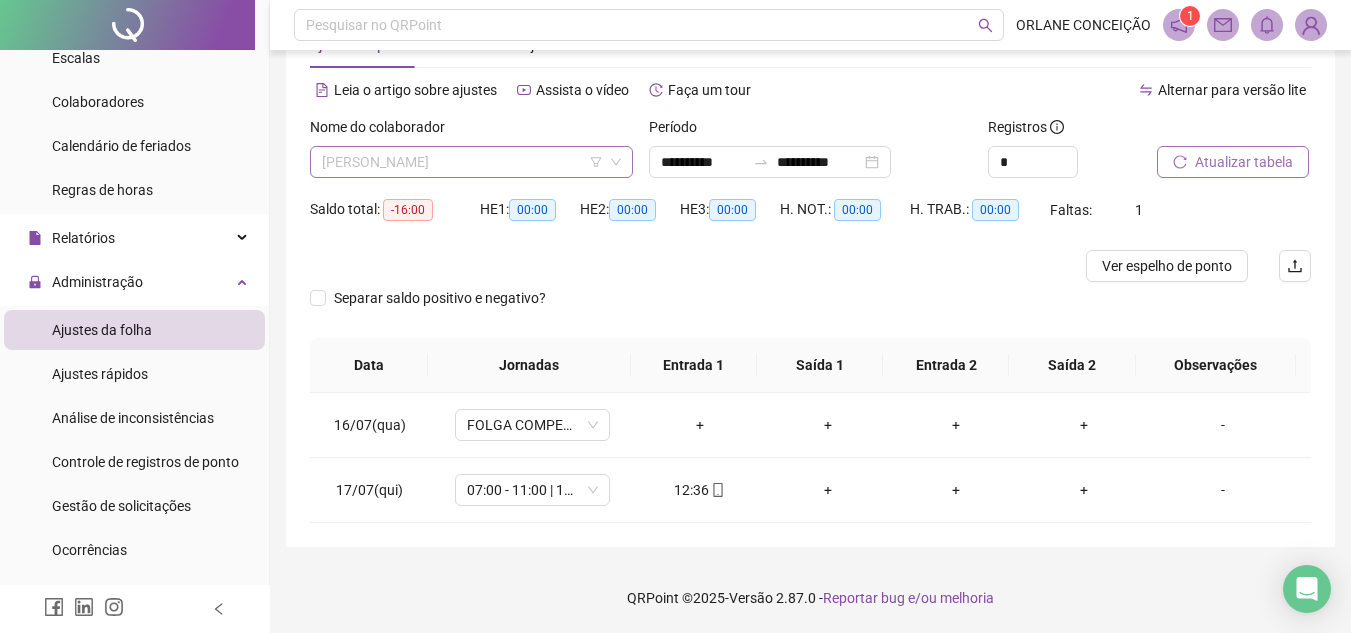 click on "[PERSON_NAME]" at bounding box center [471, 162] 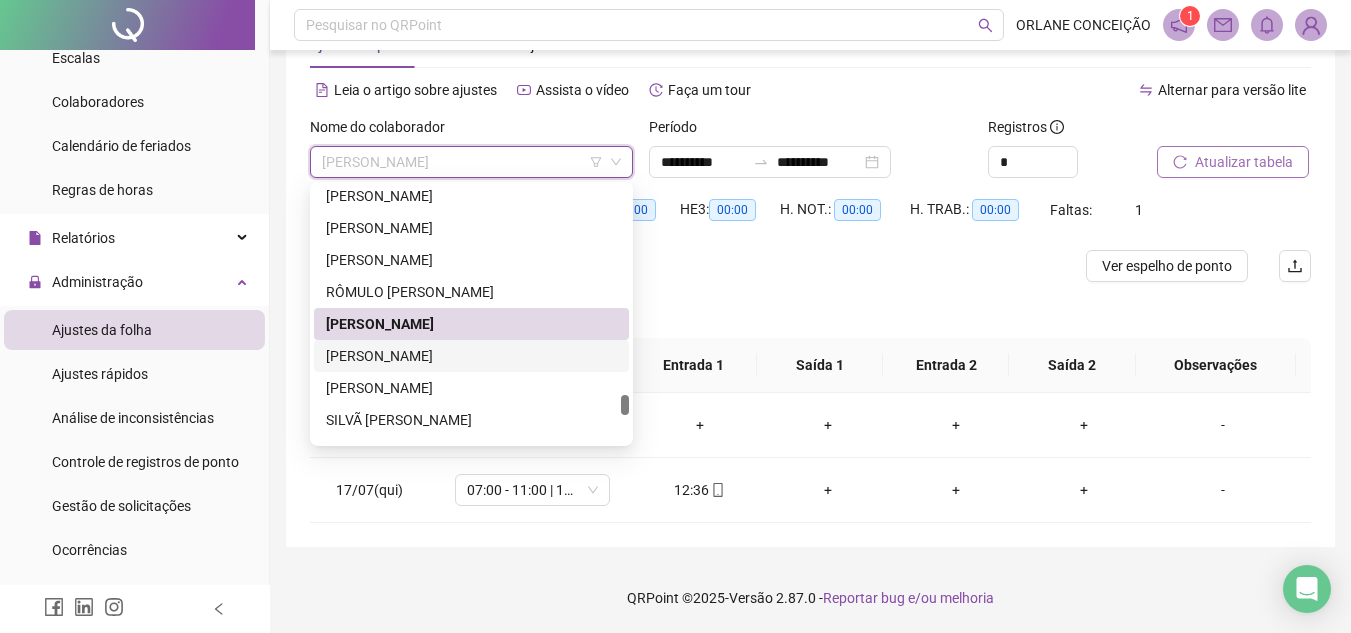 click on "[PERSON_NAME]" at bounding box center [471, 356] 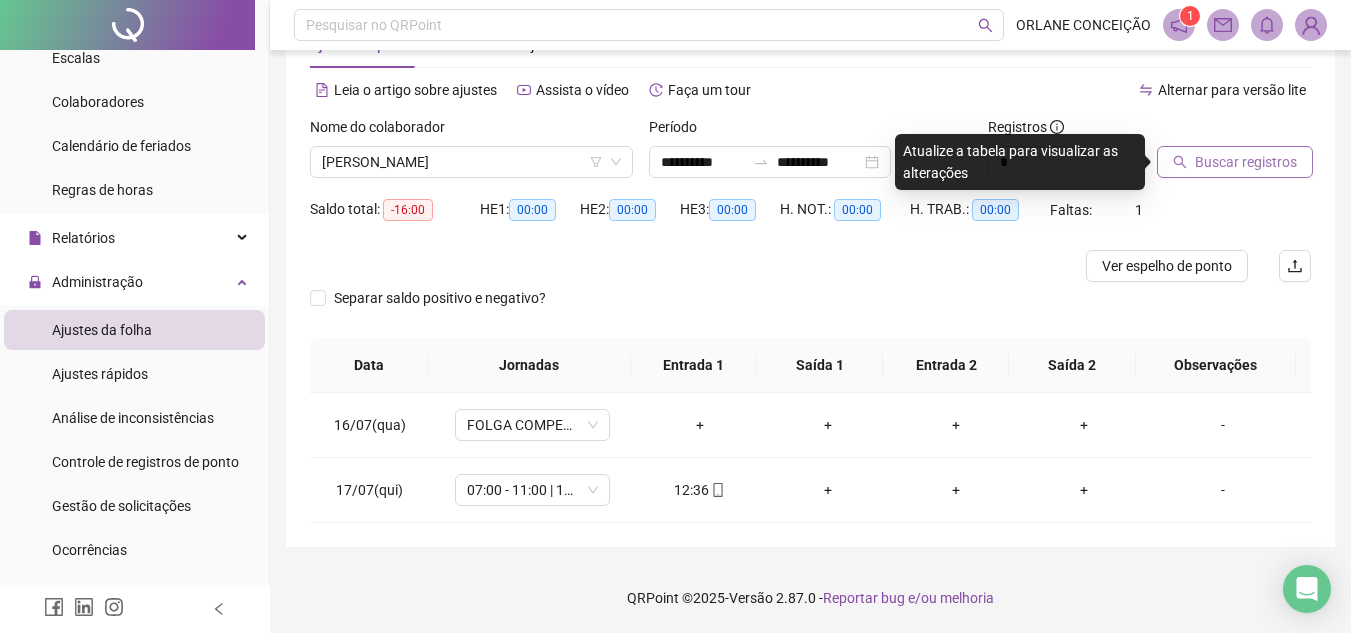 click on "Buscar registros" at bounding box center [1246, 162] 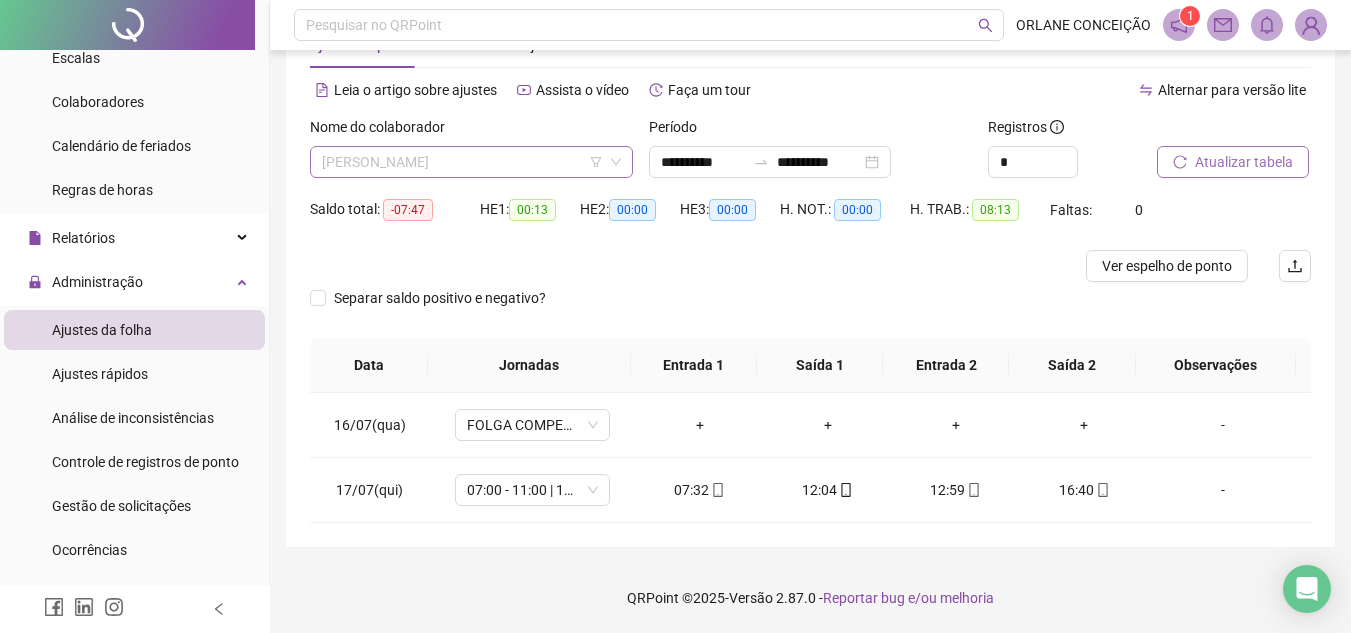 click on "[PERSON_NAME]" at bounding box center (471, 162) 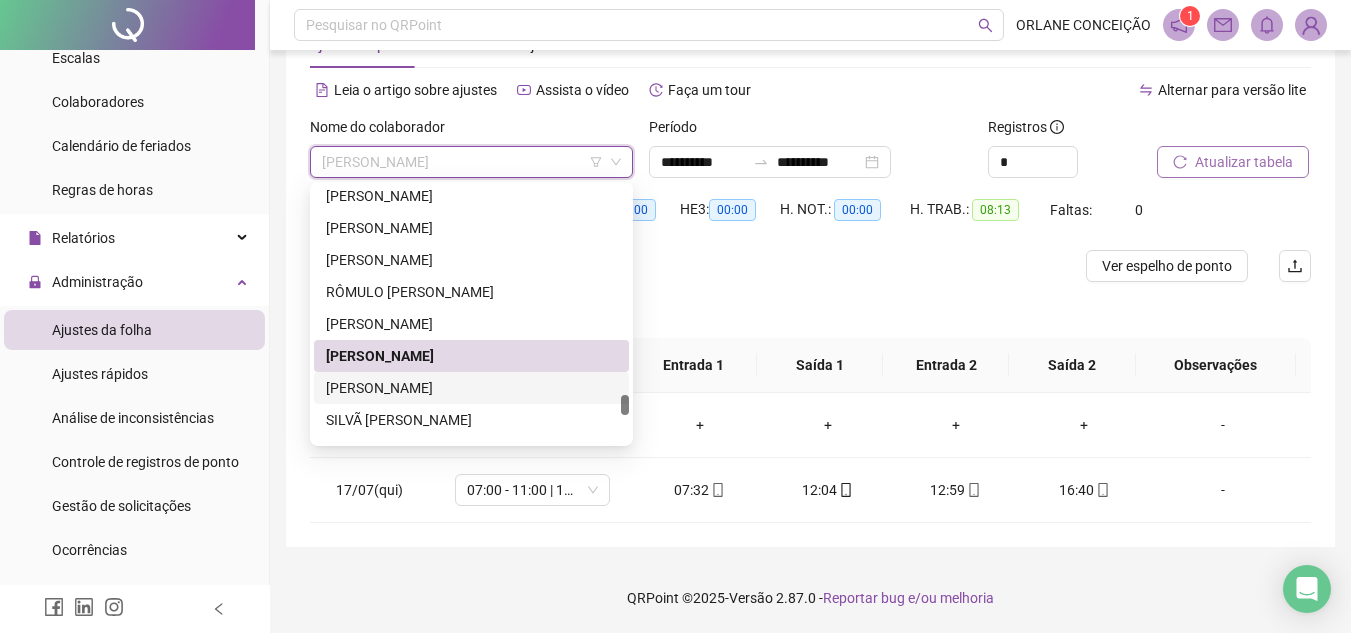 click on "[PERSON_NAME]" at bounding box center [471, 388] 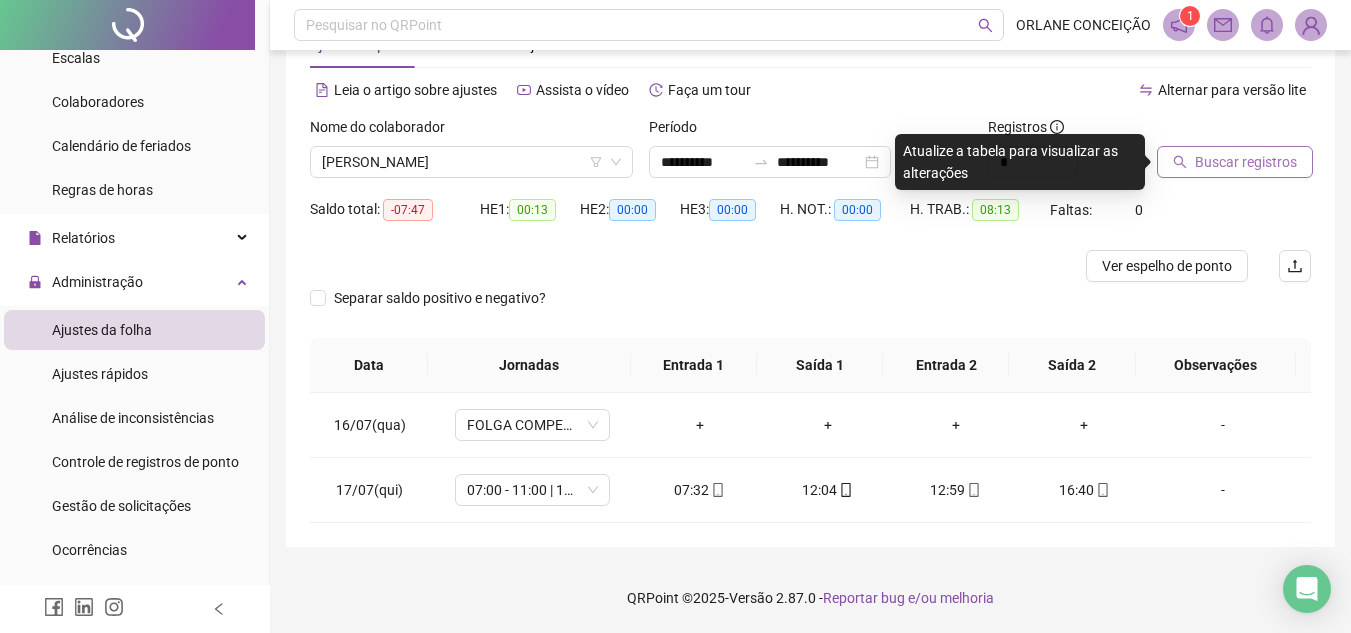 click on "Buscar registros" at bounding box center [1246, 162] 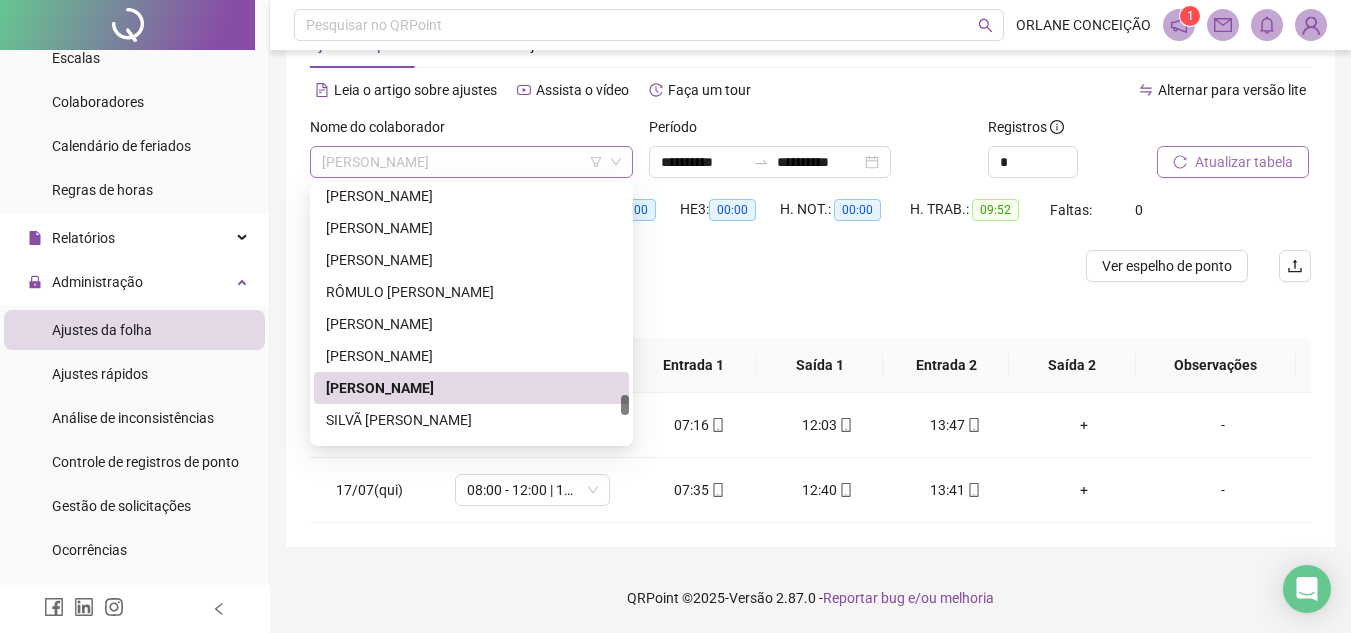 click on "[PERSON_NAME]" at bounding box center [471, 162] 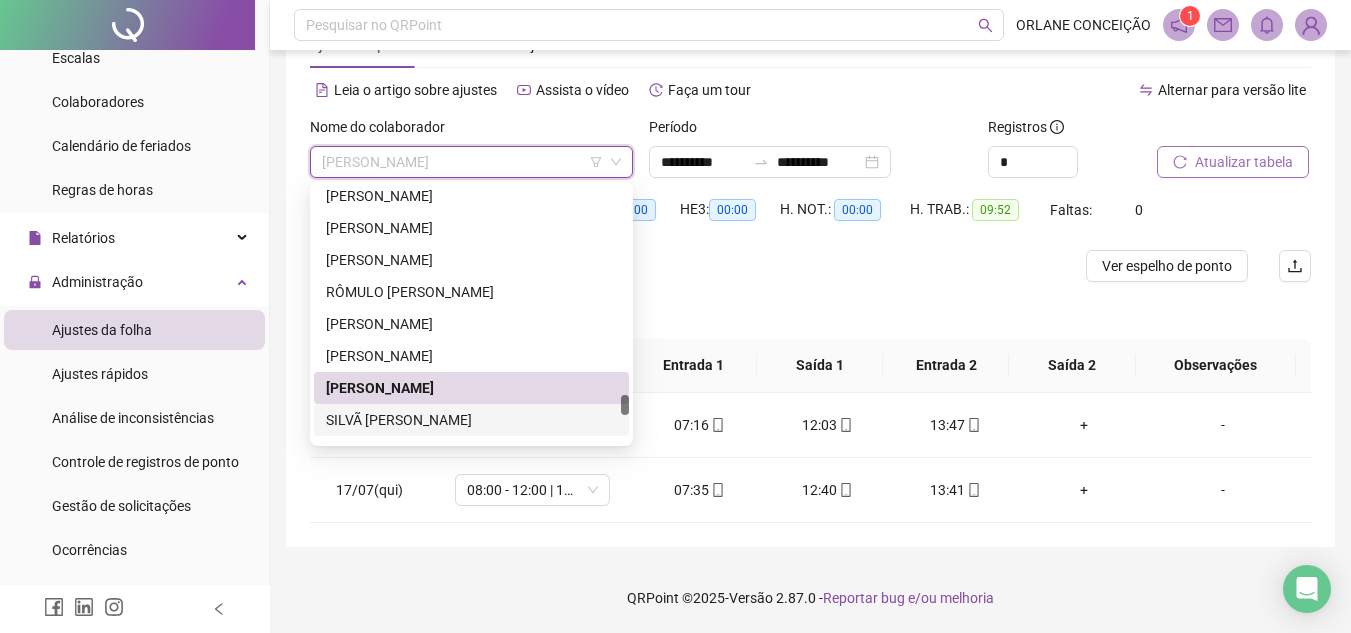 click on "SILVÃ [PERSON_NAME]" at bounding box center [471, 420] 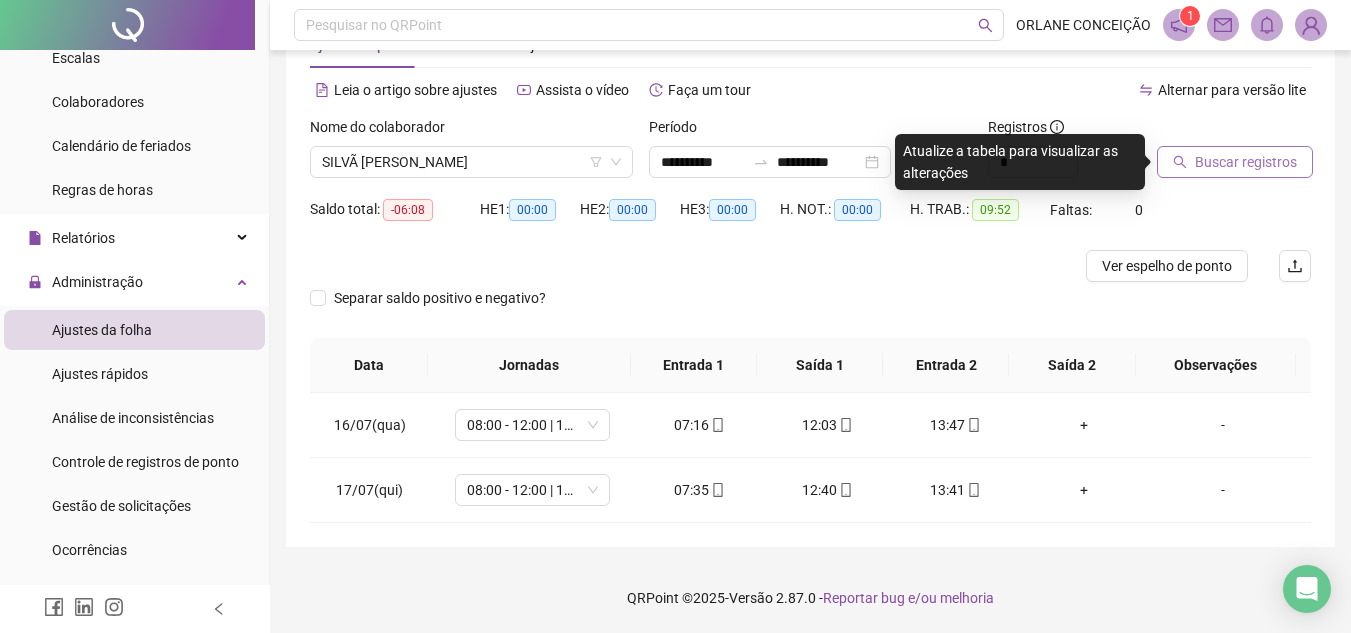 click on "Buscar registros" at bounding box center (1246, 162) 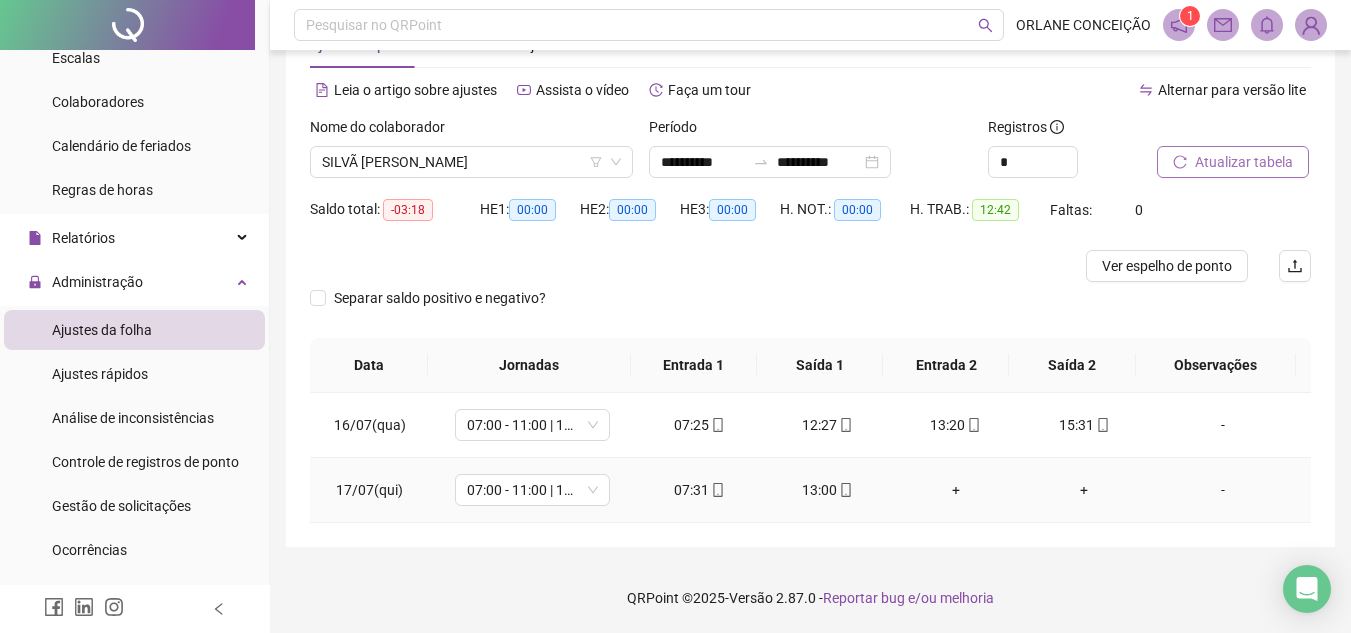 click on "+" at bounding box center [956, 490] 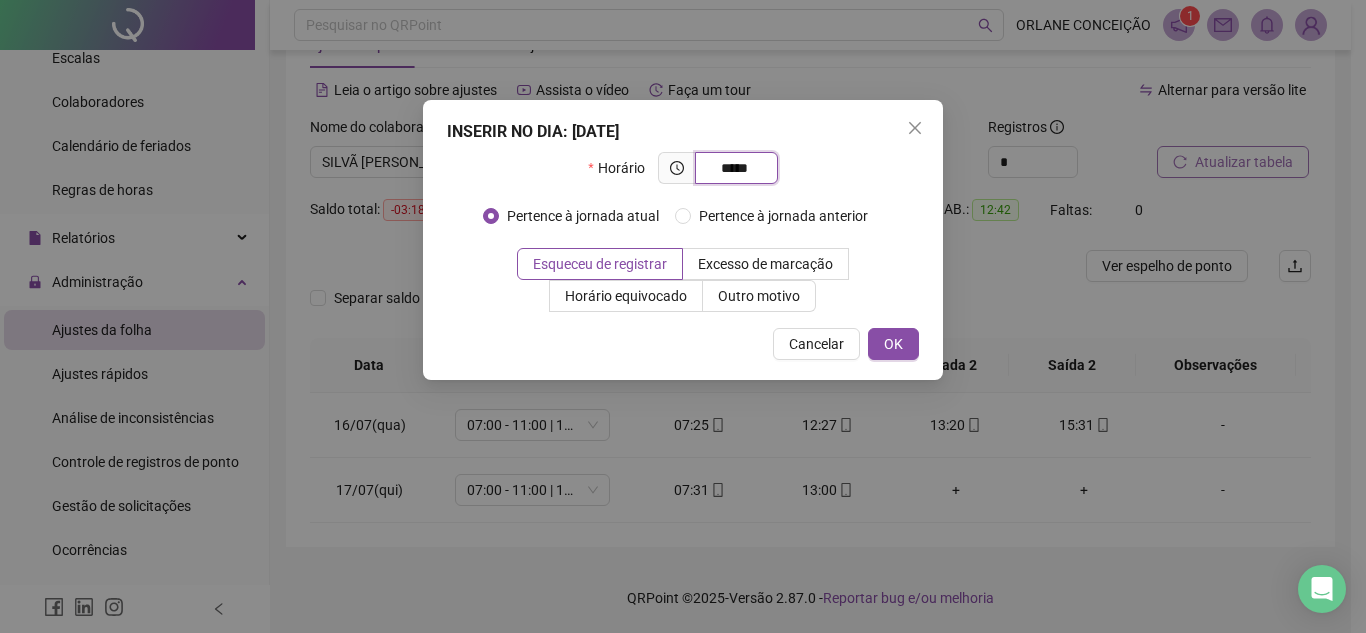 type on "*****" 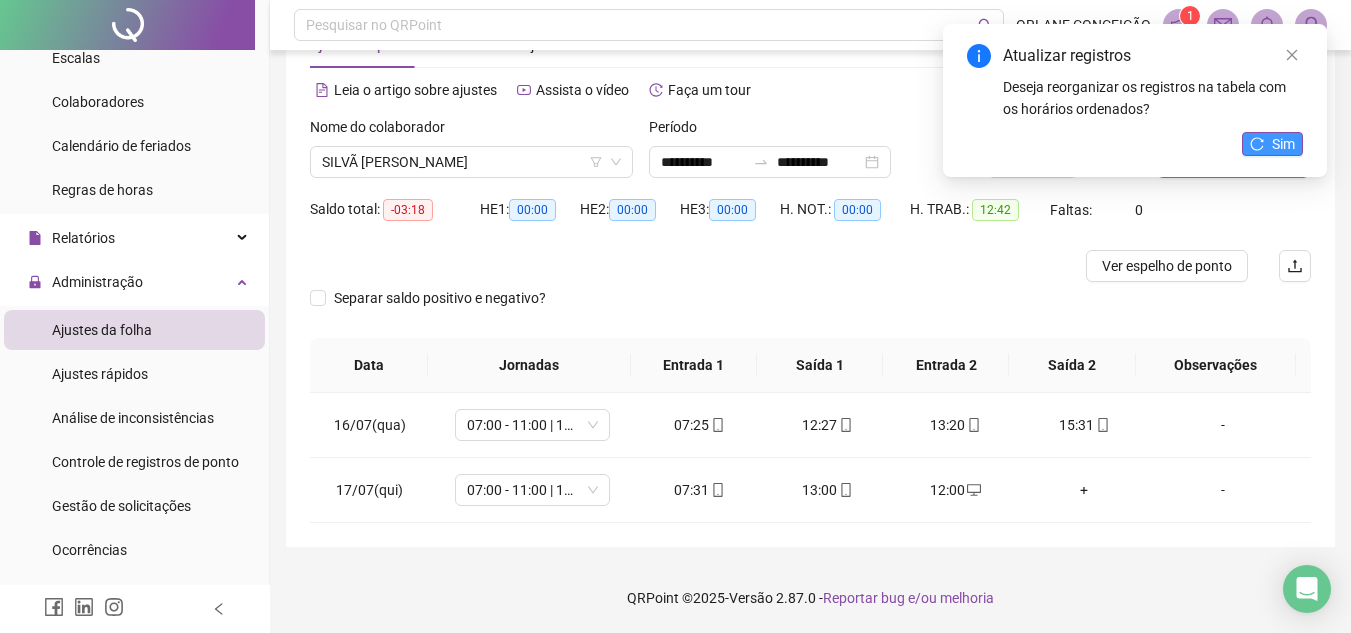 click on "Sim" at bounding box center (1283, 144) 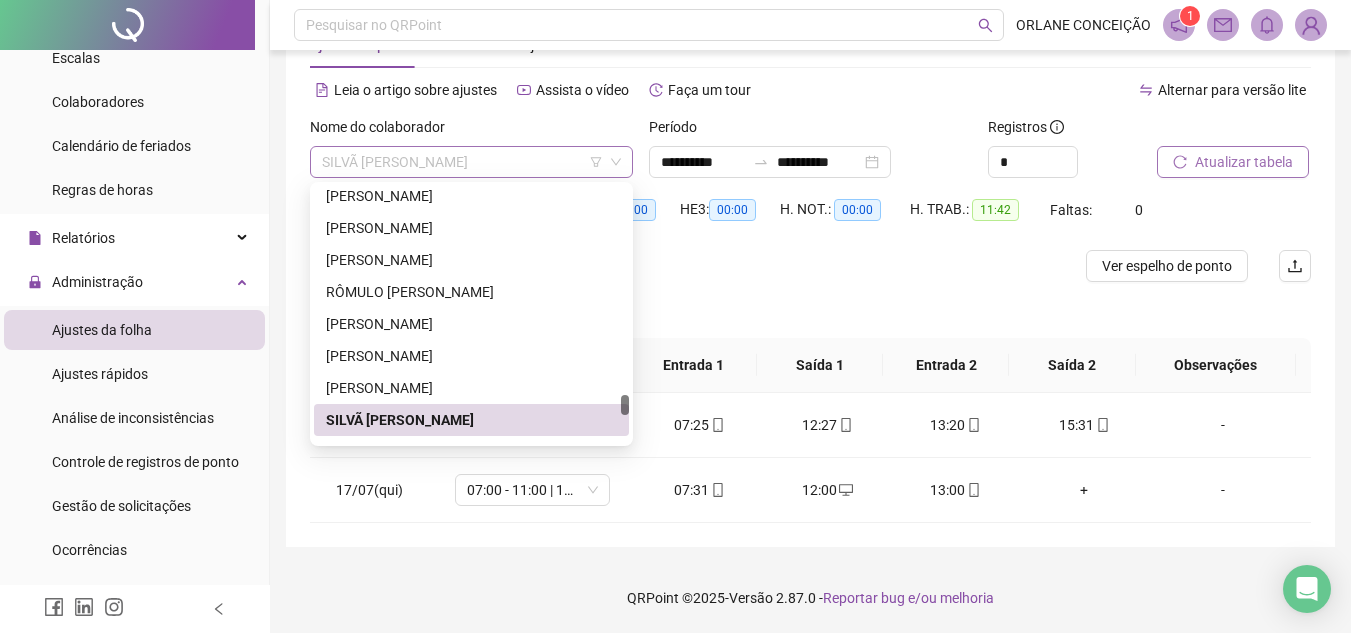 click on "SILVÃ [PERSON_NAME]" at bounding box center (471, 162) 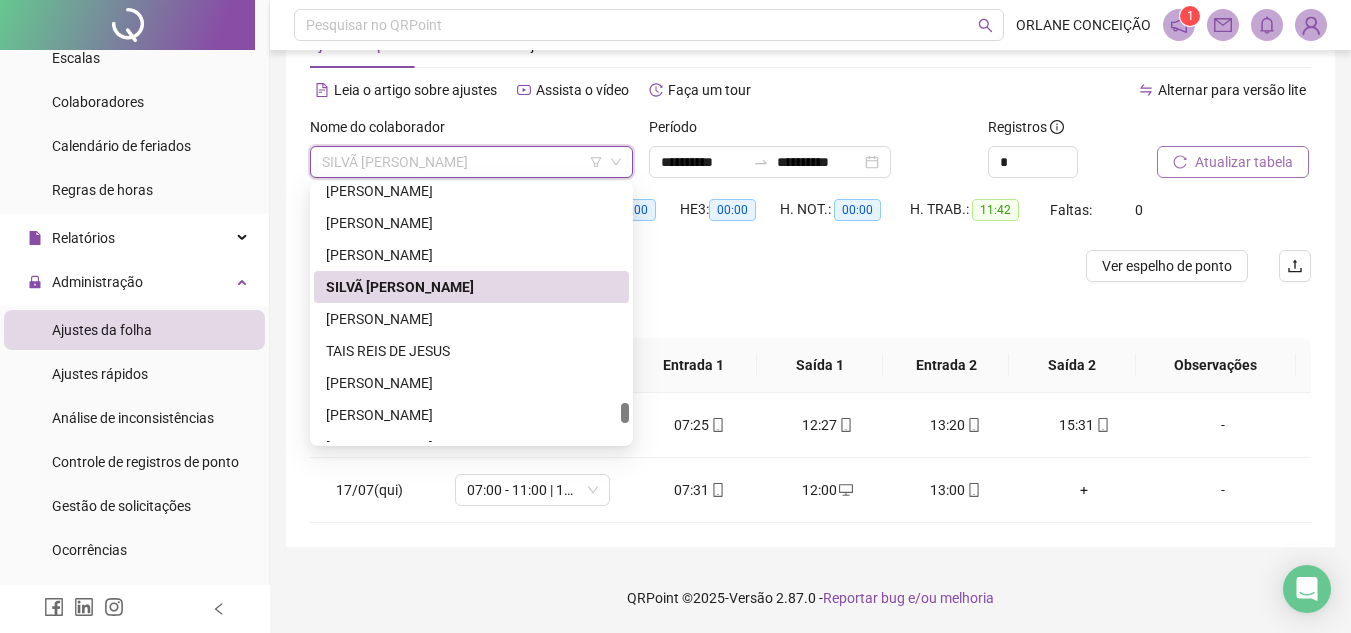 scroll, scrollTop: 3644, scrollLeft: 0, axis: vertical 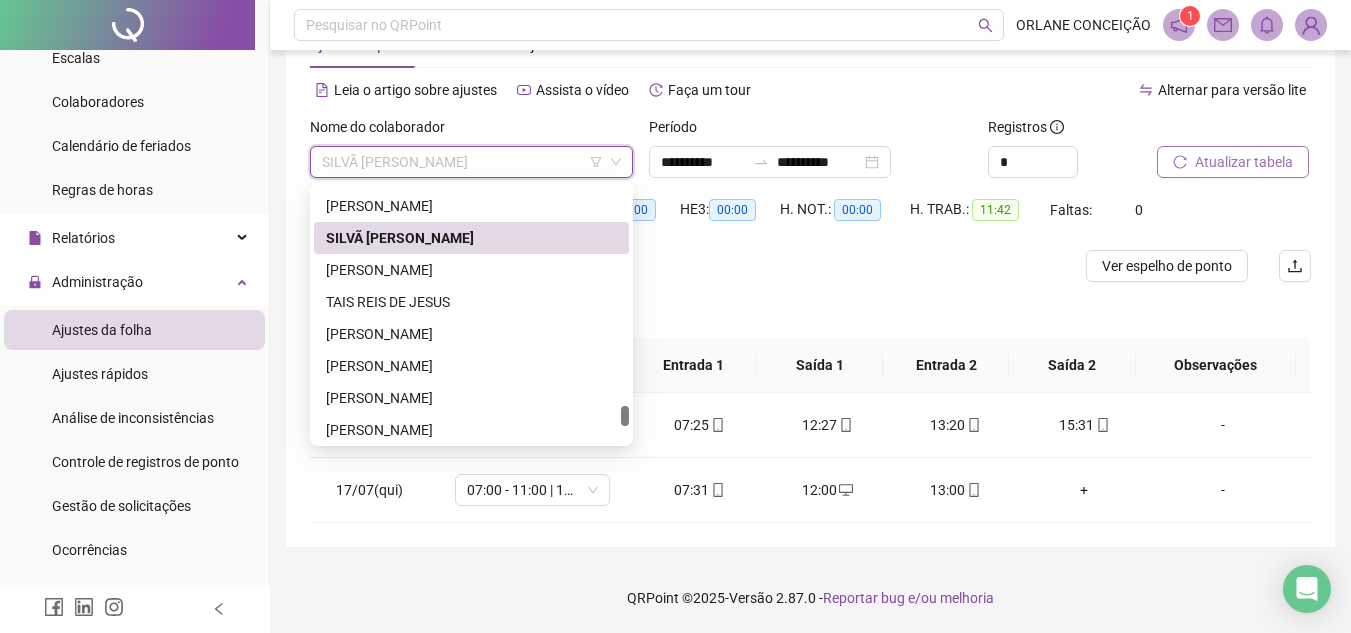 drag, startPoint x: 624, startPoint y: 404, endPoint x: 624, endPoint y: 415, distance: 11 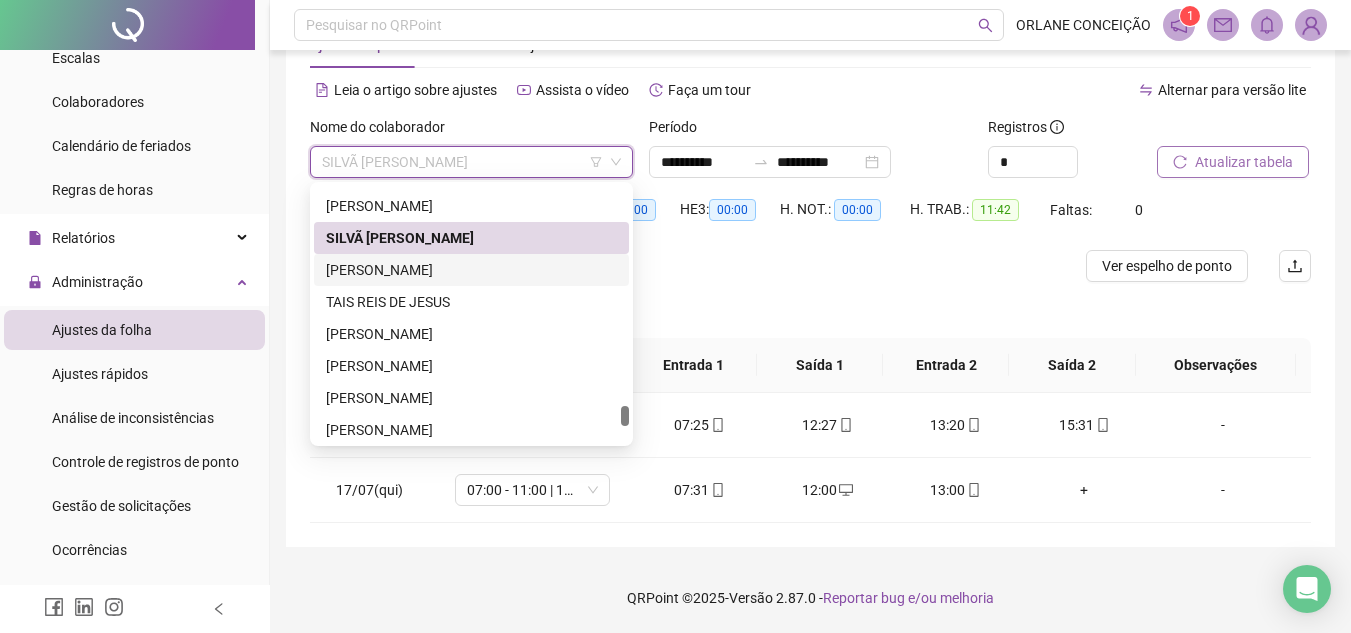 click on "[PERSON_NAME]" at bounding box center (471, 270) 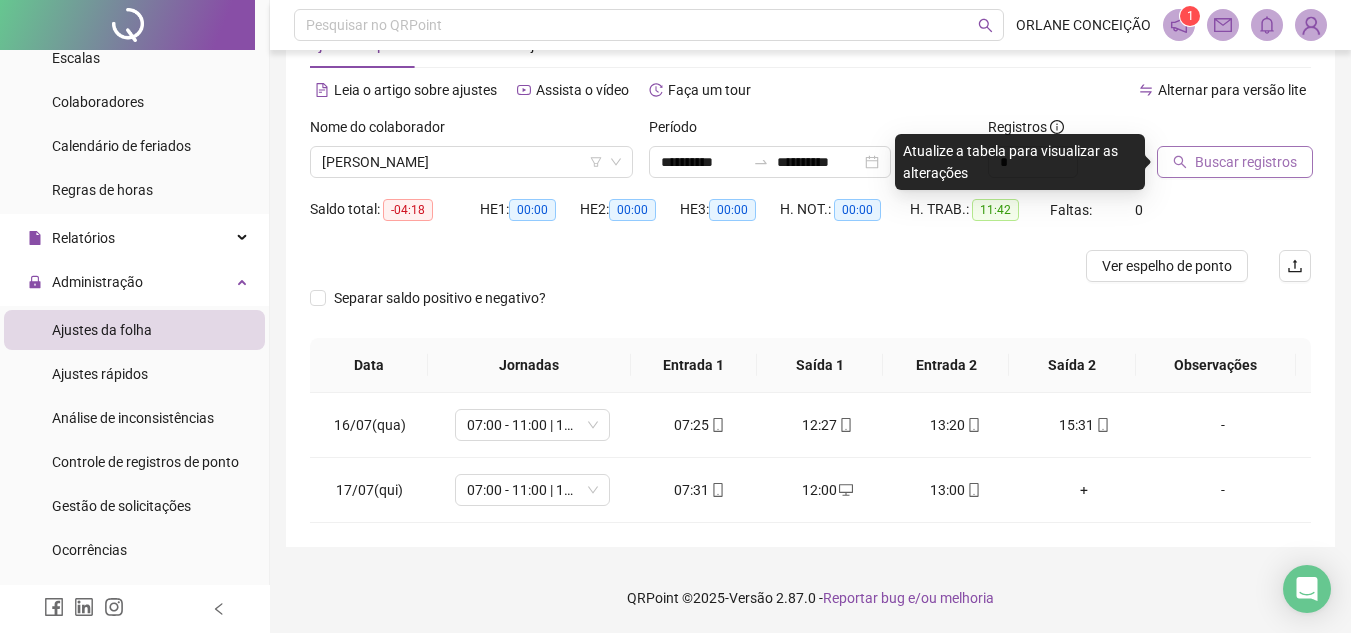 click at bounding box center (1209, 131) 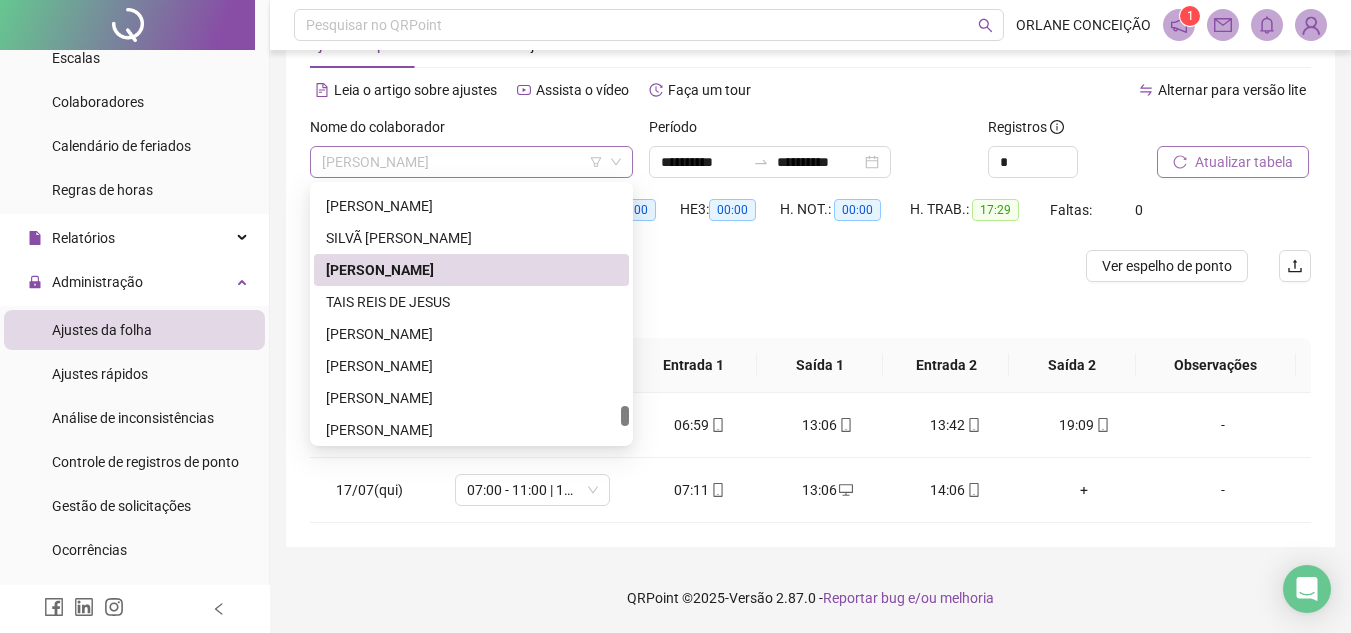 click on "[PERSON_NAME]" at bounding box center [471, 162] 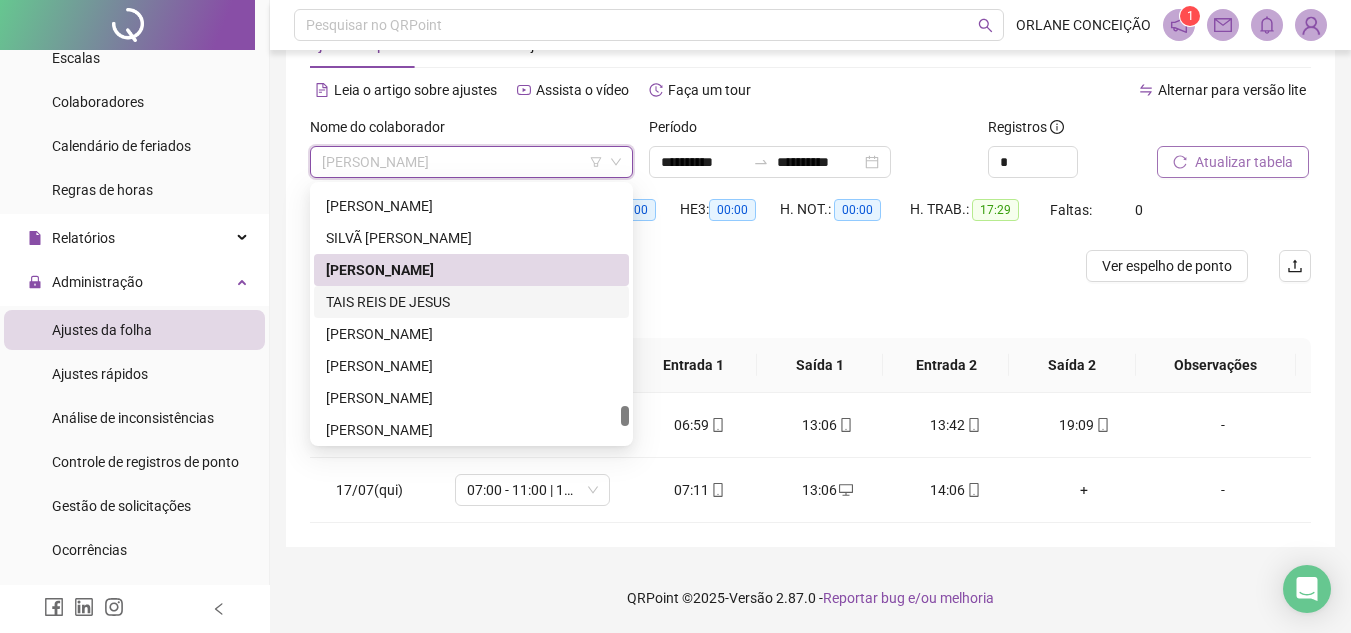 click on "TAIS REIS DE JESUS" at bounding box center [471, 302] 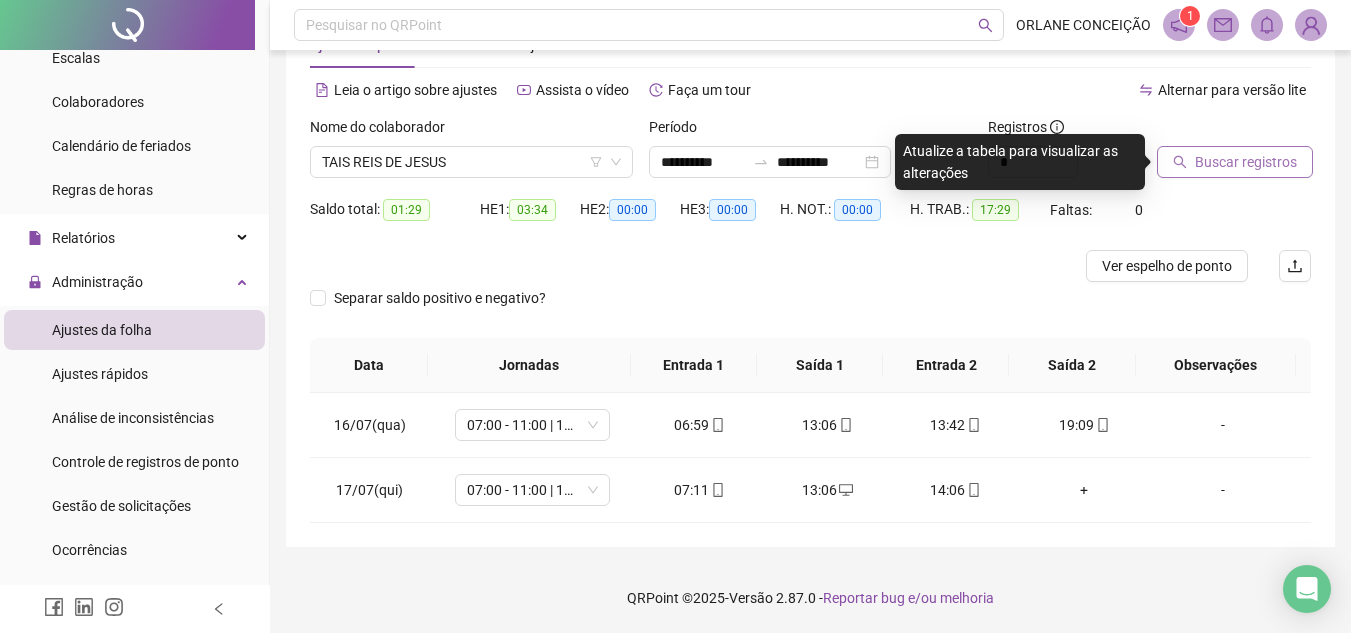 click on "Buscar registros" at bounding box center (1246, 162) 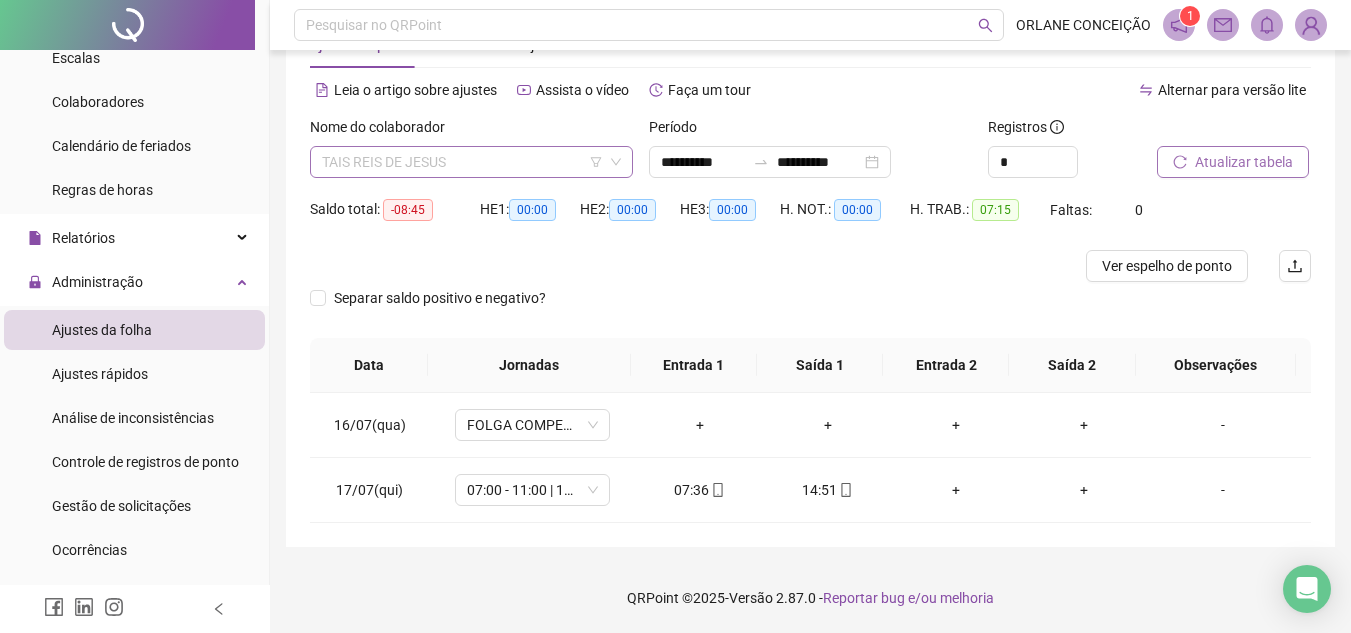 click on "TAIS REIS DE JESUS" at bounding box center [471, 162] 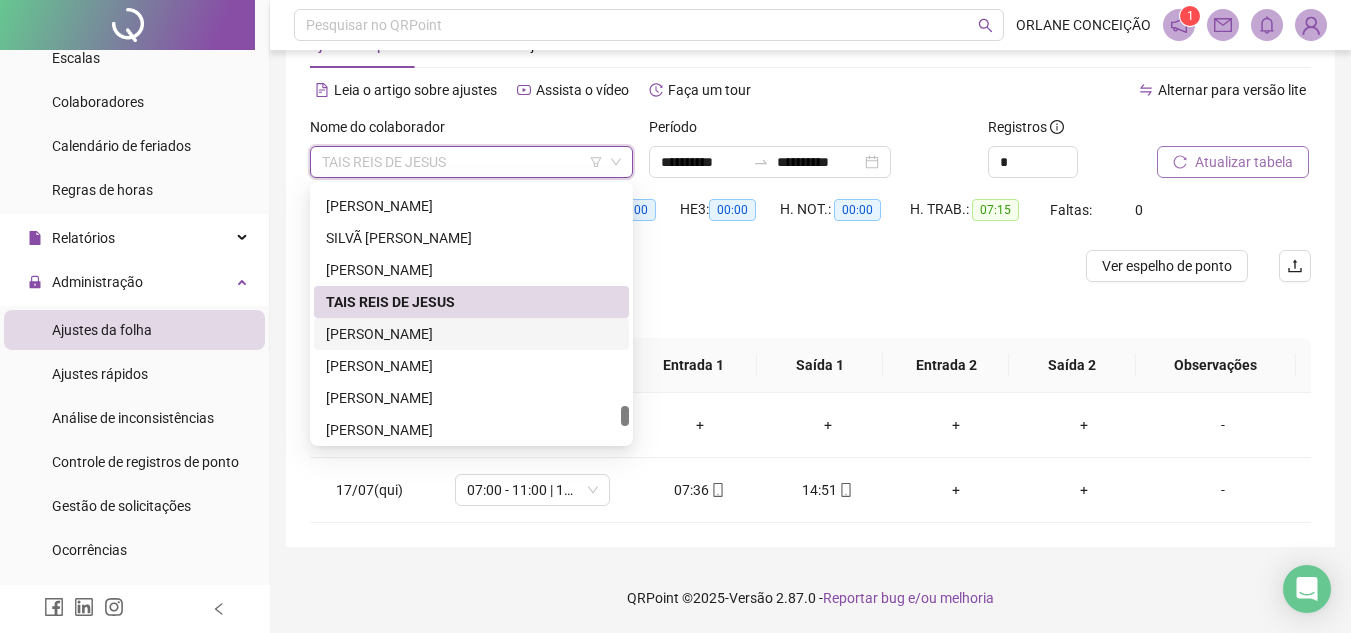 click on "[PERSON_NAME]" at bounding box center [471, 334] 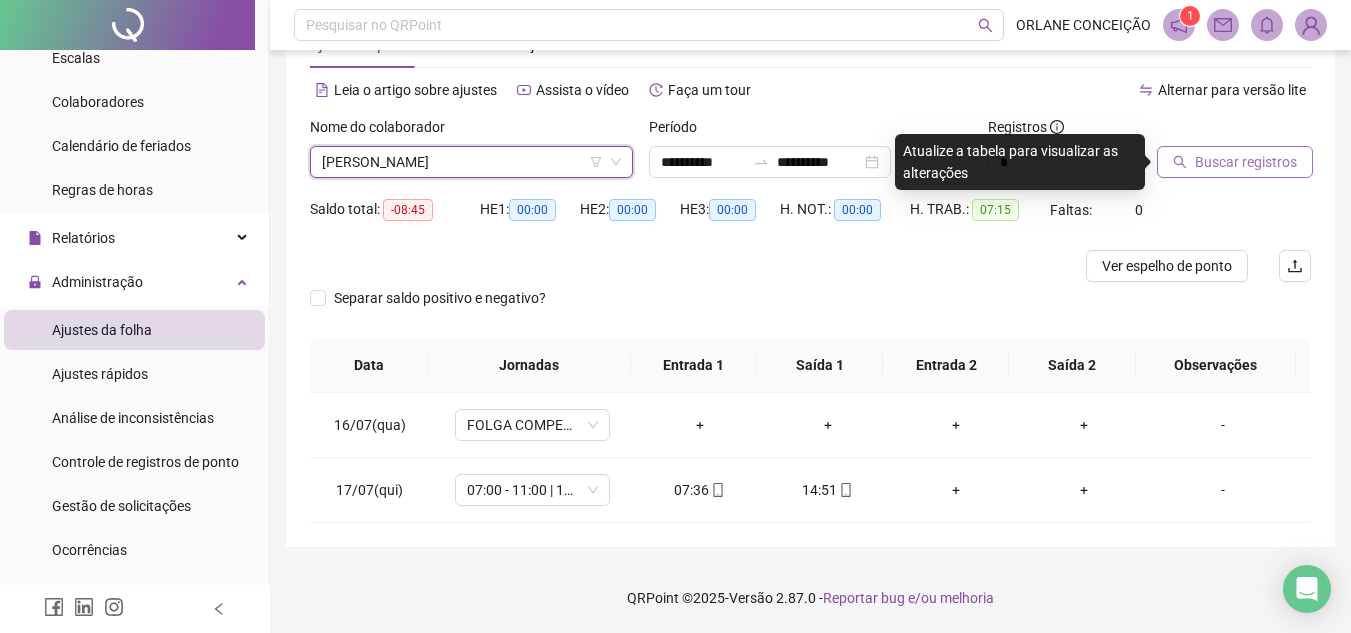 click on "Buscar registros" at bounding box center (1246, 162) 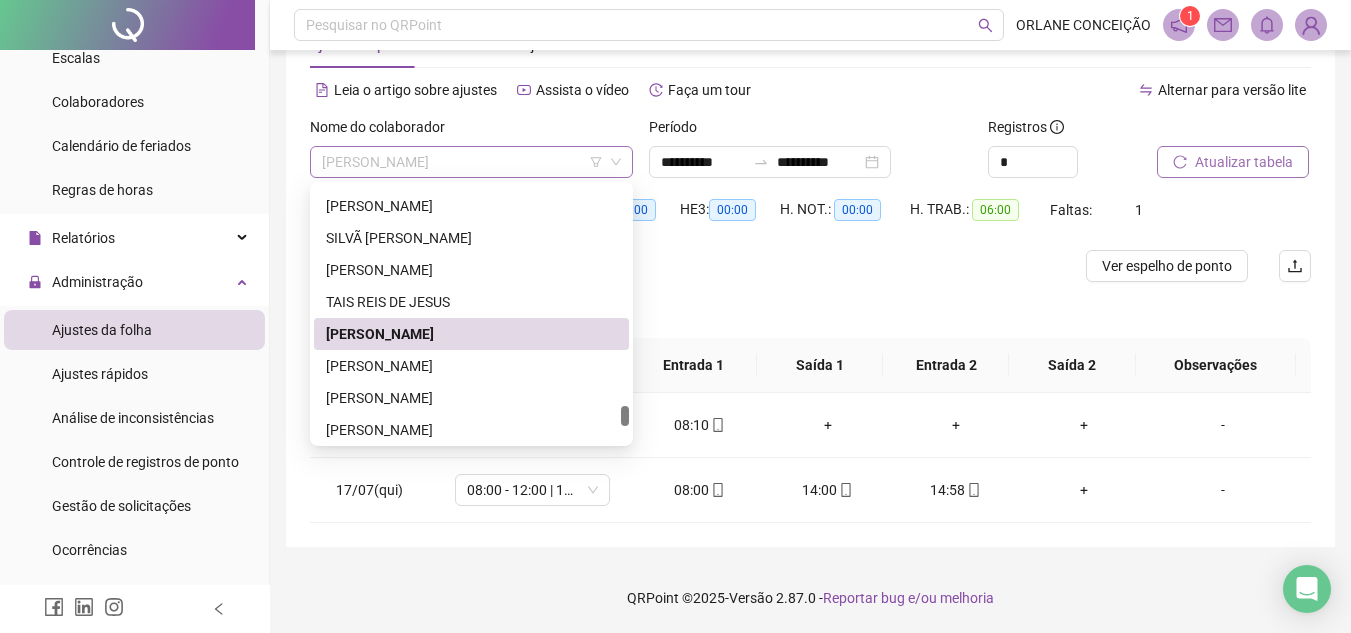click on "[PERSON_NAME]" at bounding box center [471, 162] 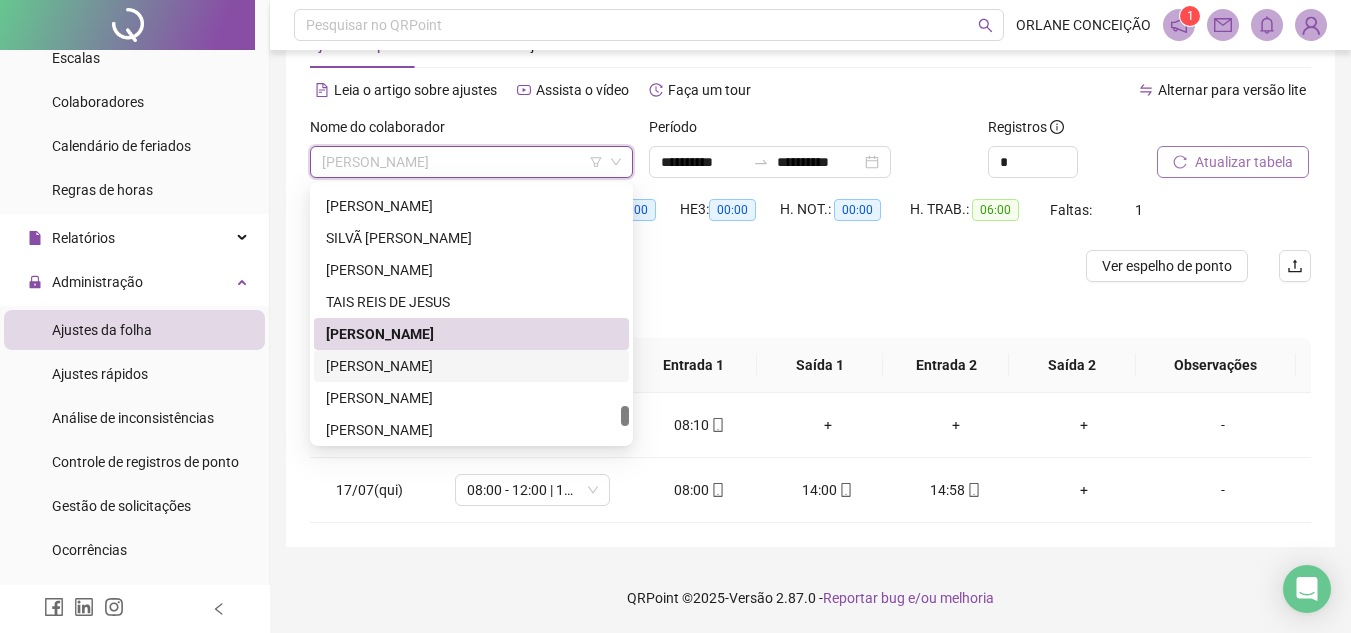 click on "[PERSON_NAME]" at bounding box center [471, 366] 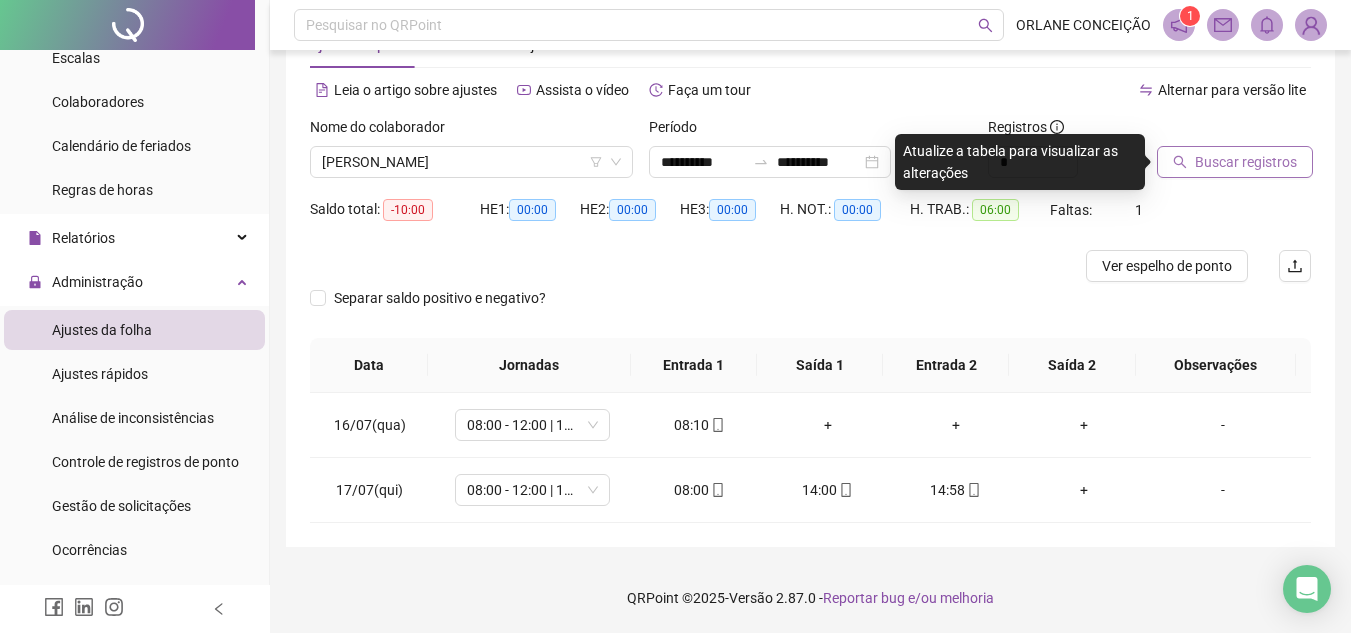click on "Buscar registros" at bounding box center [1246, 162] 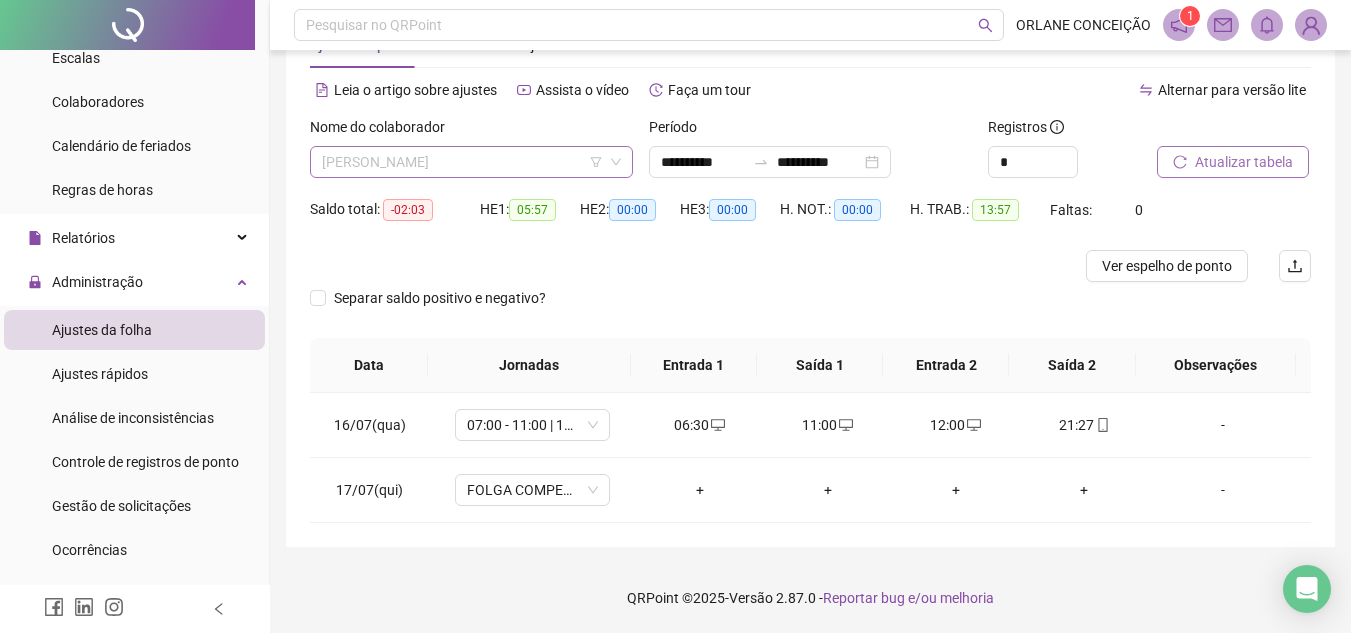 click on "[PERSON_NAME]" at bounding box center [471, 162] 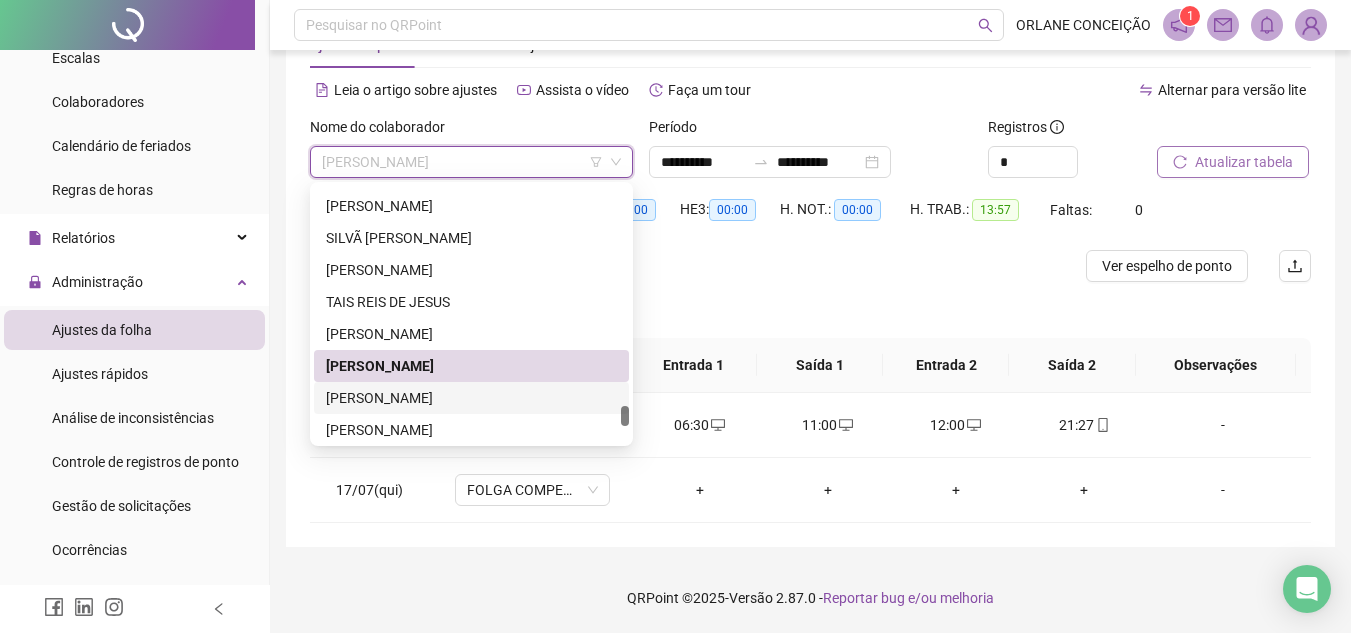 click on "[PERSON_NAME]" at bounding box center (471, 398) 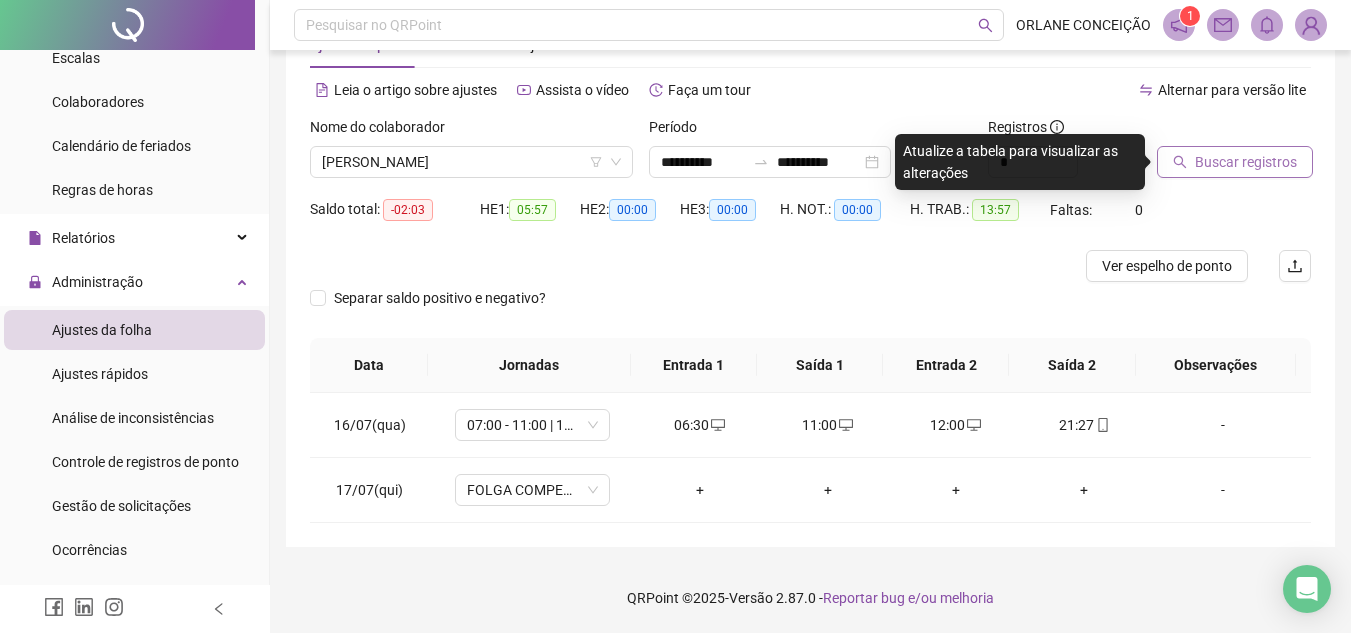click on "Buscar registros" at bounding box center [1246, 162] 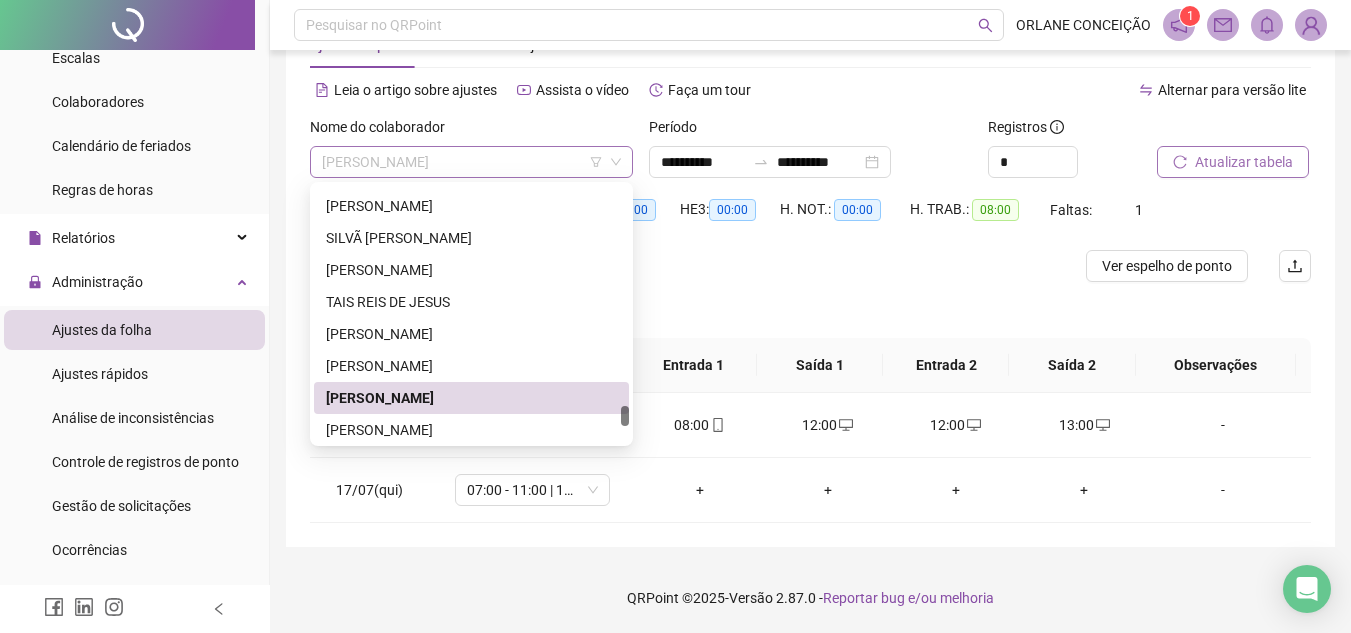 click on "[PERSON_NAME]" at bounding box center [471, 162] 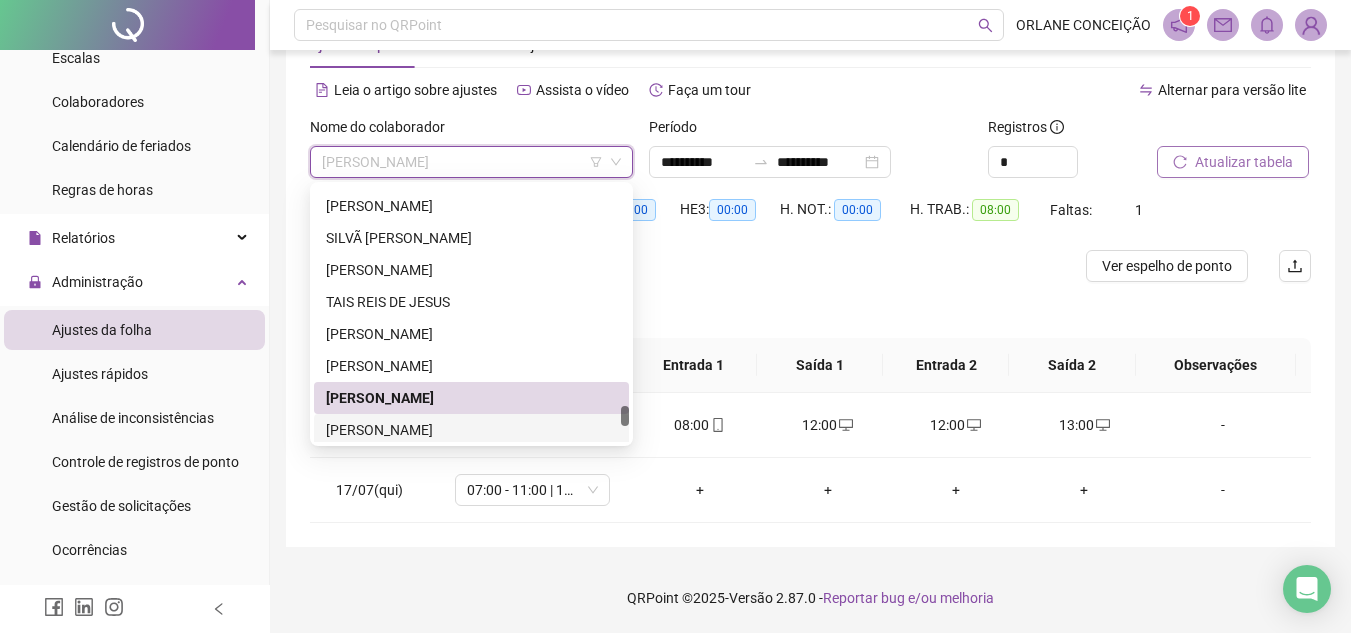 click on "[PERSON_NAME]" at bounding box center (471, 430) 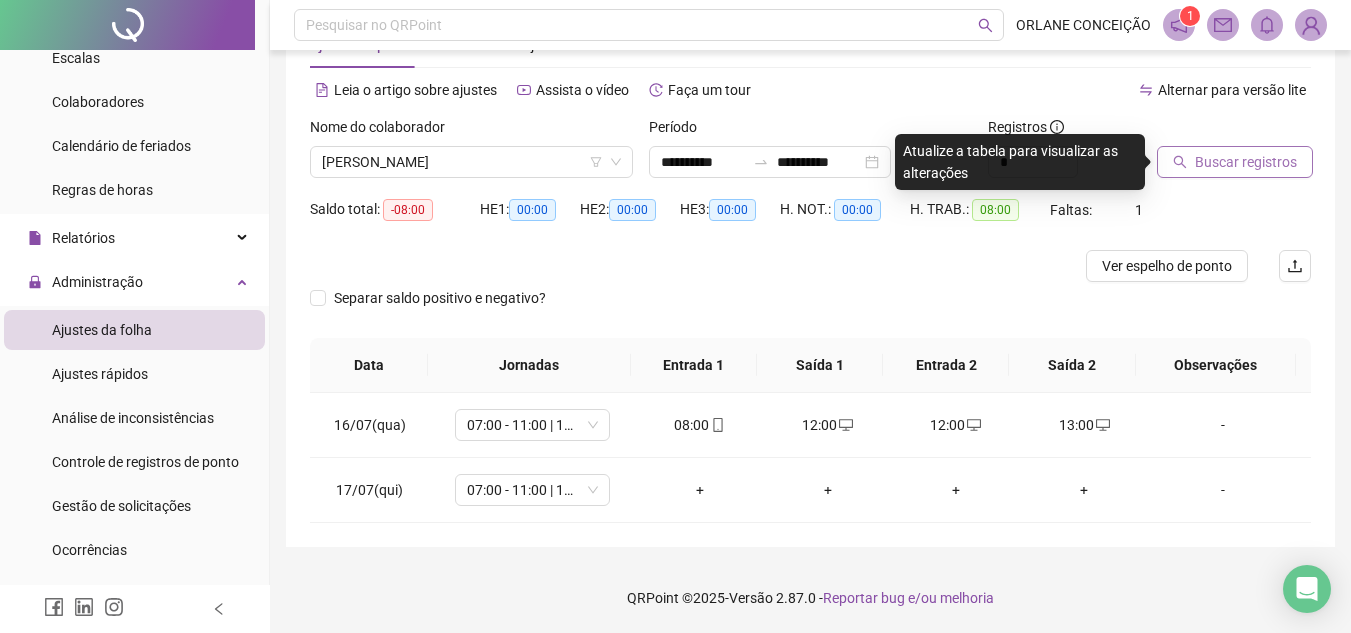 click on "Buscar registros" at bounding box center [1246, 162] 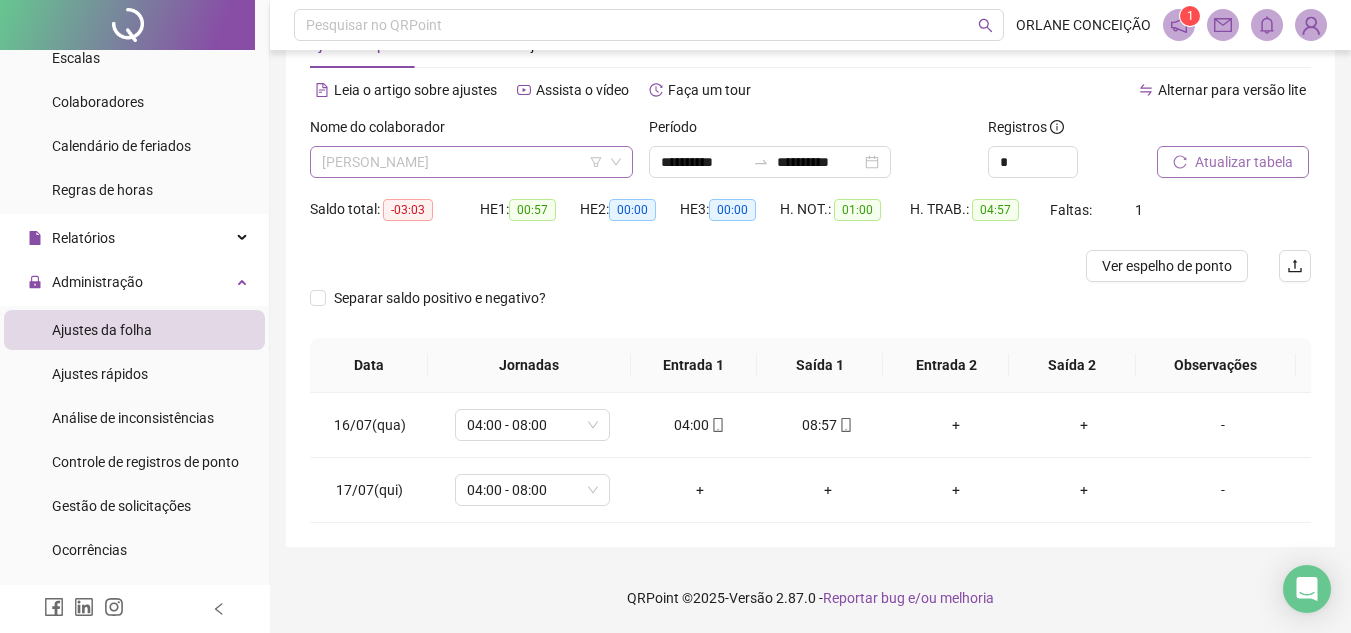 scroll, scrollTop: 3648, scrollLeft: 0, axis: vertical 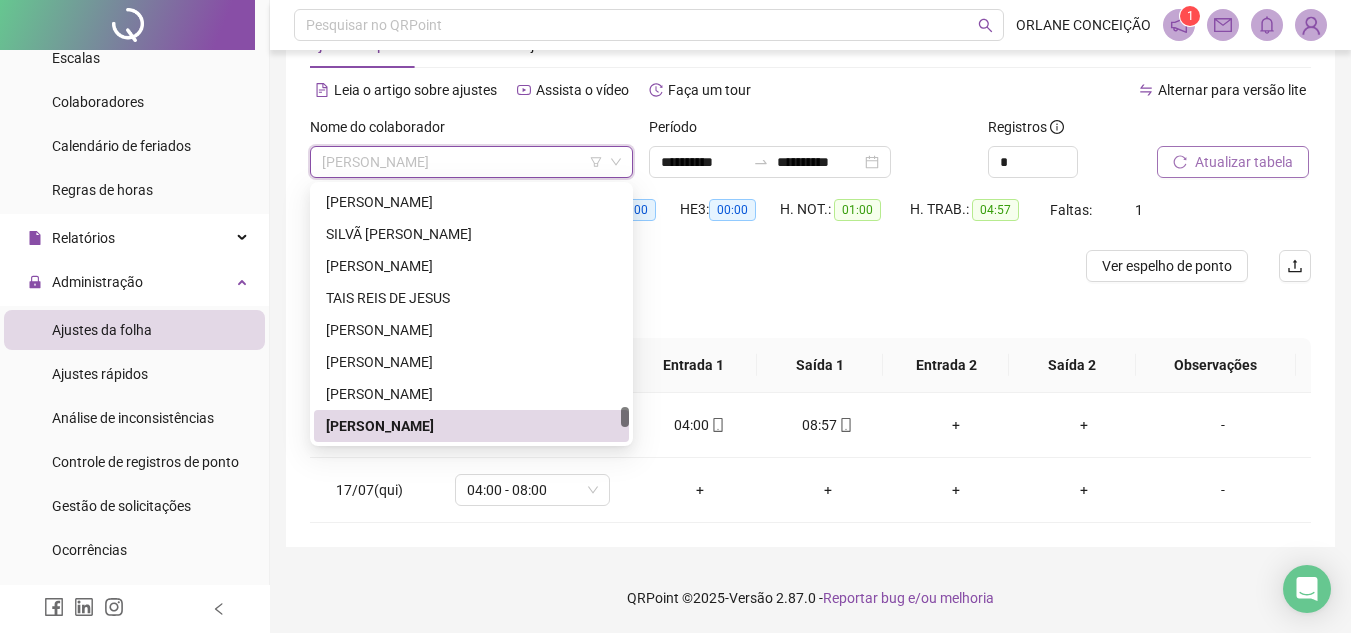 click at bounding box center (625, 314) 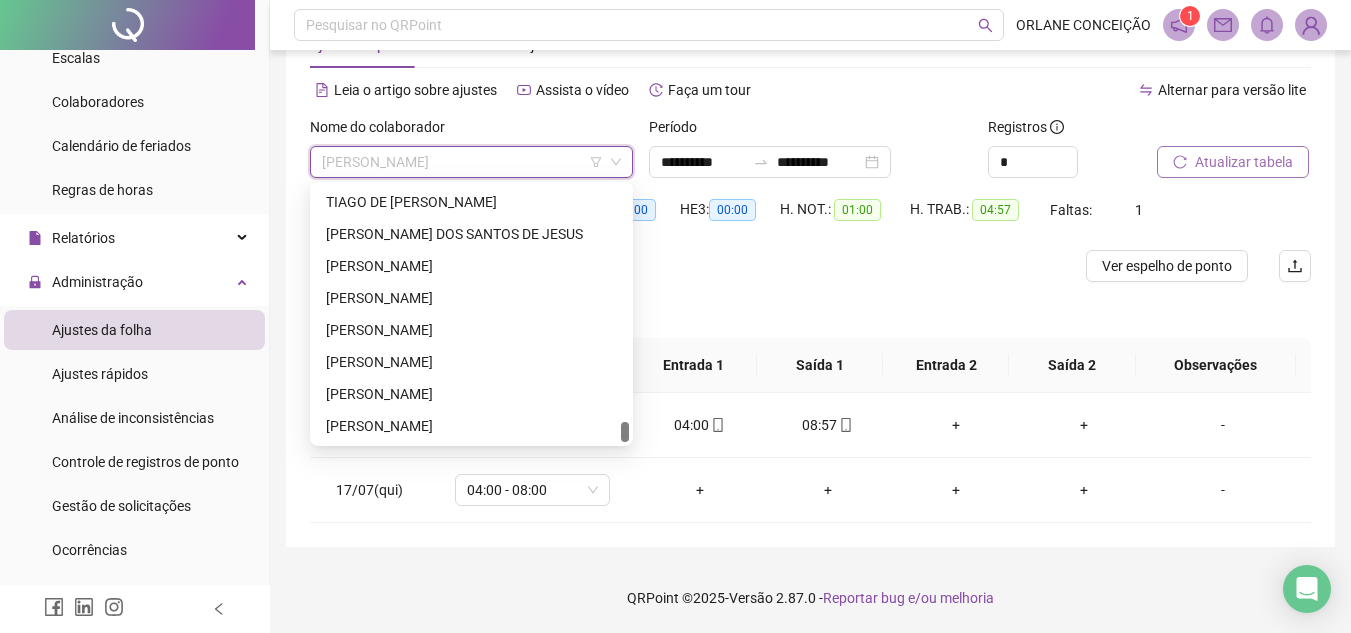 drag, startPoint x: 628, startPoint y: 417, endPoint x: 627, endPoint y: 446, distance: 29.017237 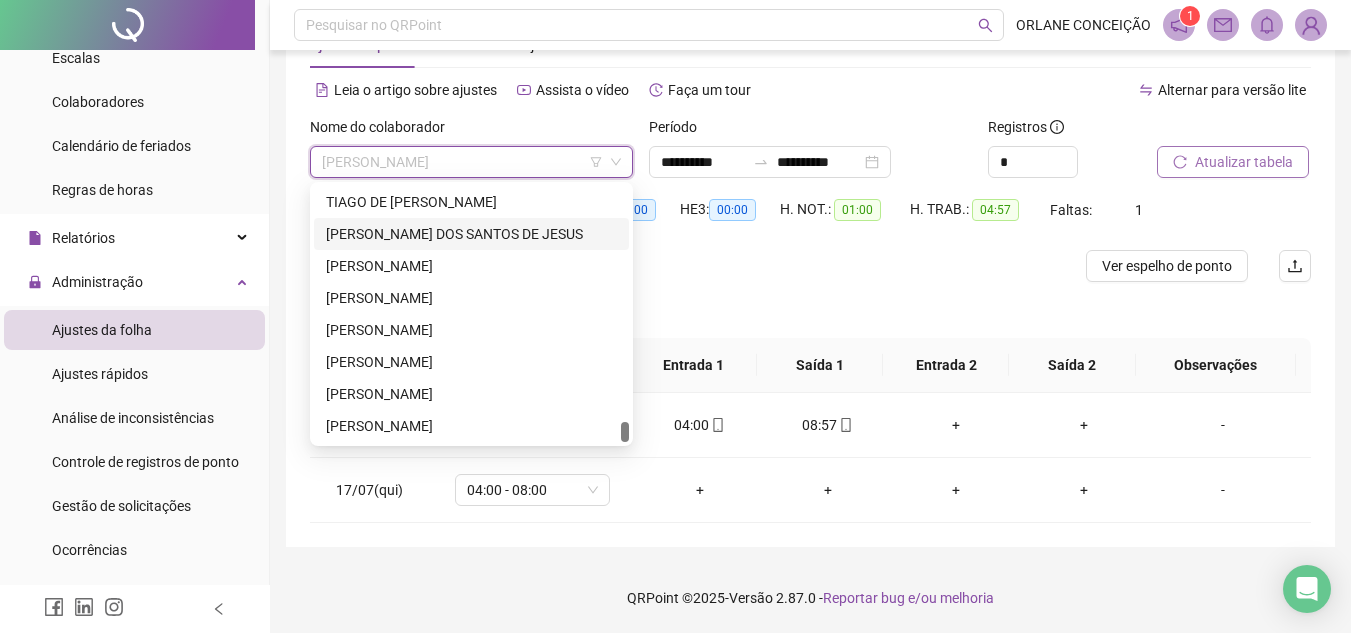 click on "[PERSON_NAME] DOS SANTOS DE JESUS" at bounding box center (471, 234) 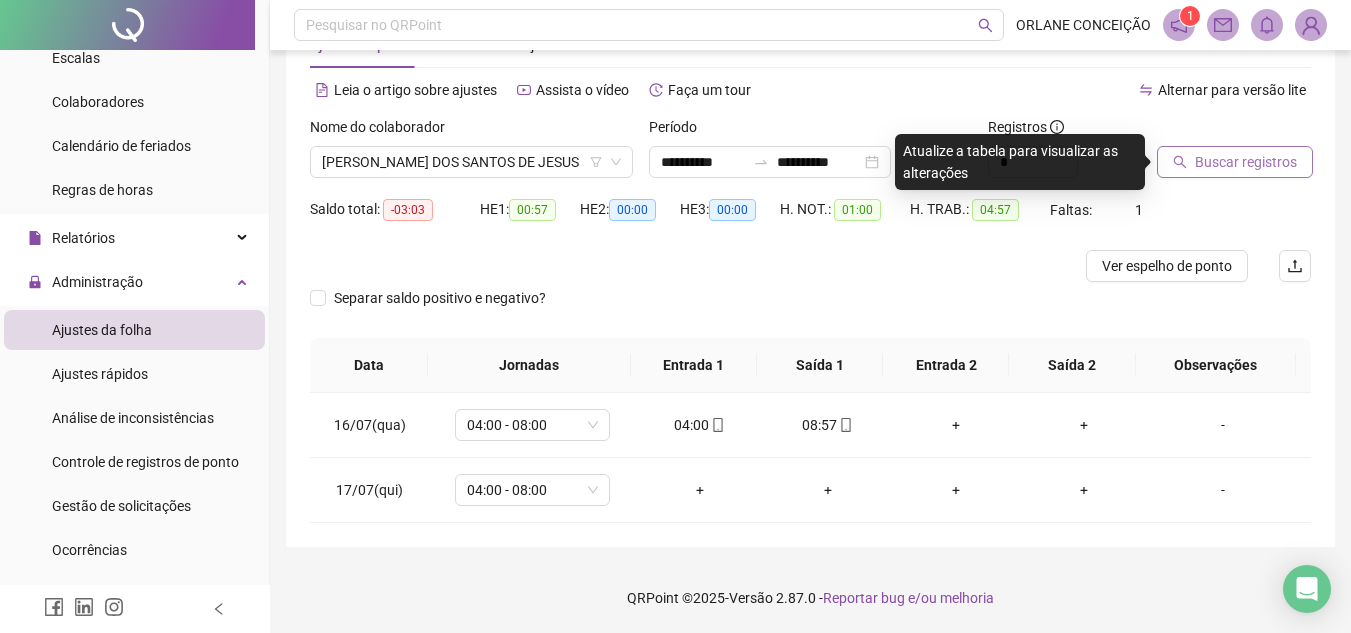 click on "Buscar registros" at bounding box center (1246, 162) 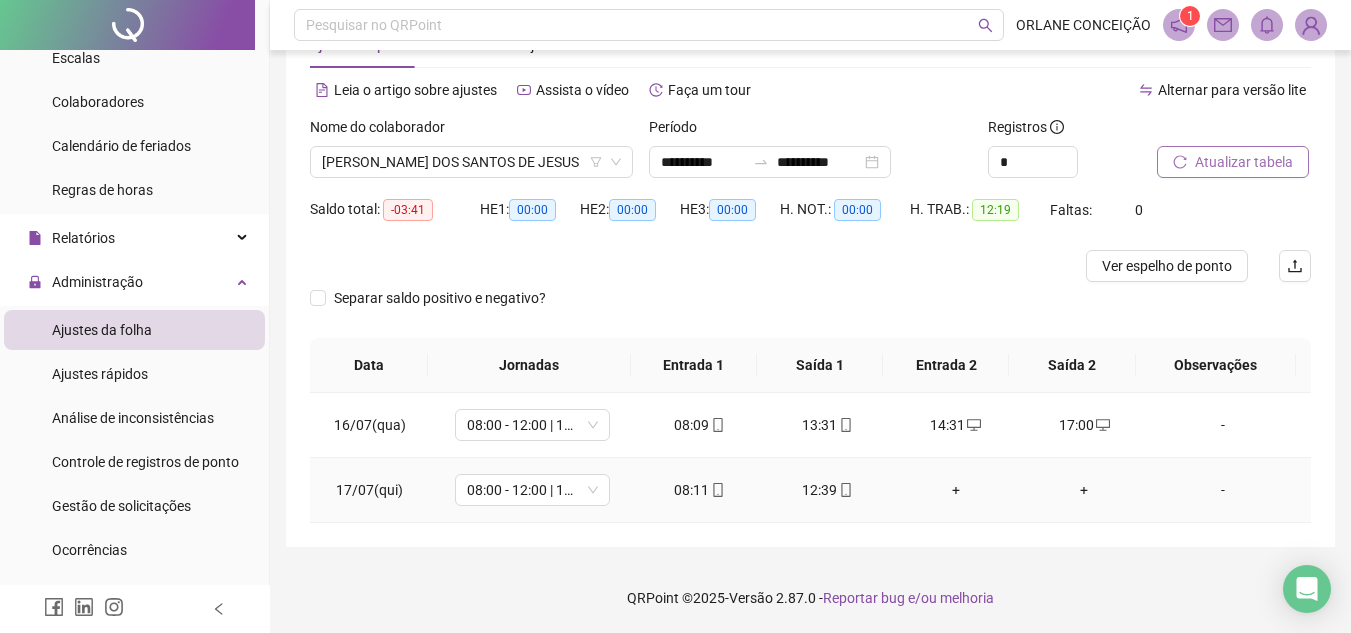 click on "+" at bounding box center [956, 490] 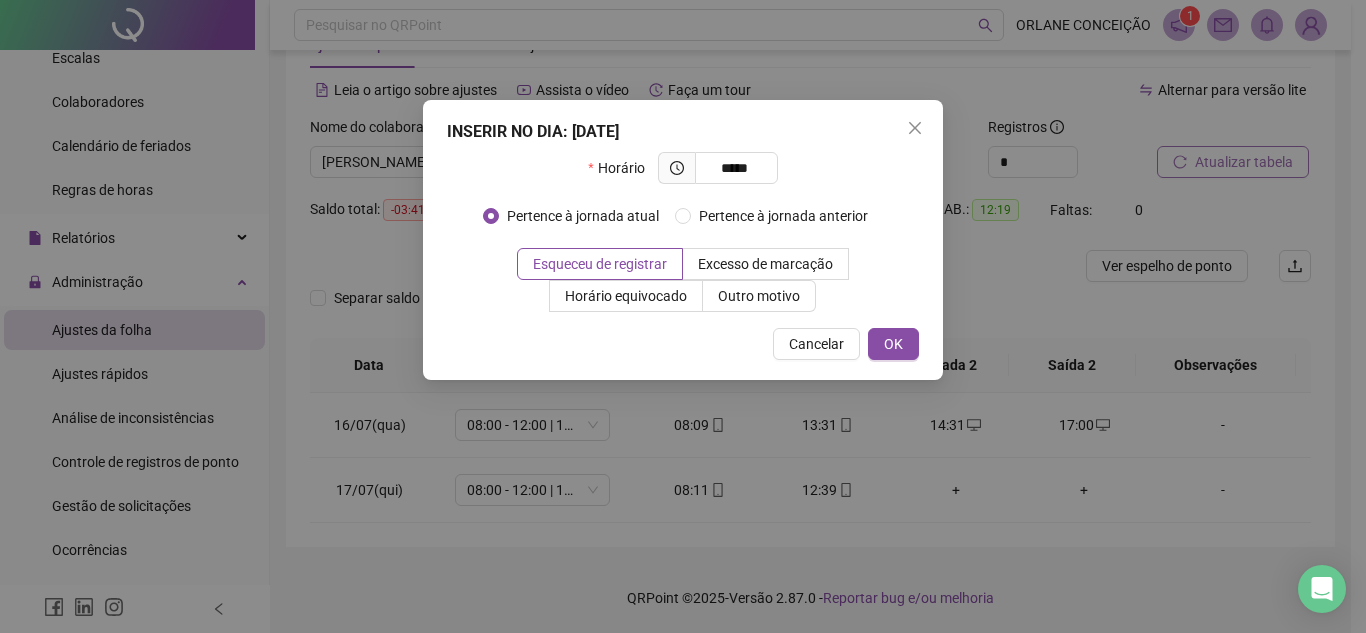 type on "*****" 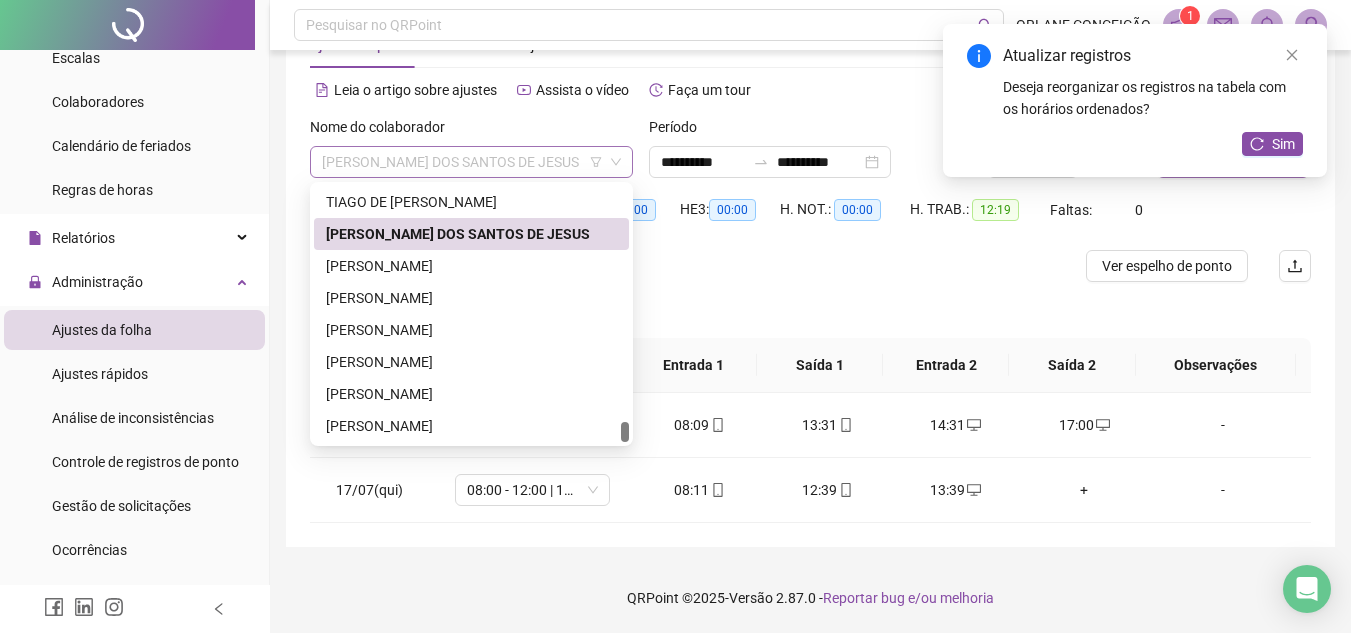 click on "[PERSON_NAME] DOS SANTOS DE JESUS" at bounding box center [471, 162] 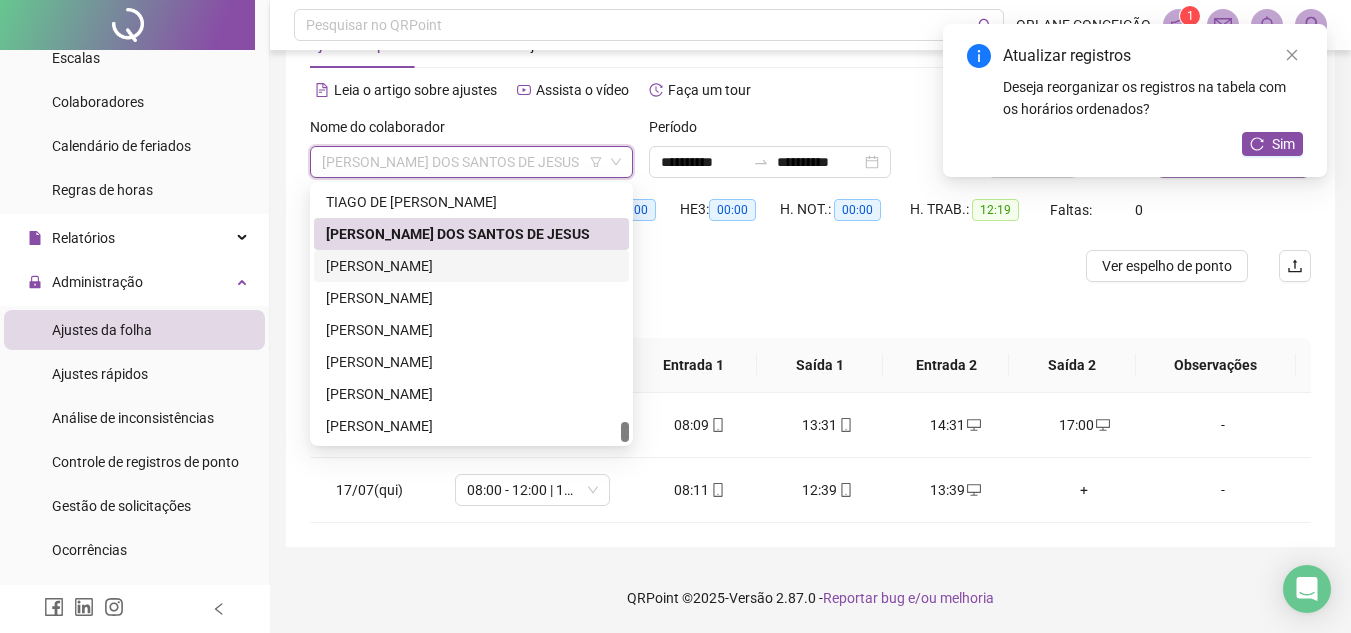 click on "[PERSON_NAME]" at bounding box center [471, 266] 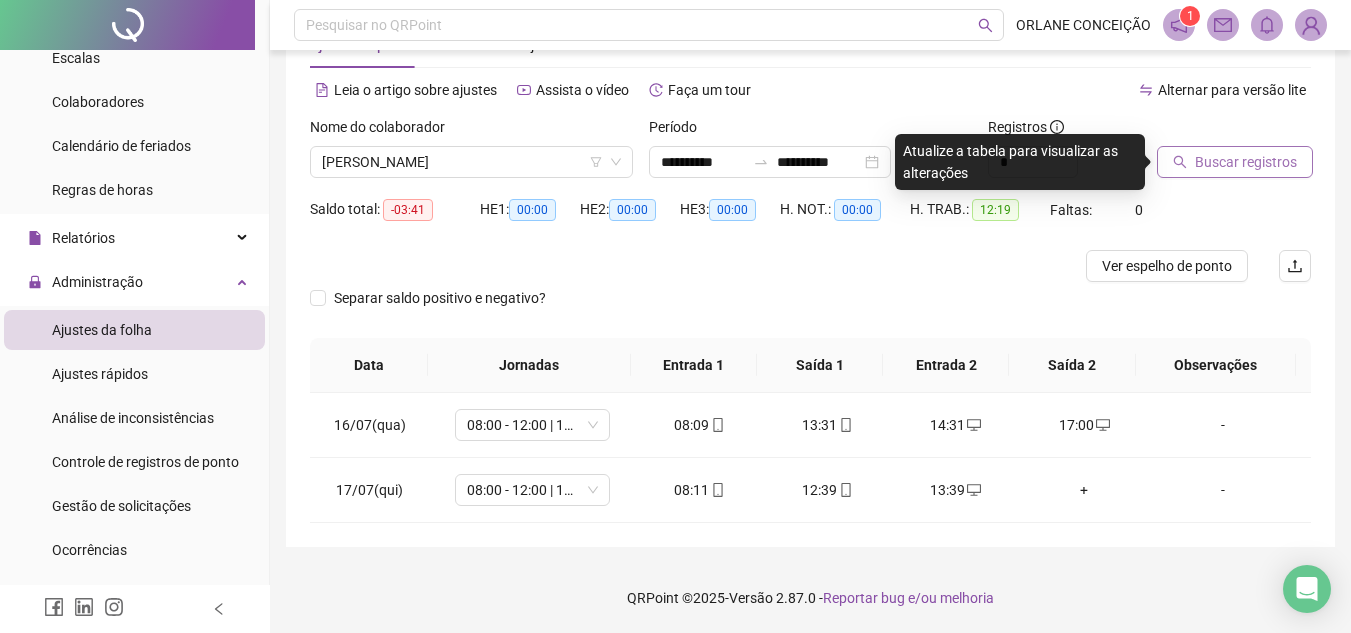 click on "Buscar registros" at bounding box center (1246, 162) 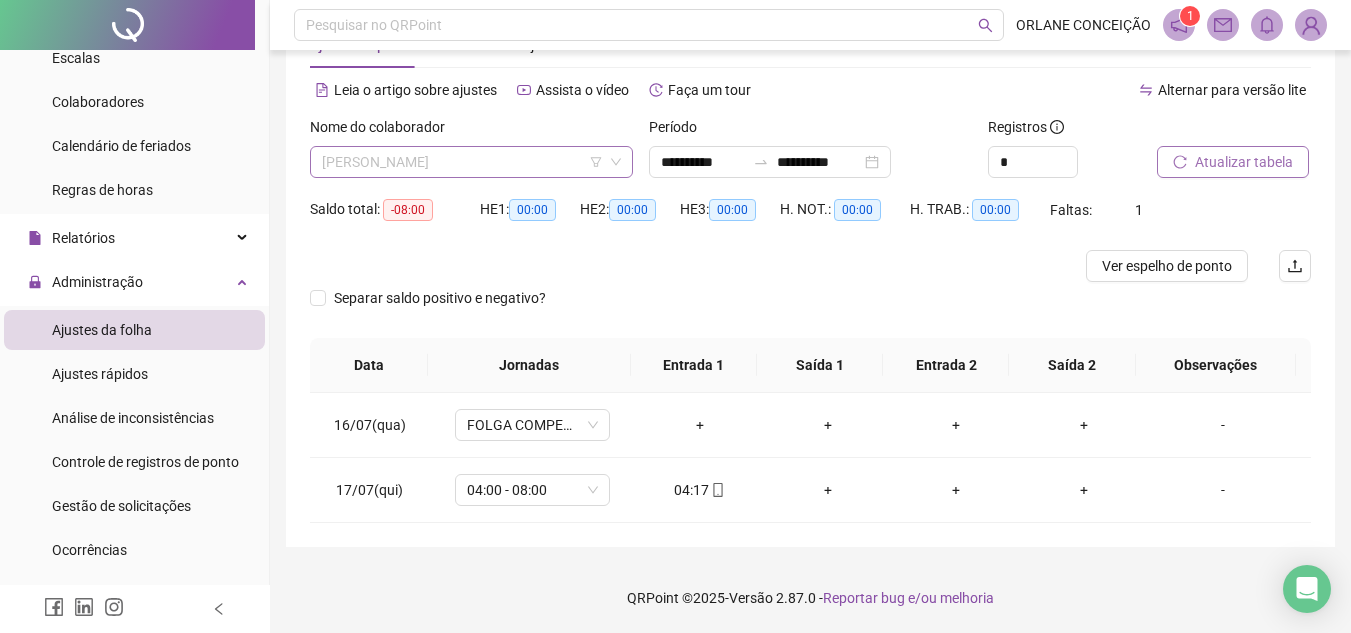 click on "[PERSON_NAME]" at bounding box center (471, 162) 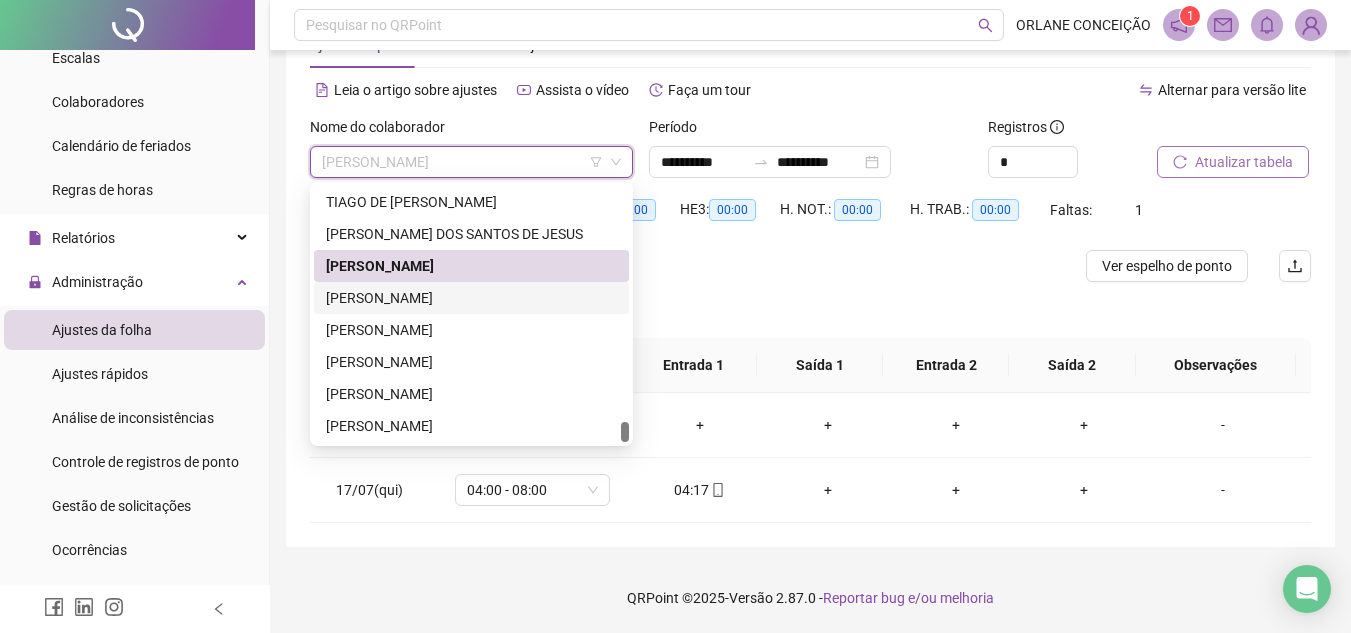 click on "[PERSON_NAME]" at bounding box center [471, 298] 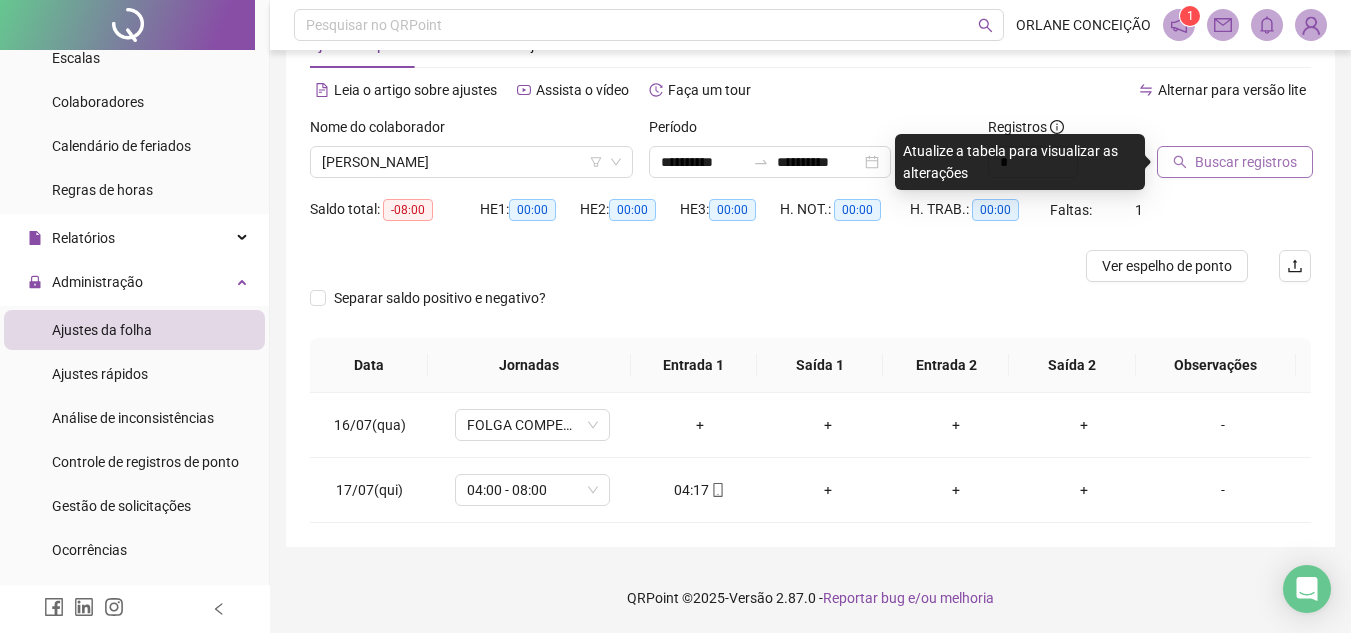 click on "Buscar registros" at bounding box center (1235, 162) 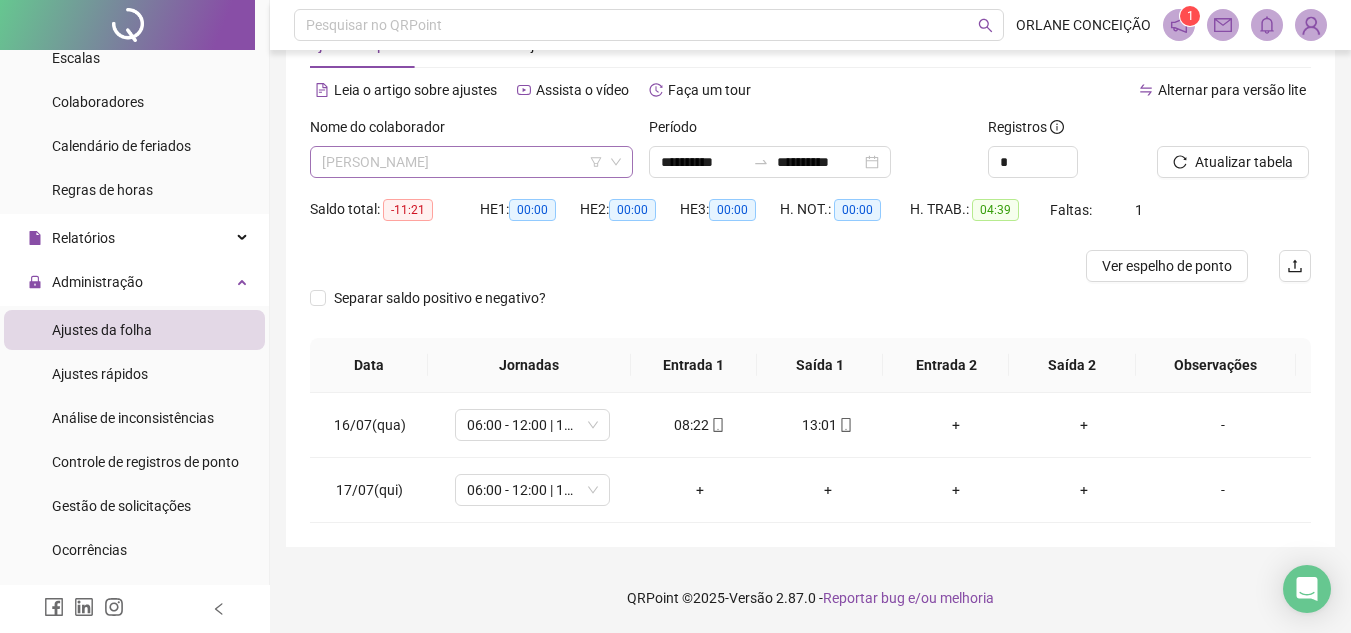 click on "[PERSON_NAME]" at bounding box center (471, 162) 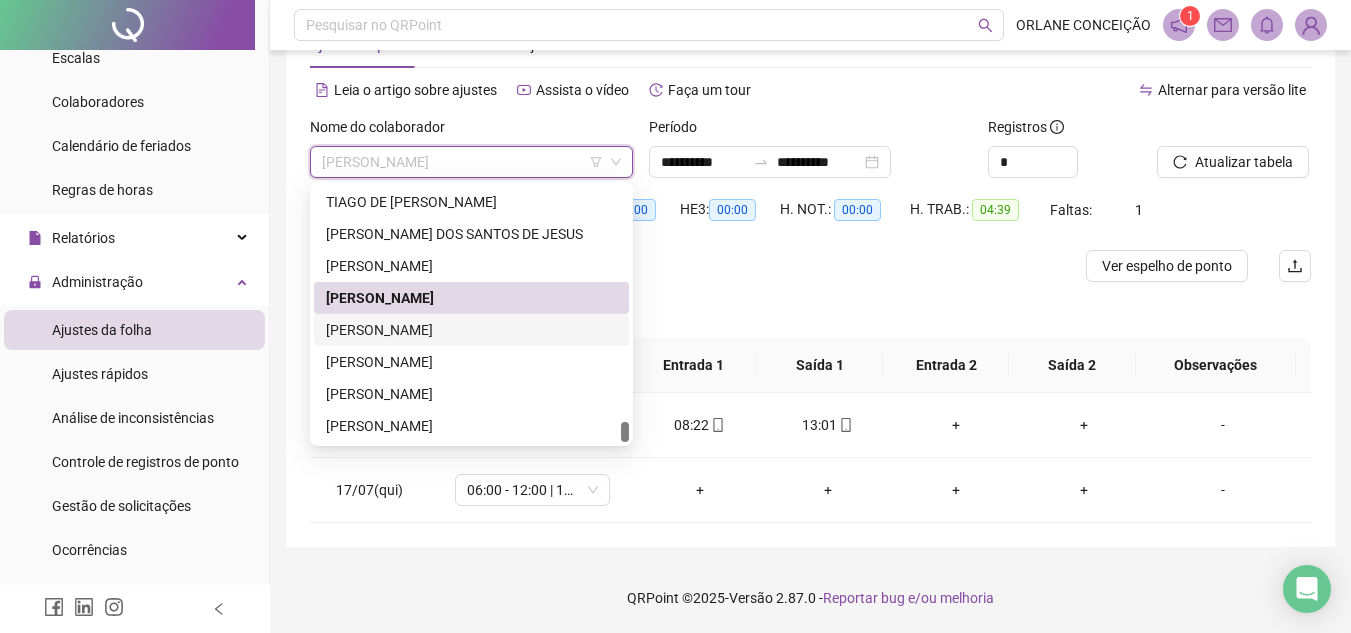 click on "[PERSON_NAME]" at bounding box center (471, 330) 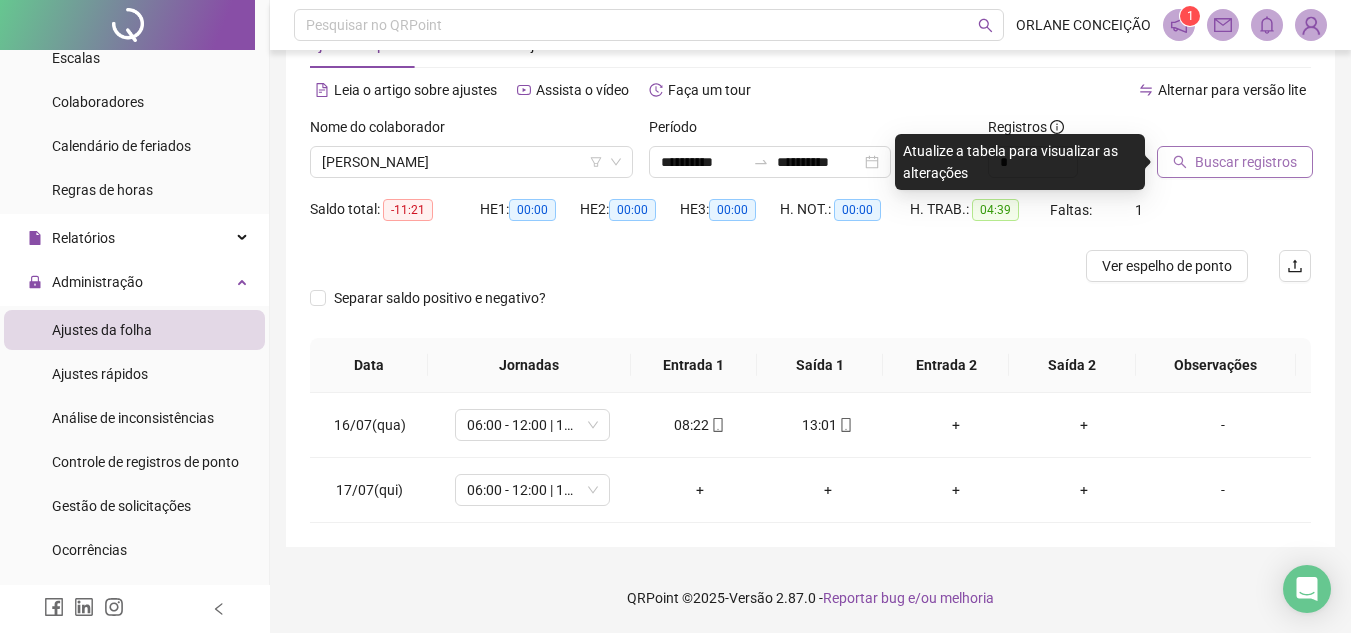 click on "Buscar registros" at bounding box center (1246, 162) 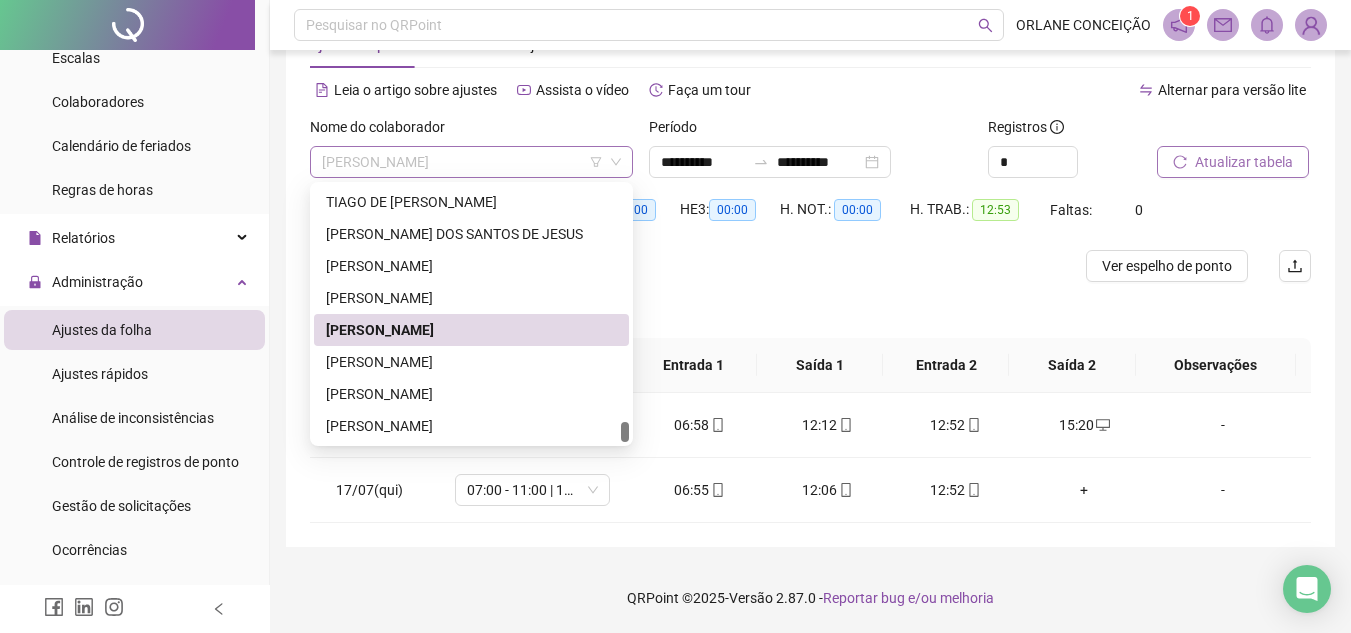 click on "[PERSON_NAME]" at bounding box center [471, 162] 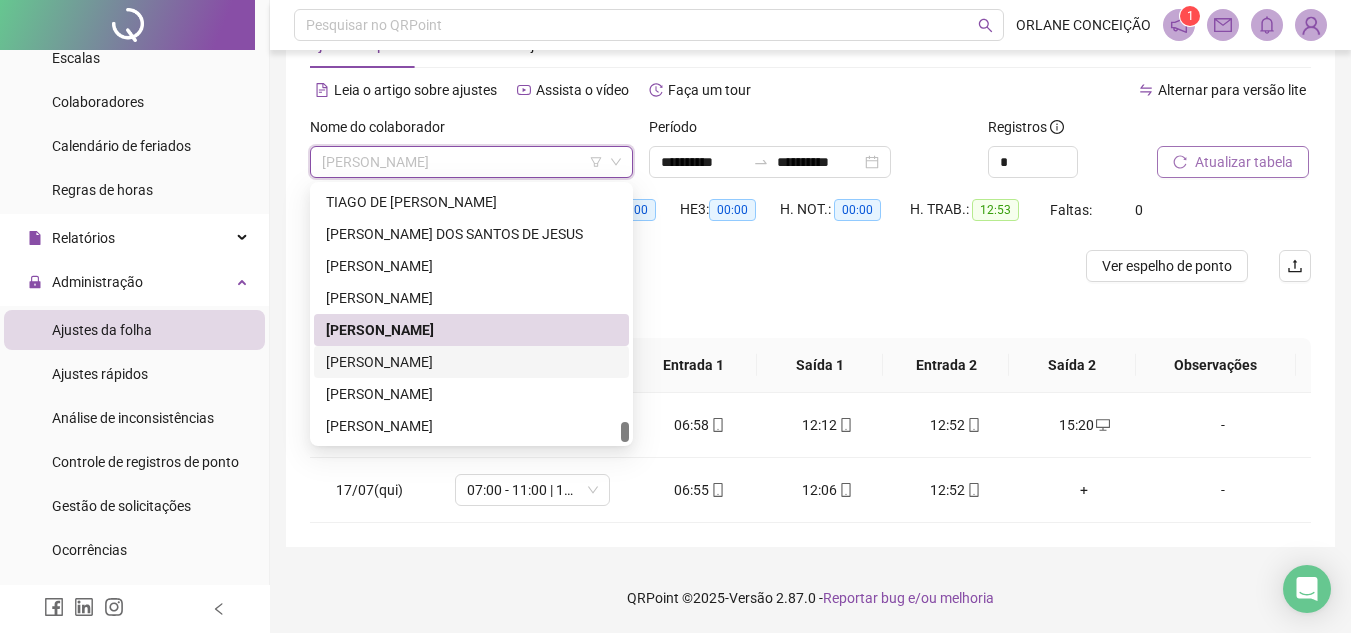 click on "[PERSON_NAME]" at bounding box center [471, 362] 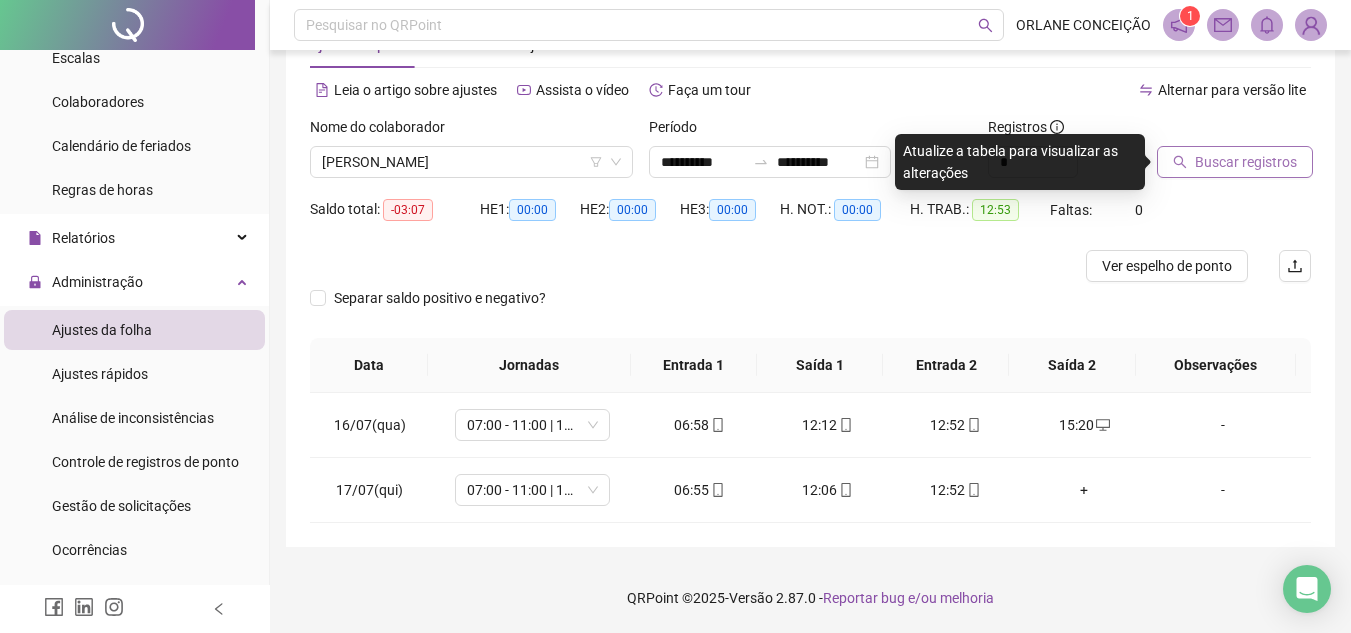 click on "Buscar registros" at bounding box center (1246, 162) 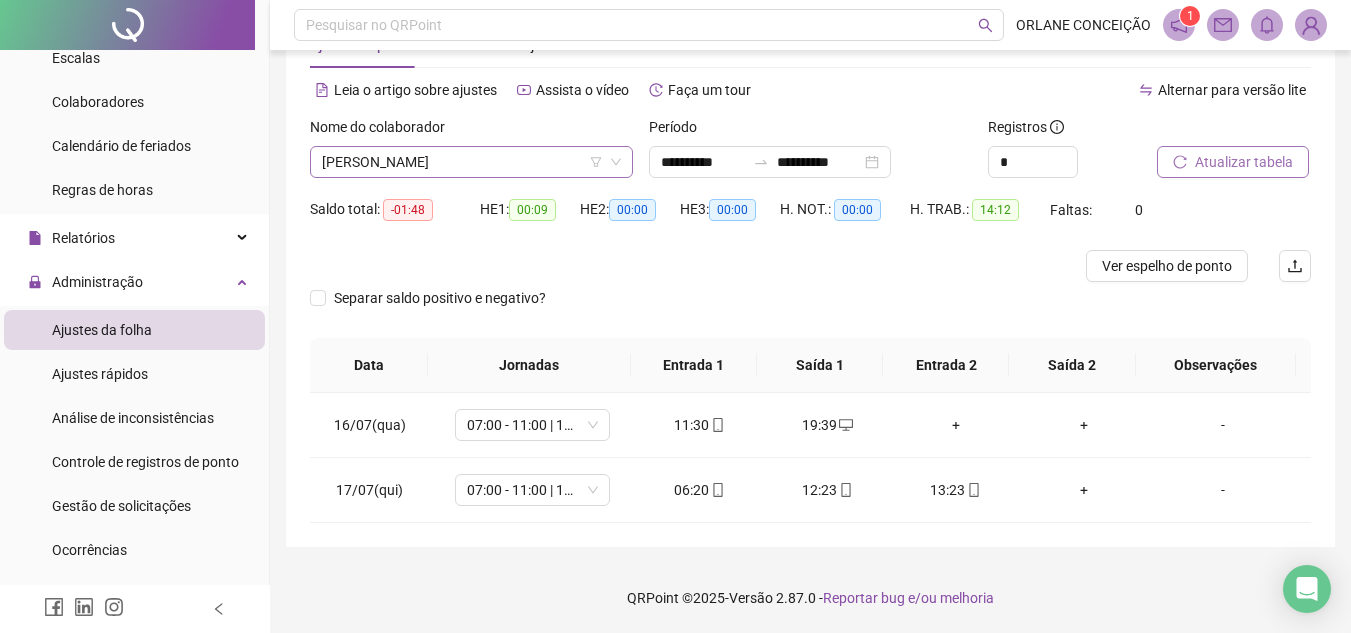 click on "[PERSON_NAME]" at bounding box center [471, 162] 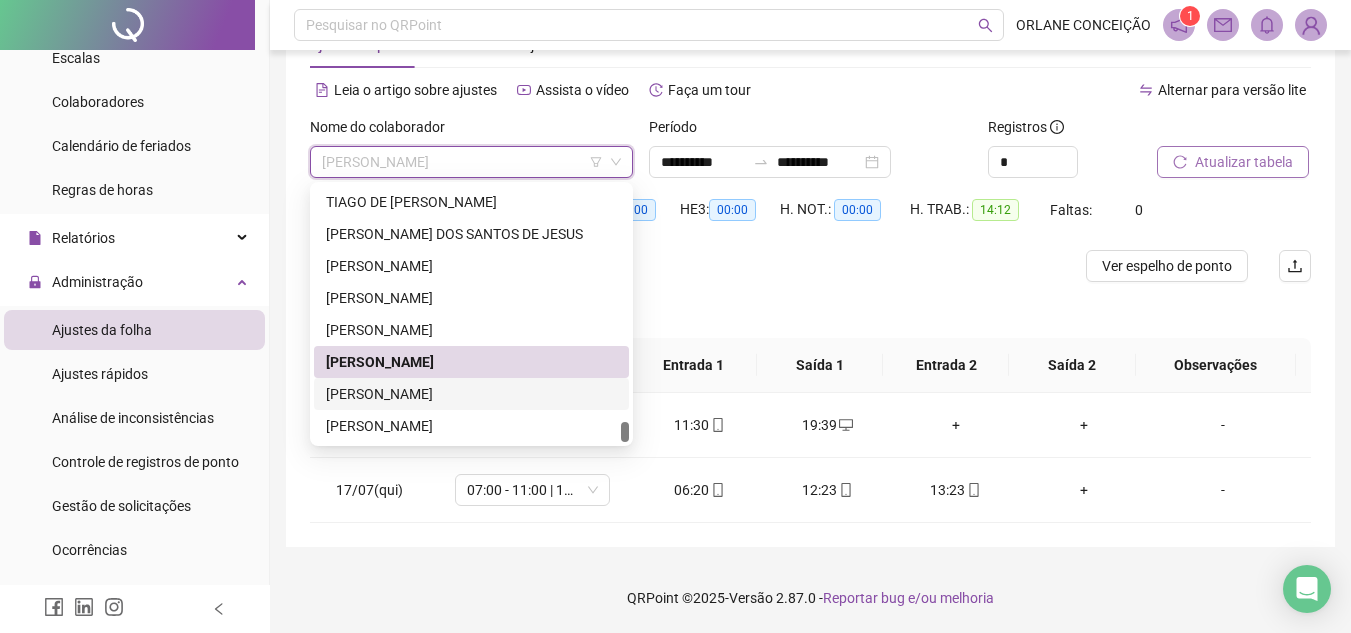 click on "[PERSON_NAME]" at bounding box center [471, 394] 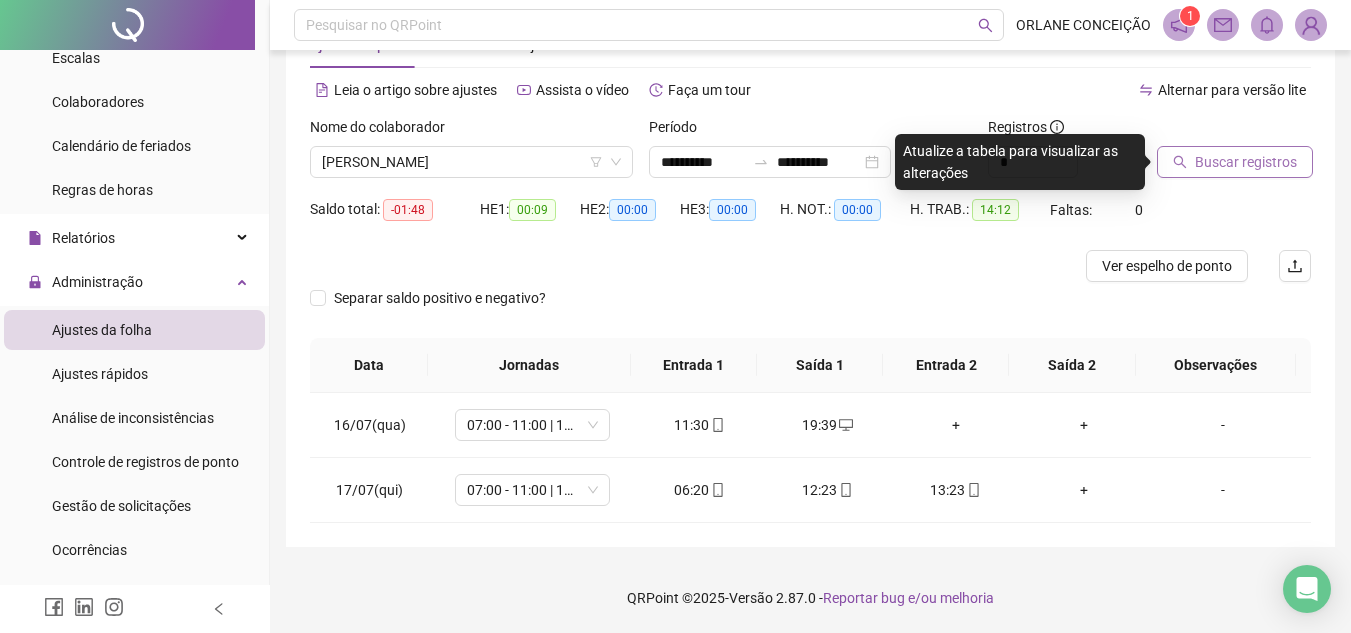click on "Buscar registros" at bounding box center (1246, 162) 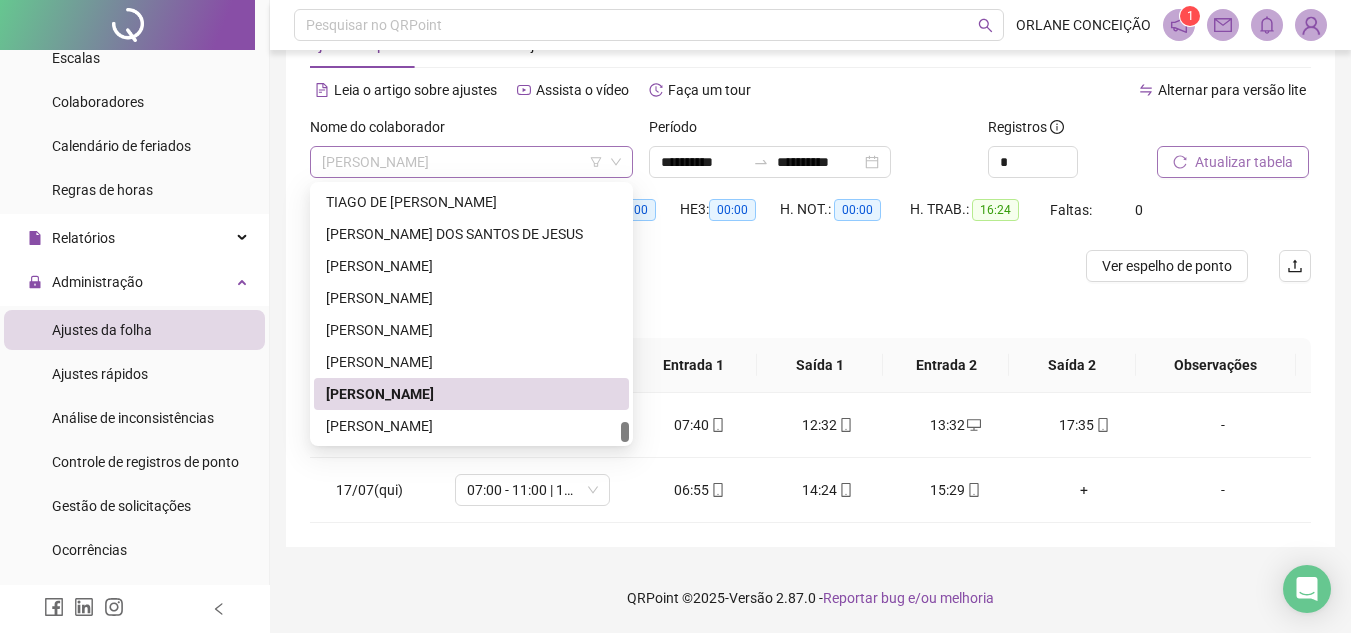 click on "[PERSON_NAME]" at bounding box center [471, 162] 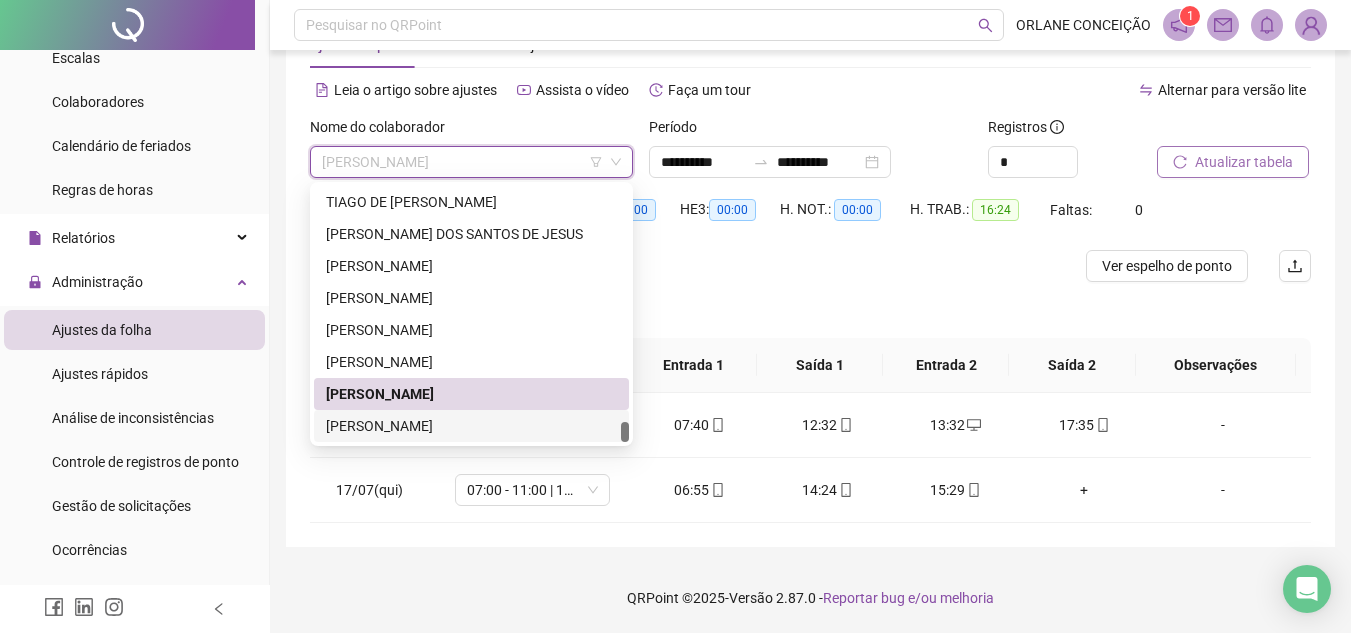 click on "[PERSON_NAME]" at bounding box center [471, 426] 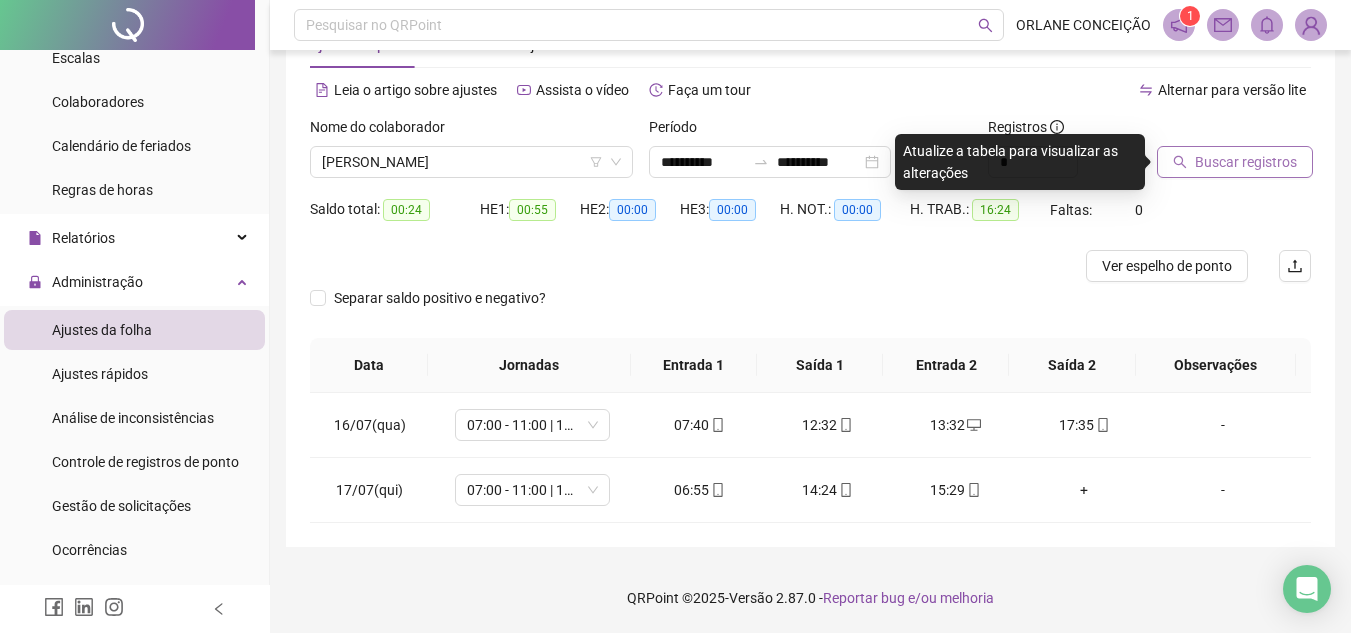 click on "Buscar registros" at bounding box center (1235, 162) 